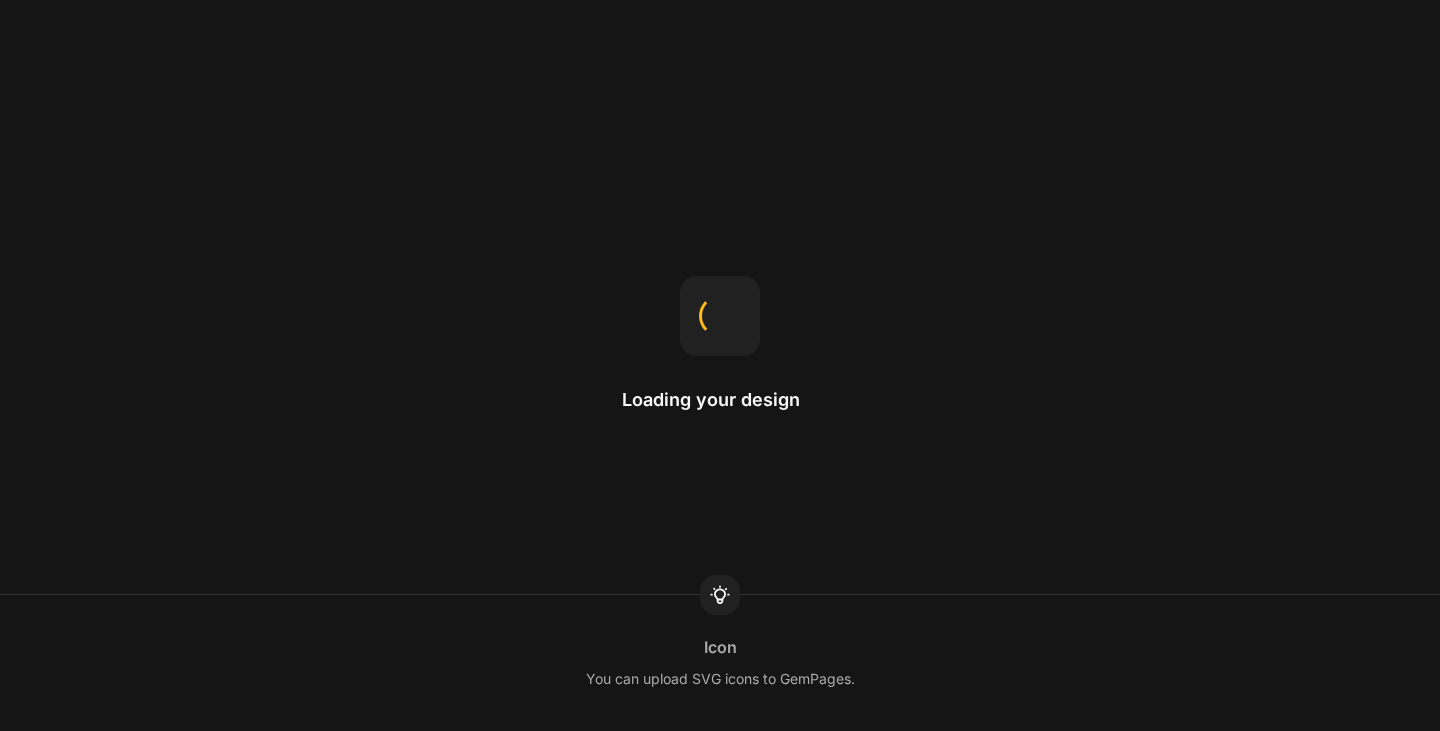 scroll, scrollTop: 0, scrollLeft: 0, axis: both 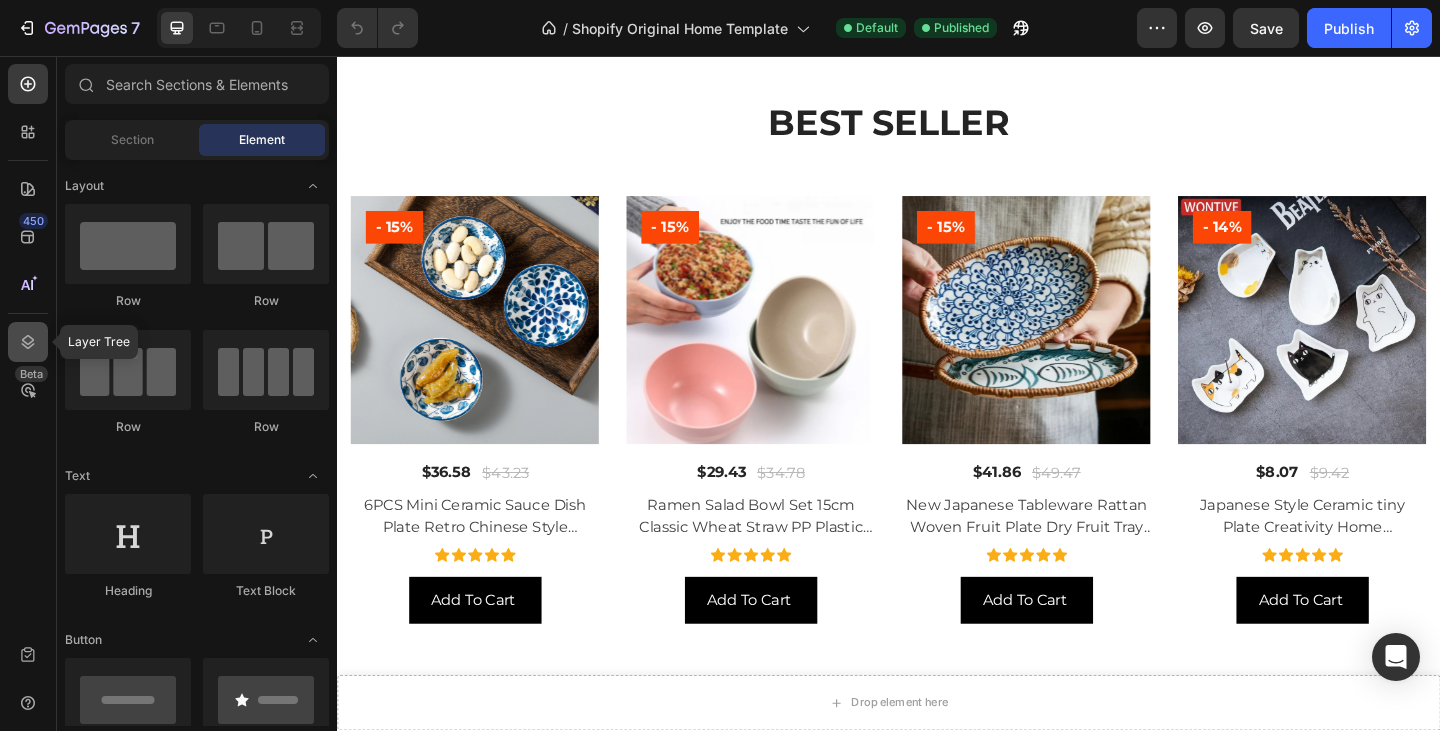 click 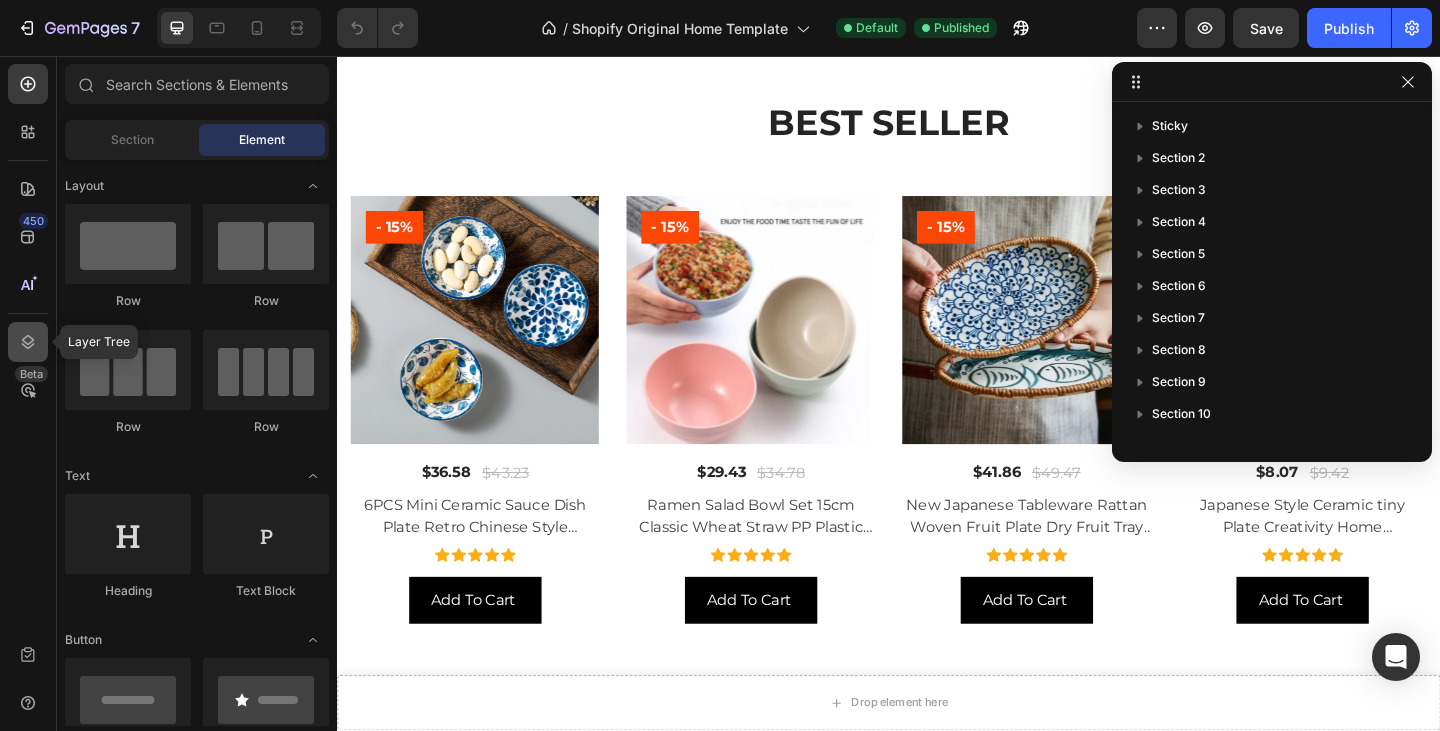 click 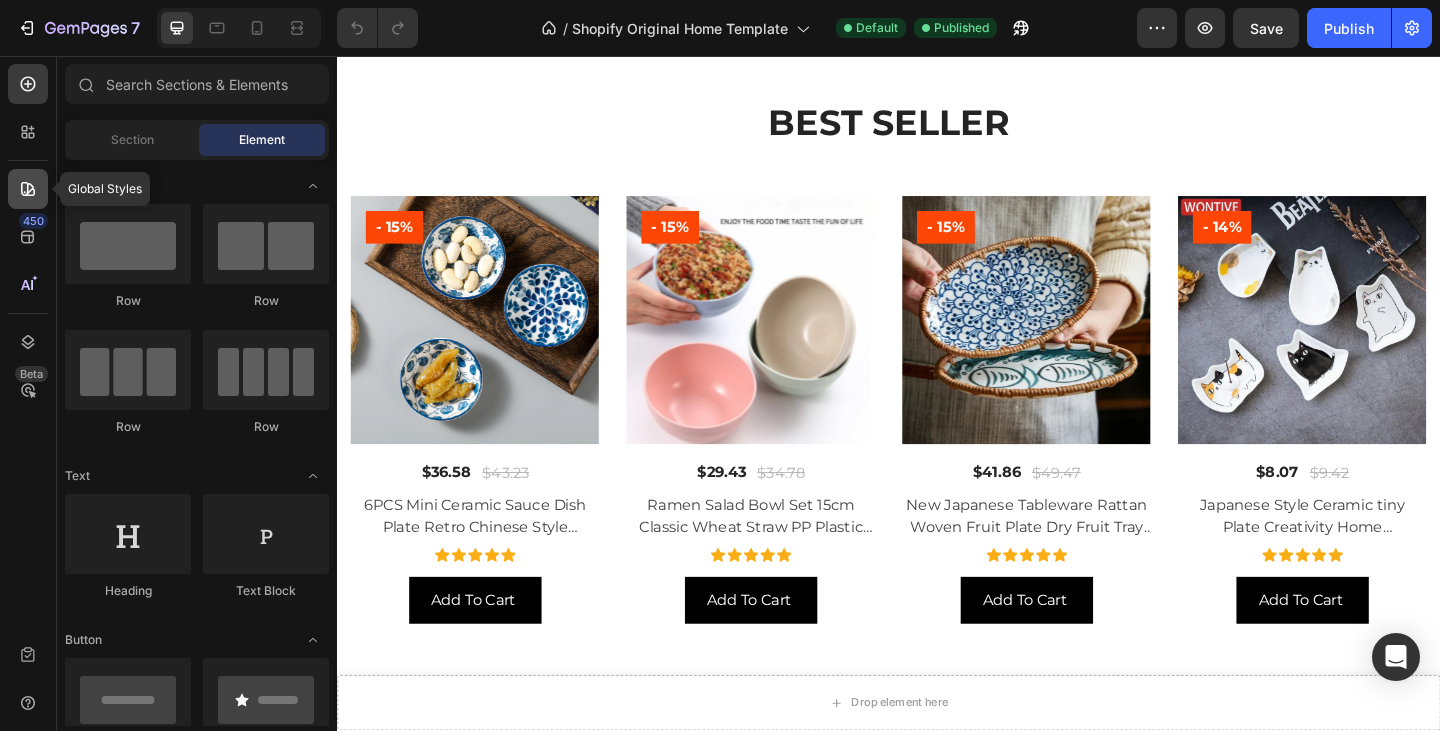 click 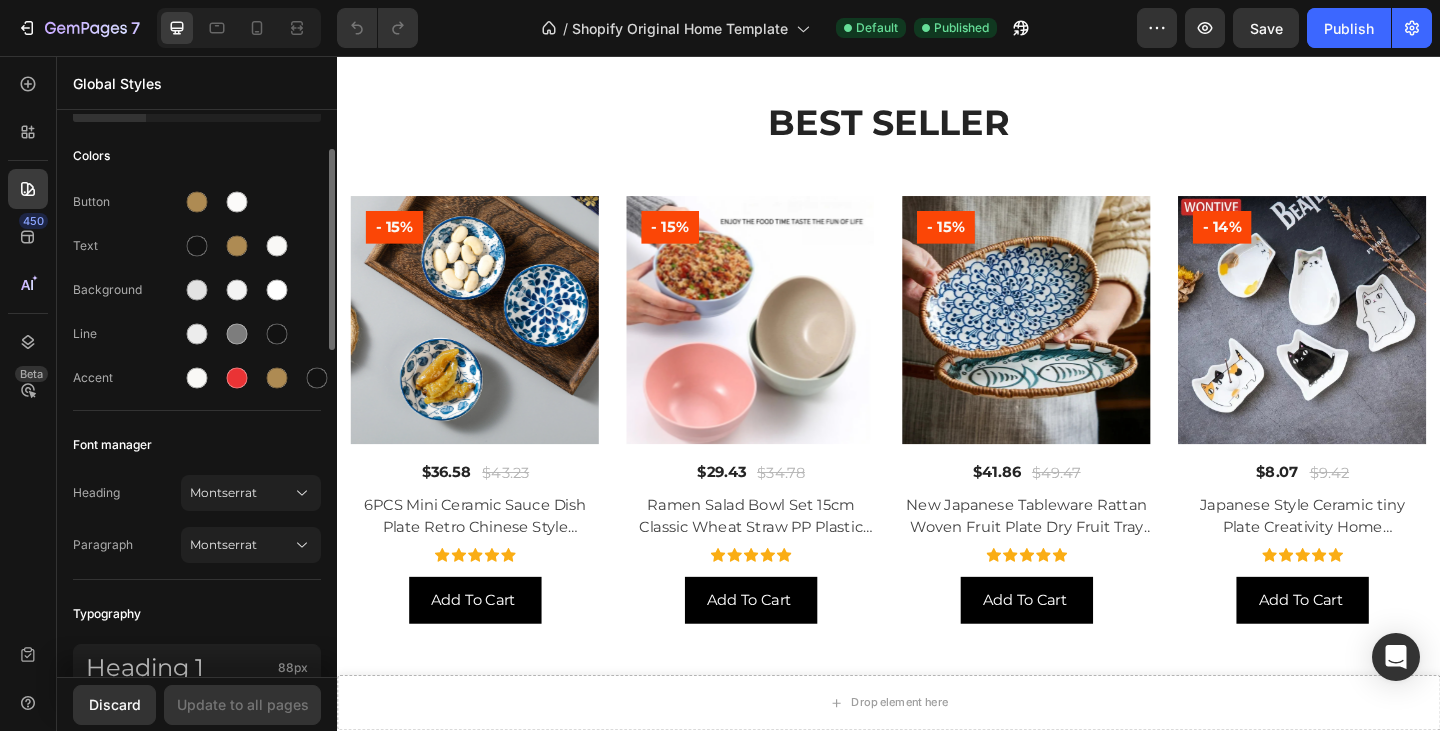 scroll, scrollTop: 0, scrollLeft: 0, axis: both 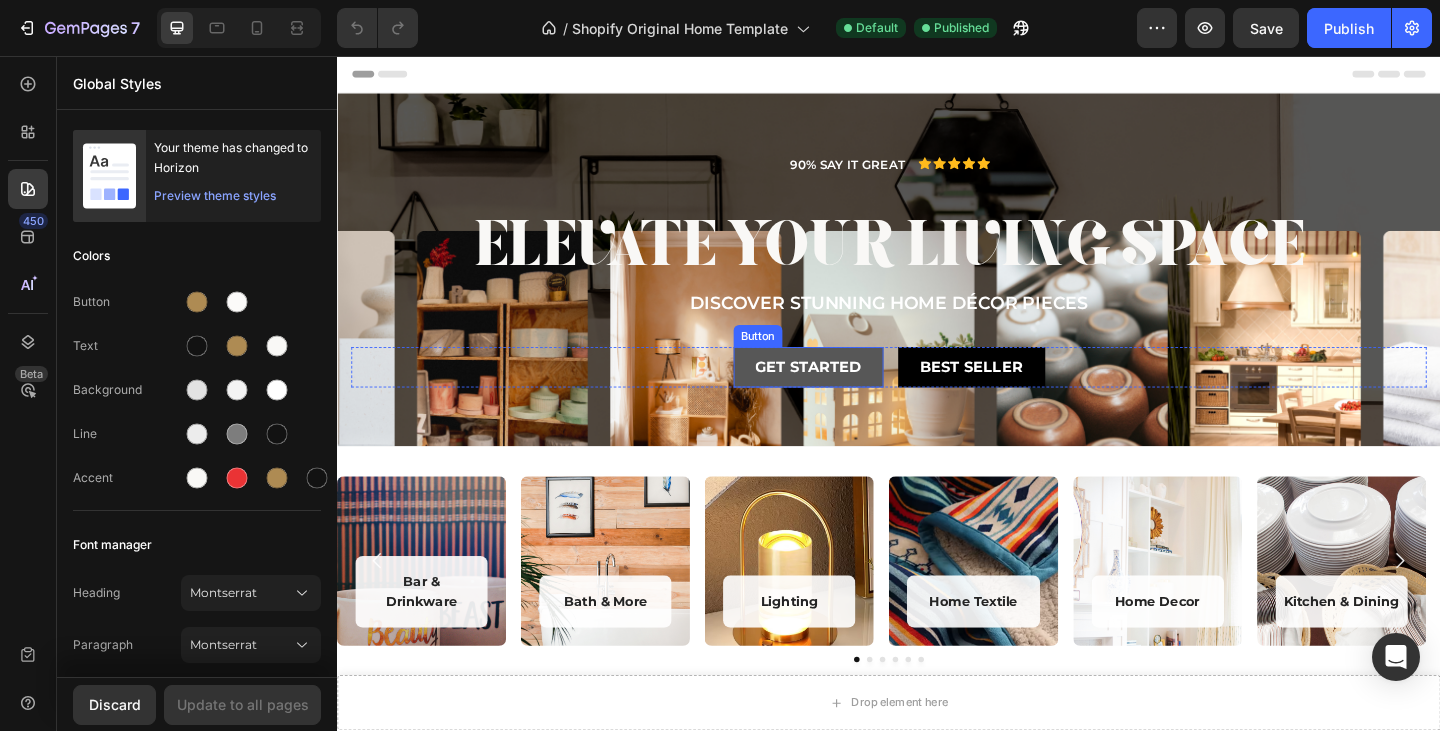 click on "Get started" at bounding box center (849, 395) 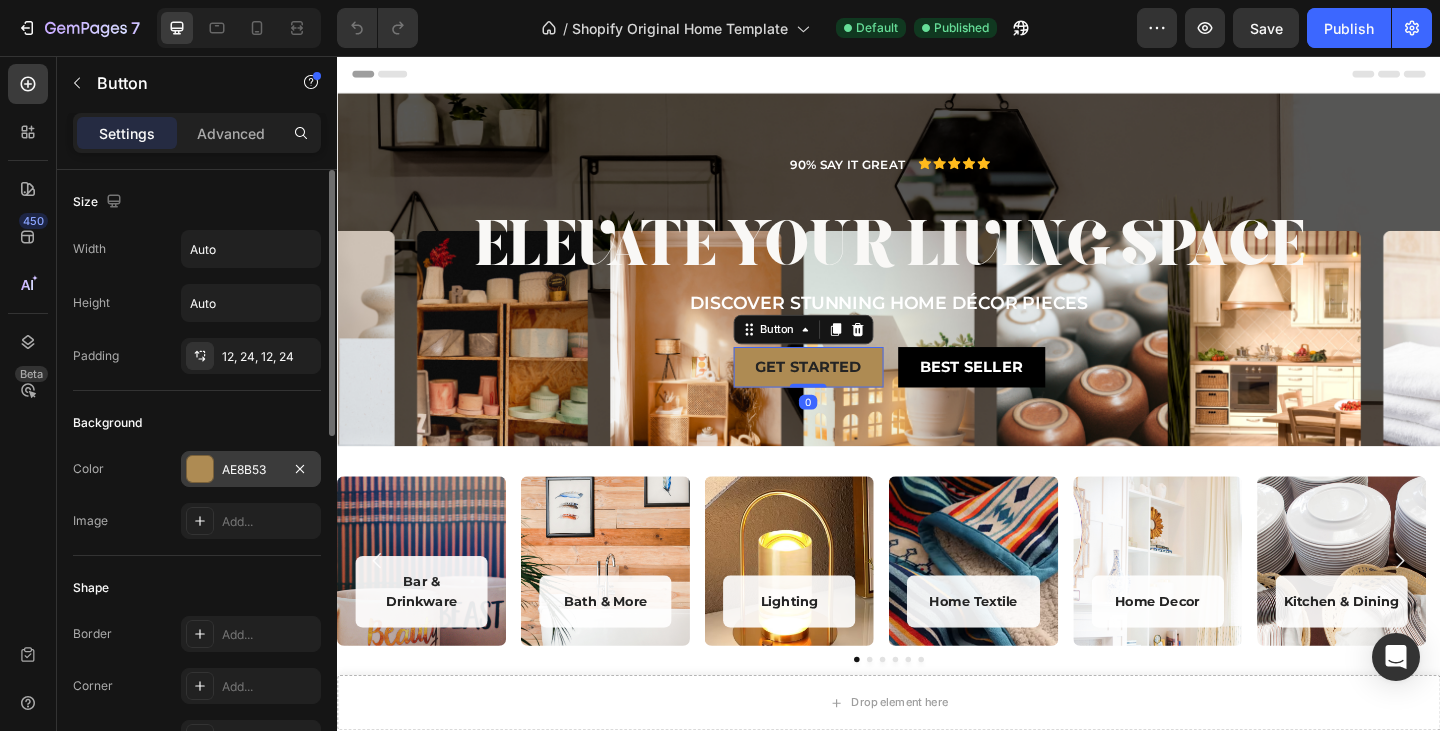 click at bounding box center (200, 469) 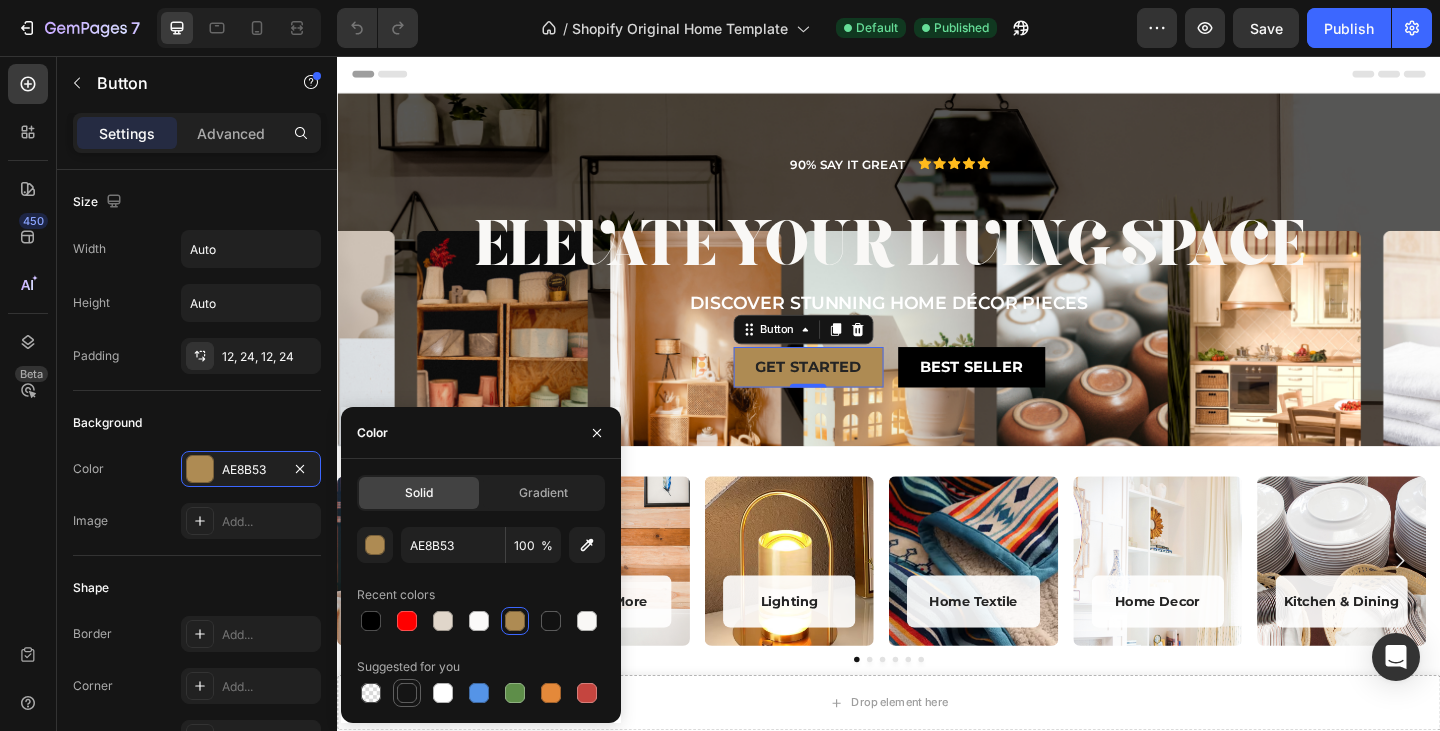 click at bounding box center [407, 693] 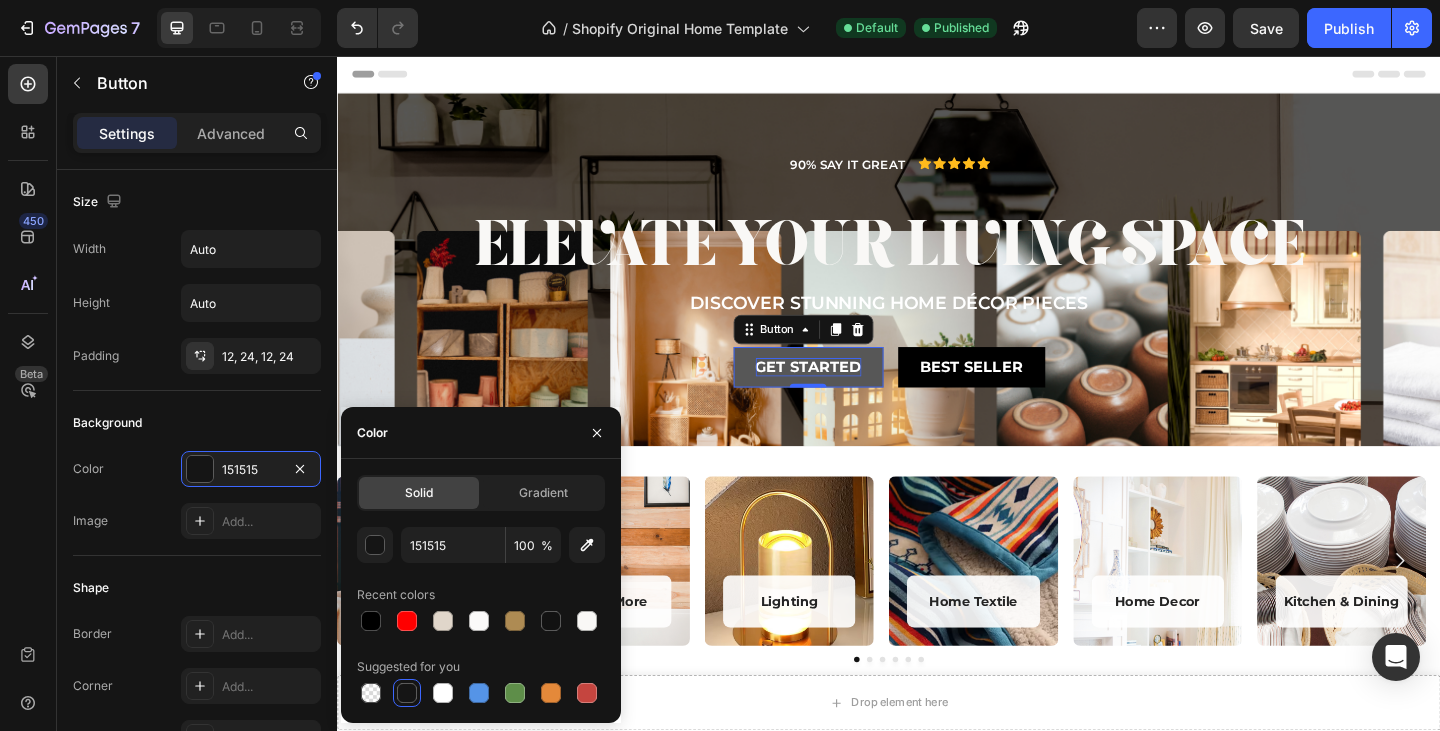 click on "Get started" at bounding box center (849, 395) 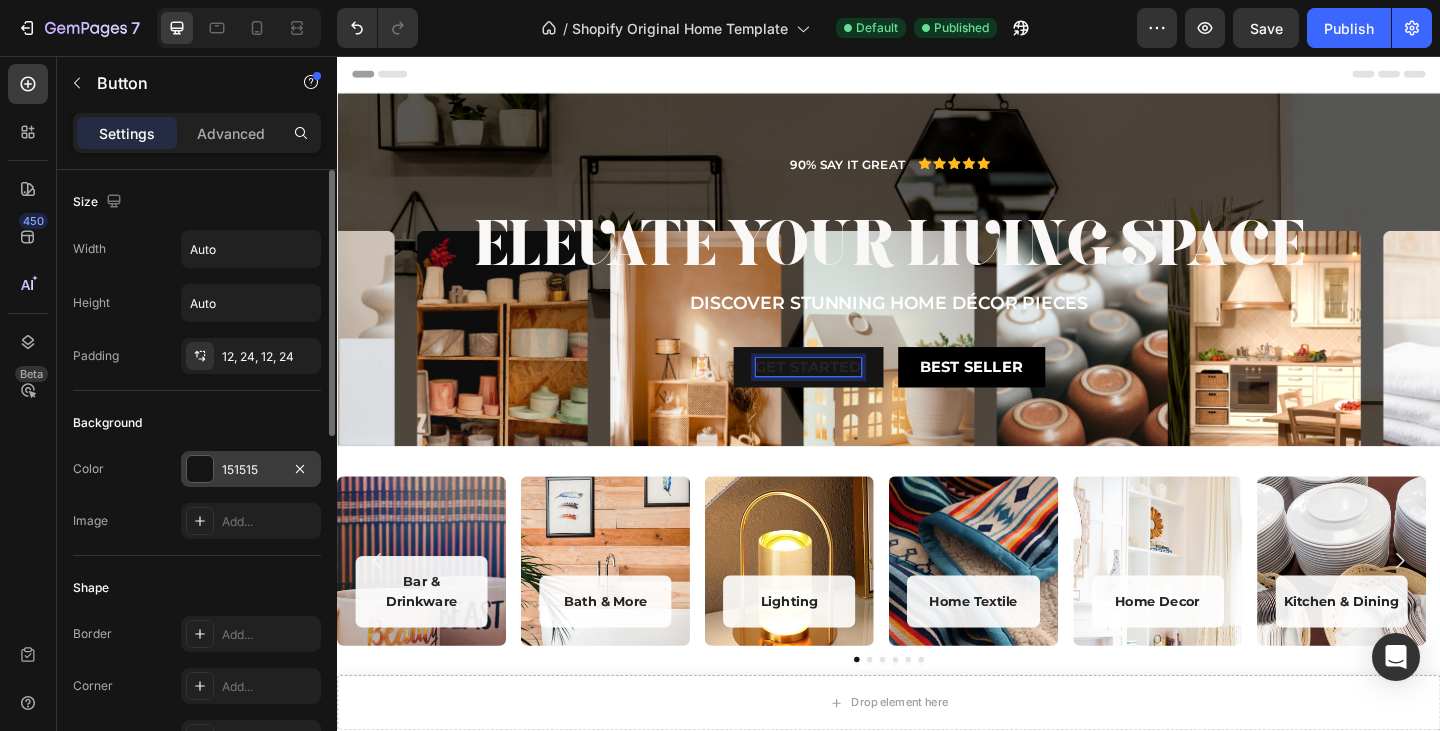 click on "151515" at bounding box center (251, 470) 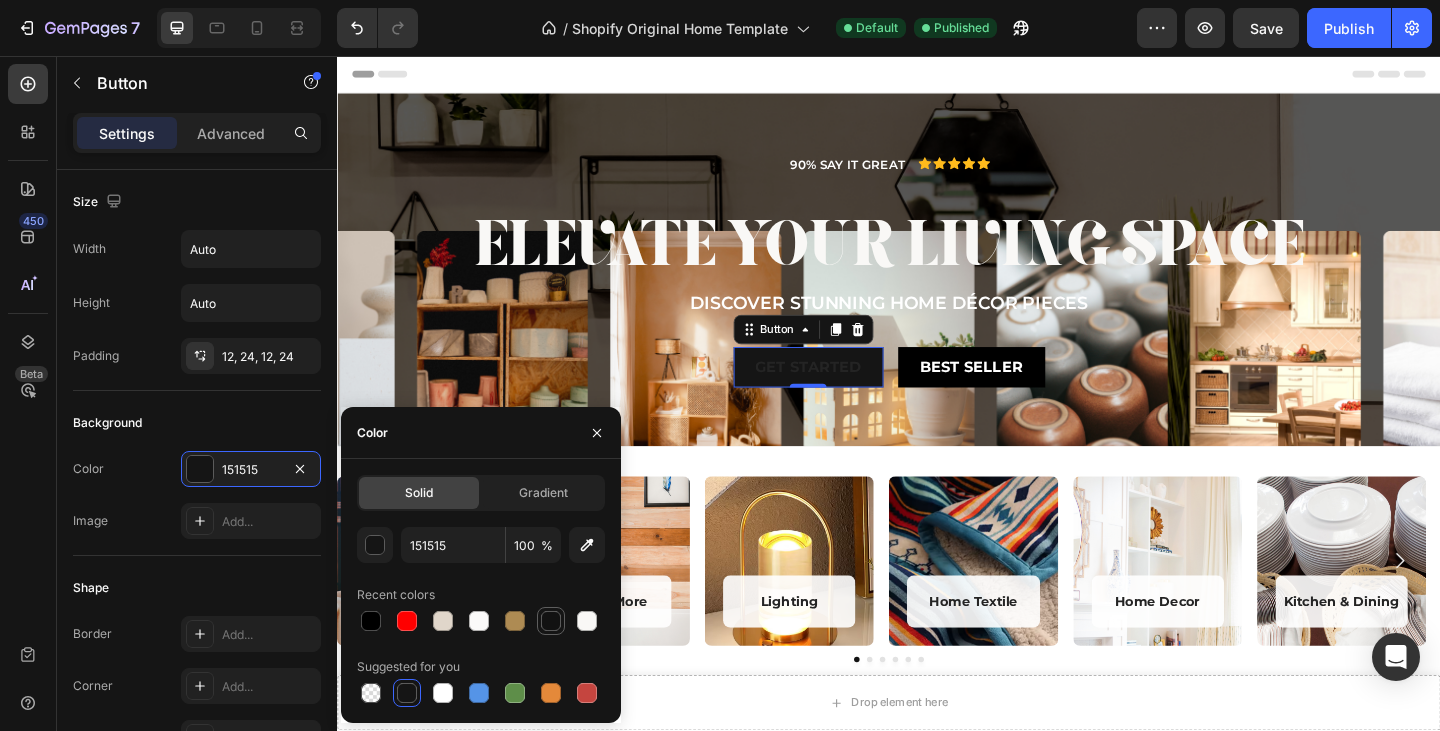 click at bounding box center [551, 621] 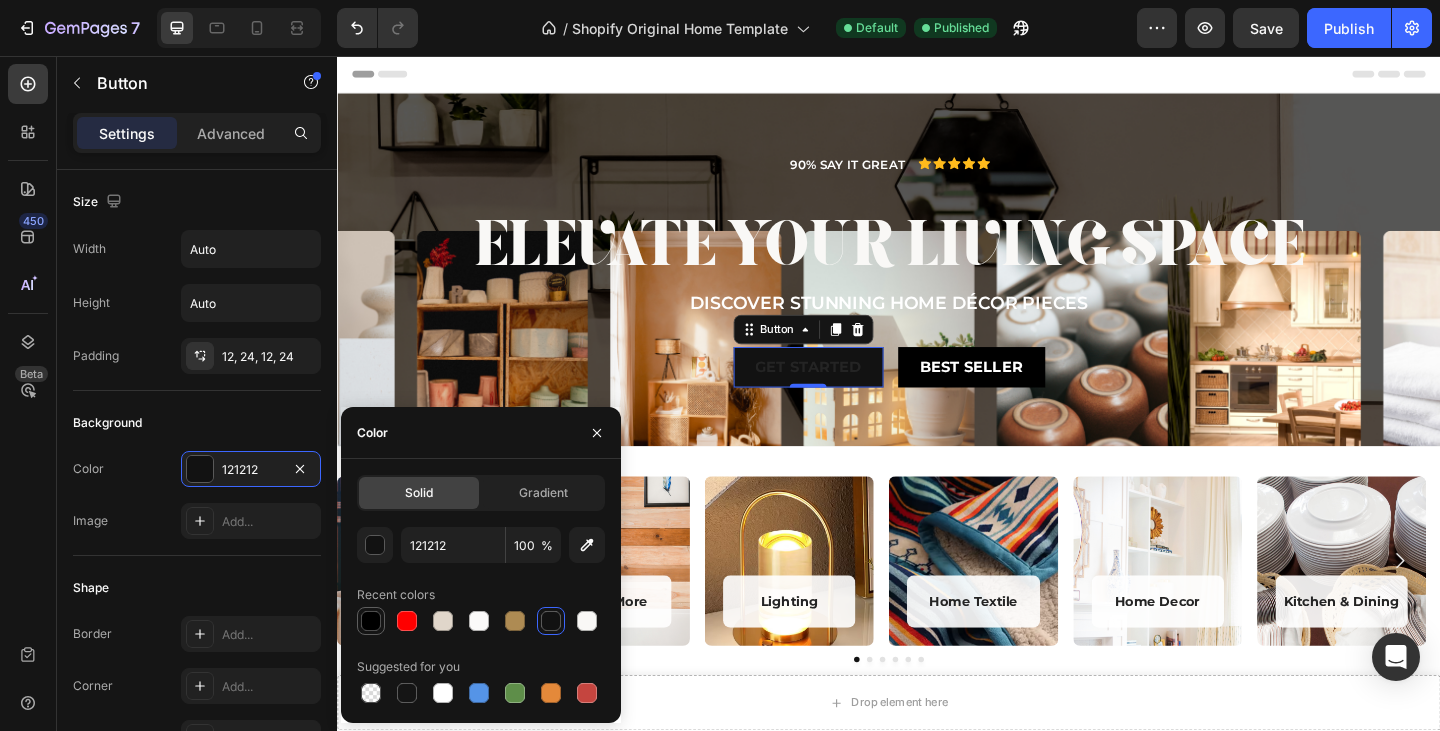 click at bounding box center (371, 621) 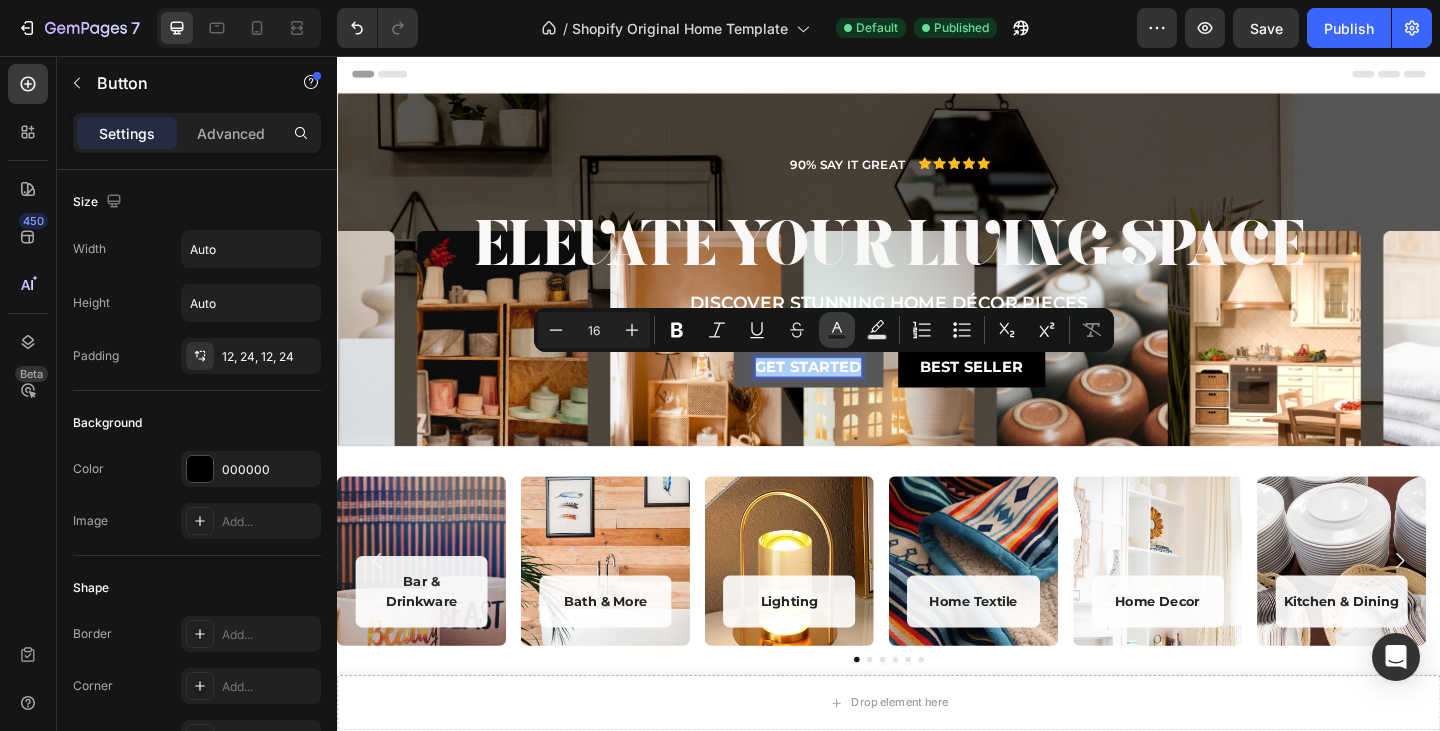 click 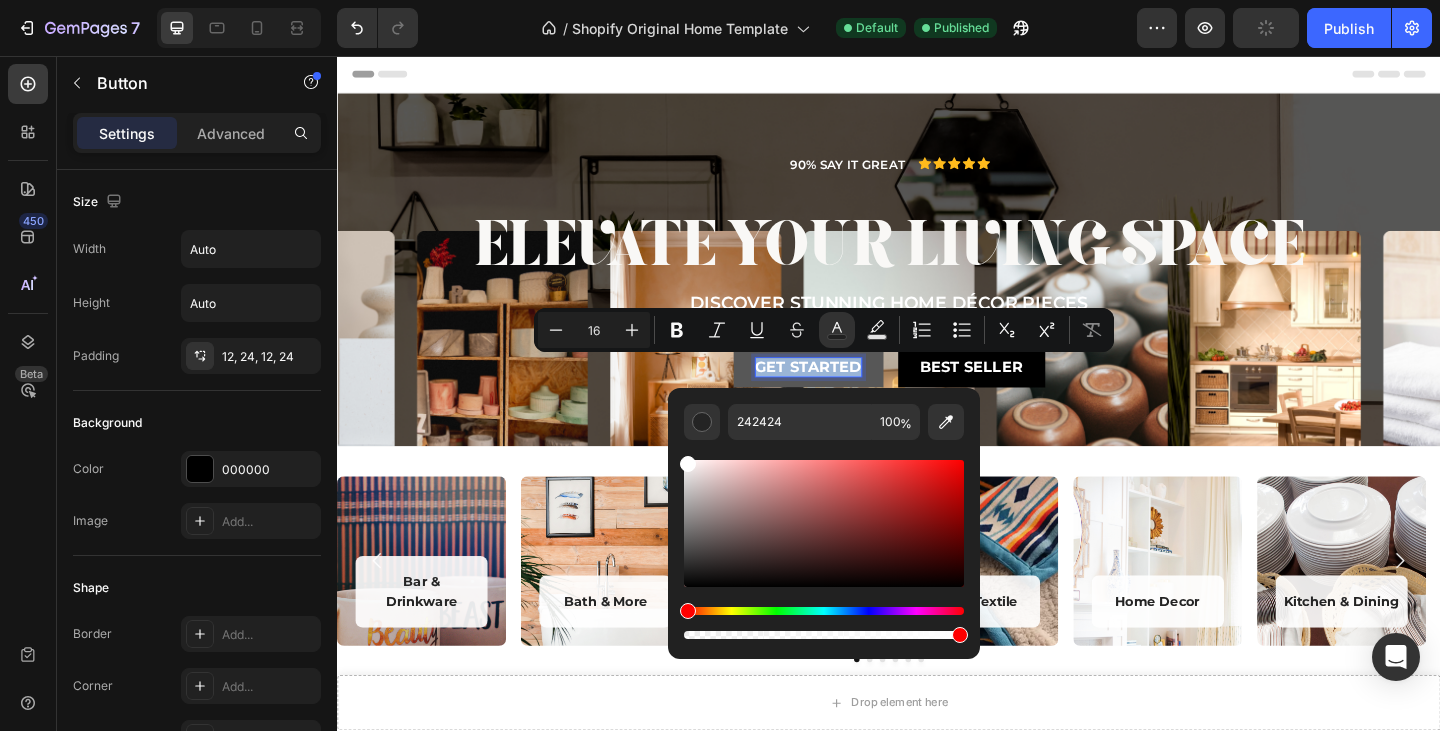 drag, startPoint x: 680, startPoint y: 450, endPoint x: 332, endPoint y: 424, distance: 348.9699 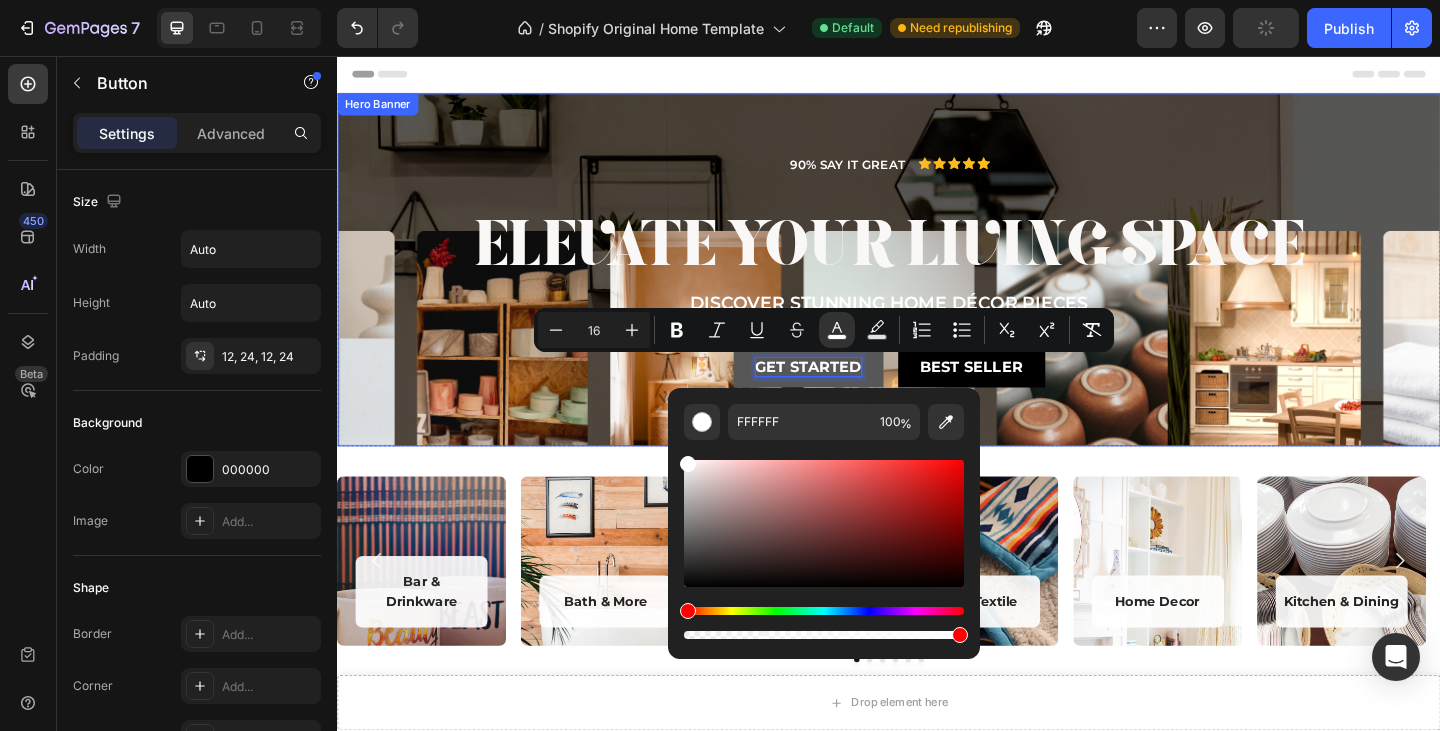 click on "90% SAY IT GREAT Text Block Icon Icon Icon Icon Icon Icon List Row Elevate Your Living Space Heading Discover Stunning Home Décor Pieces Text Block Get started Button   0 Best Seller Button Row" at bounding box center [937, 289] 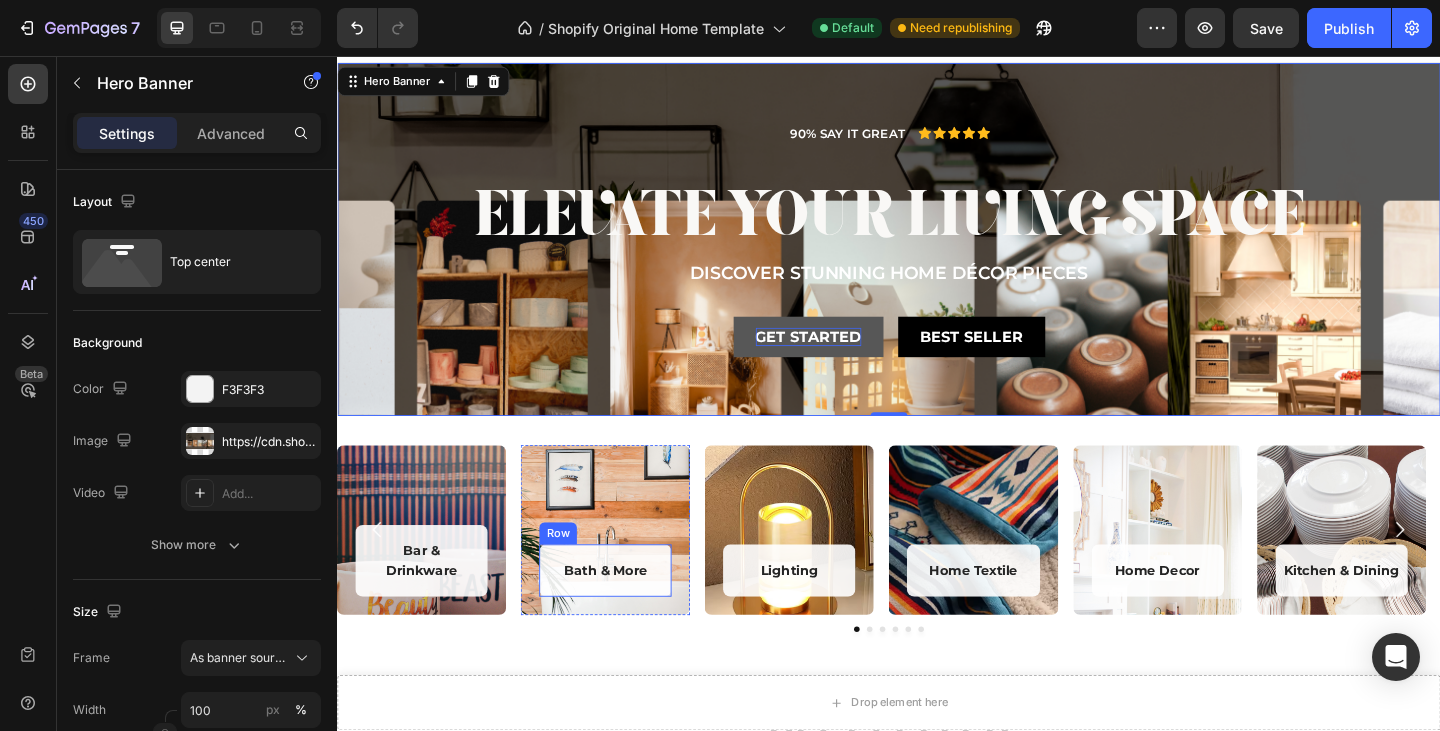 scroll, scrollTop: 100, scrollLeft: 0, axis: vertical 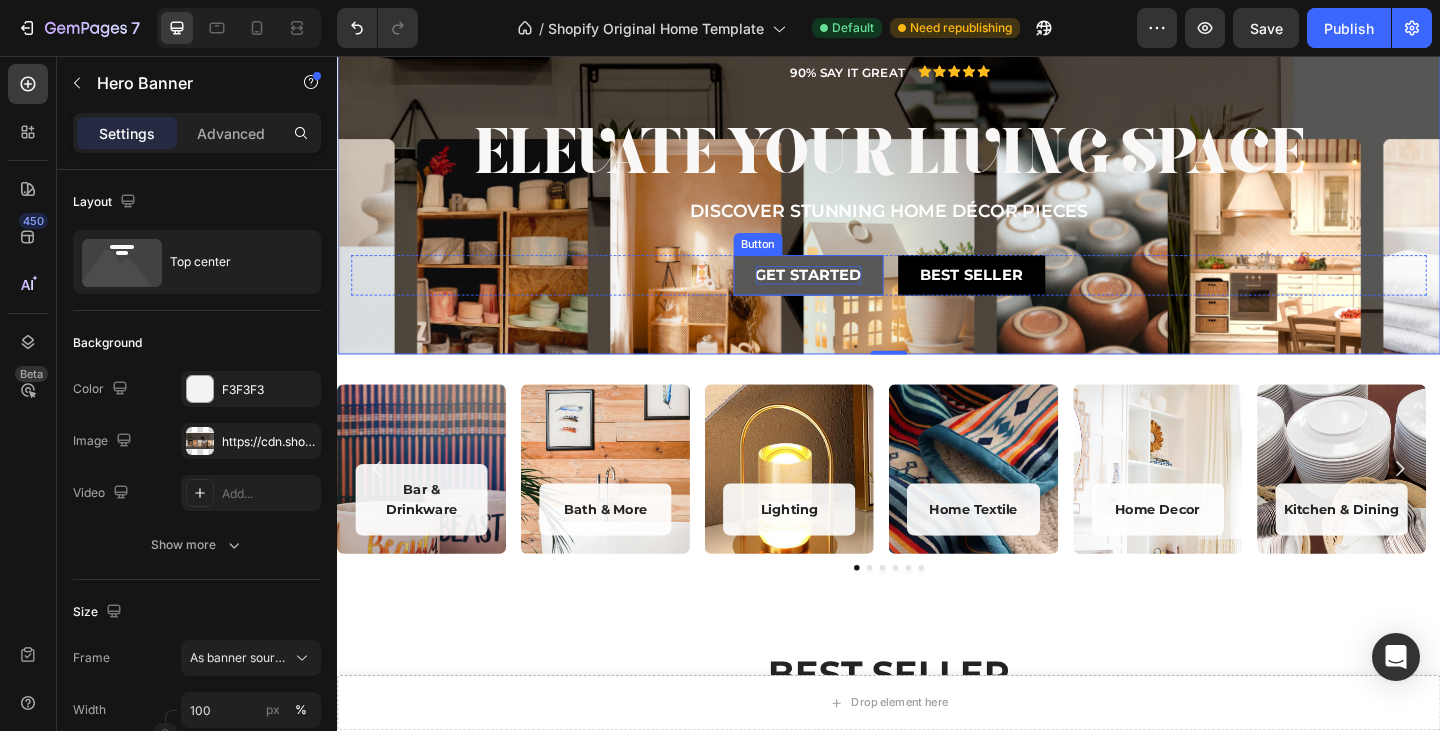 click on "Get started" at bounding box center (849, 295) 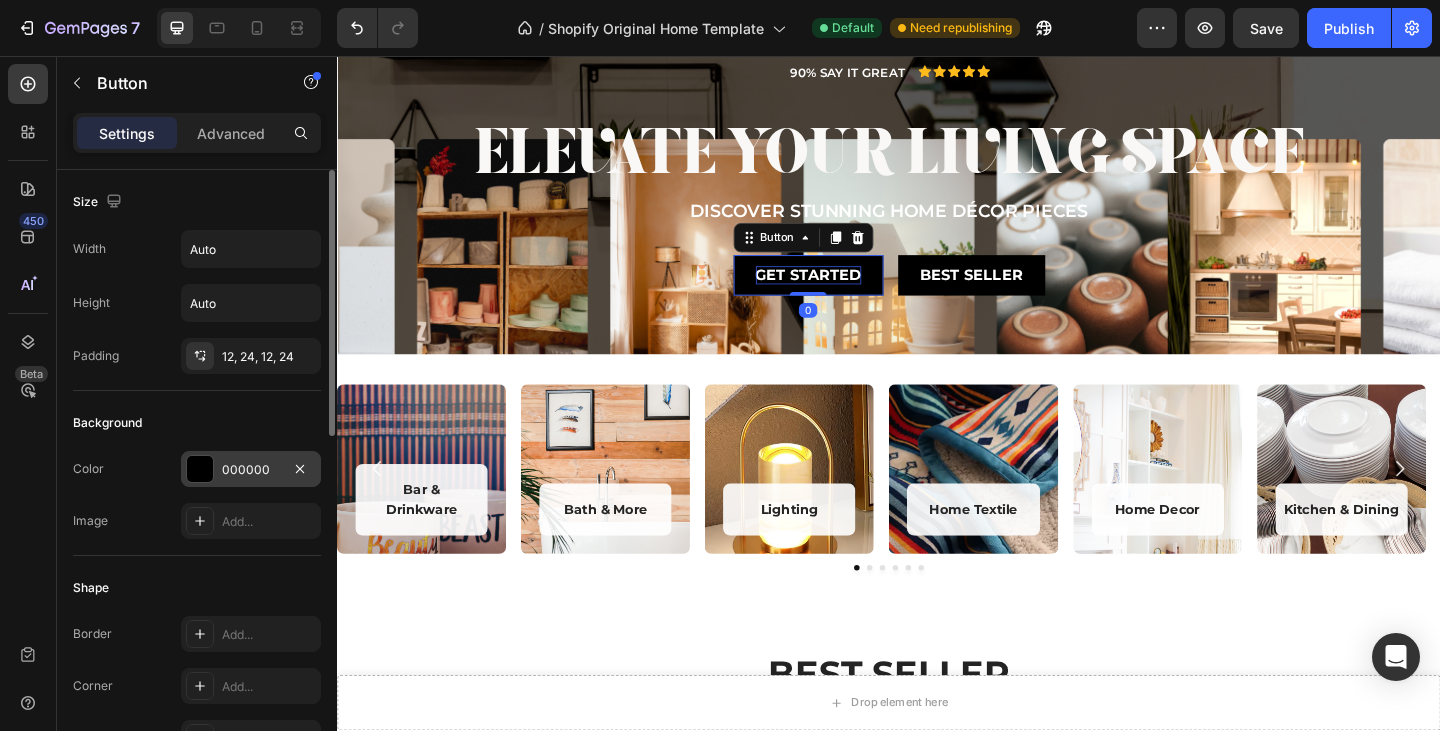 click on "000000" at bounding box center [251, 470] 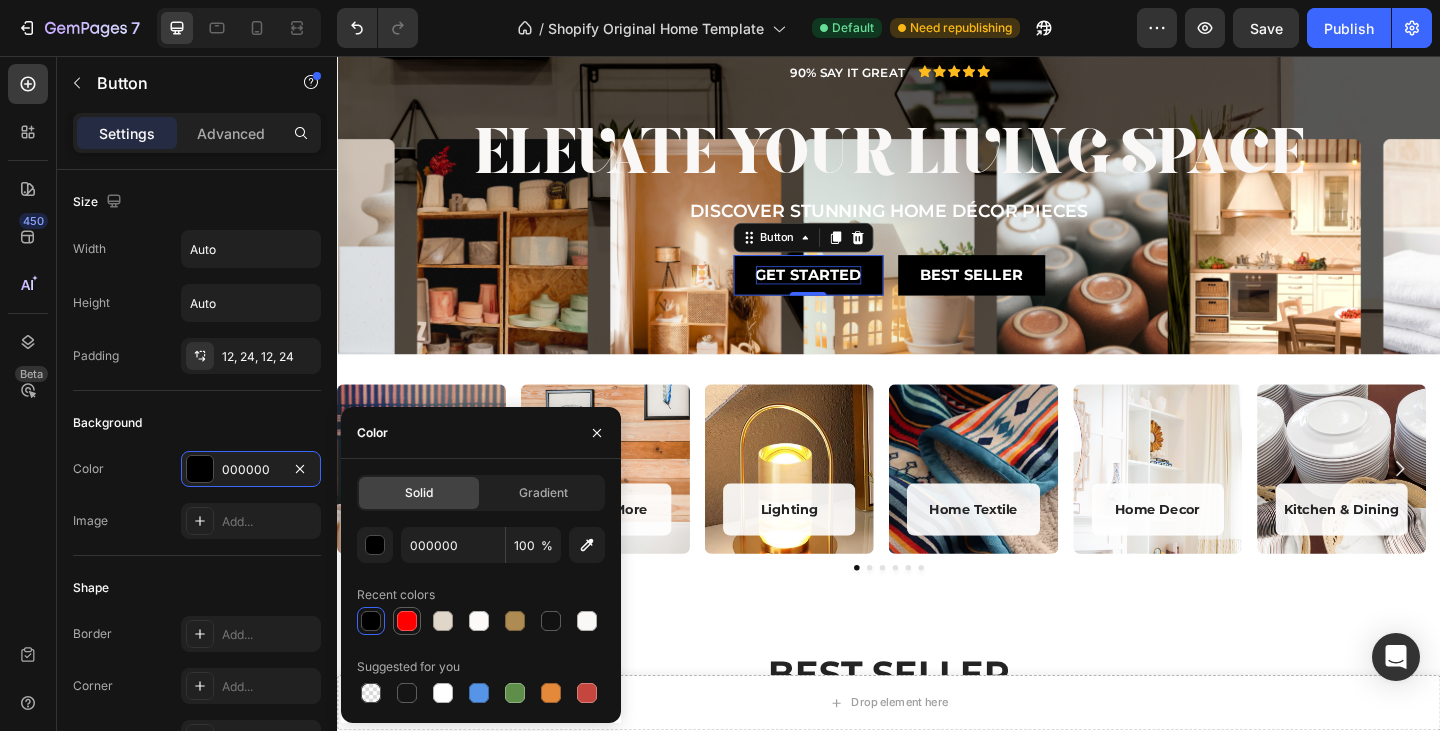click at bounding box center (407, 621) 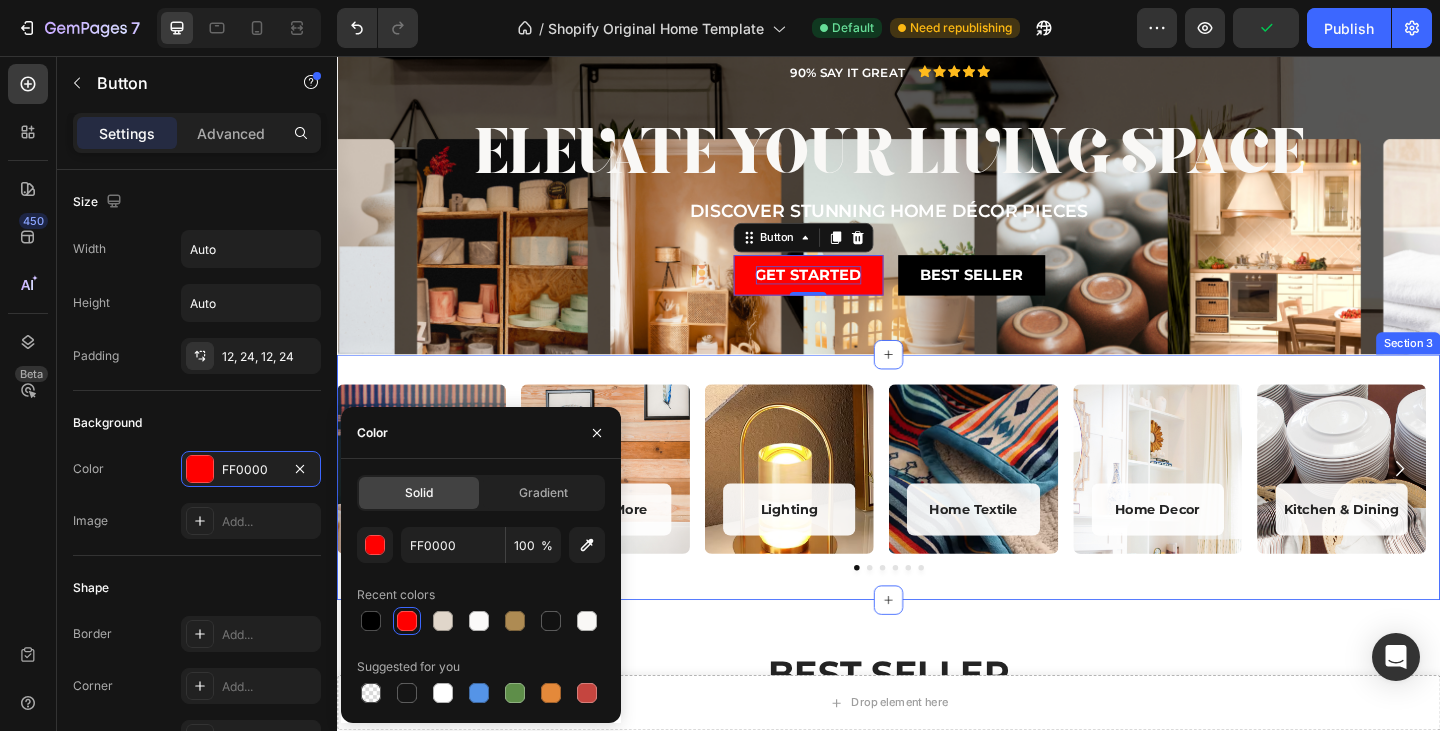 click on "Bar & Drinkware Heading Row Hero Banner Bath & More Heading Row Hero Banner Lighting Heading Row Hero Banner Home Textile Heading Row Hero Banner Home Decor Heading Row Hero Banner Kitchen & Dining Heading Row Hero Banner
Carousel Section 3" at bounding box center (937, 514) 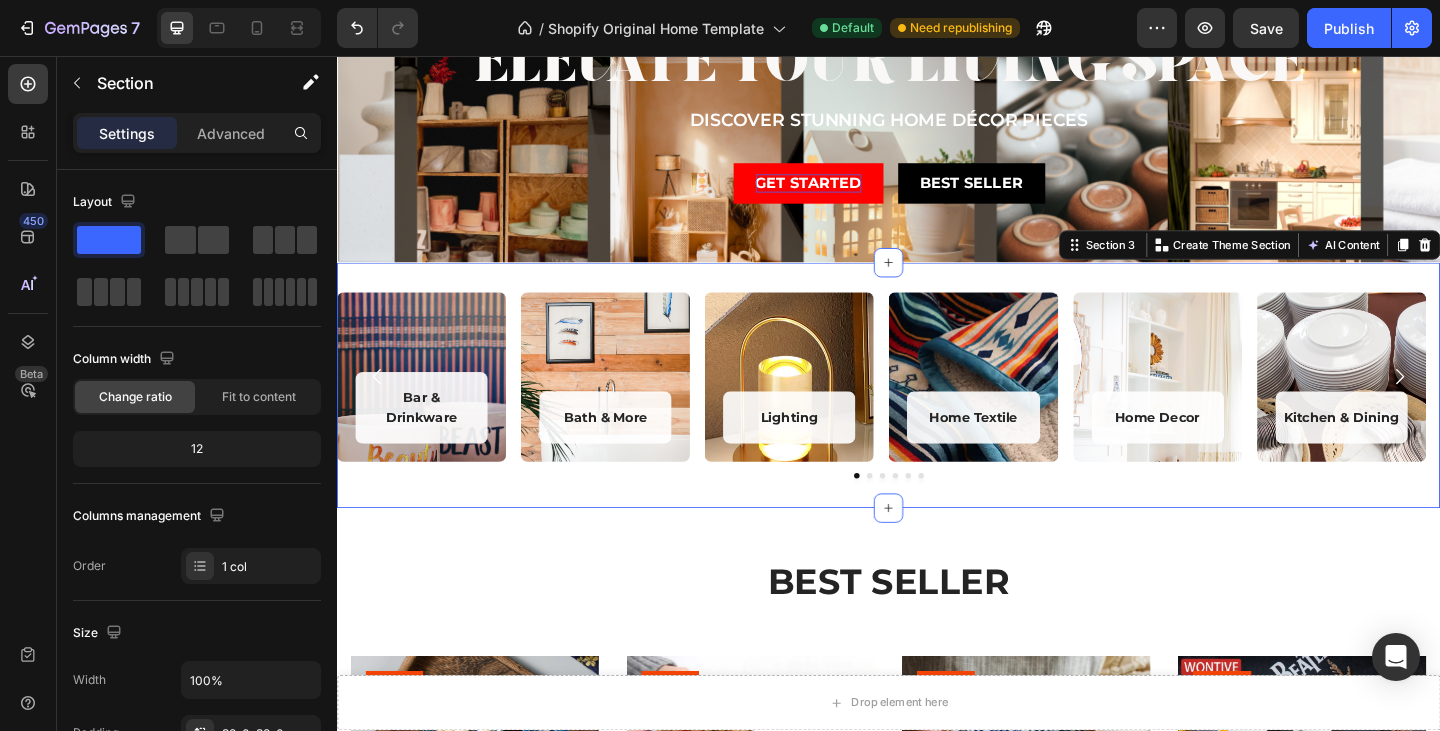 scroll, scrollTop: 0, scrollLeft: 0, axis: both 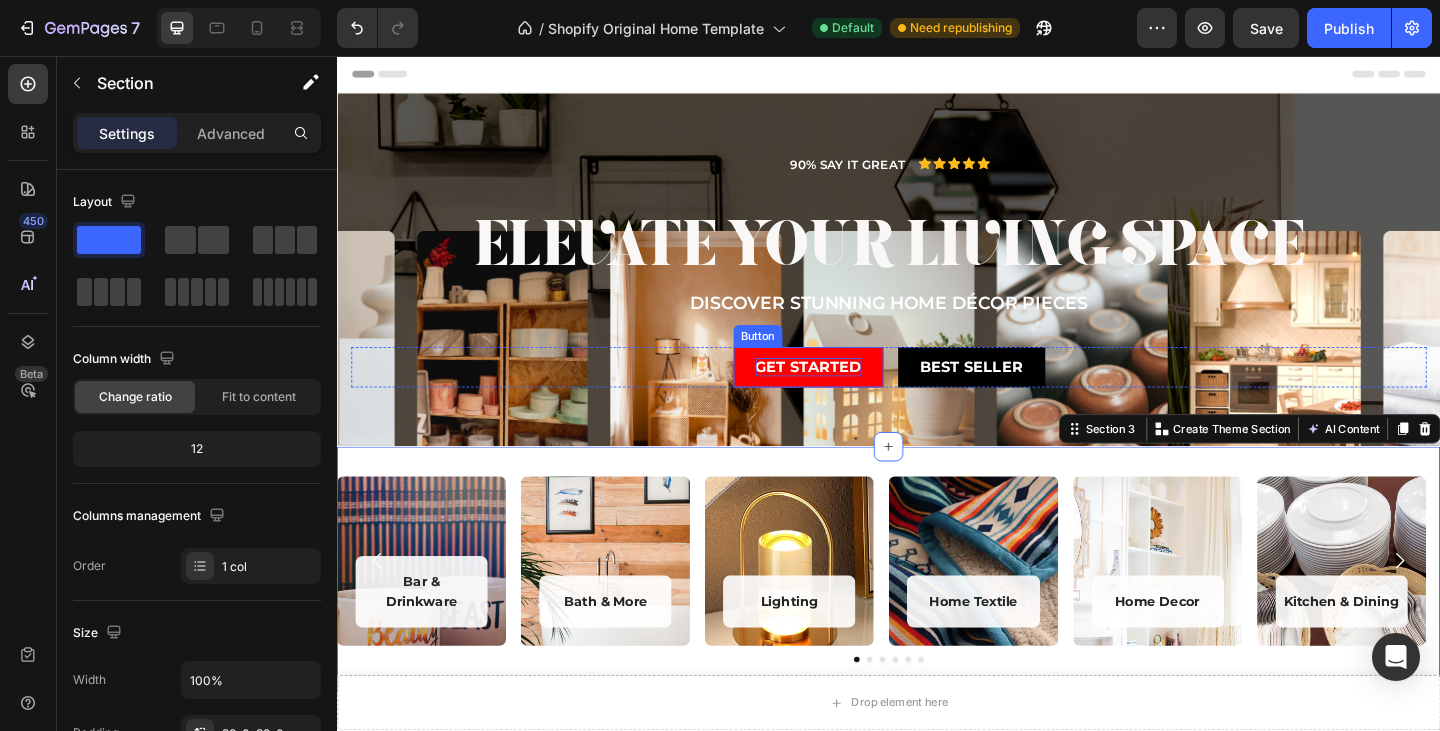 click on "Get started" at bounding box center (849, 394) 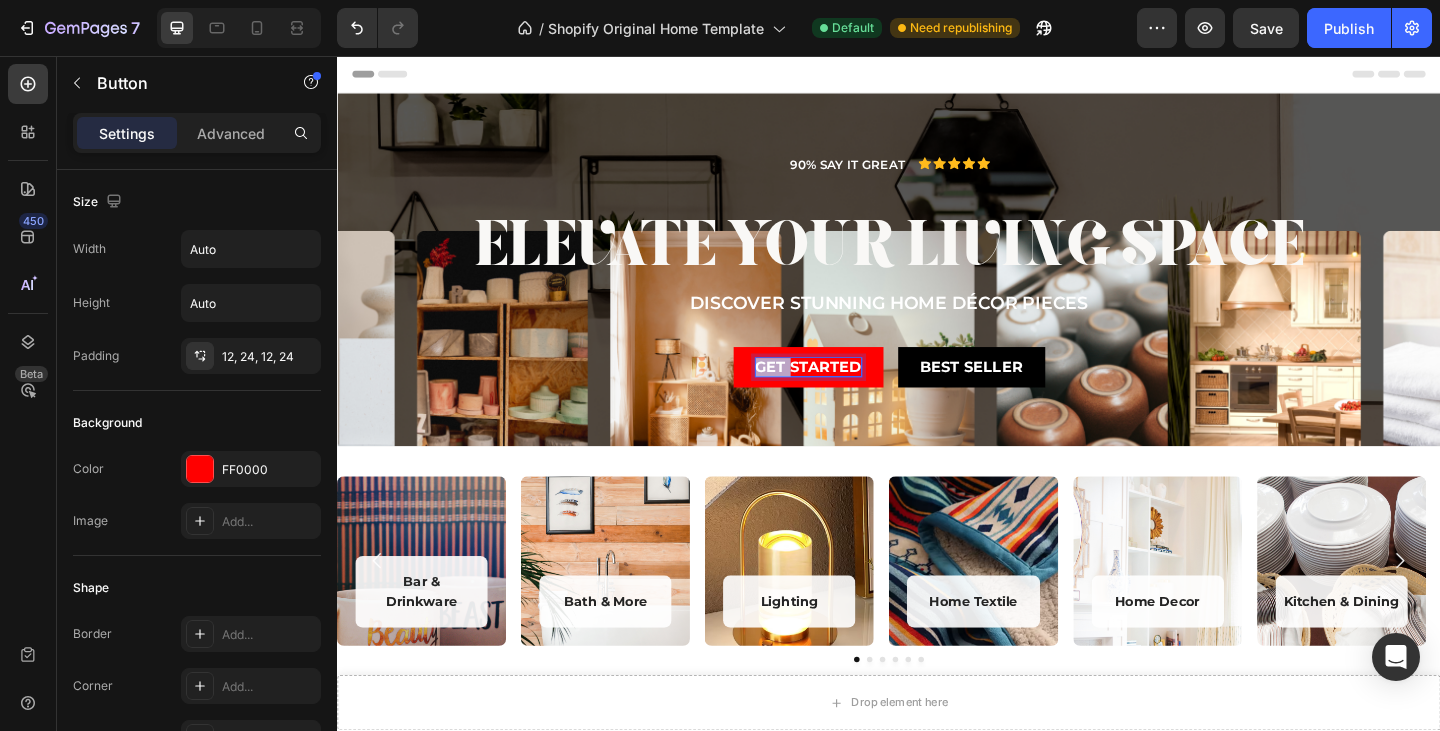 click on "Get started" at bounding box center [849, 394] 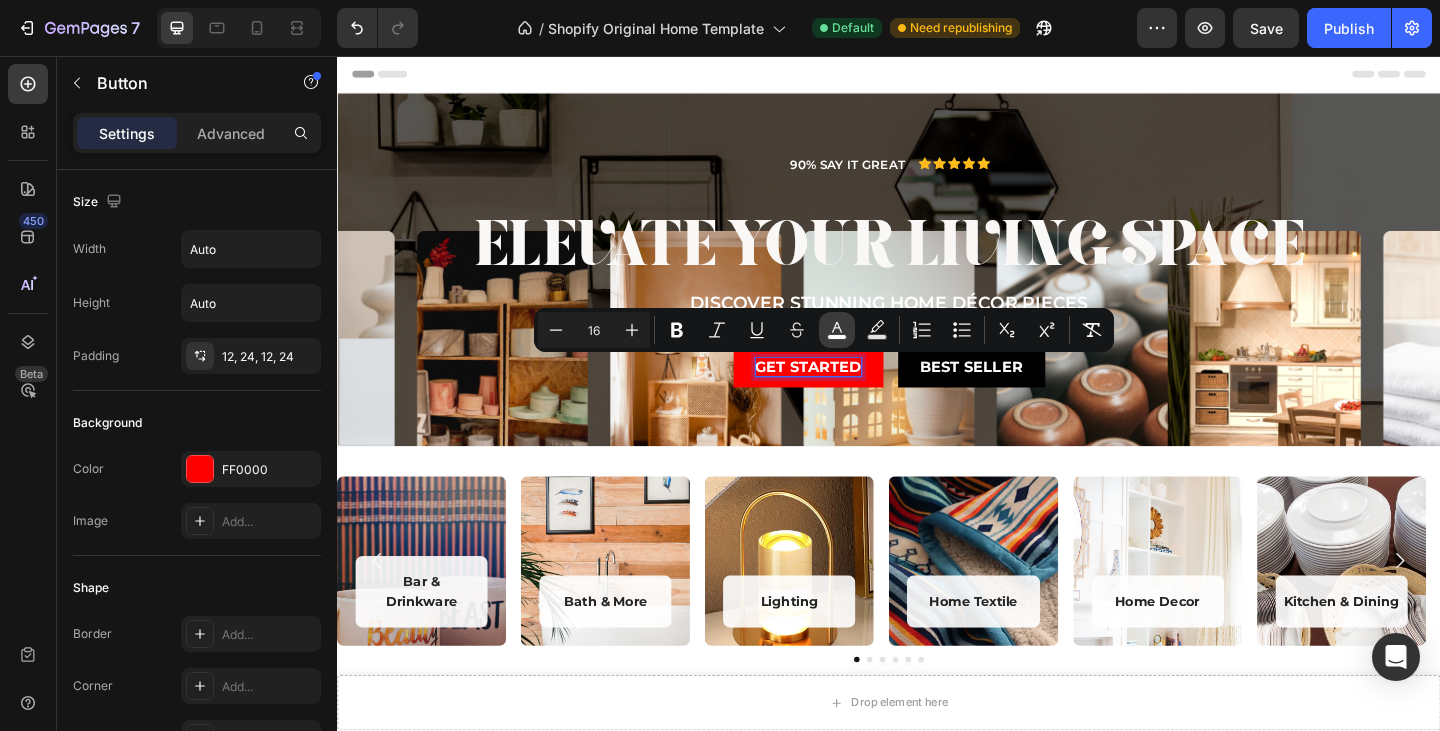 click 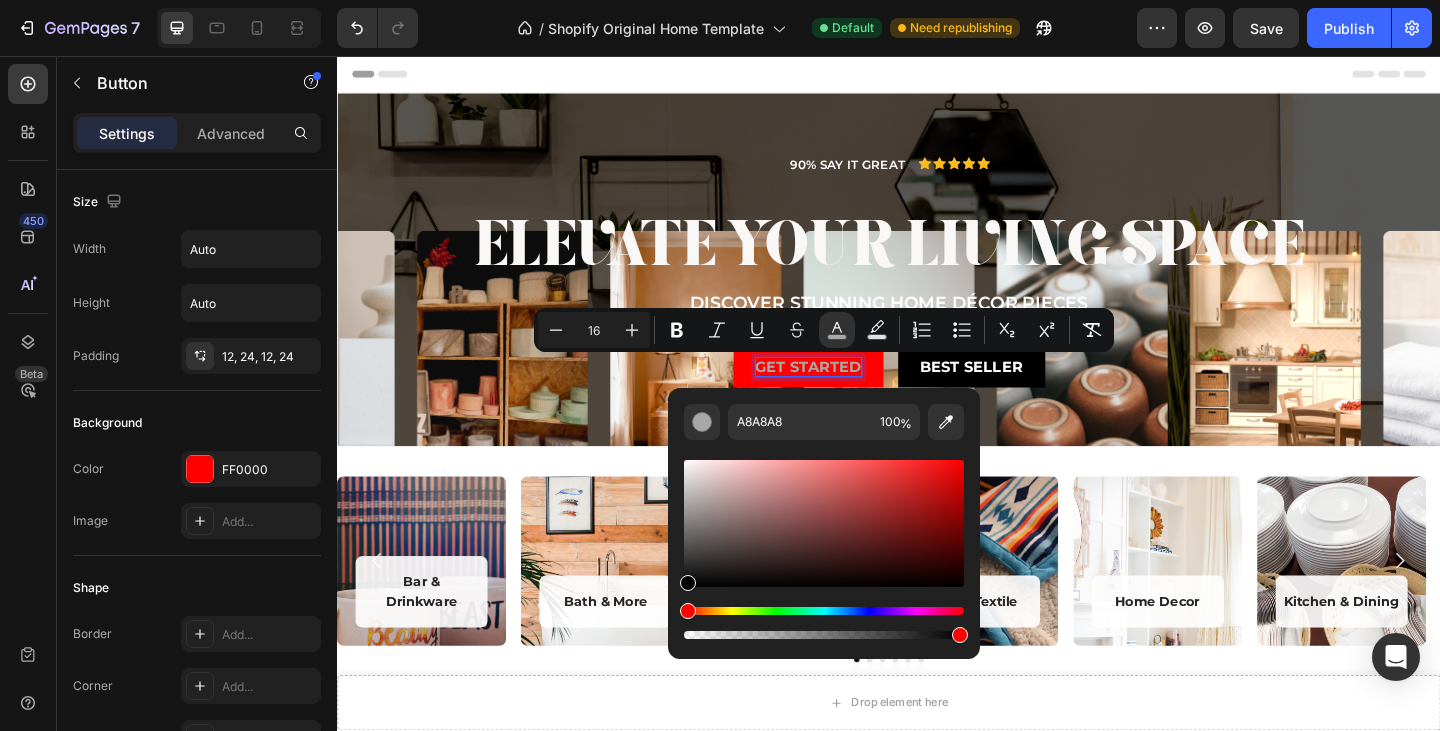 type on "000000" 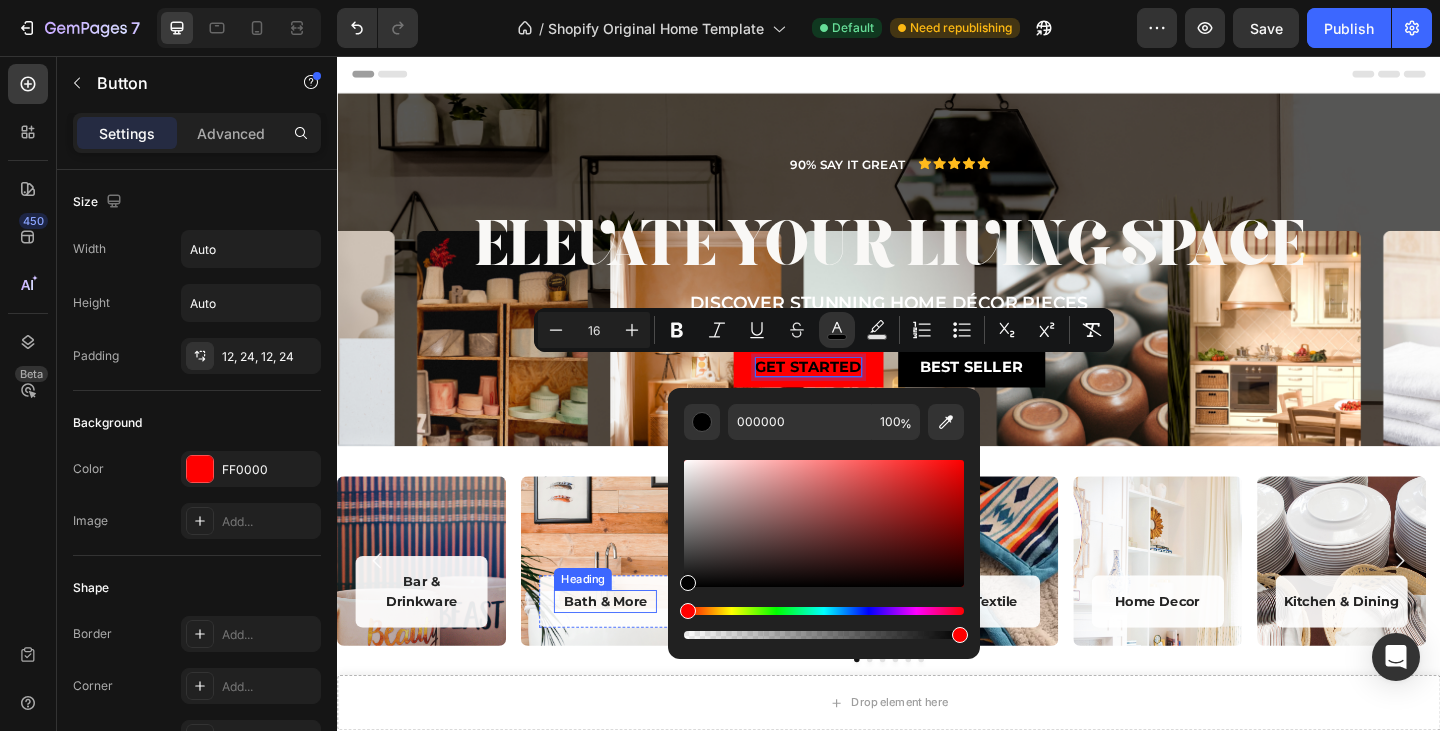 drag, startPoint x: 1024, startPoint y: 521, endPoint x: 658, endPoint y: 577, distance: 370.25937 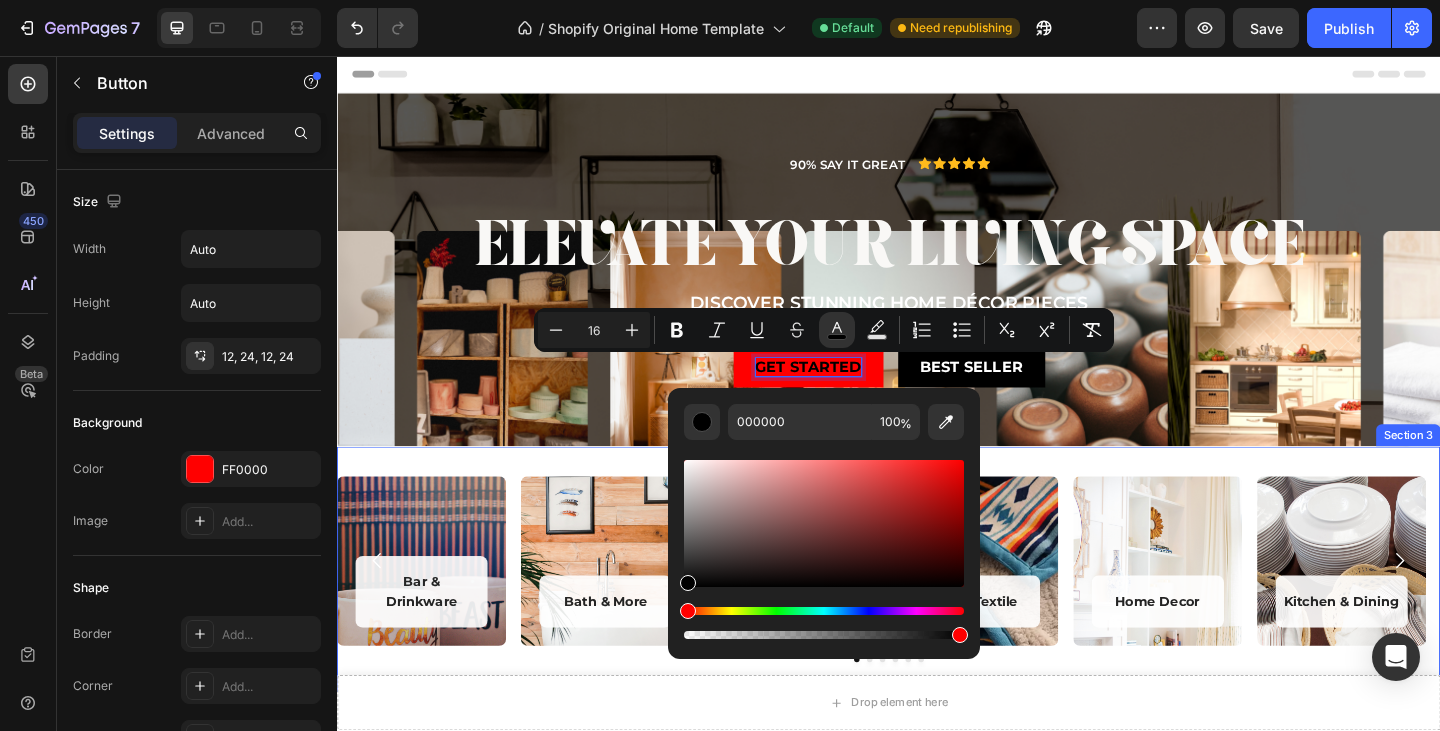 click on "Bar & Drinkware Heading Row Hero Banner Bath & More Heading Row Hero Banner Lighting Heading Row Hero Banner Home Textile Heading Row Hero Banner Home Decor Heading Row Hero Banner Kitchen & Dining Heading Row Hero Banner
Carousel Section 3" at bounding box center [937, 614] 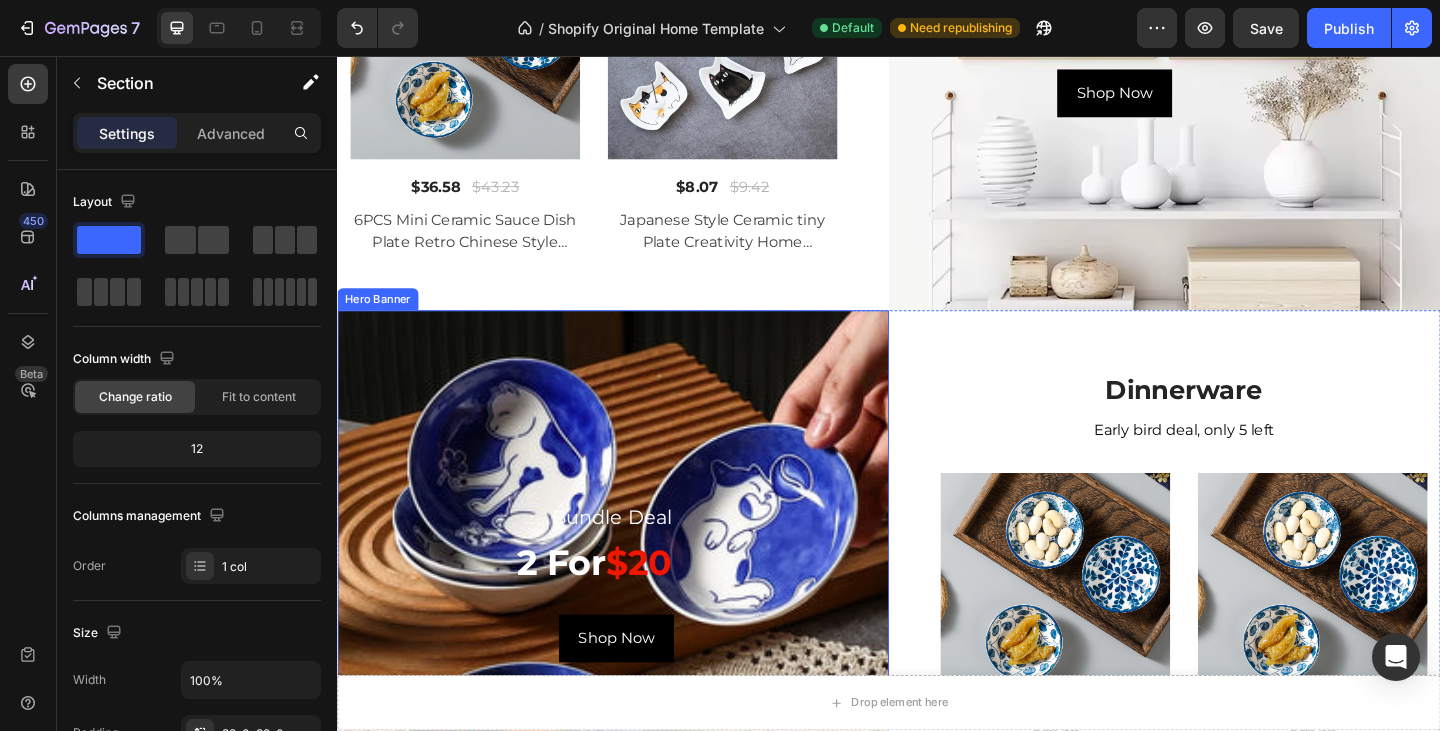 scroll, scrollTop: 2000, scrollLeft: 0, axis: vertical 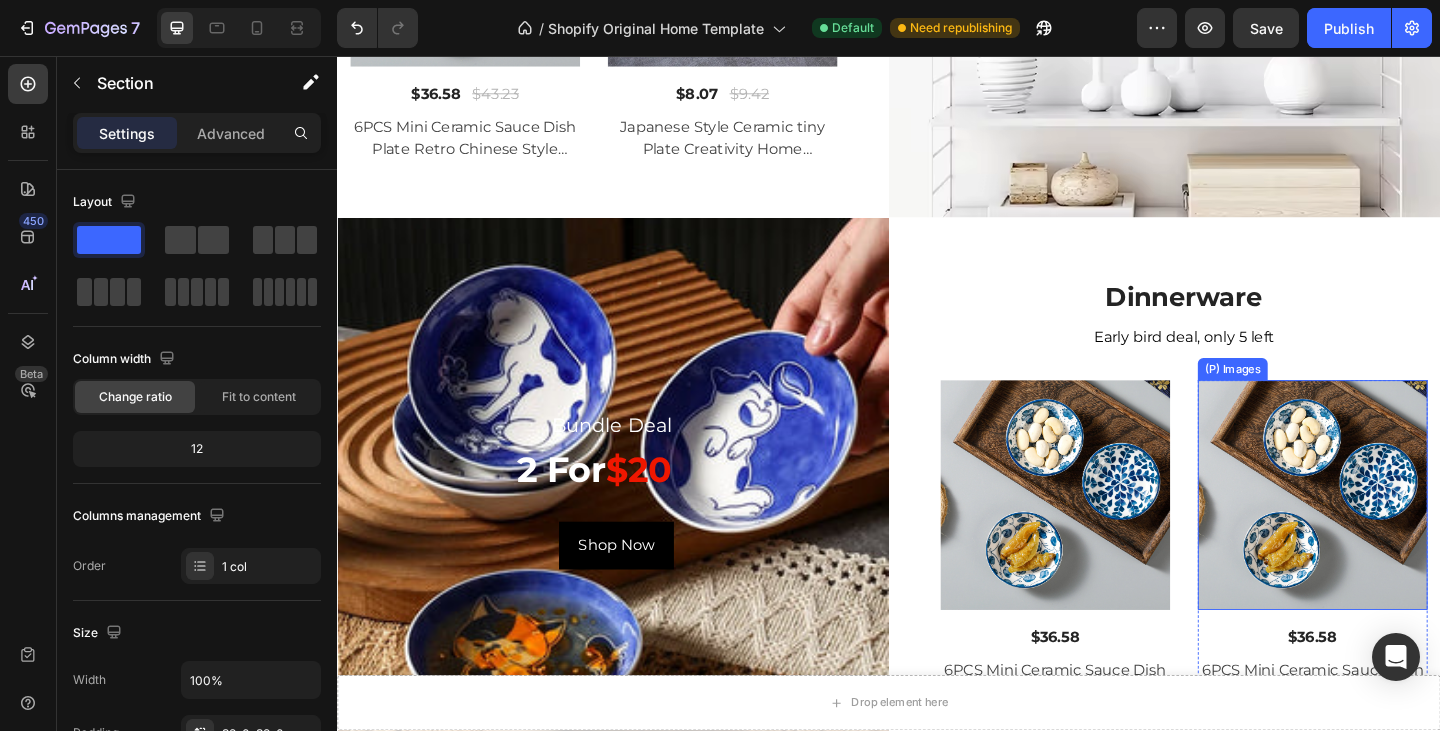 click at bounding box center [1398, 534] 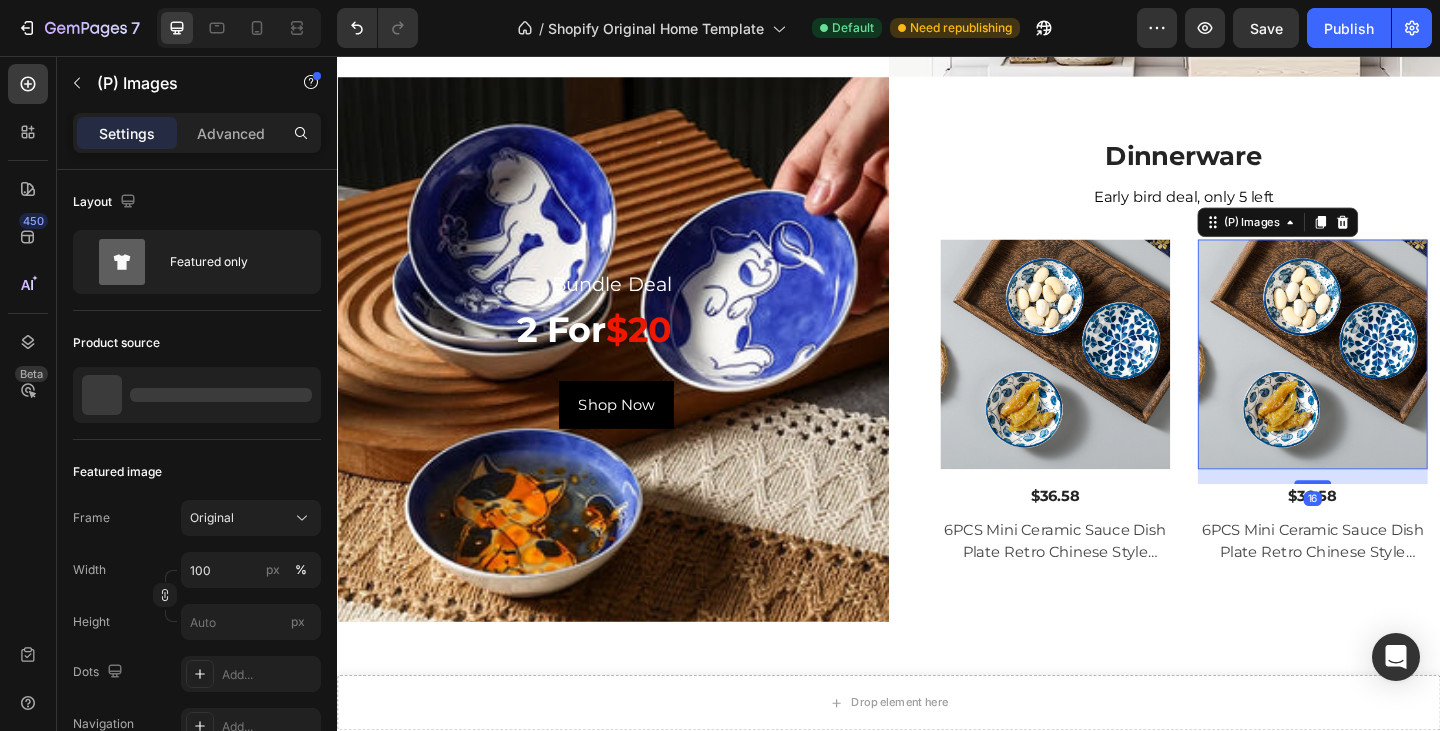 scroll, scrollTop: 2200, scrollLeft: 0, axis: vertical 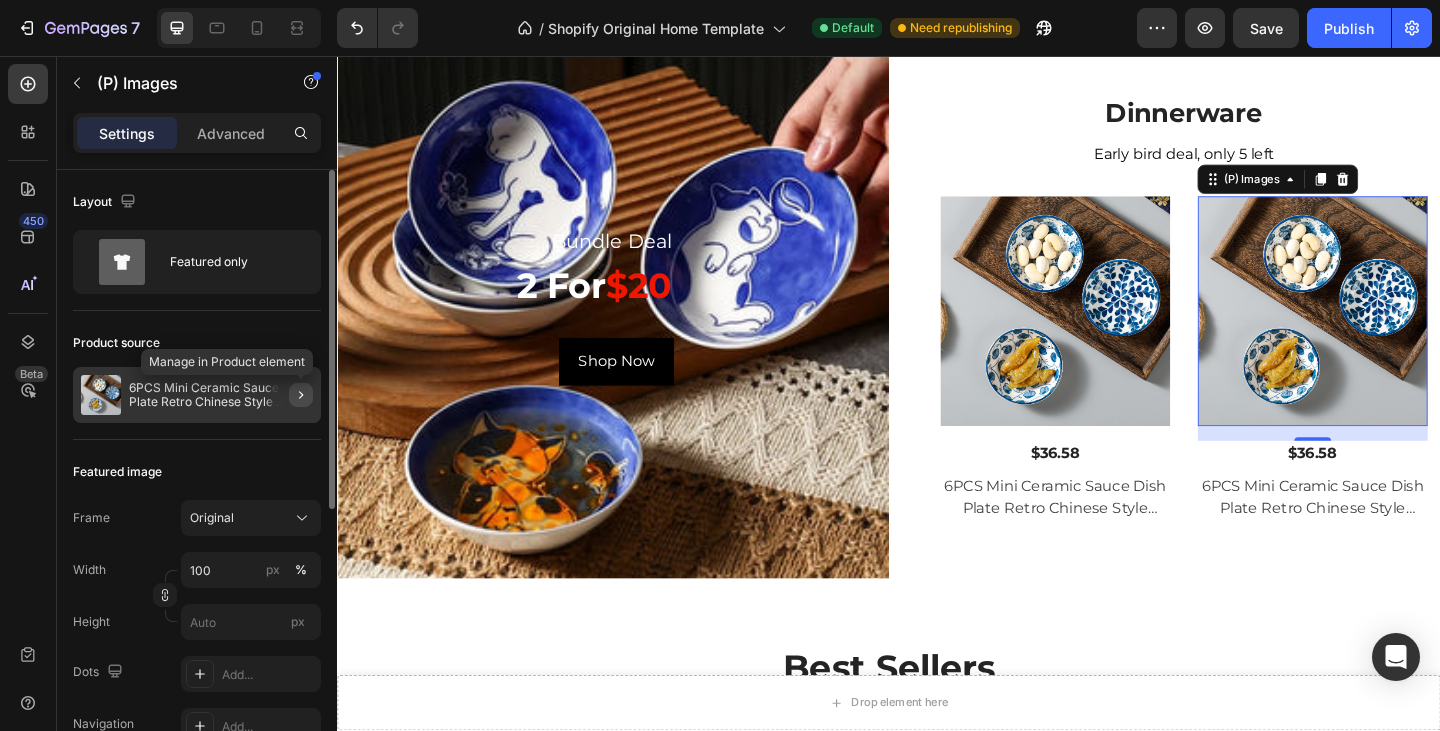 click 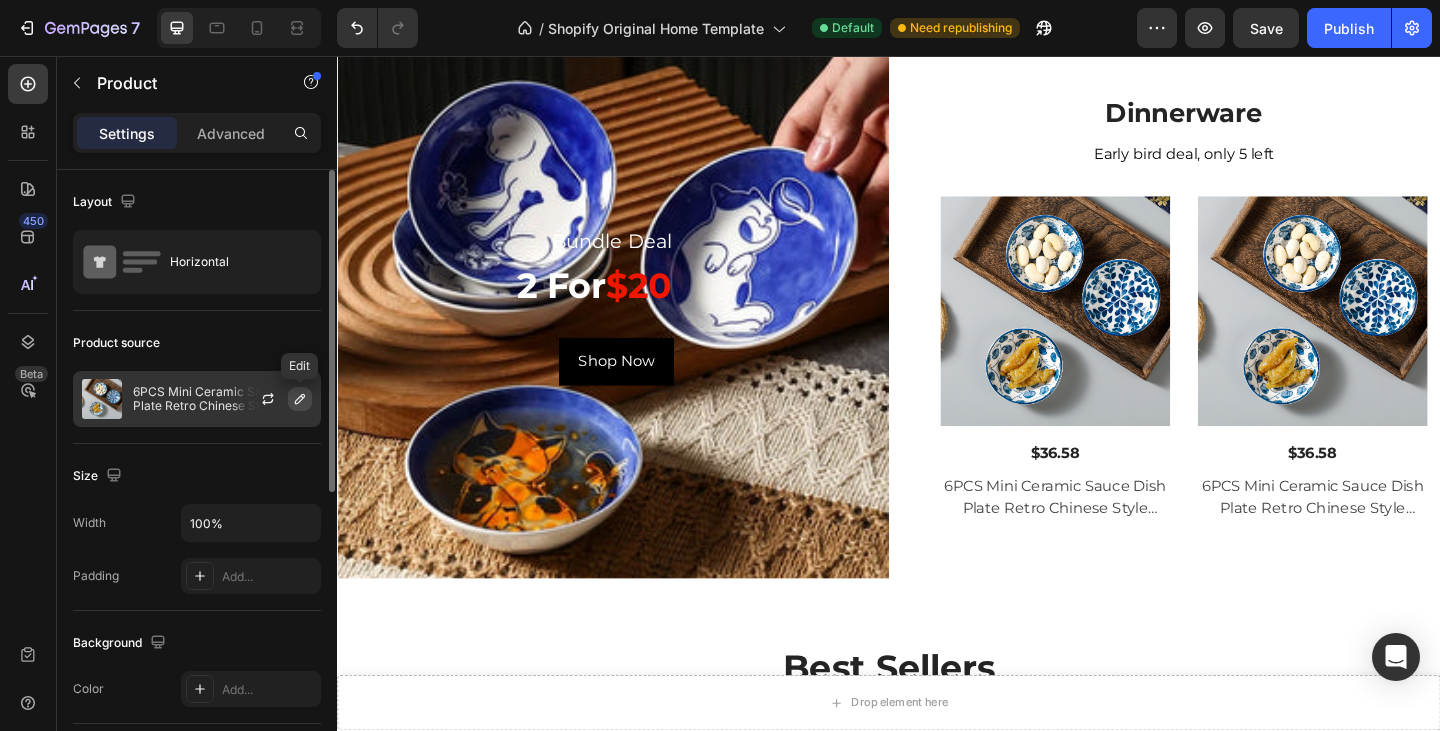 click 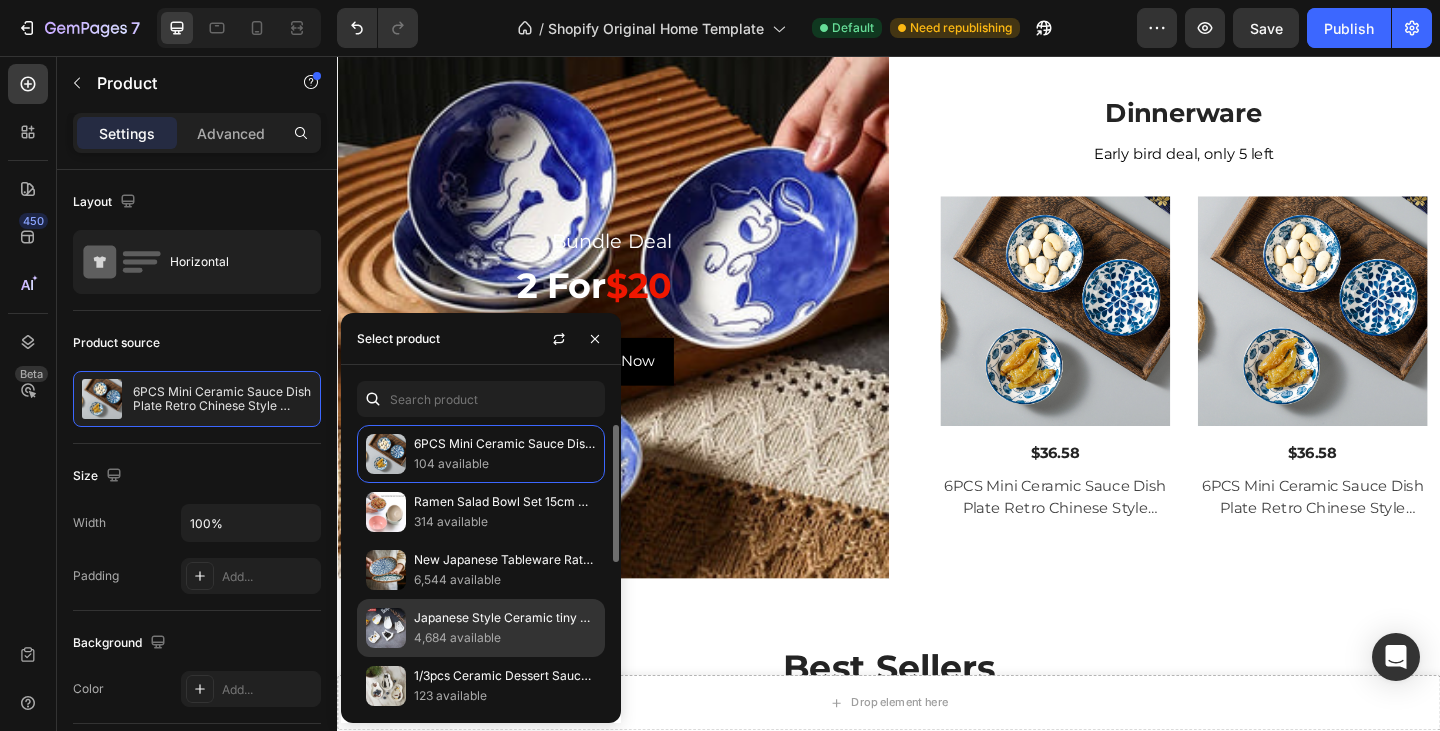 scroll, scrollTop: 100, scrollLeft: 0, axis: vertical 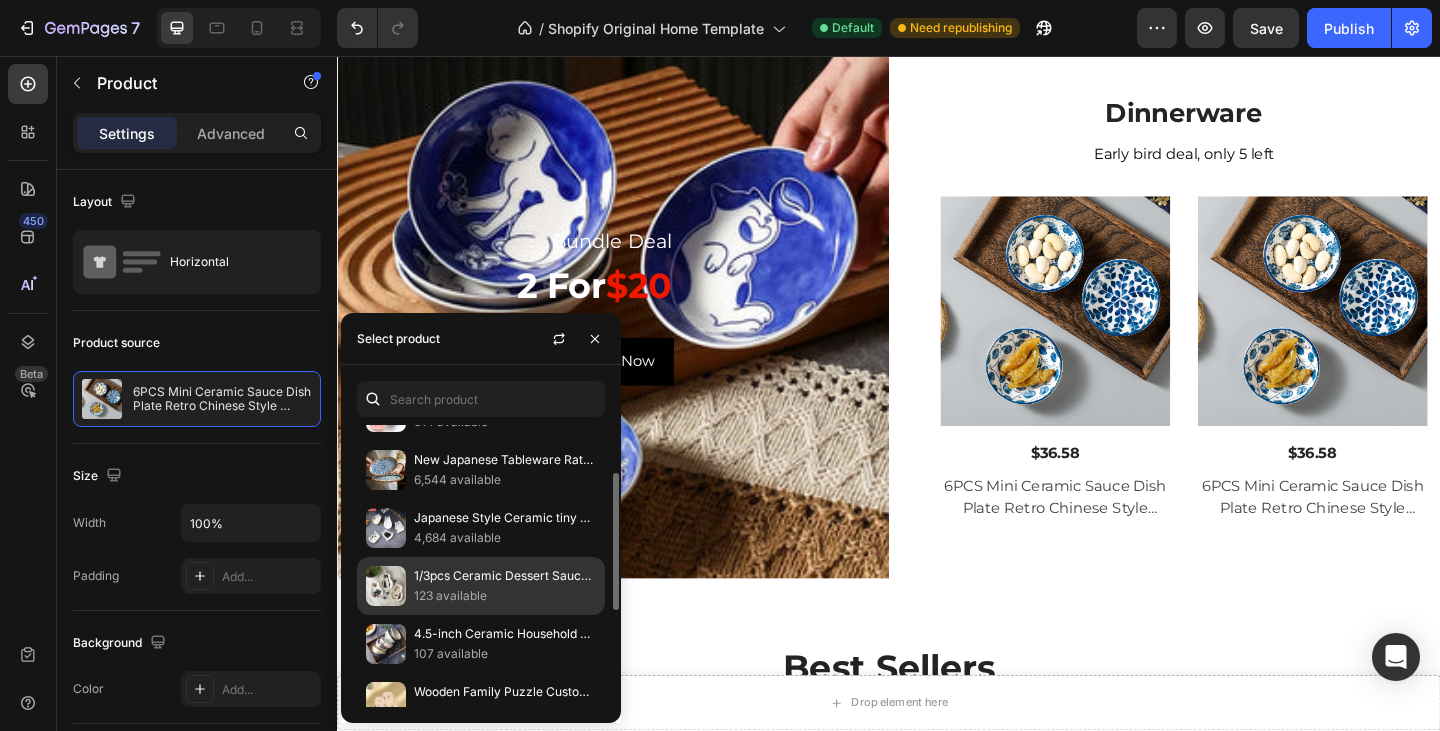 click on "1/3pcs Ceramic Dessert Sauce Dish Japanese Tableware Creative Cute Cartoon Lucky Cat Pattern Water Drop Shape Fruit Sushi Plates" at bounding box center [505, 576] 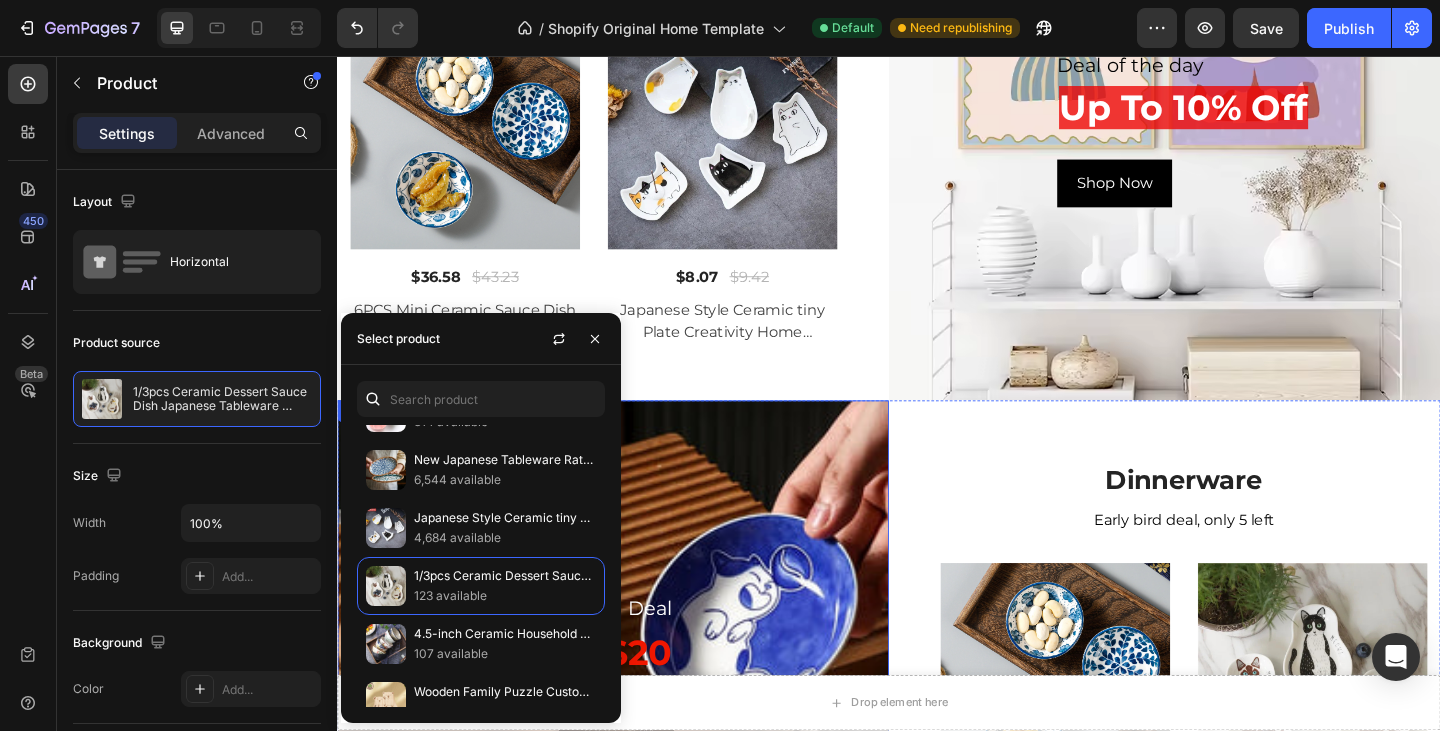 scroll, scrollTop: 1800, scrollLeft: 0, axis: vertical 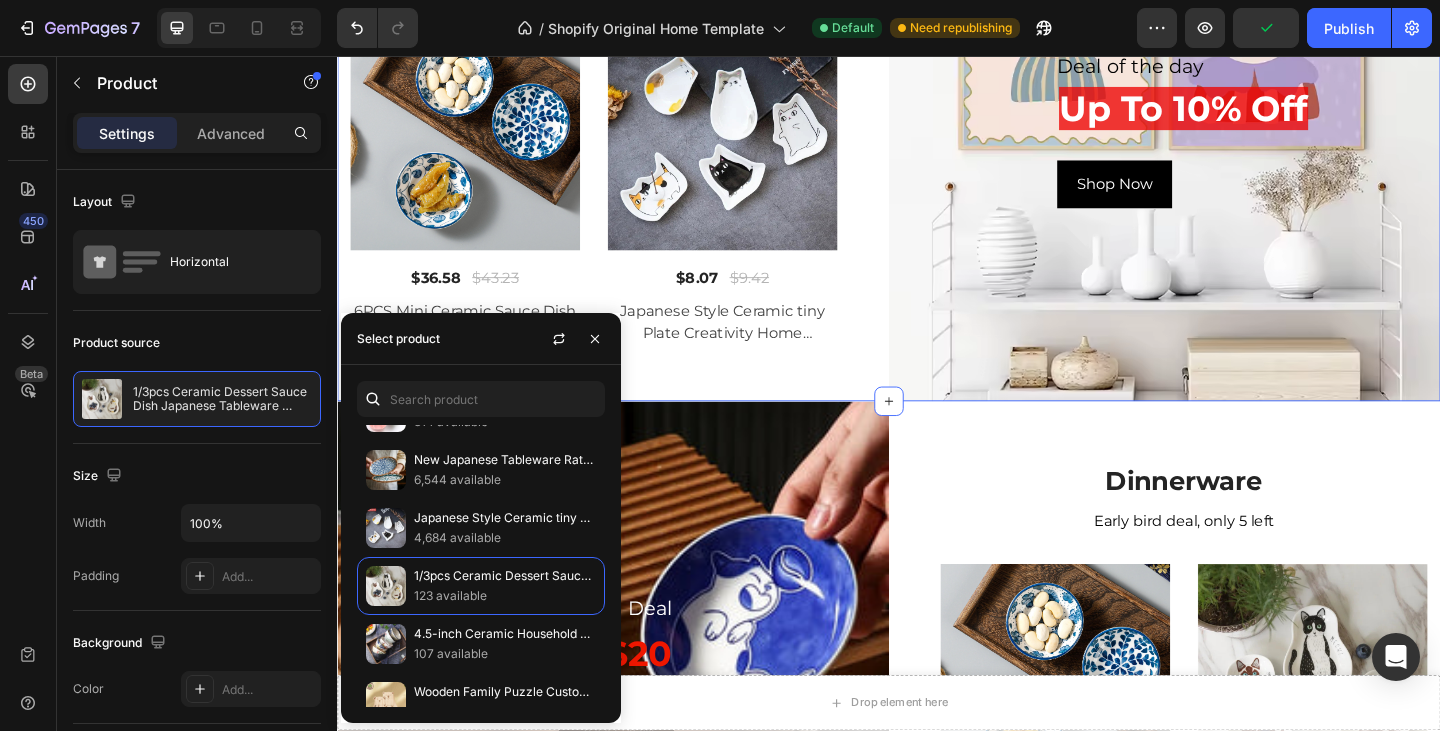click on "Home Decor Heading Early bird deal, only 1 left Text (P) Images $36.58 (P) Price (P) Price $43.23 (P) Price (P) Price Row 6PCS Mini Ceramic Sauce Dish Plate Retro Chinese Style Barbecue Dipped Sashimi Sushi Soy Snack Fruit Dessert Plates Tableware (P) Title Product (P) Images $8.07 (P) Price (P) Price $9.42 (P) Price (P) Price Row Japanese Style Ceramic tiny Plate Creativity Home Restaurant Soy Sauce Vinegar Mustard Seasoning  Animal Ceramic Dish Kitchen (P) Title Product Row Row" at bounding box center [637, 138] 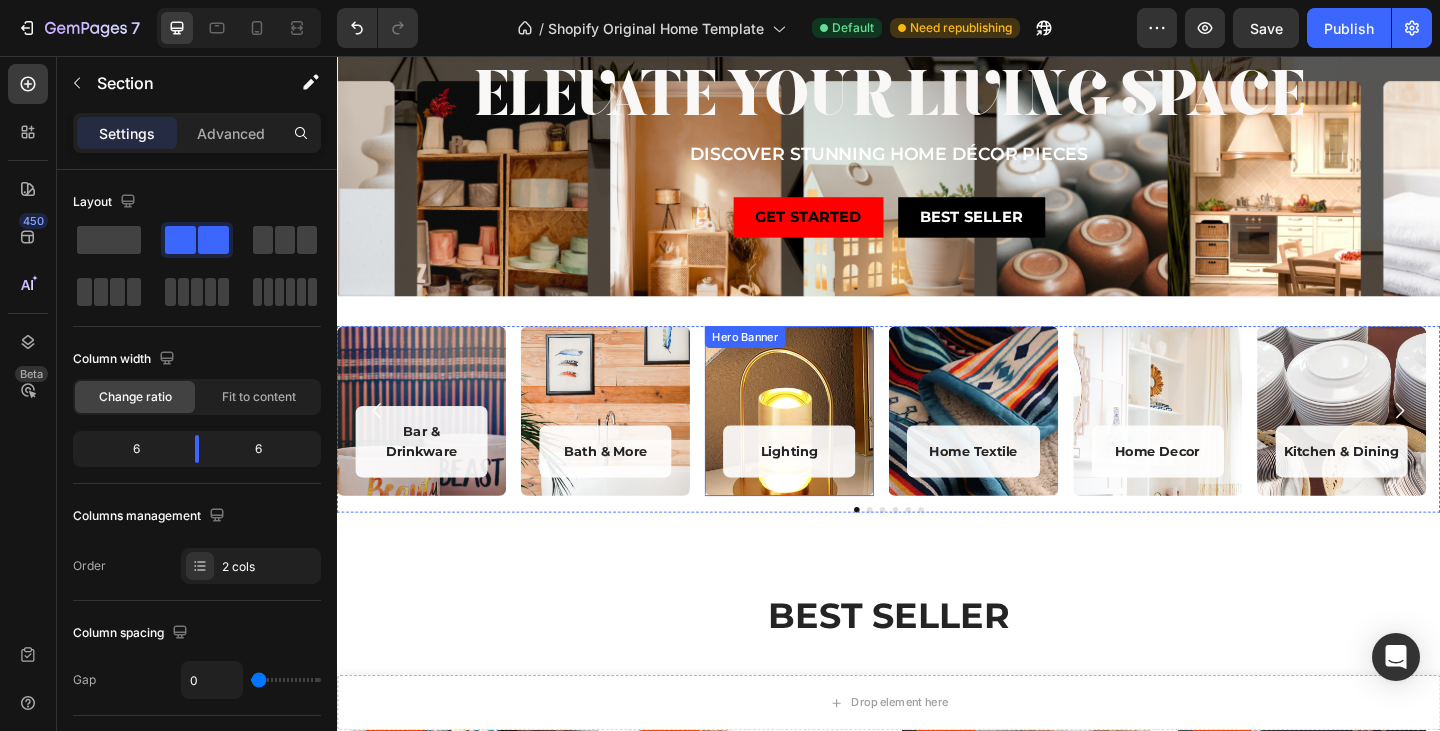scroll, scrollTop: 0, scrollLeft: 0, axis: both 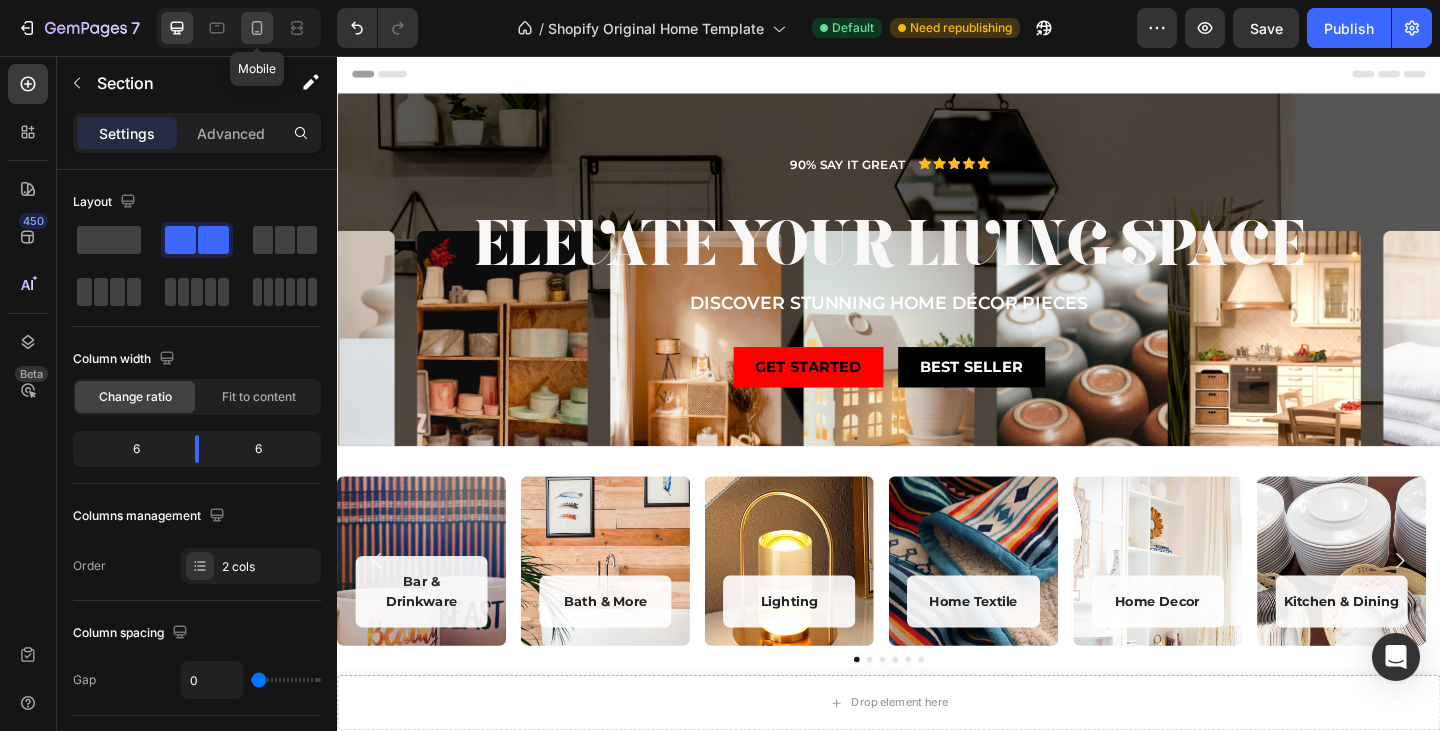 click 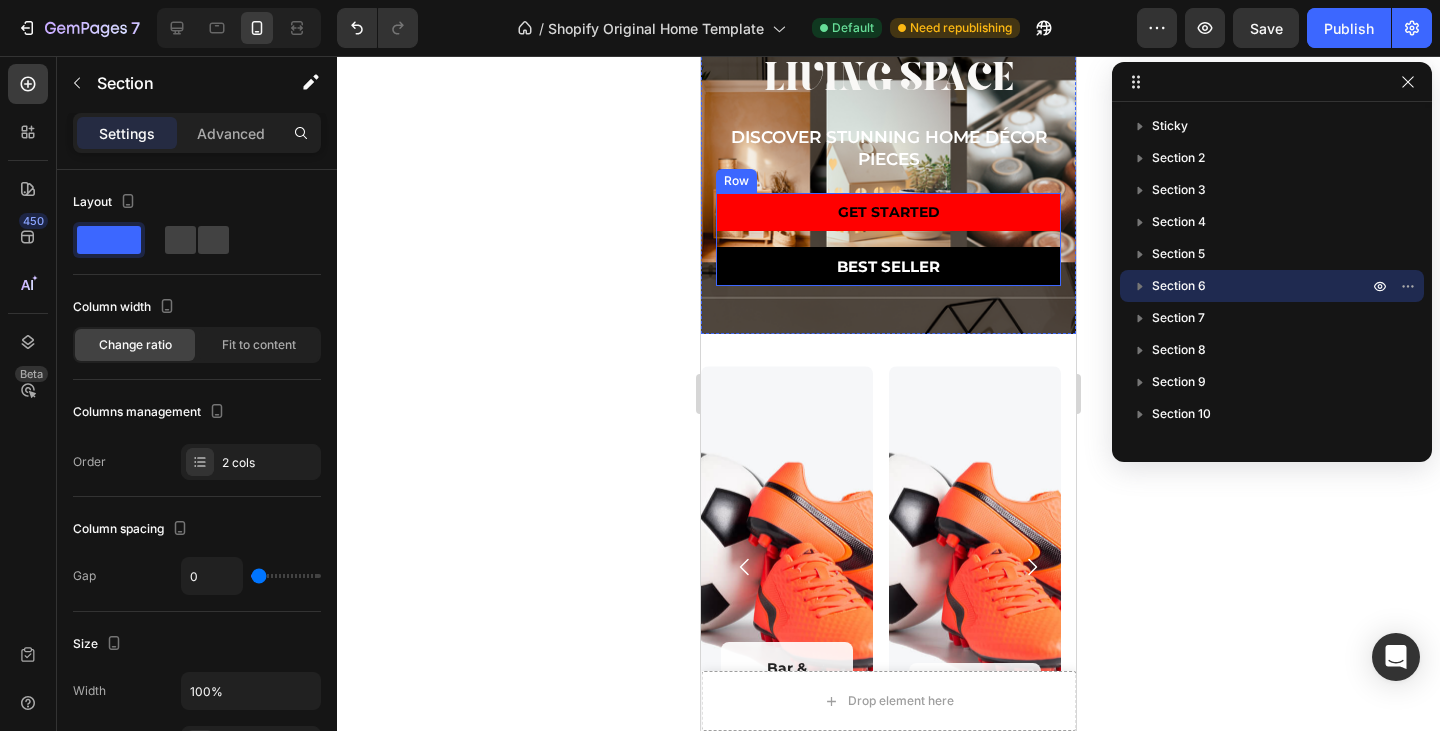 scroll, scrollTop: 302, scrollLeft: 0, axis: vertical 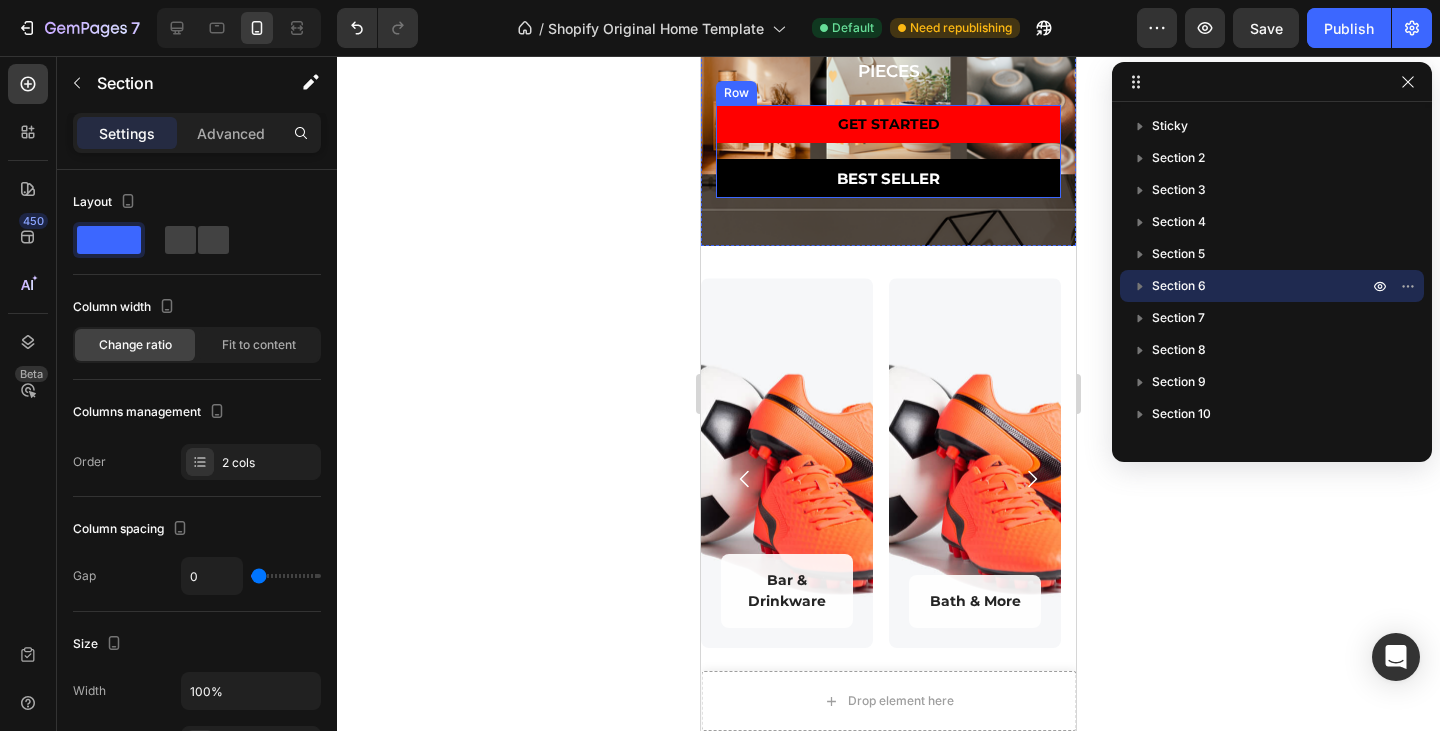 click at bounding box center (787, 463) 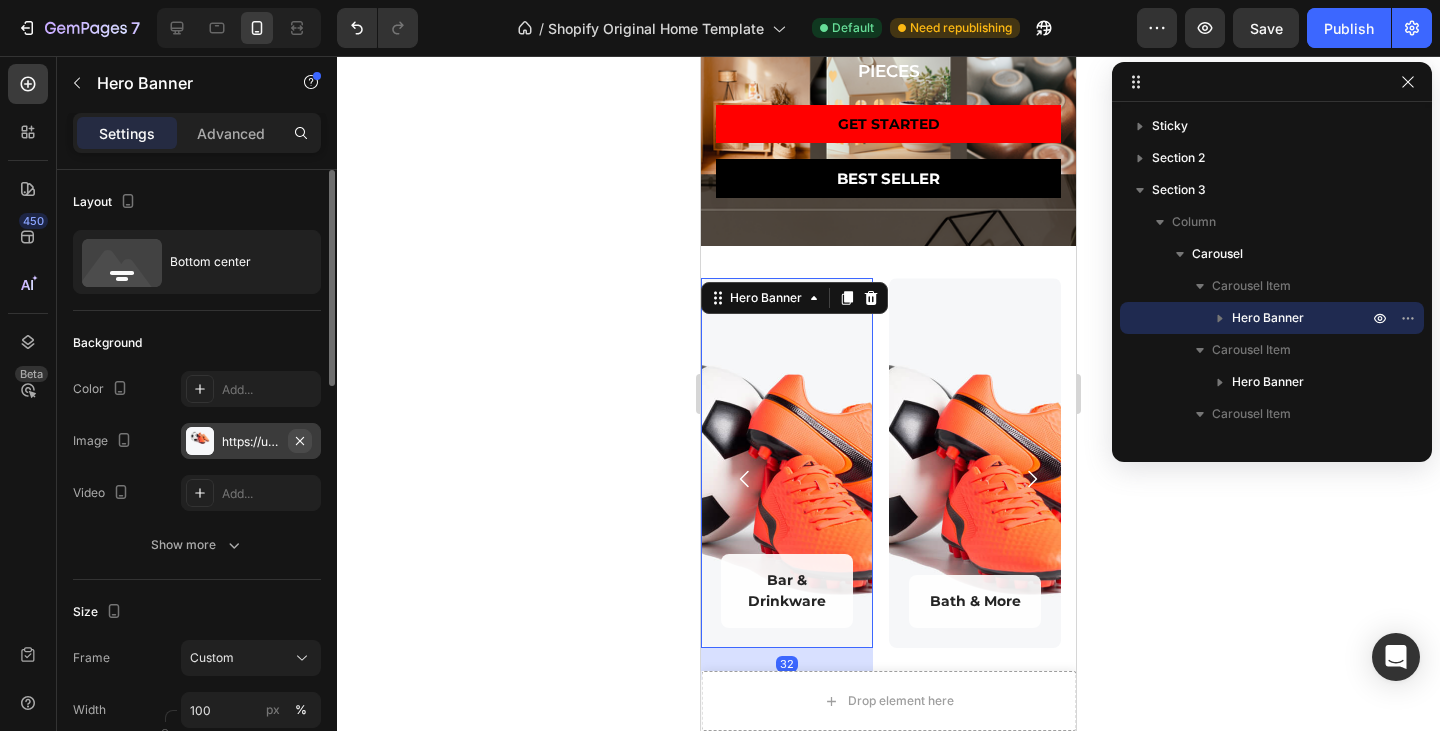click 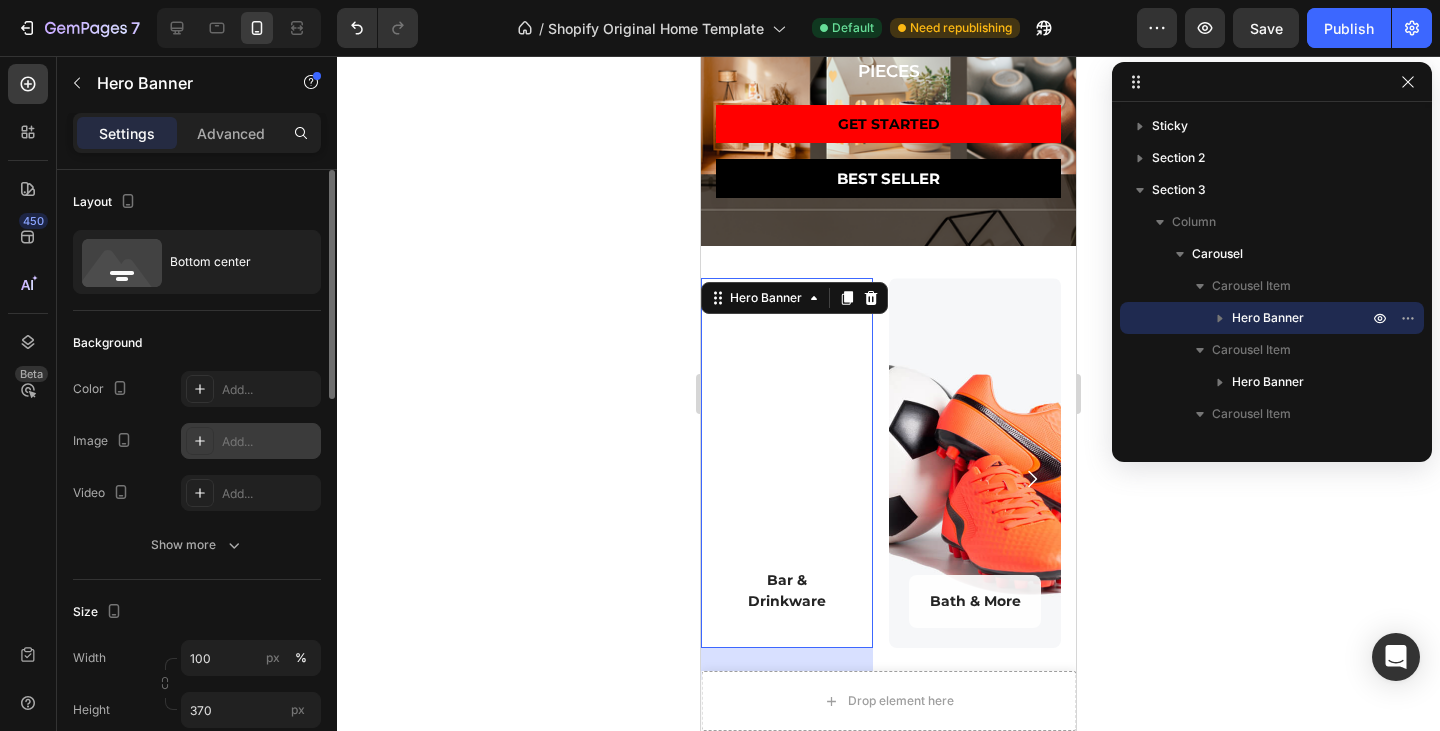 click on "Add..." at bounding box center [251, 441] 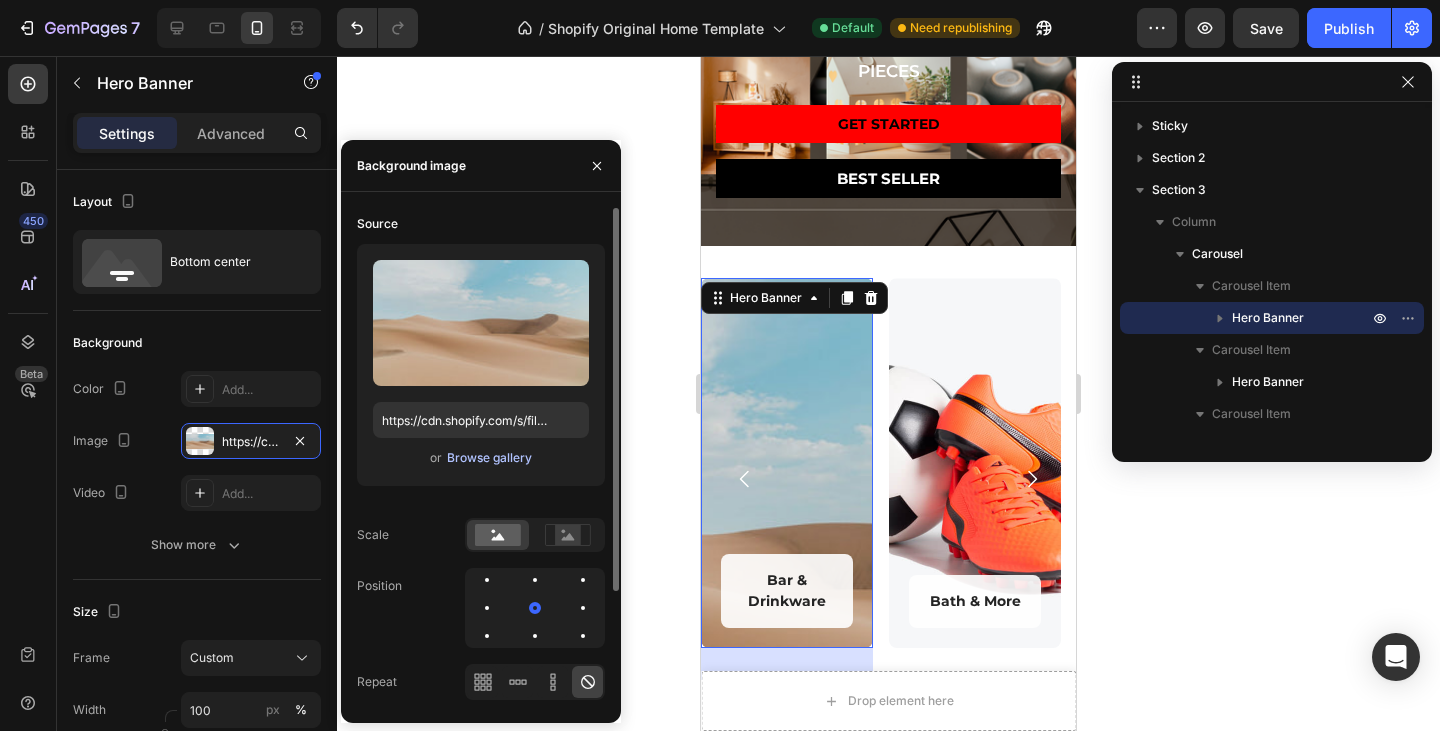 click on "Browse gallery" at bounding box center (489, 458) 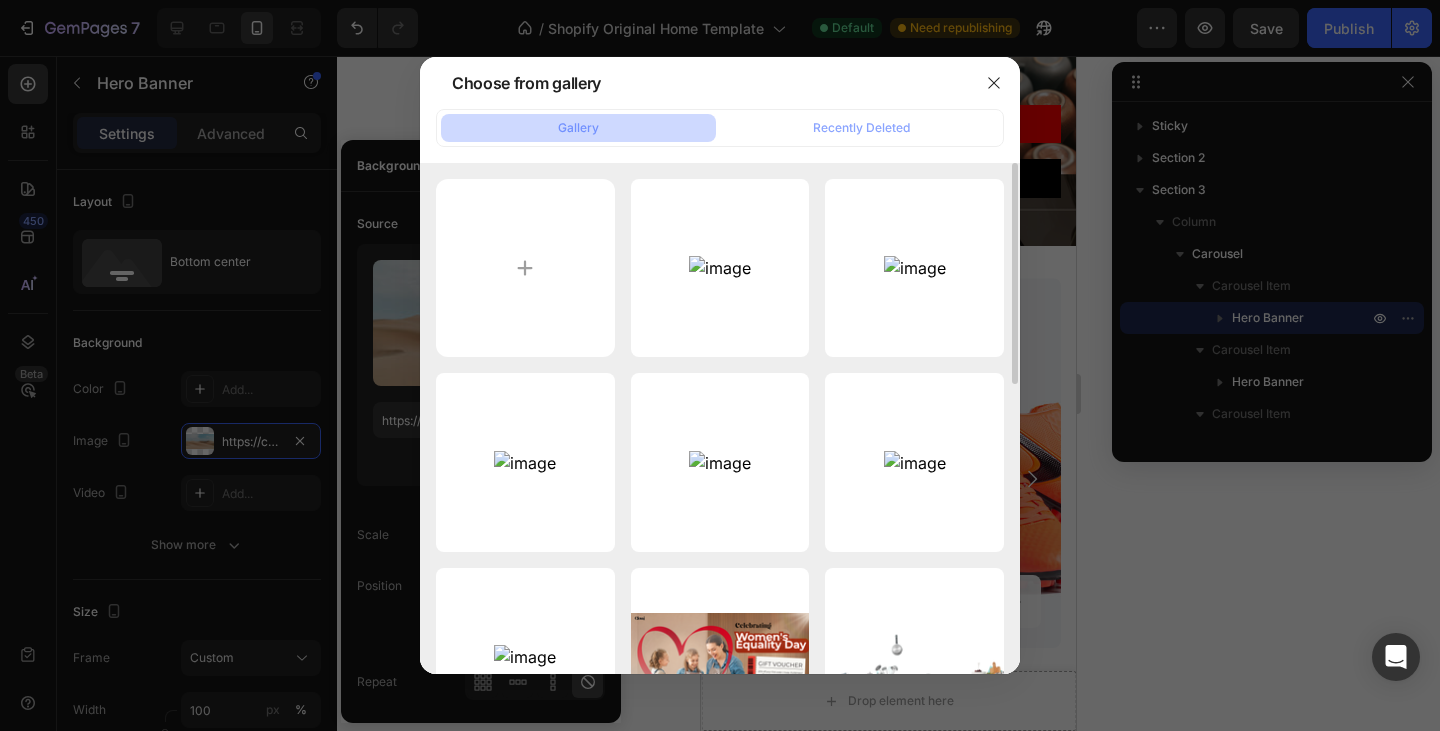 scroll, scrollTop: 100, scrollLeft: 0, axis: vertical 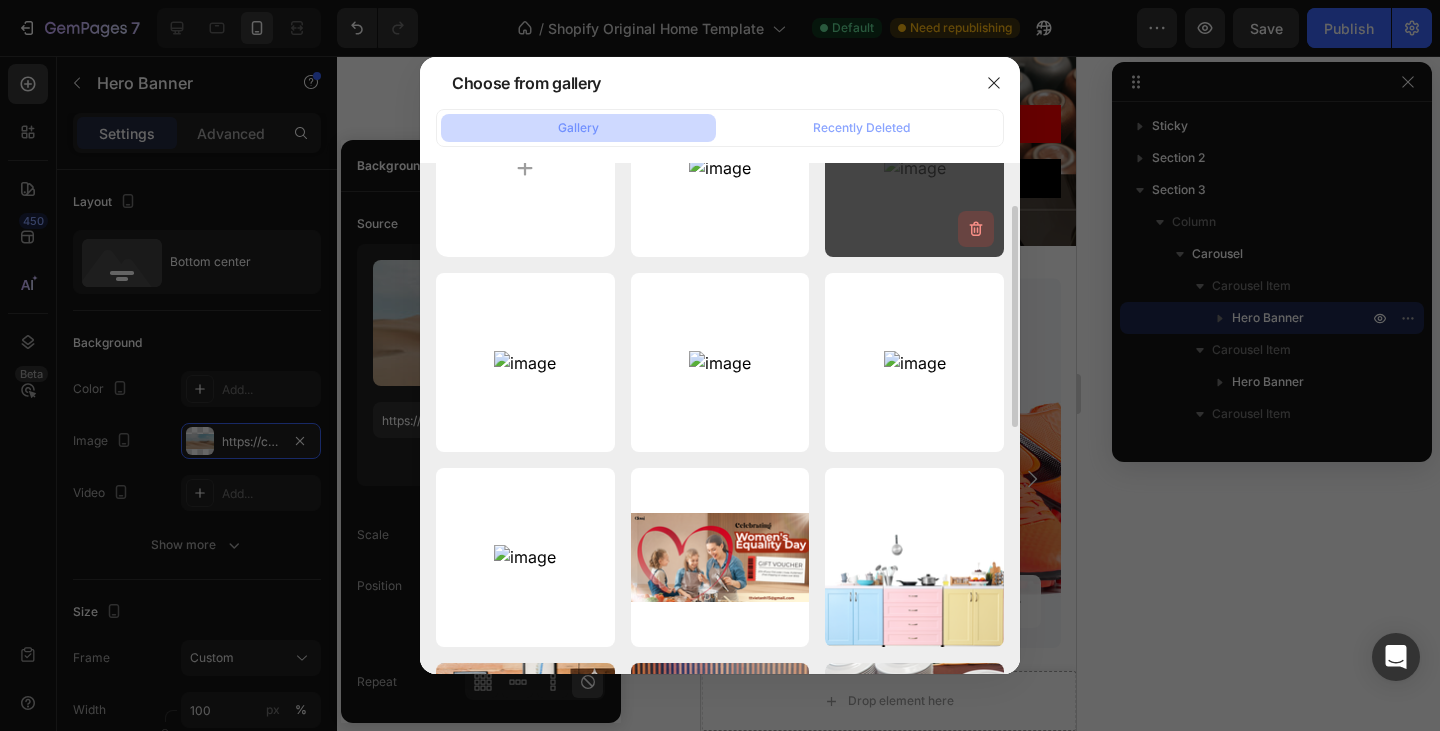click 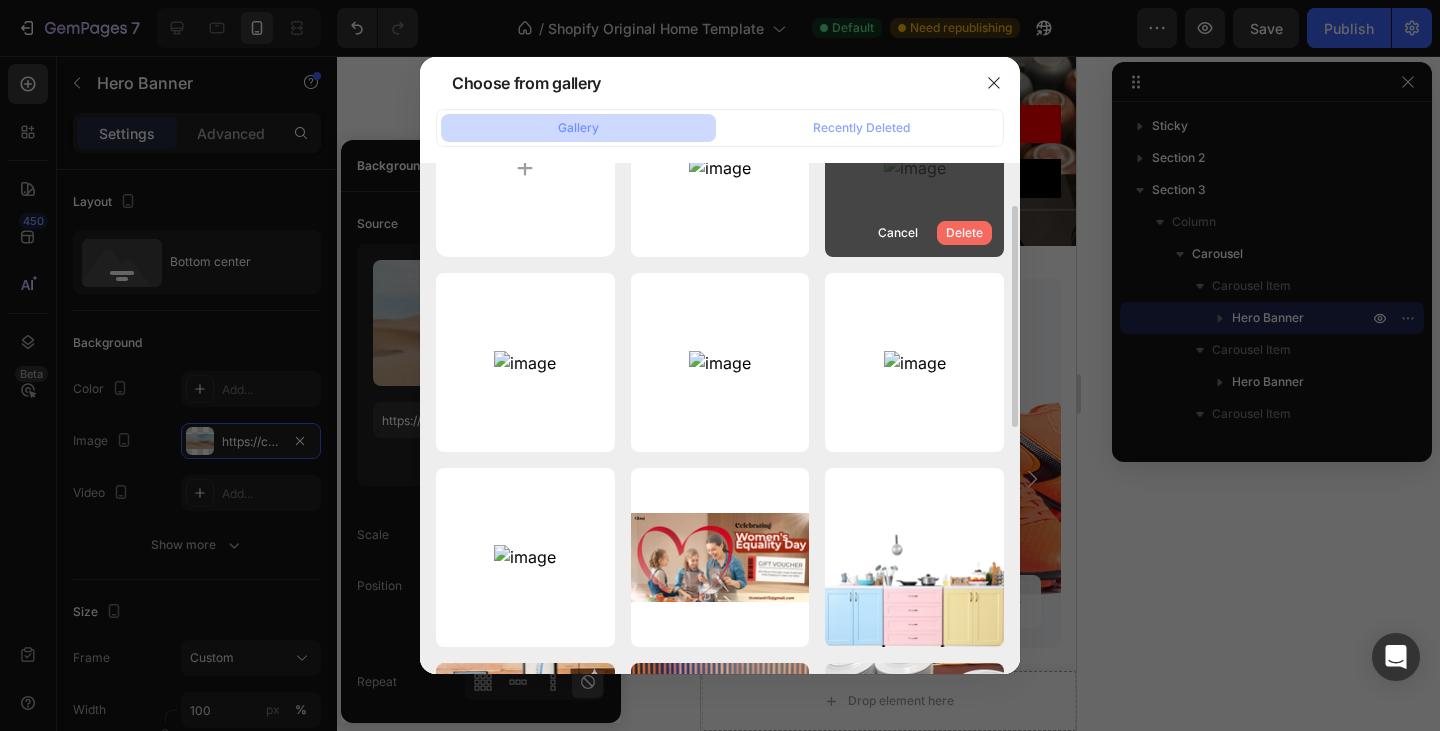 scroll, scrollTop: 0, scrollLeft: 0, axis: both 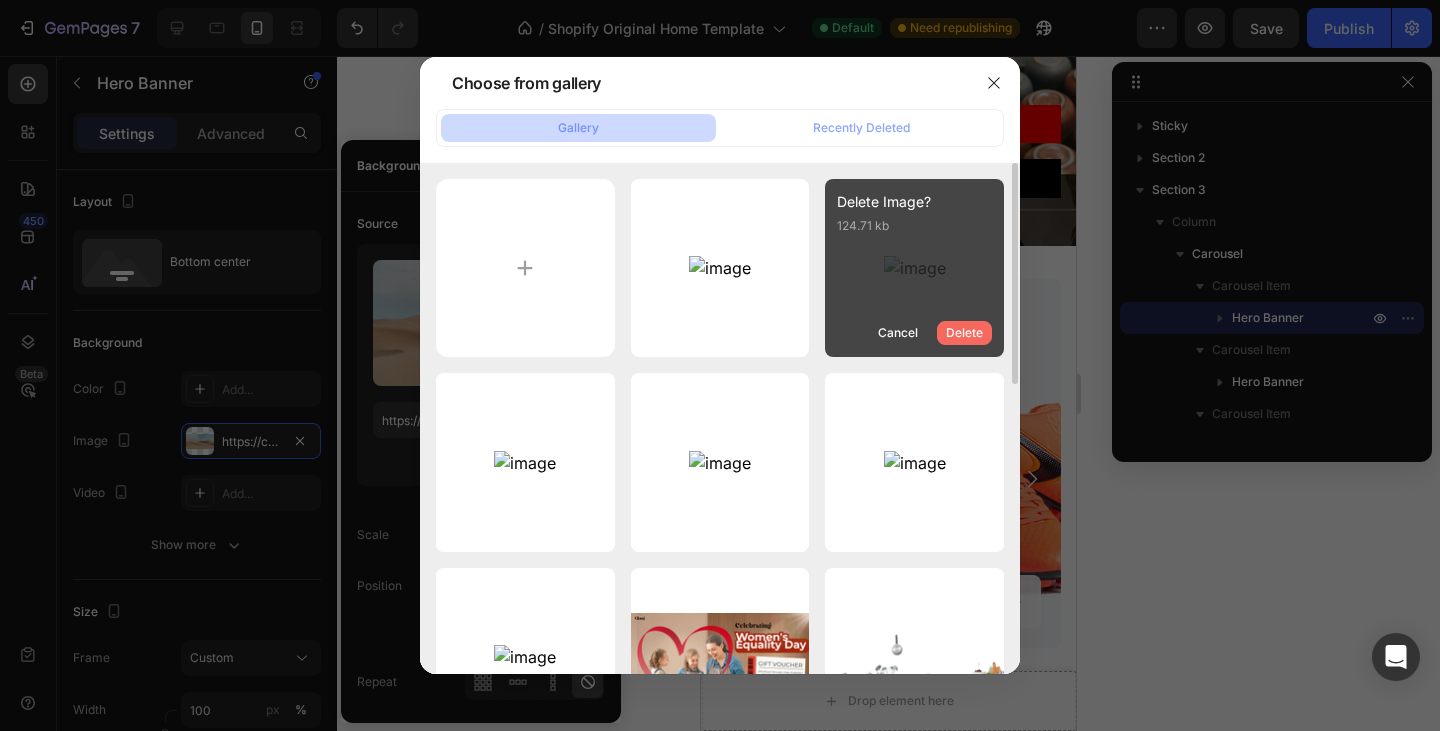 click on "Delete" at bounding box center [964, 333] 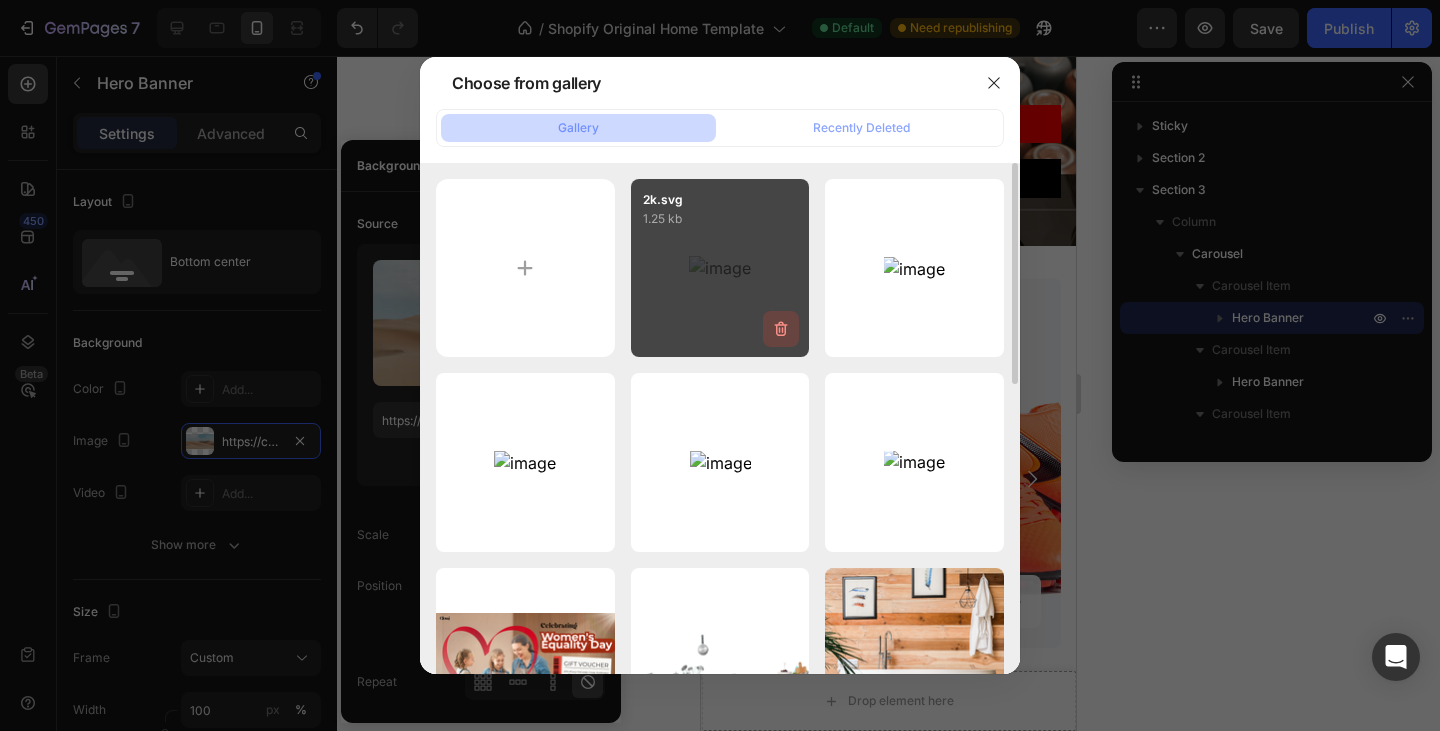 click 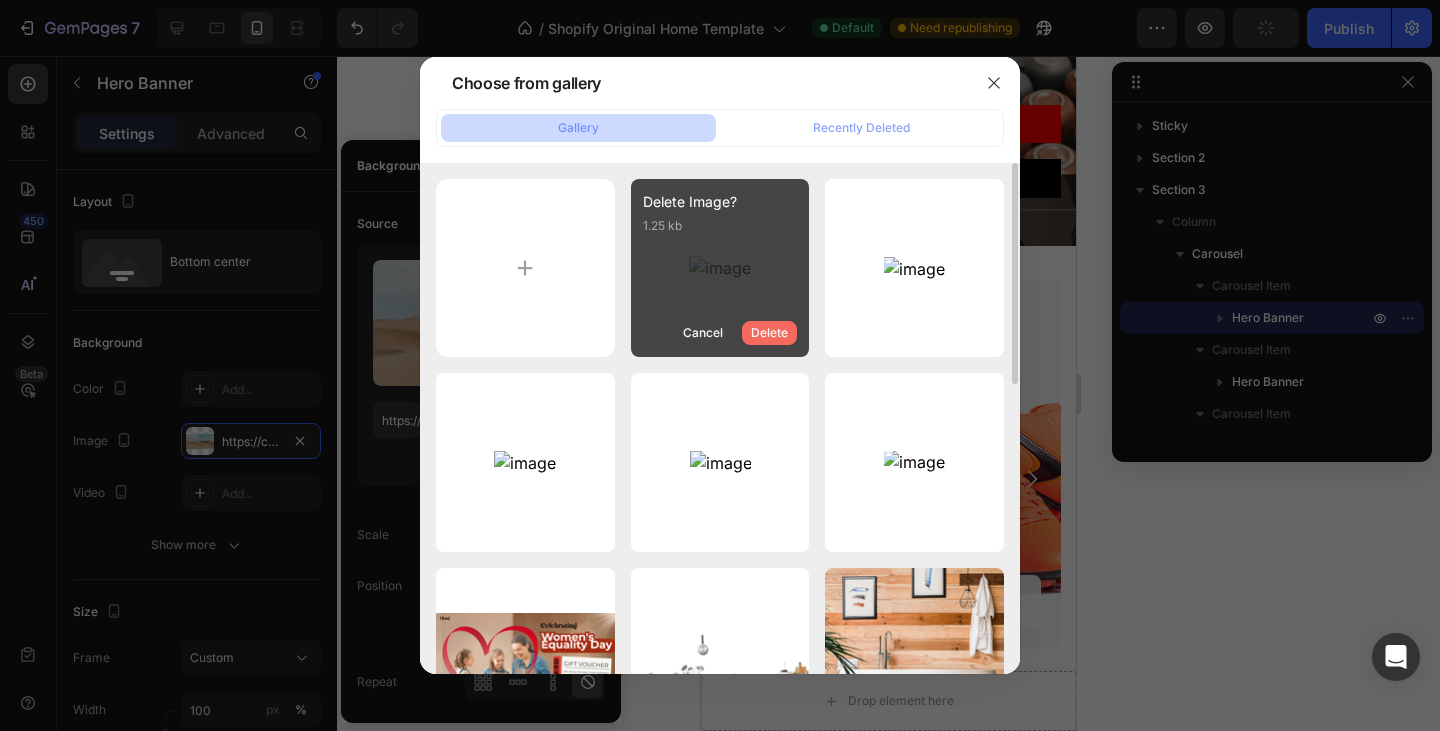 click on "Delete" at bounding box center (769, 333) 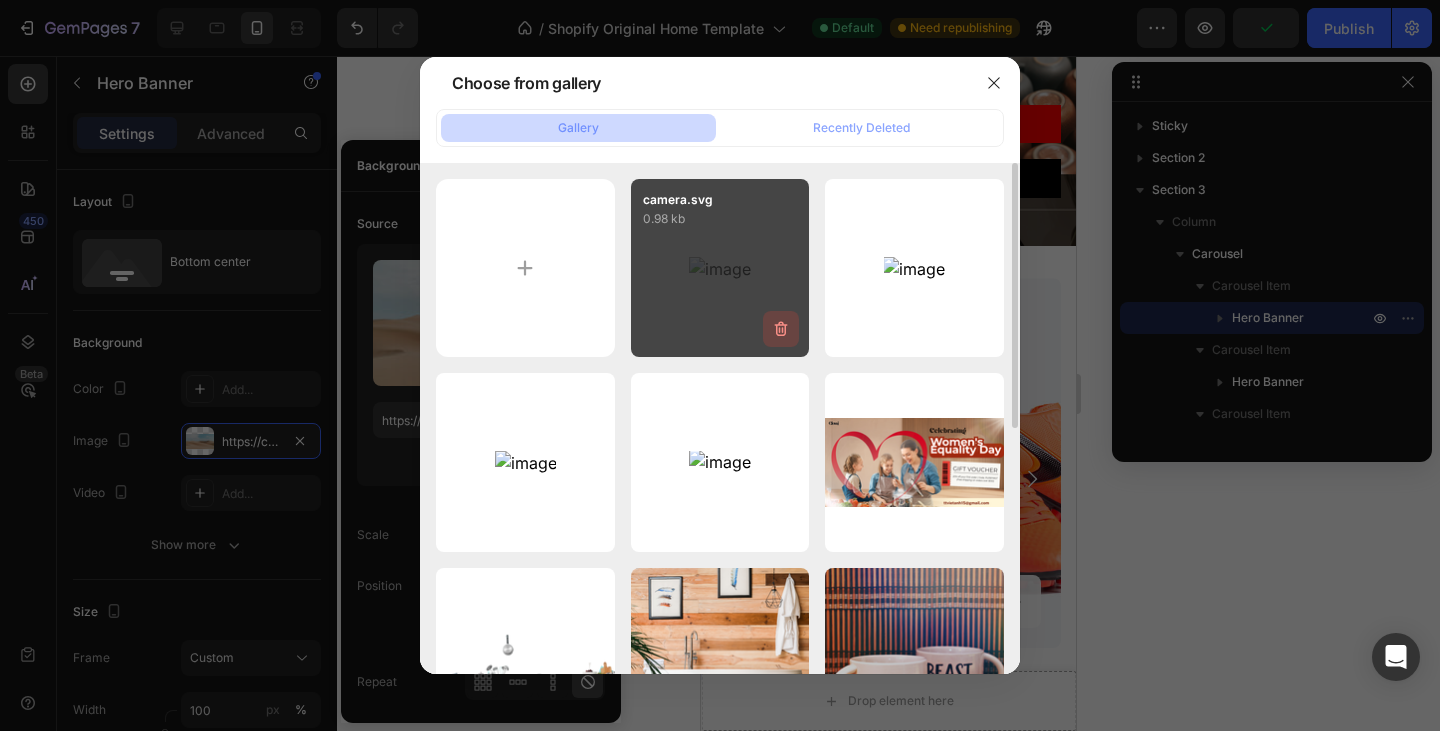 click 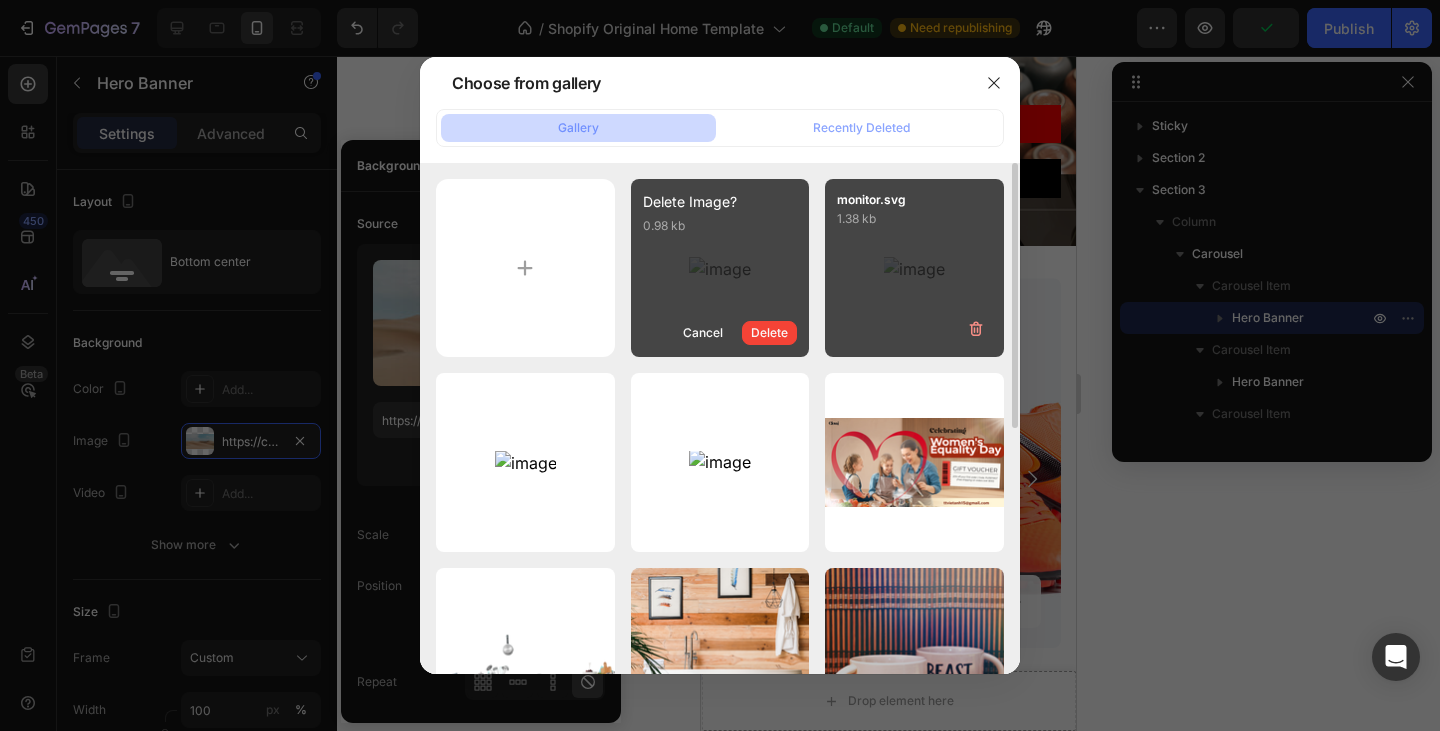 click on "Delete" at bounding box center (769, 333) 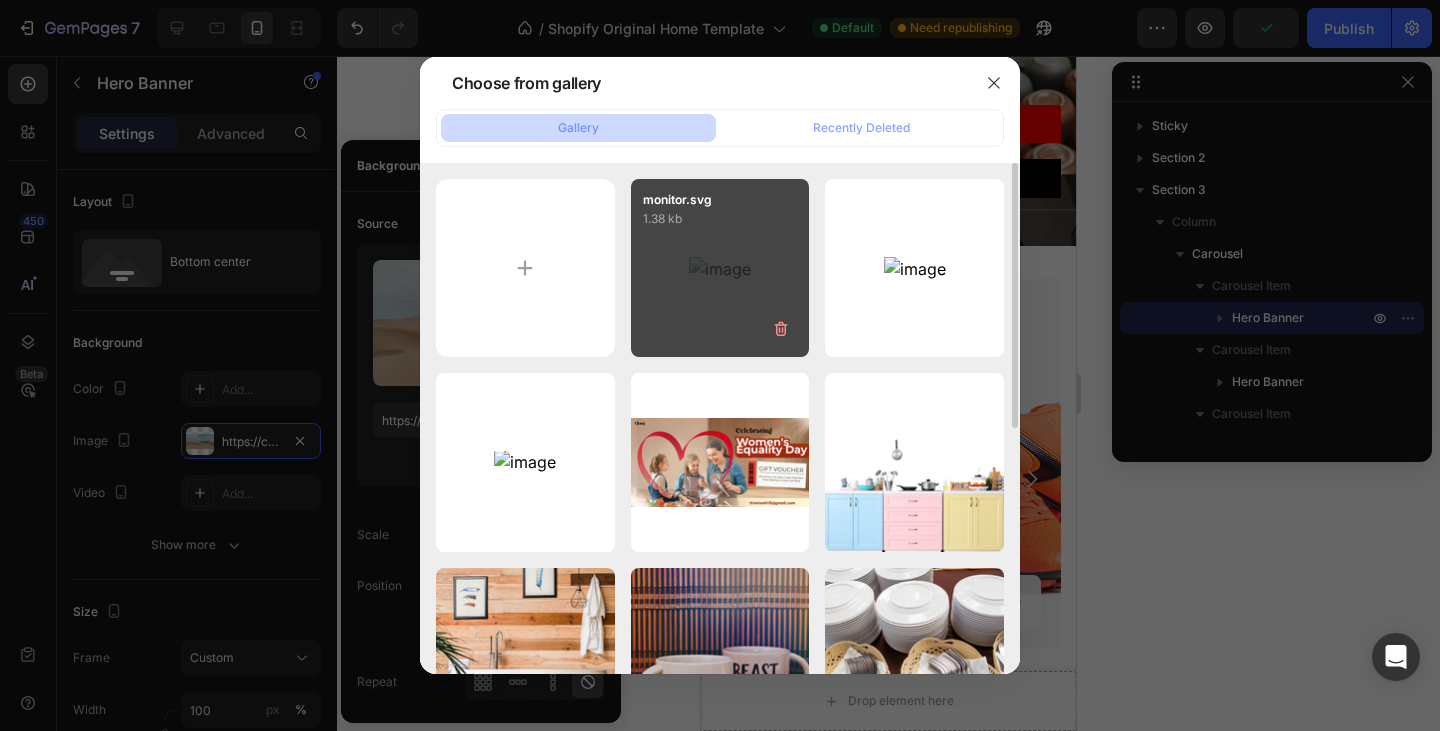 click at bounding box center [781, 329] 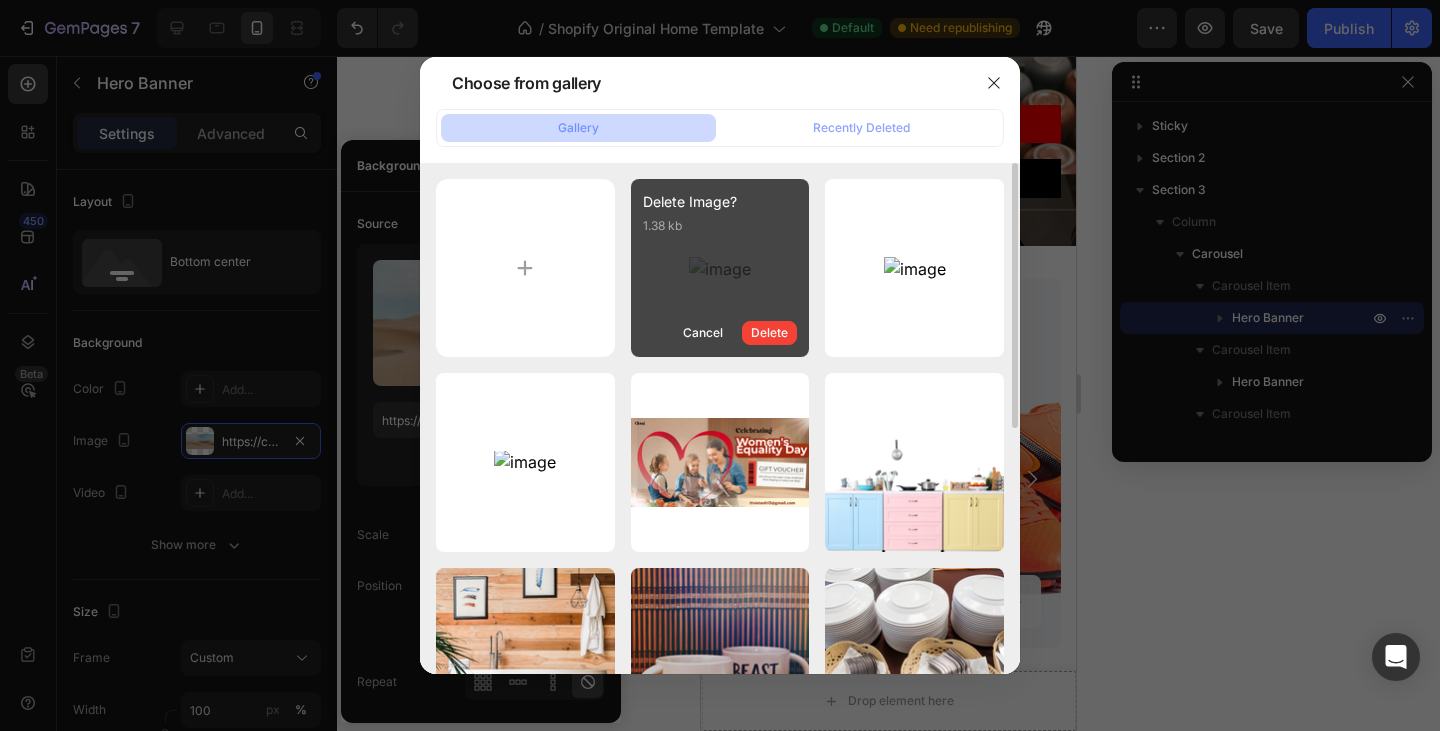 click on "Delete" at bounding box center (769, 333) 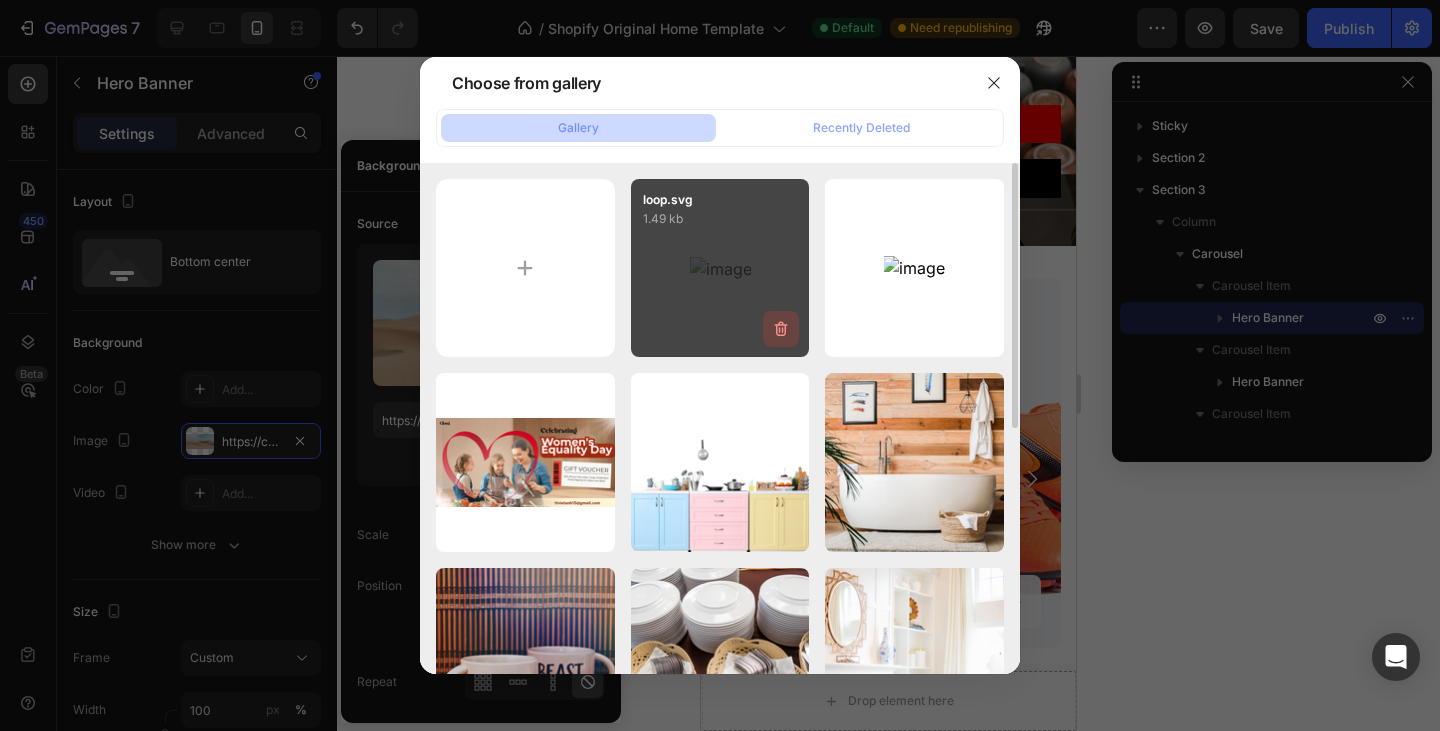click at bounding box center (781, 329) 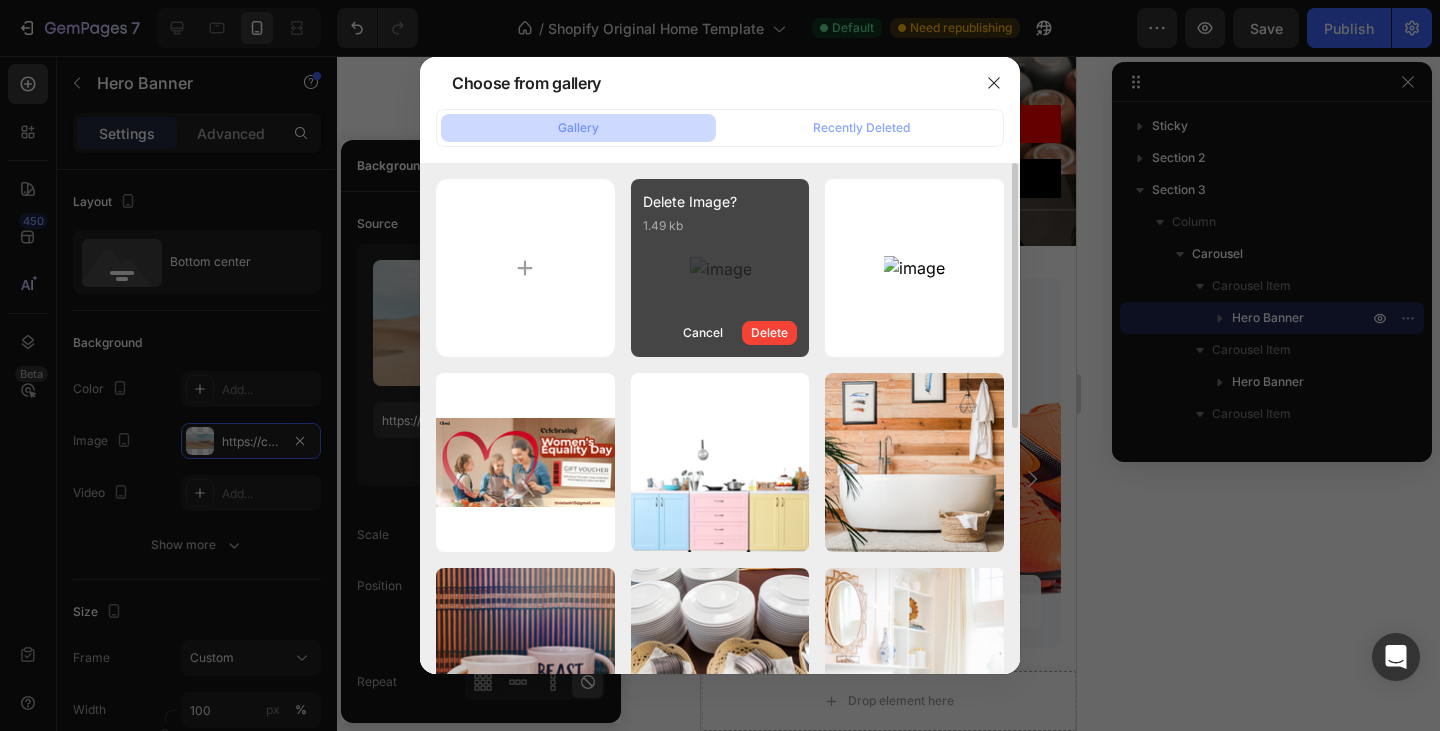 click on "Delete" at bounding box center [769, 333] 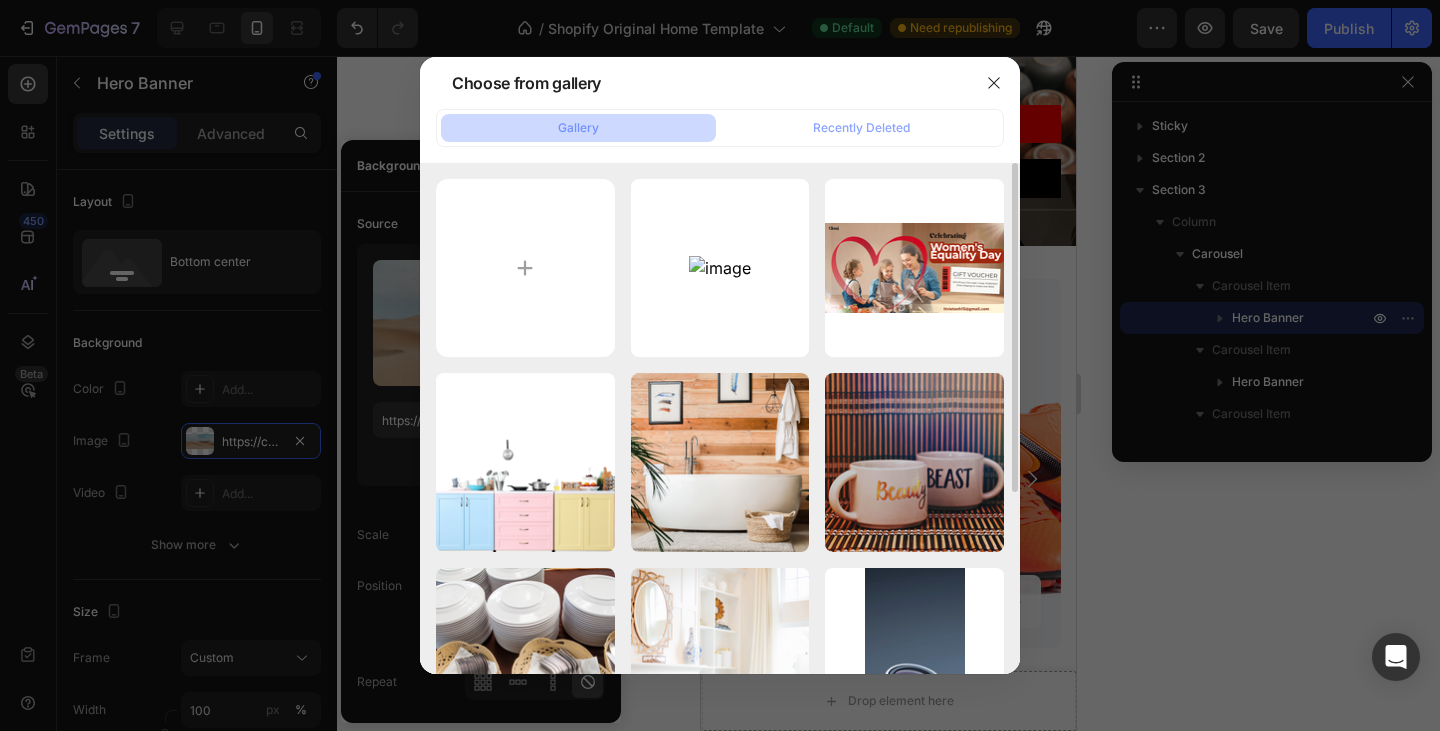 click at bounding box center (0, 0) 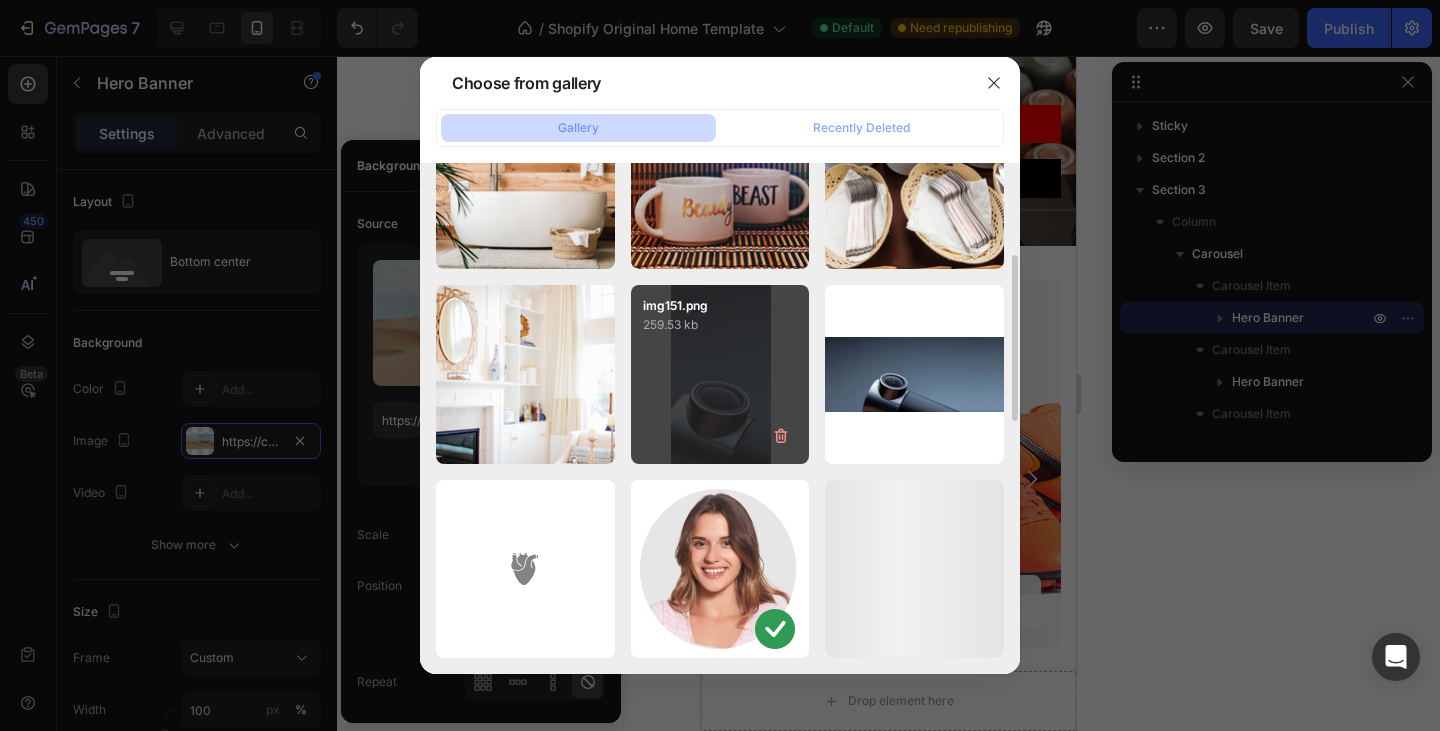 scroll, scrollTop: 383, scrollLeft: 0, axis: vertical 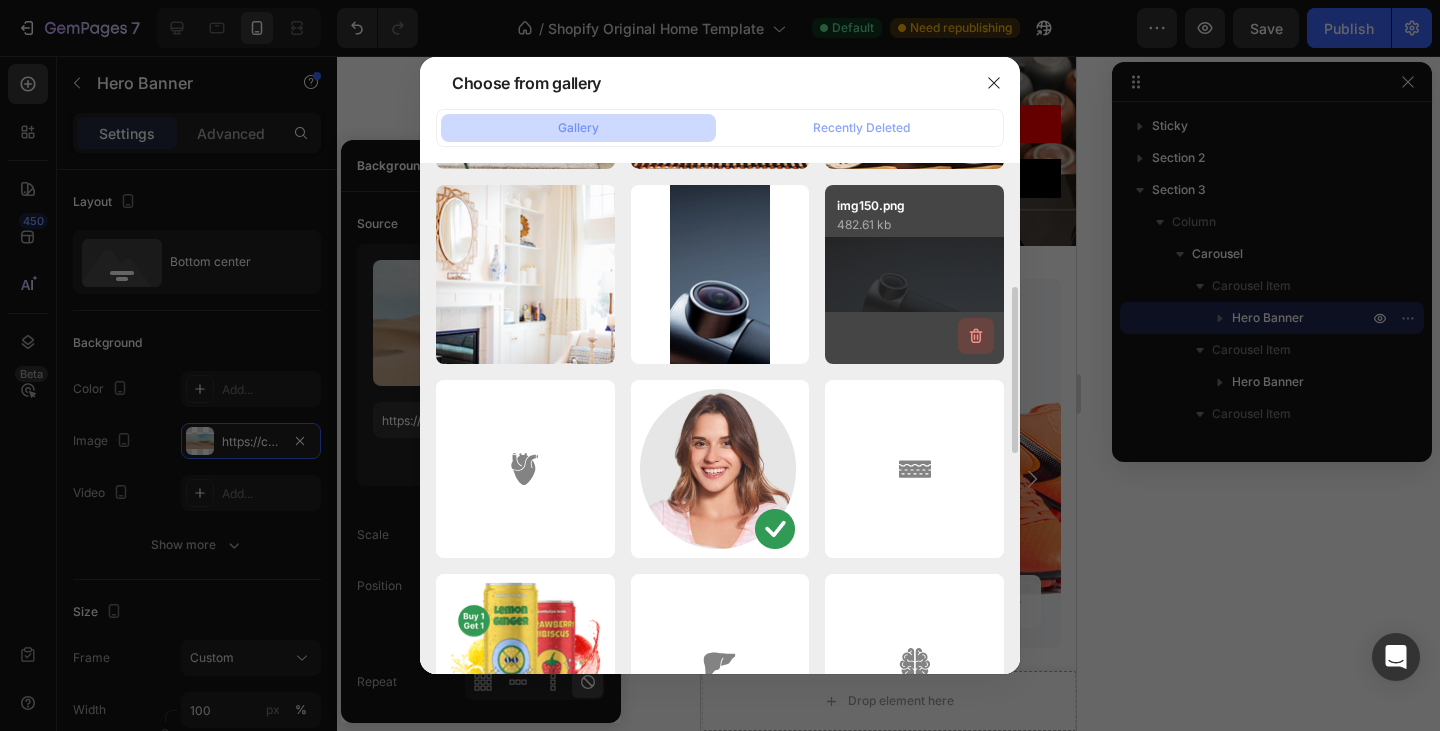click 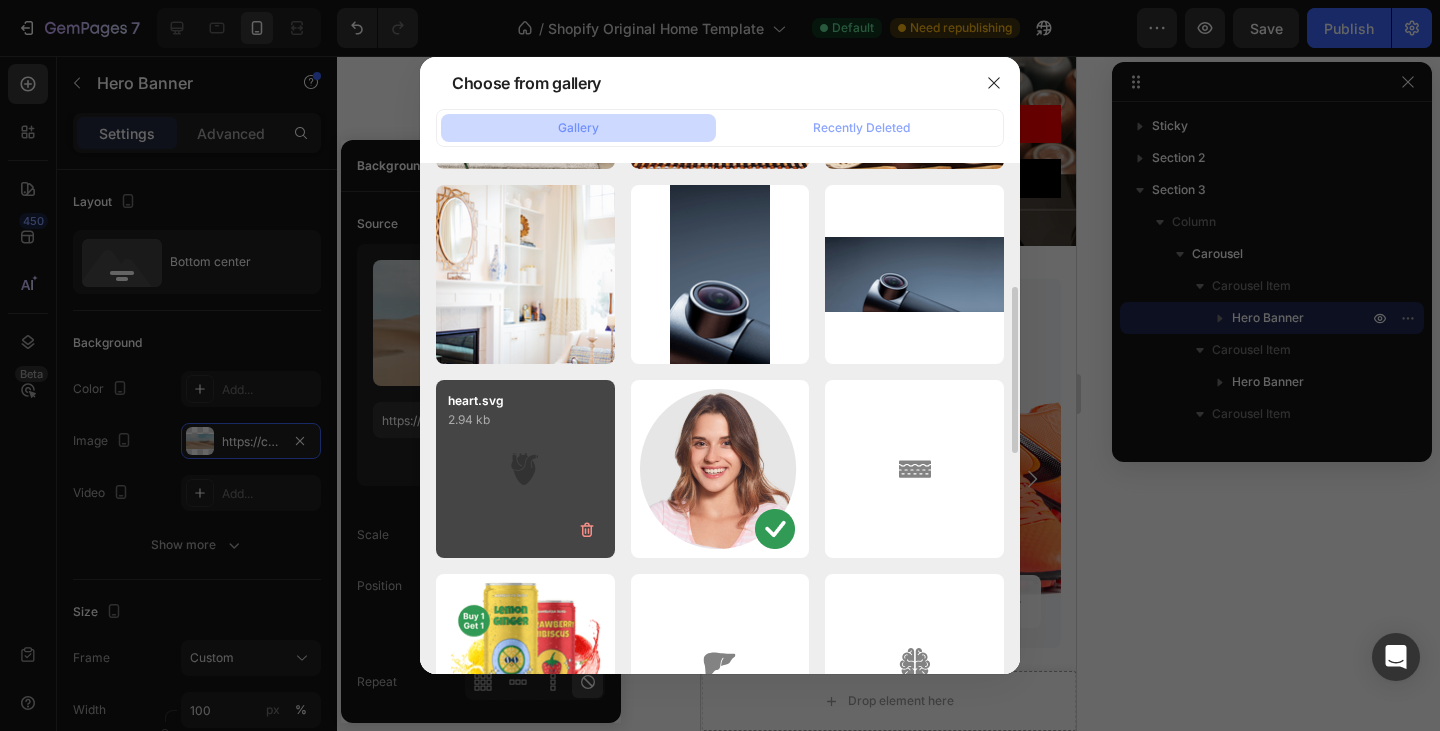click on "Delete" at bounding box center [0, 0] 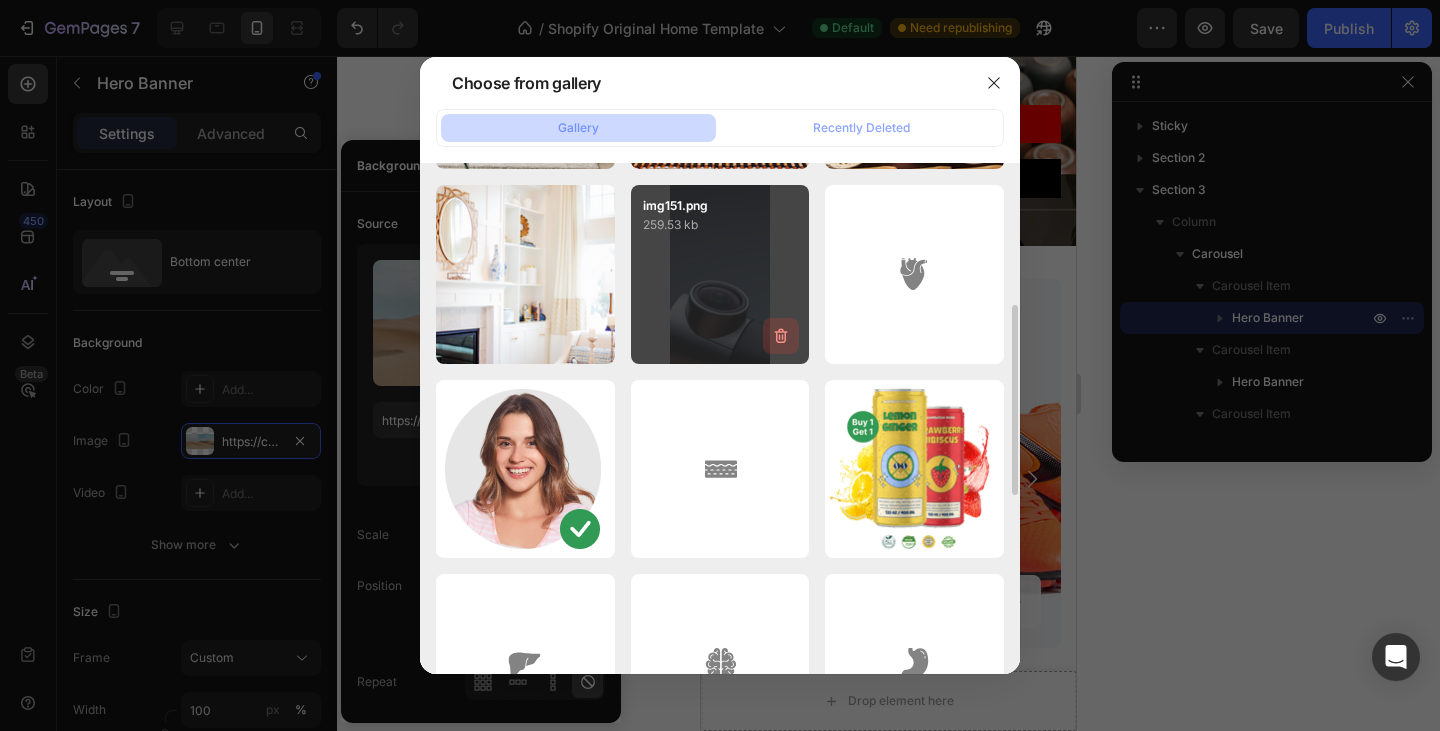 click 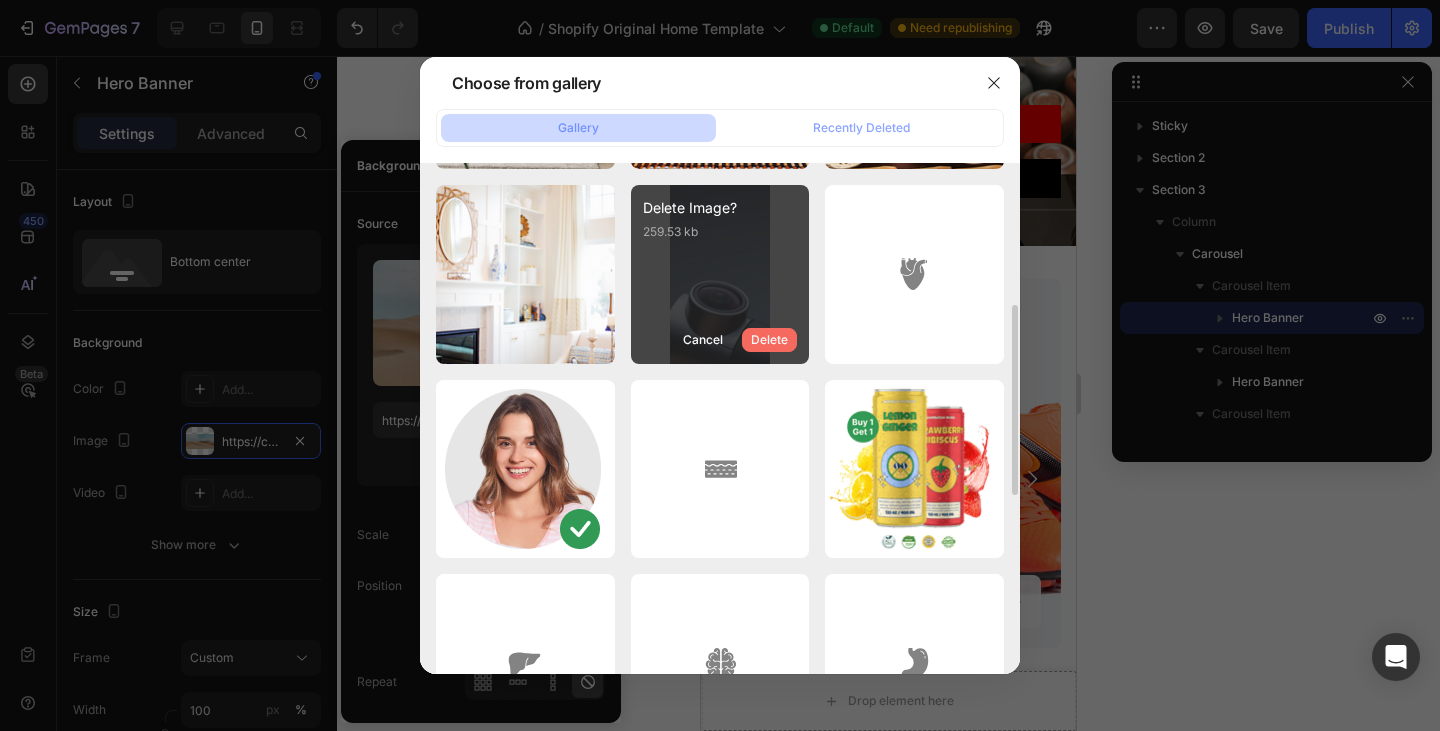 click on "Delete" at bounding box center [769, 340] 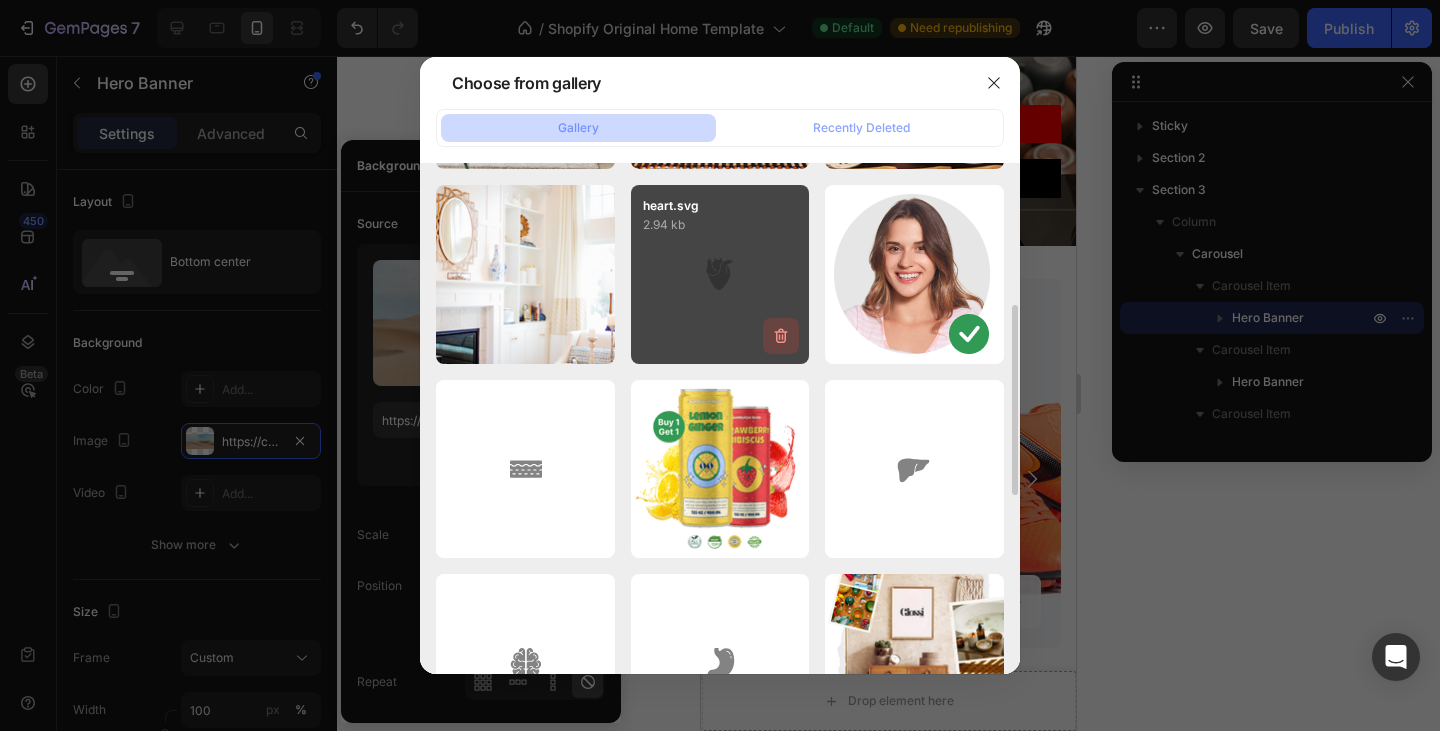 click 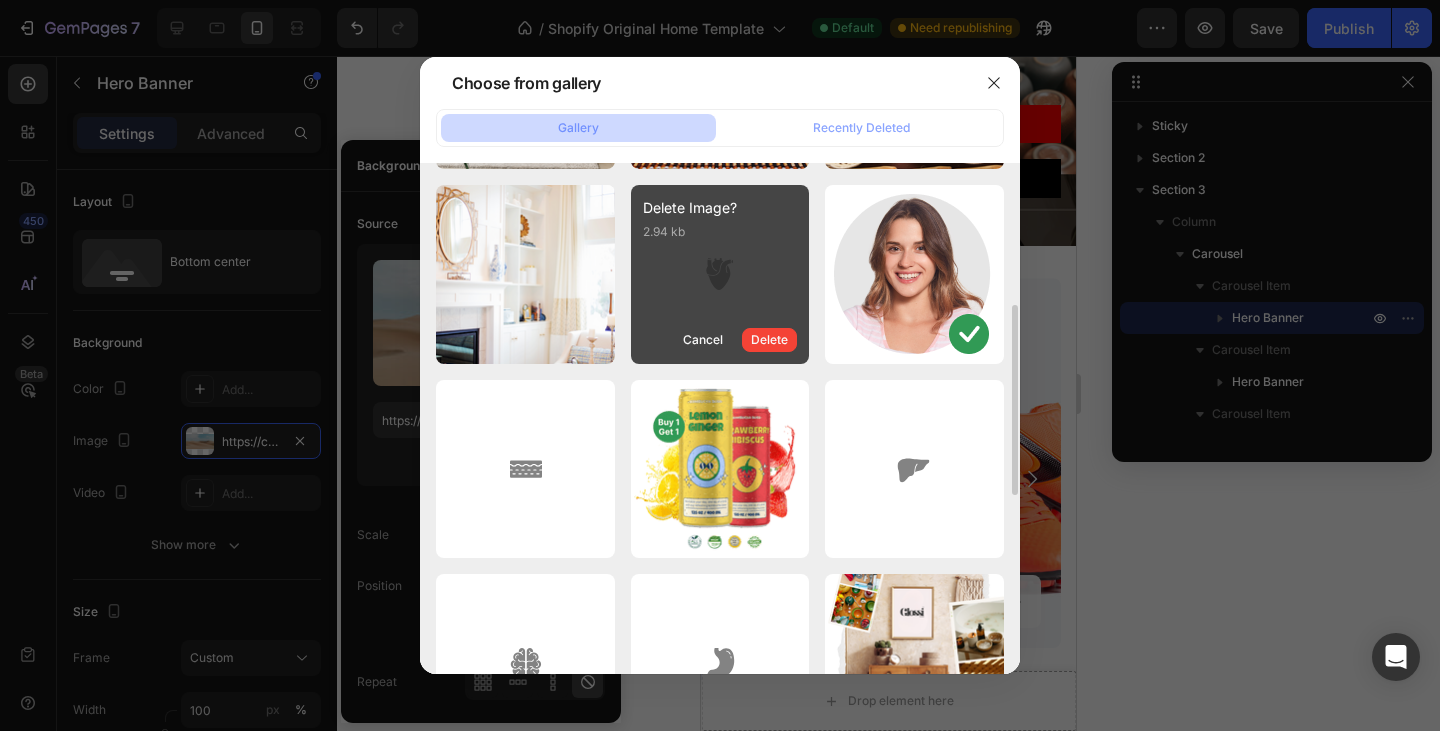 click on "Delete" at bounding box center (769, 340) 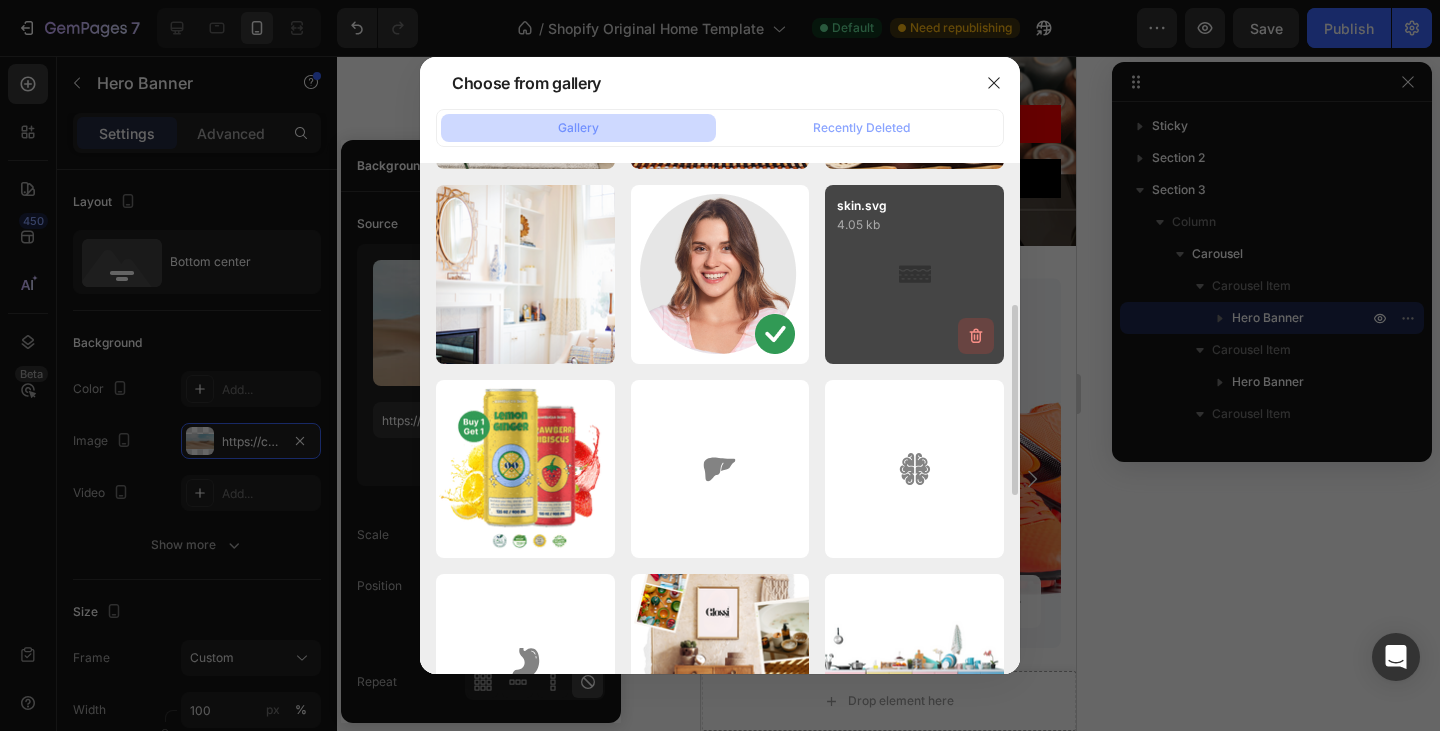 click 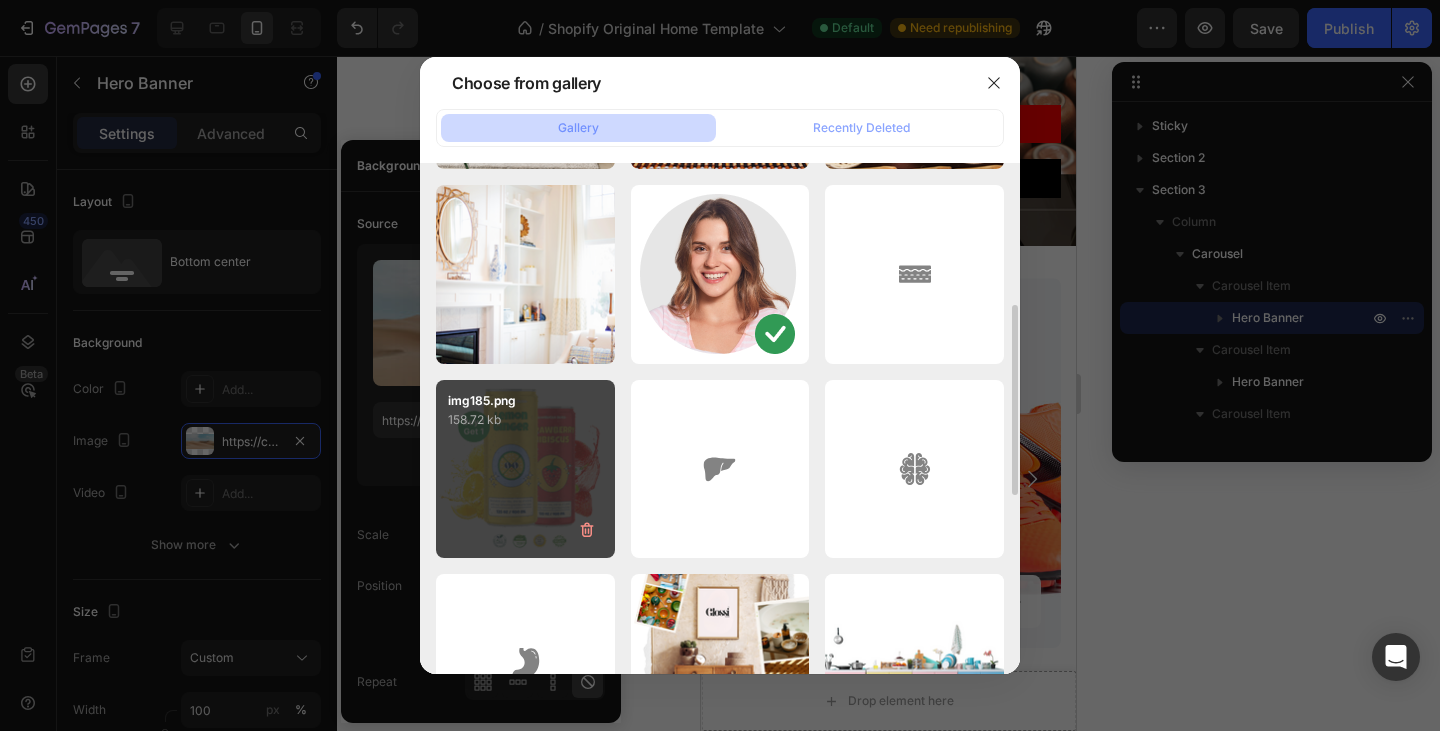 drag, startPoint x: 958, startPoint y: 342, endPoint x: 922, endPoint y: 356, distance: 38.626415 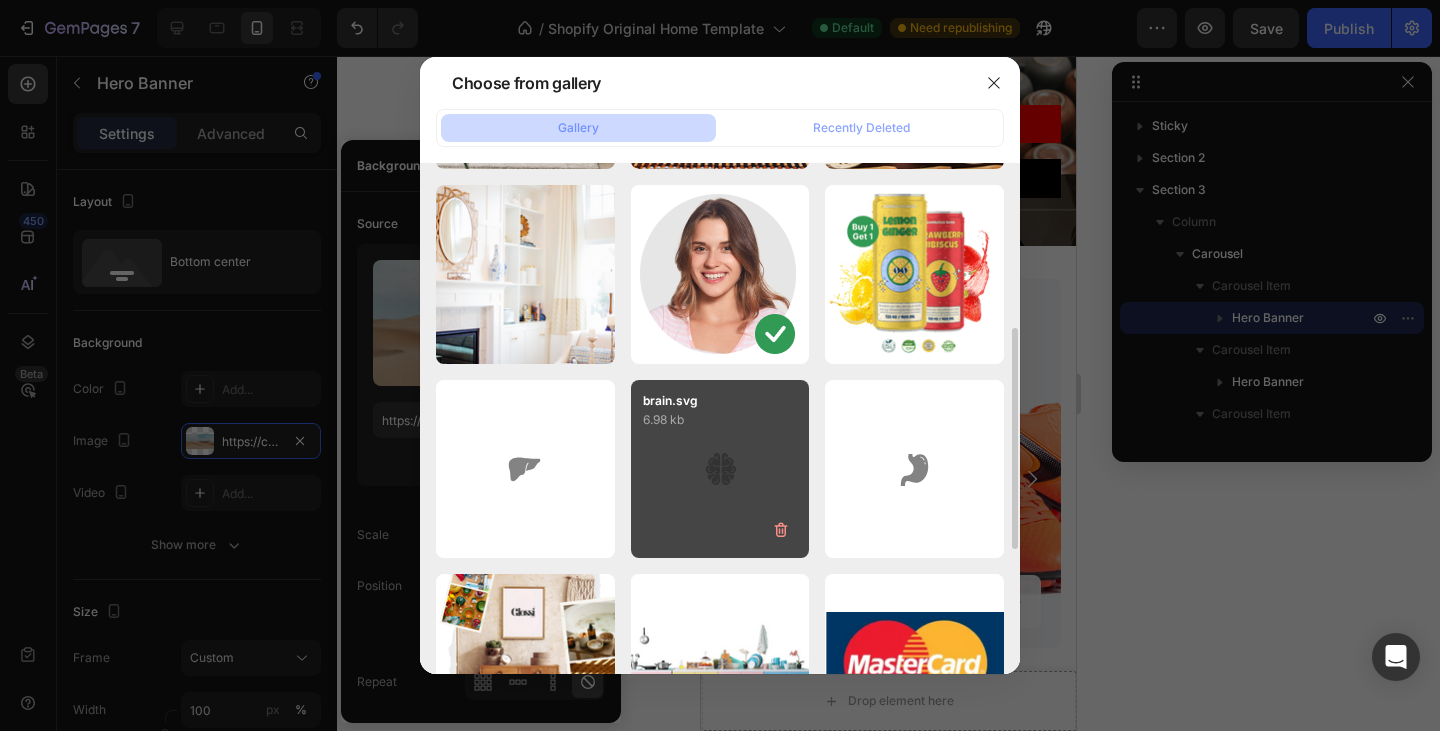 click on "6.98 kb" at bounding box center (720, 420) 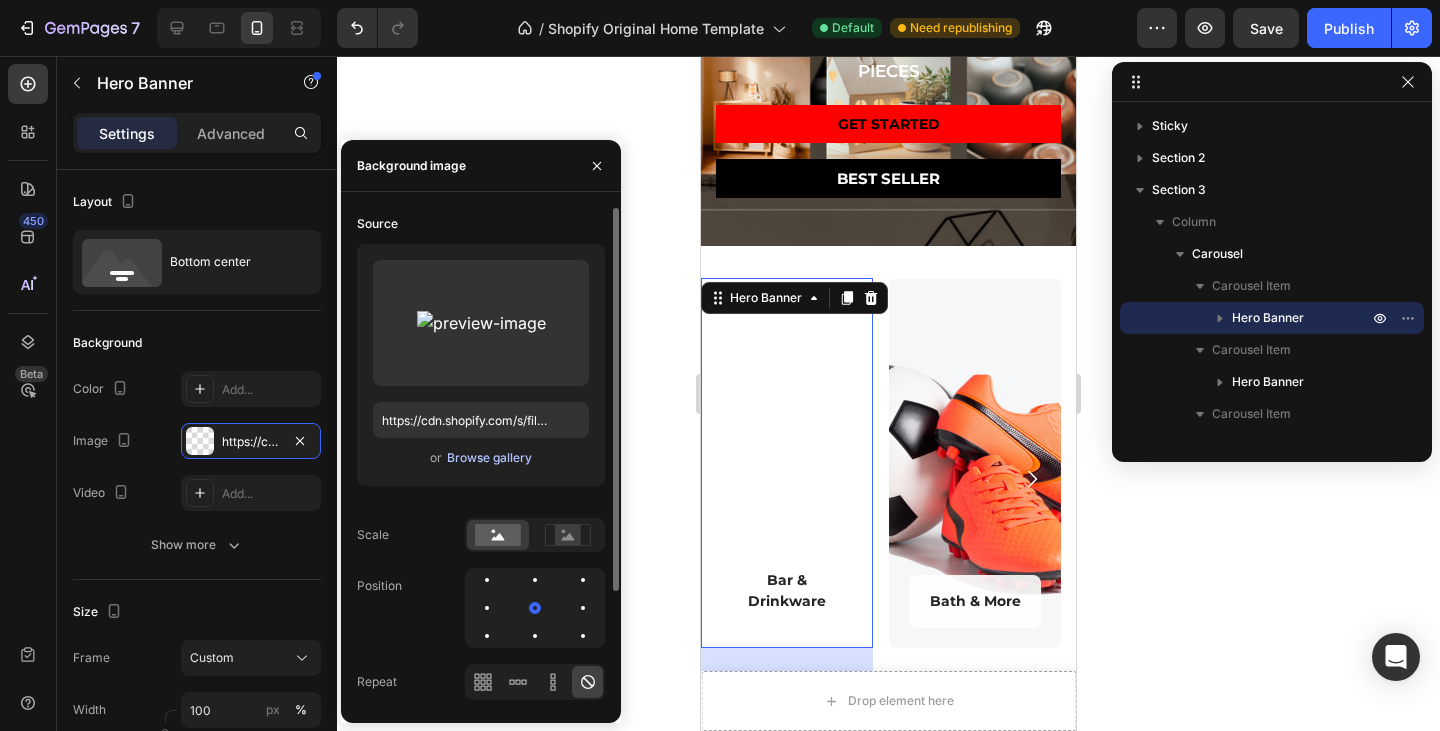 click on "Browse gallery" at bounding box center (489, 458) 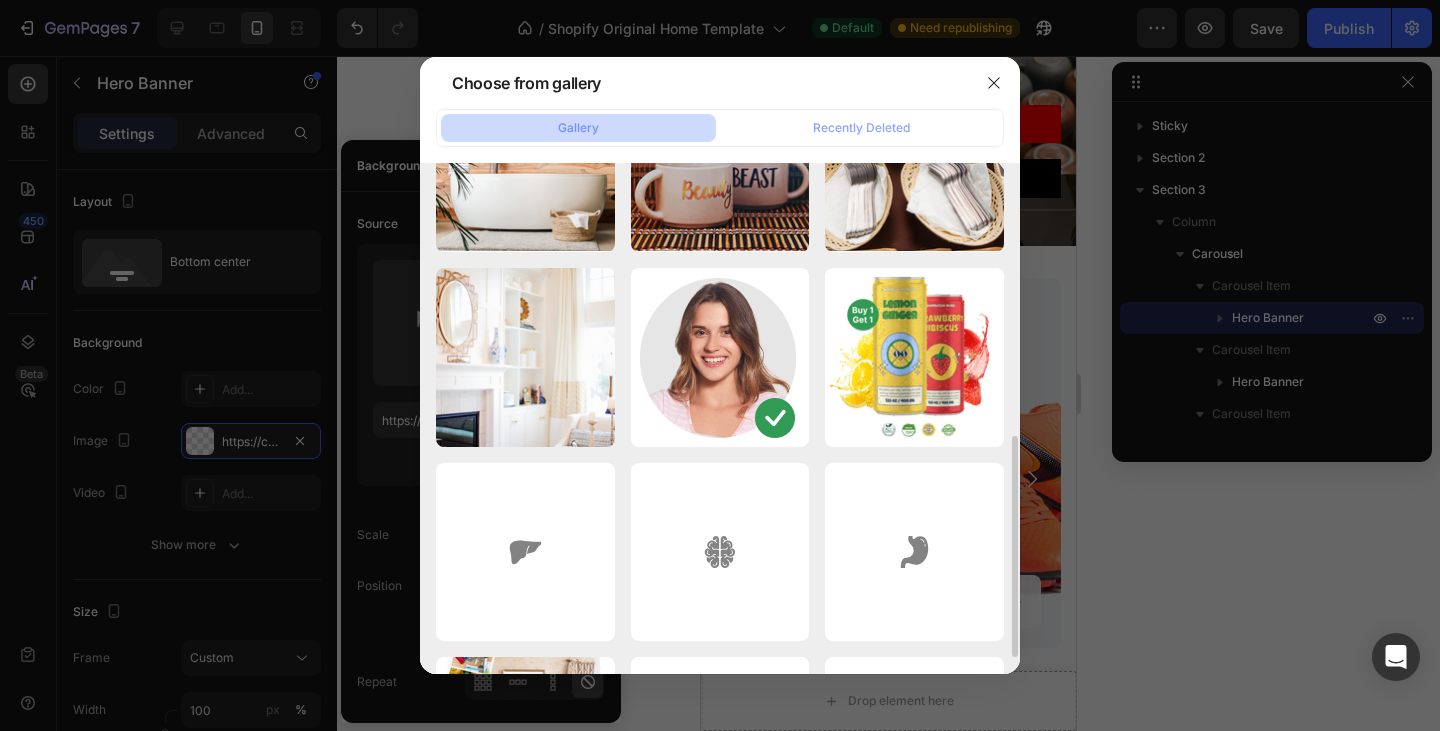 scroll, scrollTop: 400, scrollLeft: 0, axis: vertical 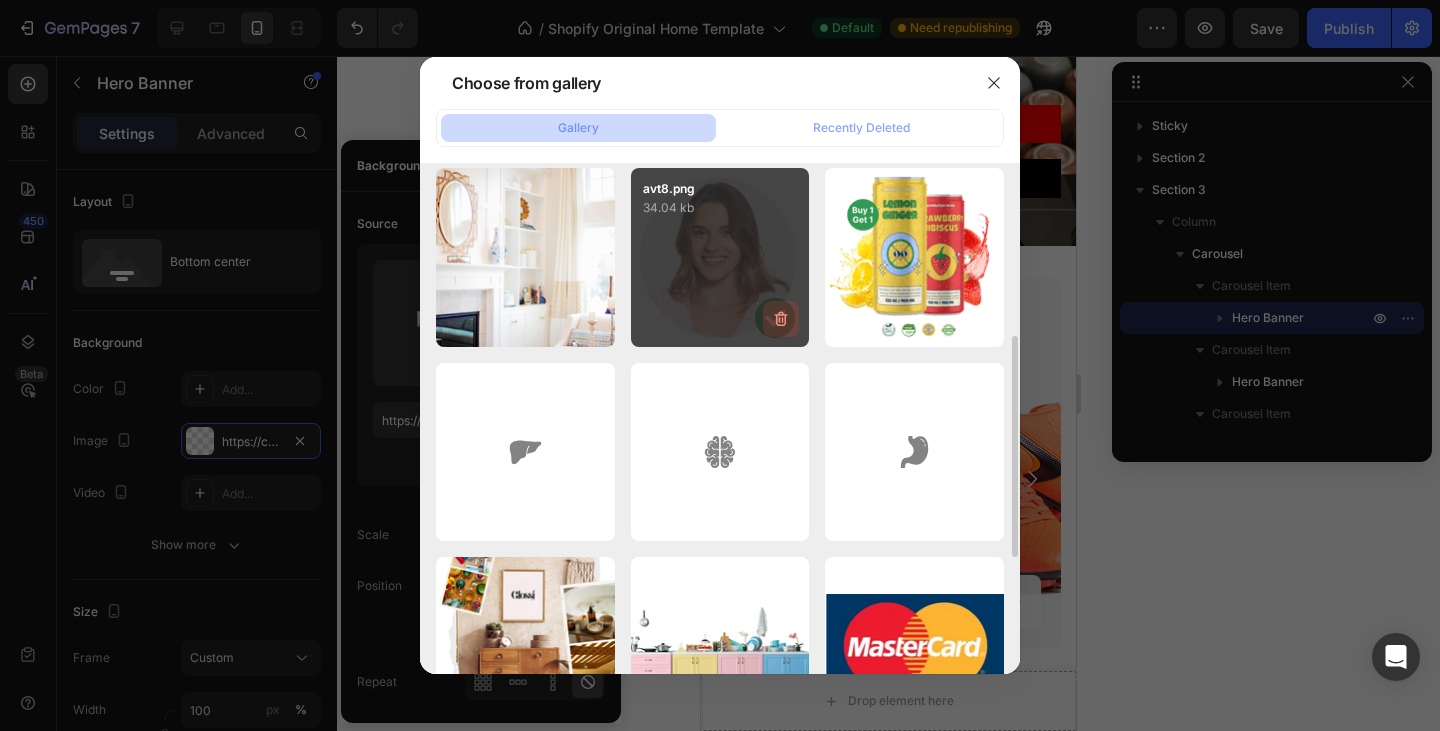 click 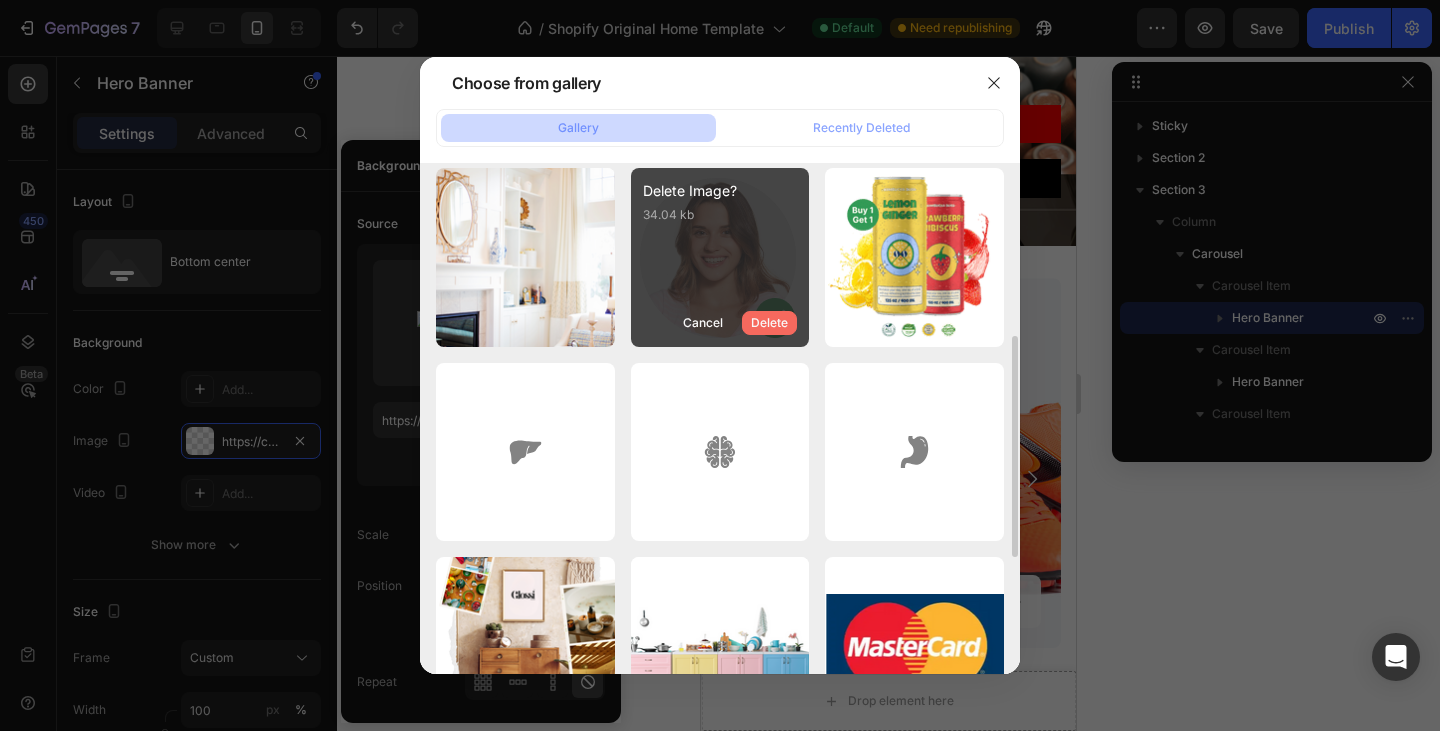 click on "Delete" at bounding box center (769, 323) 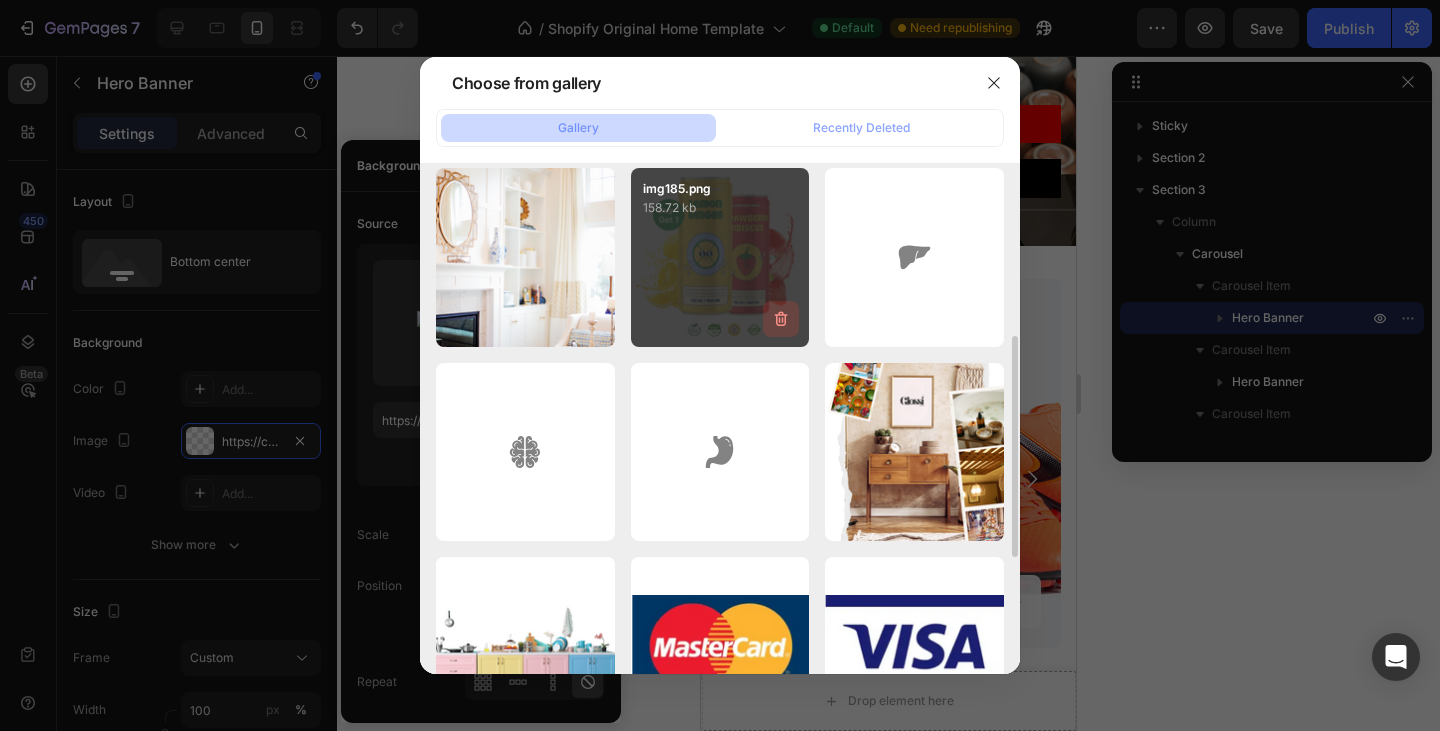 click 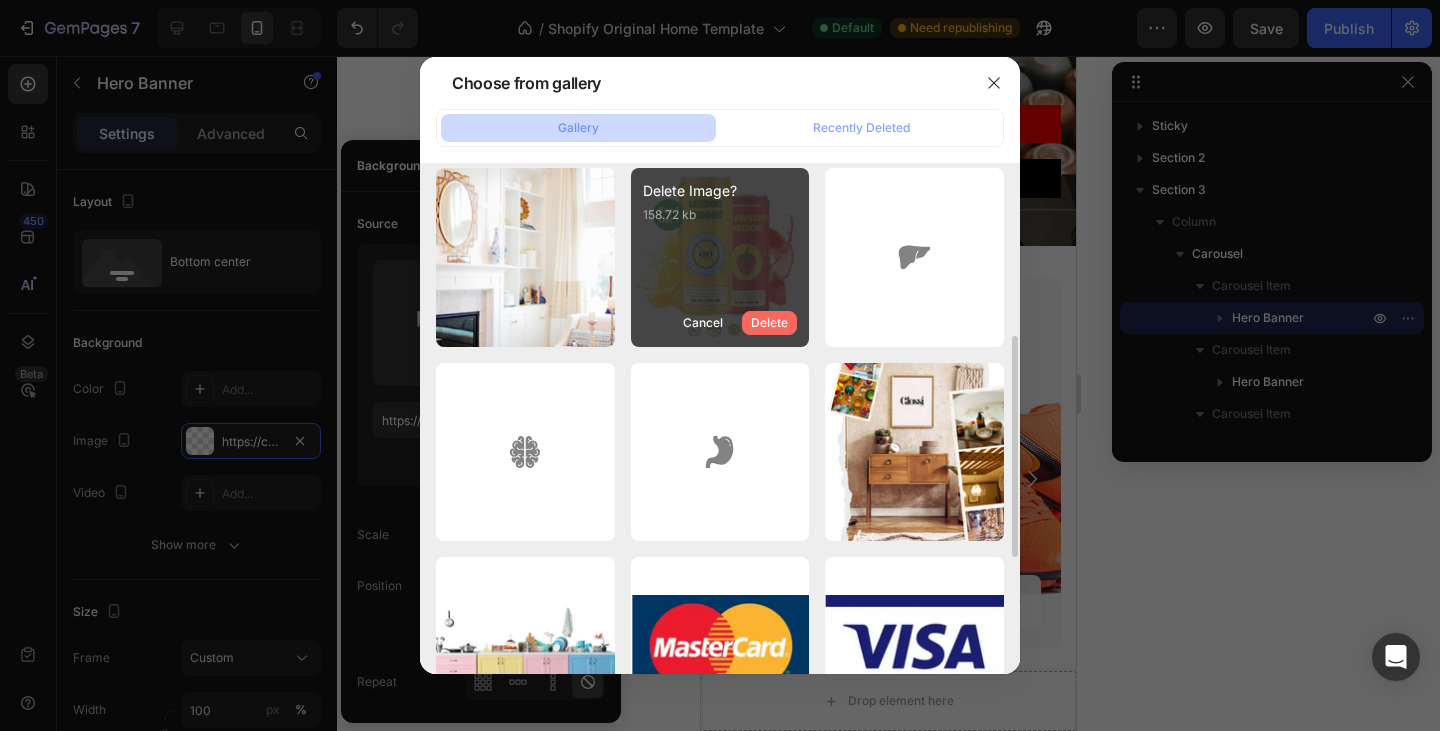 click on "Delete" at bounding box center (769, 323) 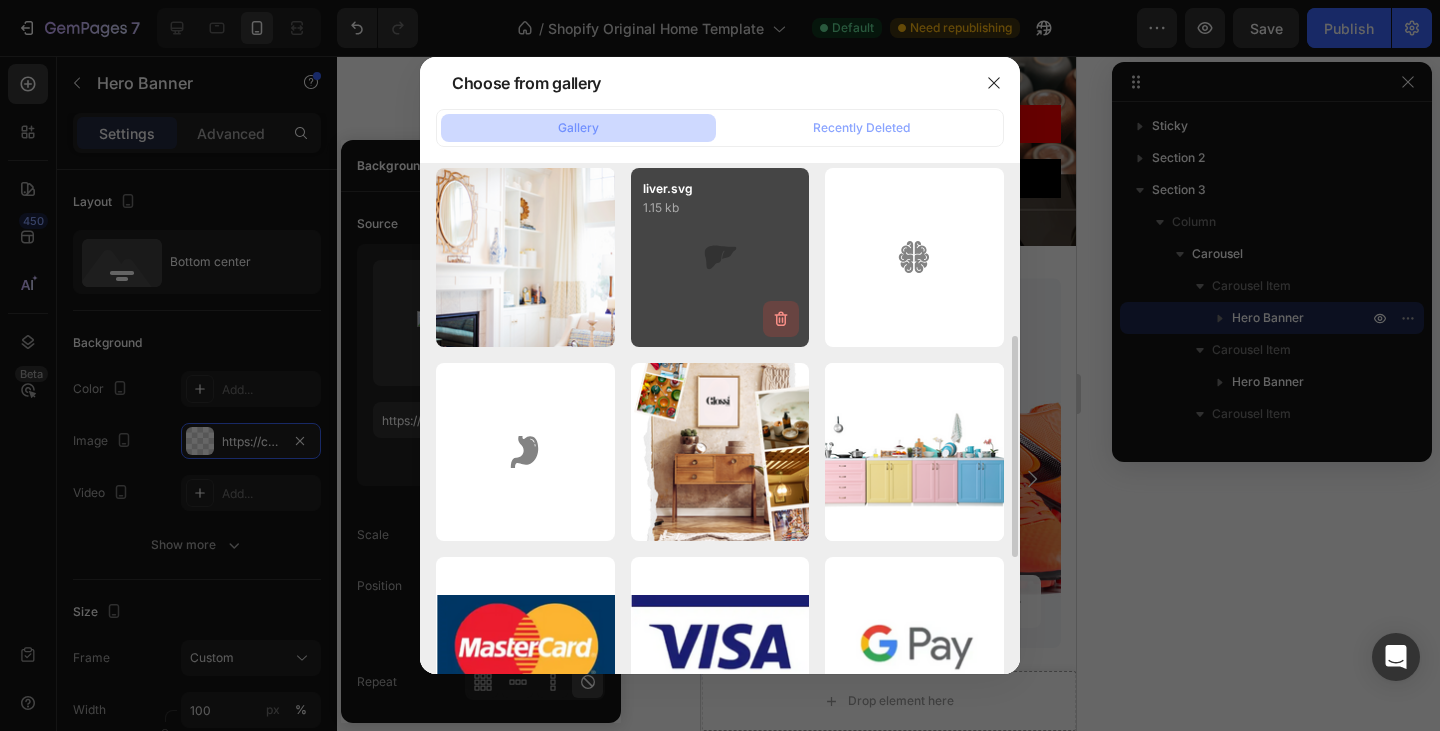 click 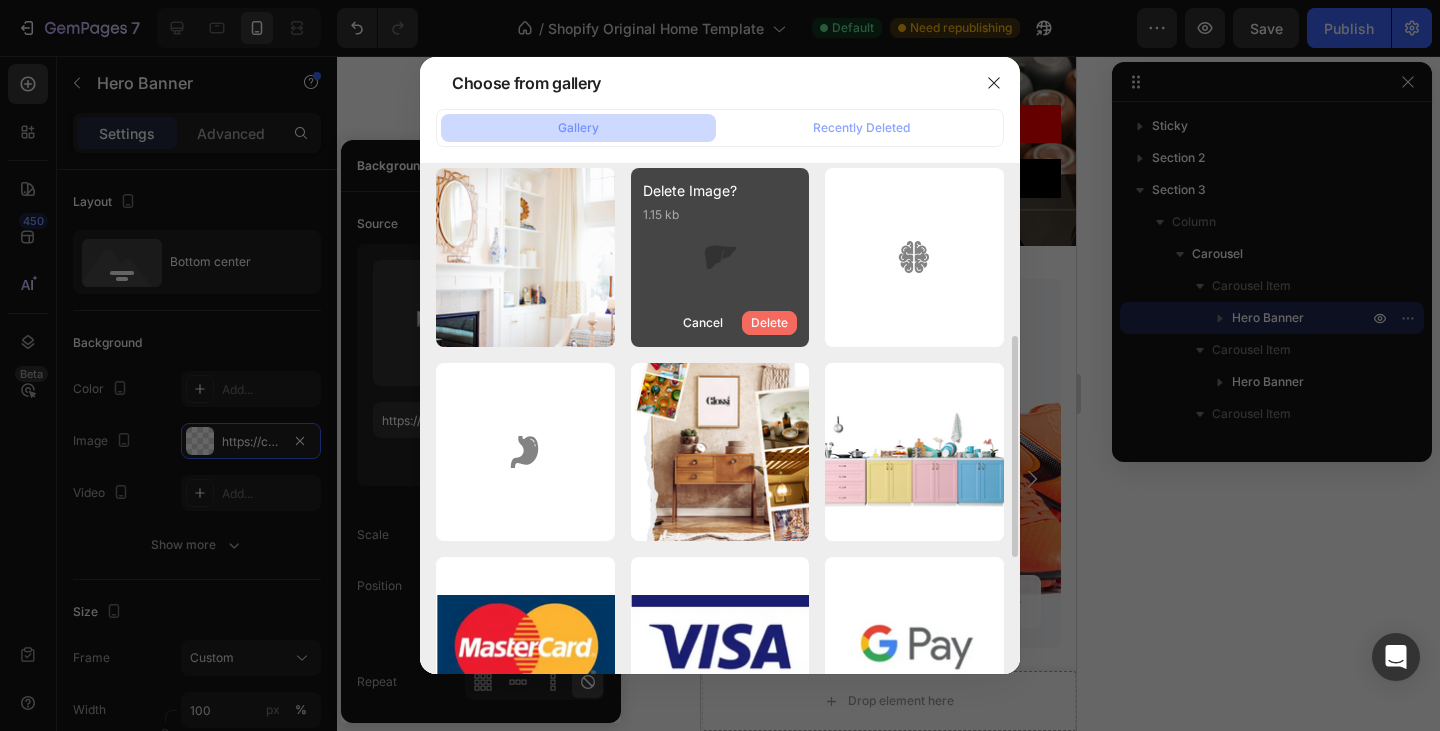 click on "Delete" at bounding box center [769, 323] 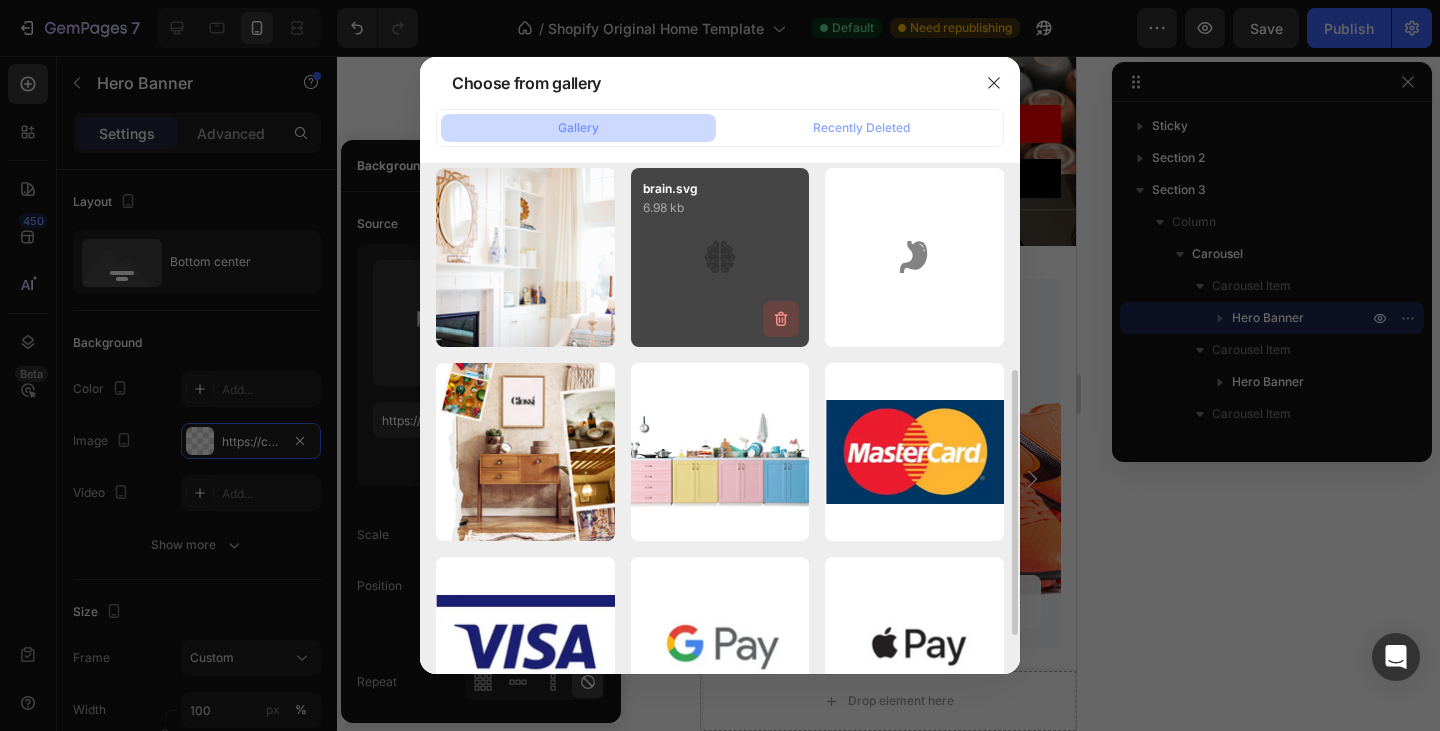 click at bounding box center (781, 319) 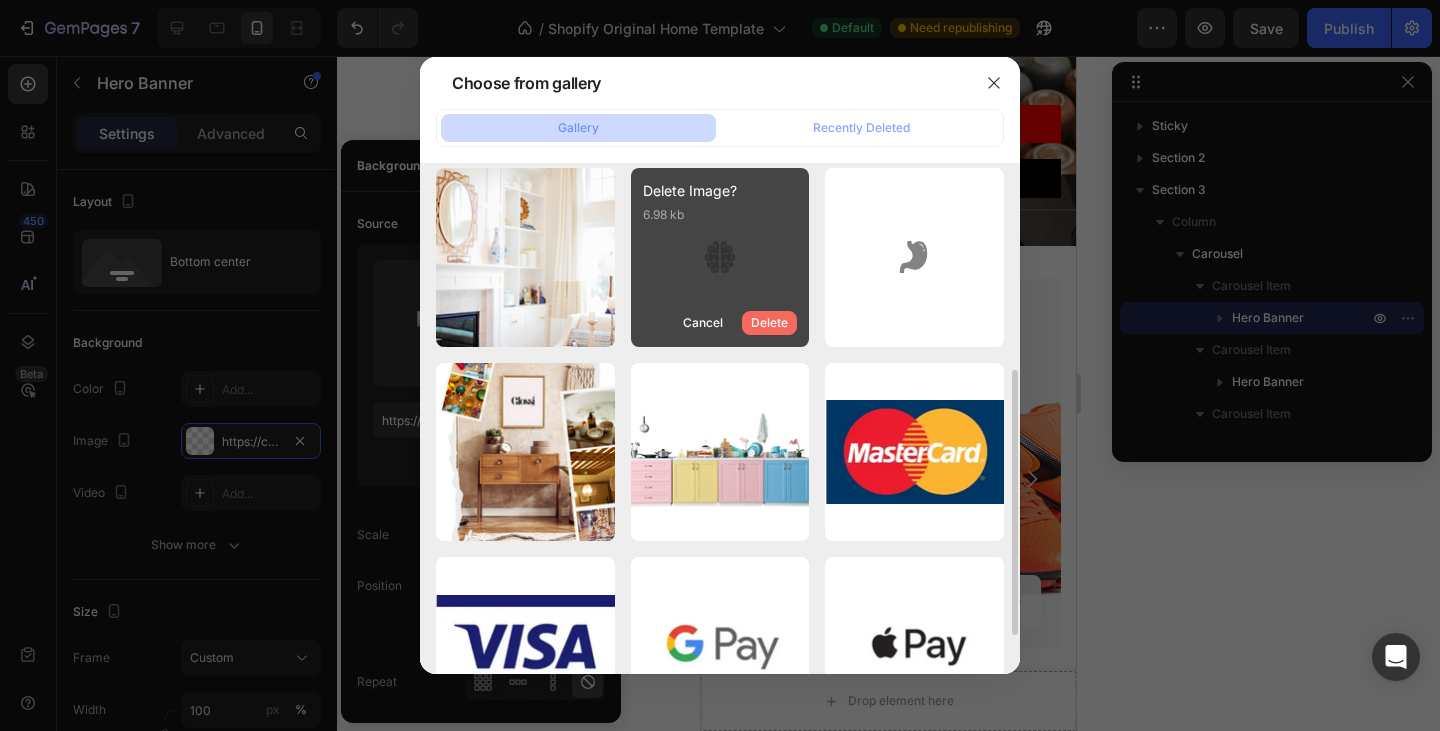 click on "Delete" at bounding box center (769, 323) 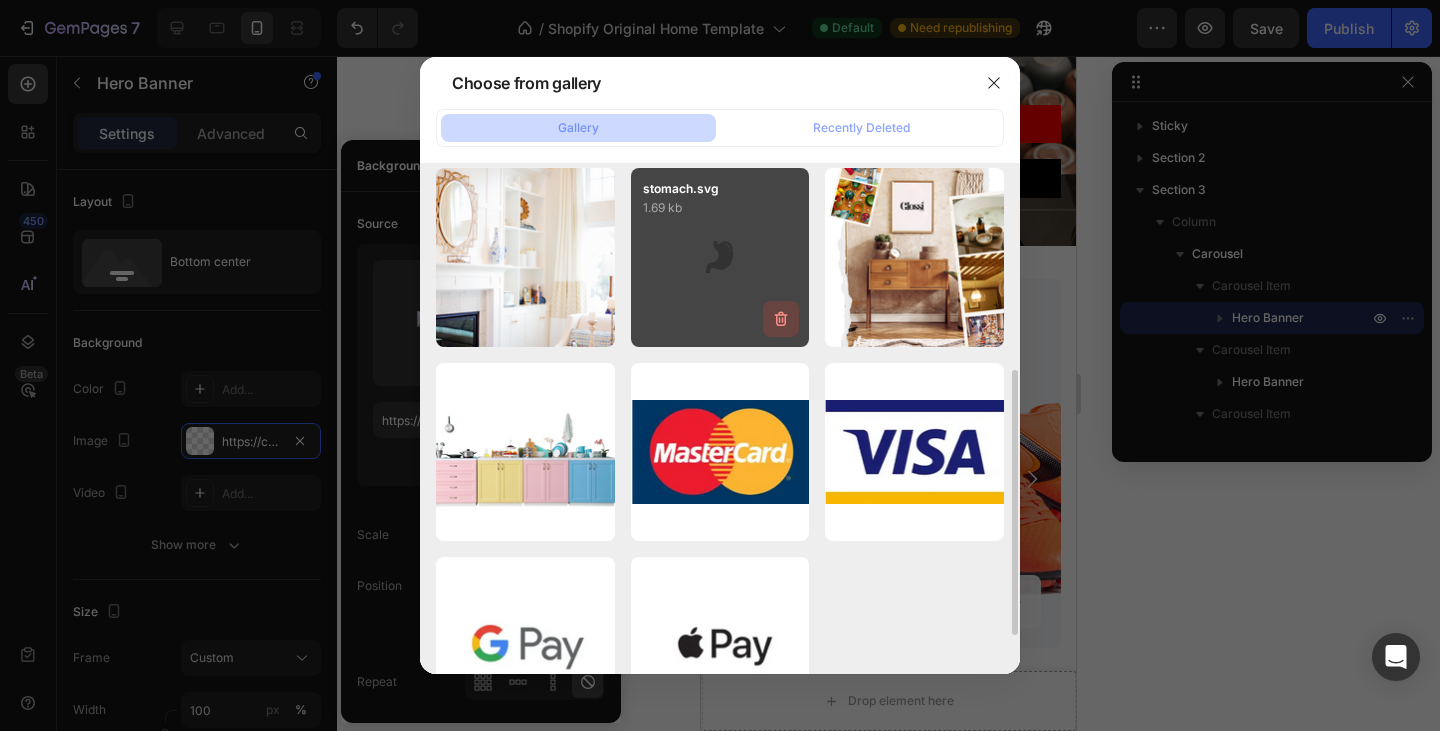 click 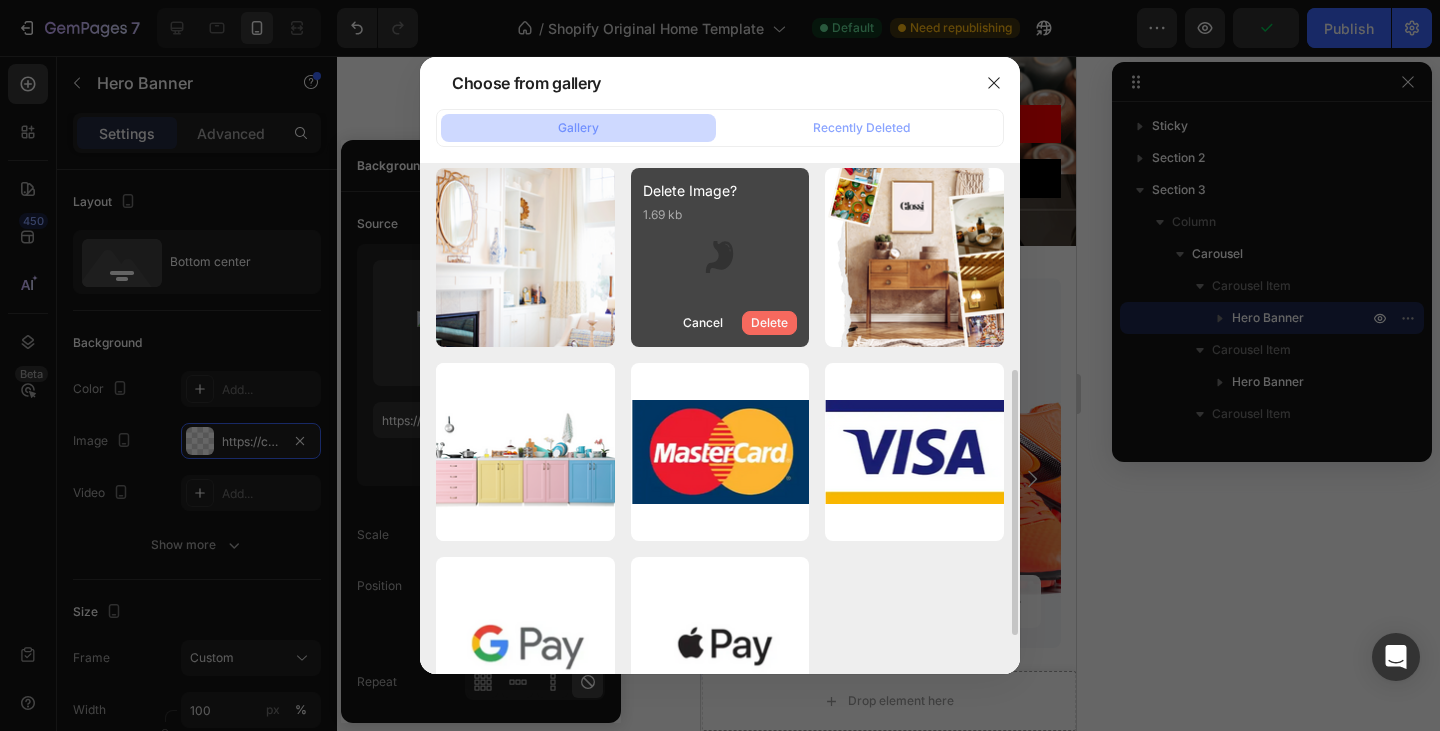 click on "Delete" at bounding box center (769, 323) 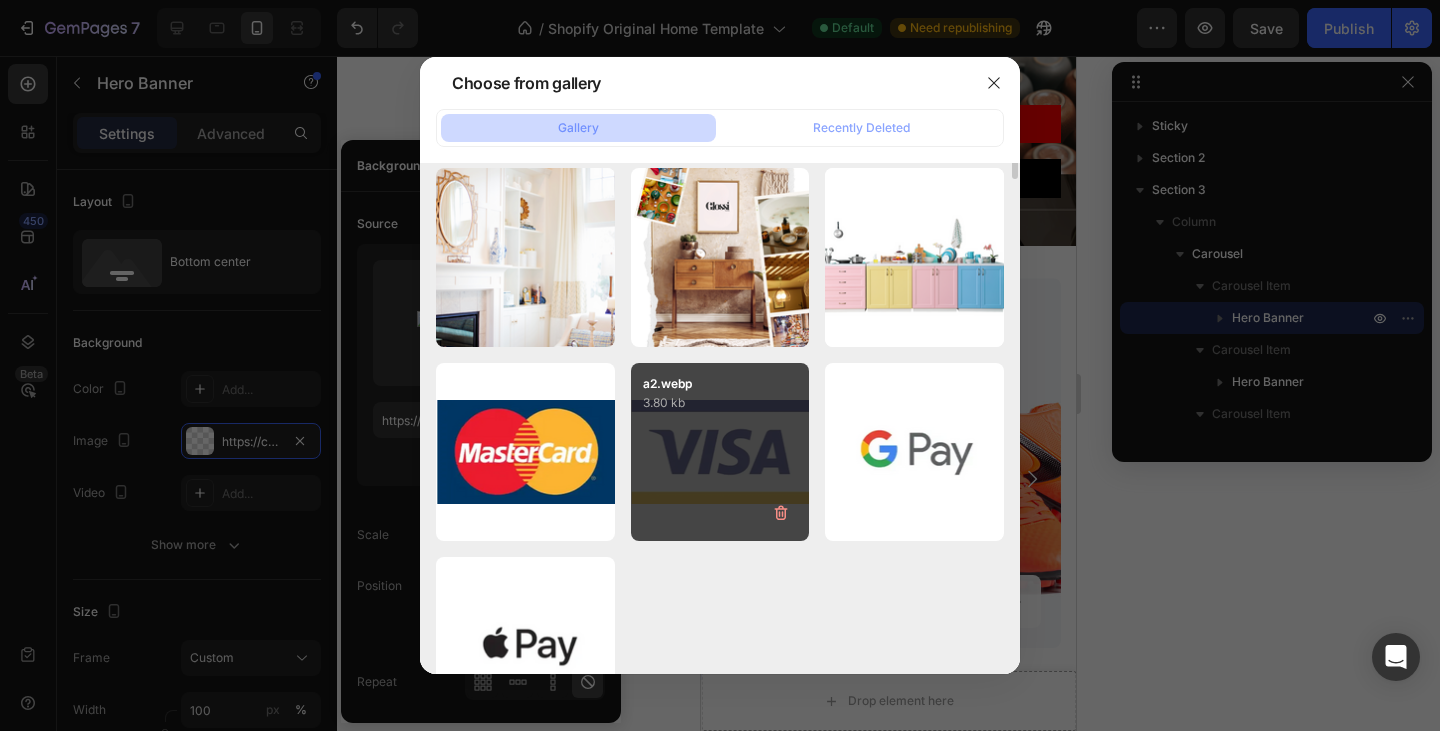 scroll, scrollTop: 0, scrollLeft: 0, axis: both 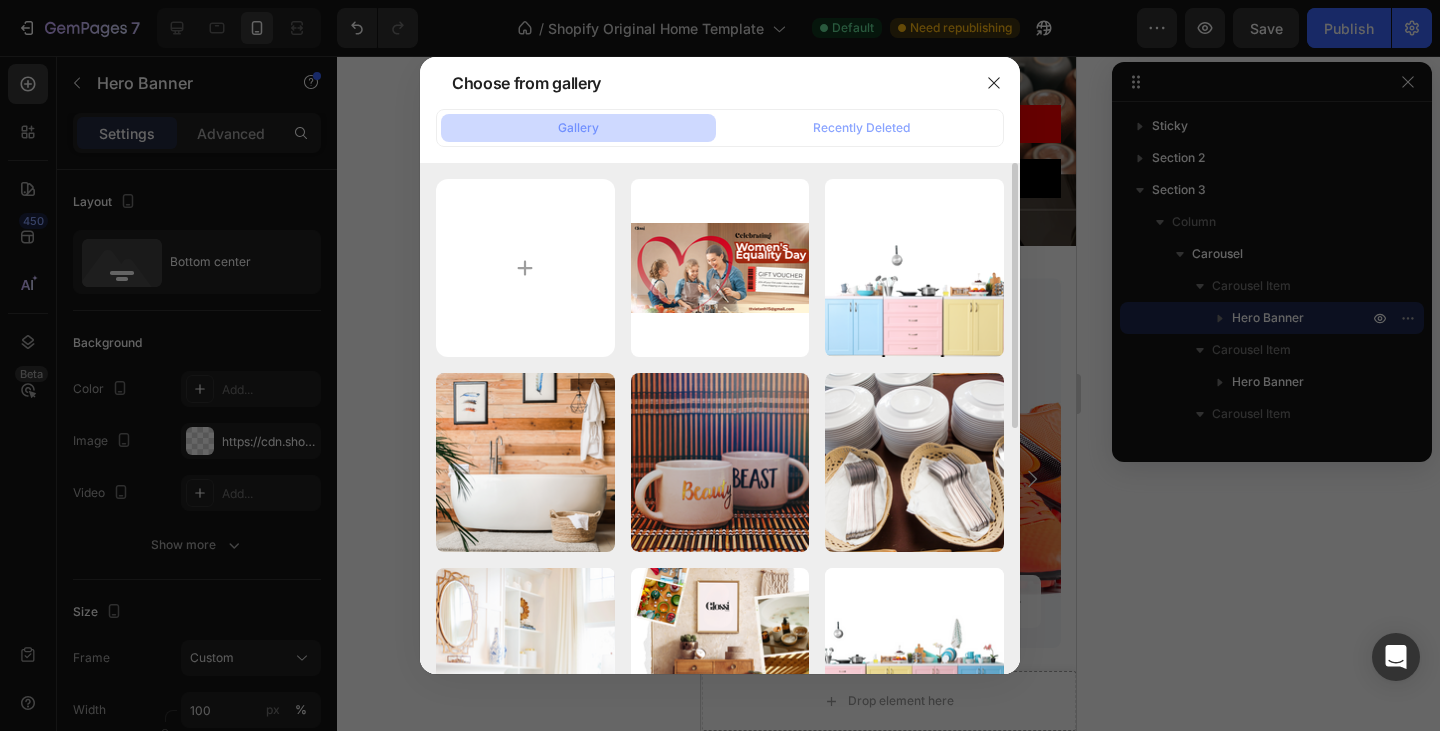 click at bounding box center (720, 365) 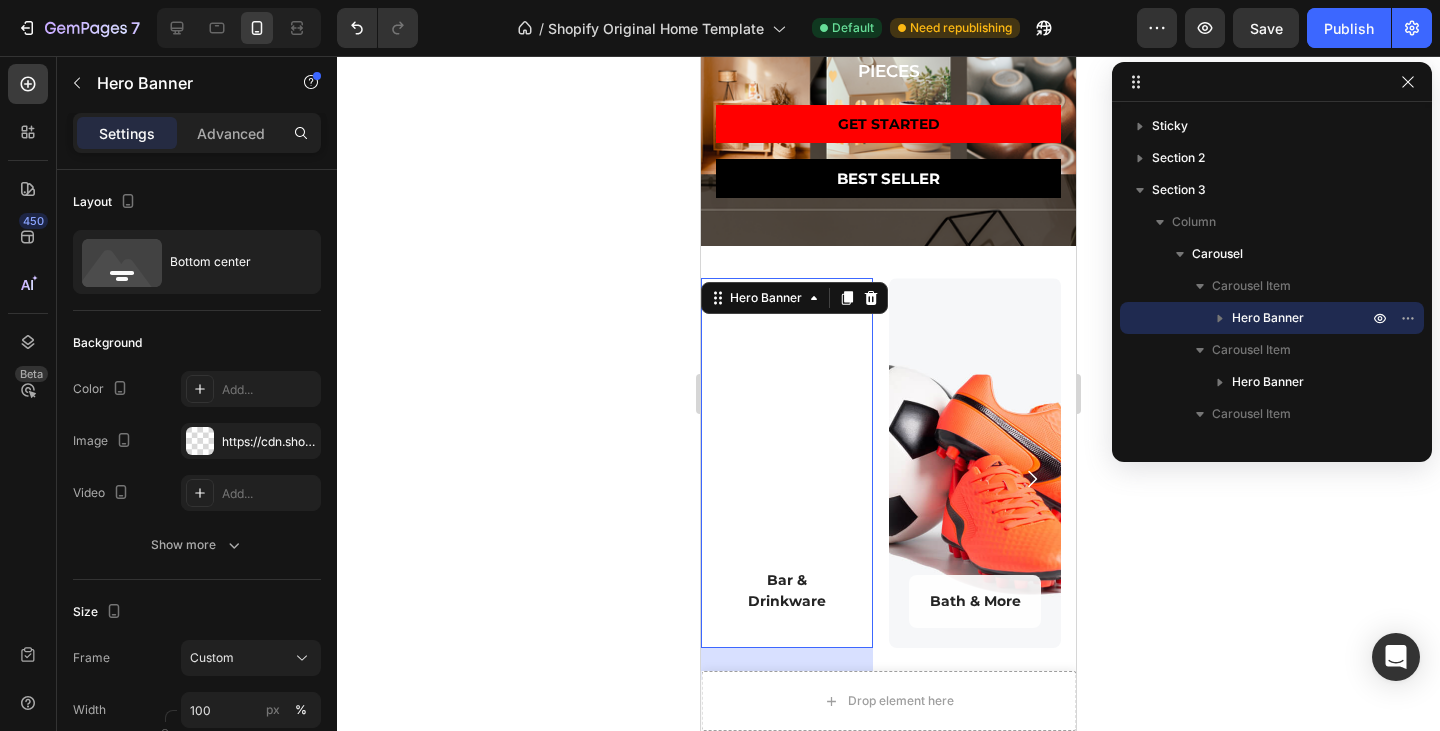 scroll, scrollTop: 202, scrollLeft: 0, axis: vertical 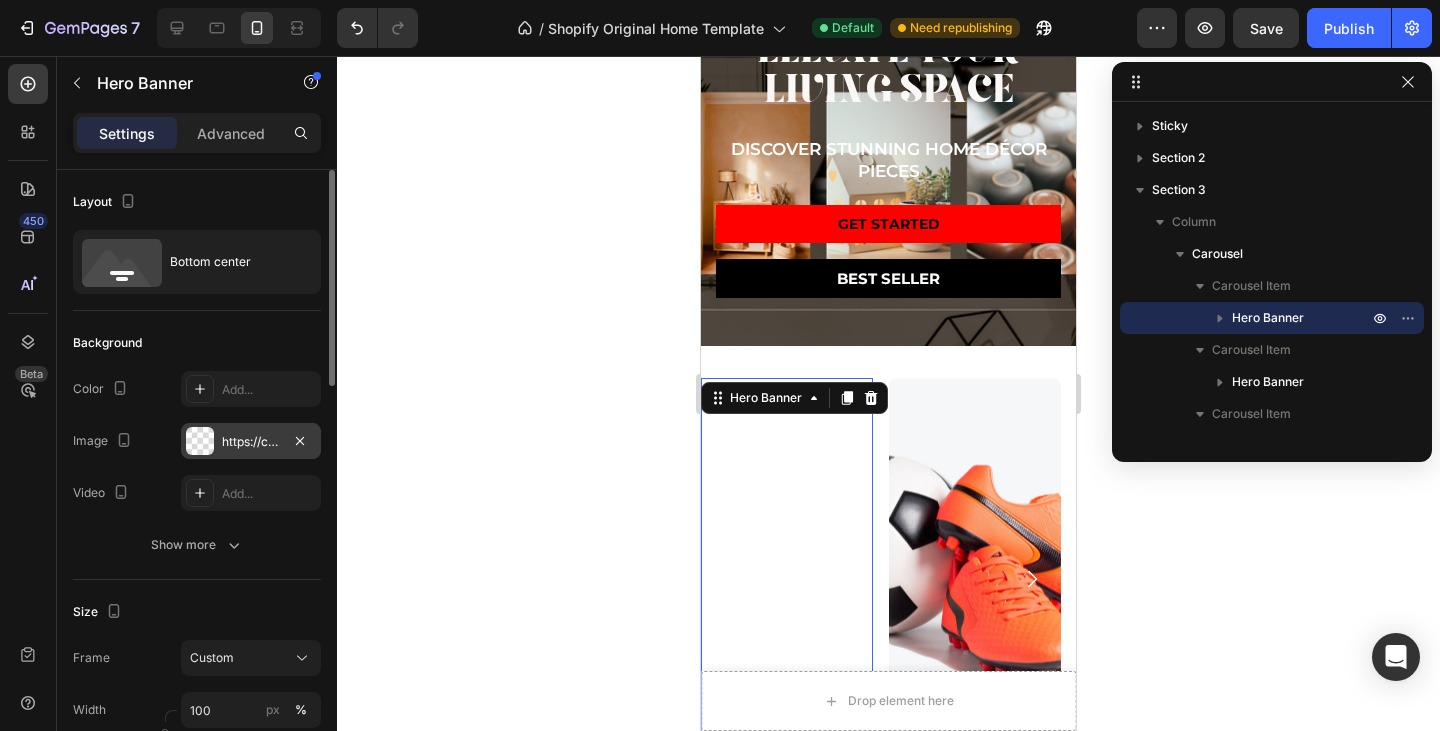 click on "https://cdn.shopify.com/s/files/1/0957/1378/8036/files/gempages_577725846295413522-ae99fe17-2bf3-475e-9dd3-74506e7439e8.svg" at bounding box center (251, 442) 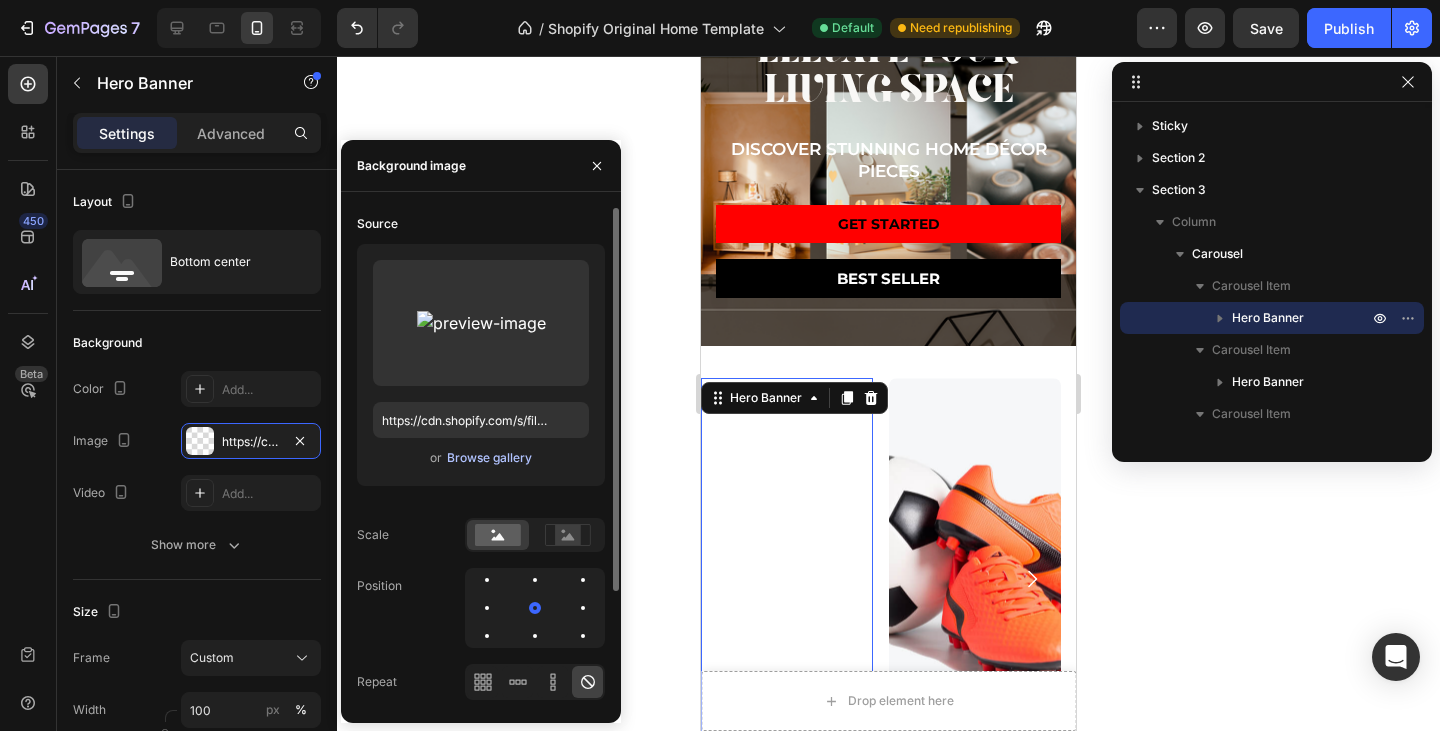 click on "Browse gallery" at bounding box center [489, 458] 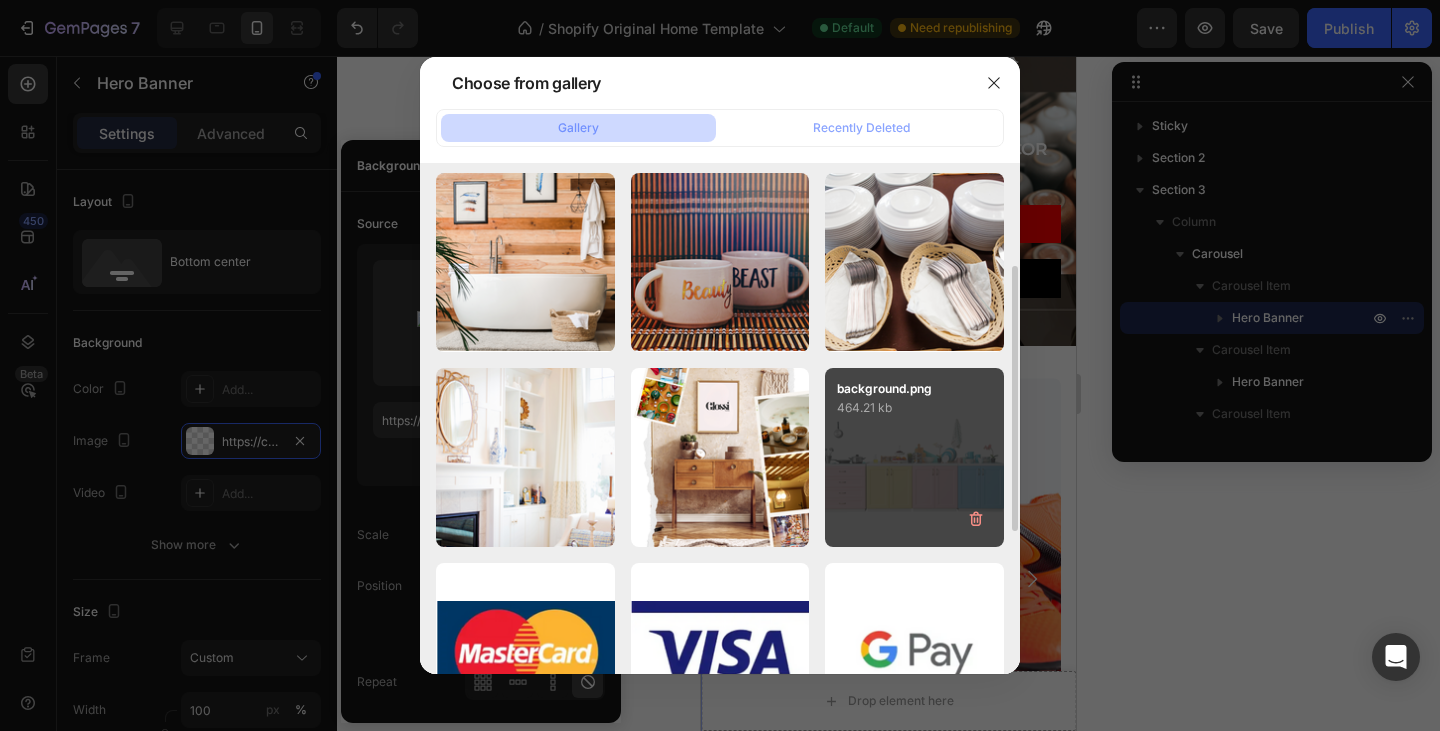 scroll, scrollTop: 0, scrollLeft: 0, axis: both 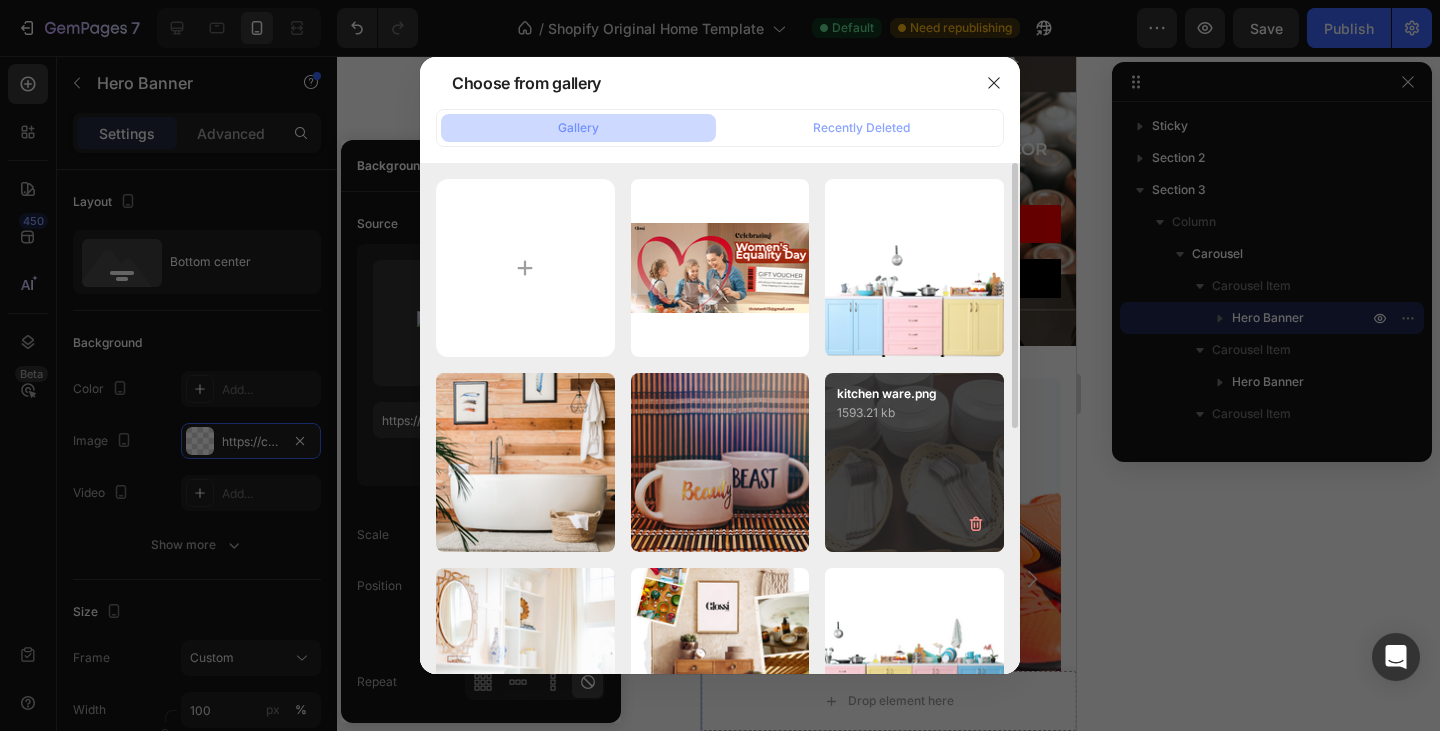 drag, startPoint x: 766, startPoint y: 453, endPoint x: 842, endPoint y: 493, distance: 85.883644 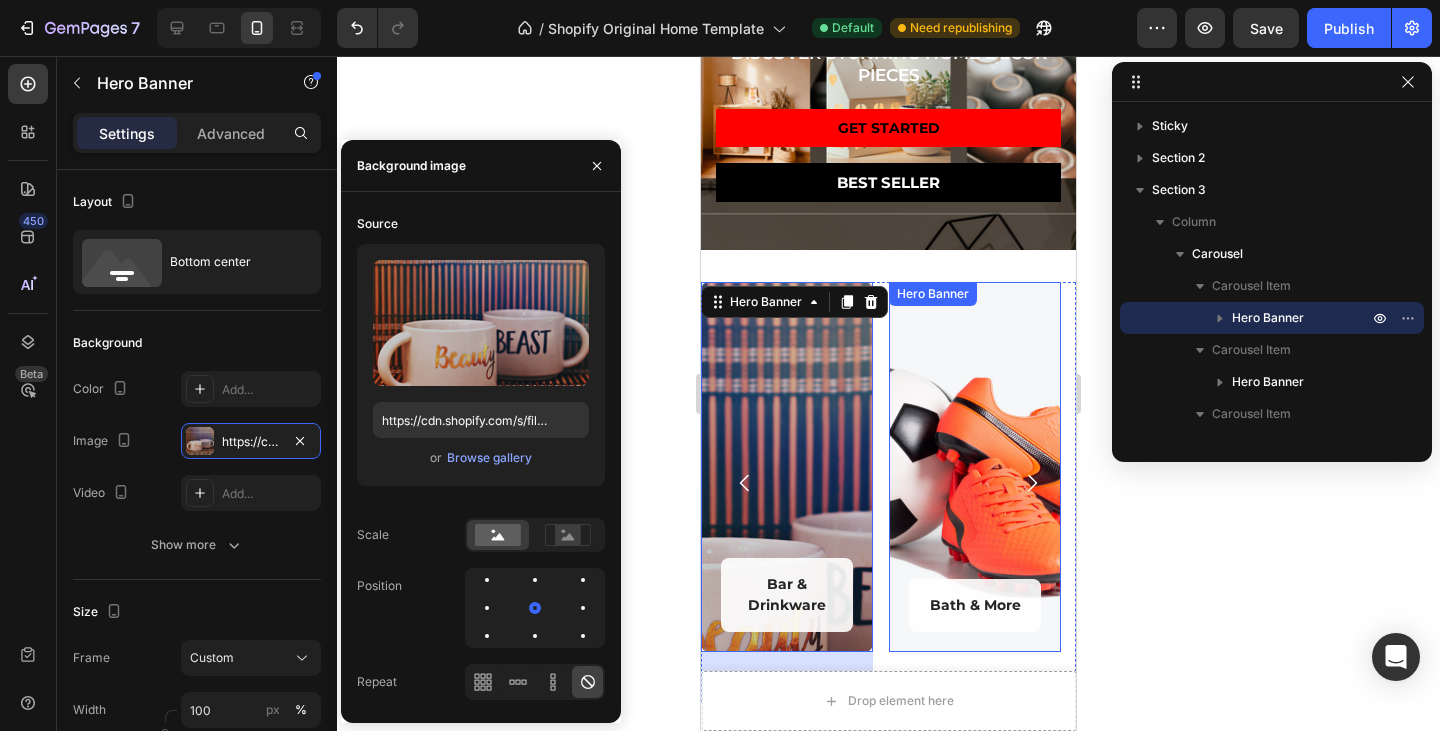 scroll, scrollTop: 302, scrollLeft: 0, axis: vertical 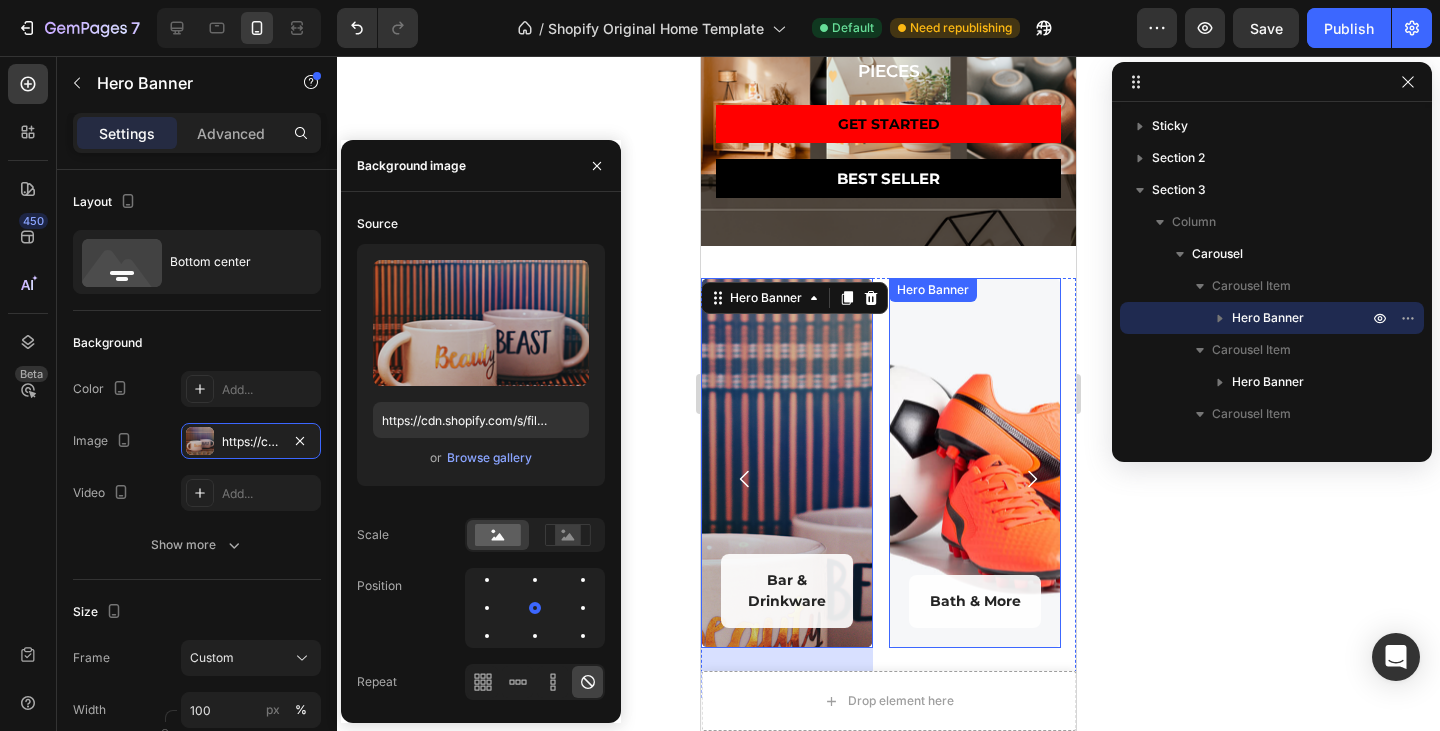 click at bounding box center (975, 463) 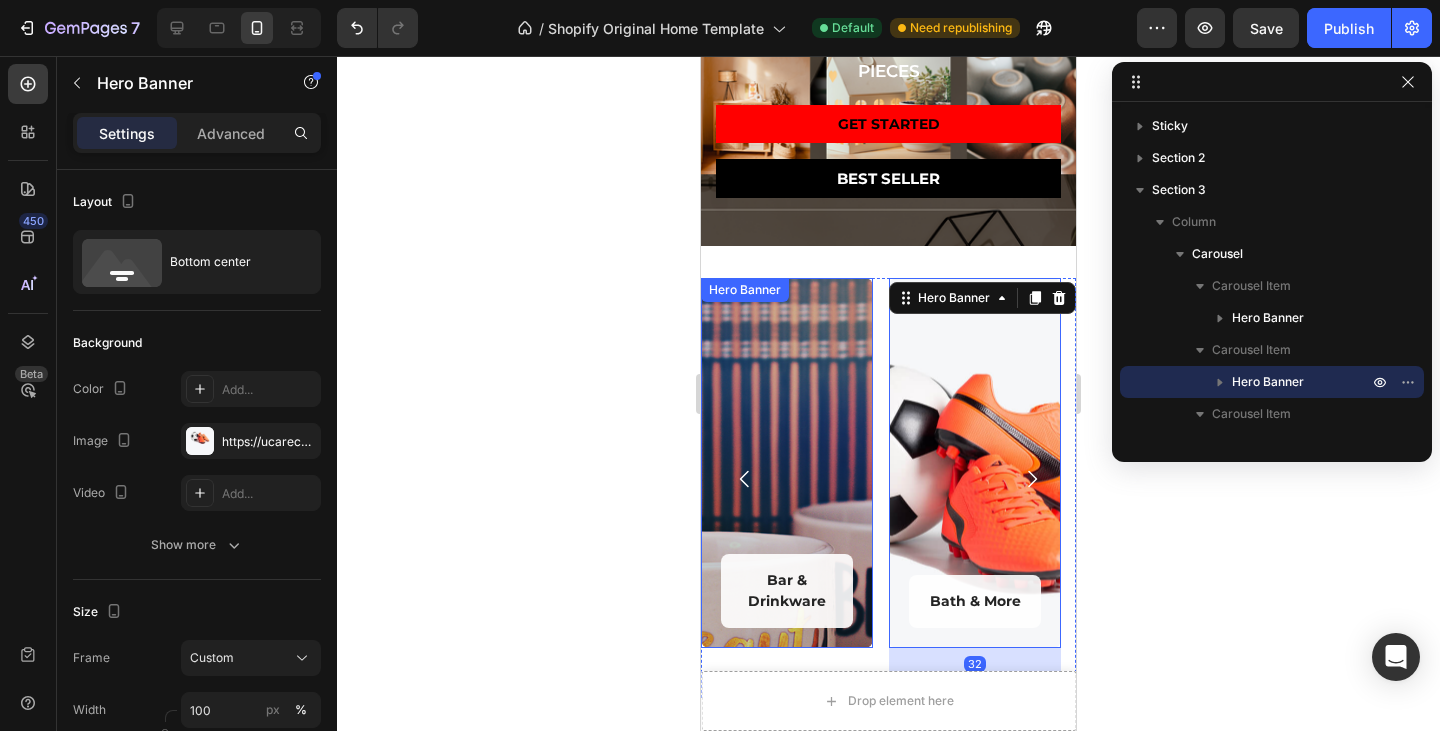 click at bounding box center [787, 463] 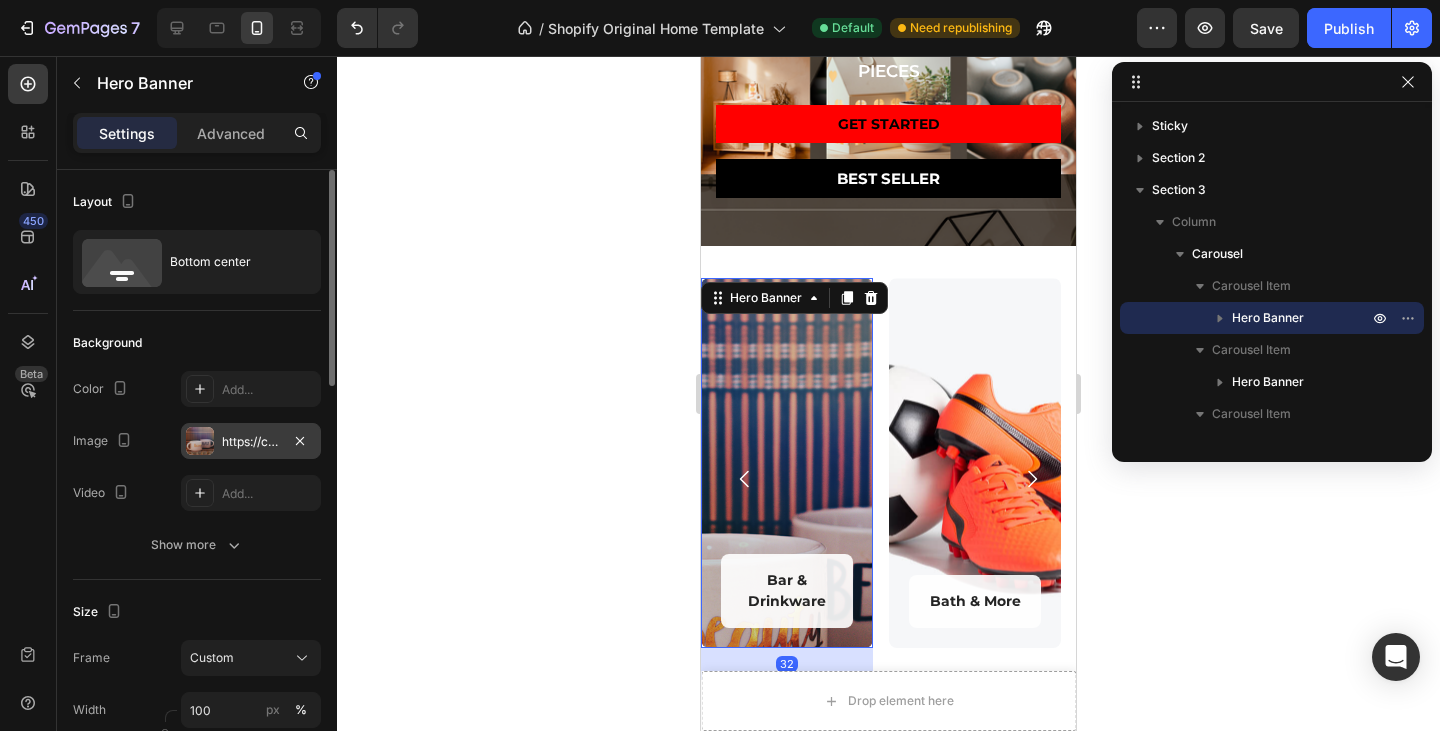 click on "https://cdn.shopify.com/s/files/1/0957/1378/8036/files/gempages_577725846295413522-96bac3f9-bc56-4edc-a431-c588000ae35a.png" at bounding box center (251, 442) 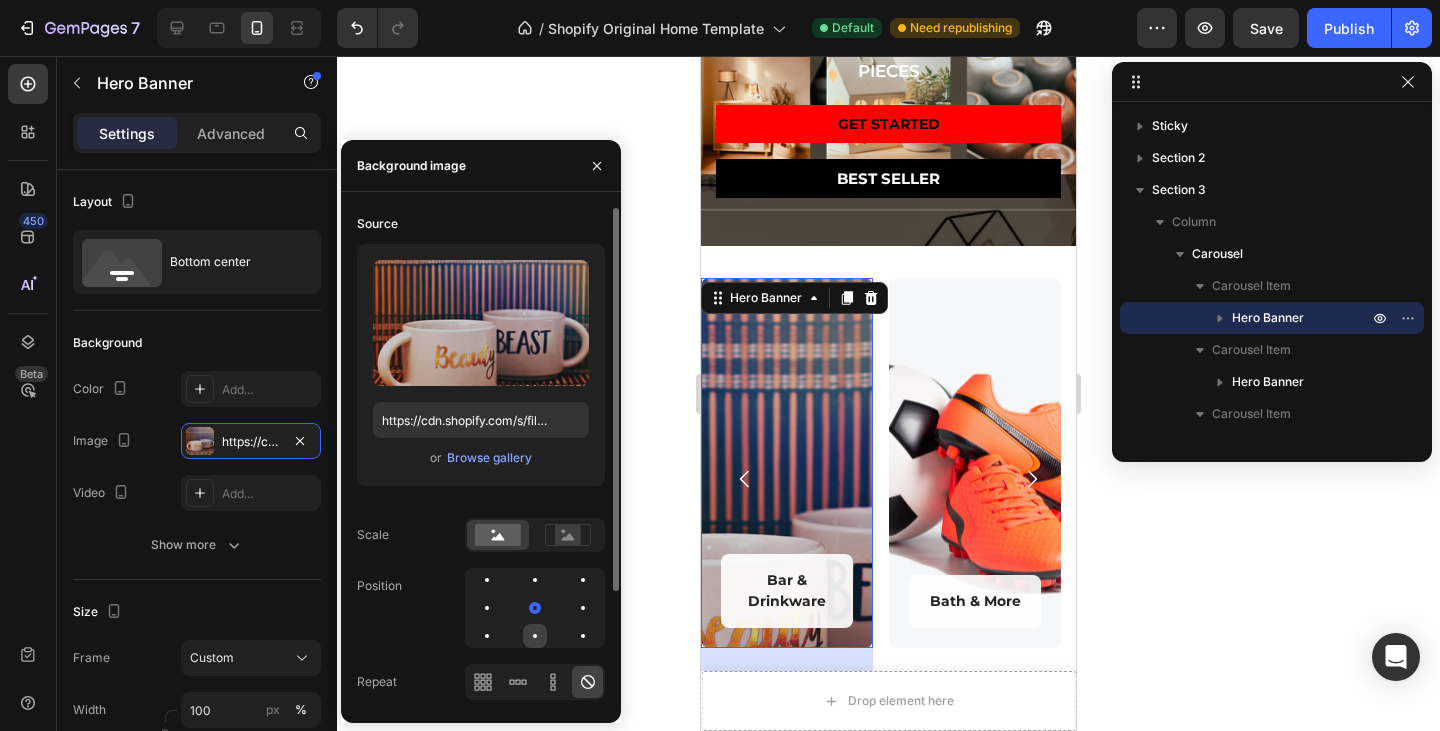 click 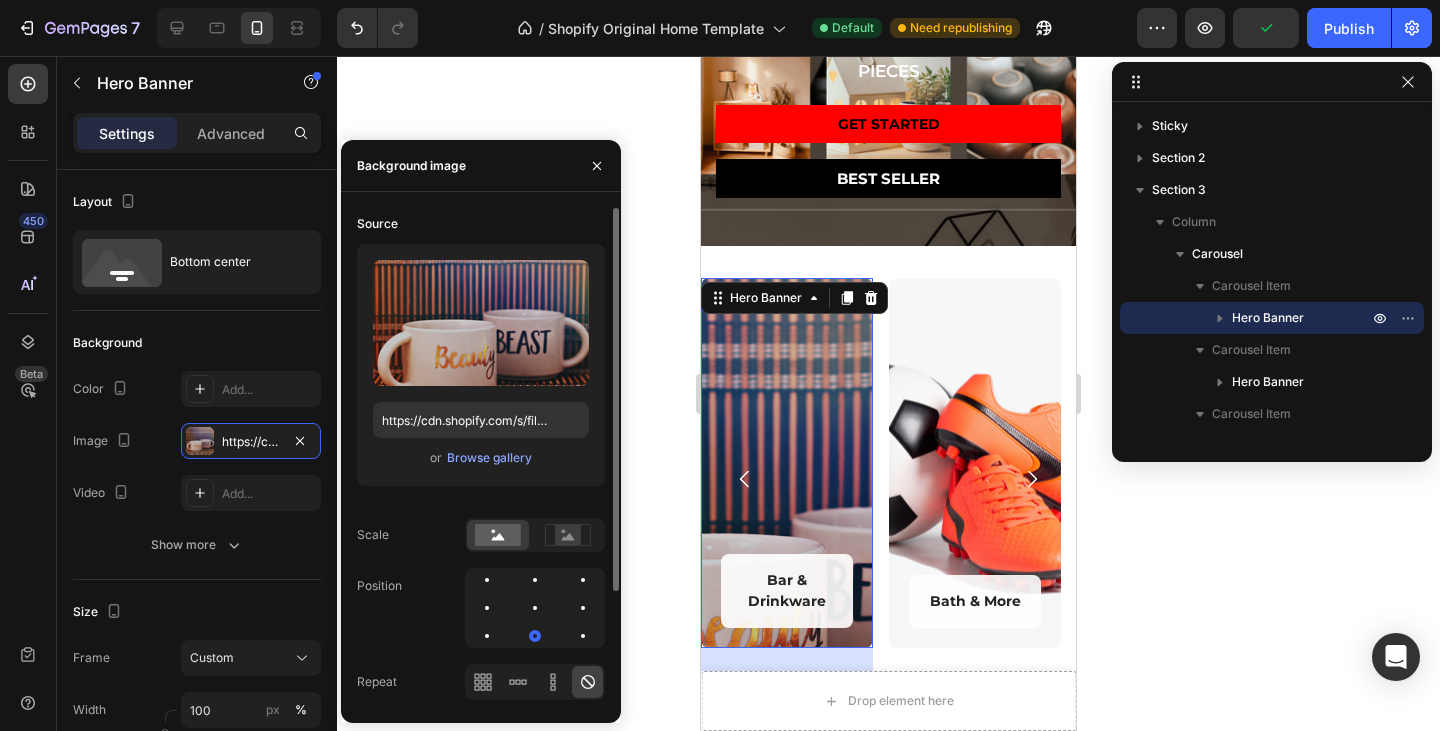 click at bounding box center (535, 608) 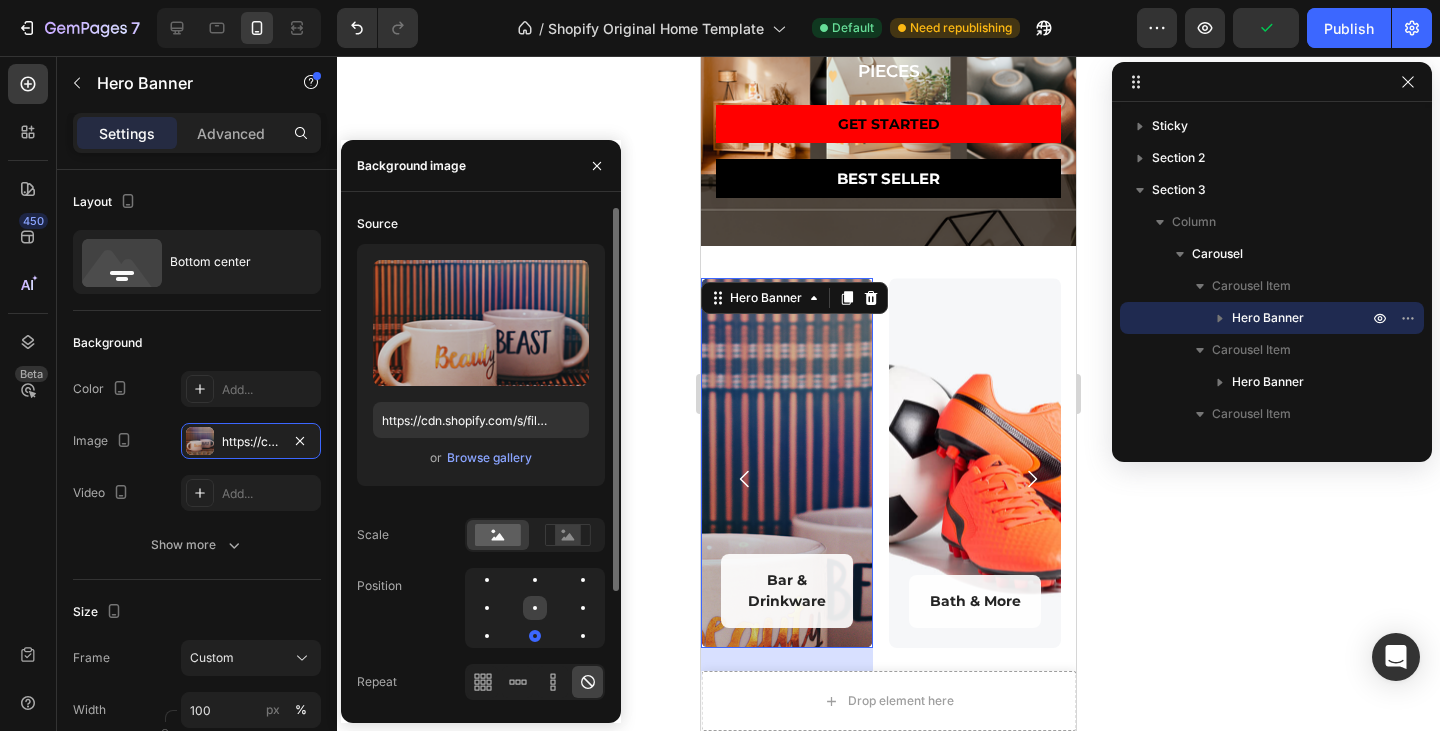 click 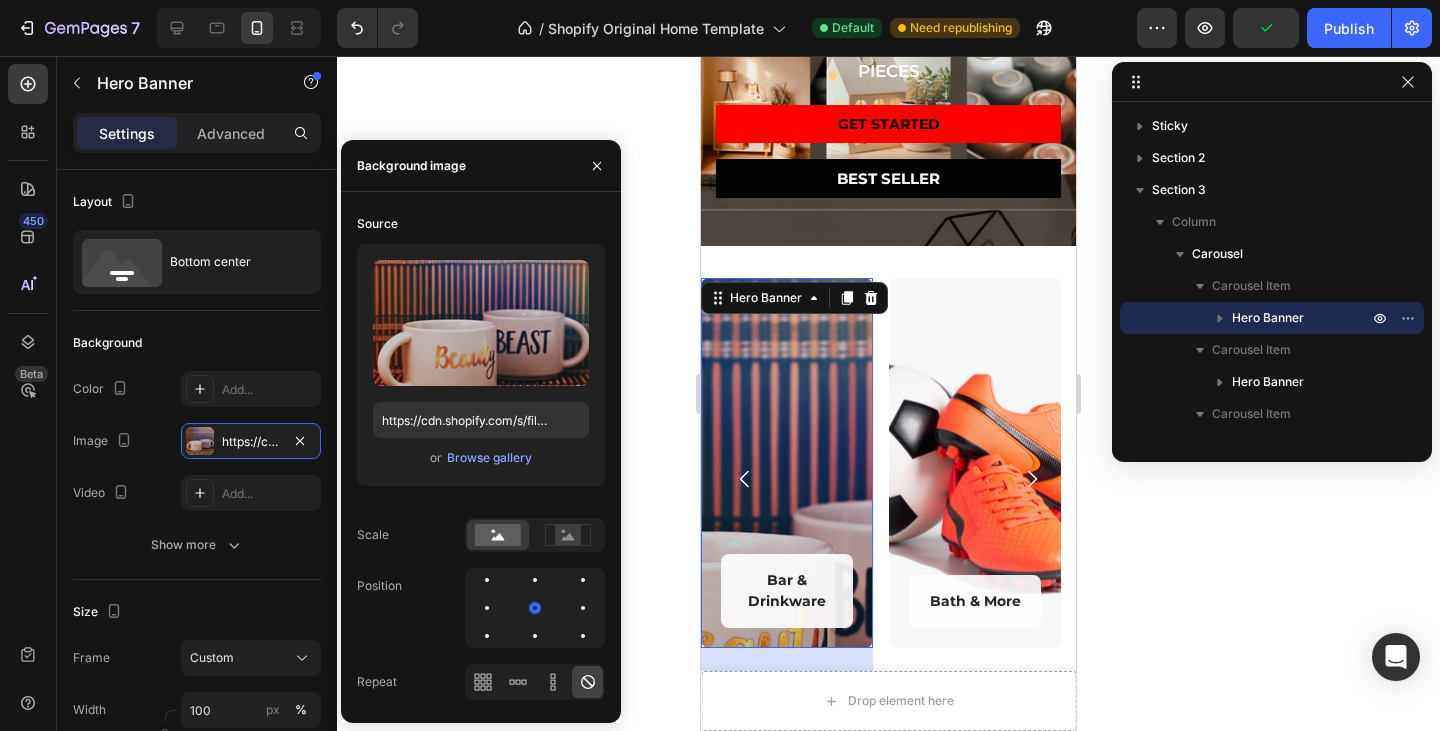 click at bounding box center [975, 463] 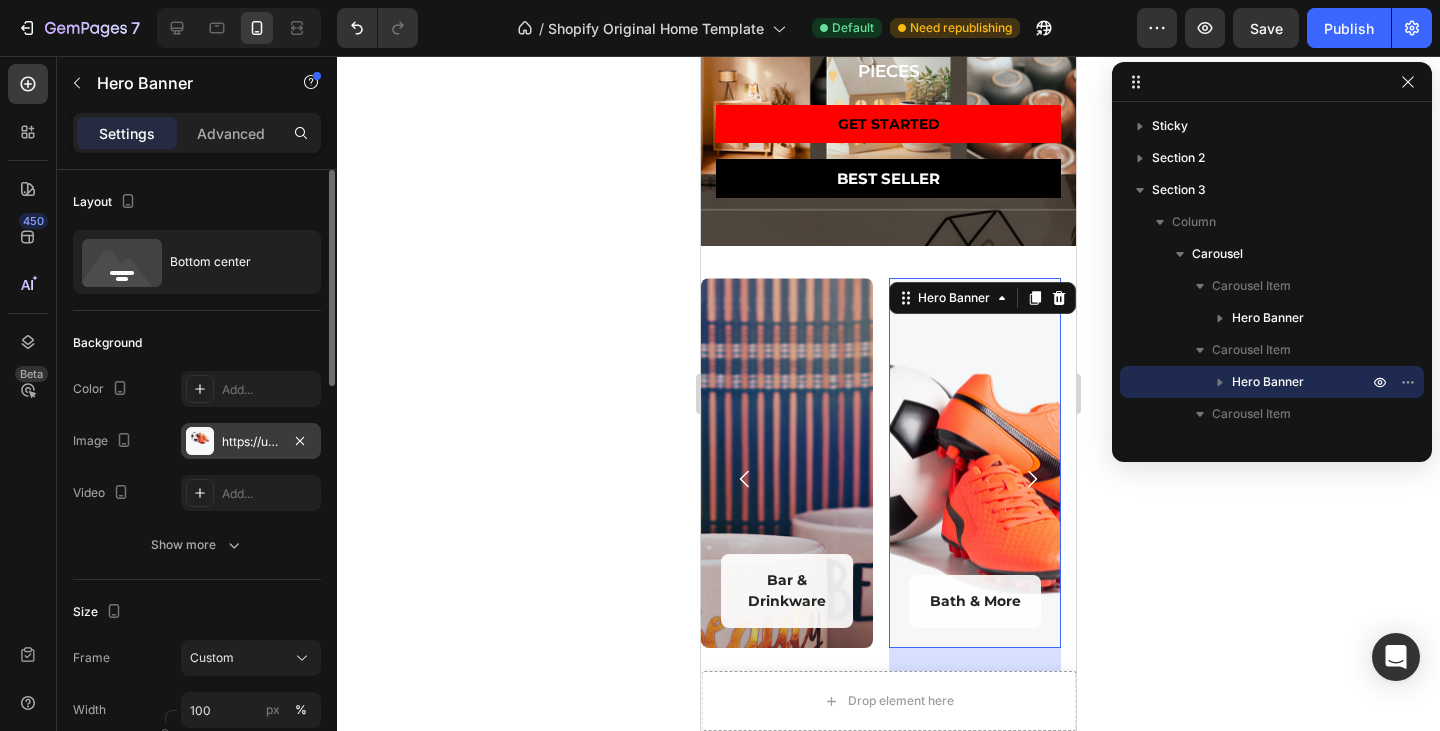 click on "https://ucarecdn.com/7c85bd0b-41ee-407c-b2aa-2262afcdc392/-/format/auto/" at bounding box center [251, 442] 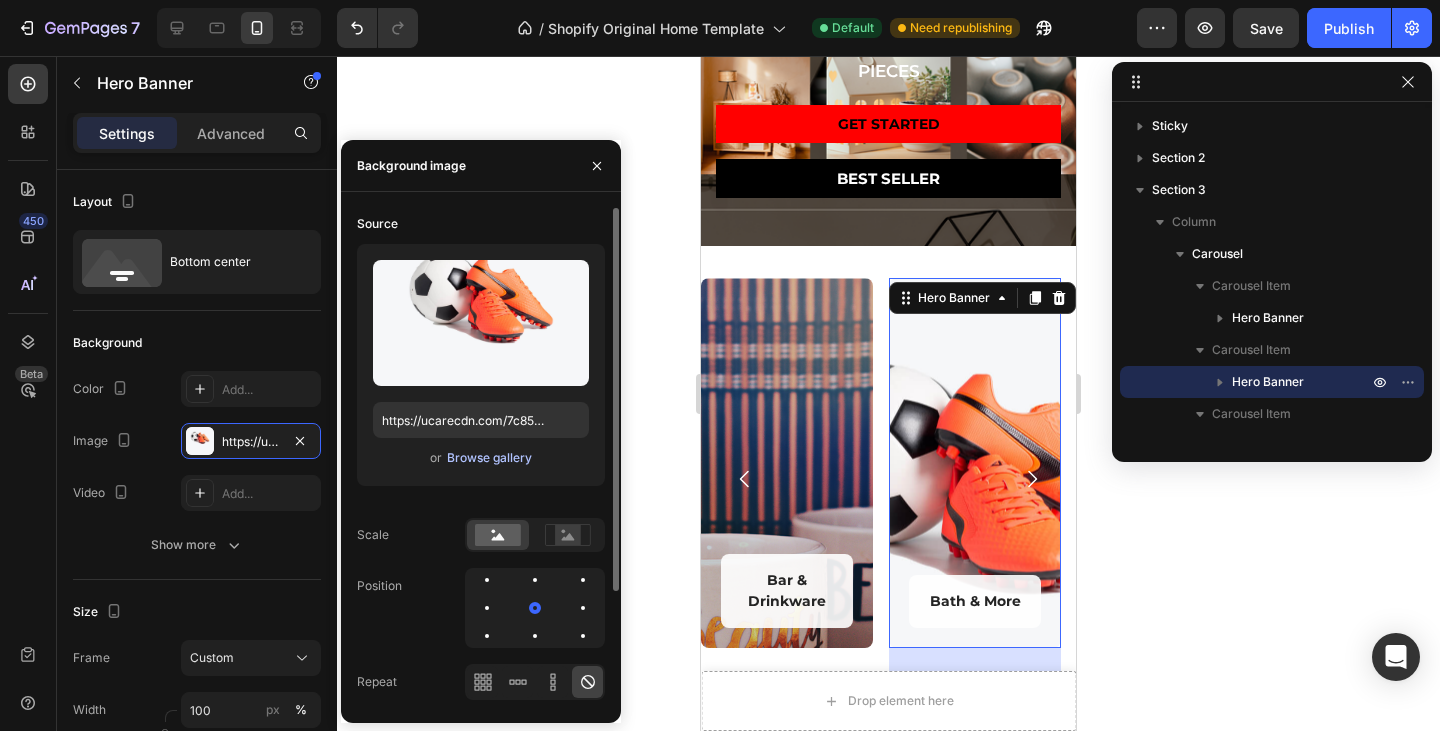 click on "Browse gallery" at bounding box center (489, 458) 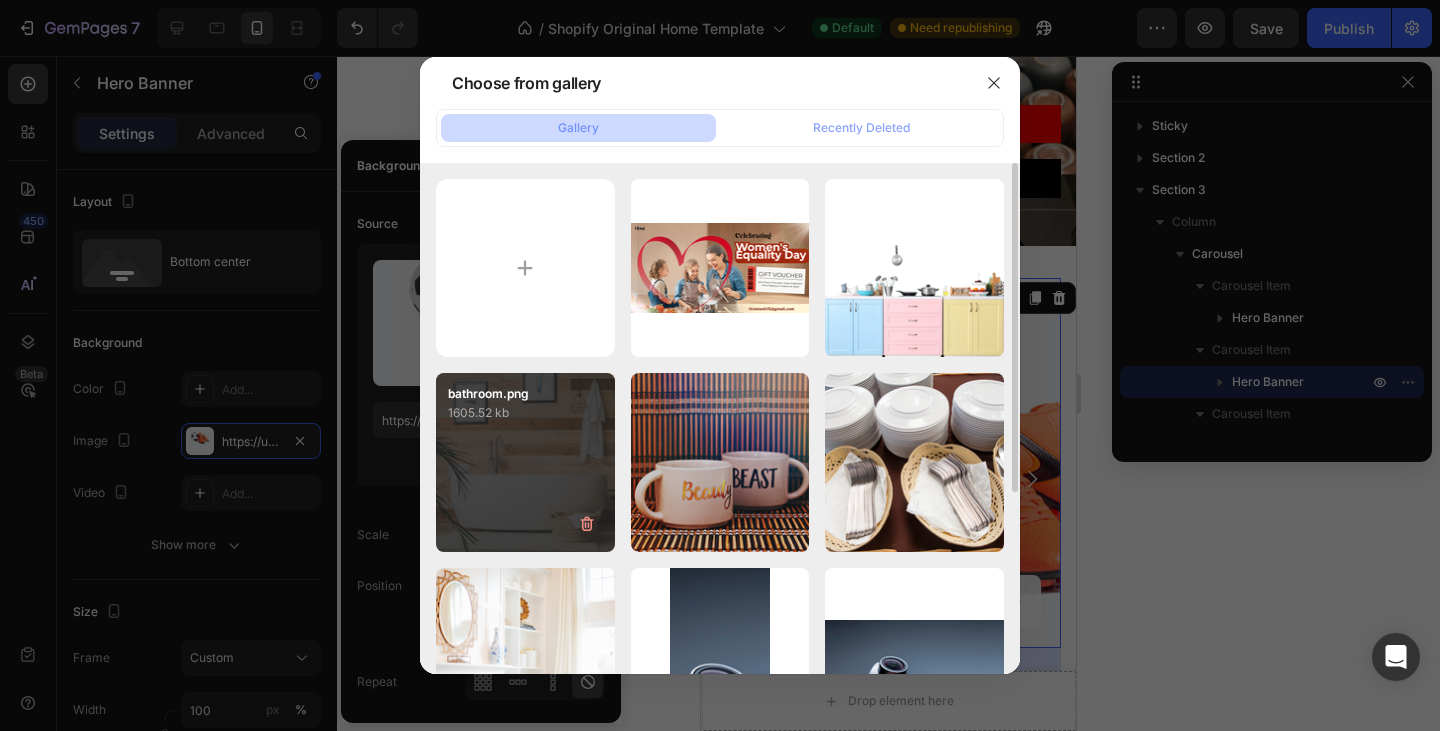 click on "bathroom.png 1605.52 kb" at bounding box center [525, 462] 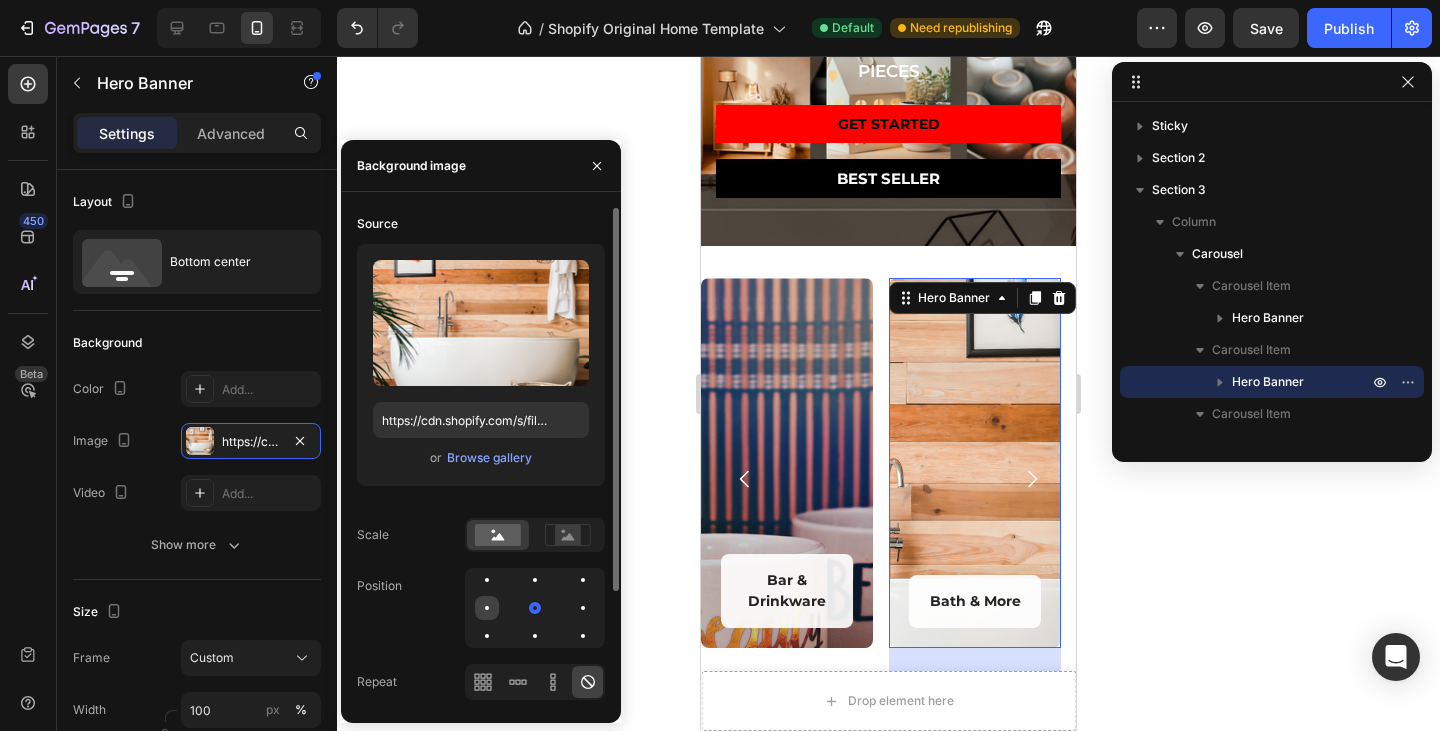 click 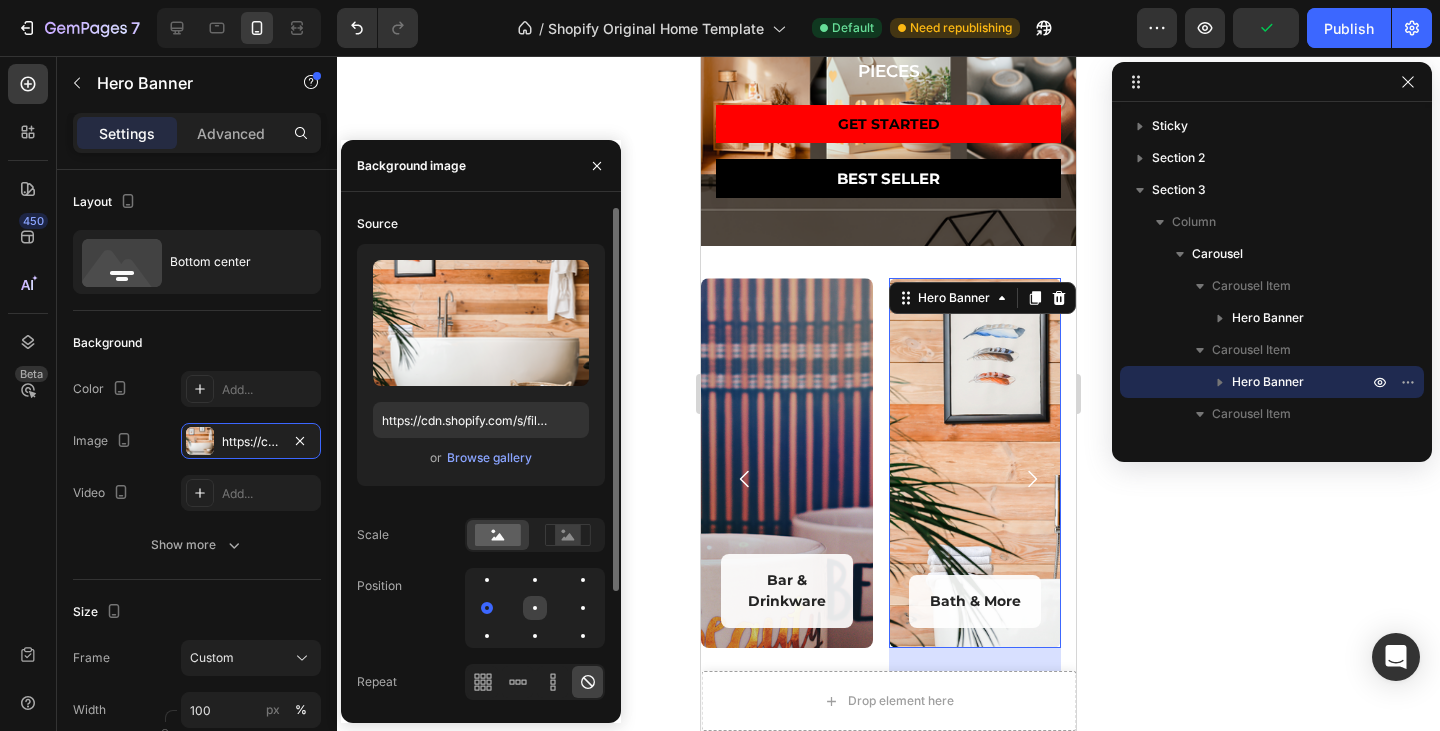 click 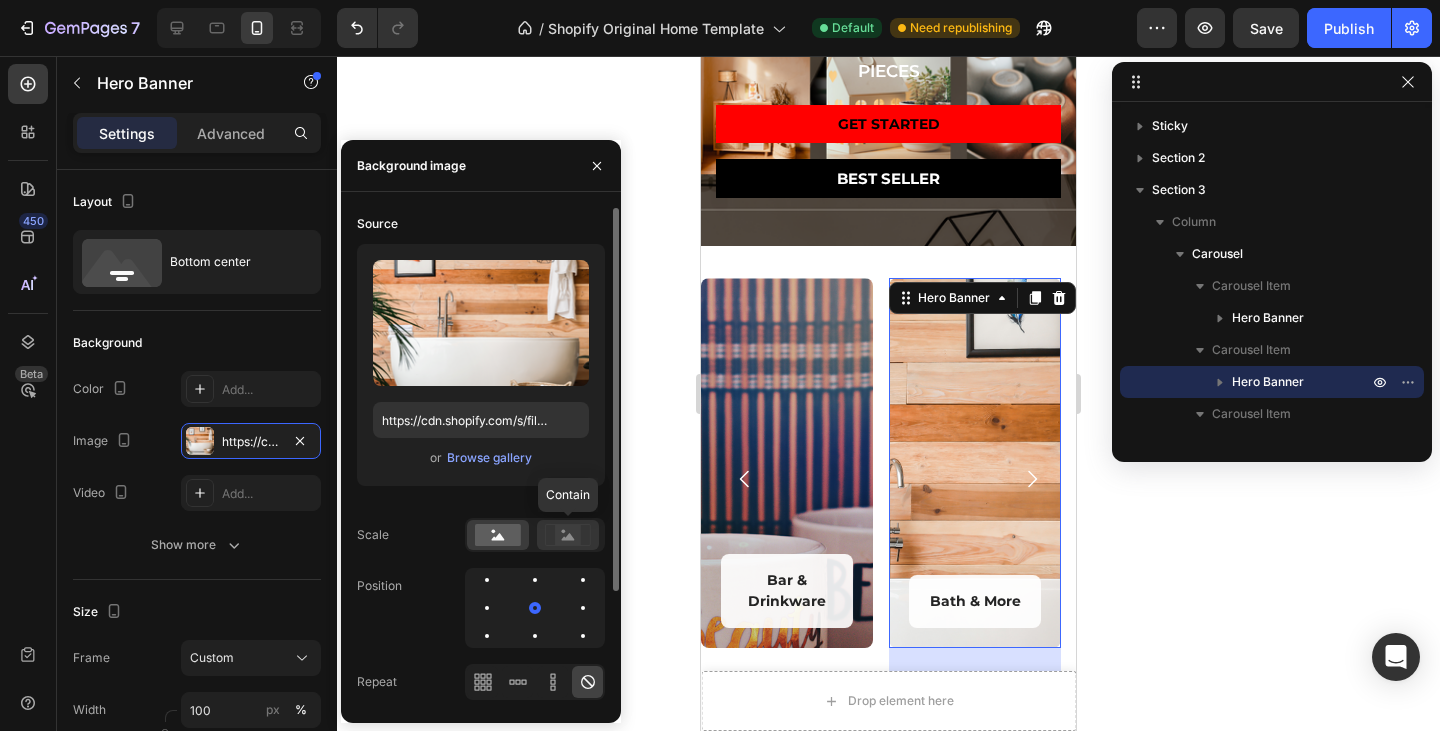 click 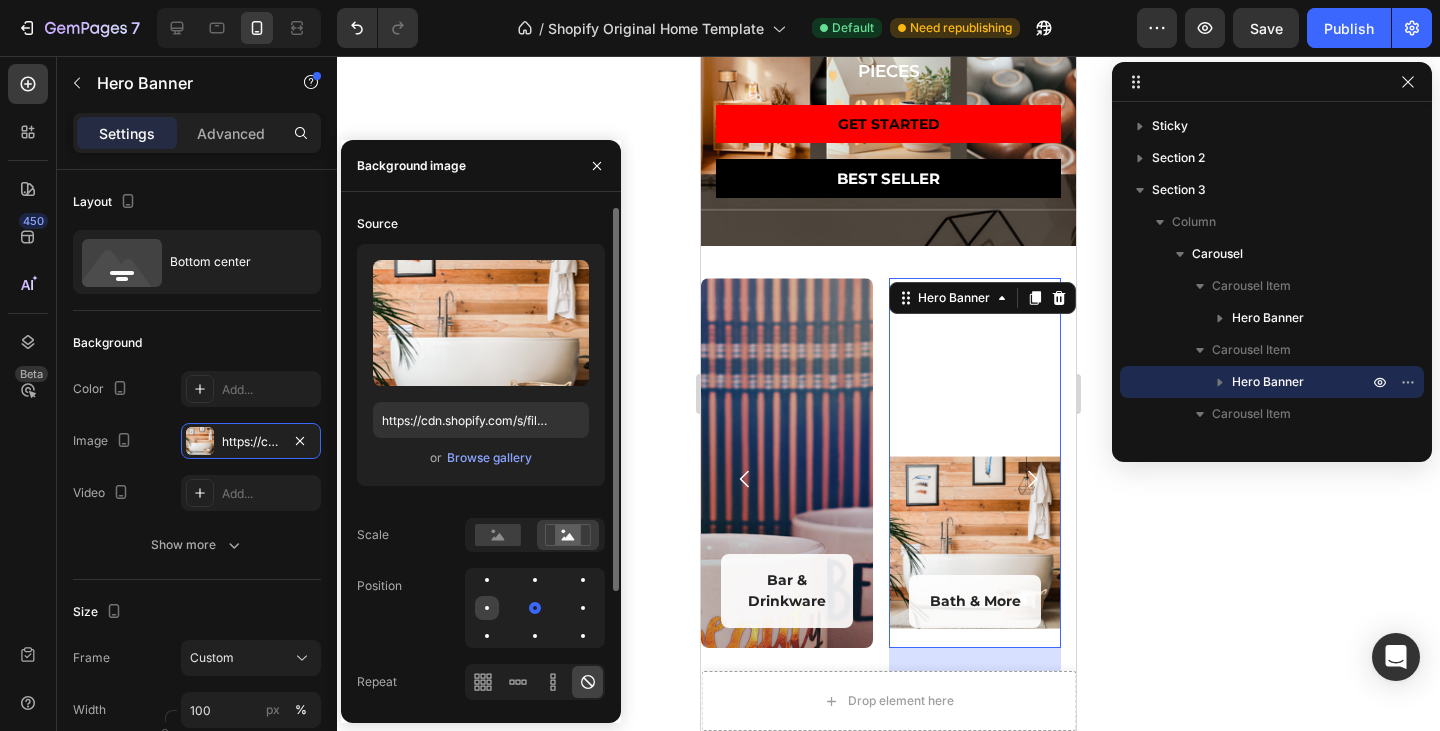 click 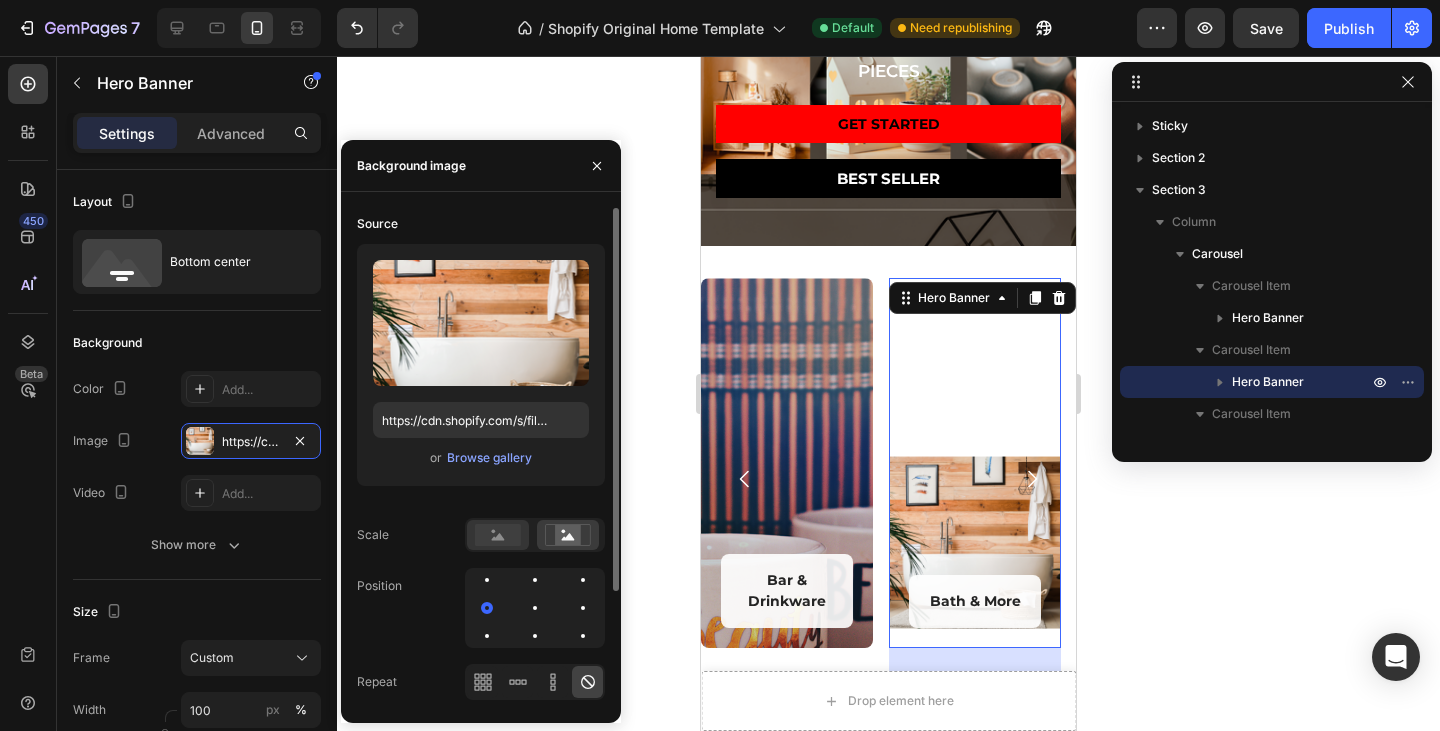 click on "Source Upload Image https://cdn.shopify.com/s/files/1/0957/1378/8036/files/gempages_577725846295413522-042c0879-7c46-4e31-81e7-6be62e451f84.png or  Browse gallery  Scale Position Repeat Attachment Scroll" at bounding box center [481, 490] 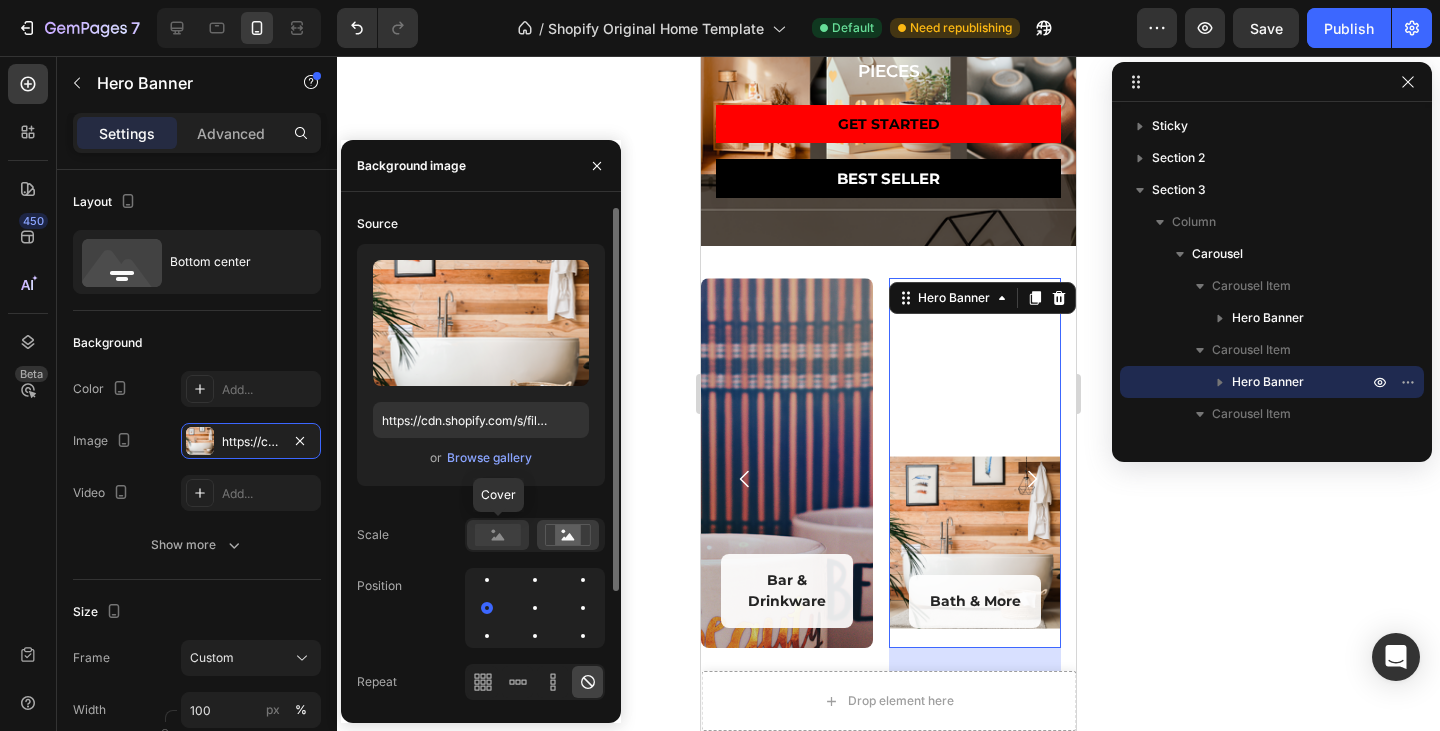 click 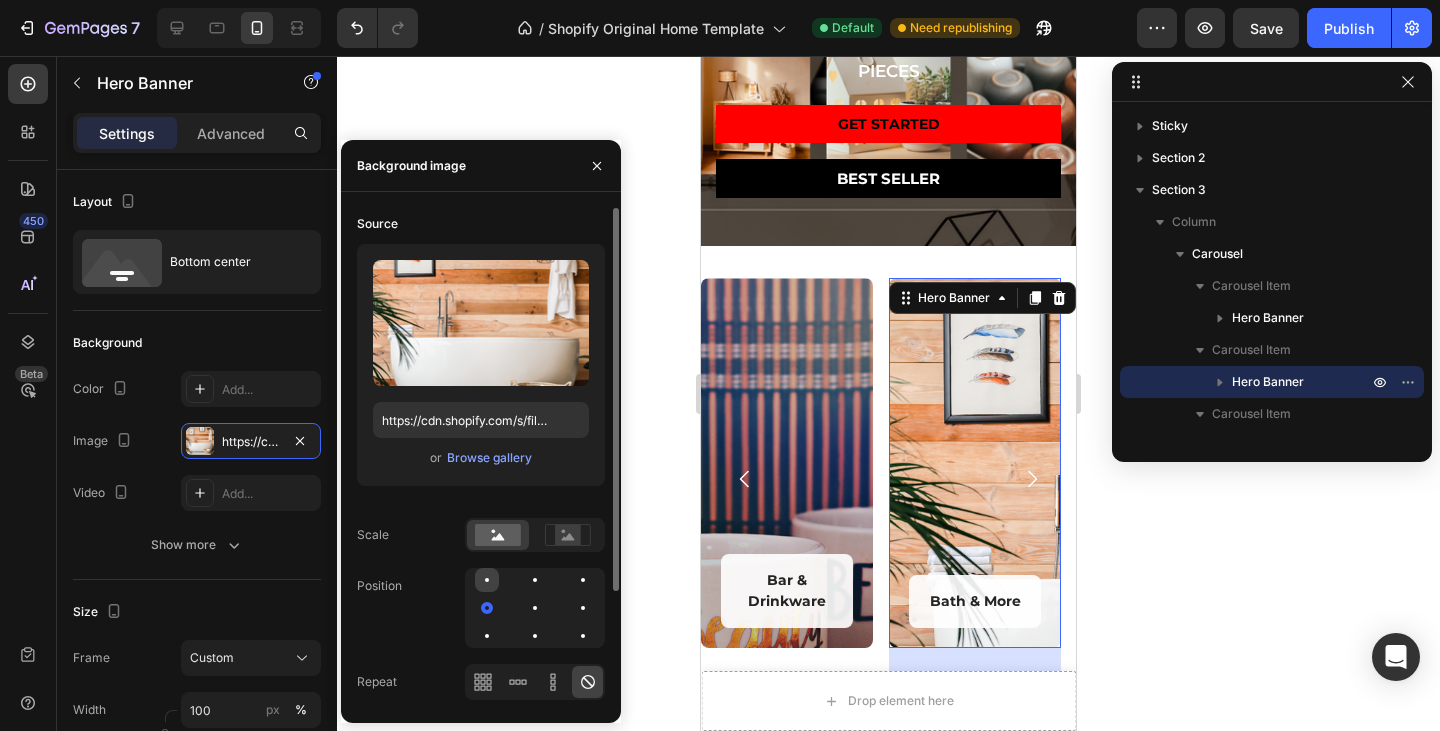 click 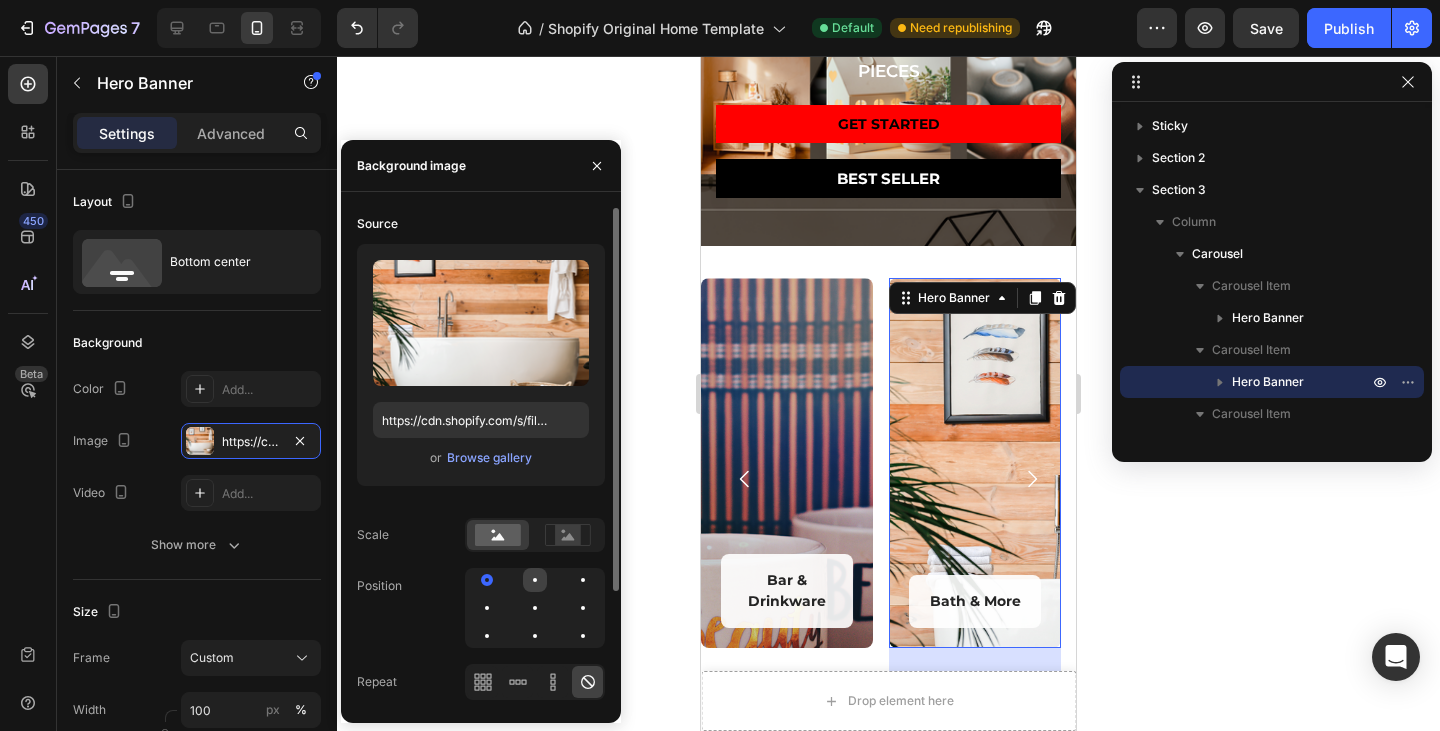 click 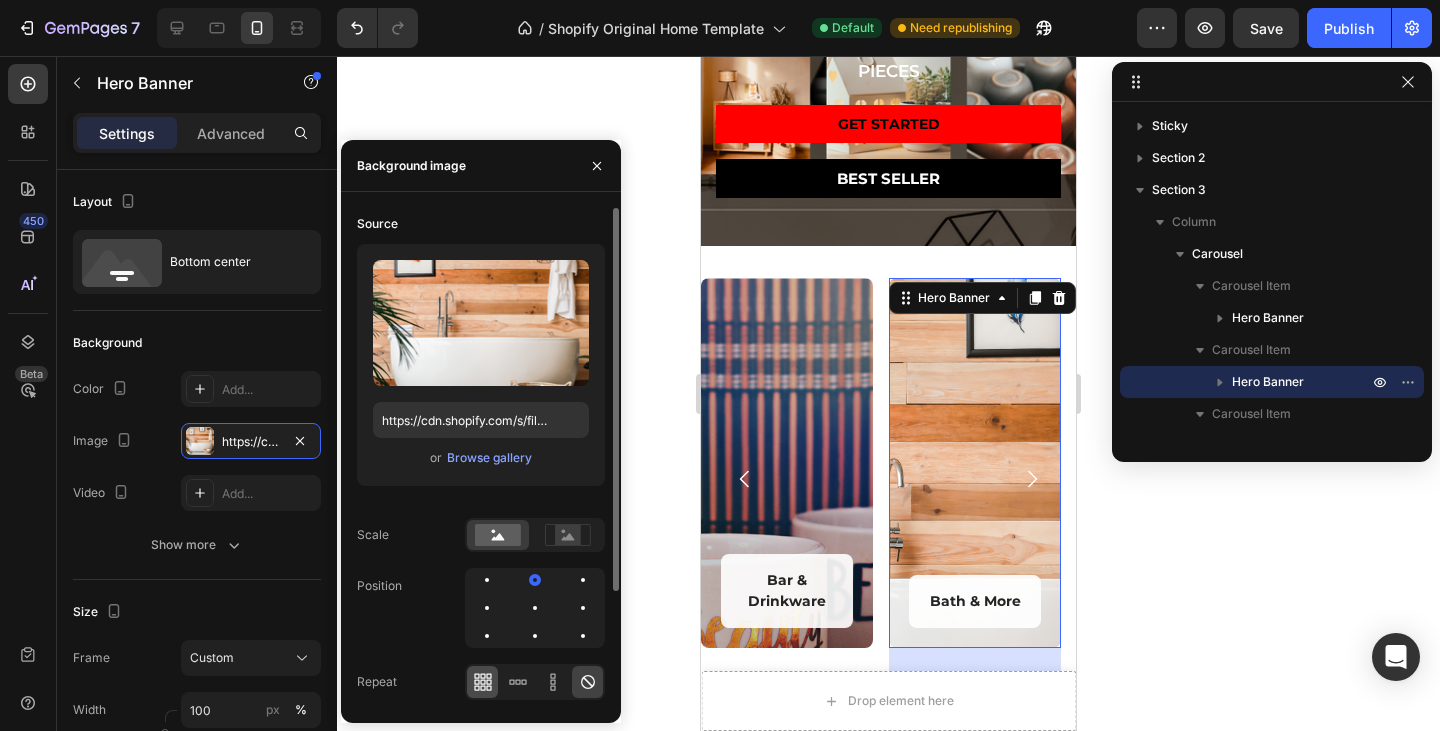 click 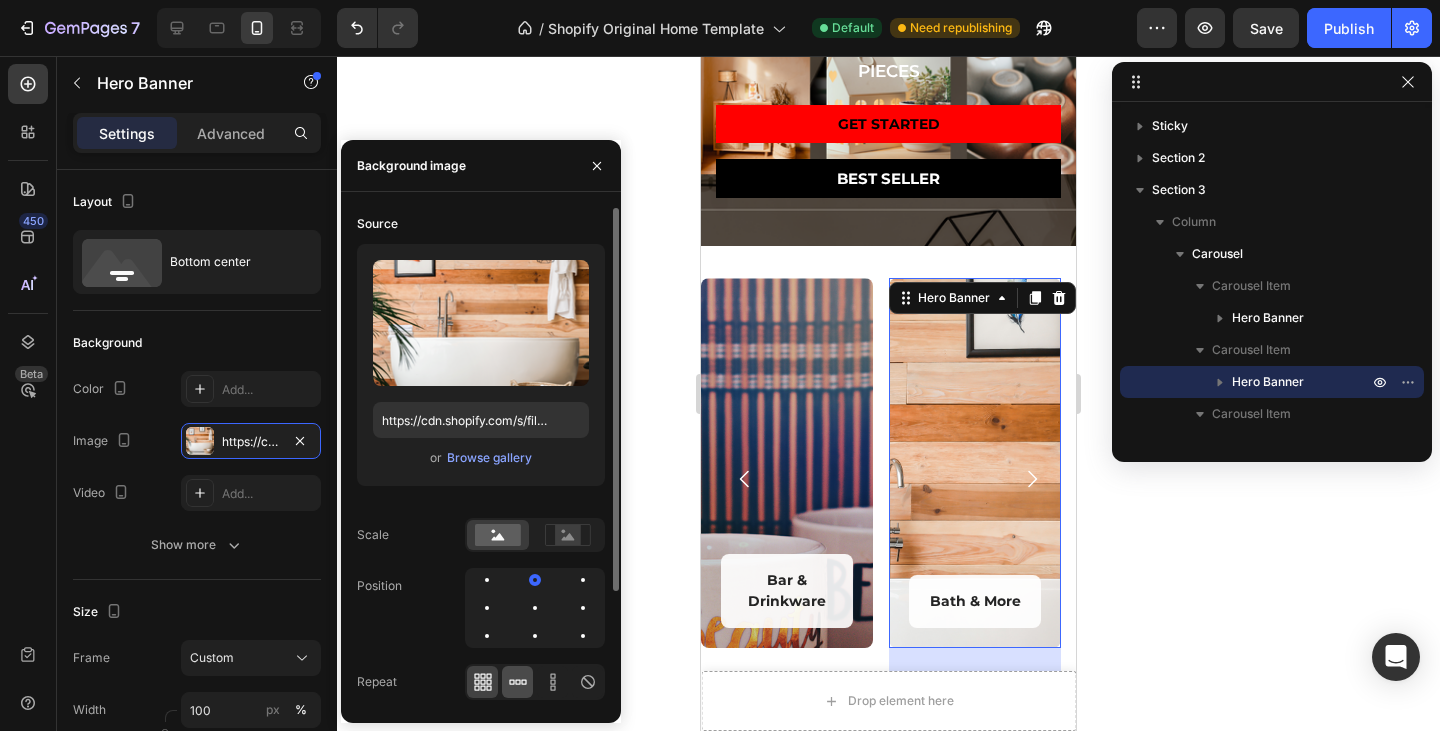 click 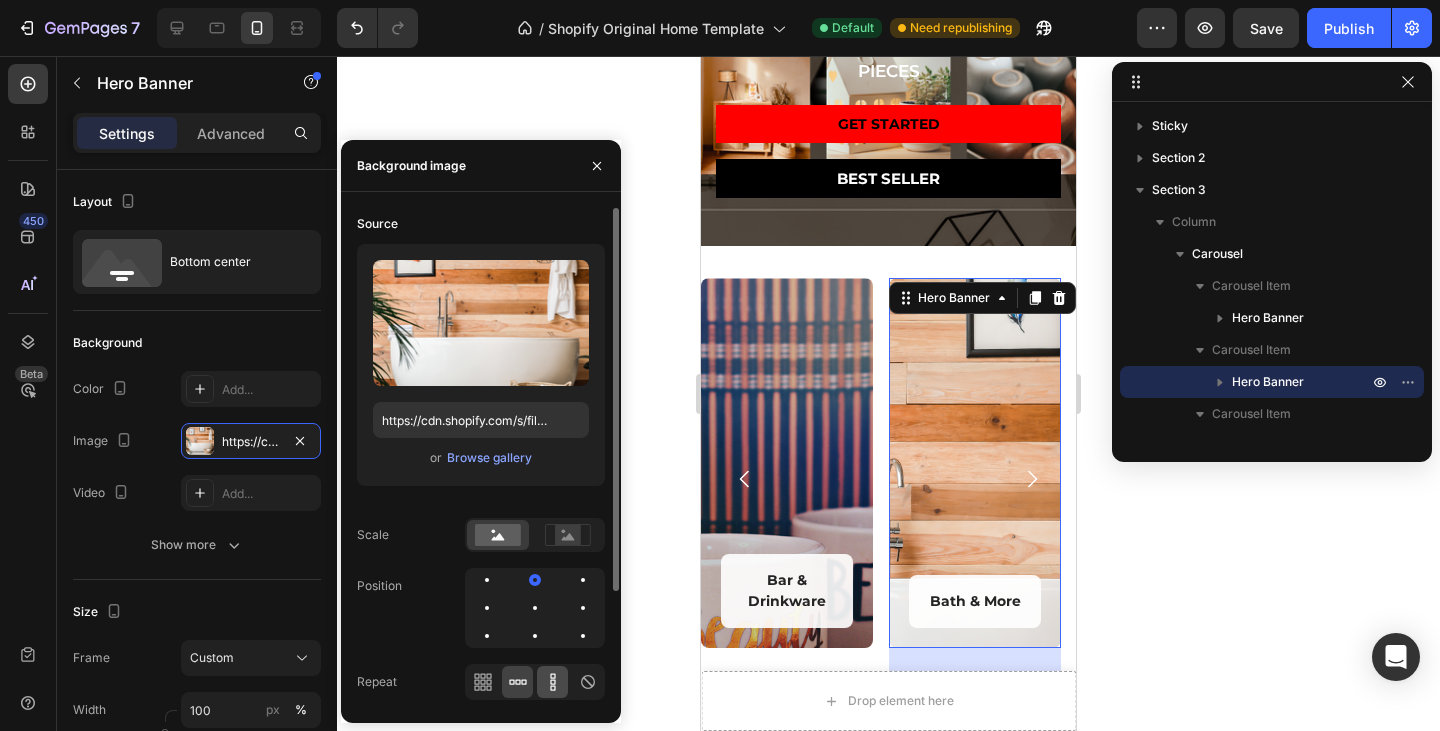 click 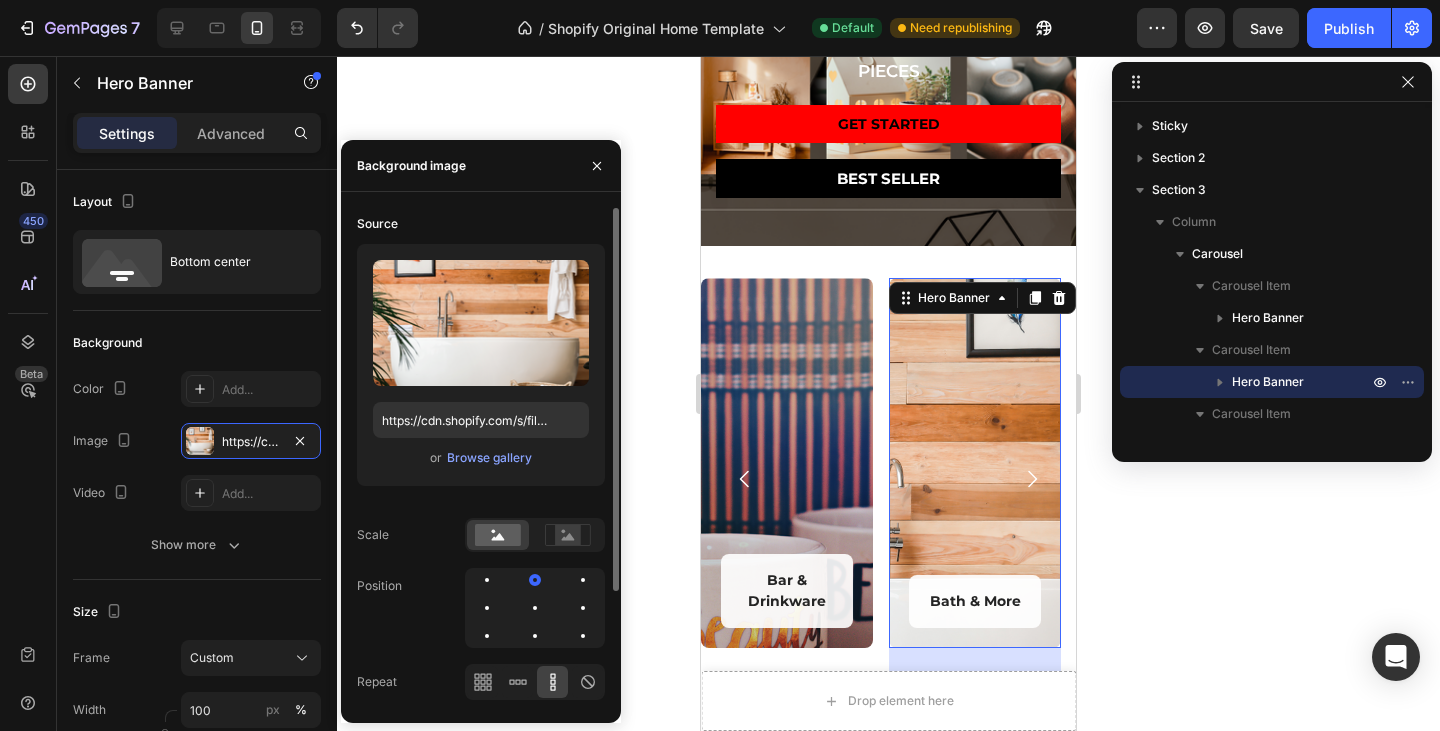 click 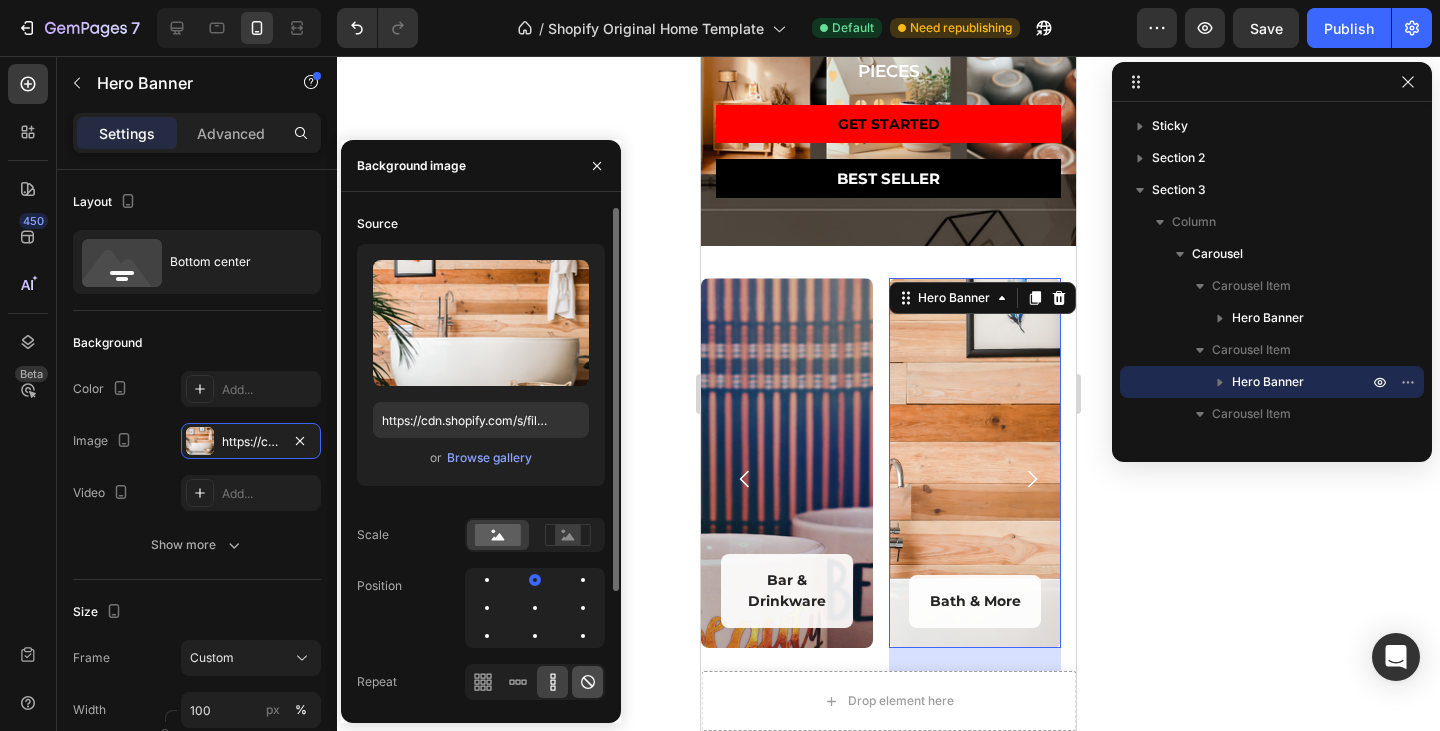 click 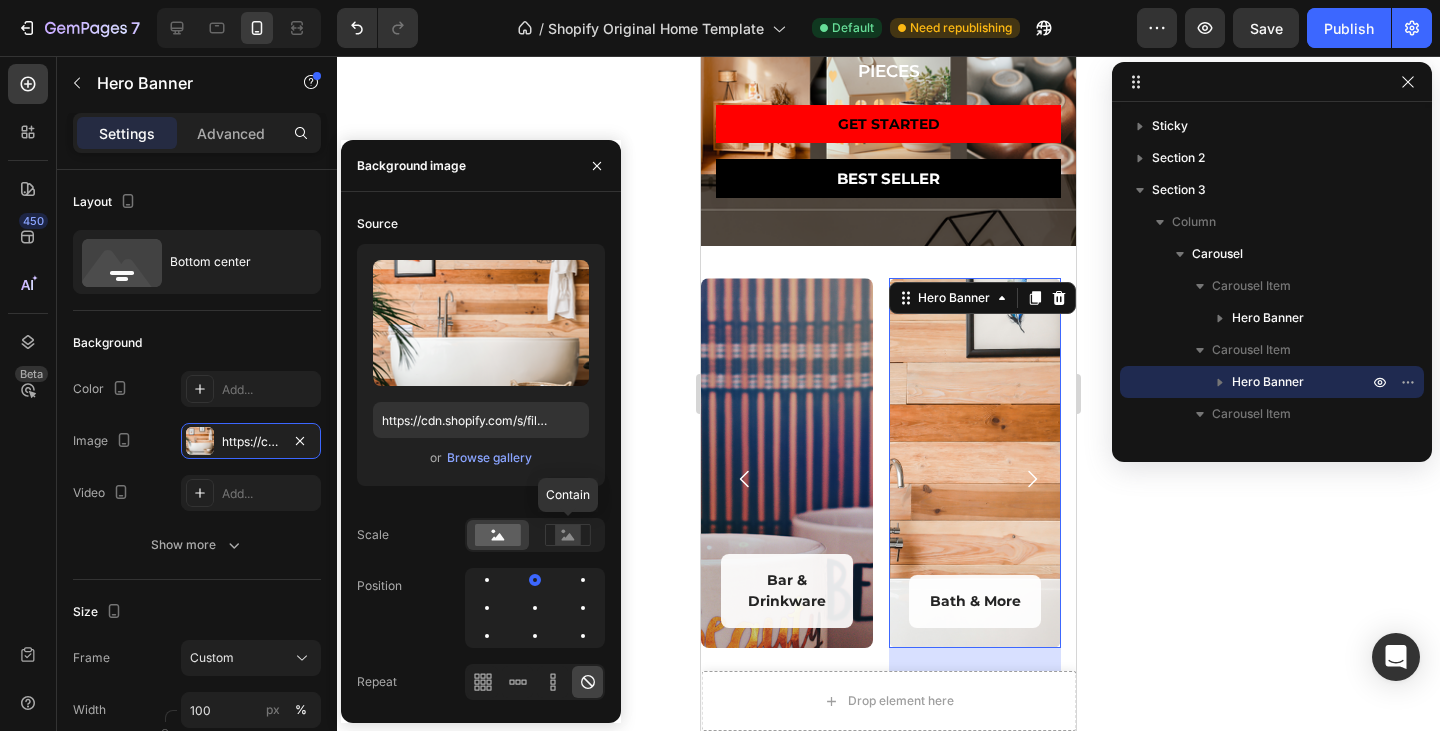 scroll, scrollTop: 150, scrollLeft: 0, axis: vertical 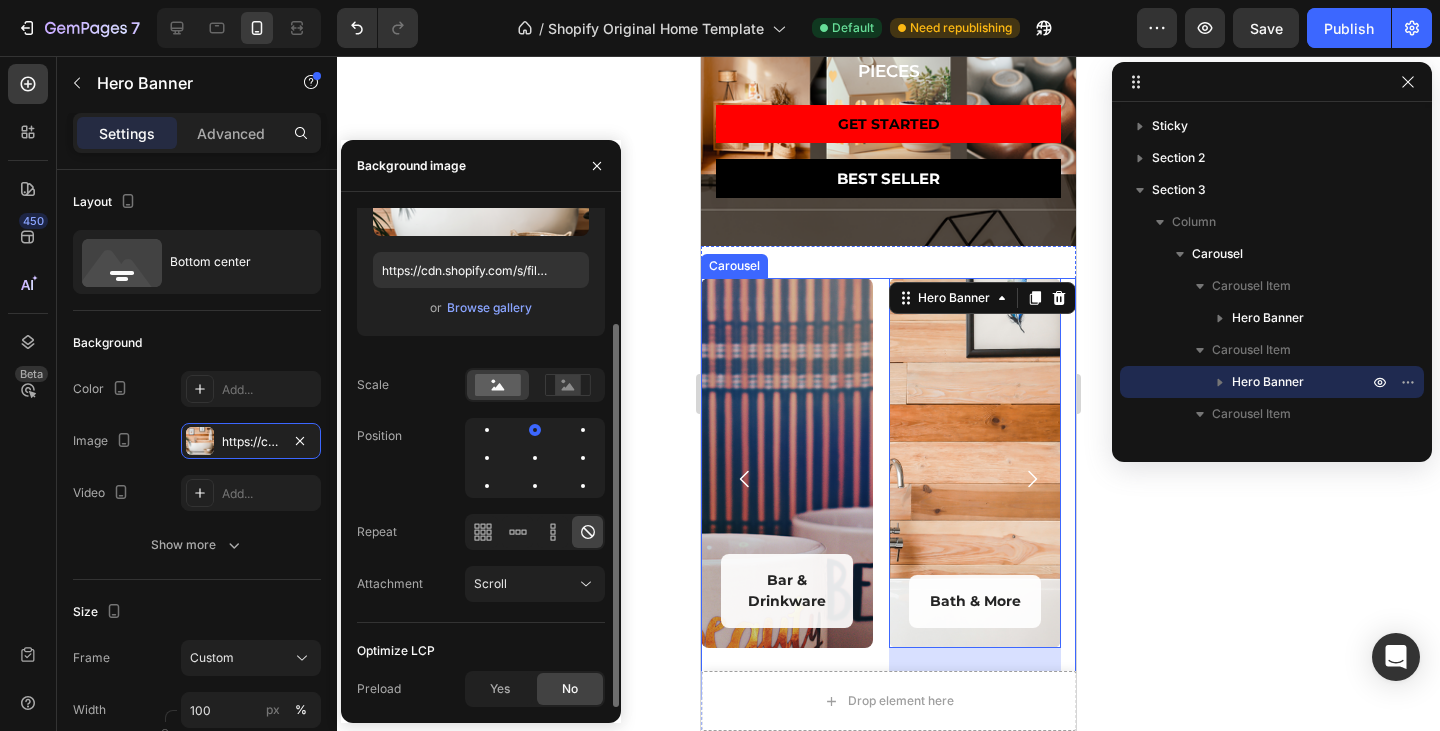 click 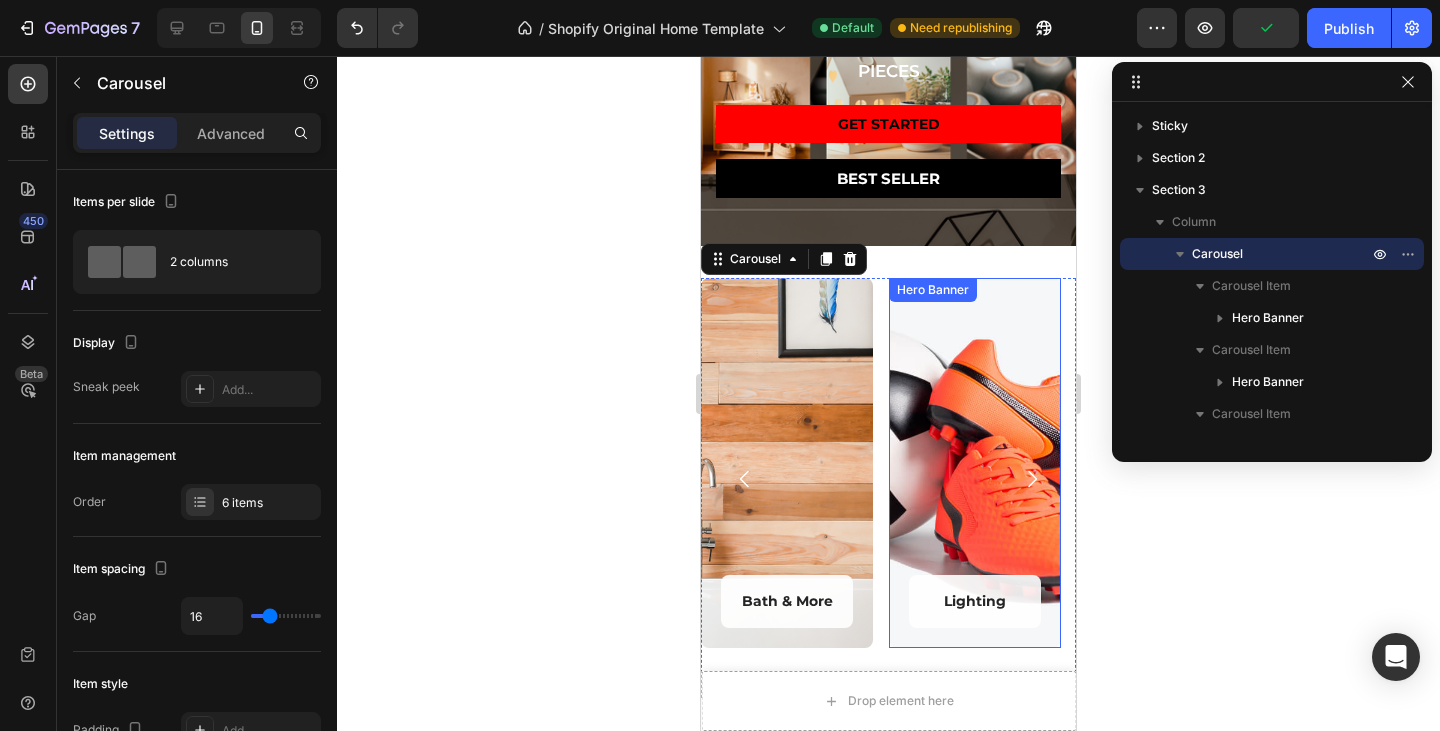click at bounding box center (975, 463) 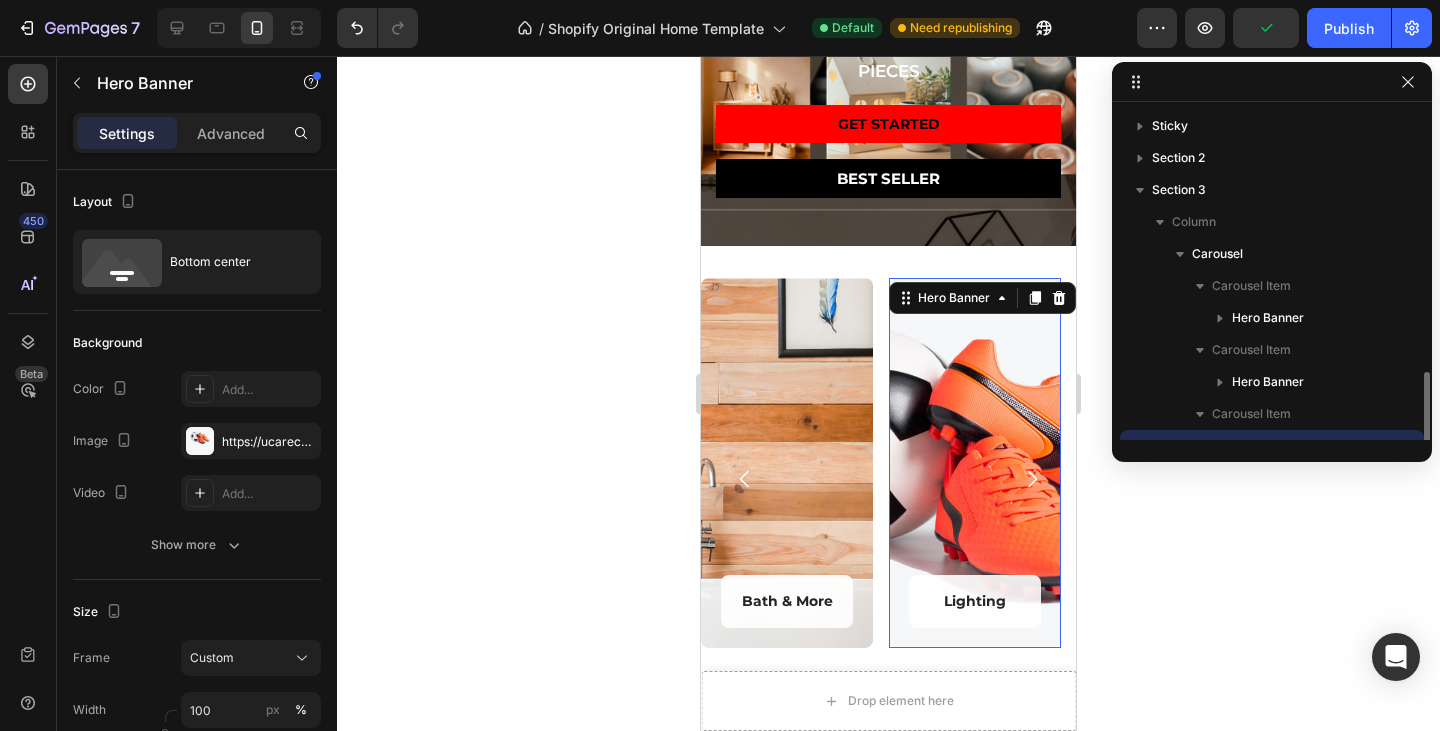 scroll, scrollTop: 186, scrollLeft: 0, axis: vertical 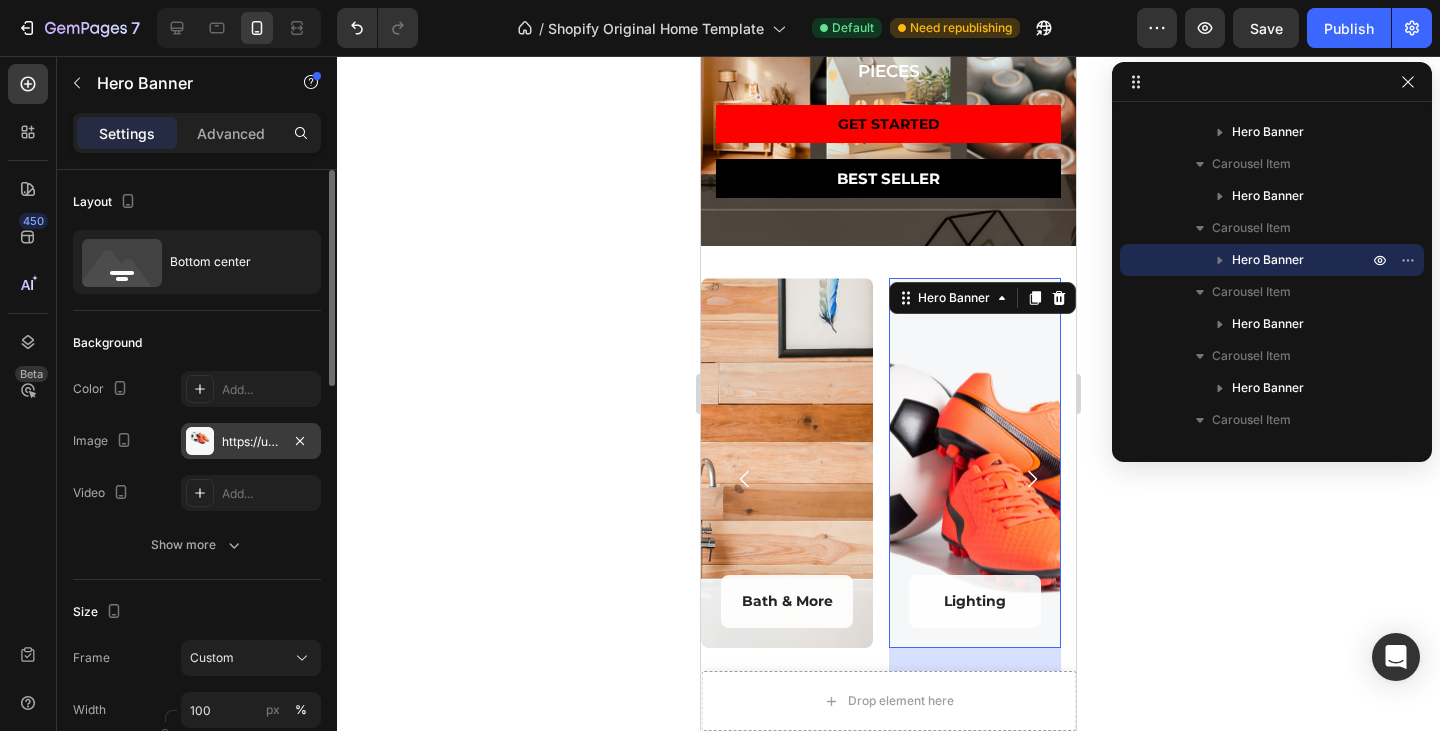 click on "https://ucarecdn.com/7c85bd0b-41ee-407c-b2aa-2262afcdc392/-/format/auto/" at bounding box center (251, 442) 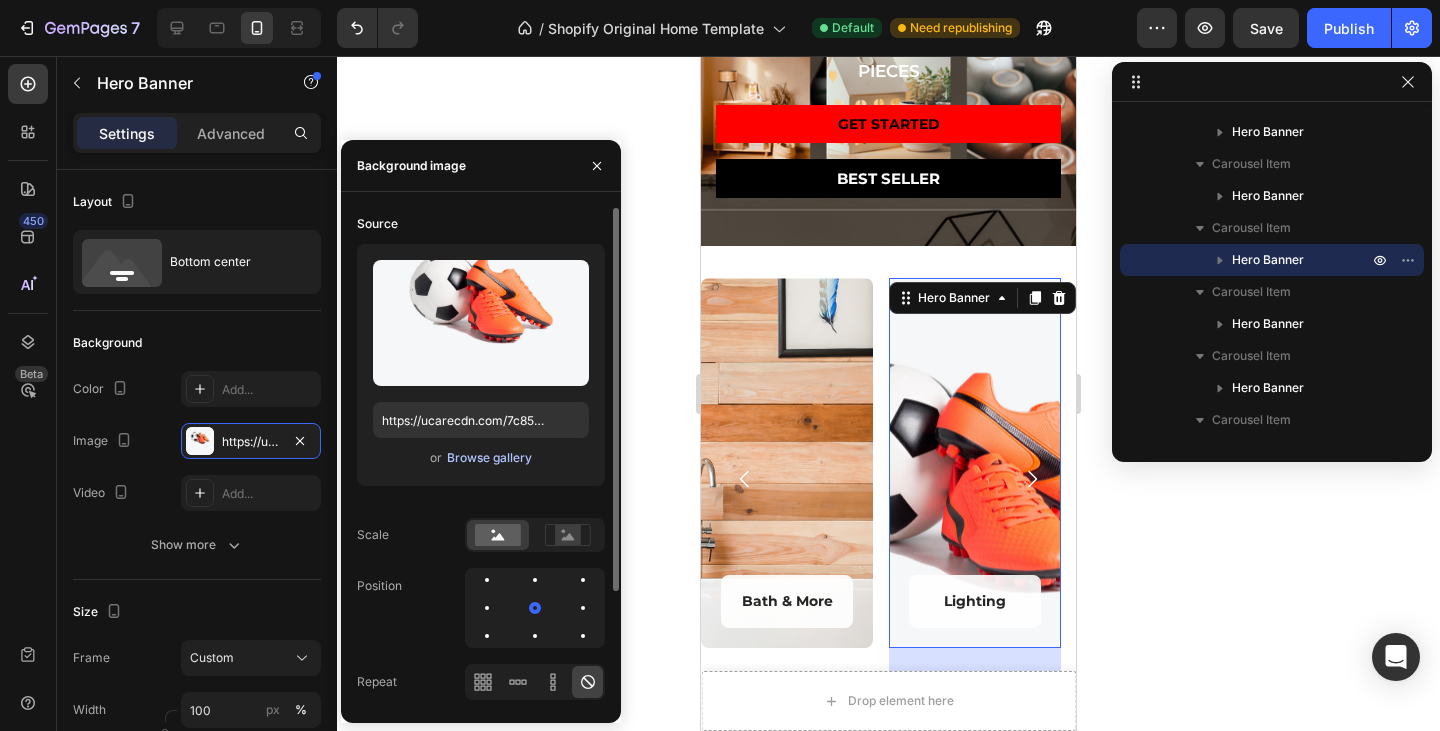 click on "Browse gallery" at bounding box center [489, 458] 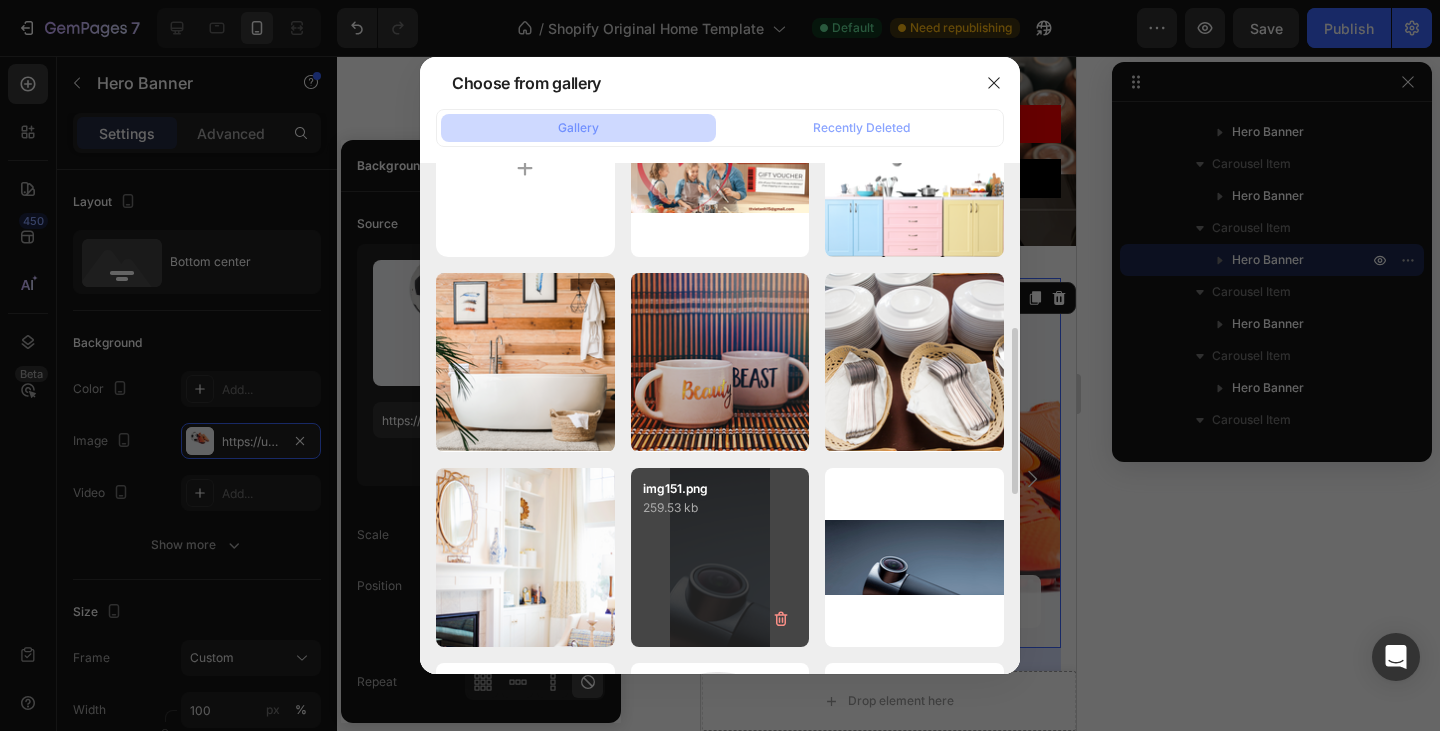 scroll, scrollTop: 200, scrollLeft: 0, axis: vertical 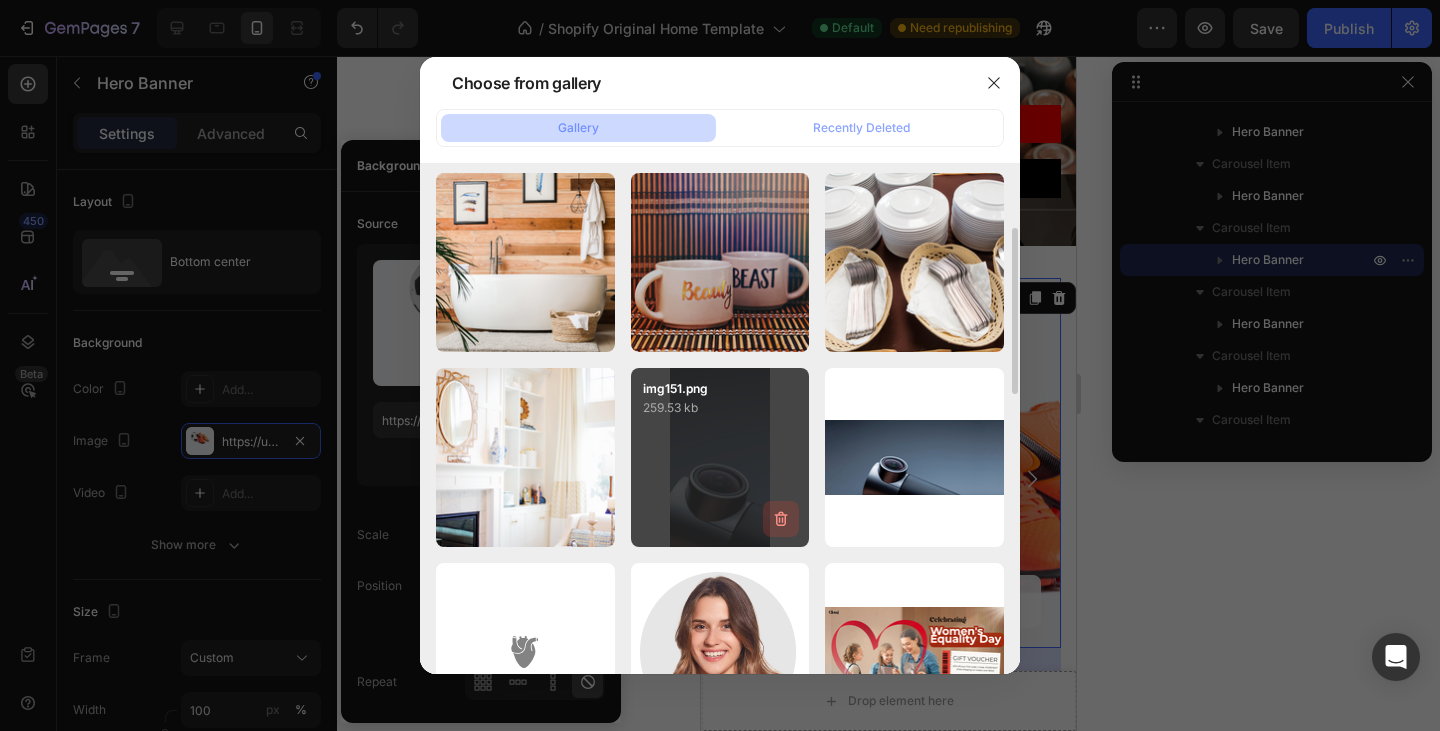 click 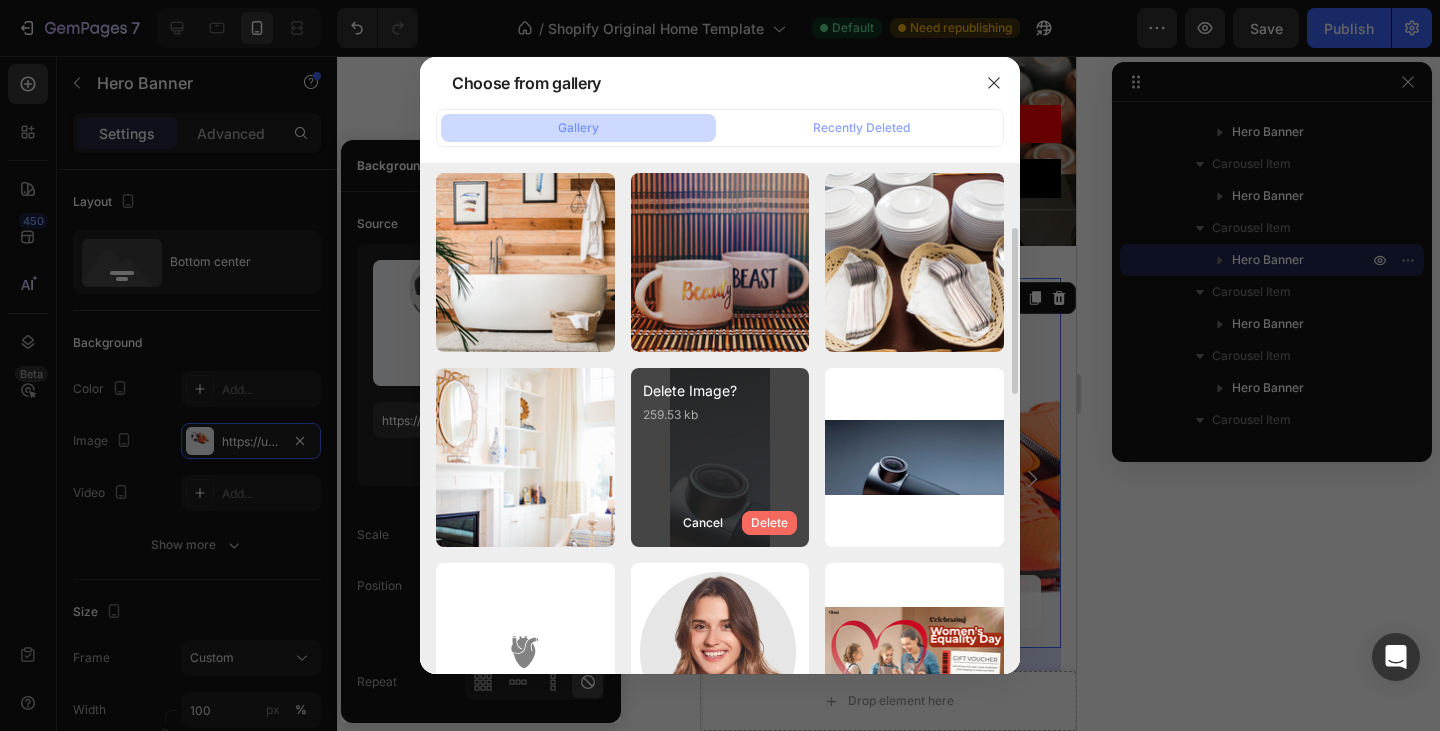 click on "Delete" at bounding box center (769, 523) 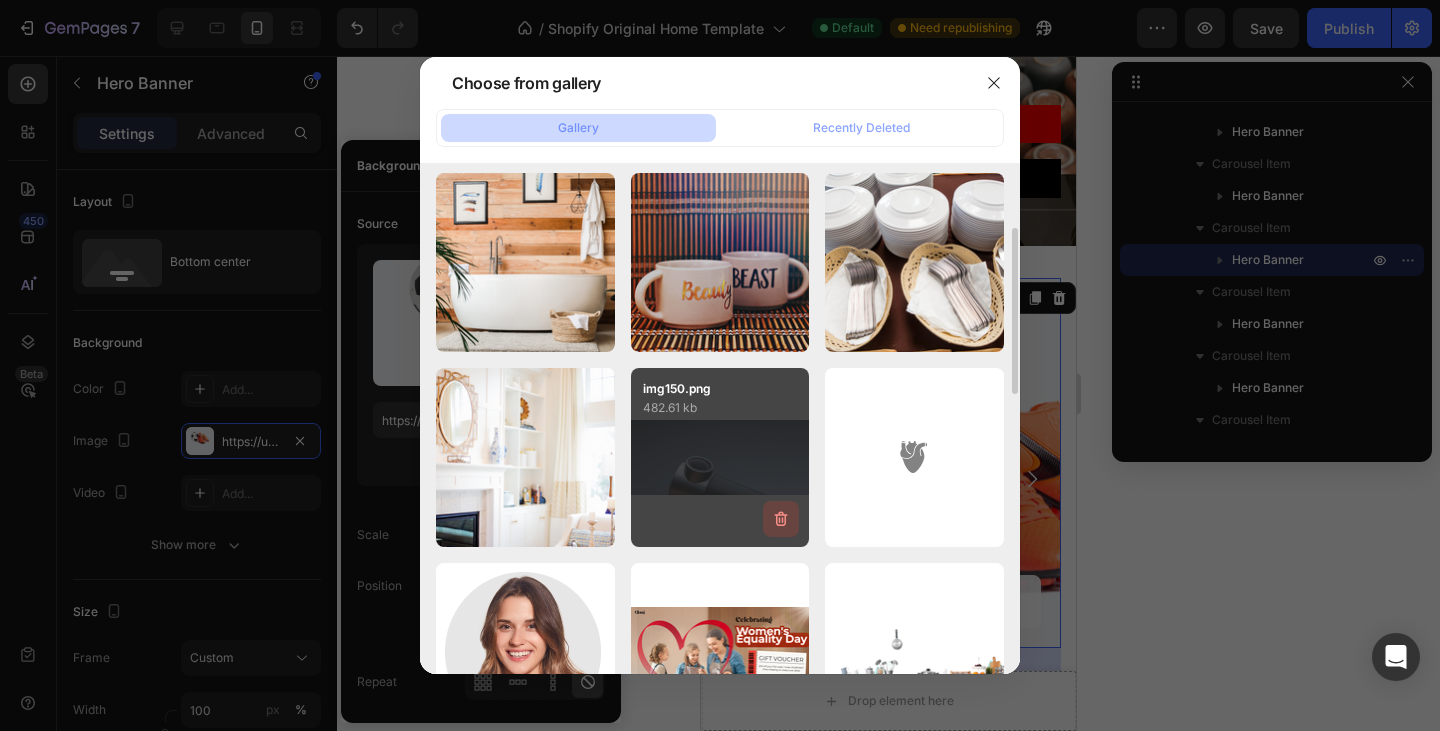 click 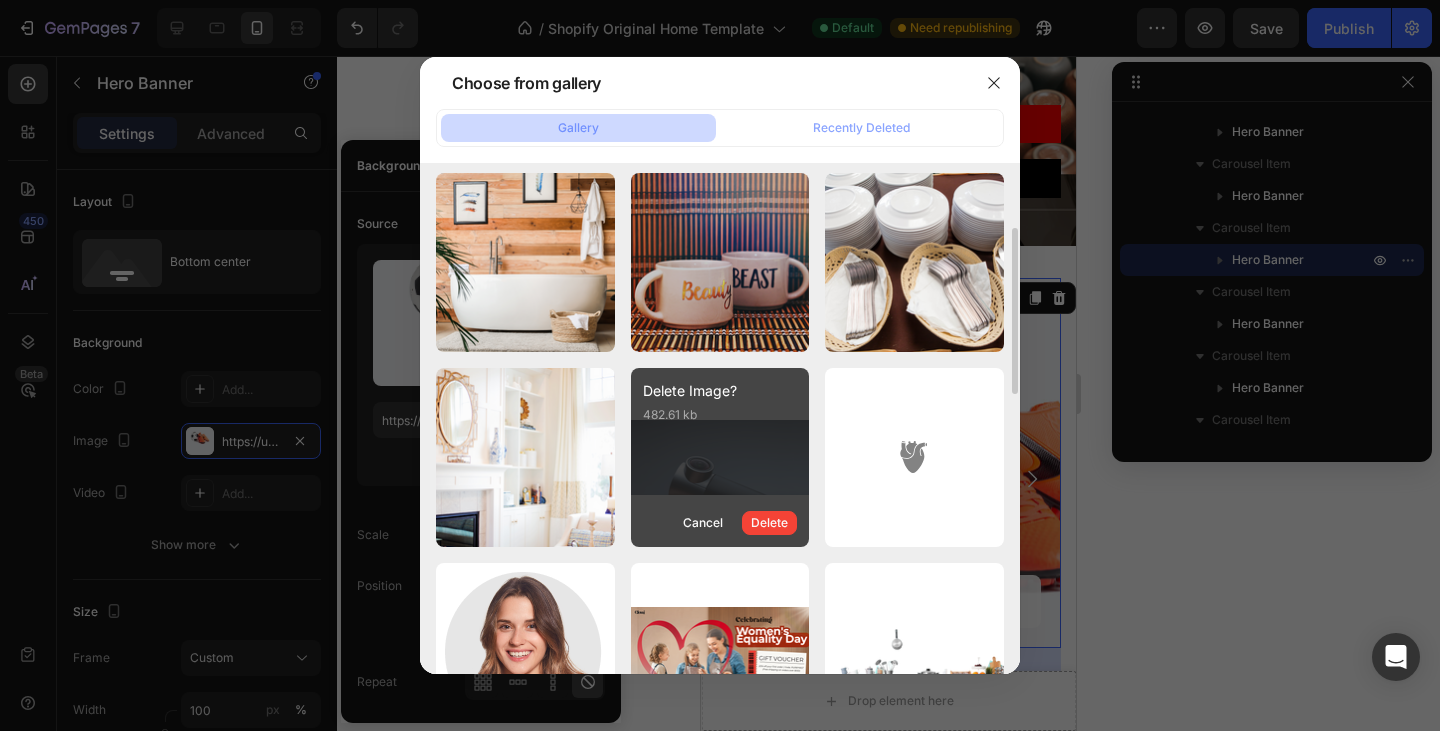 click on "Delete" at bounding box center [769, 523] 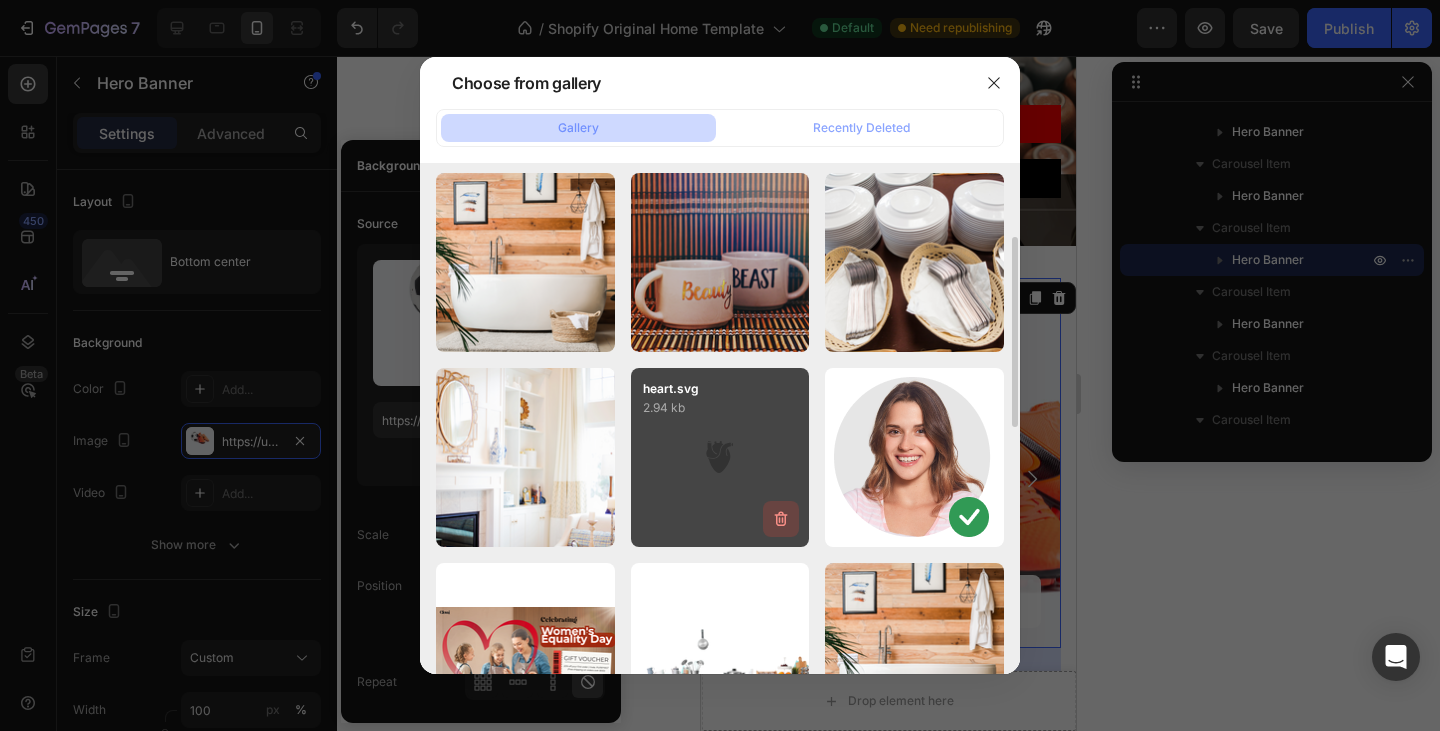 click 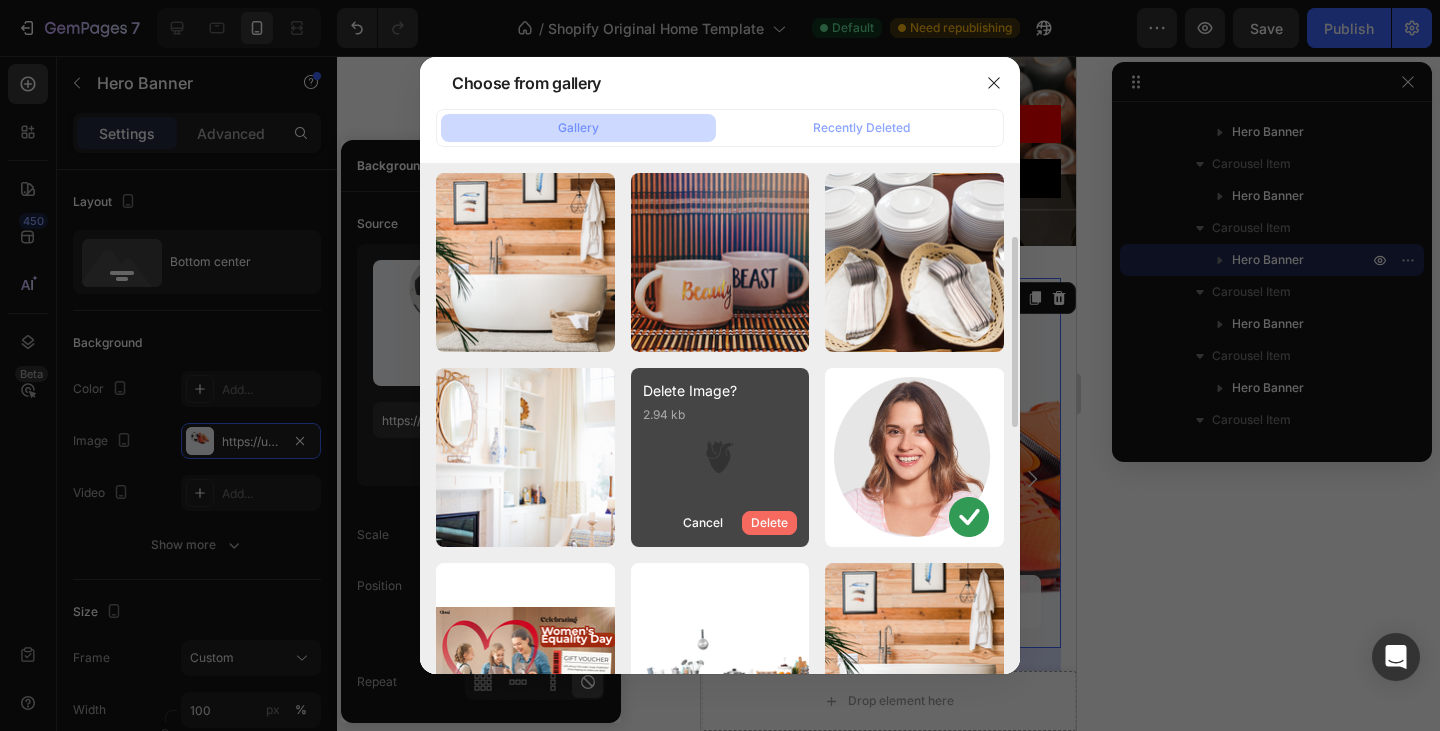 click on "Delete" at bounding box center (769, 523) 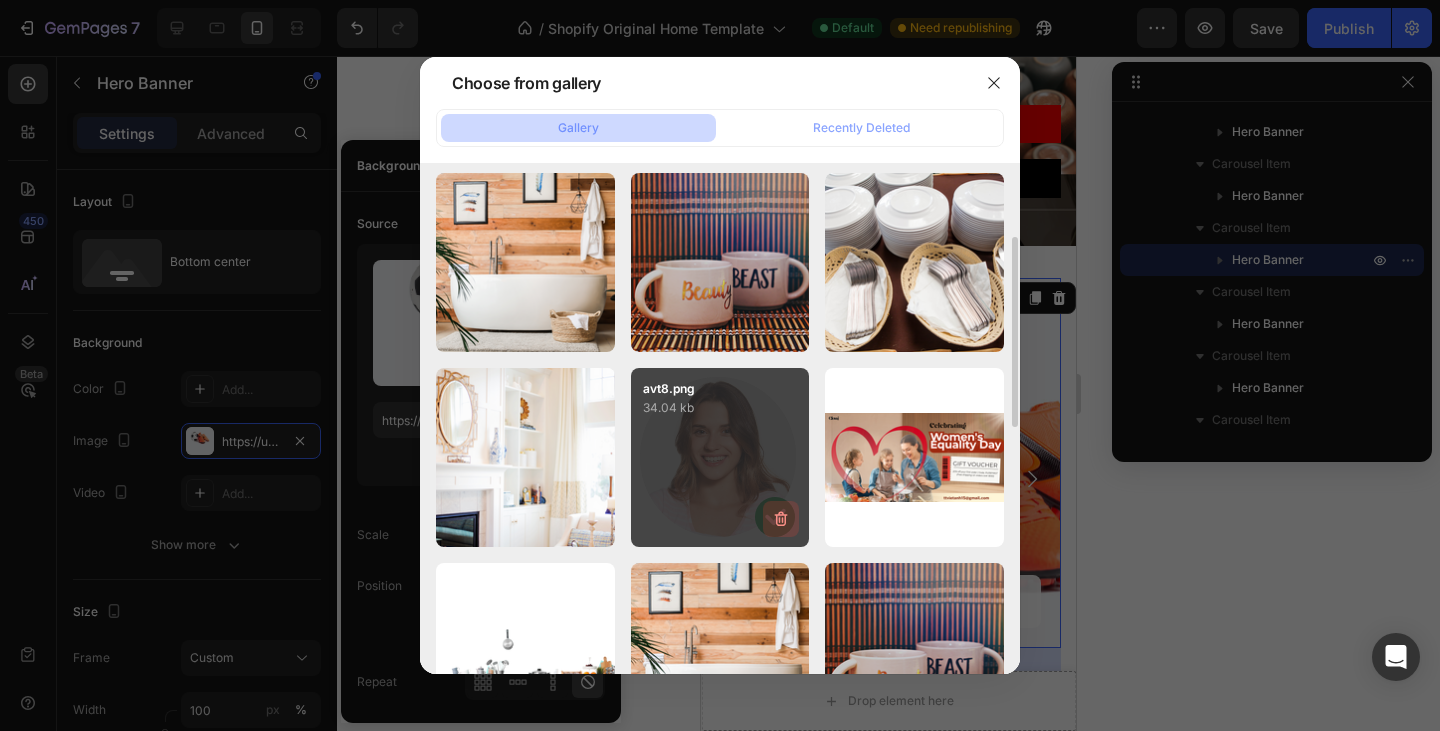 click 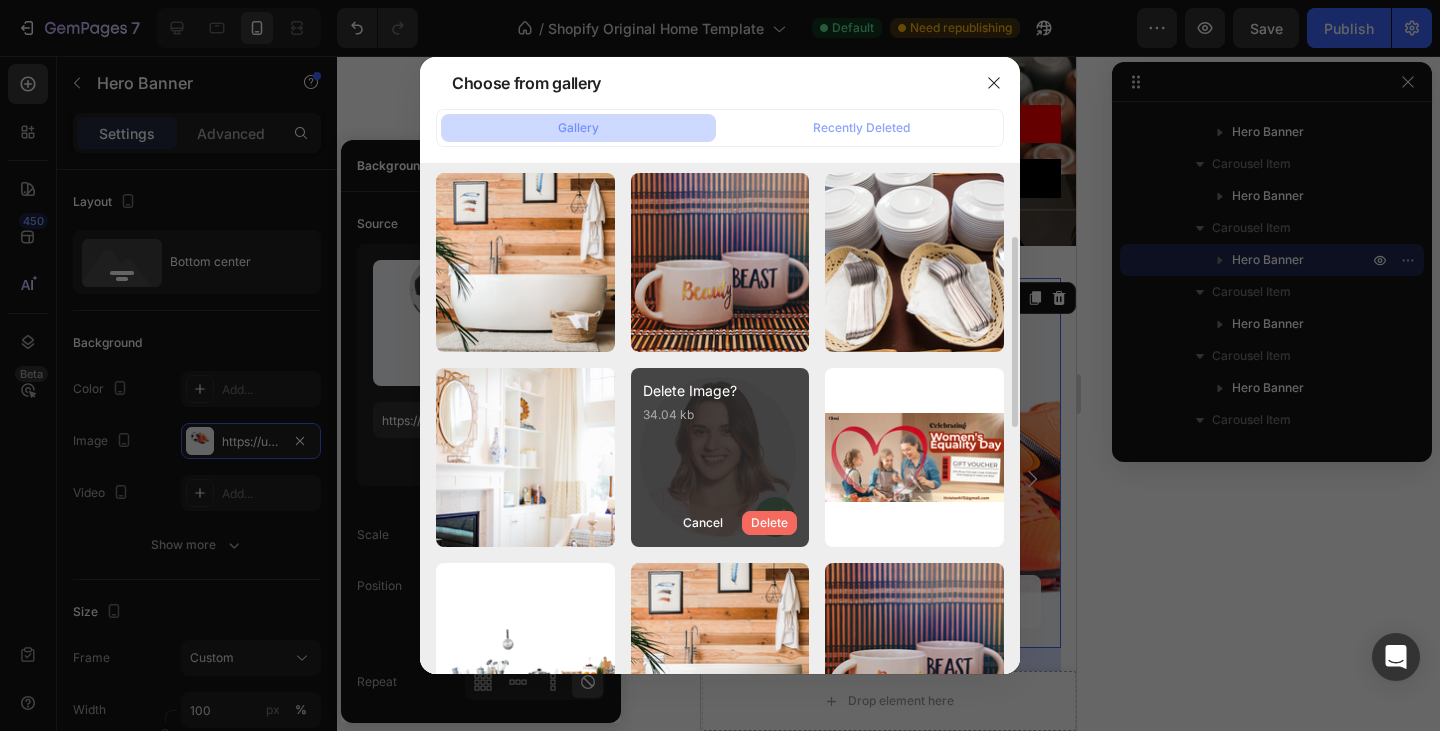 click on "Delete" at bounding box center [769, 523] 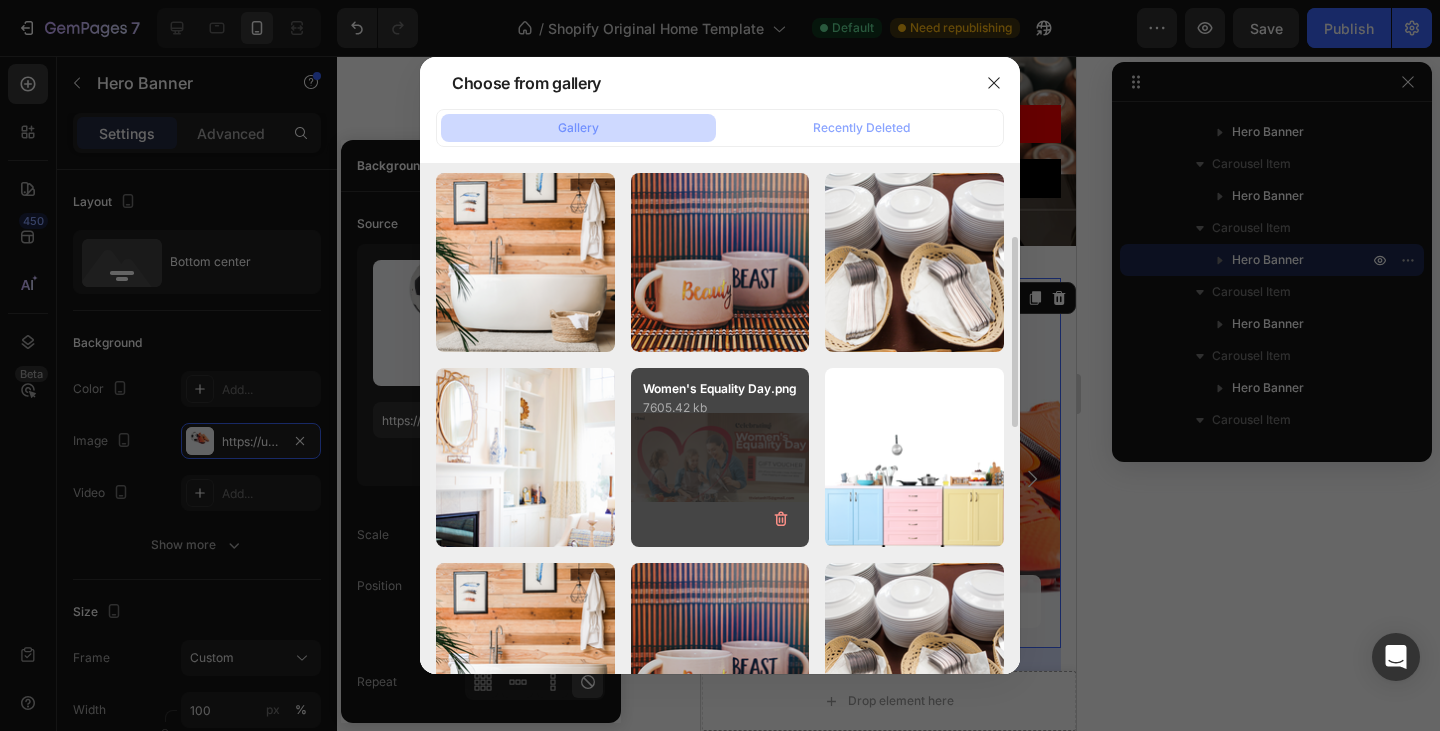 scroll, scrollTop: 100, scrollLeft: 0, axis: vertical 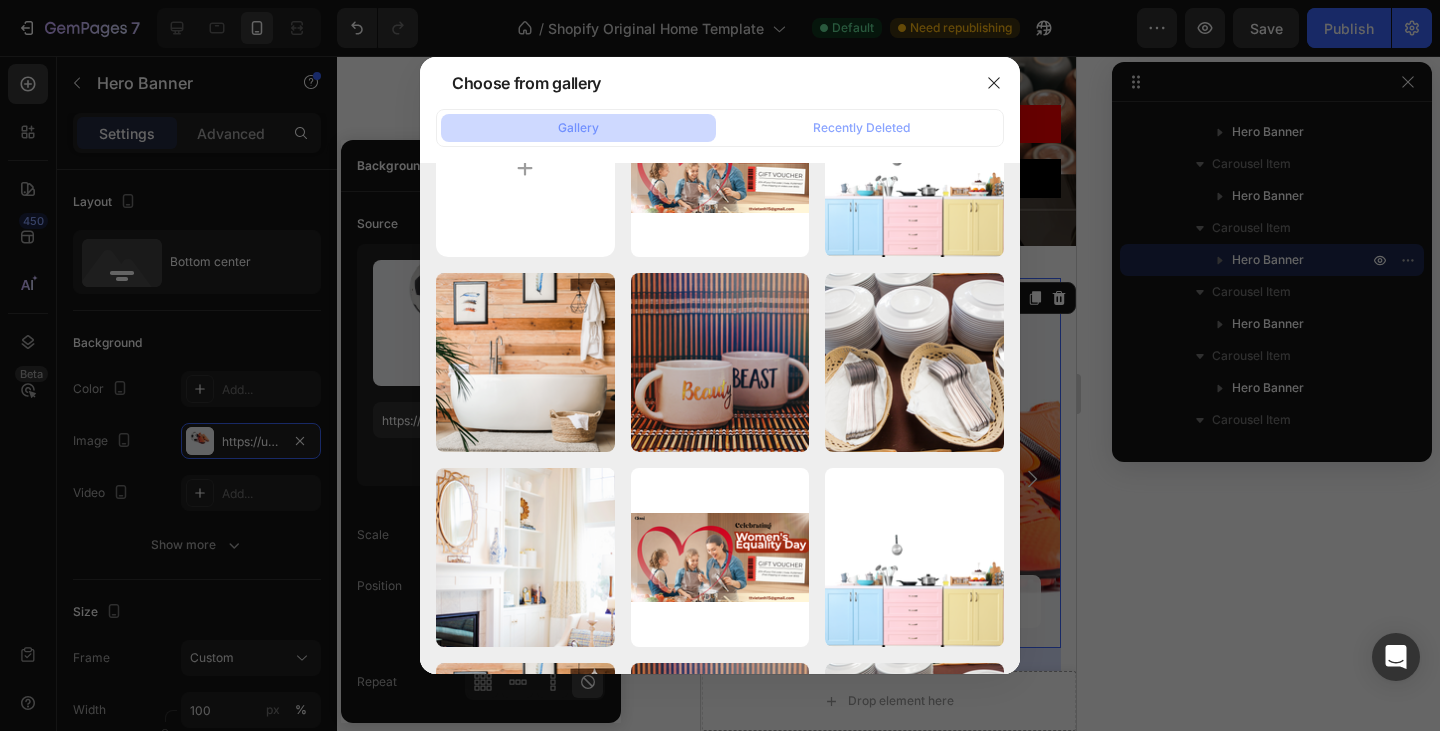 click at bounding box center (720, 365) 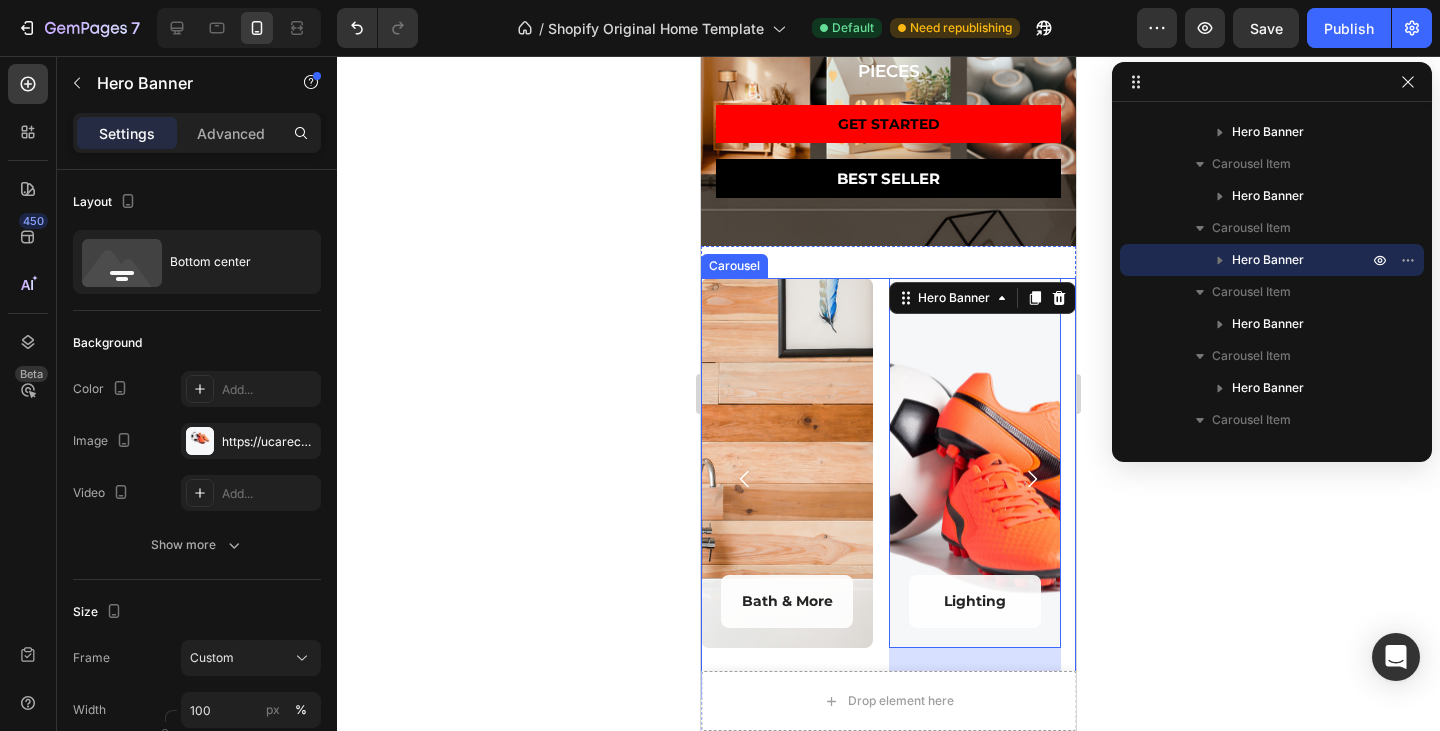 click 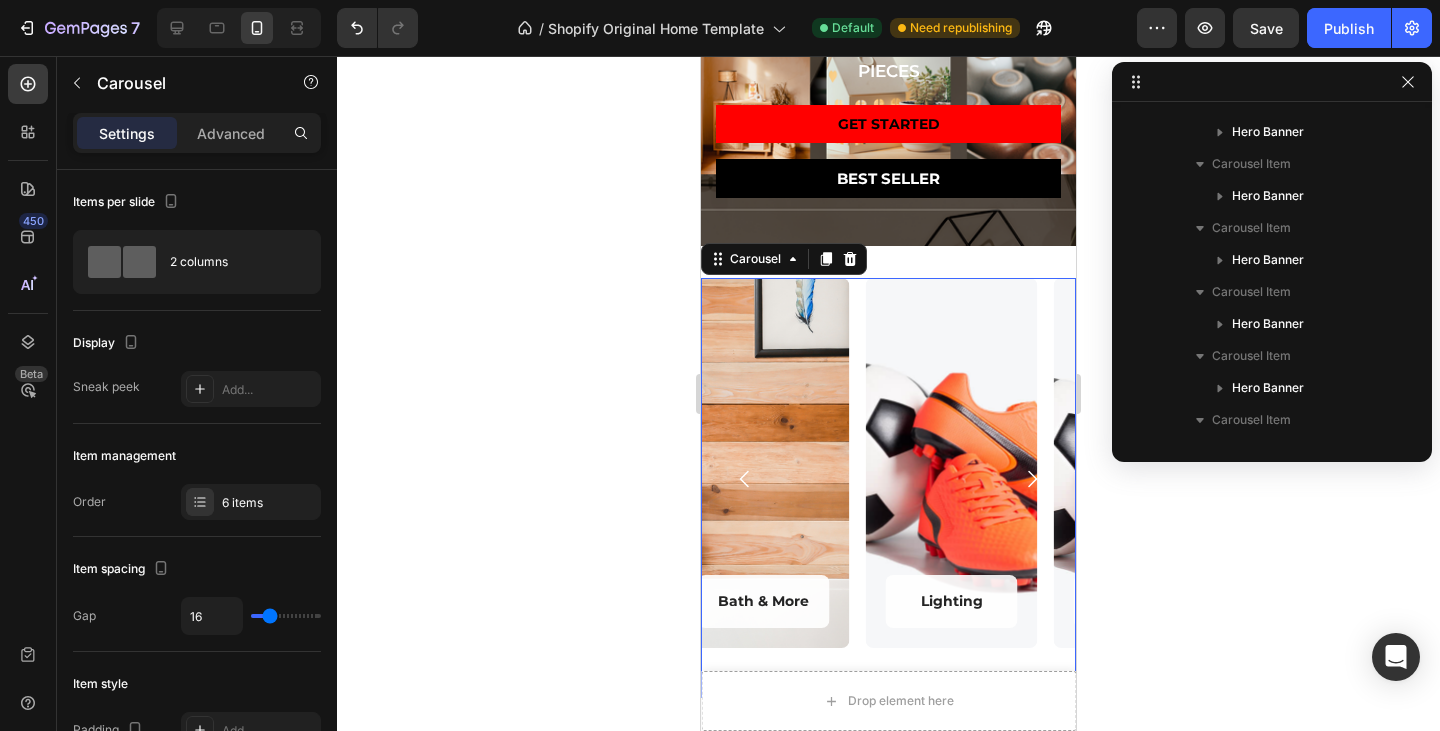 scroll, scrollTop: 0, scrollLeft: 0, axis: both 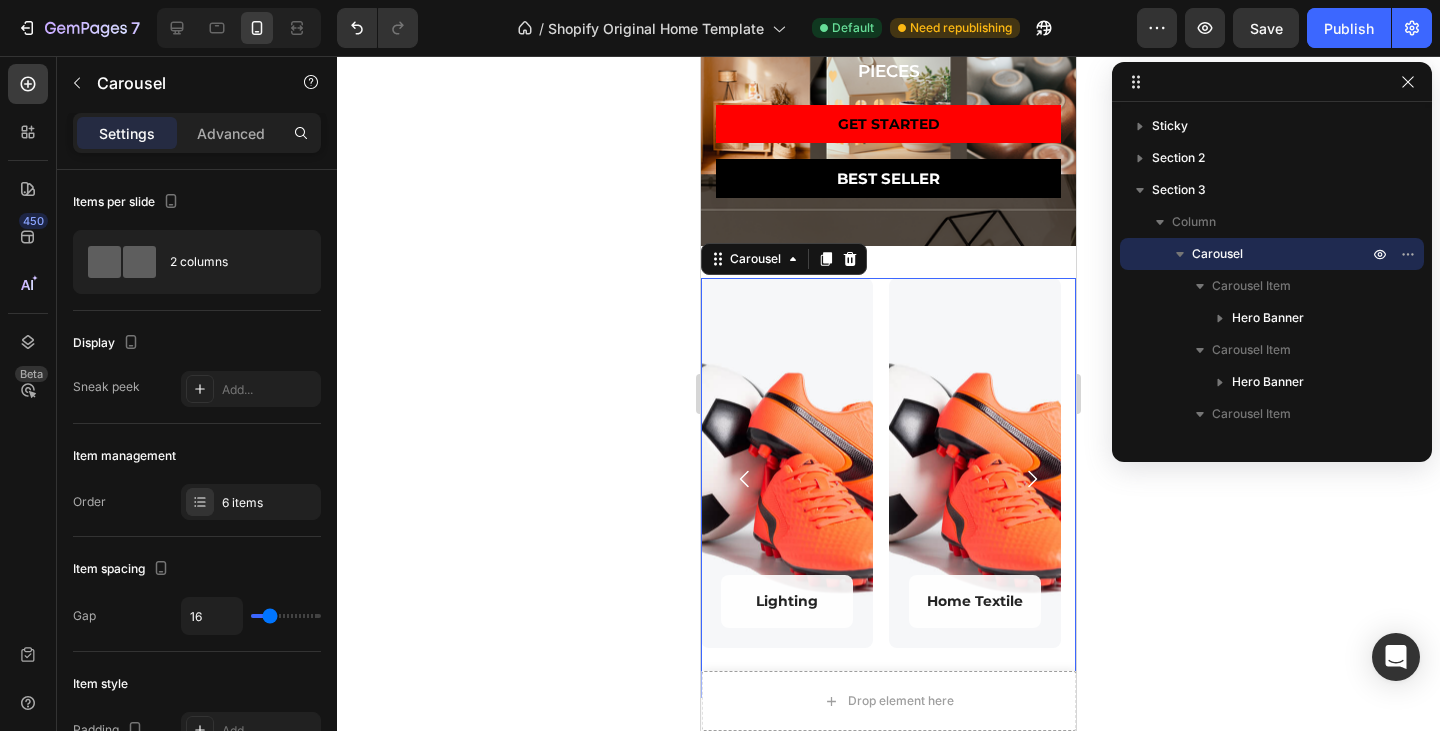 click at bounding box center [1032, 479] 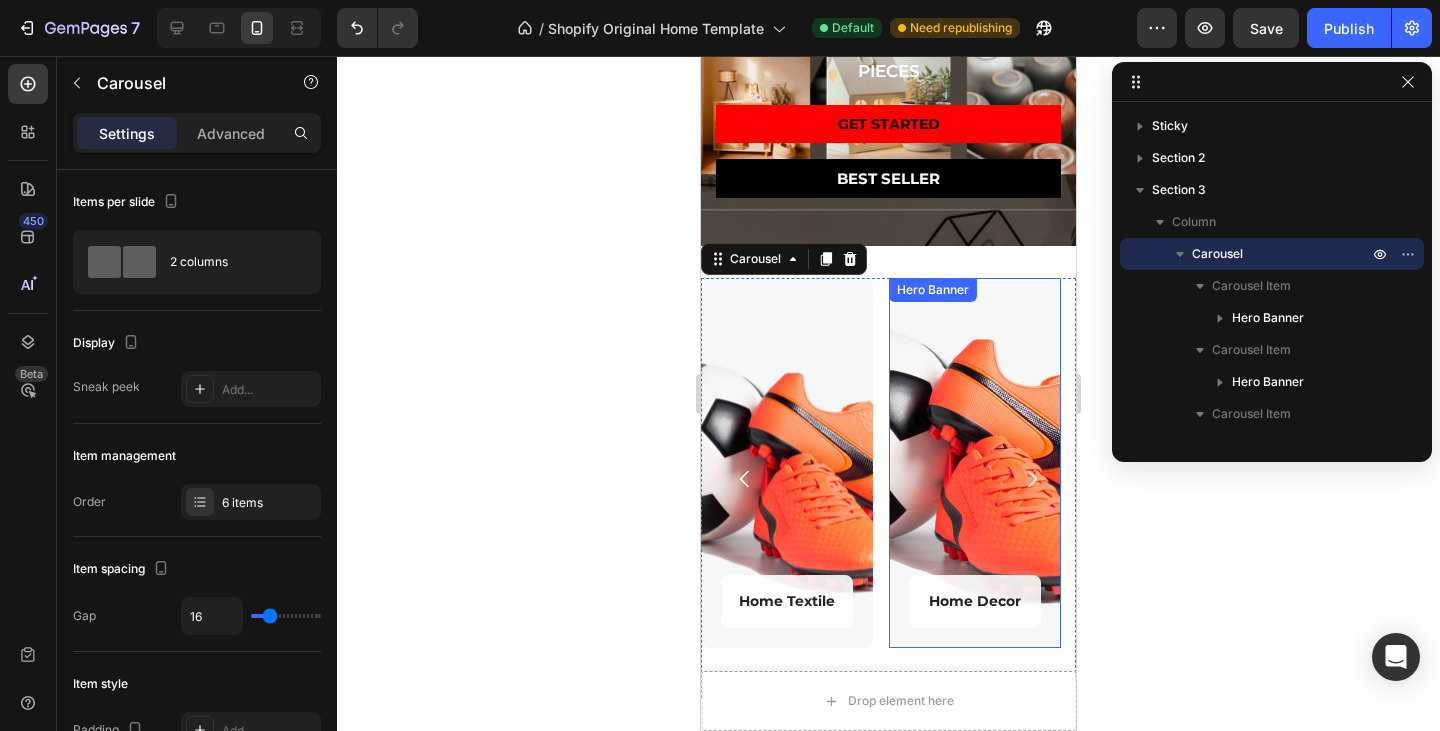 click at bounding box center [975, 463] 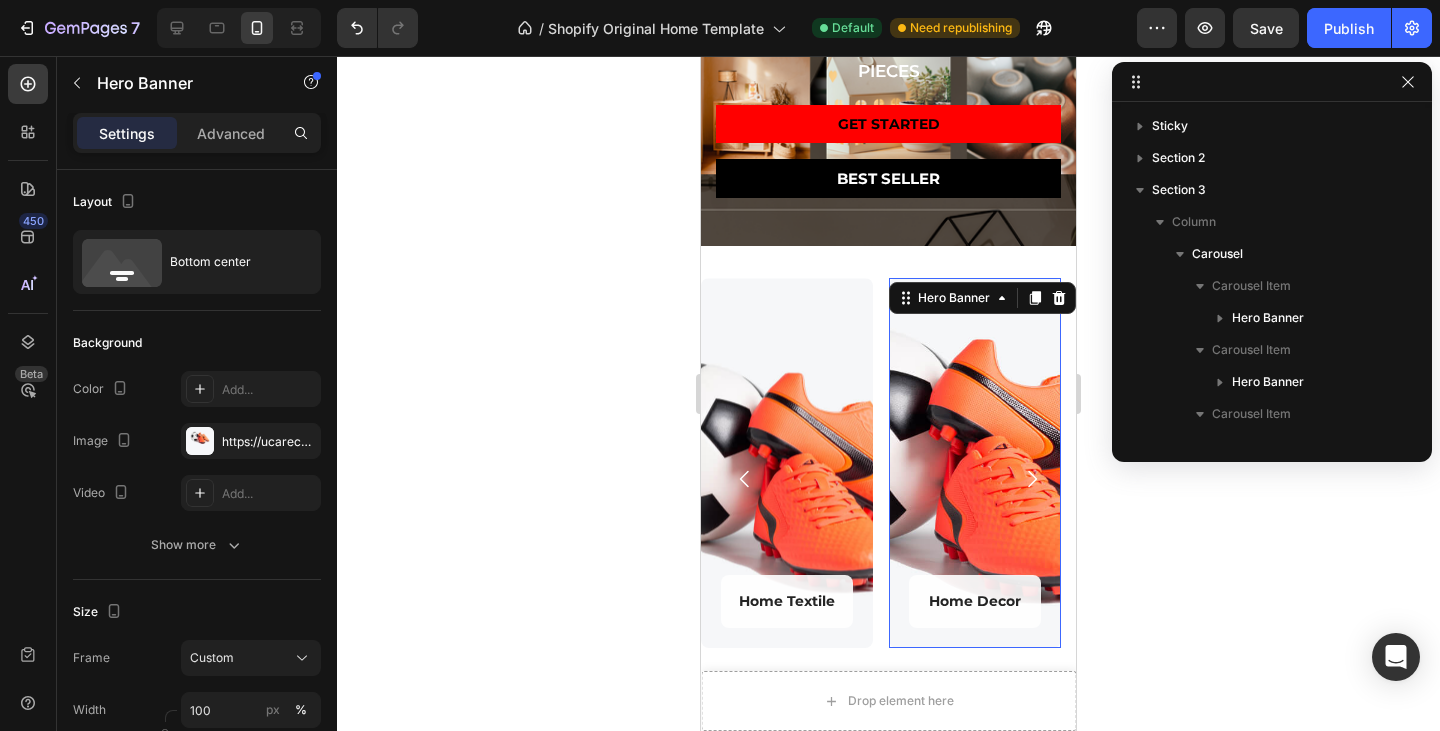 scroll, scrollTop: 314, scrollLeft: 0, axis: vertical 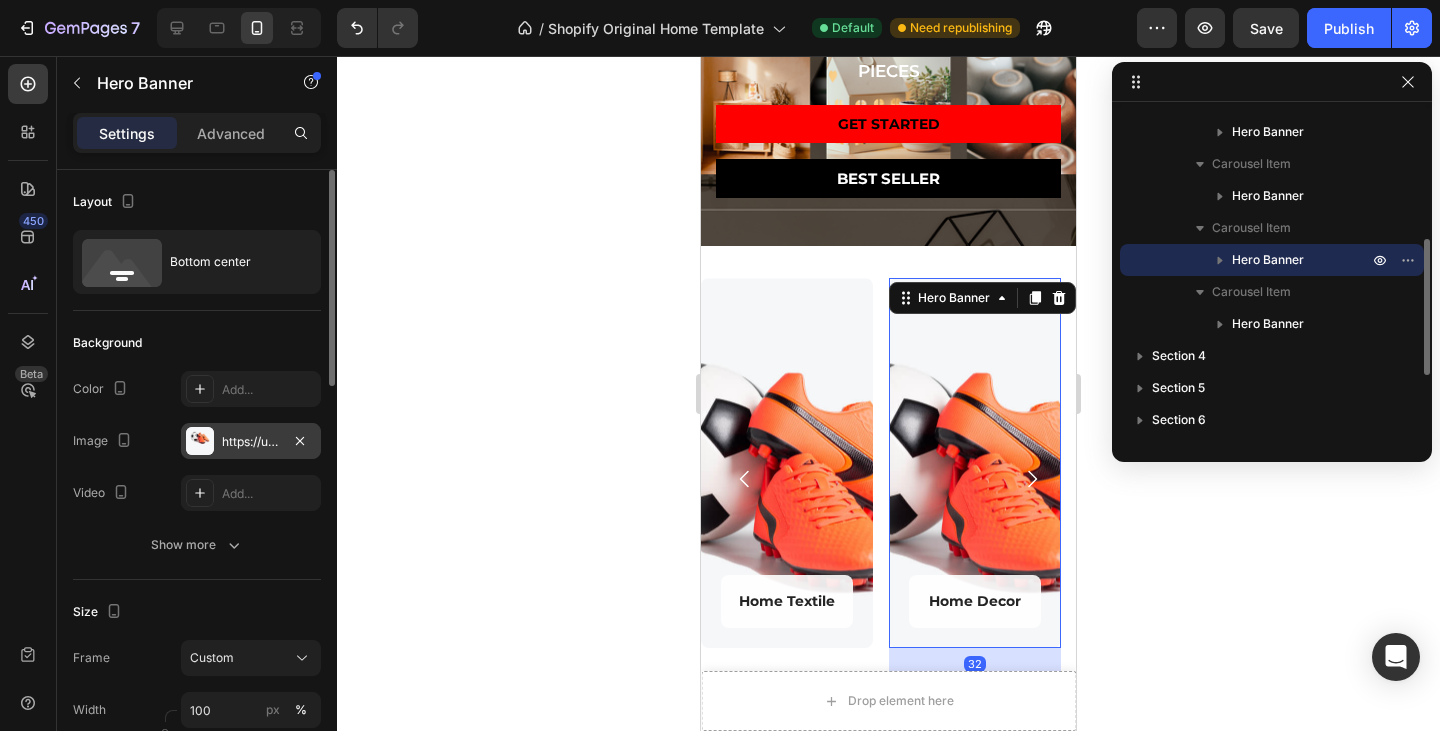 click on "https://ucarecdn.com/7c85bd0b-41ee-407c-b2aa-2262afcdc392/-/format/auto/" at bounding box center (251, 442) 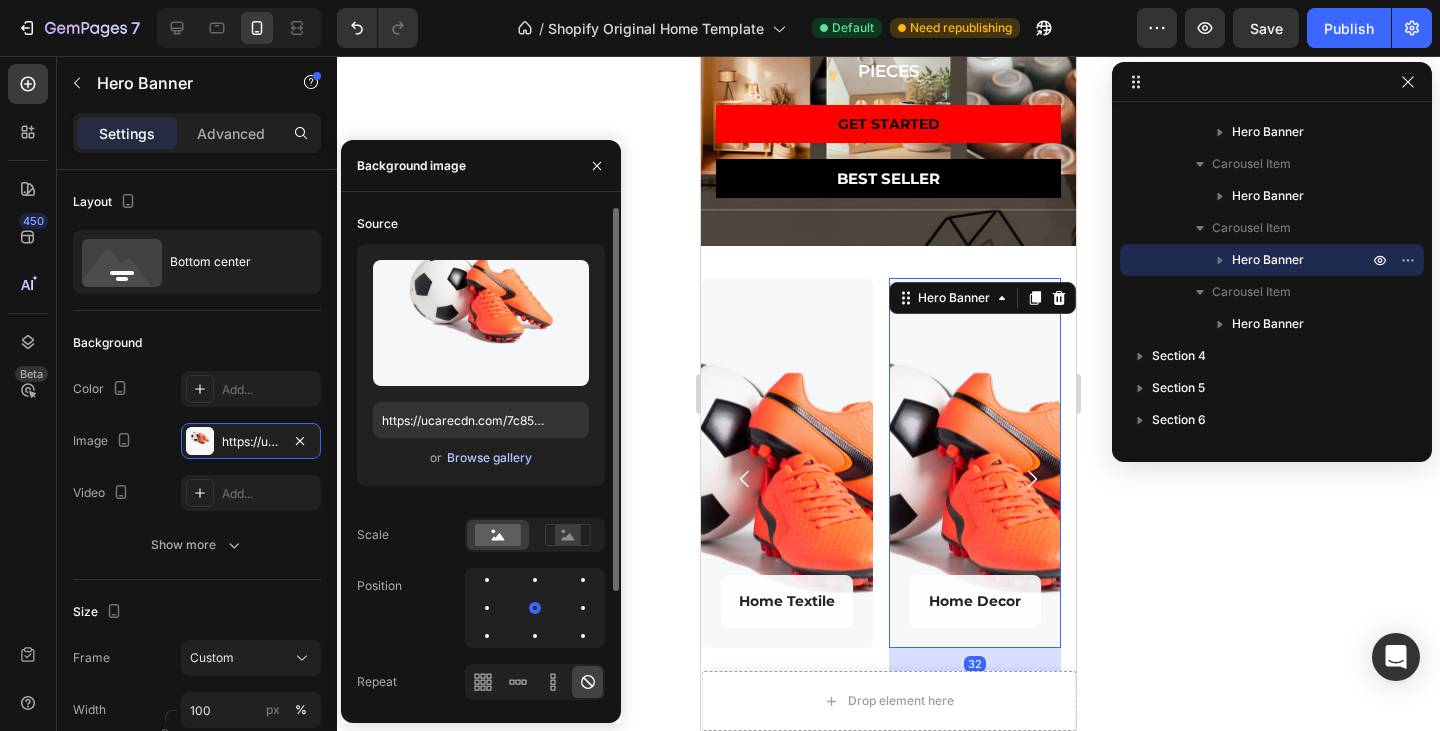 click on "Browse gallery" at bounding box center [489, 458] 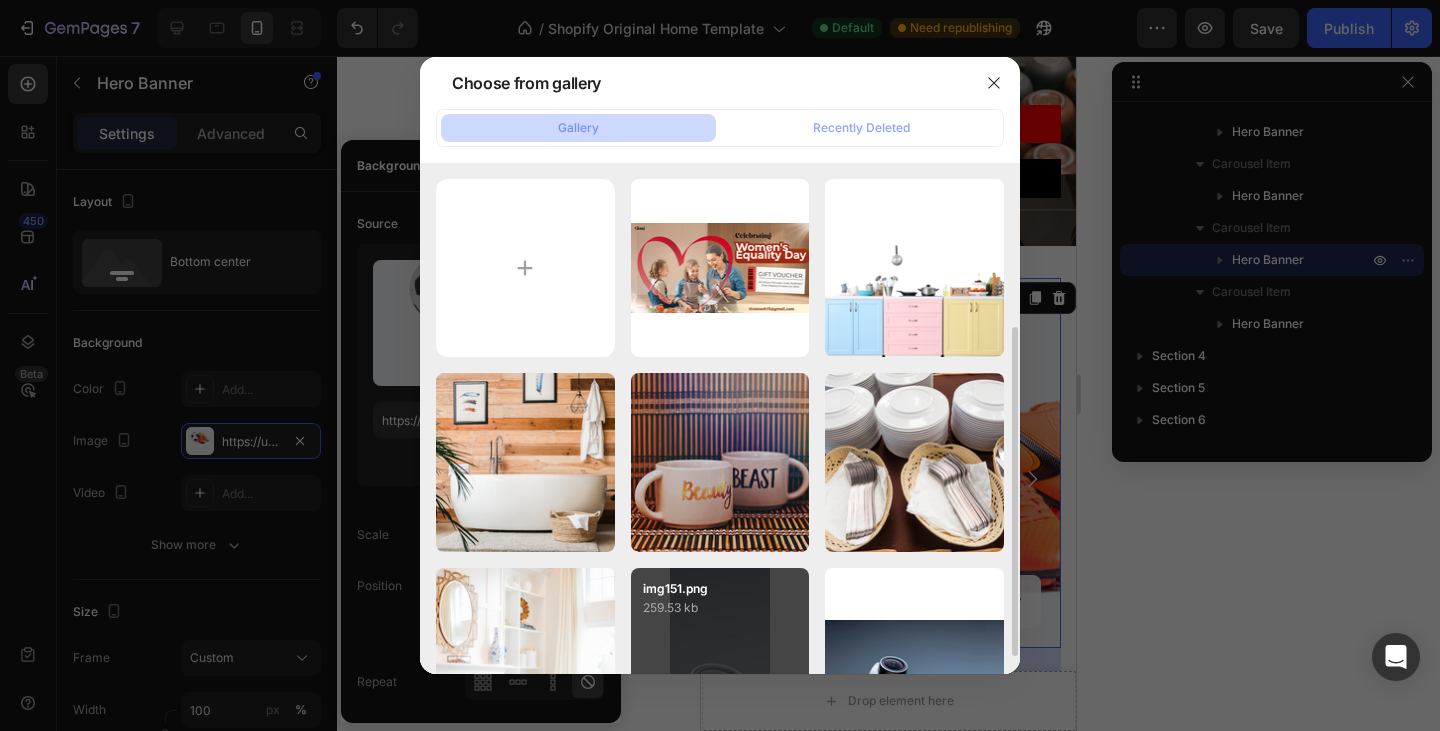 scroll, scrollTop: 100, scrollLeft: 0, axis: vertical 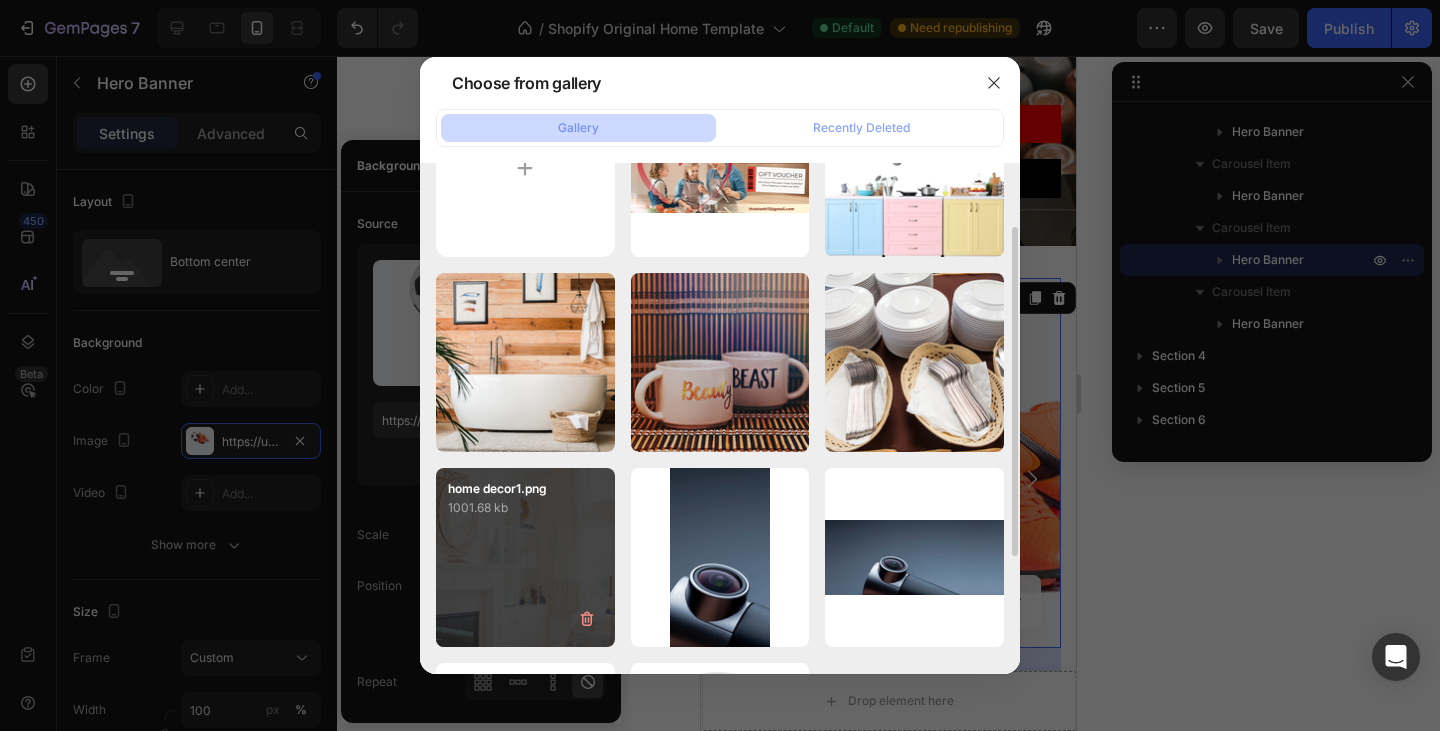 click on "1001.68 kb" at bounding box center [525, 508] 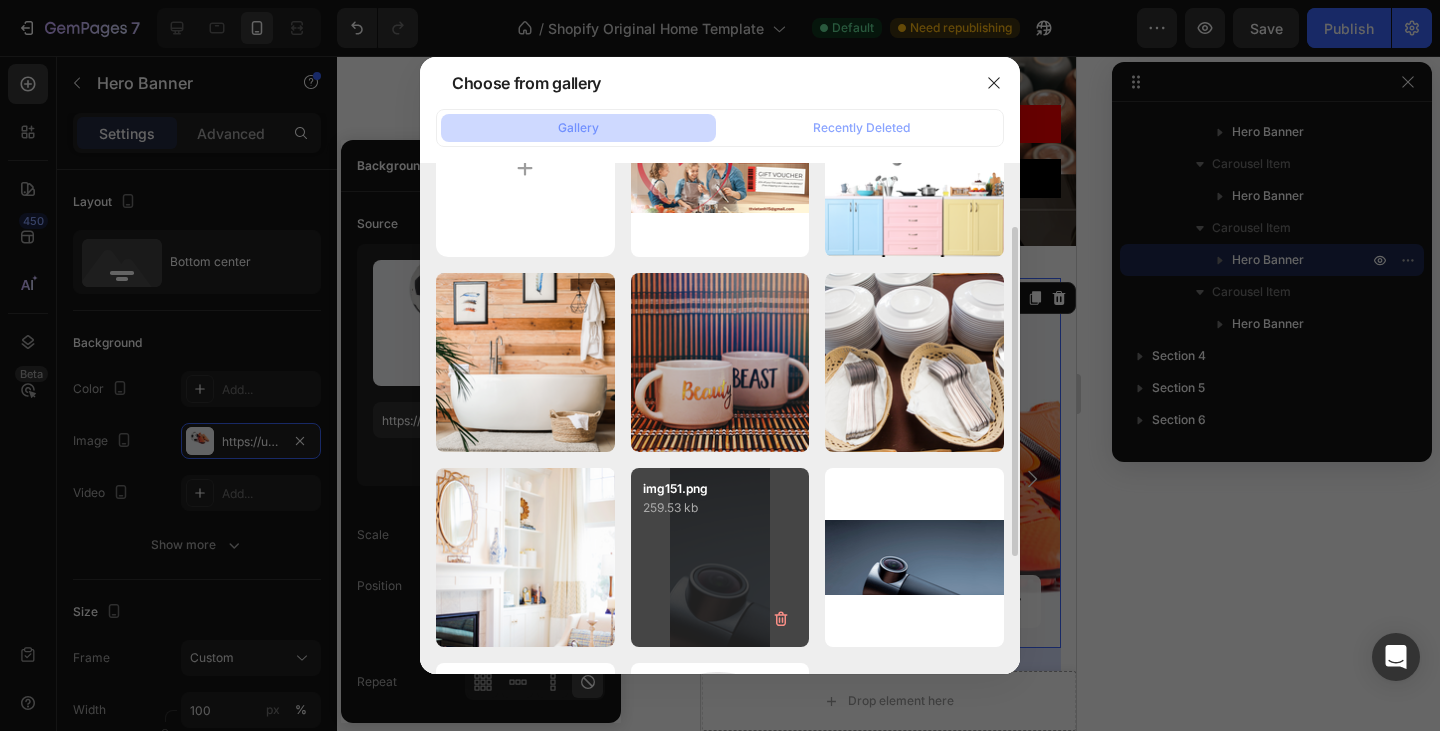 type on "https://cdn.shopify.com/s/files/1/0957/1378/8036/files/gempages_577725846295413522-997f8dcc-4d8c-4fe8-b845-d6b37e0ec710.png" 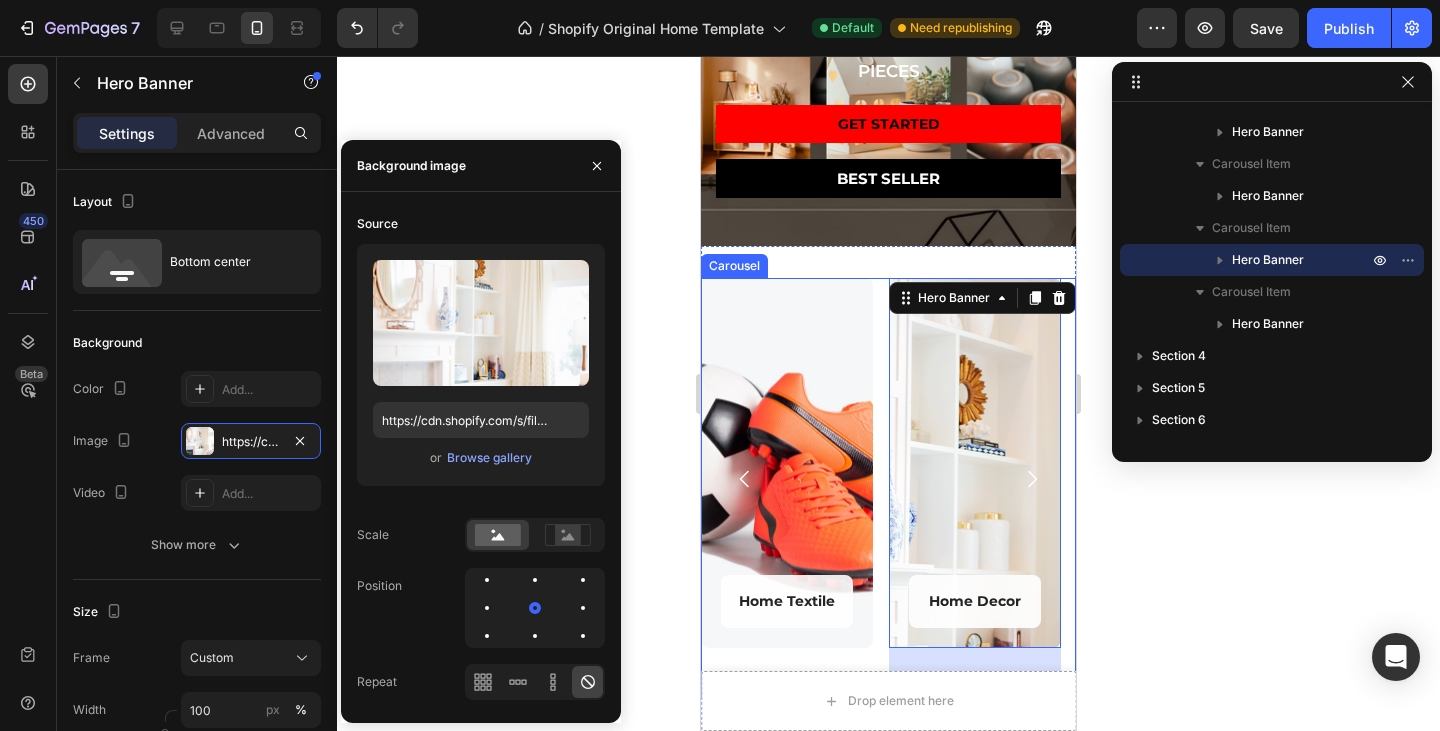 click 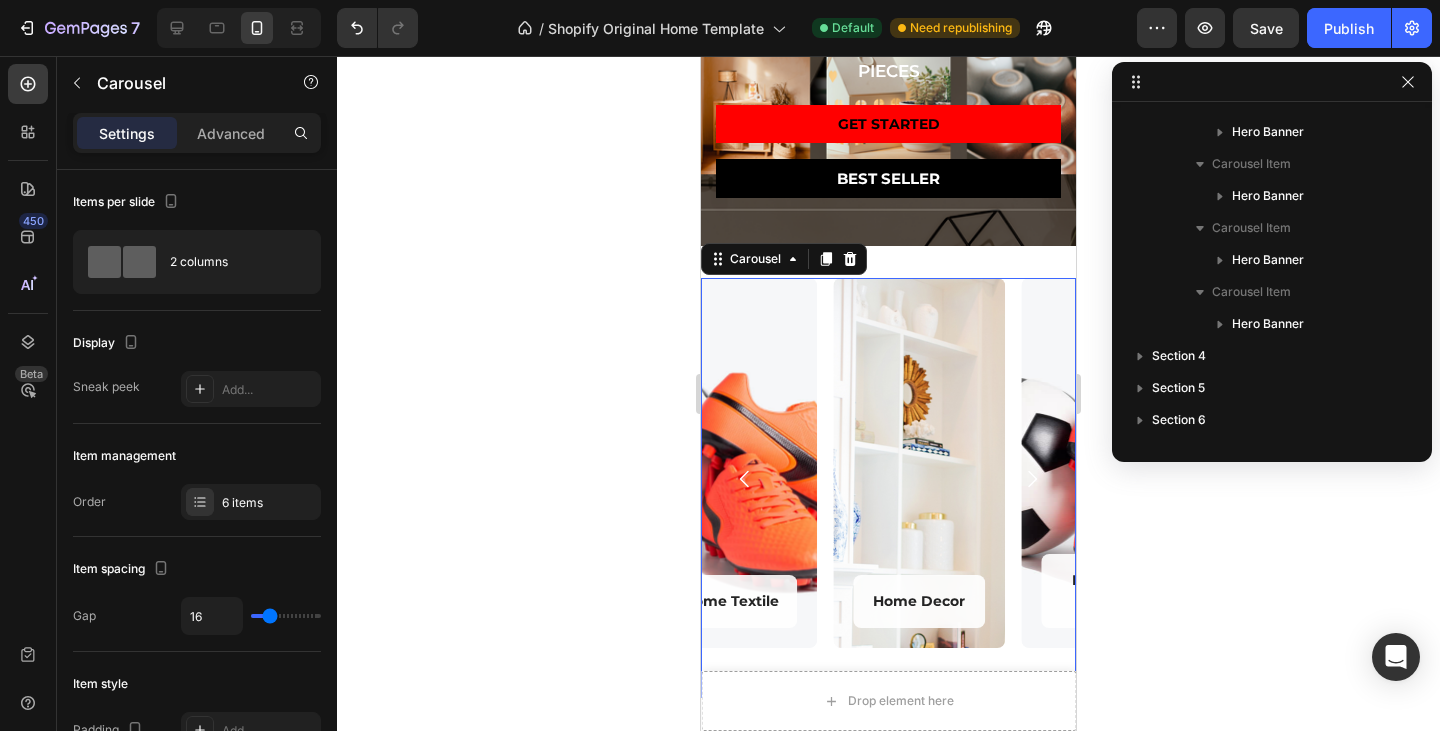 scroll, scrollTop: 0, scrollLeft: 0, axis: both 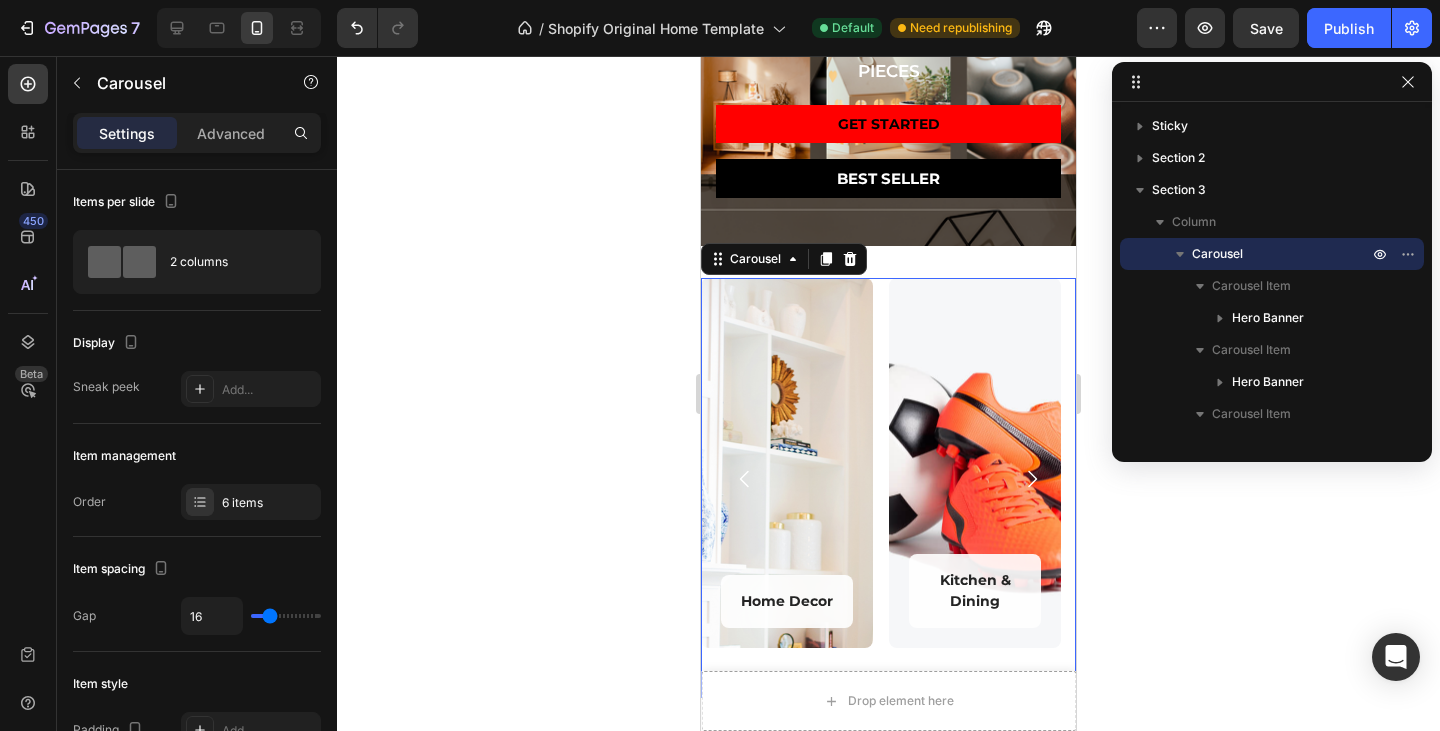click 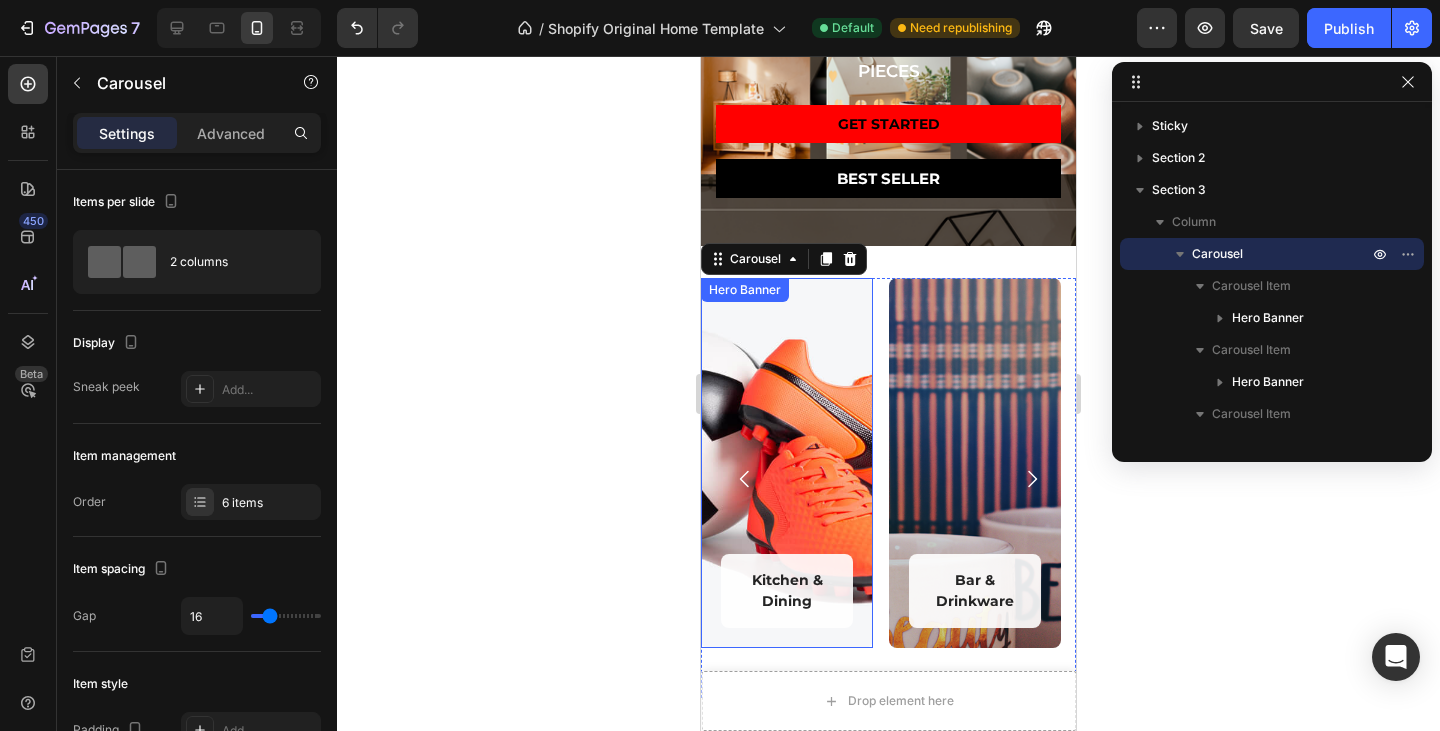 click at bounding box center [787, 463] 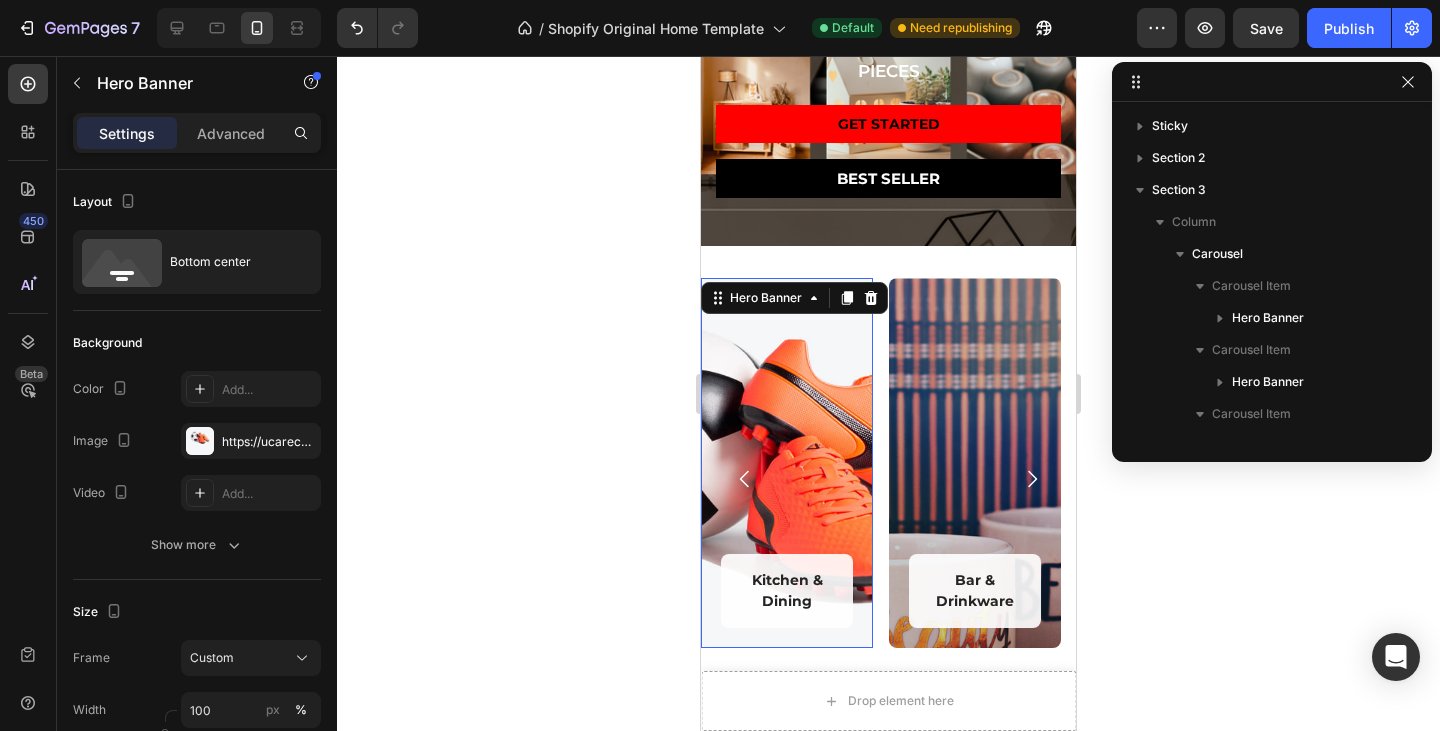 scroll, scrollTop: 378, scrollLeft: 0, axis: vertical 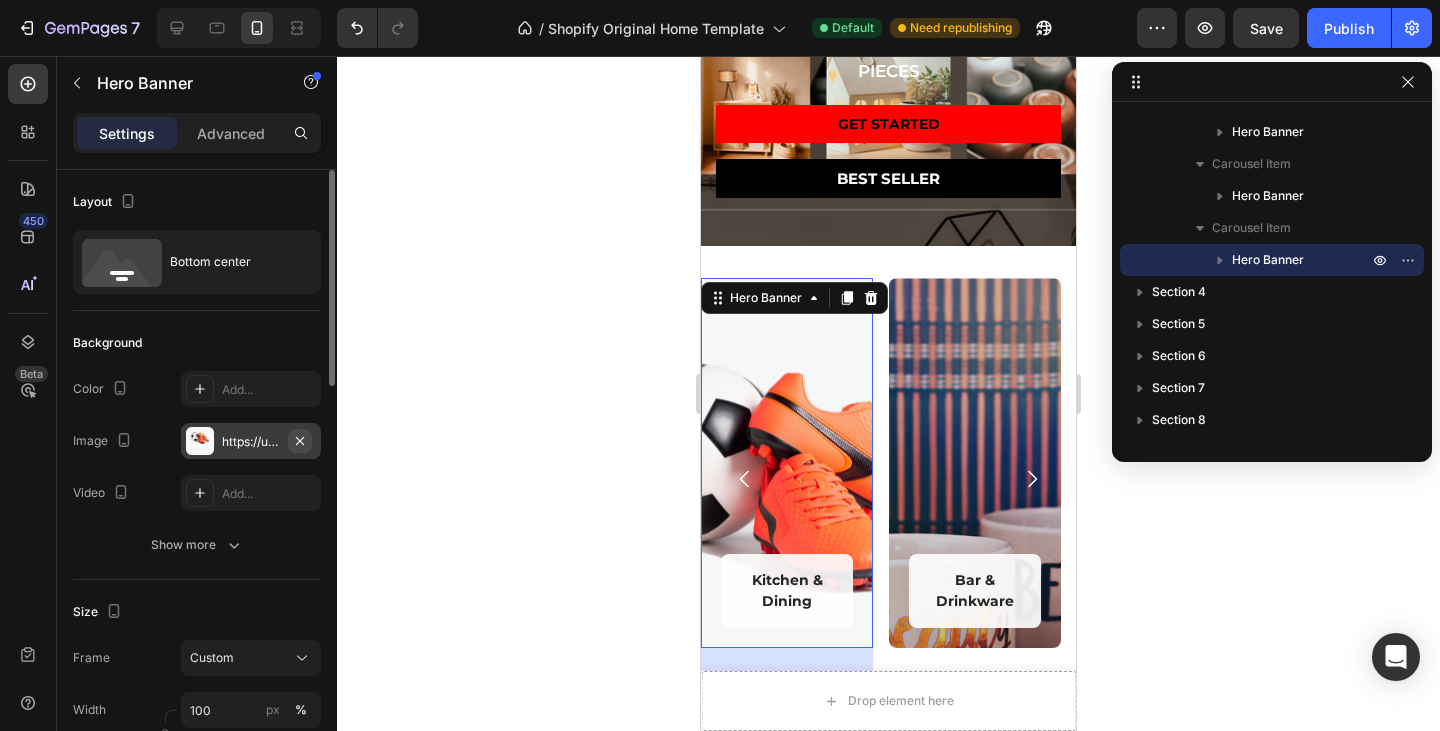 click 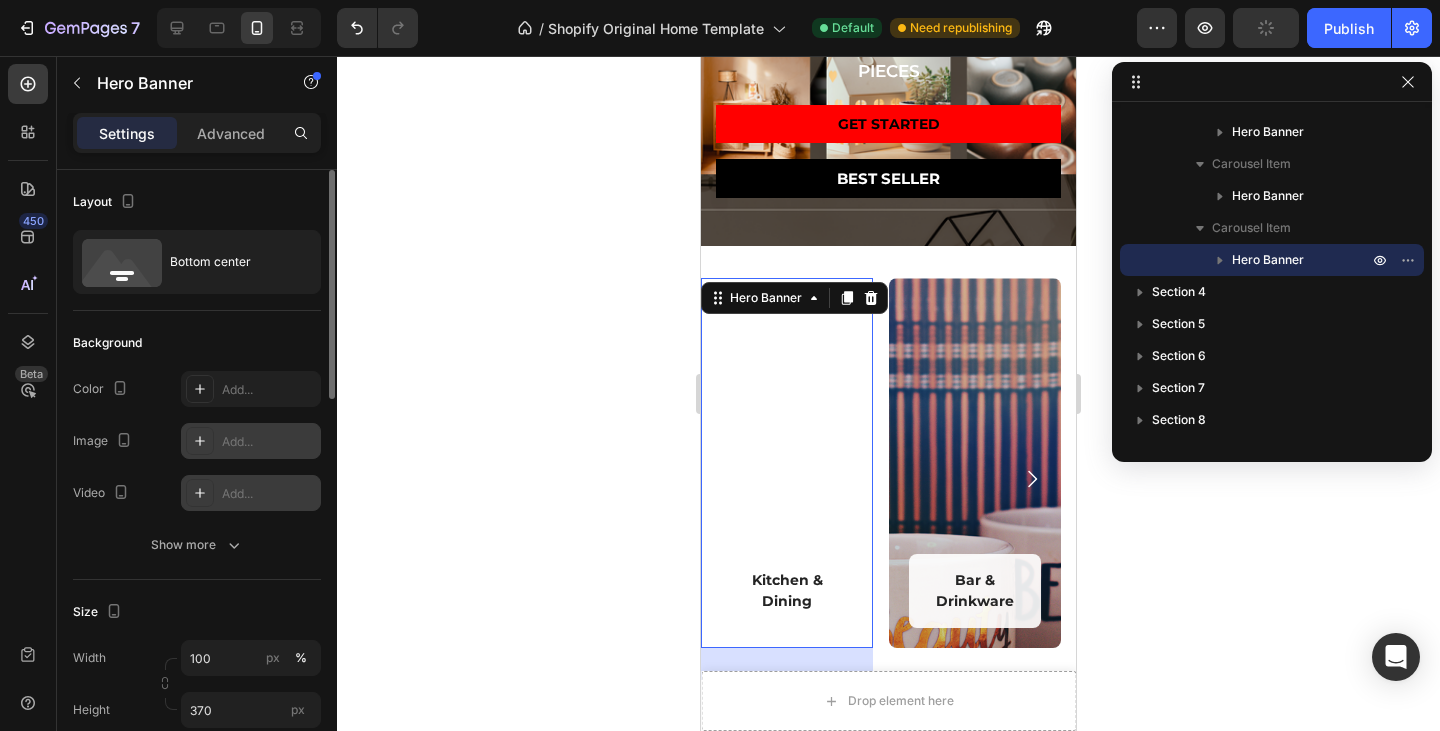 drag, startPoint x: 284, startPoint y: 452, endPoint x: 316, endPoint y: 482, distance: 43.863426 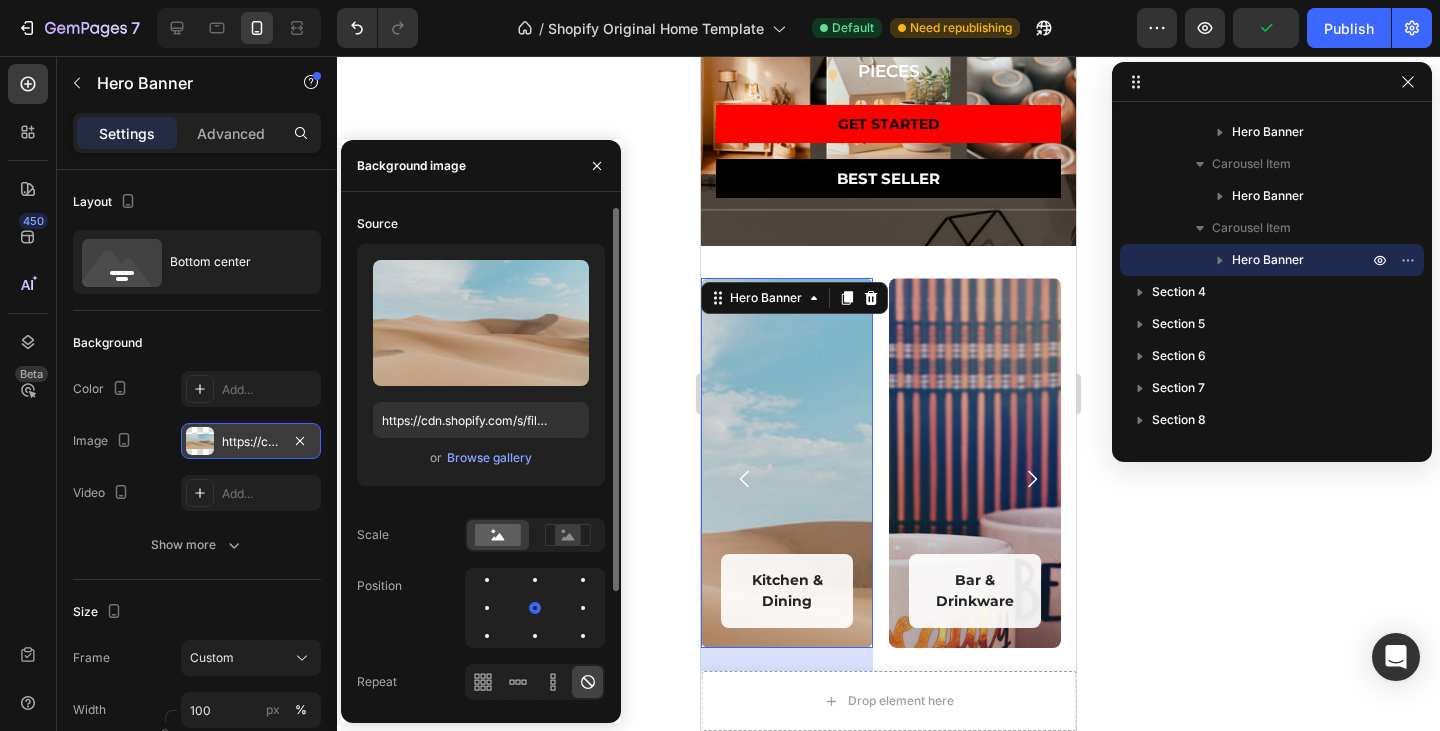click on "Upload Image https://cdn.shopify.com/s/files/1/2005/9307/files/background_settings.jpg or  Browse gallery" at bounding box center (481, 365) 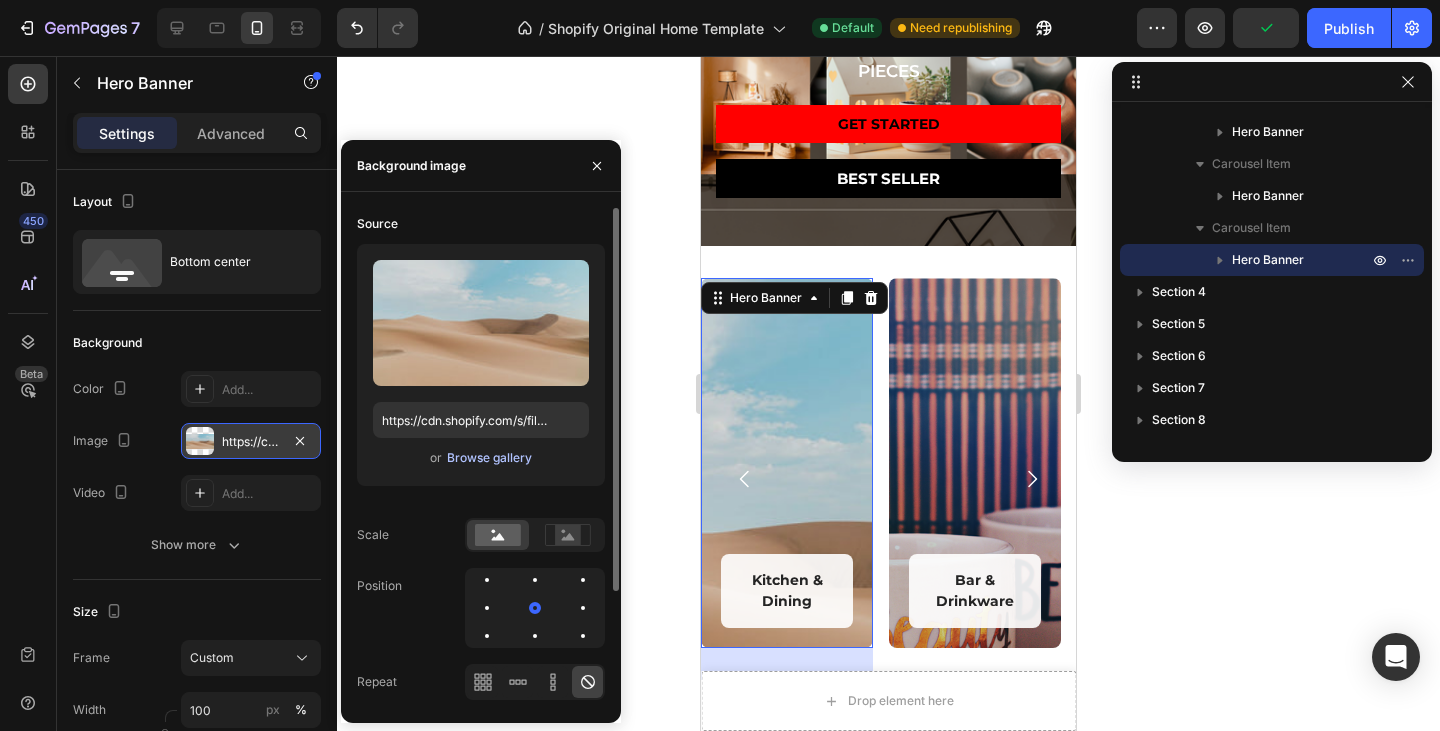 click on "Browse gallery" at bounding box center [489, 458] 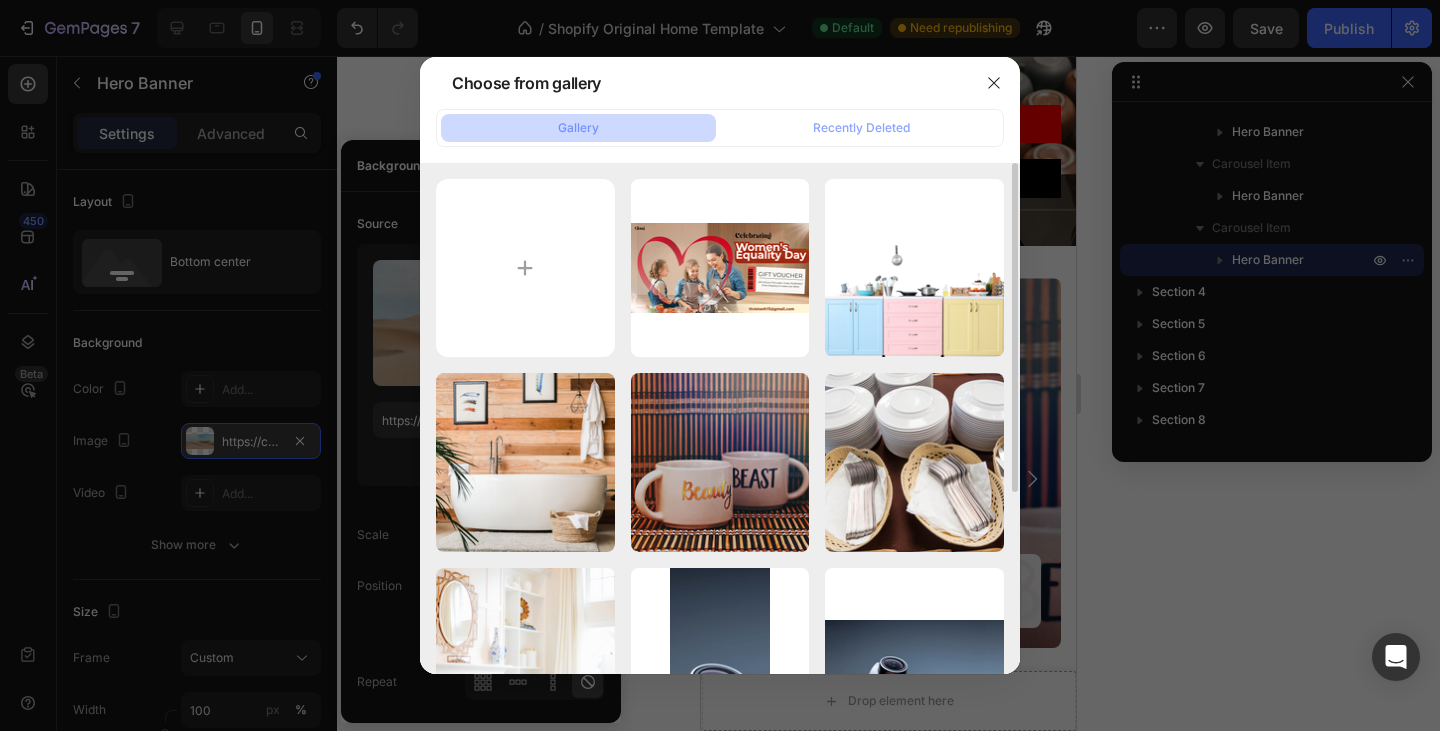 scroll, scrollTop: 100, scrollLeft: 0, axis: vertical 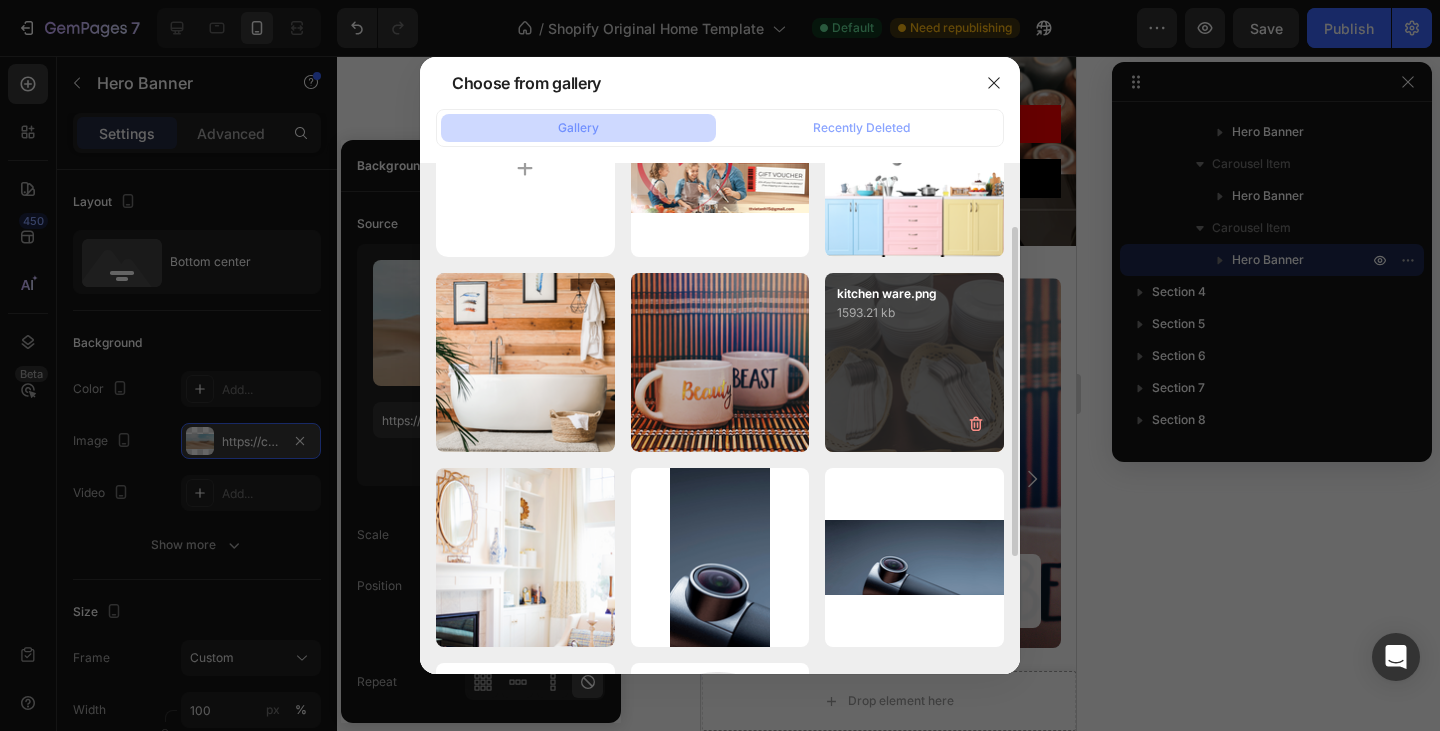 click on "kitchen ware.png 1593.21 kb" at bounding box center (914, 362) 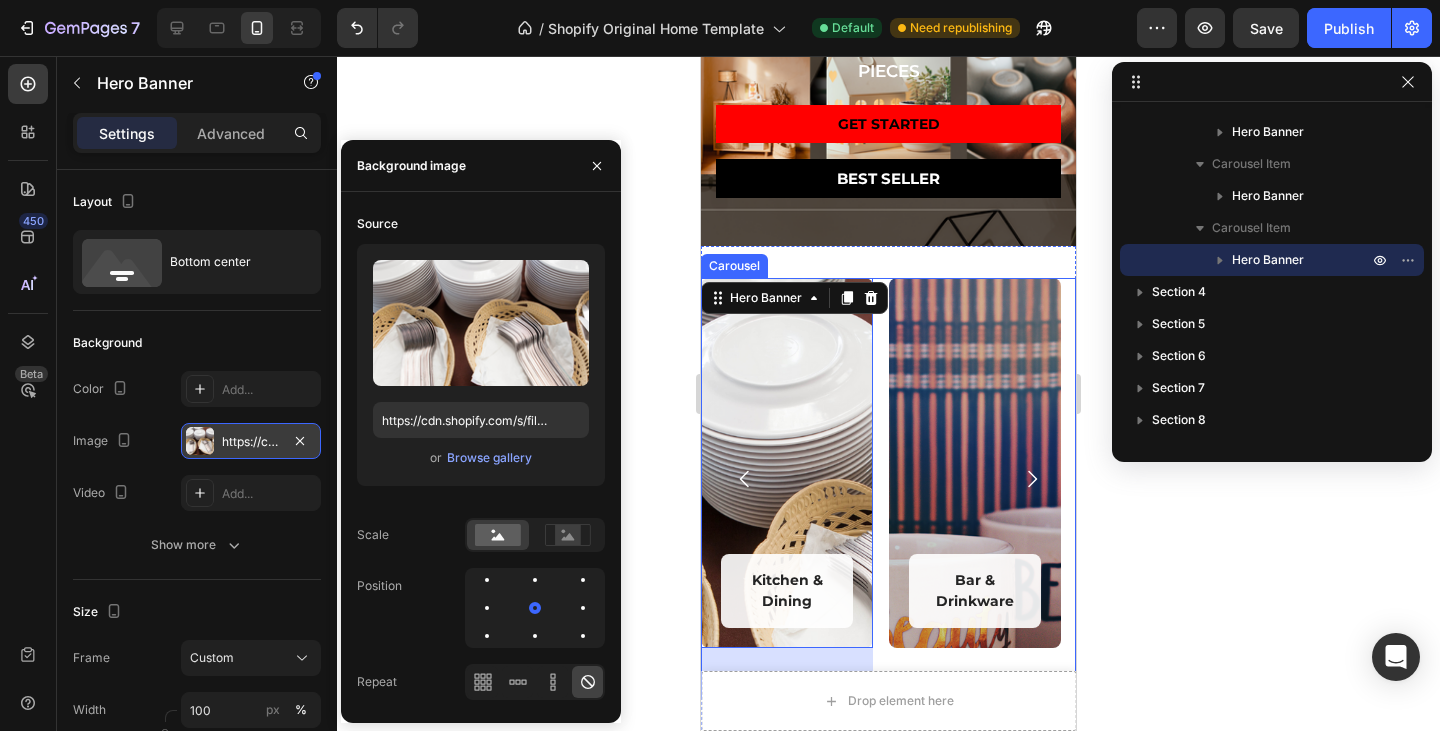 click 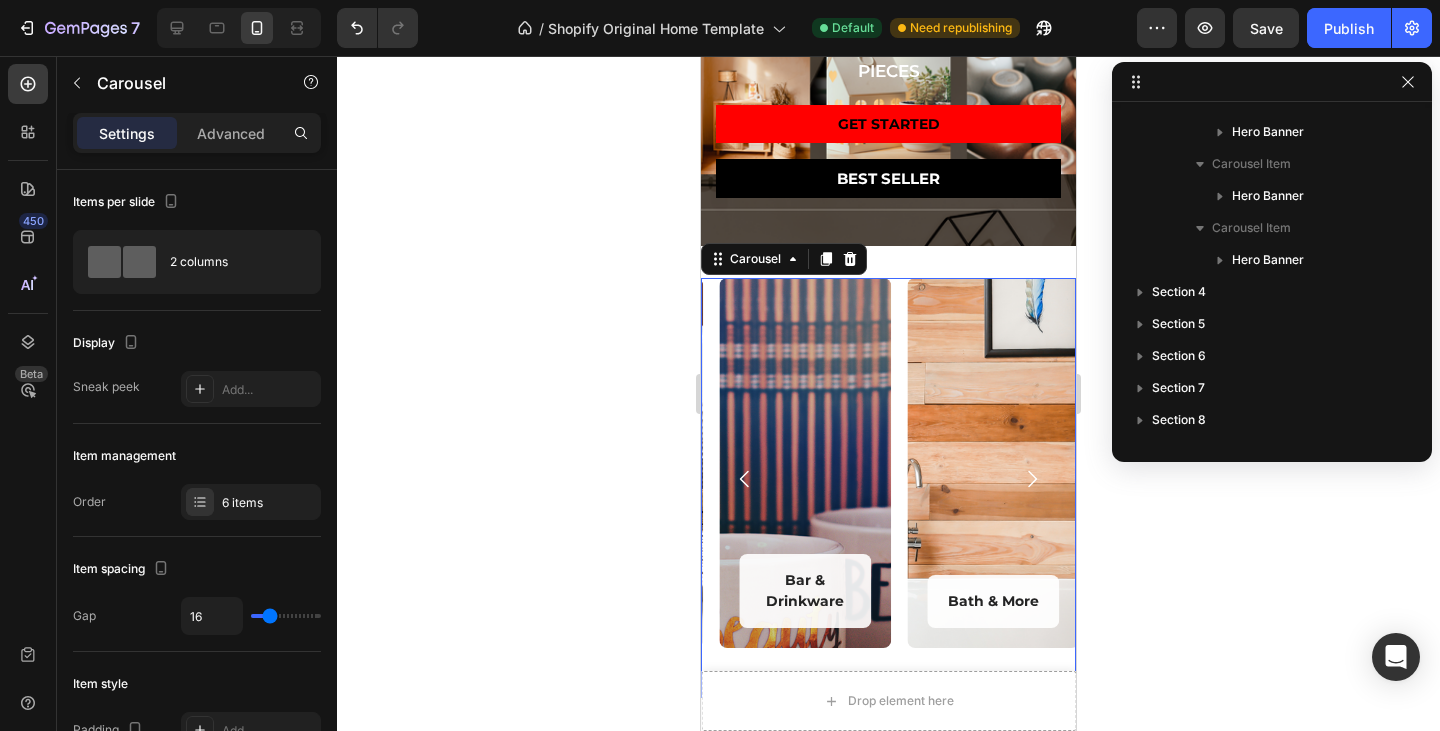 scroll, scrollTop: 0, scrollLeft: 0, axis: both 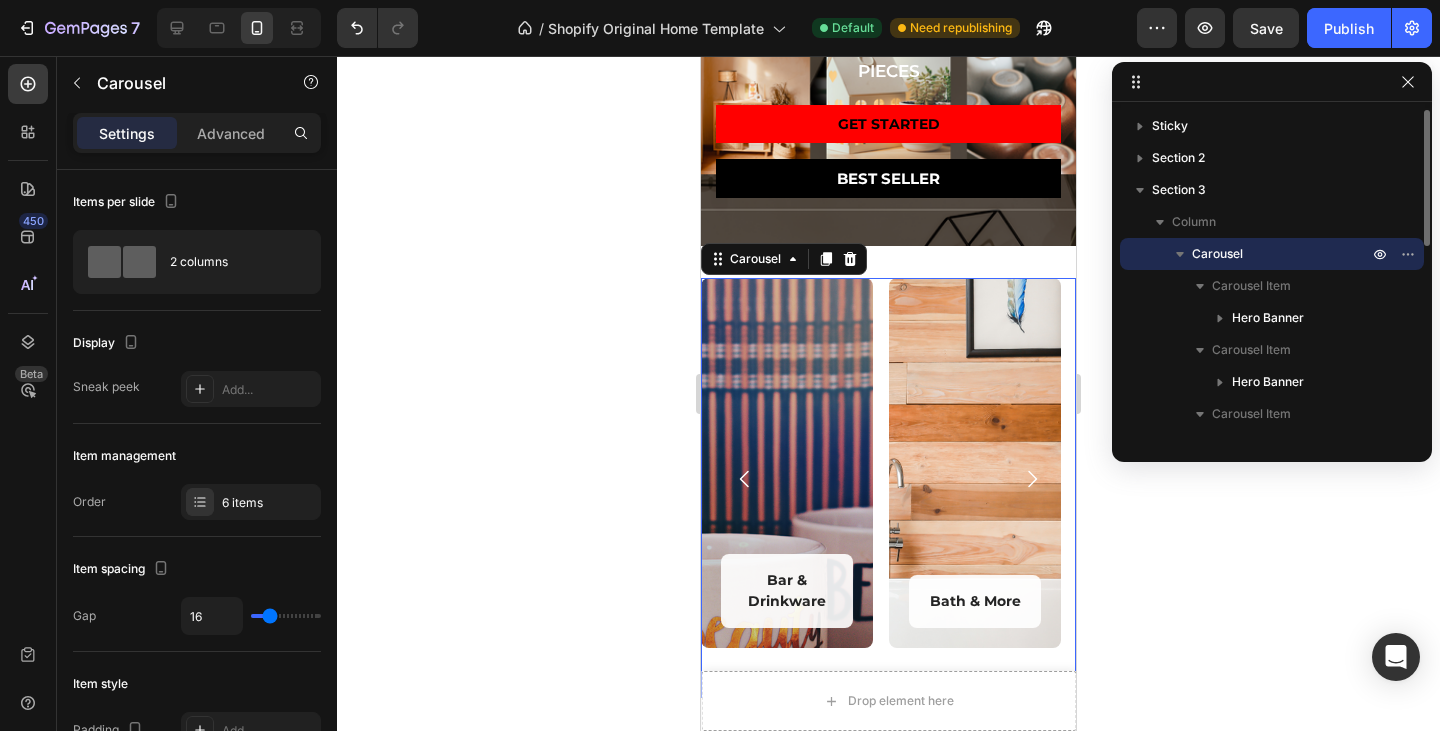 click 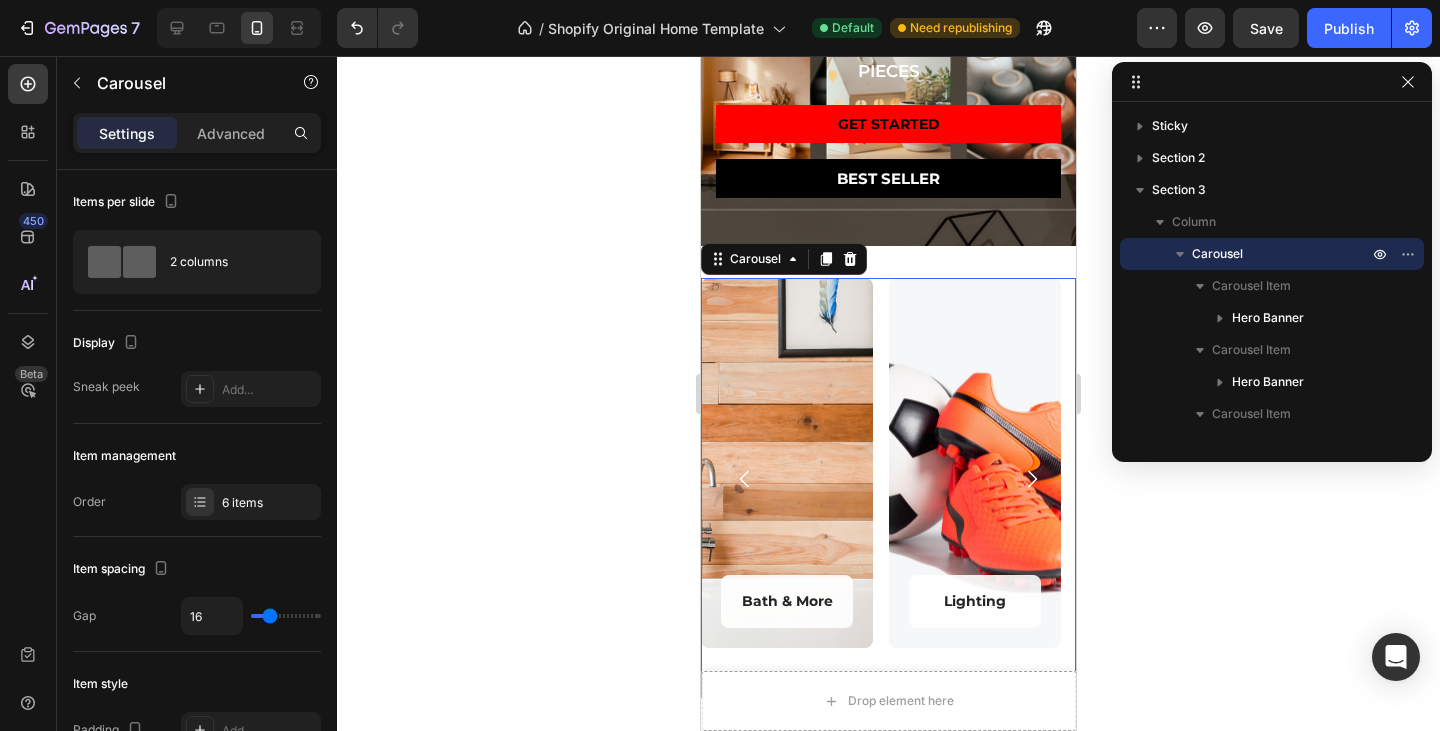 click 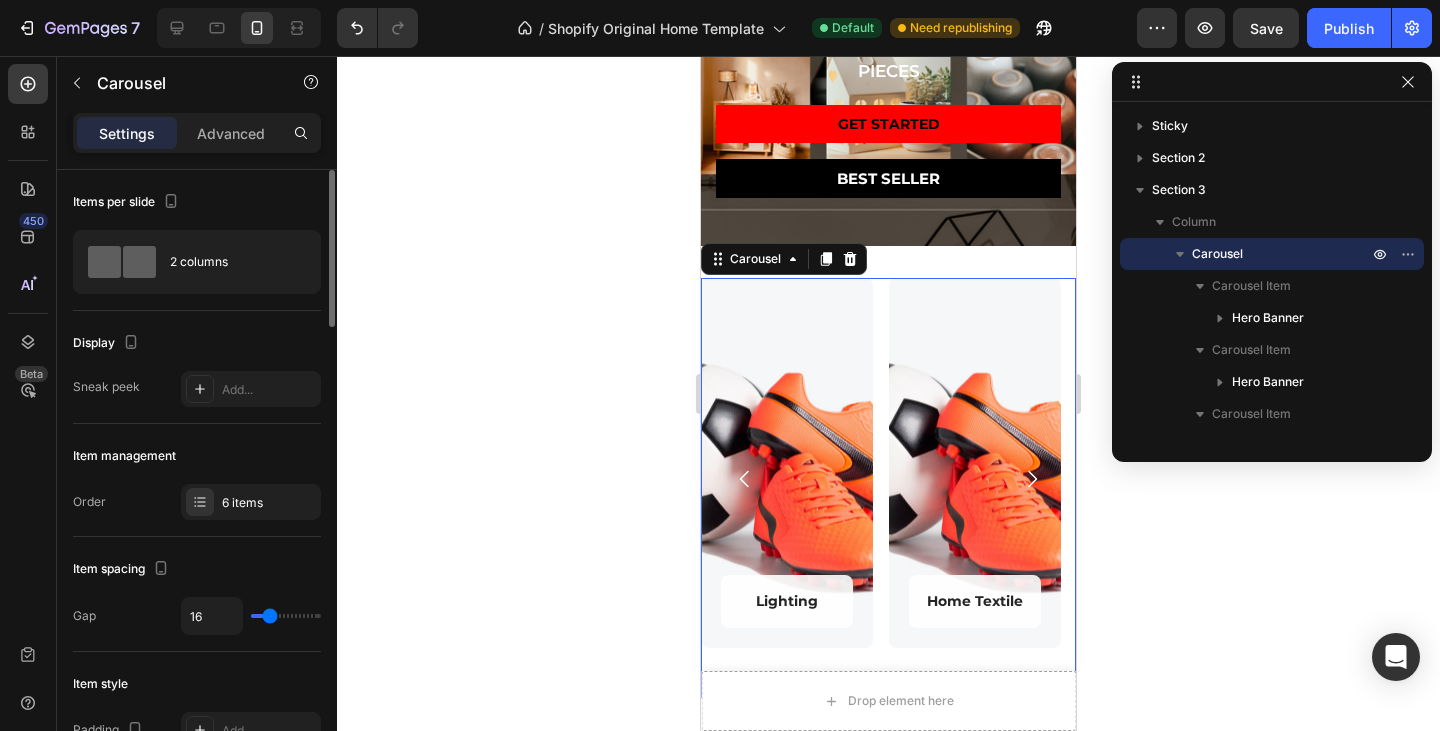 scroll, scrollTop: 200, scrollLeft: 0, axis: vertical 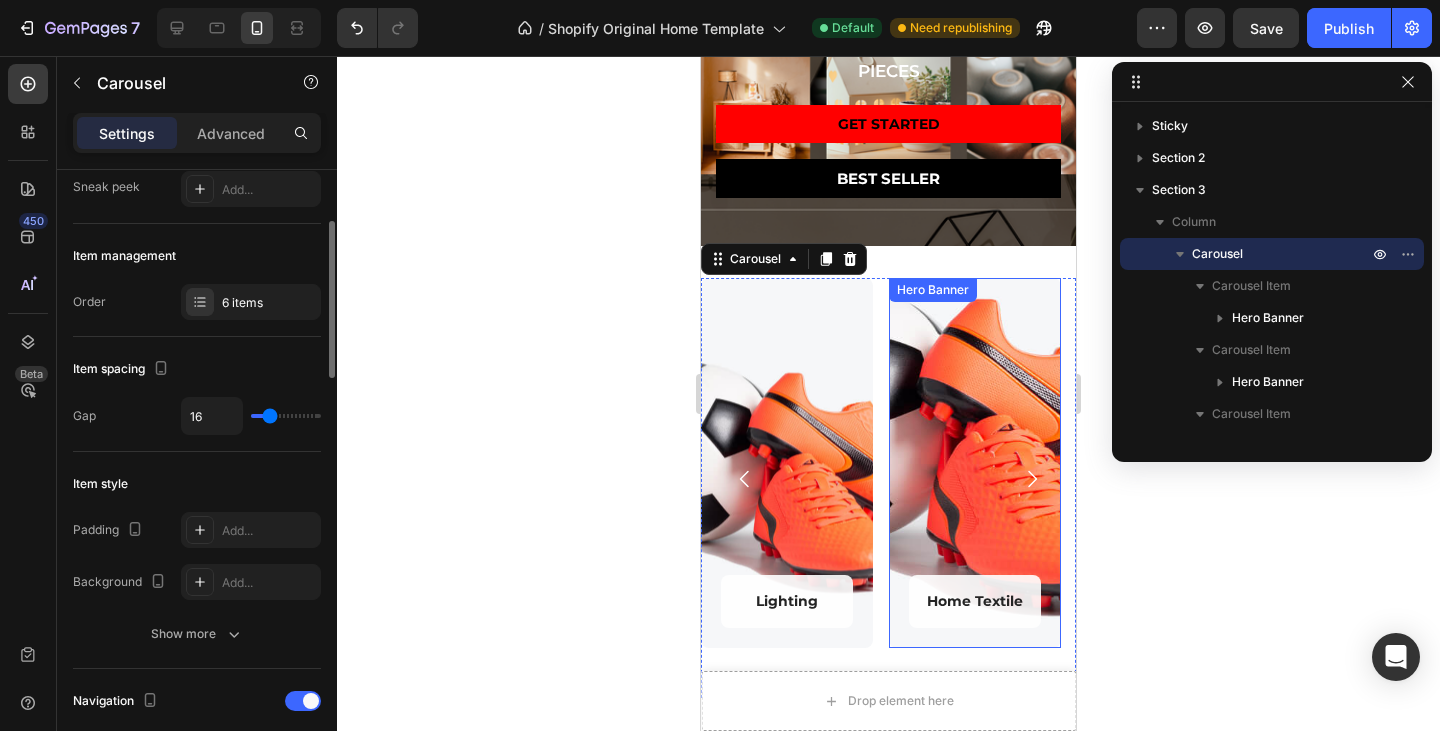 click at bounding box center [975, 463] 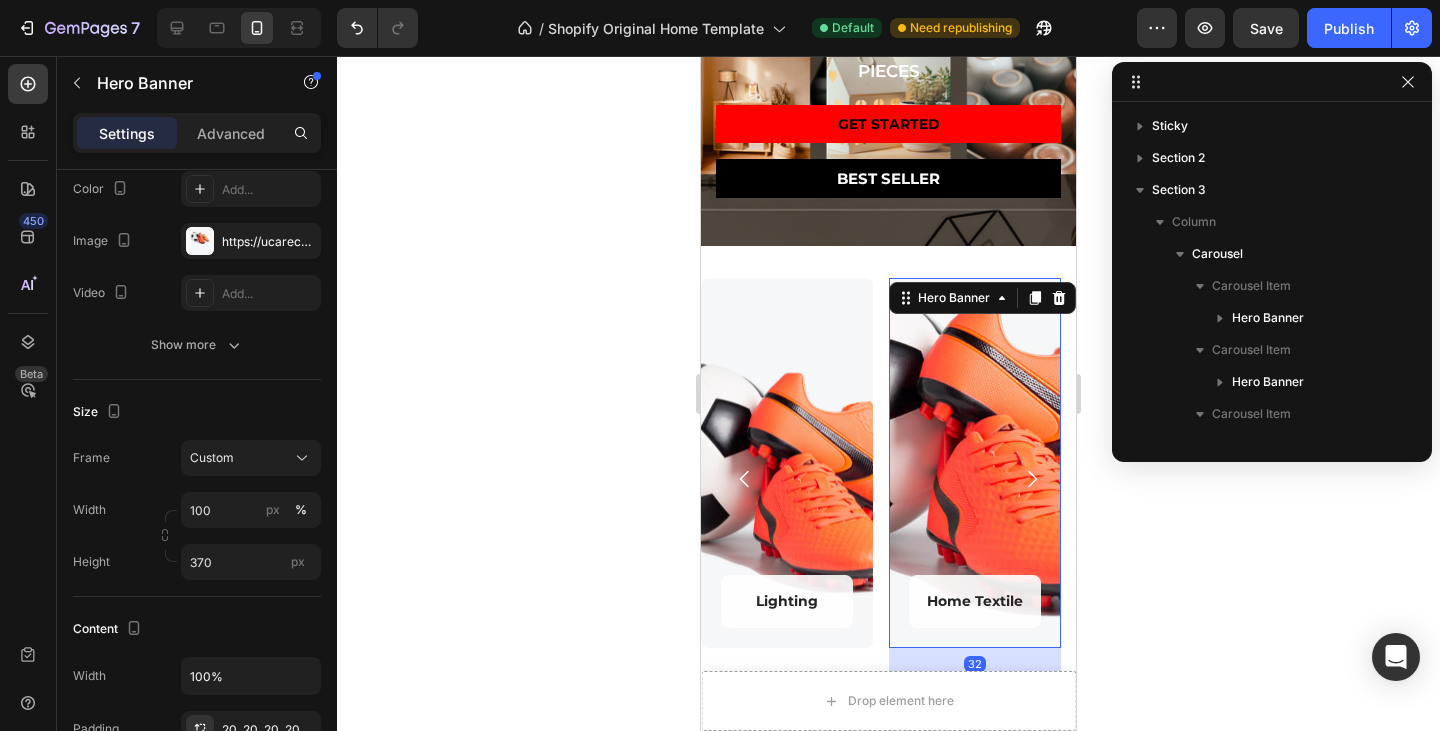 scroll, scrollTop: 250, scrollLeft: 0, axis: vertical 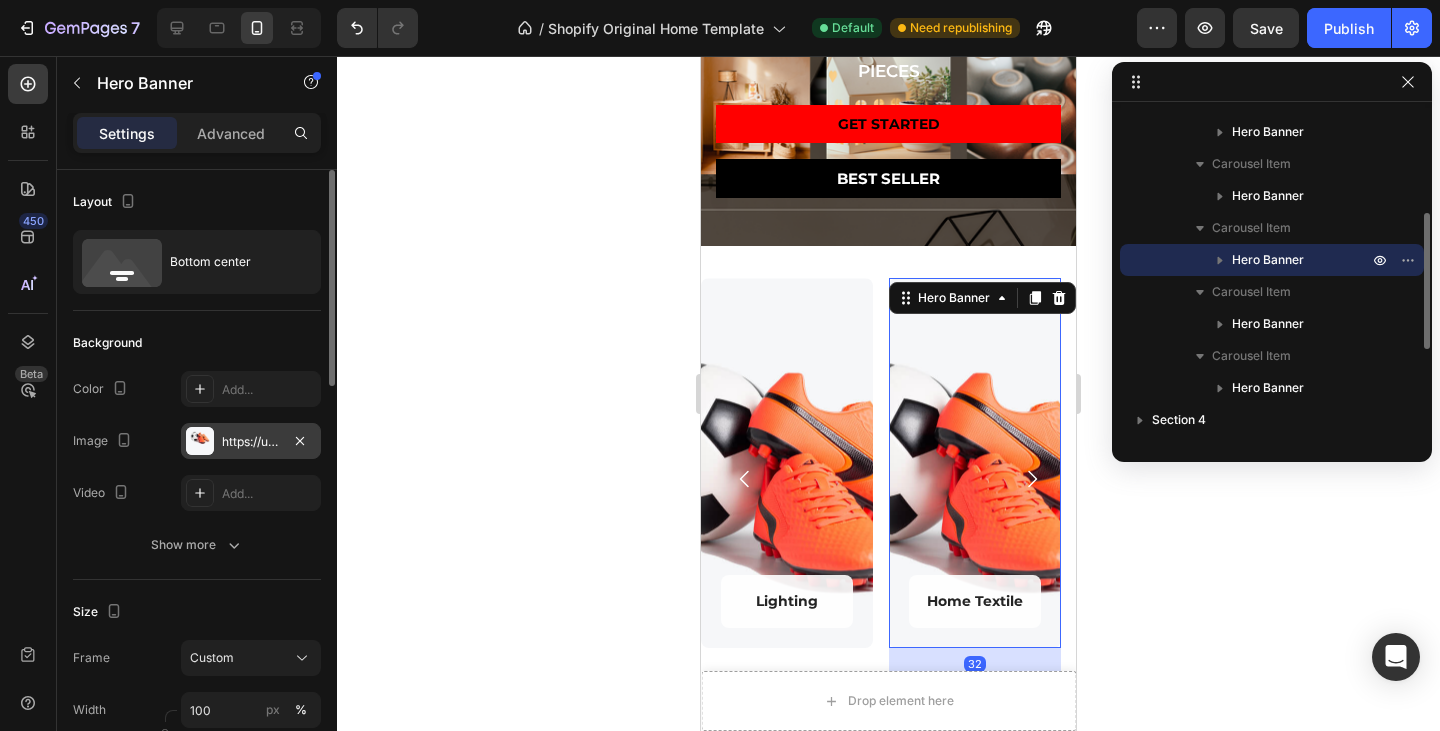 click on "https://ucarecdn.com/7c85bd0b-41ee-407c-b2aa-2262afcdc392/-/format/auto/" at bounding box center [251, 442] 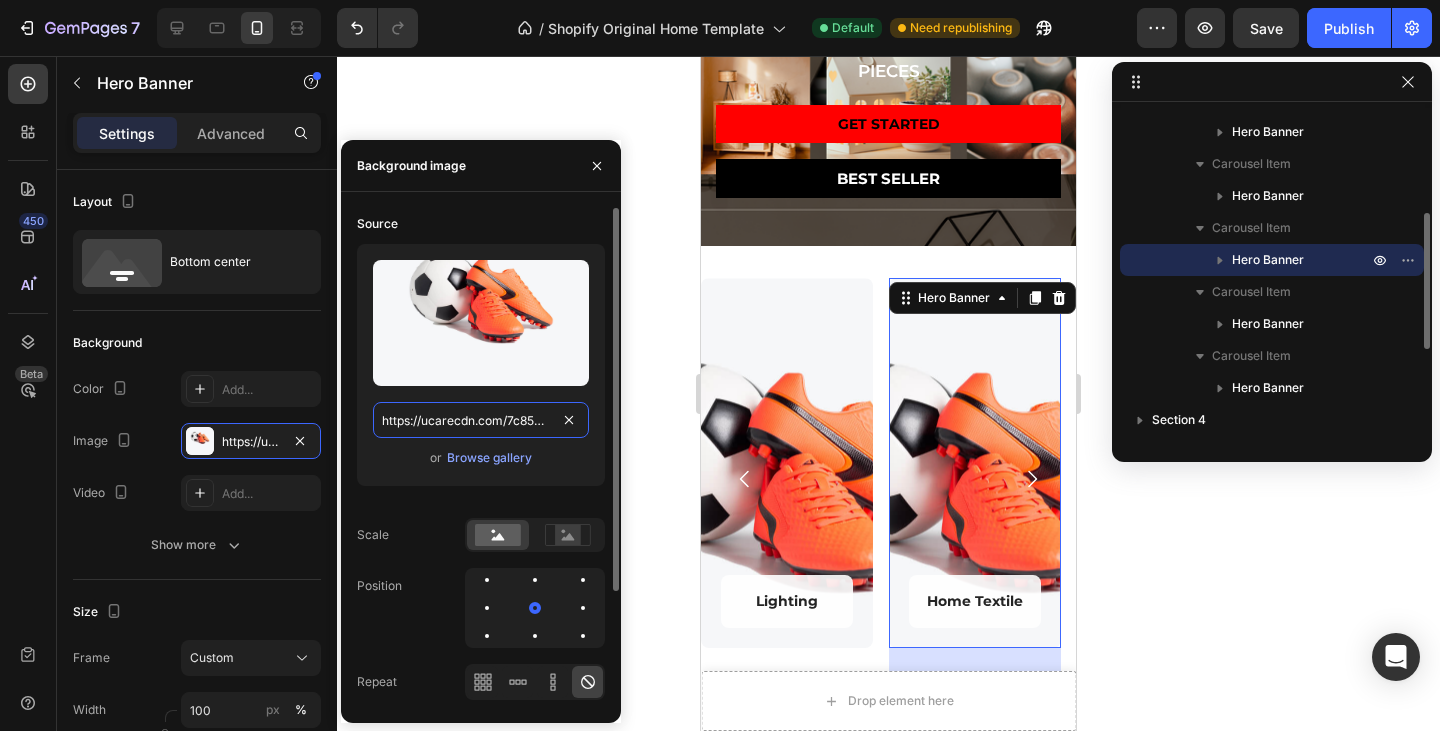 click on "https://ucarecdn.com/7c85bd0b-41ee-407c-b2aa-2262afcdc392/-/format/auto/" at bounding box center (481, 420) 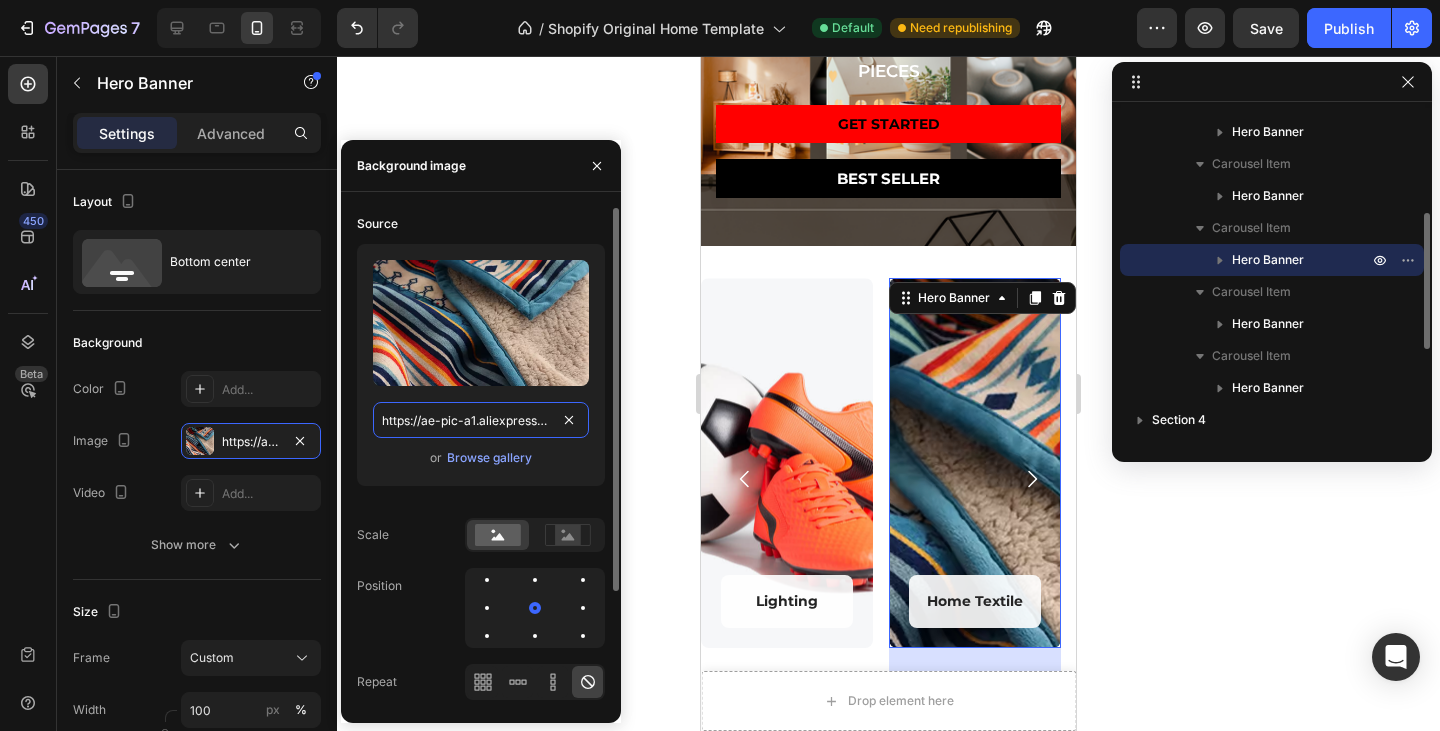 scroll, scrollTop: 0, scrollLeft: 465, axis: horizontal 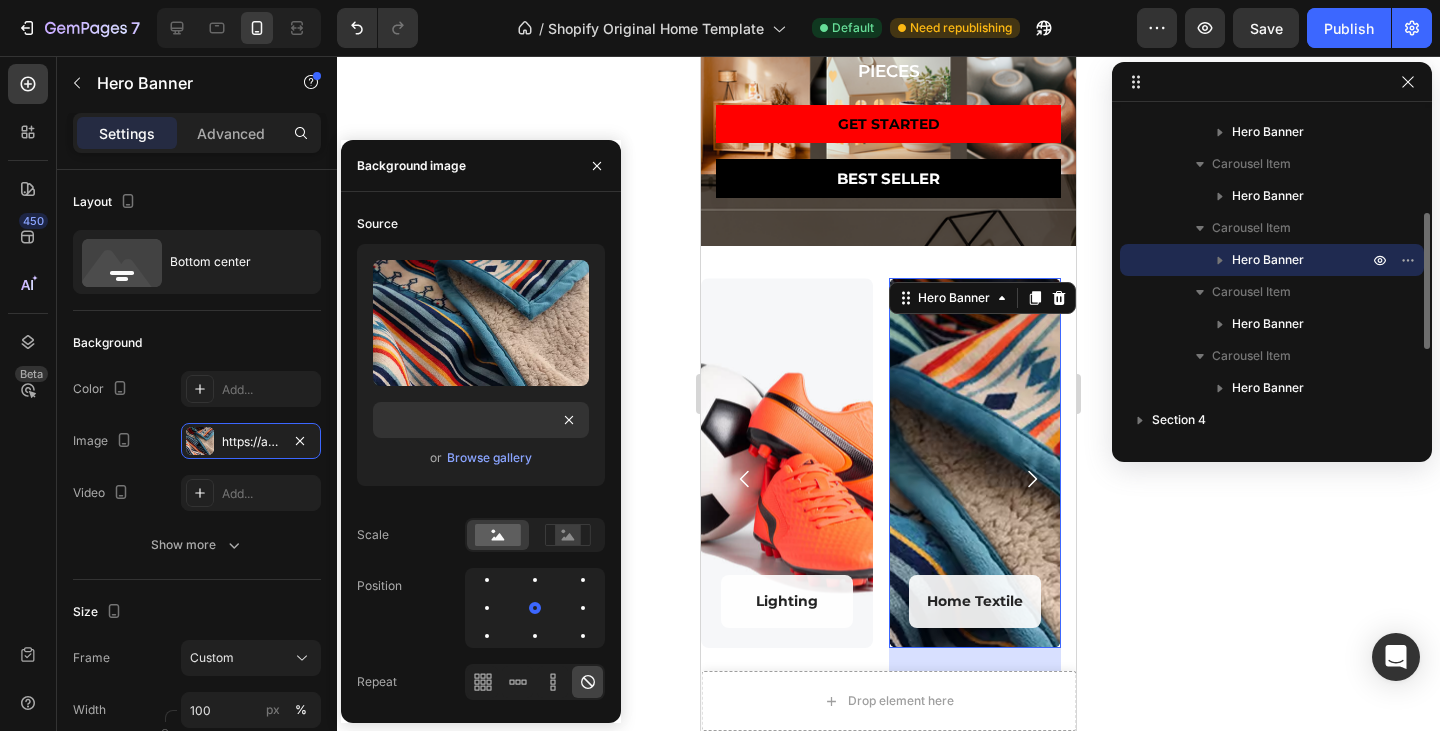 click 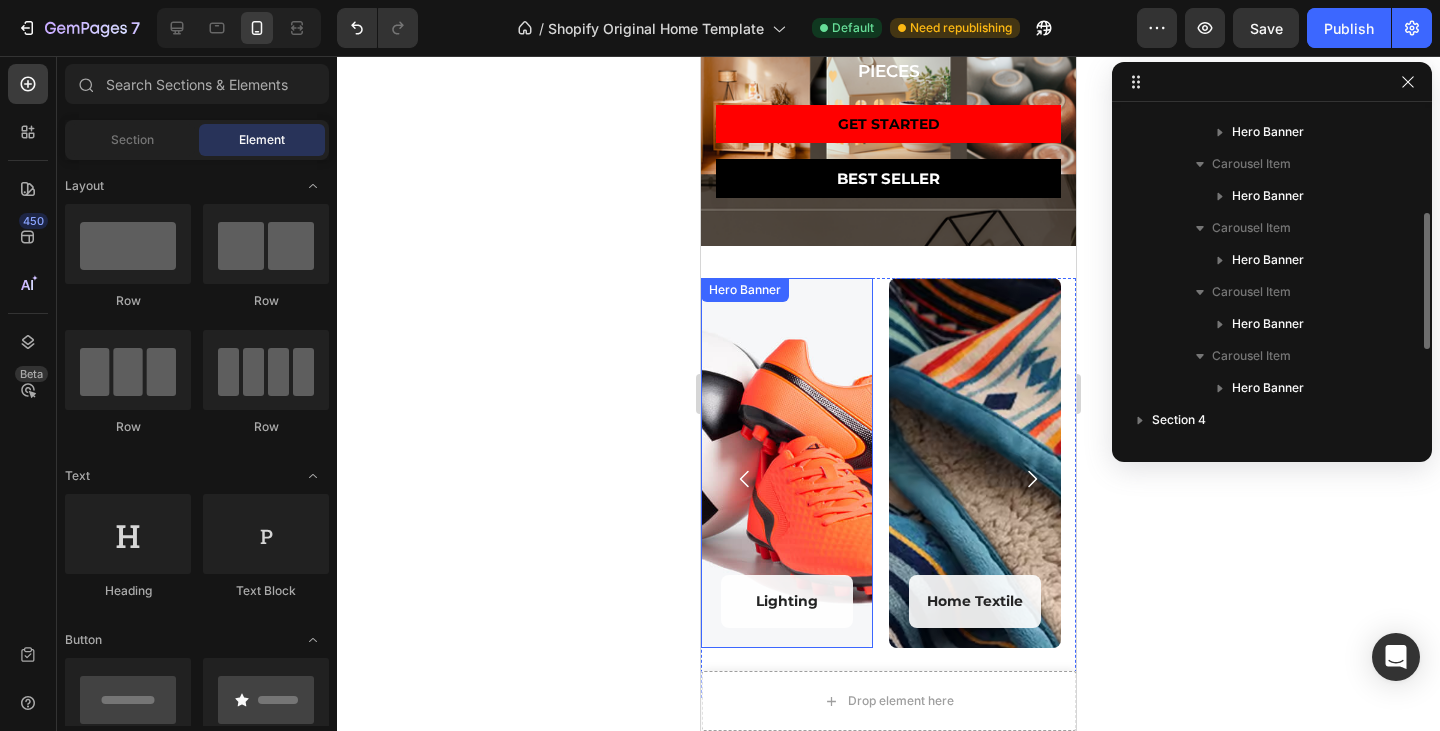 click at bounding box center [787, 463] 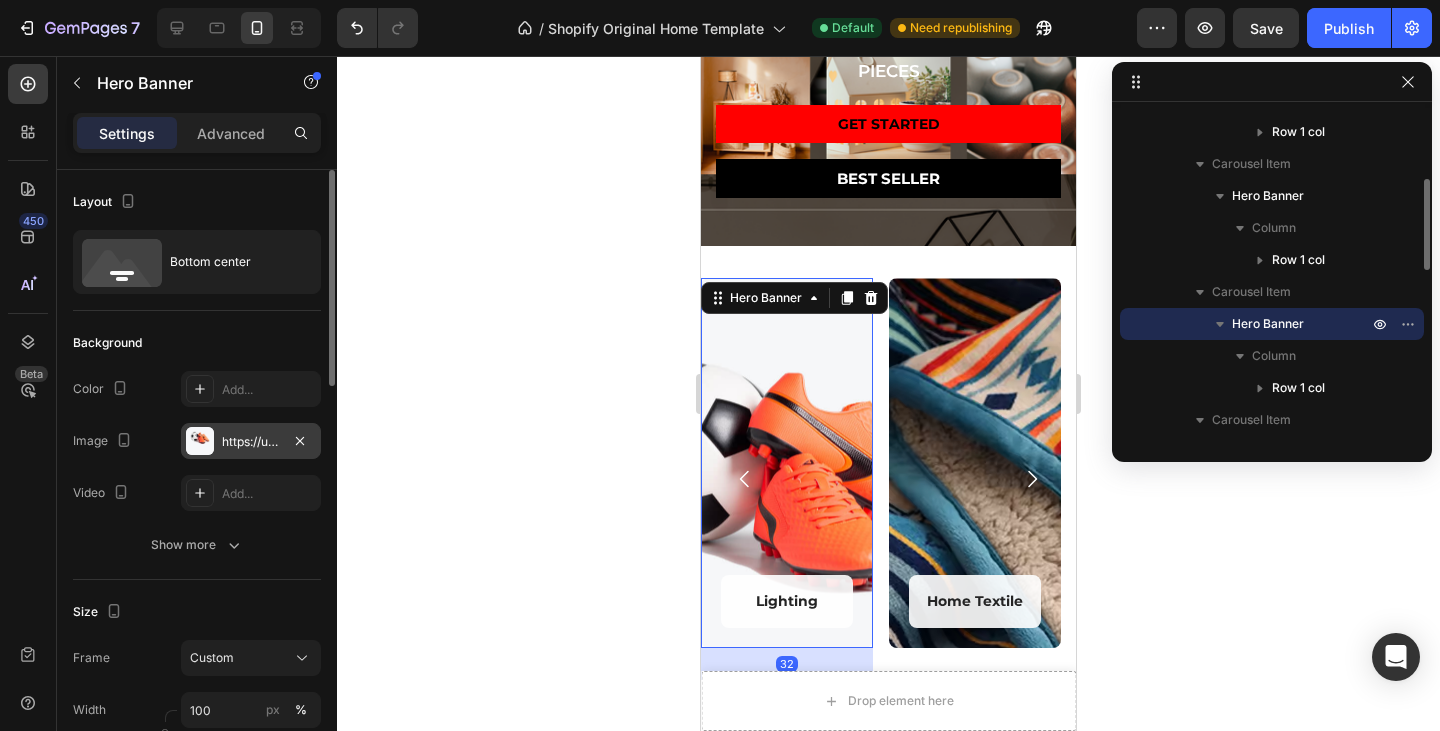 click on "https://ucarecdn.com/7c85bd0b-41ee-407c-b2aa-2262afcdc392/-/format/auto/" at bounding box center (251, 442) 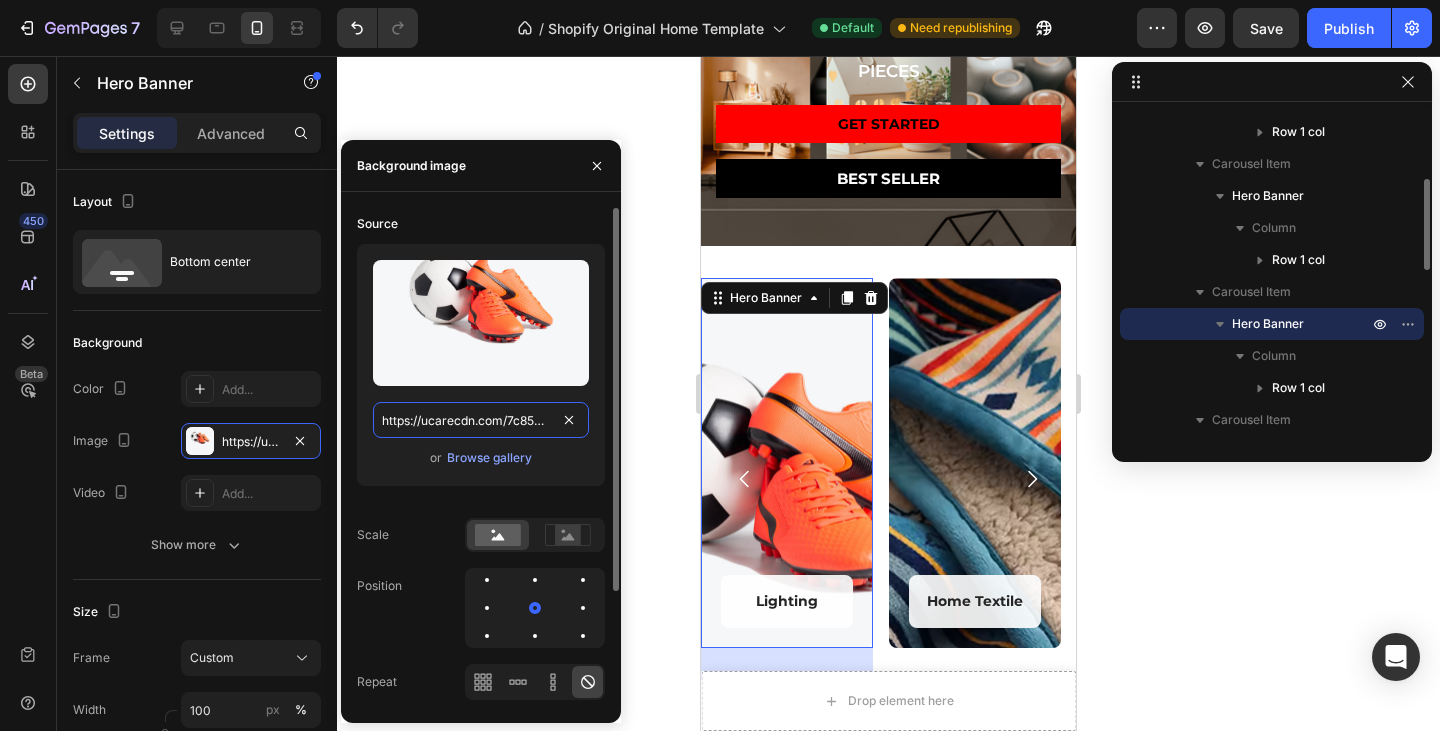 click on "https://ucarecdn.com/7c85bd0b-41ee-407c-b2aa-2262afcdc392/-/format/auto/" at bounding box center (481, 420) 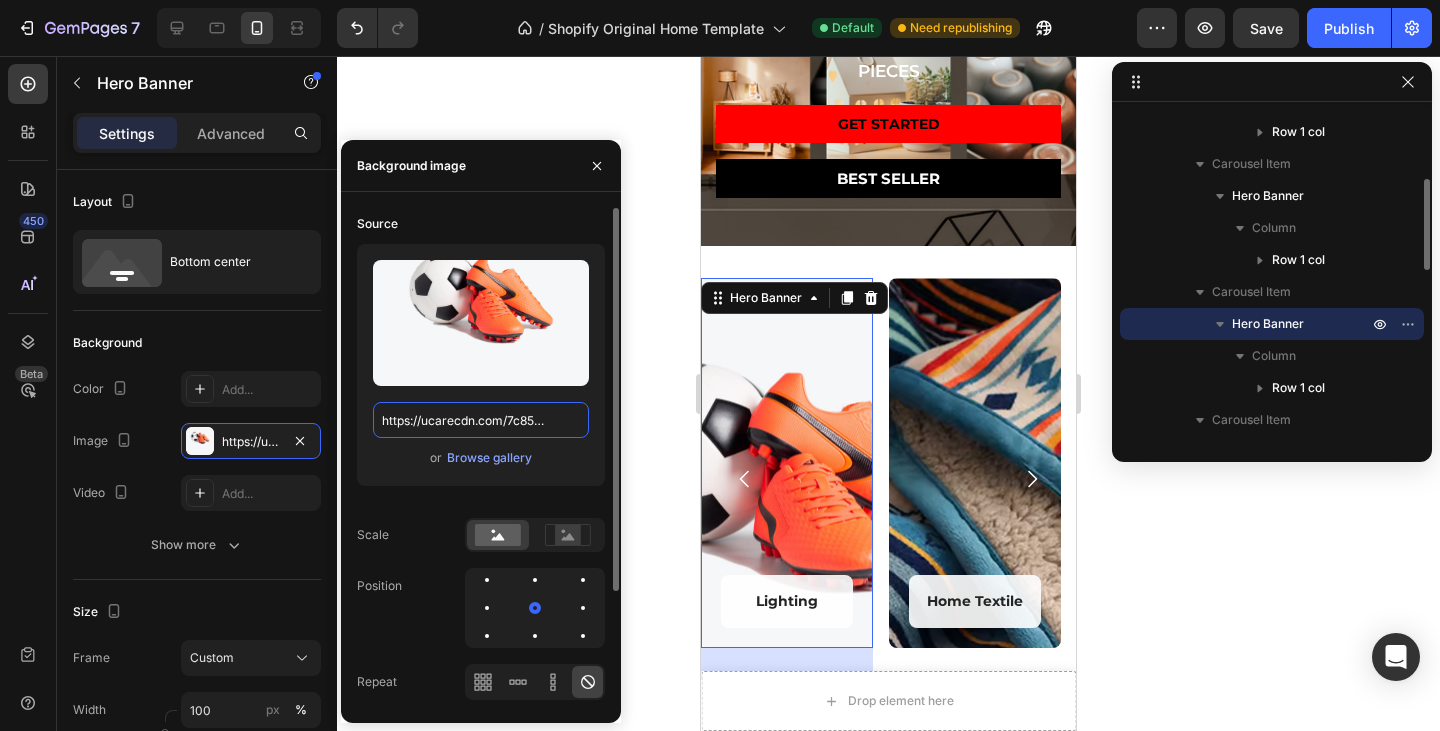 paste on "ae-pic-a1.aliexpress-media.com/kf/S2453861bb8d548df94db462ae50a670bp.jpg_960x960q75.jpg_.avif" 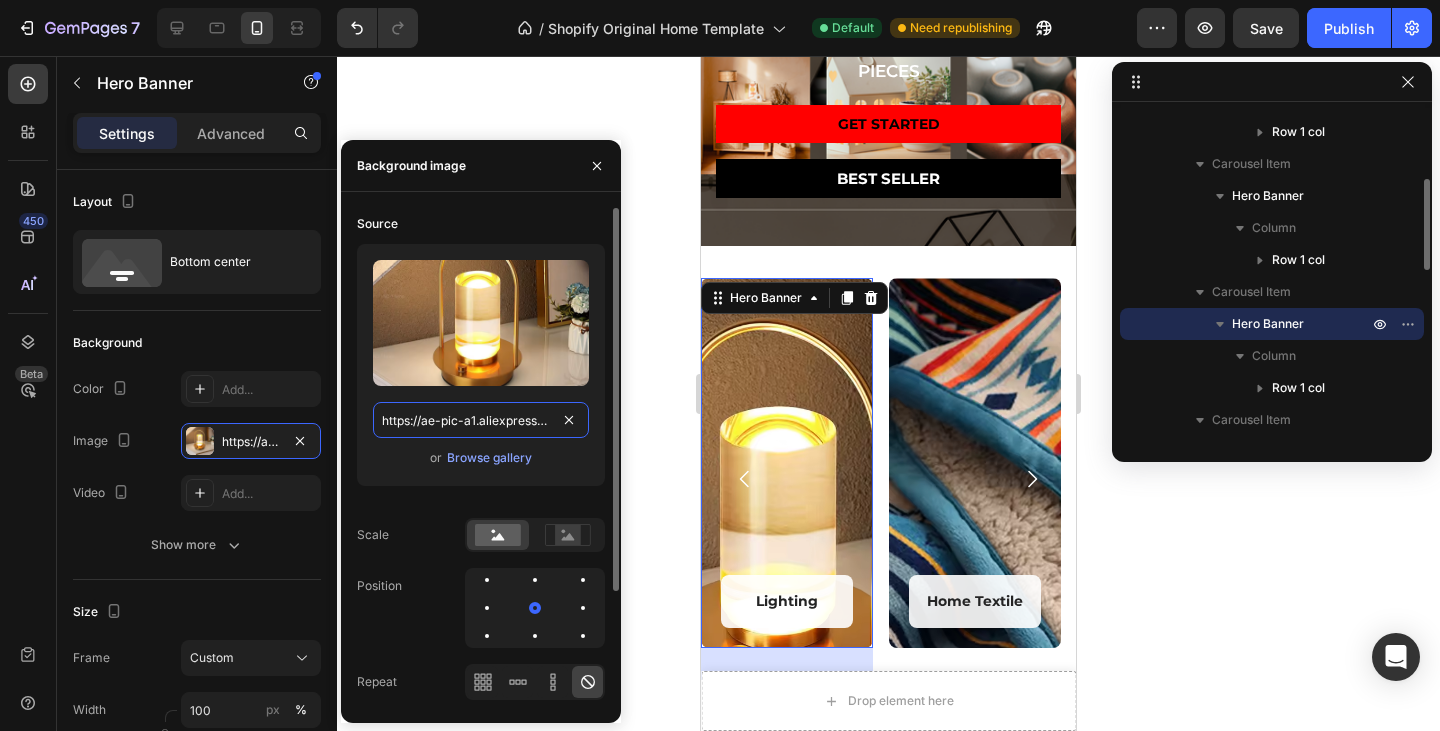scroll, scrollTop: 0, scrollLeft: 470, axis: horizontal 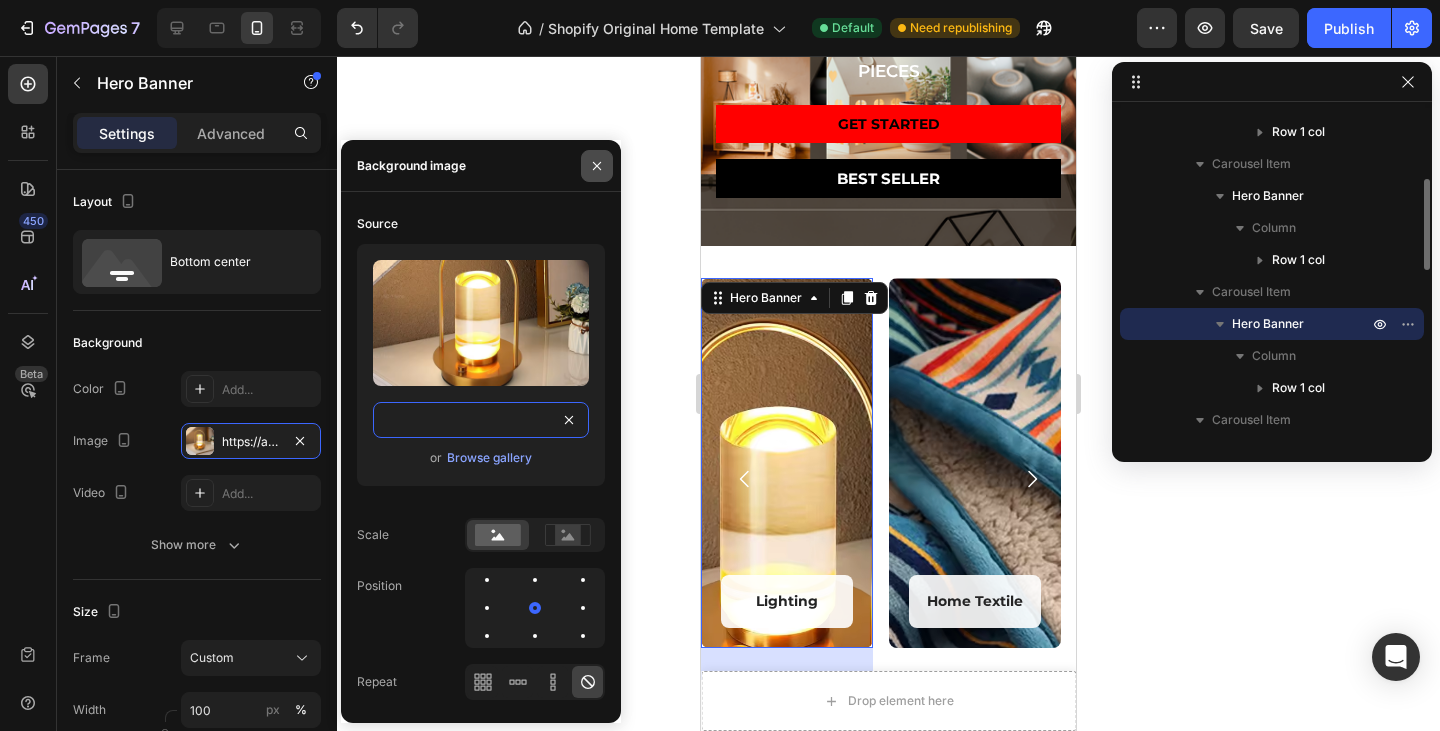 type on "https://ae-pic-a1.aliexpress-media.com/kf/S2453861bb8d548df94db462ae50a670bp.jpg_960x960q75.jpg_.avif" 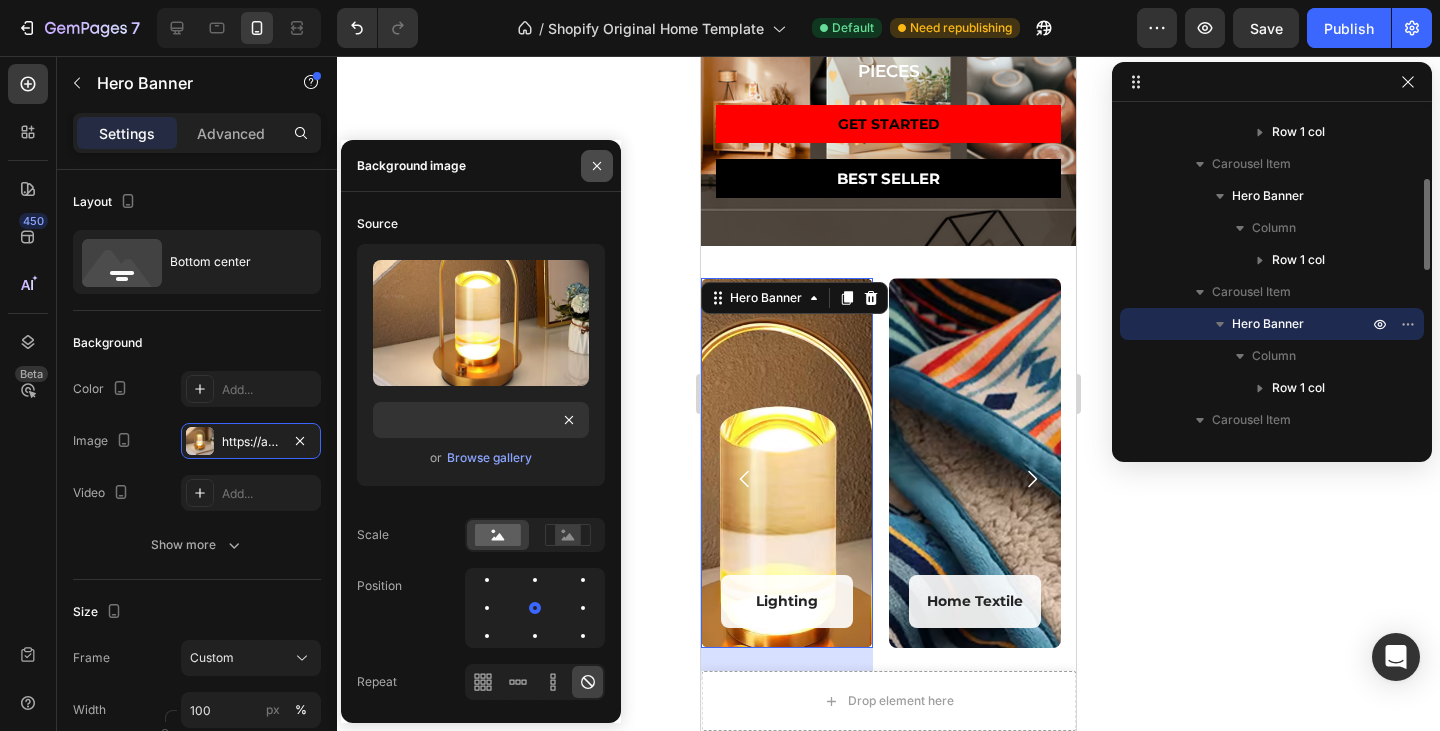 scroll, scrollTop: 0, scrollLeft: 0, axis: both 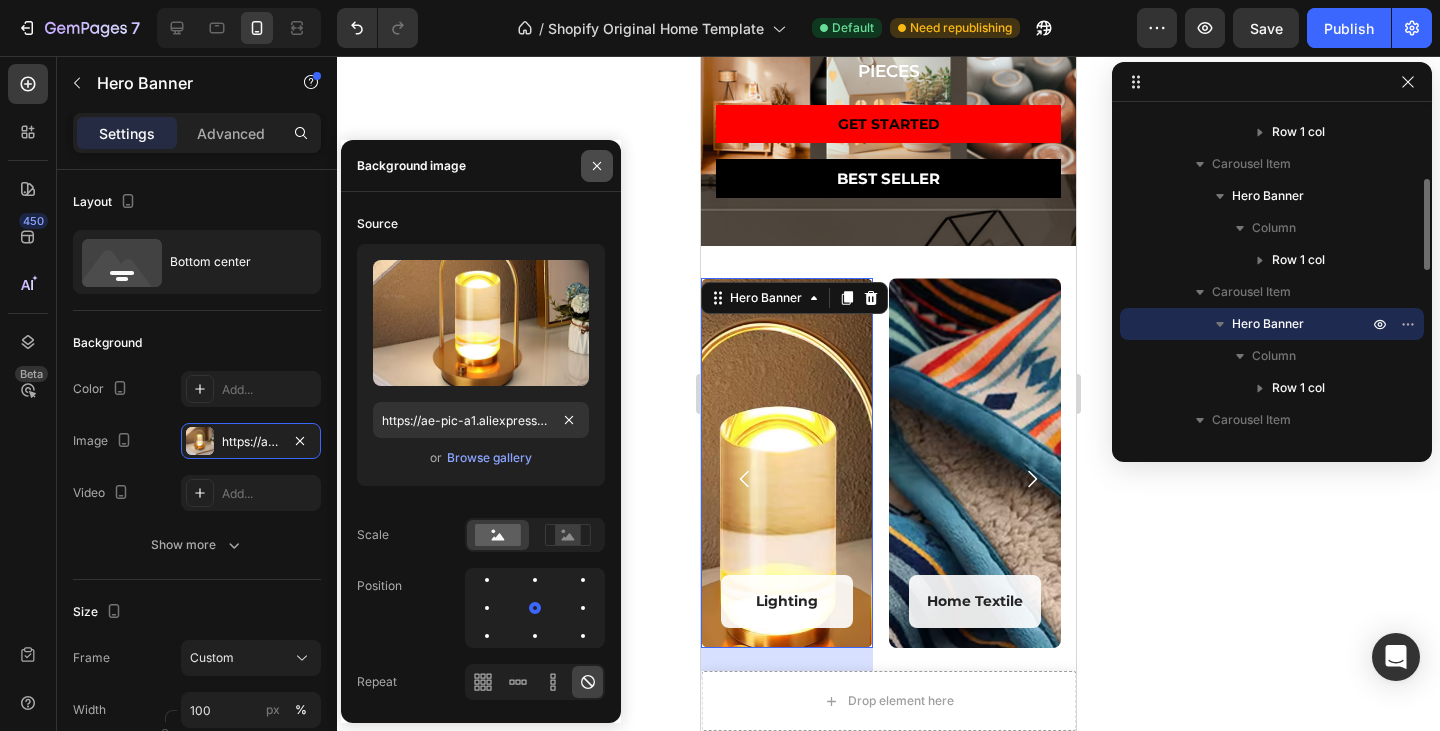 click 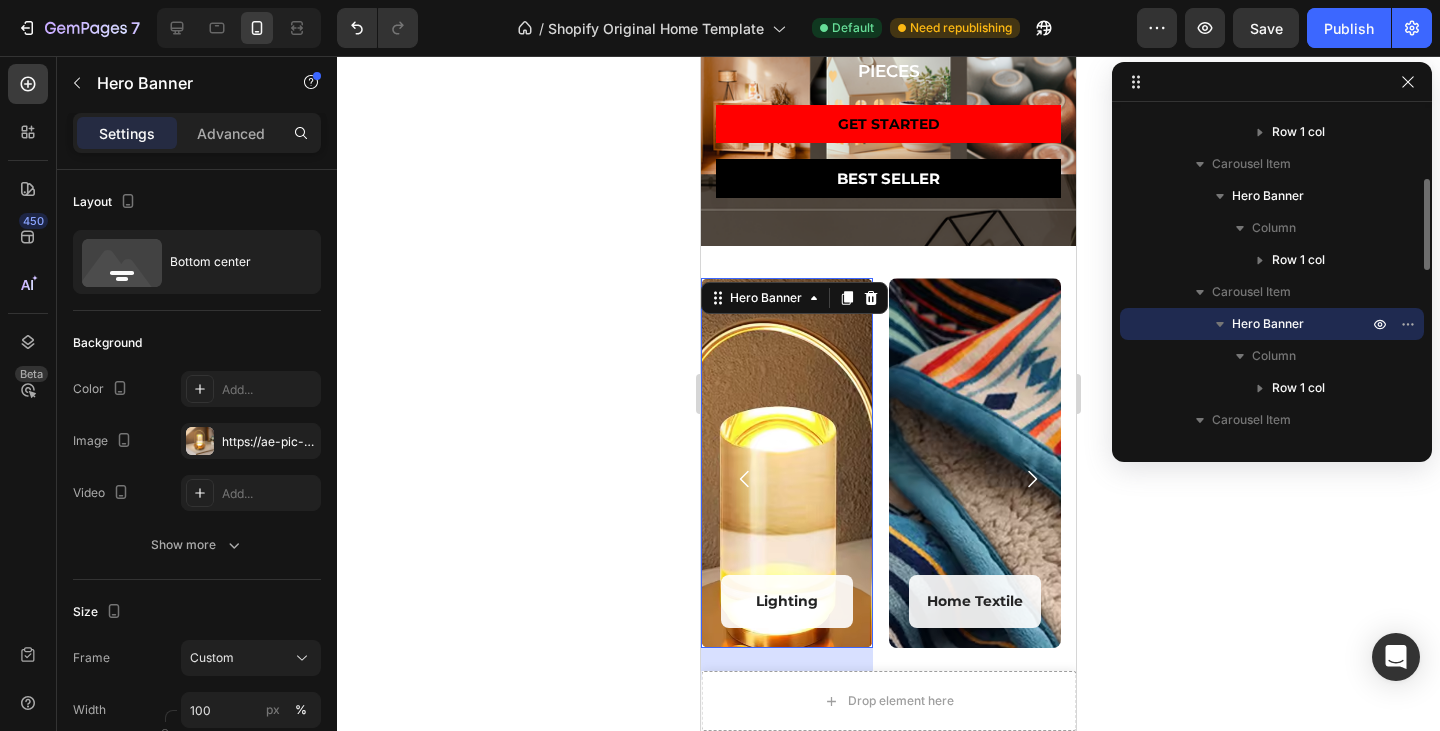 click 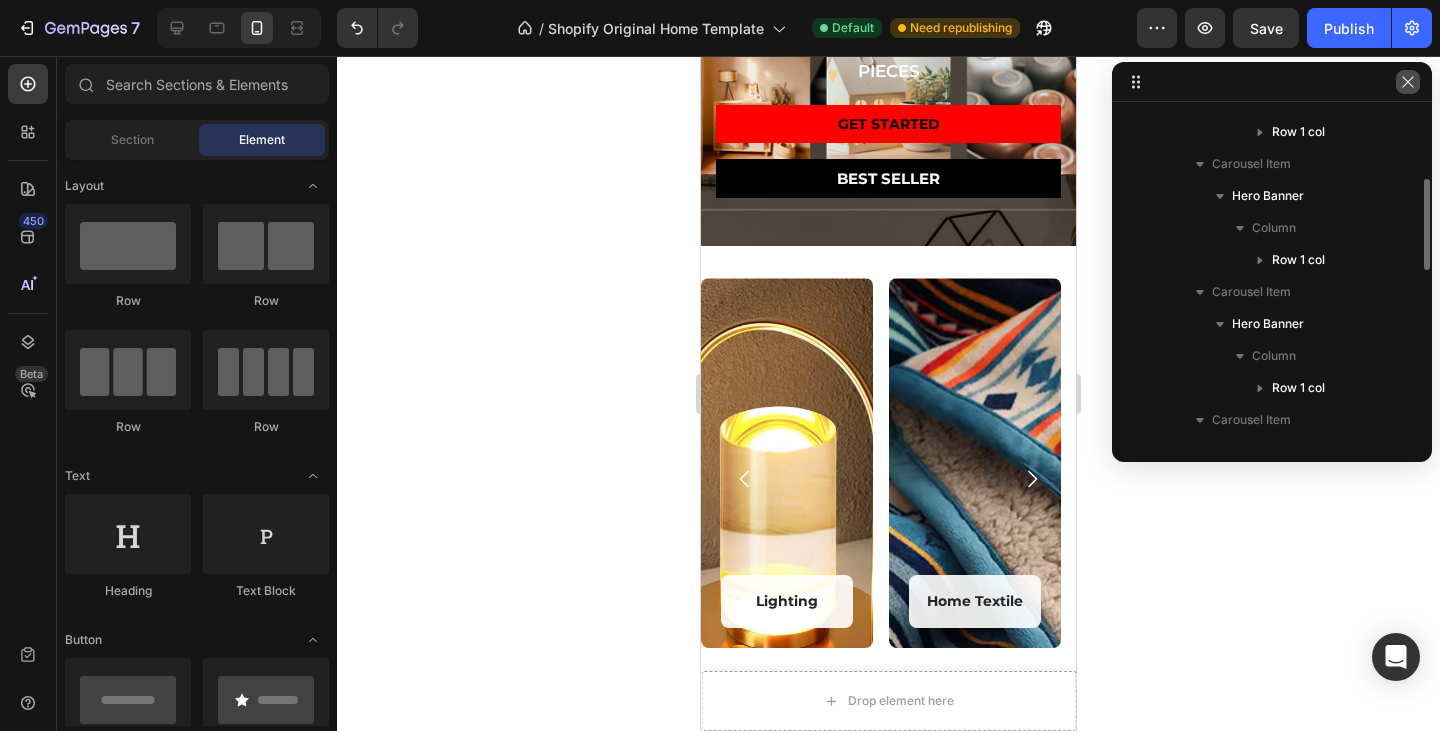 click at bounding box center (1408, 82) 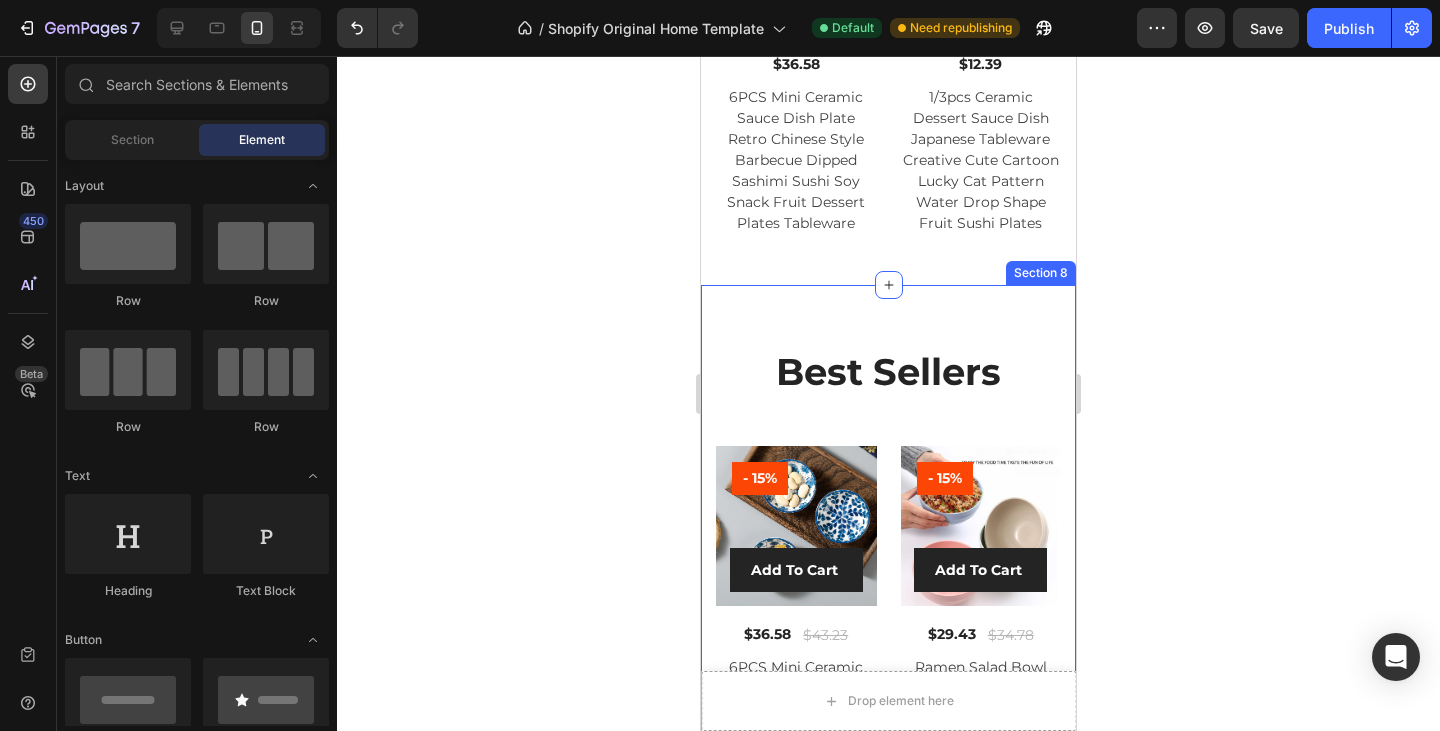 scroll, scrollTop: 3803, scrollLeft: 0, axis: vertical 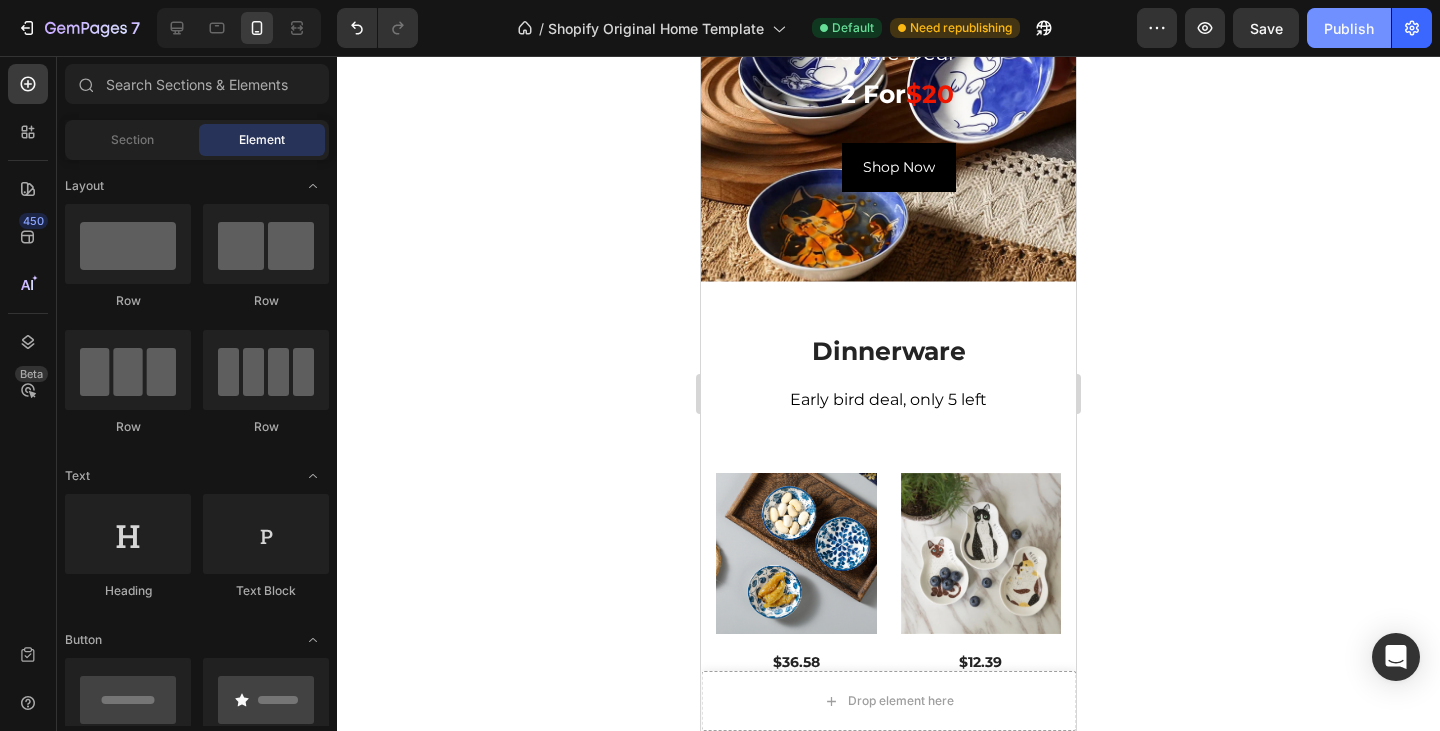 click on "Publish" at bounding box center (1349, 28) 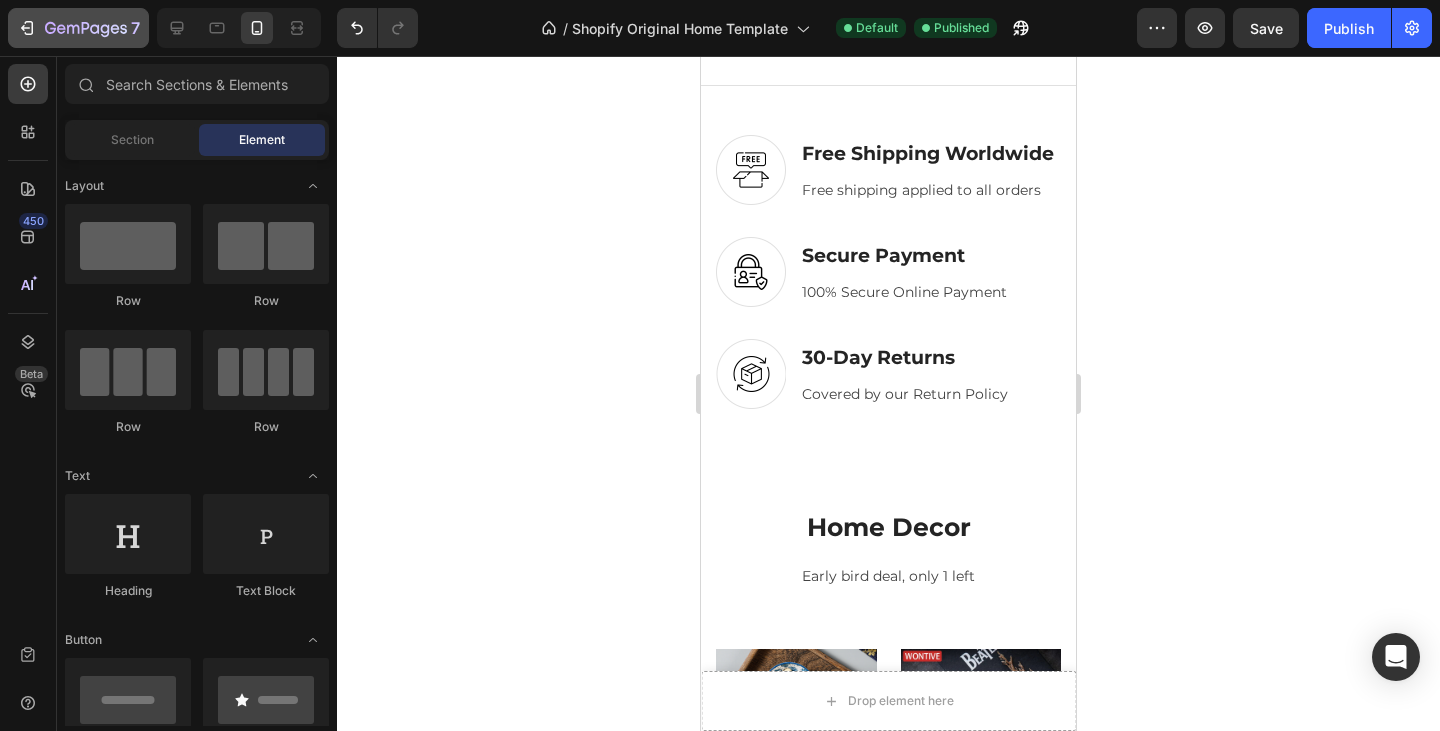 scroll, scrollTop: 2103, scrollLeft: 0, axis: vertical 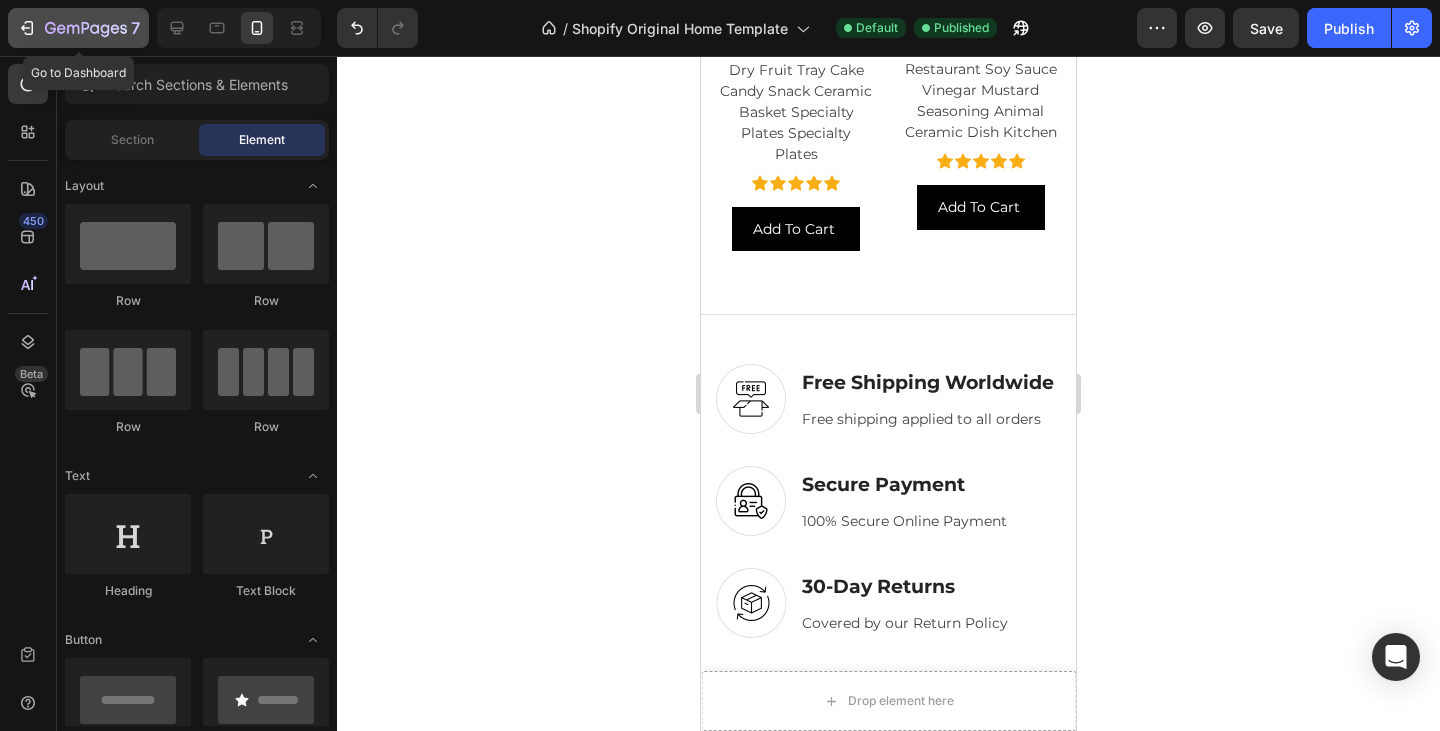click 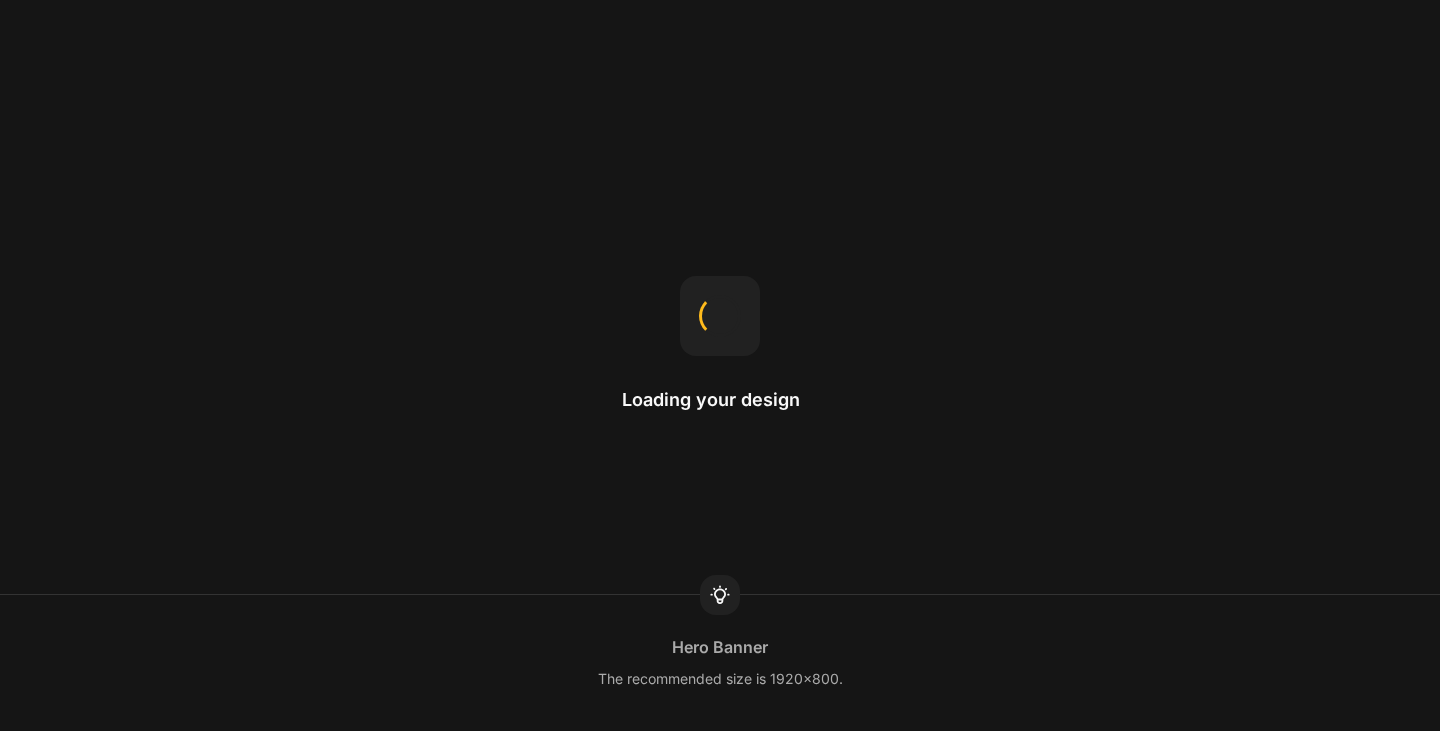 scroll, scrollTop: 0, scrollLeft: 0, axis: both 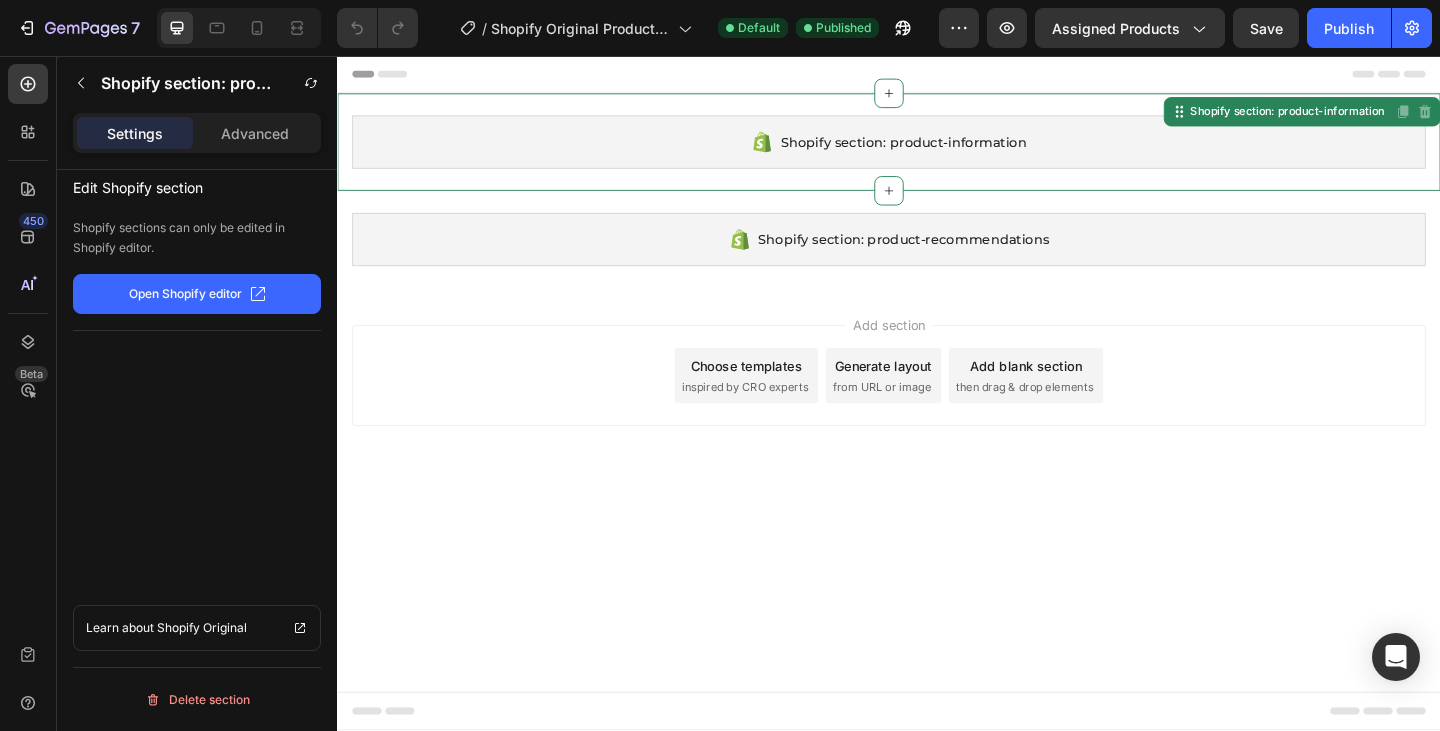 click on "Open Shopify editor" 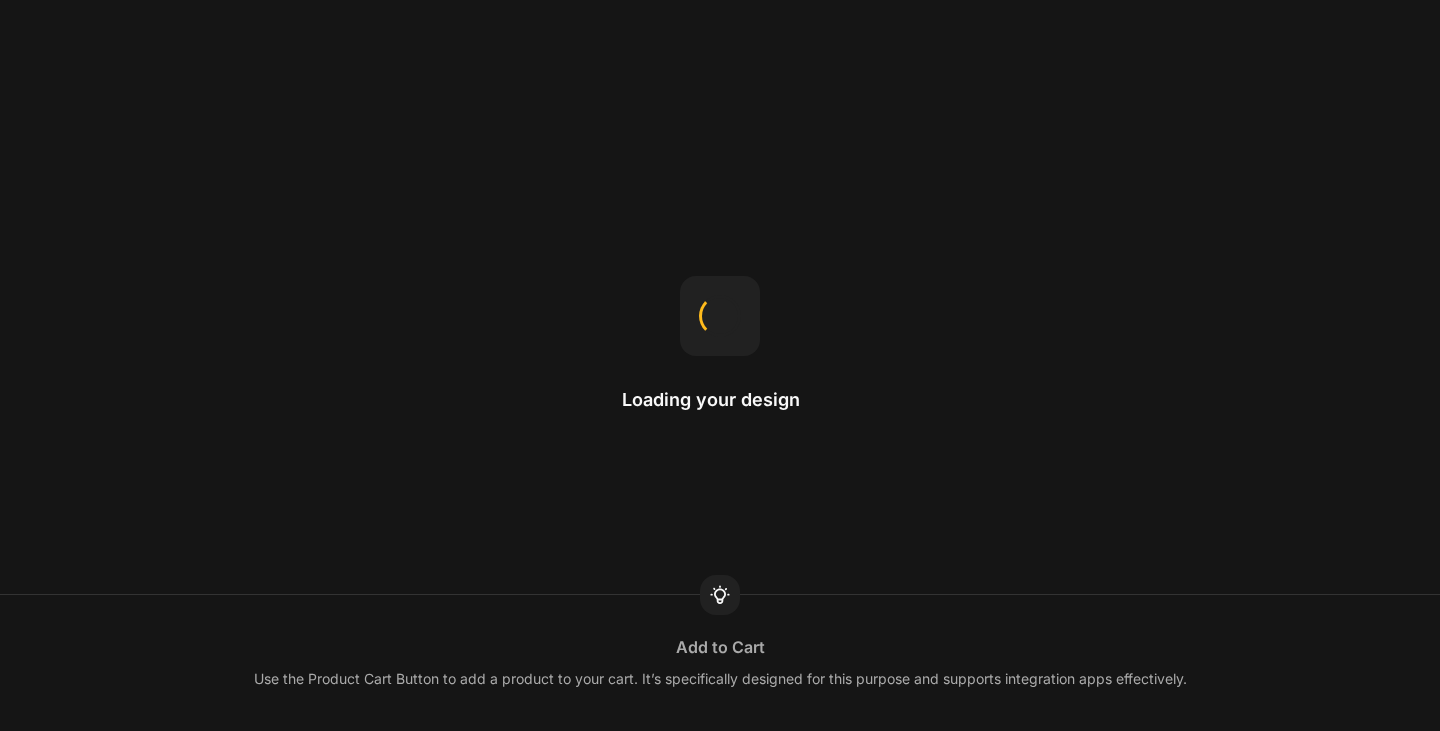 scroll, scrollTop: 0, scrollLeft: 0, axis: both 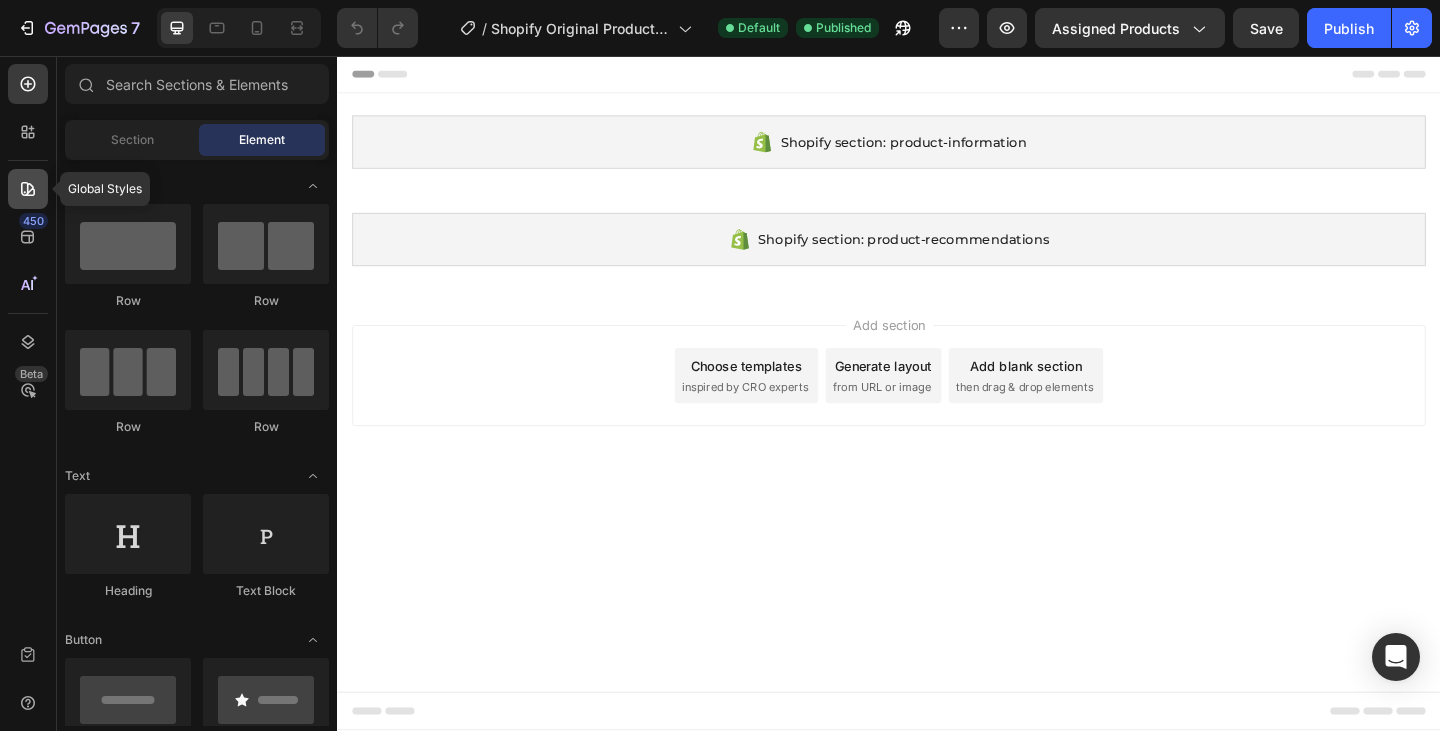 click 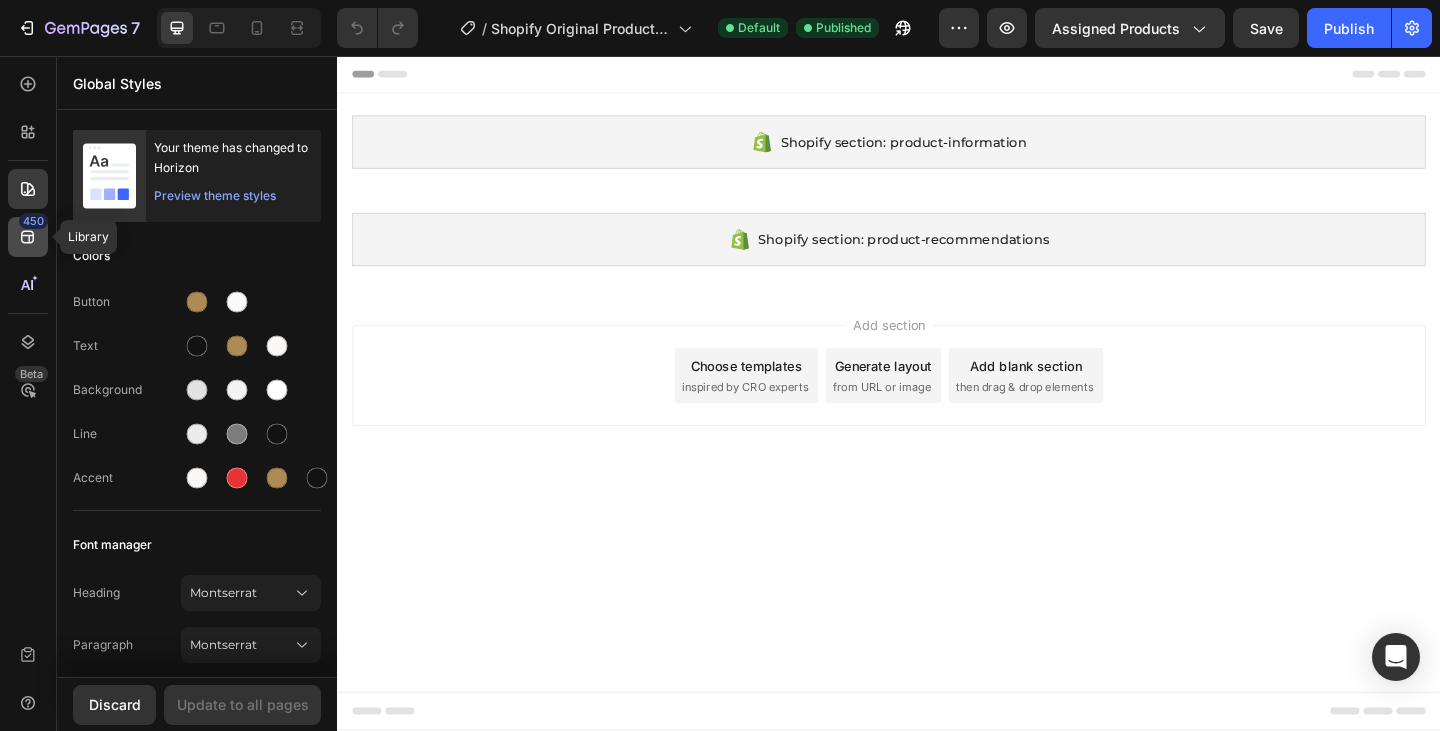 click 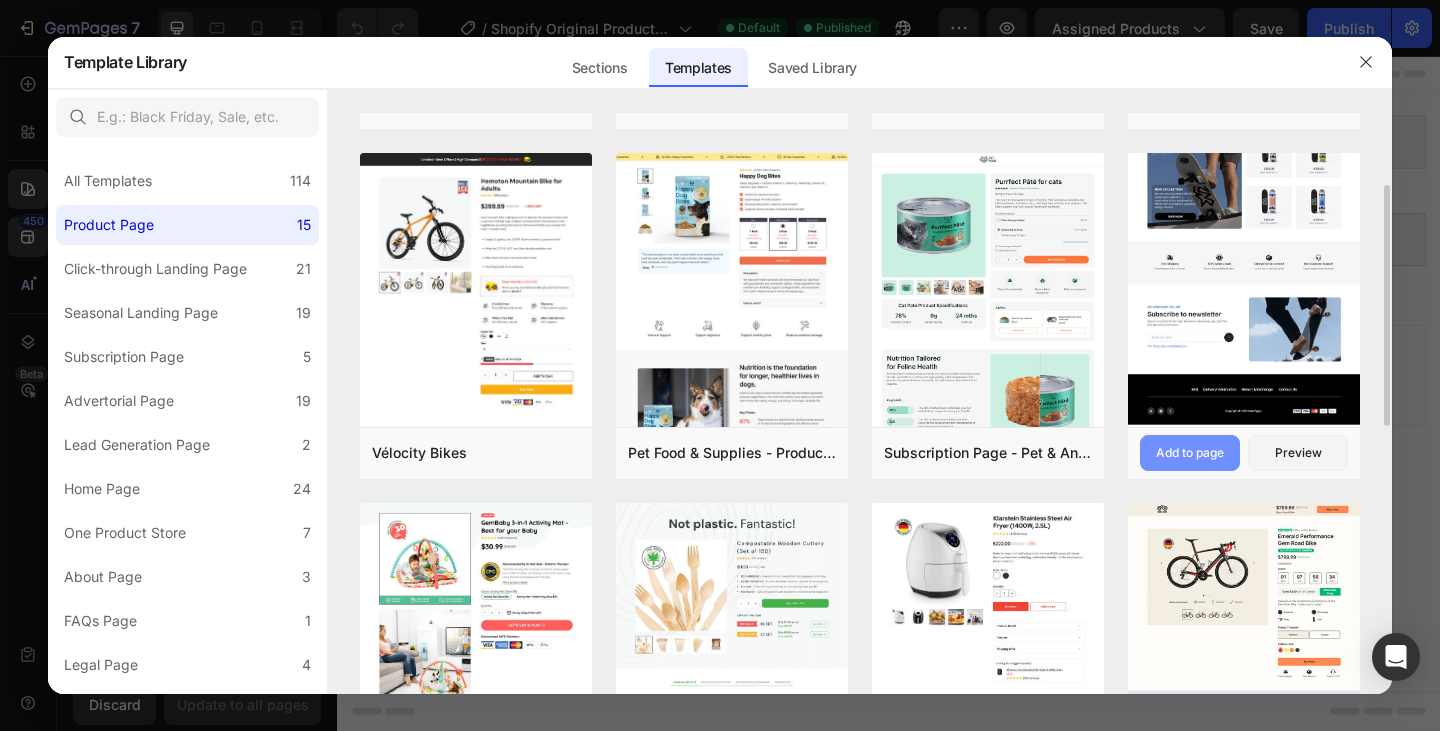 scroll, scrollTop: 231, scrollLeft: 0, axis: vertical 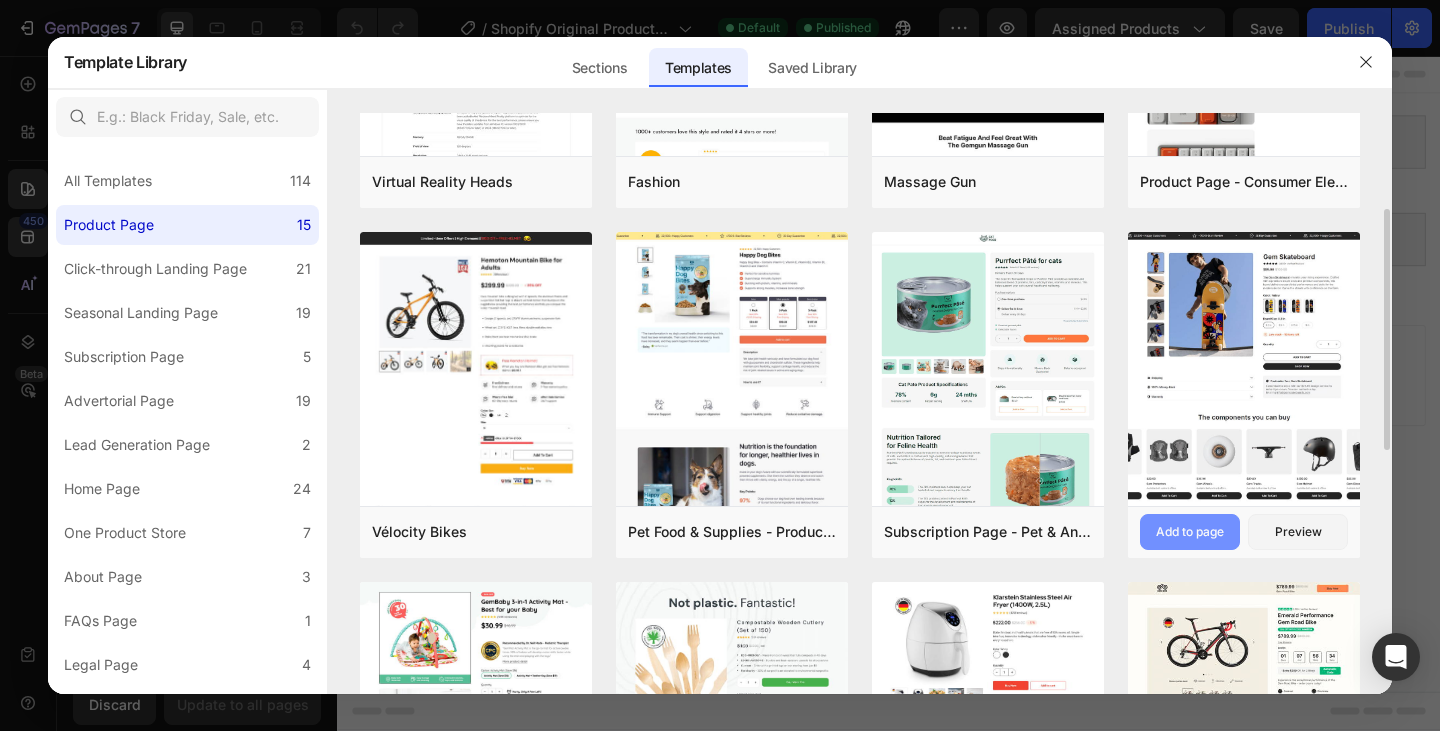 click on "Add to page" at bounding box center [1190, 532] 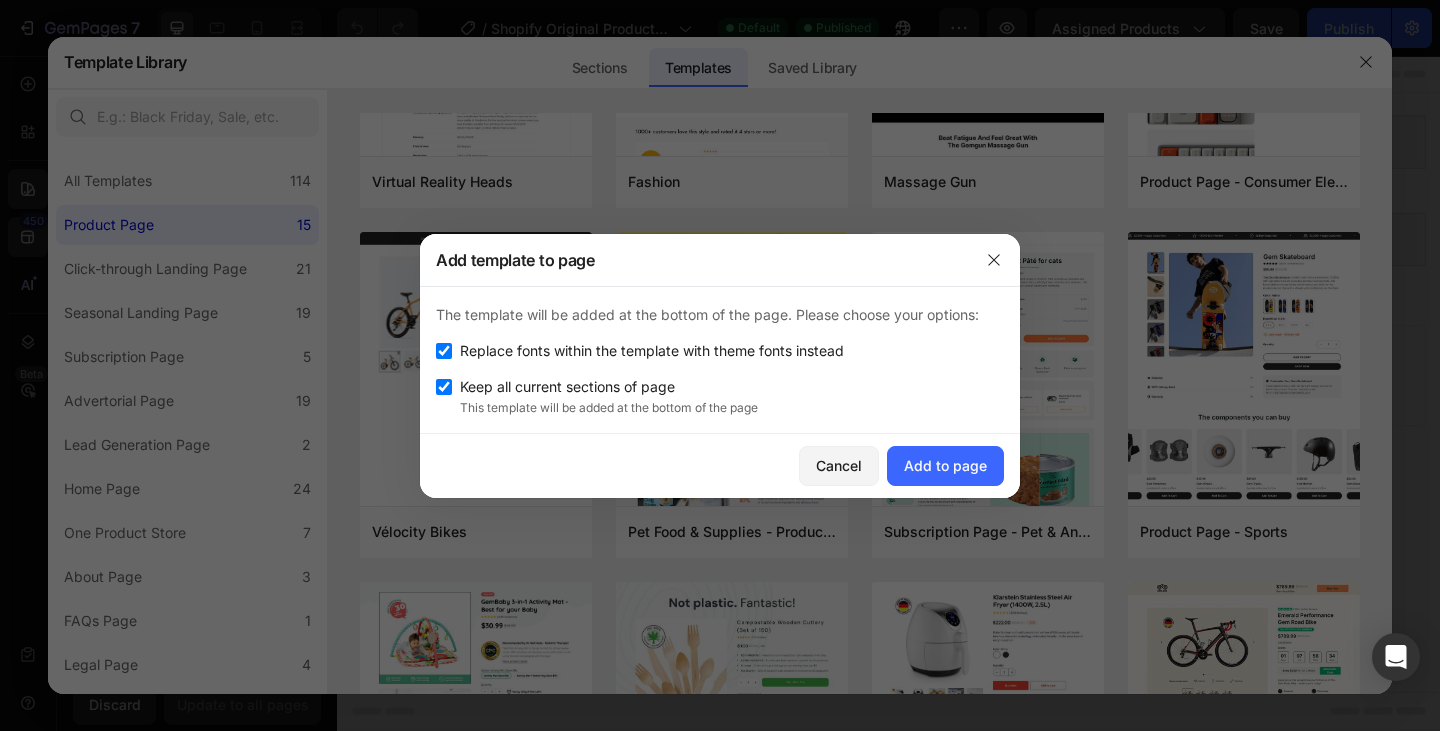 click on "Keep all current sections of page" at bounding box center (567, 387) 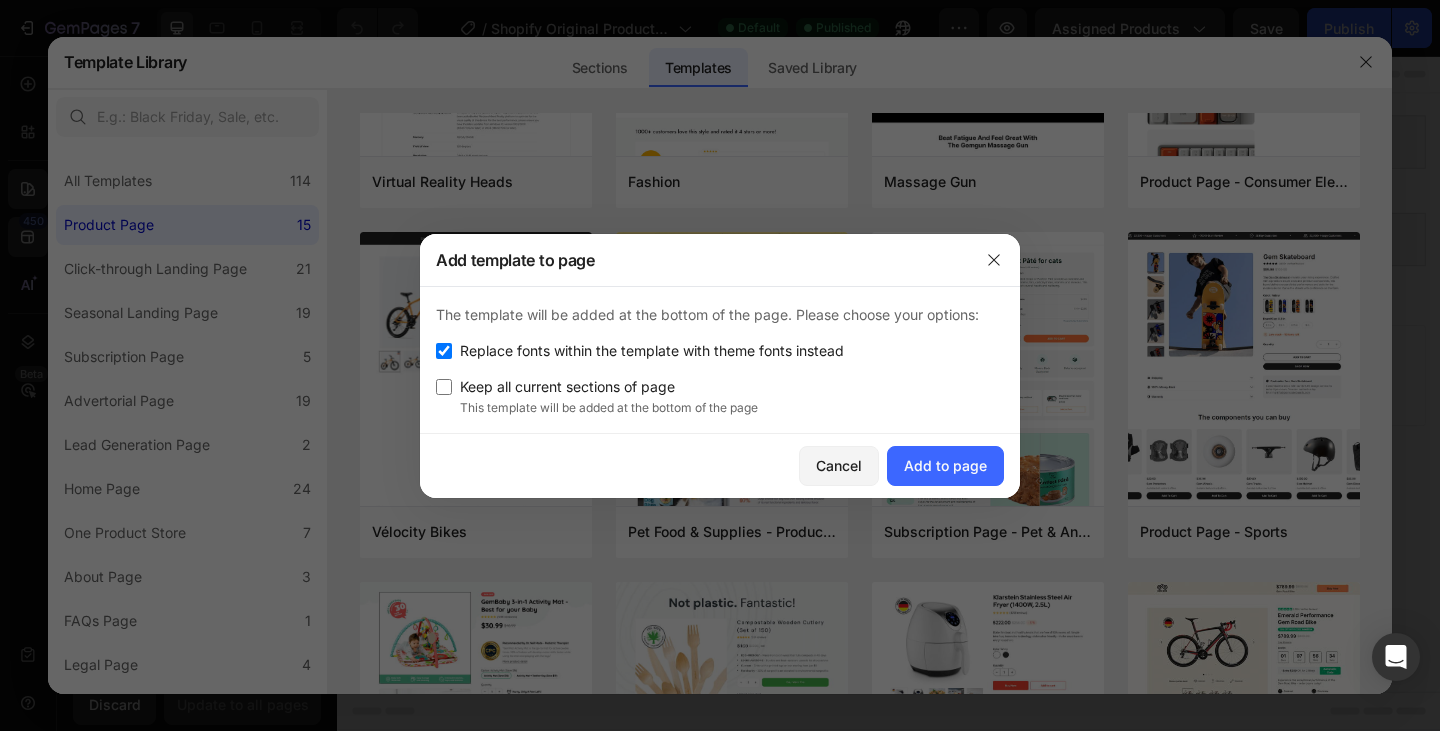 checkbox on "false" 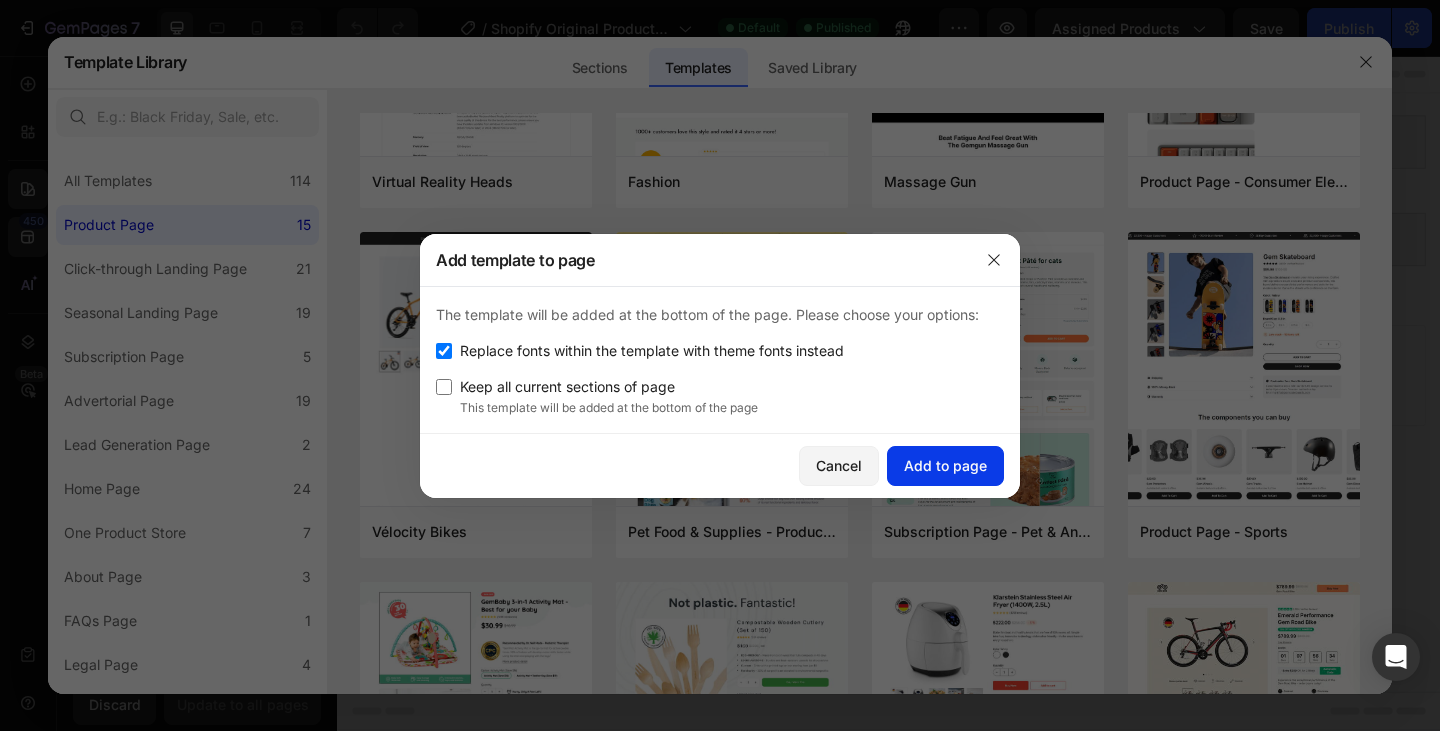 click on "Add to page" 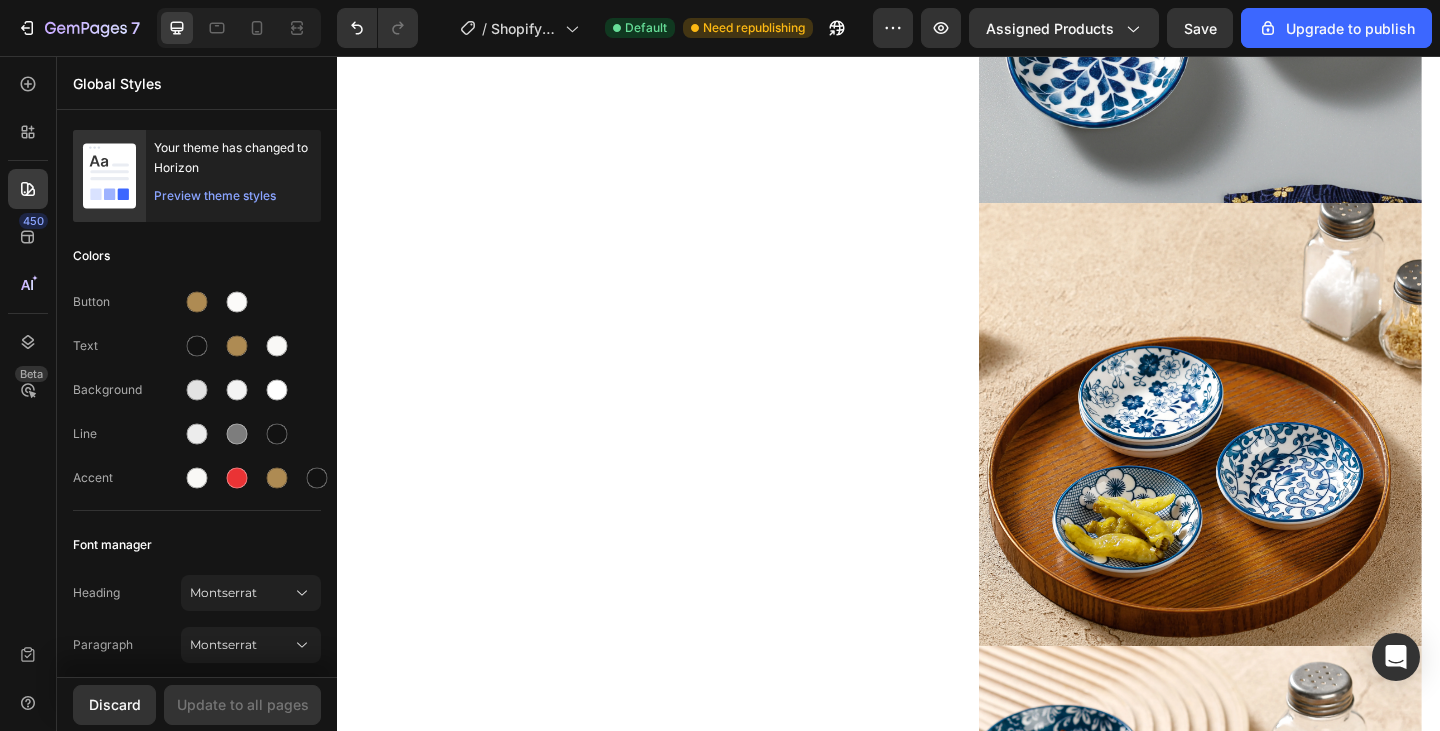 scroll, scrollTop: 3597, scrollLeft: 0, axis: vertical 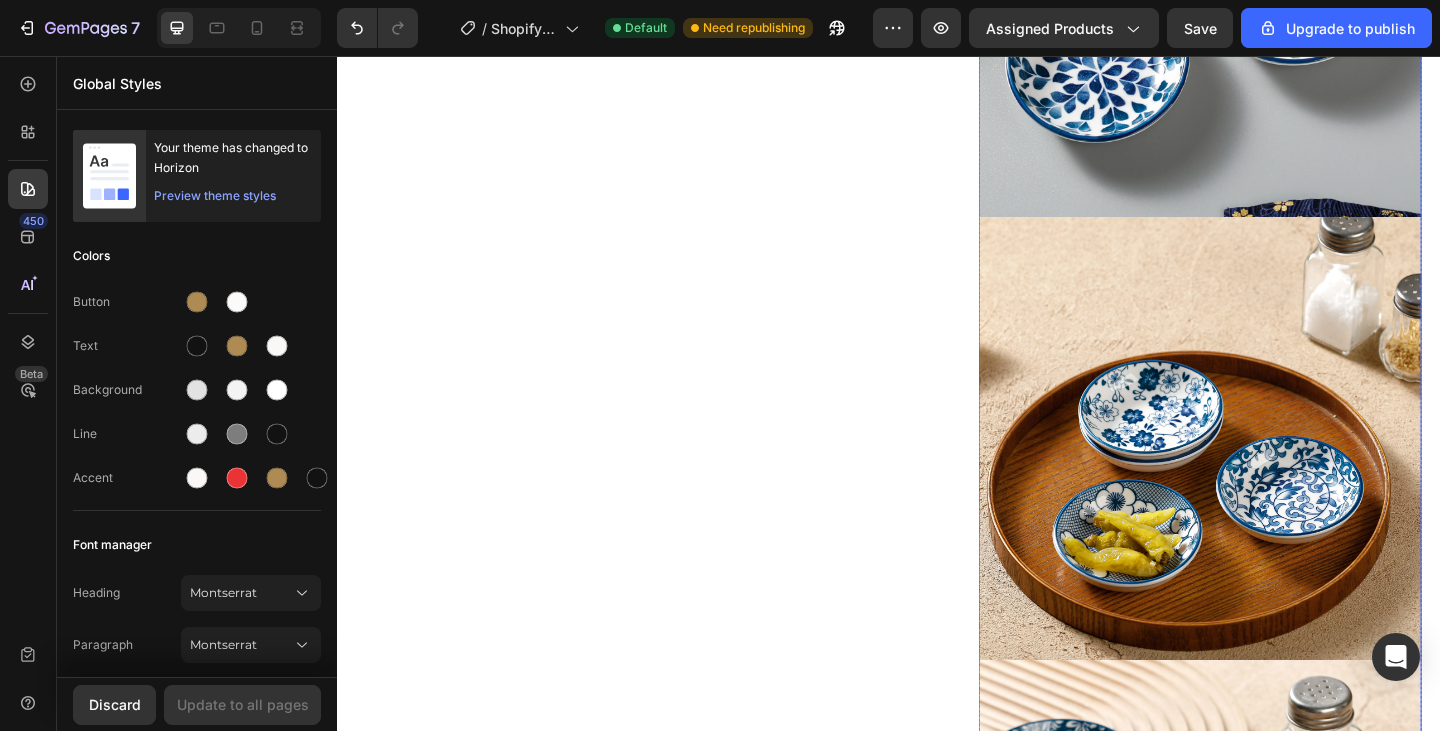 click at bounding box center (1276, 473) 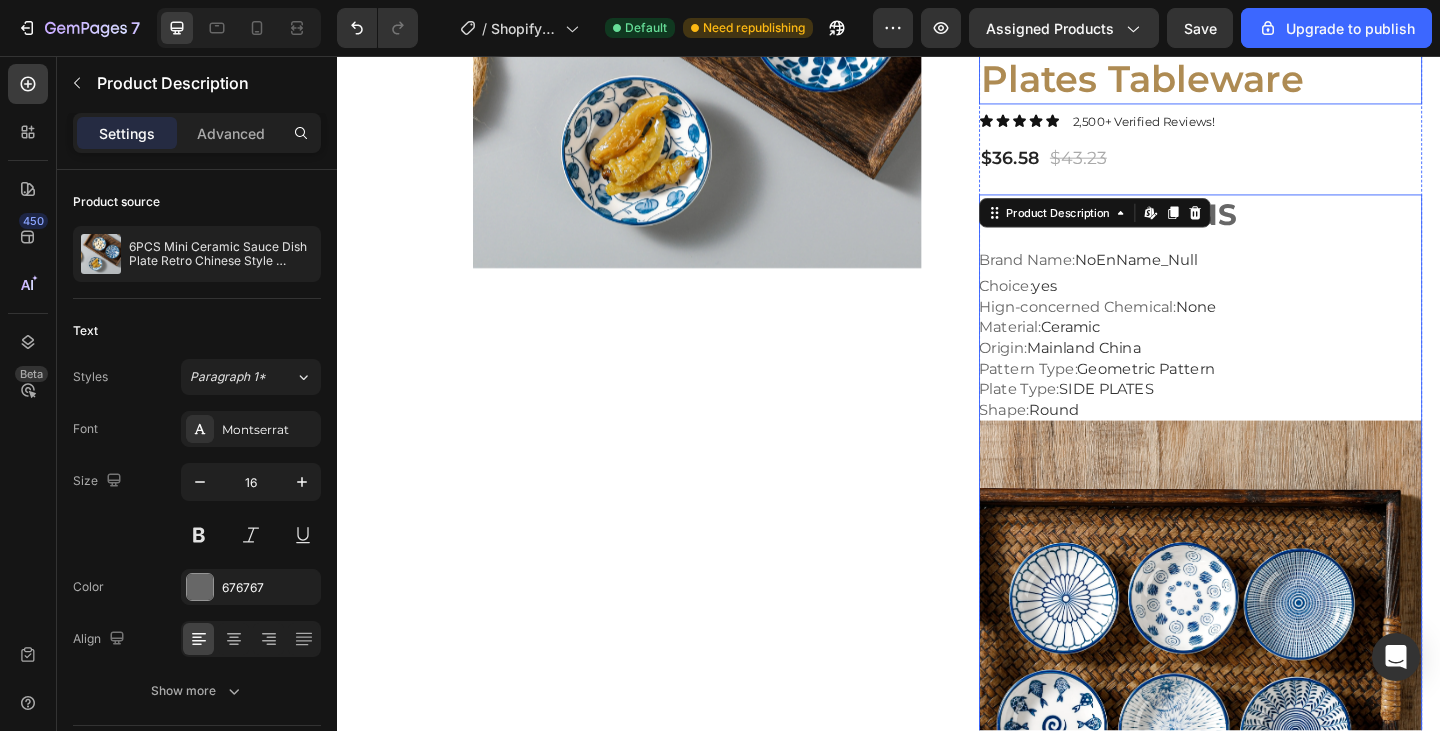 scroll, scrollTop: 491, scrollLeft: 0, axis: vertical 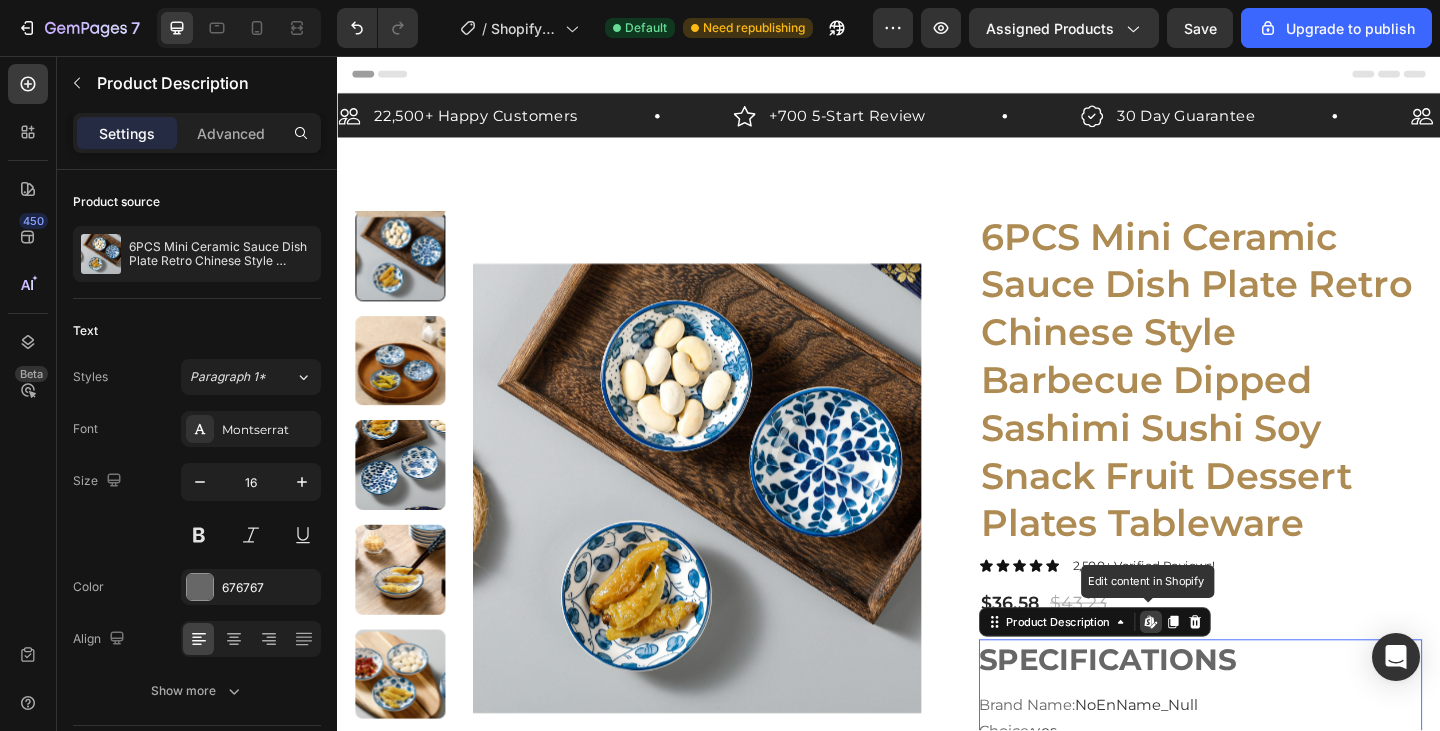 click 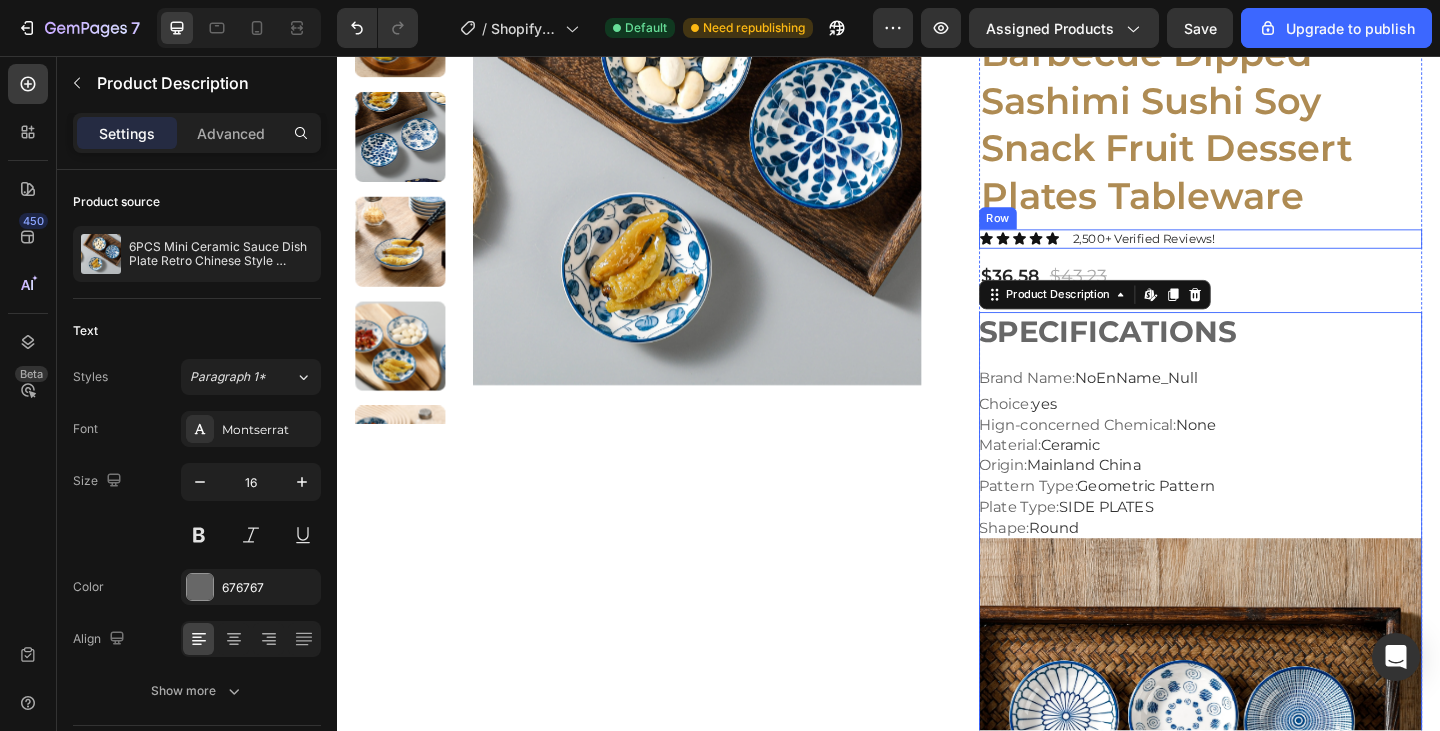 scroll, scrollTop: 355, scrollLeft: 0, axis: vertical 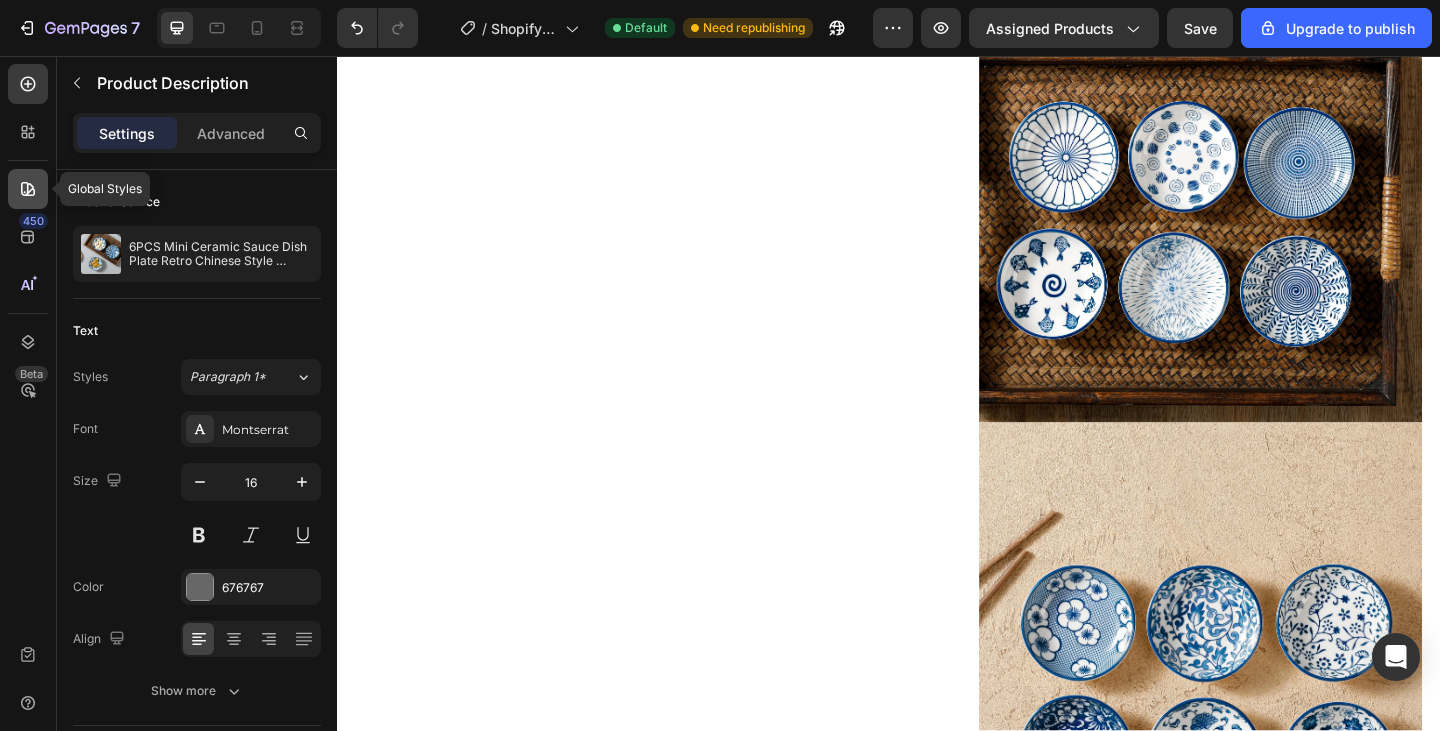click 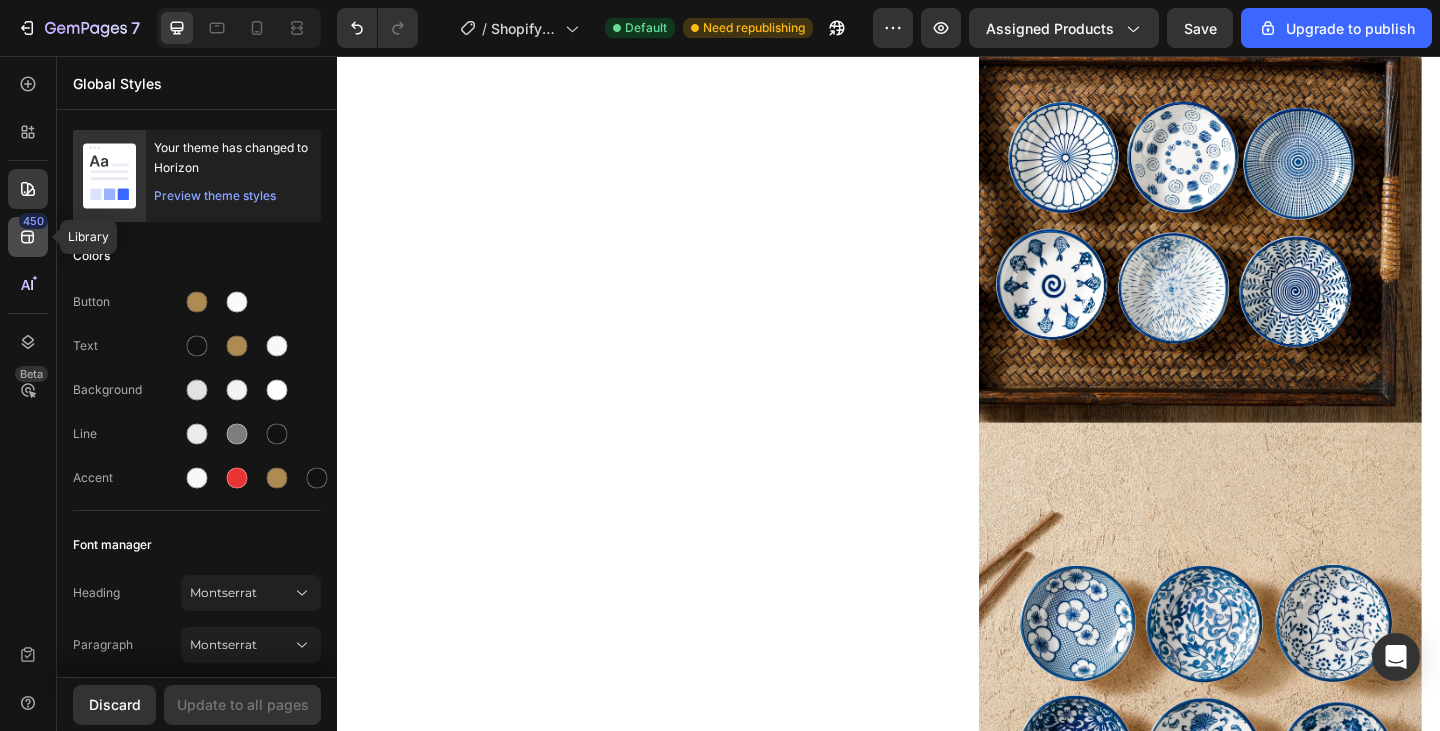 click 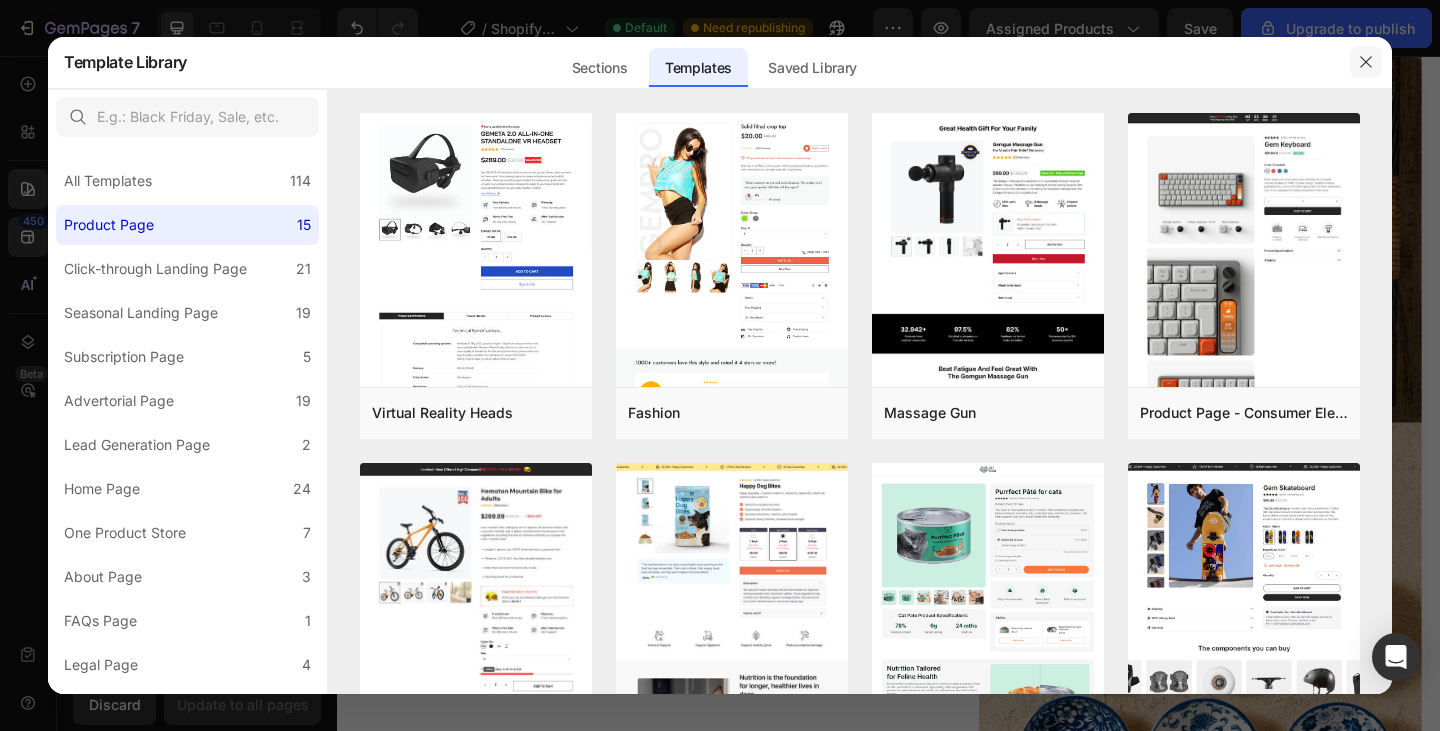 click 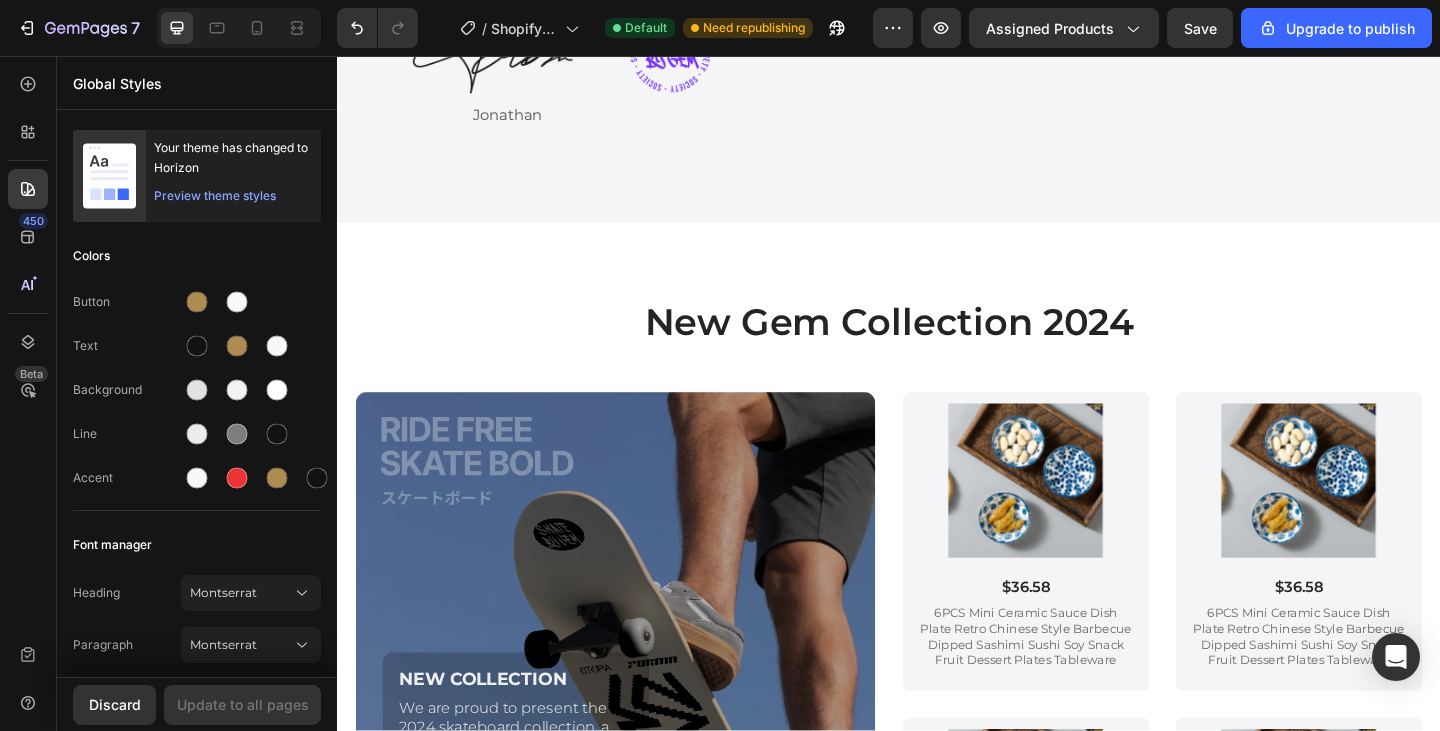 scroll, scrollTop: 8426, scrollLeft: 0, axis: vertical 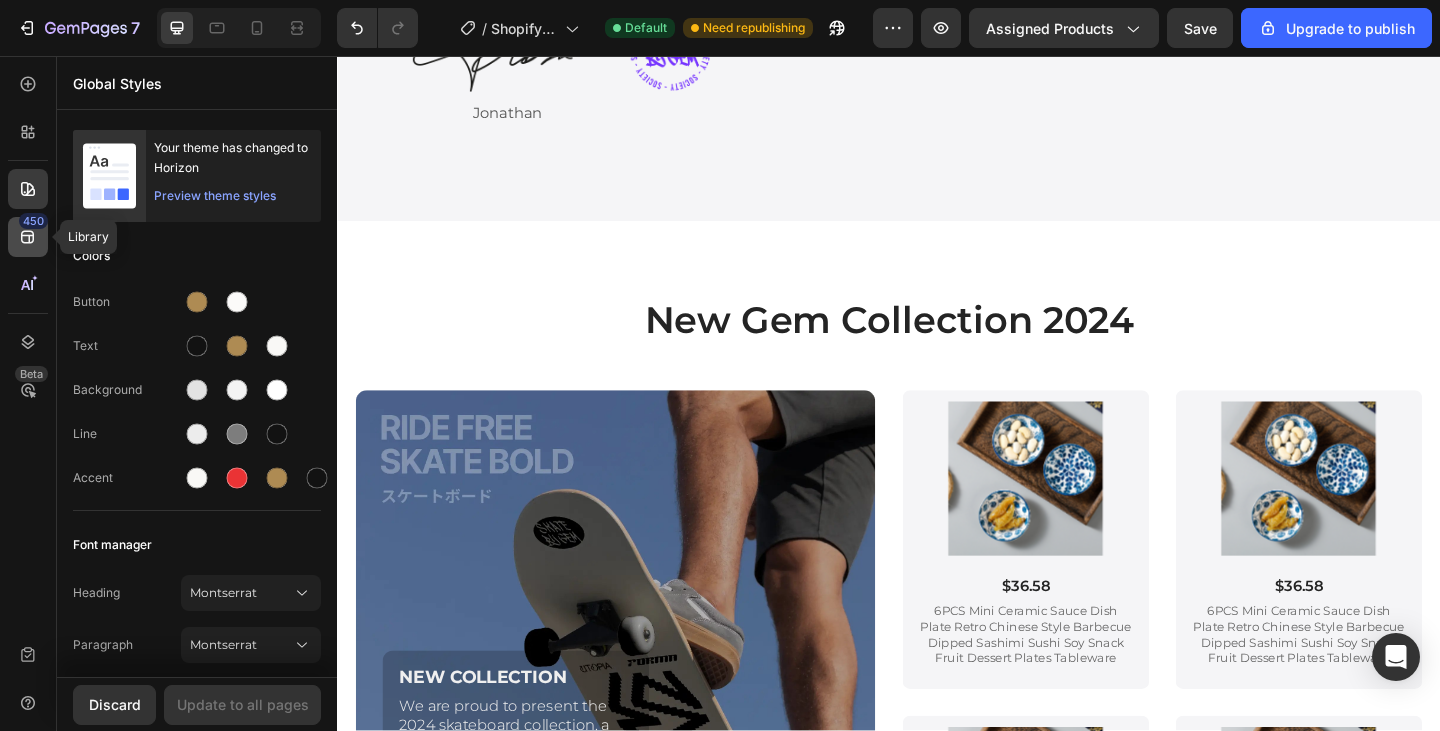click on "450" 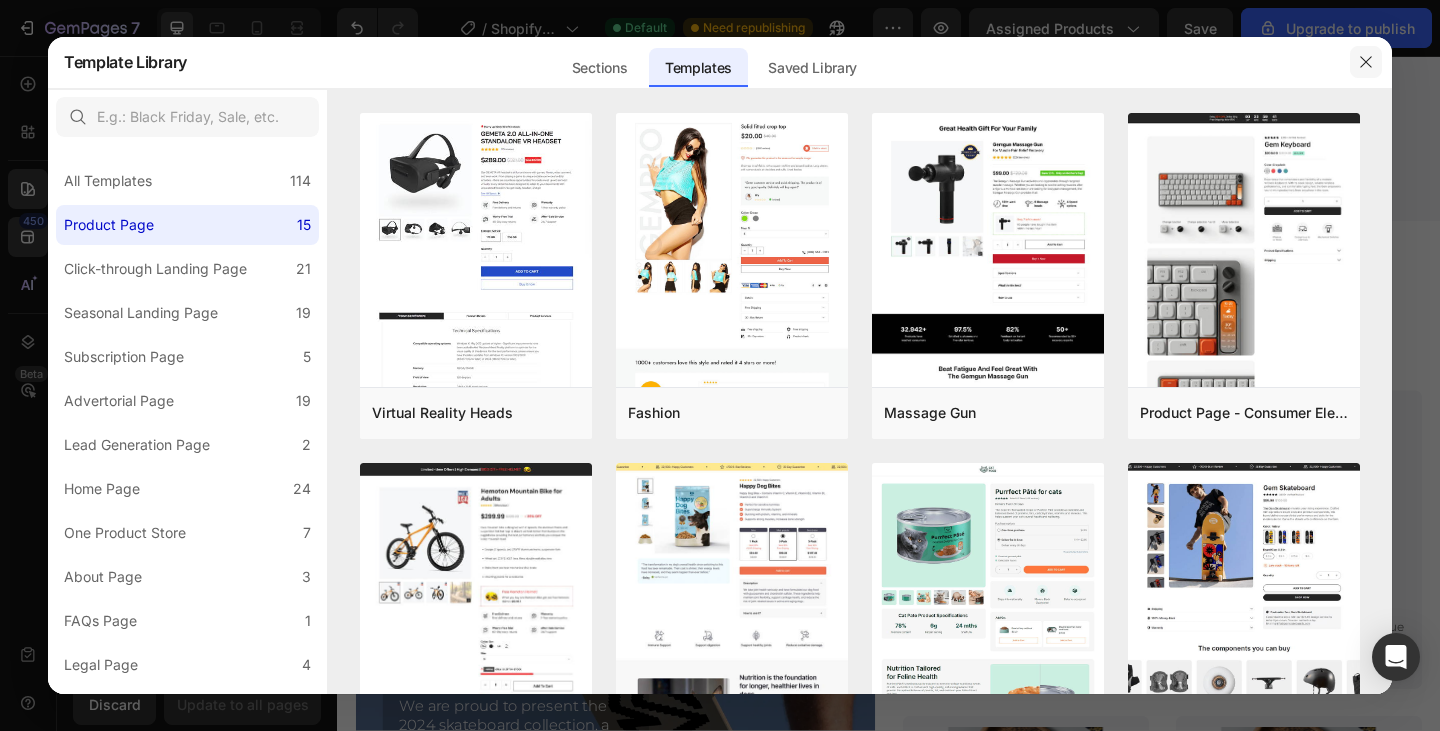 click at bounding box center (1366, 62) 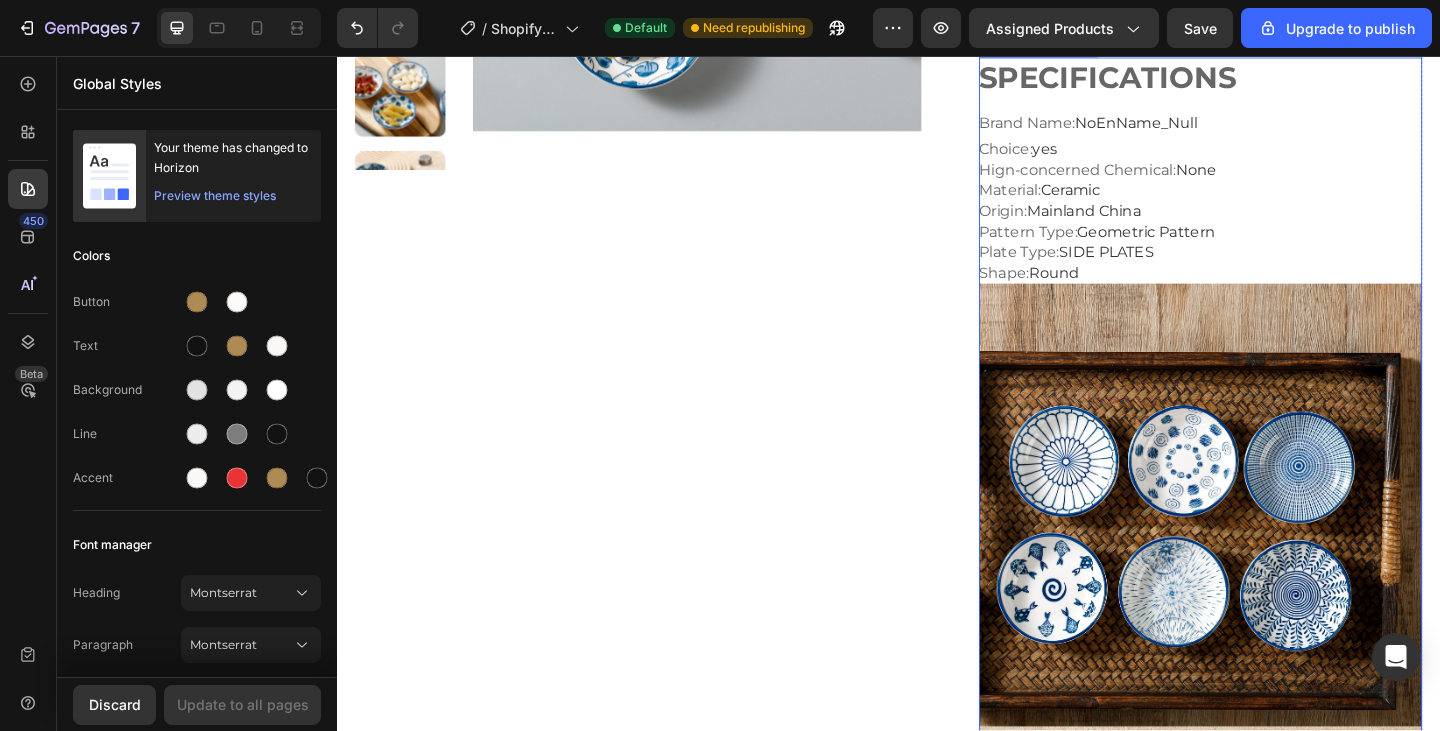 scroll, scrollTop: 654, scrollLeft: 0, axis: vertical 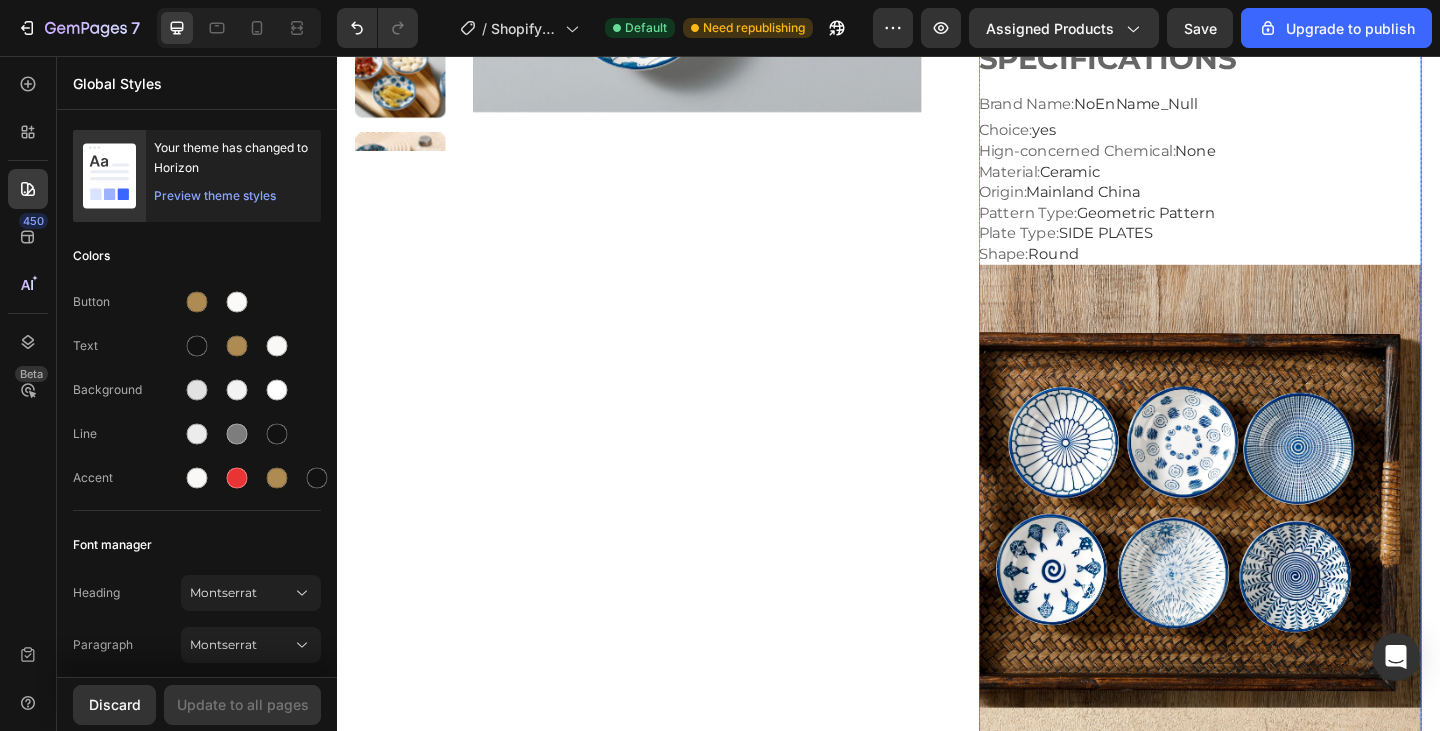 click at bounding box center (1276, 524) 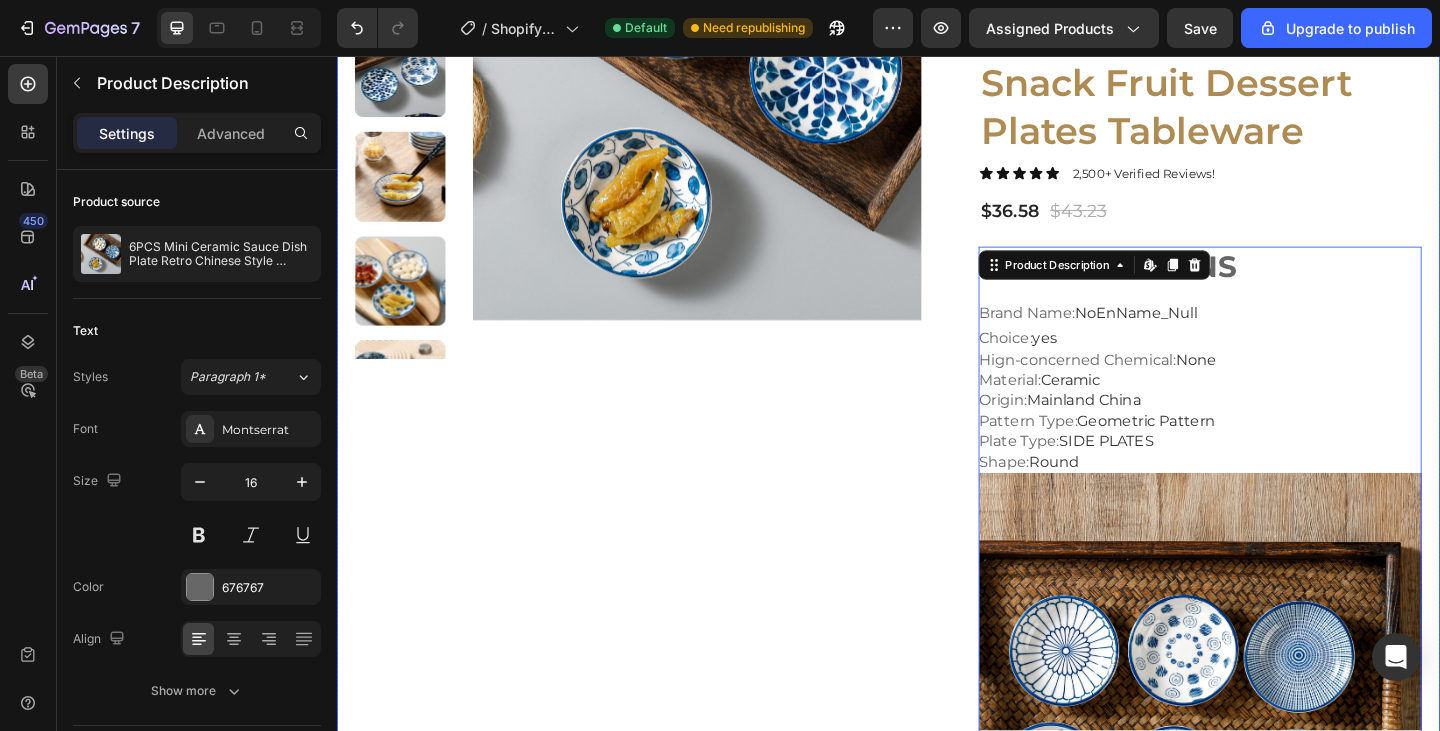 scroll, scrollTop: 426, scrollLeft: 0, axis: vertical 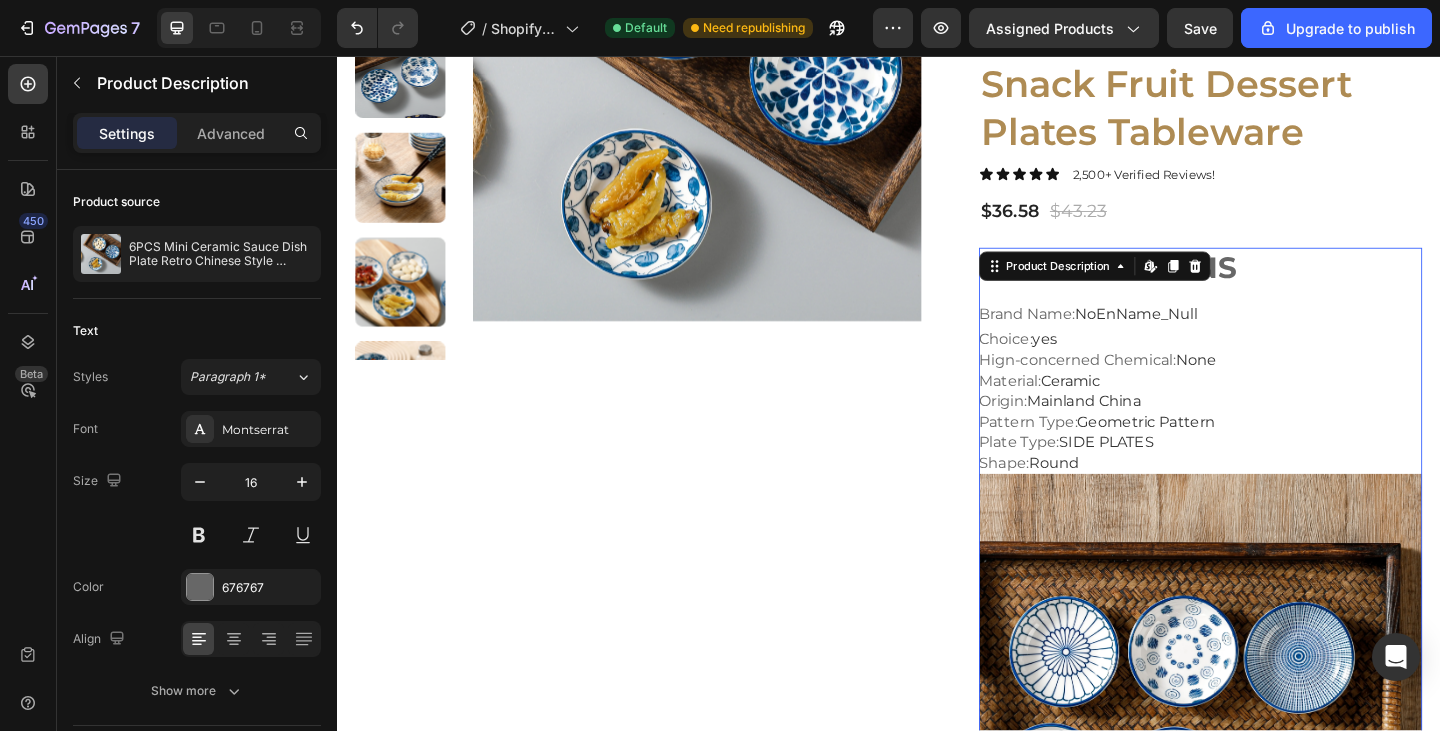 click on "SPECIFICATIONS Brand Name :  NoEnName_Null Choice :  yes Hign-concerned Chemical :  None Material :  Ceramic Origin :  Mainland China Pattern Type :  Geometric Pattern Plate Type :  SIDE PLATES Shape :  Round" at bounding box center (1276, 2327) 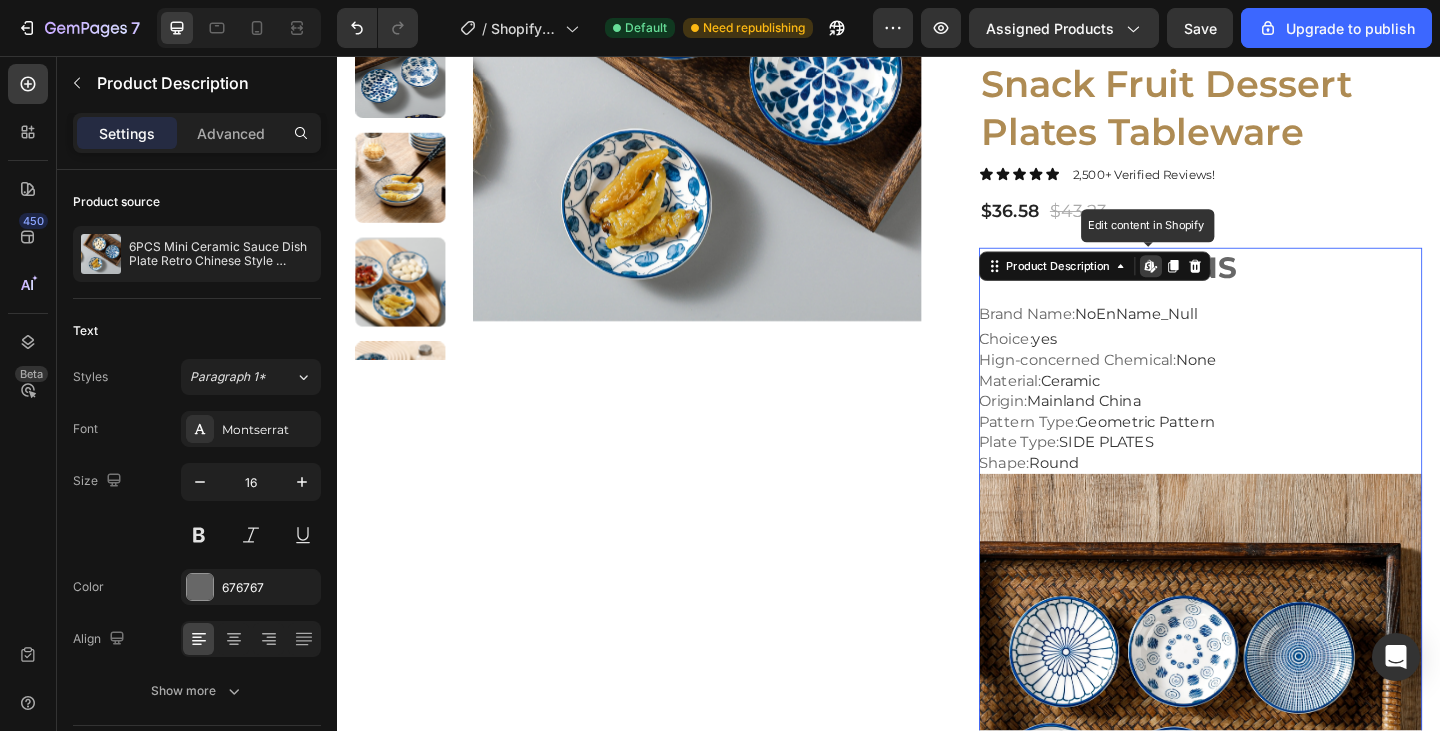click on "SPECIFICATIONS" at bounding box center [1175, 286] 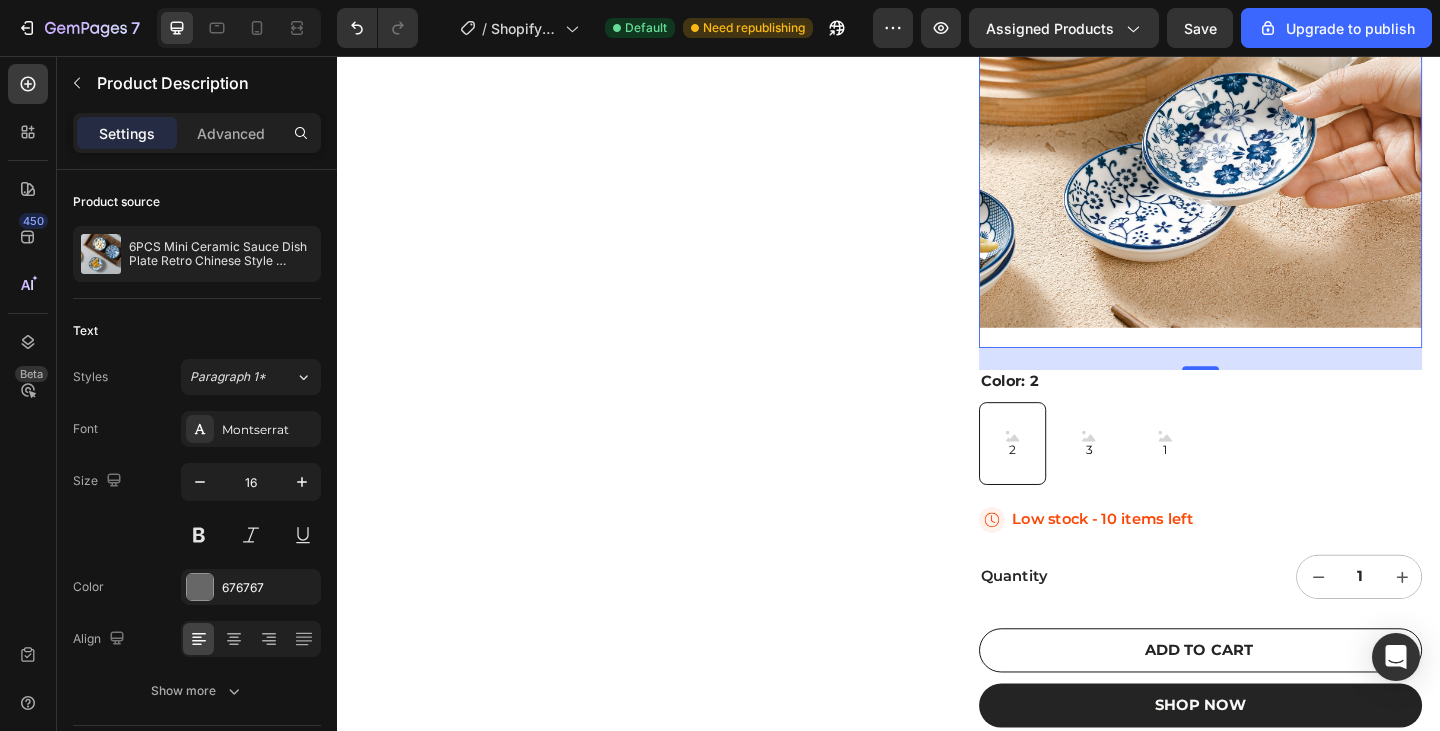 scroll, scrollTop: 5417, scrollLeft: 0, axis: vertical 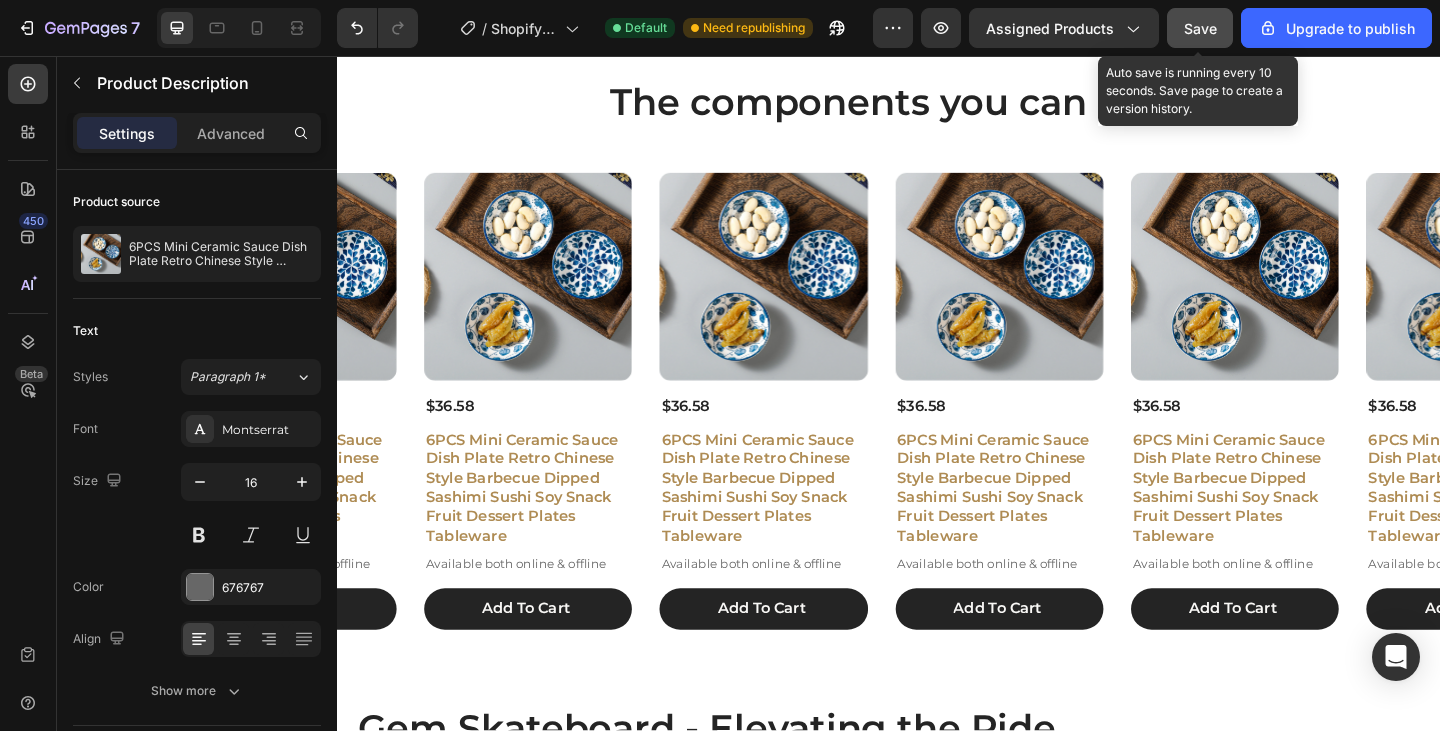 click on "Save" at bounding box center [1200, 28] 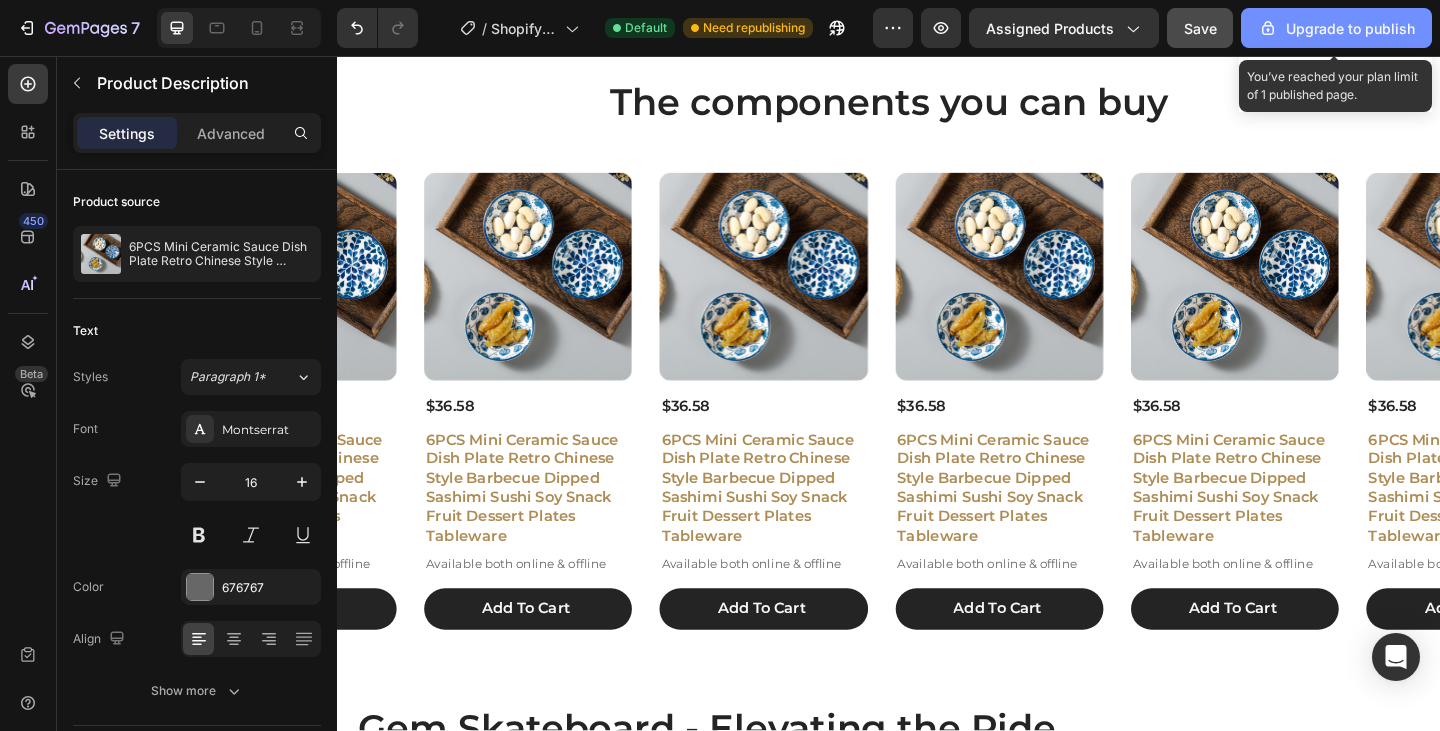 click on "Upgrade to publish" 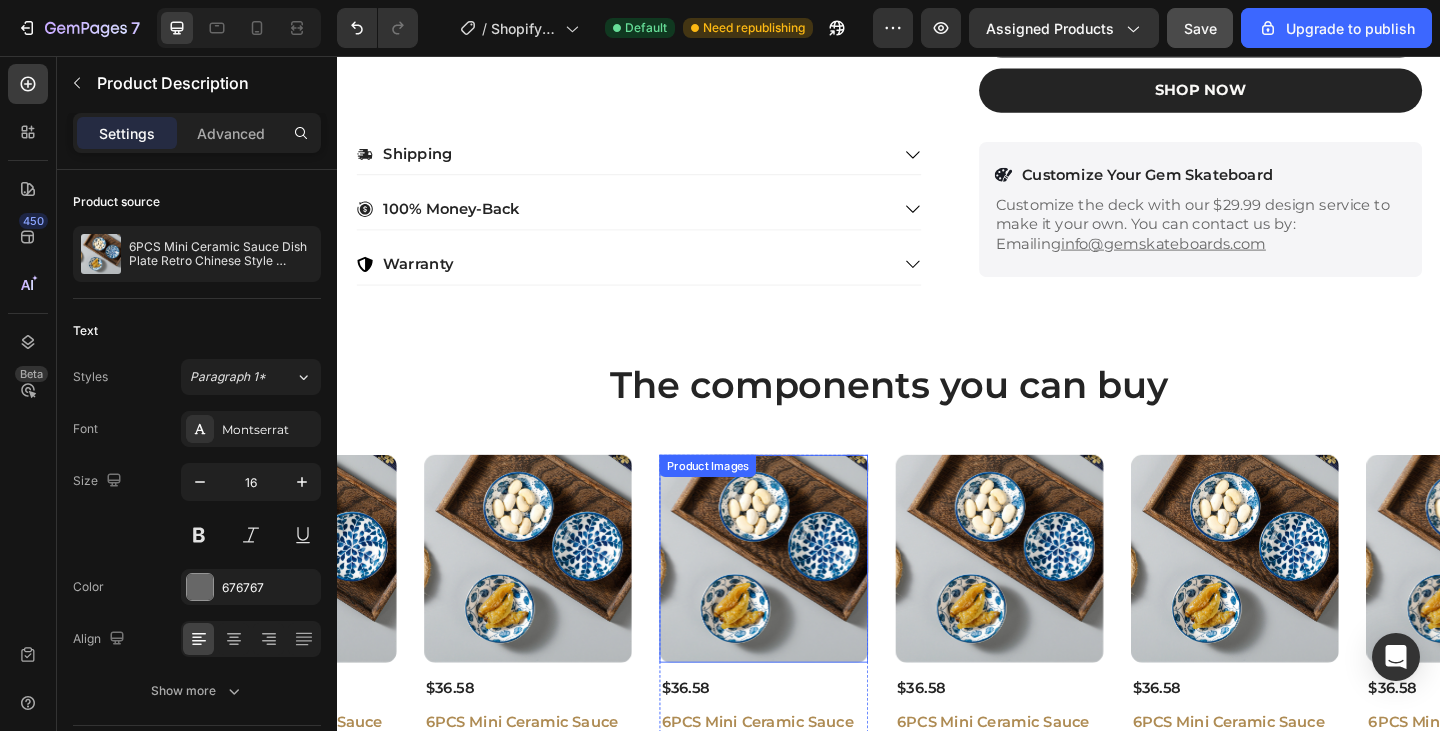 scroll, scrollTop: 5016, scrollLeft: 0, axis: vertical 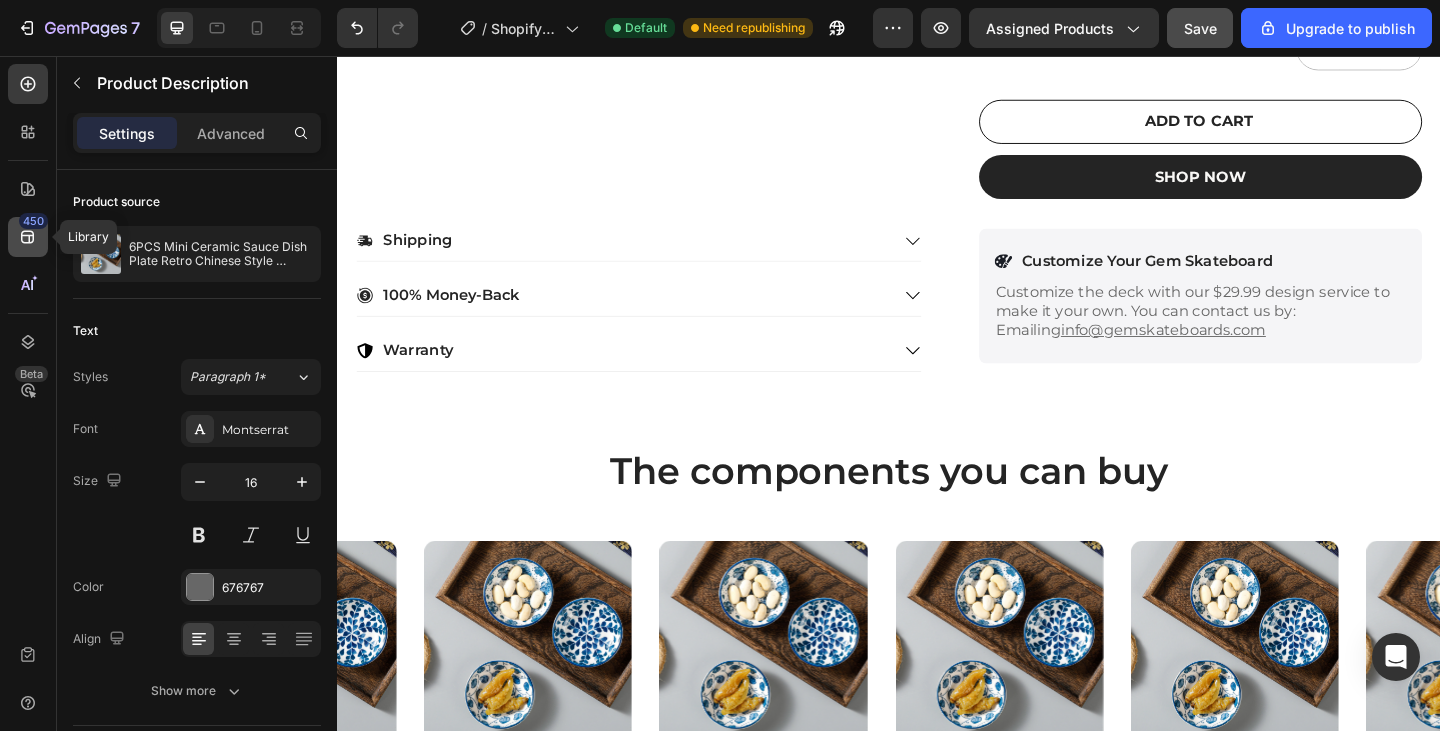click on "450" 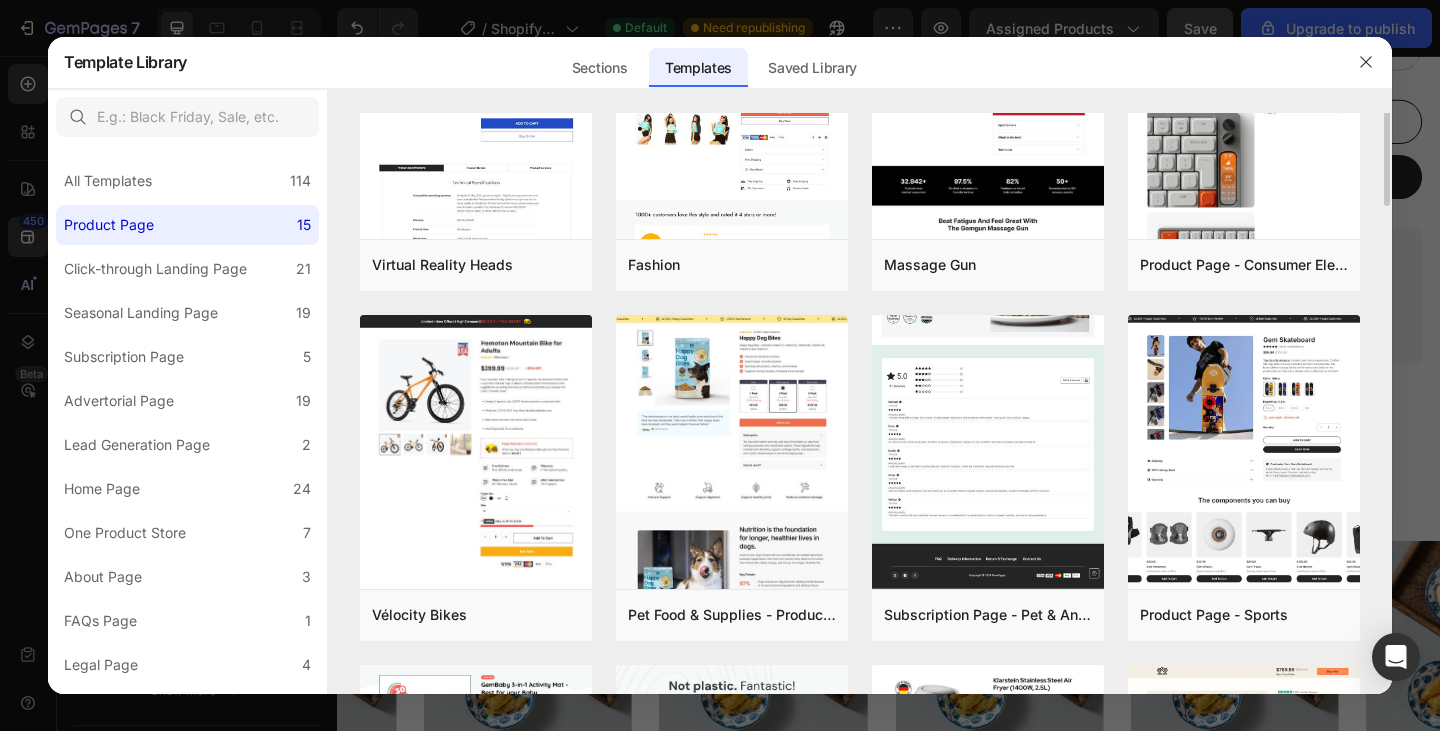 scroll, scrollTop: 0, scrollLeft: 0, axis: both 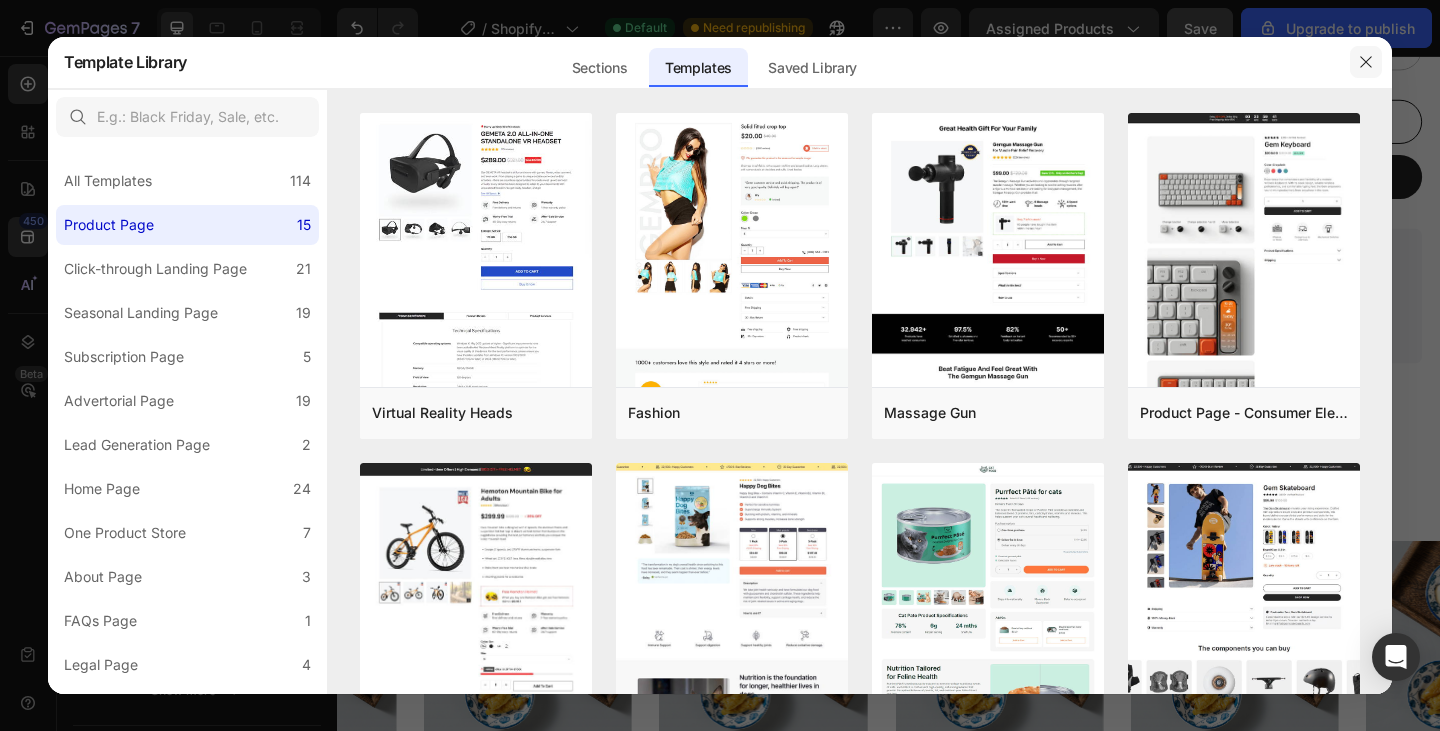 click at bounding box center (1366, 62) 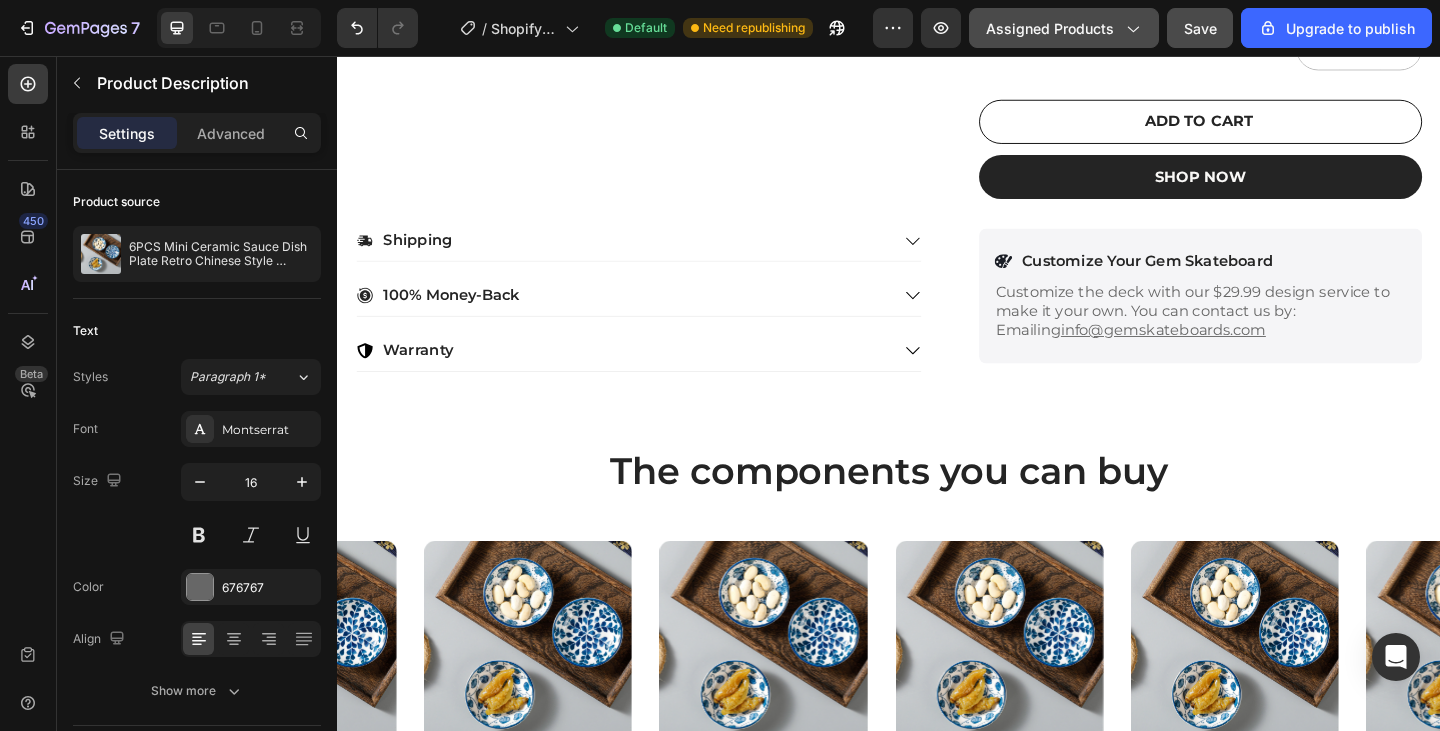 click 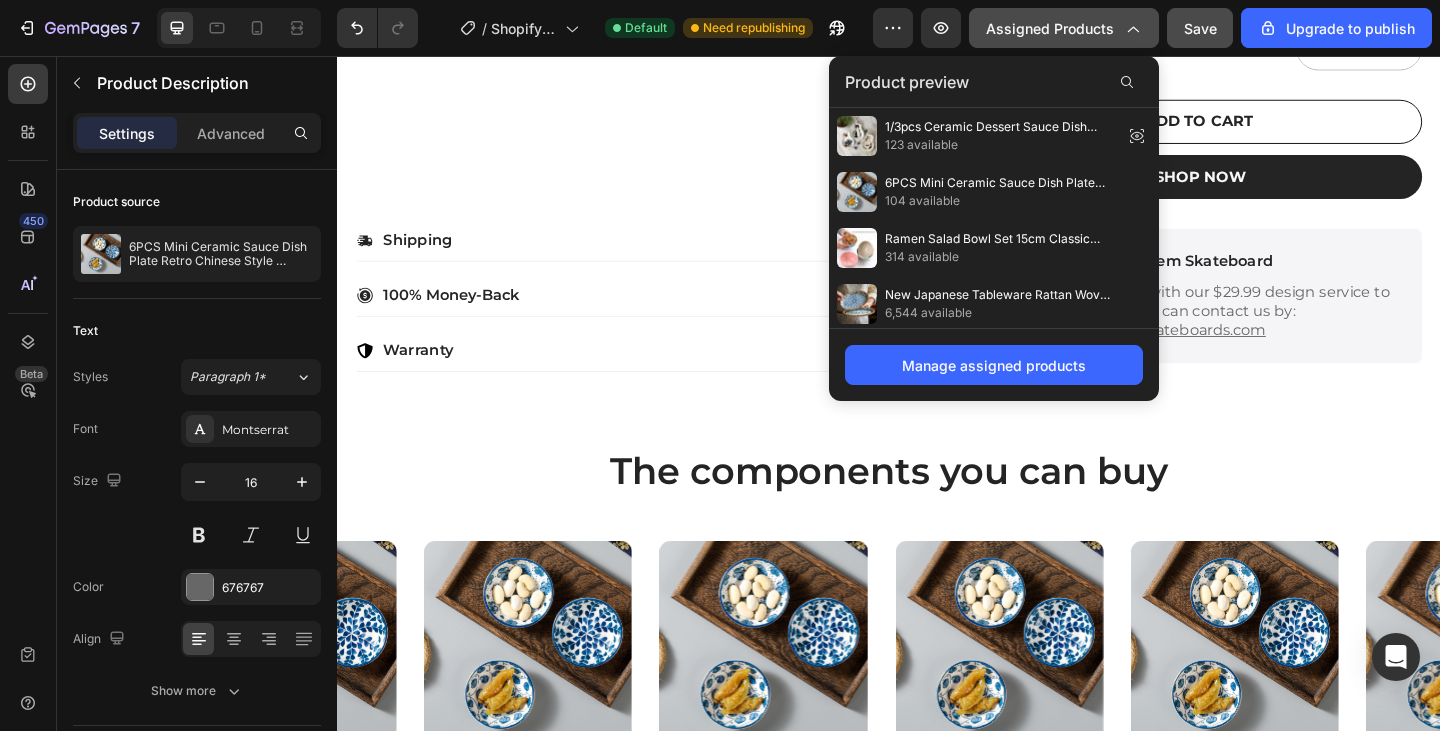 click 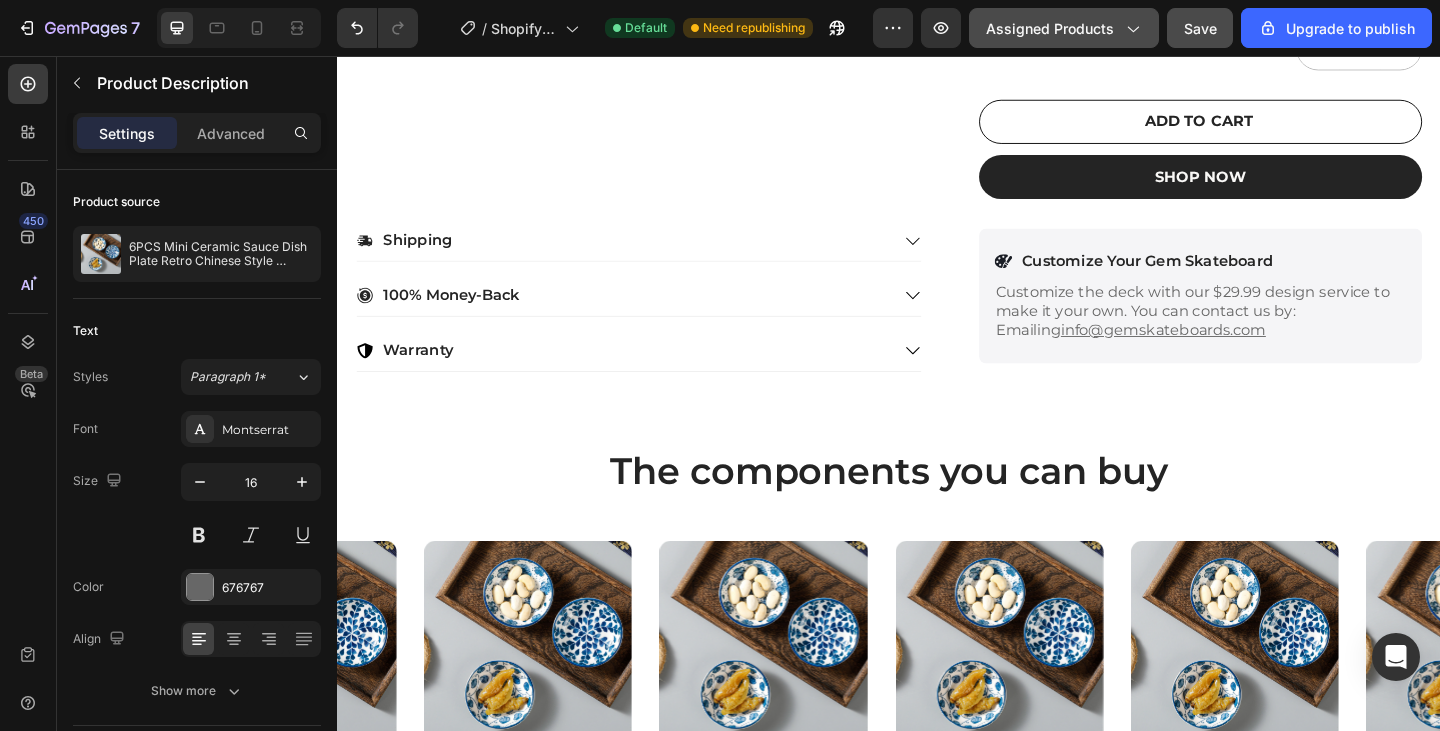 click 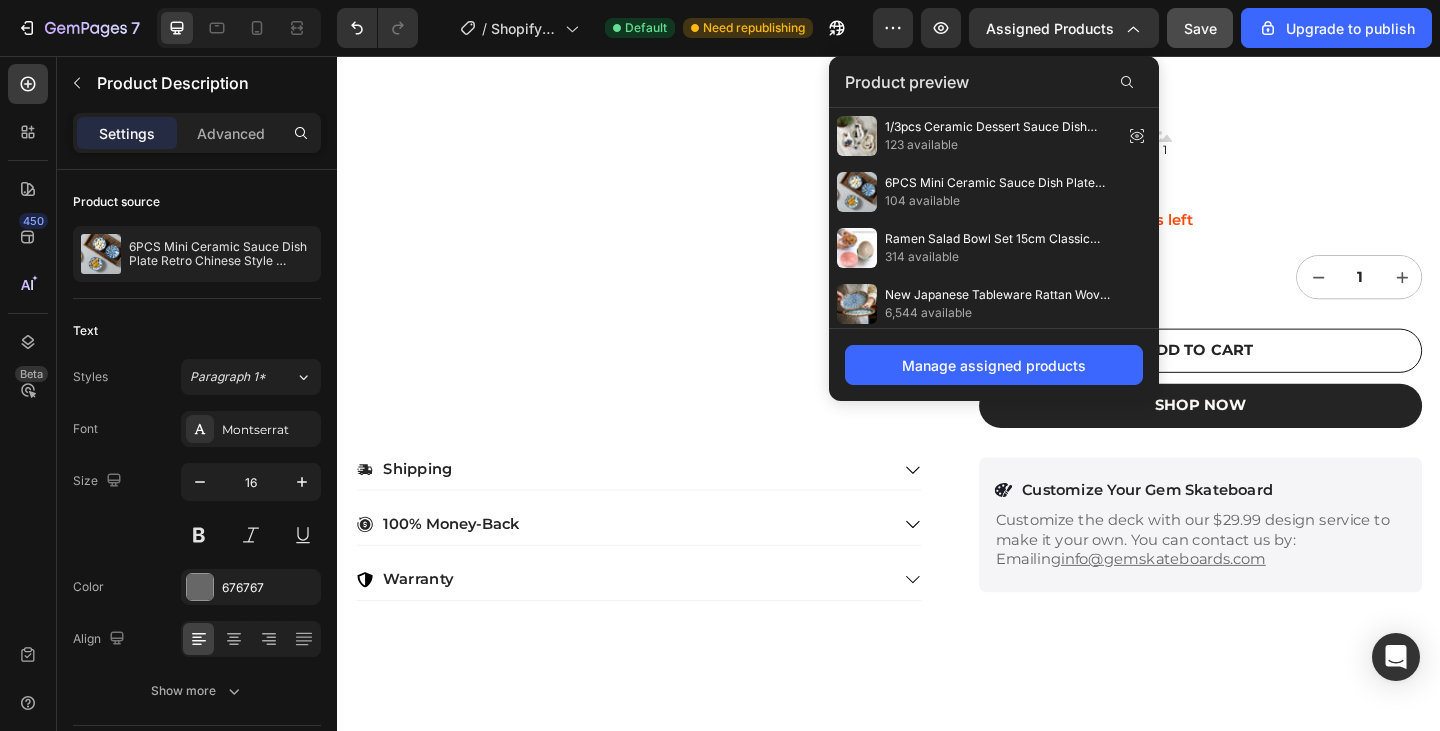 scroll, scrollTop: 3618, scrollLeft: 0, axis: vertical 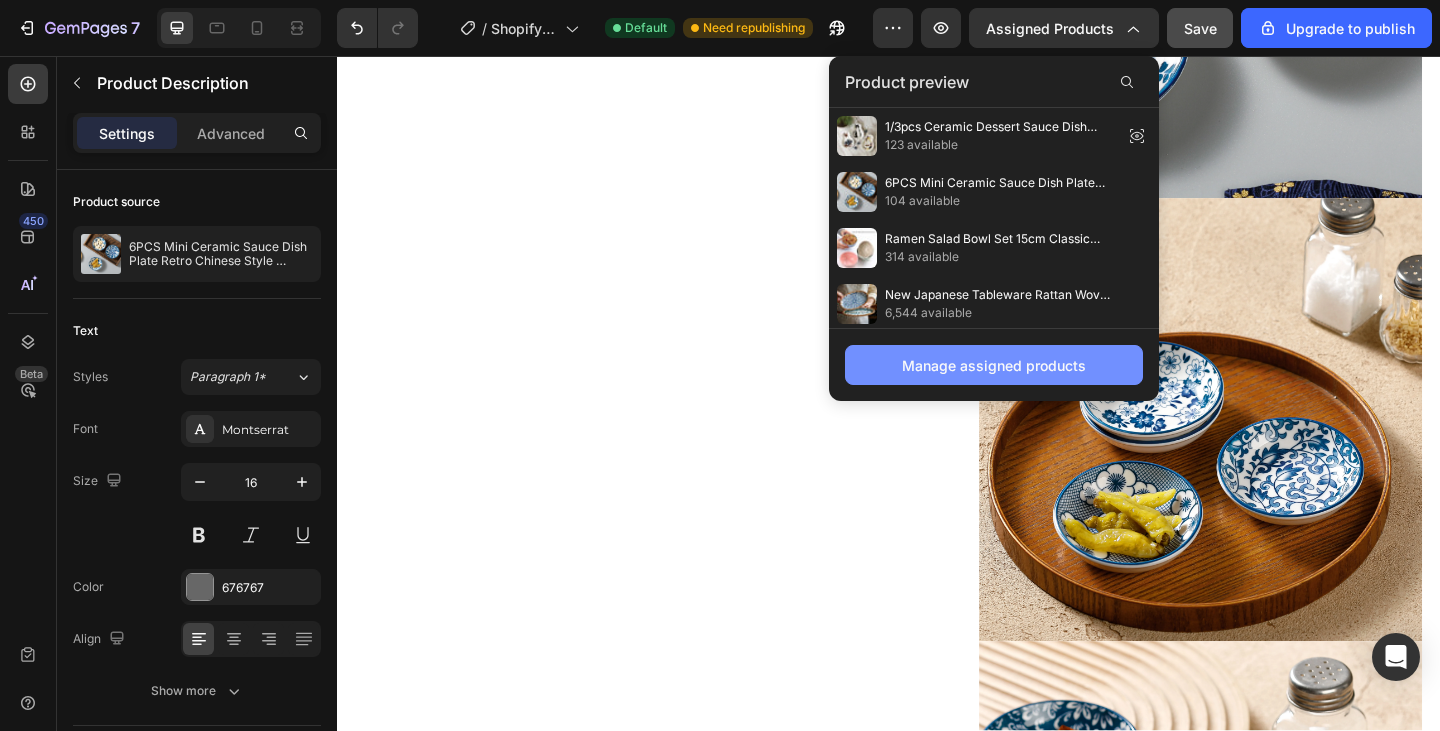 click on "Manage assigned products" at bounding box center (994, 365) 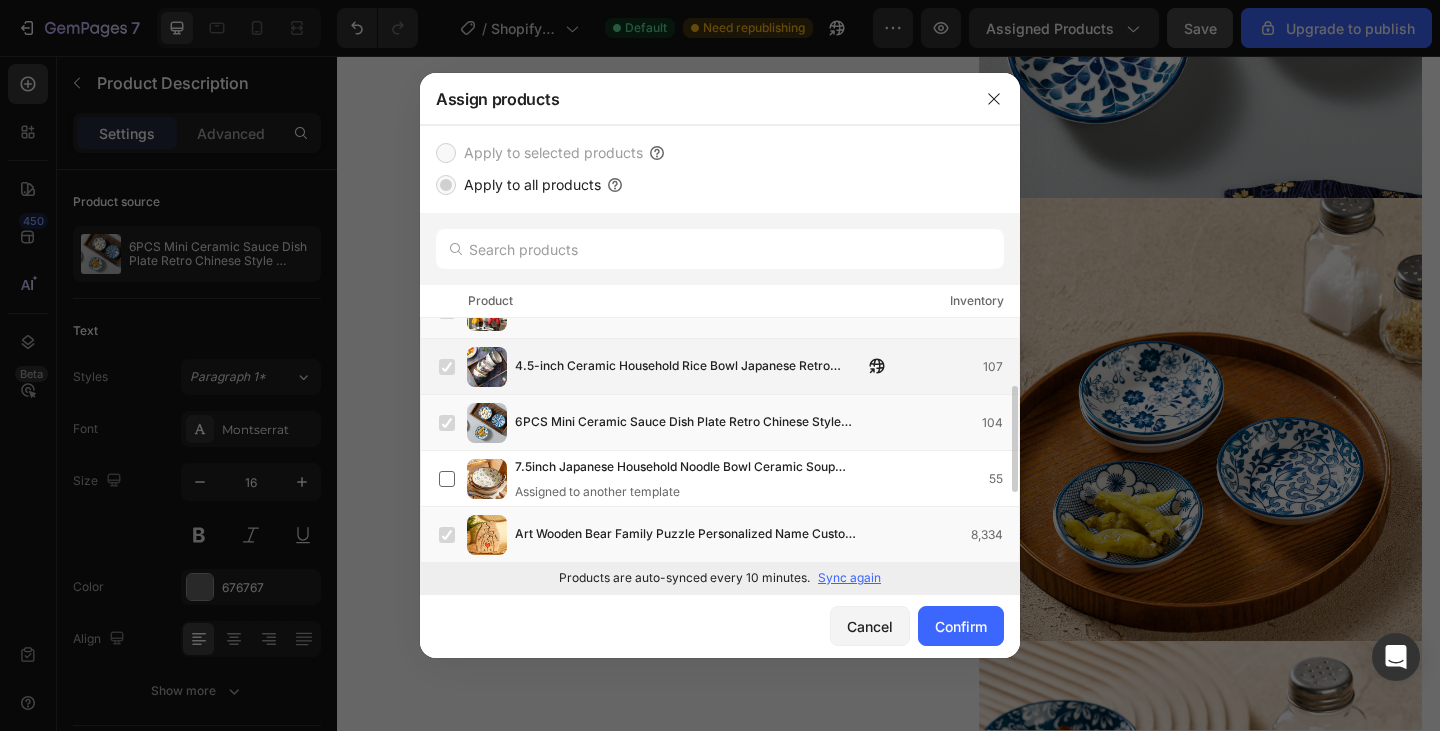 scroll, scrollTop: 152, scrollLeft: 0, axis: vertical 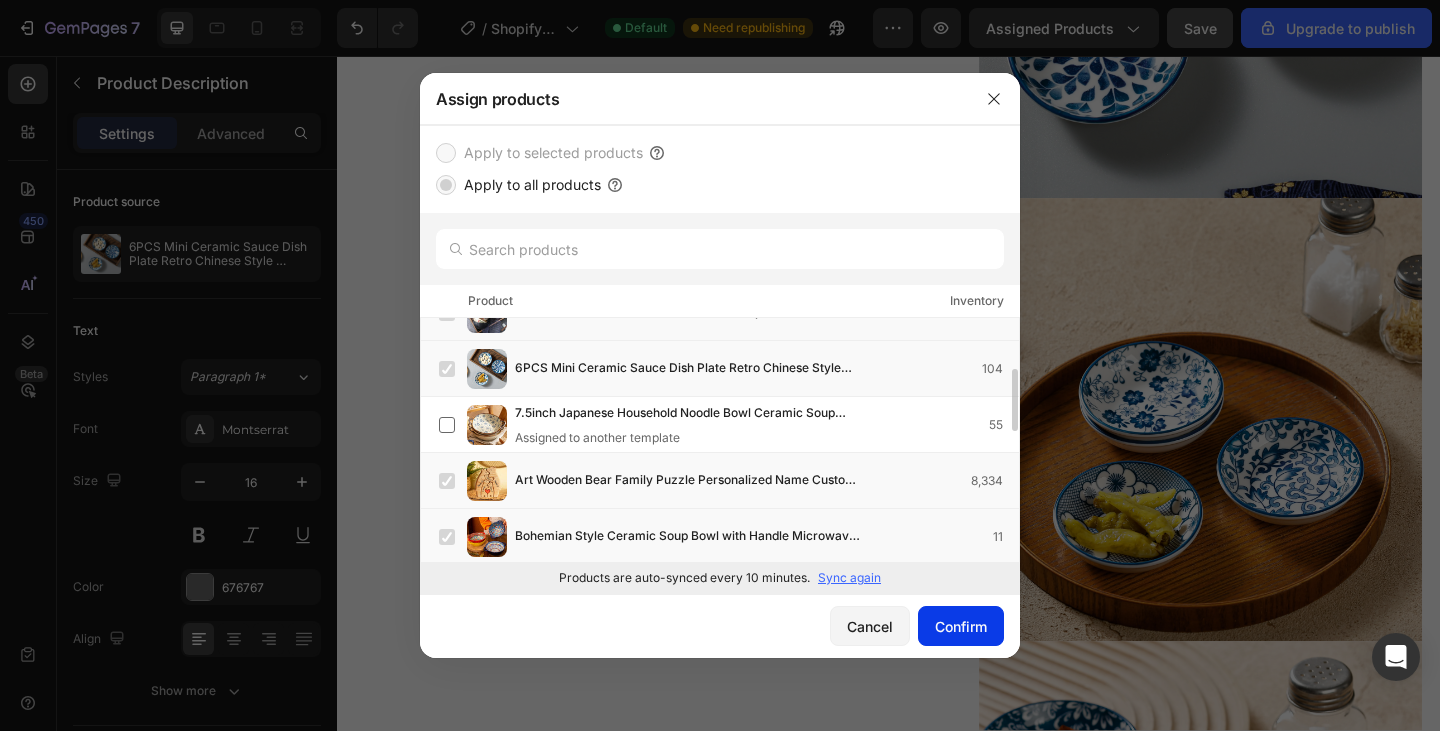 click on "Confirm" at bounding box center (961, 626) 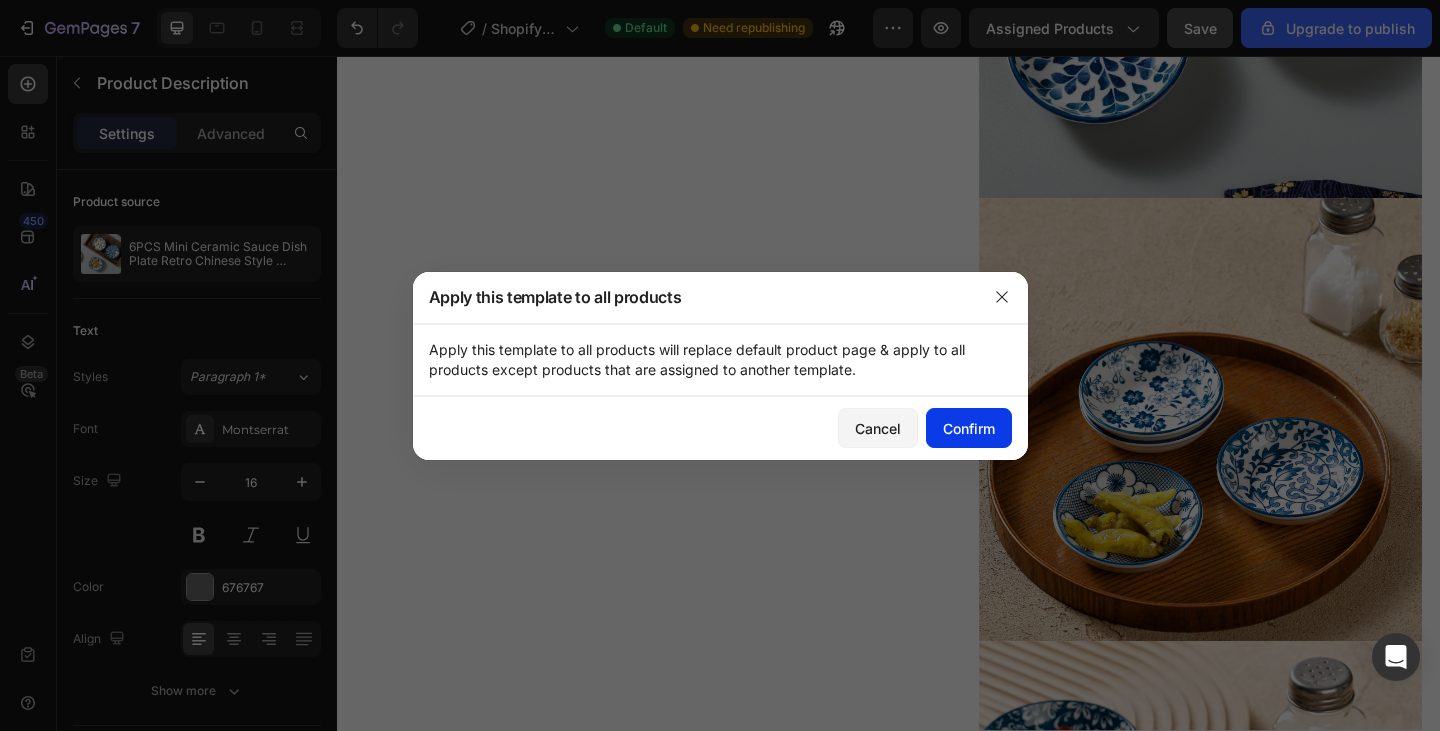 click on "Confirm" at bounding box center (969, 428) 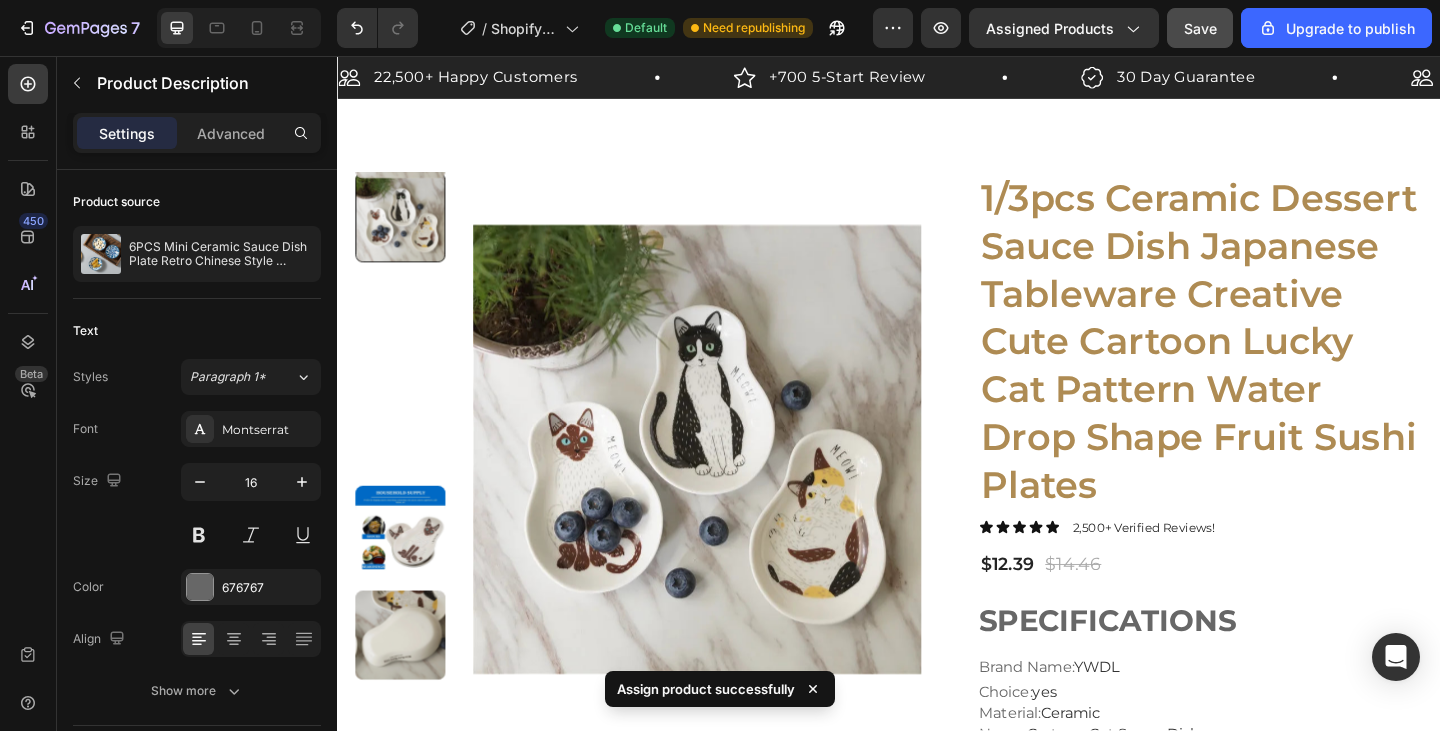 scroll, scrollTop: 51, scrollLeft: 0, axis: vertical 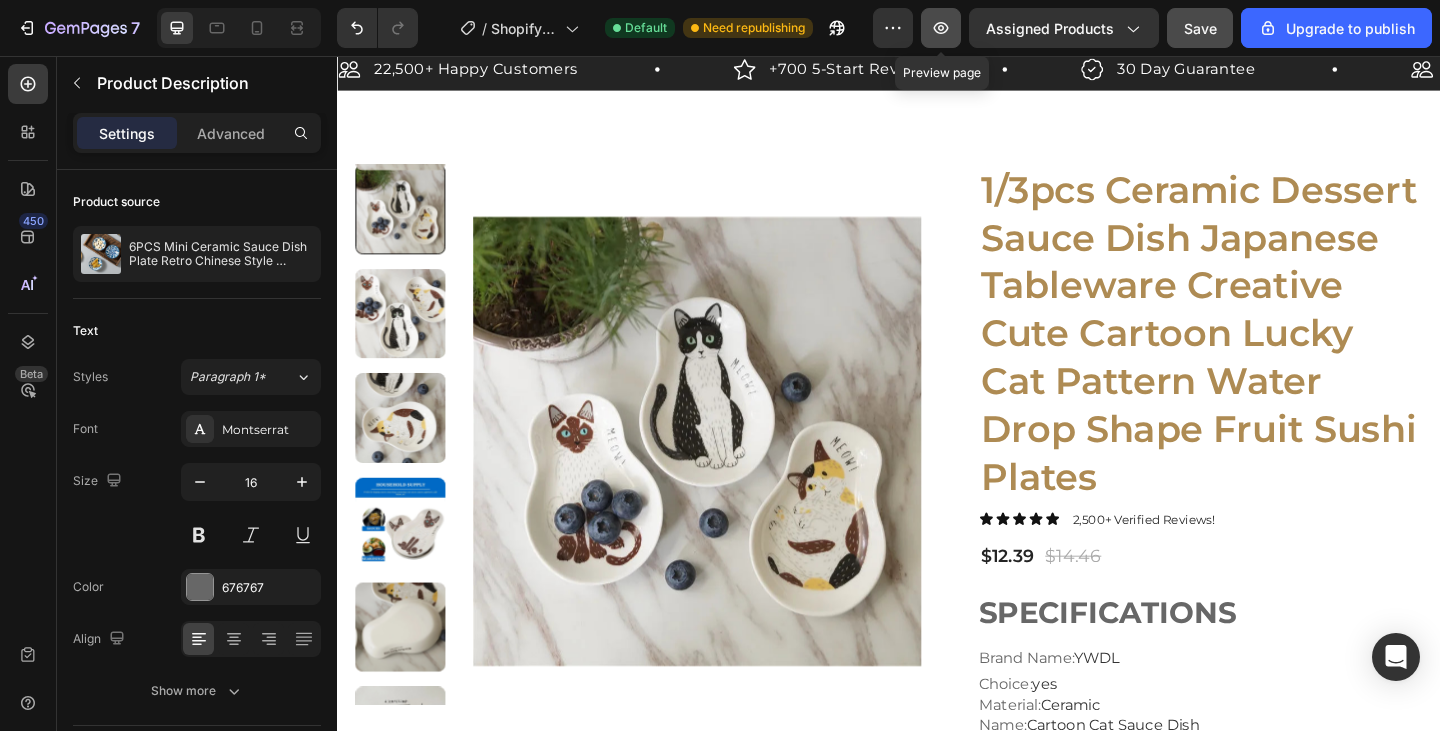 click 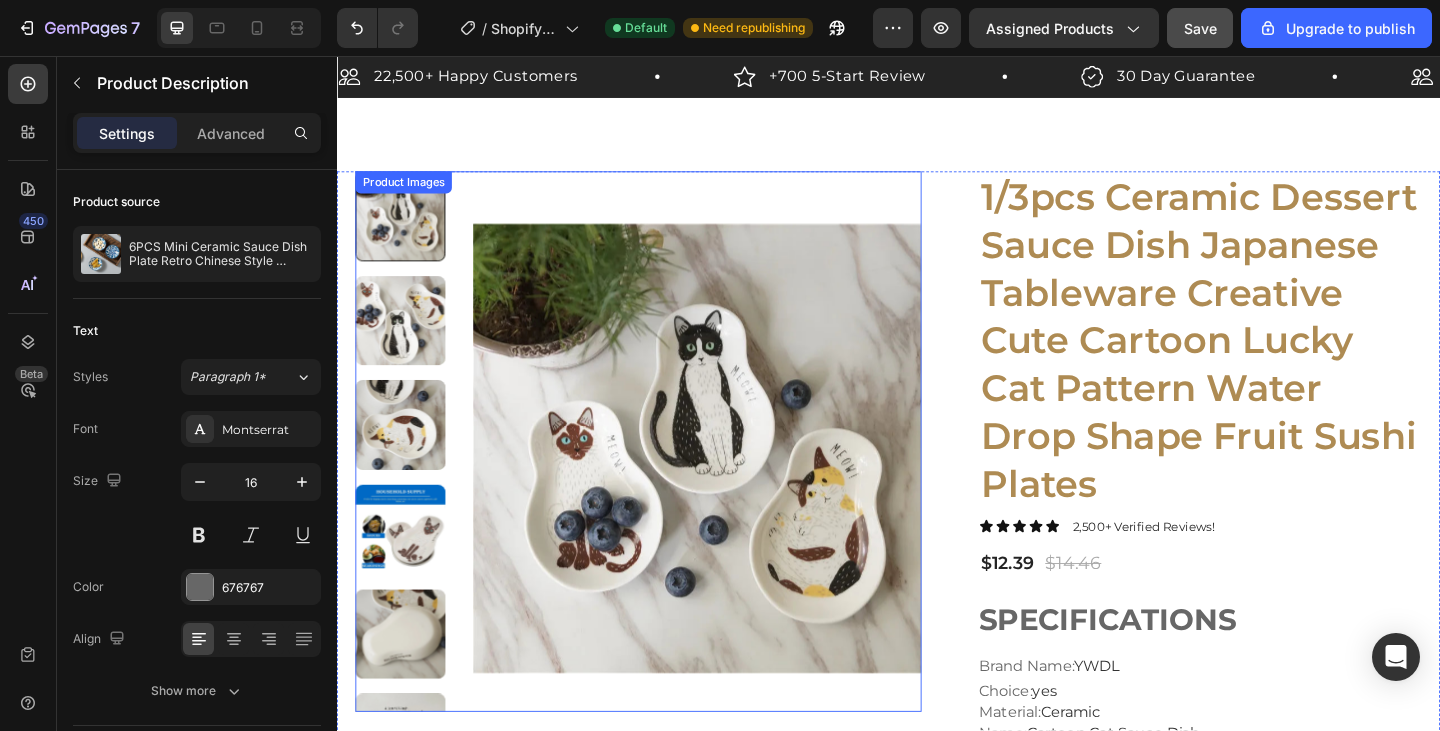scroll, scrollTop: 0, scrollLeft: 0, axis: both 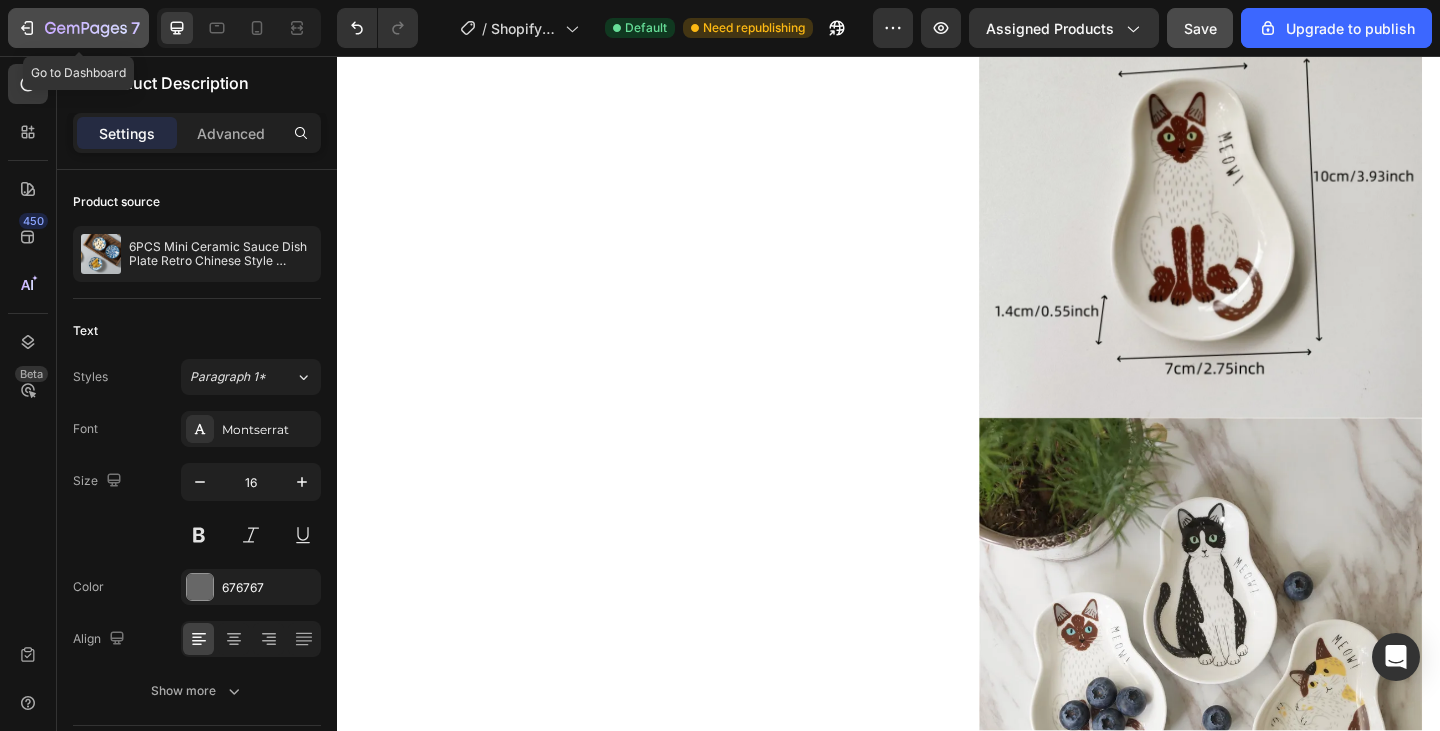 click 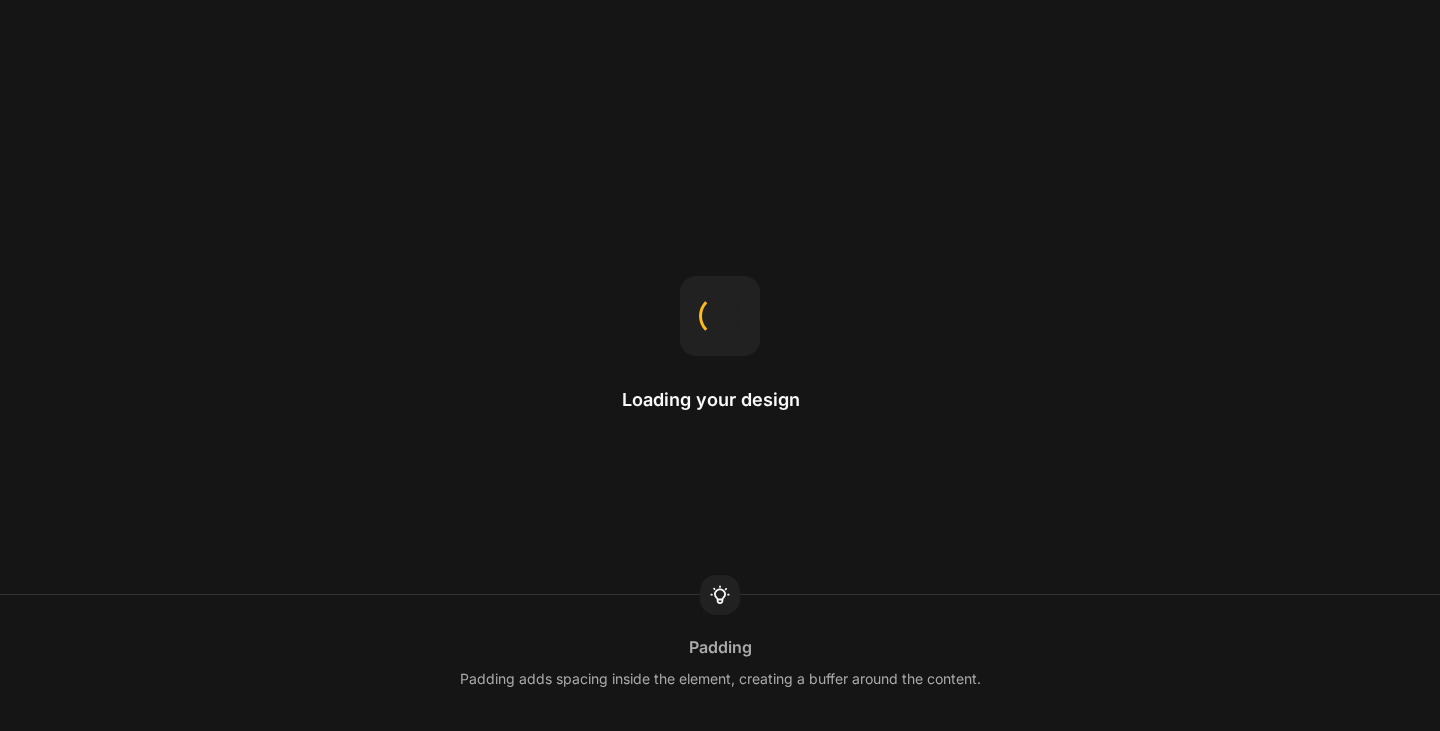 scroll, scrollTop: 0, scrollLeft: 0, axis: both 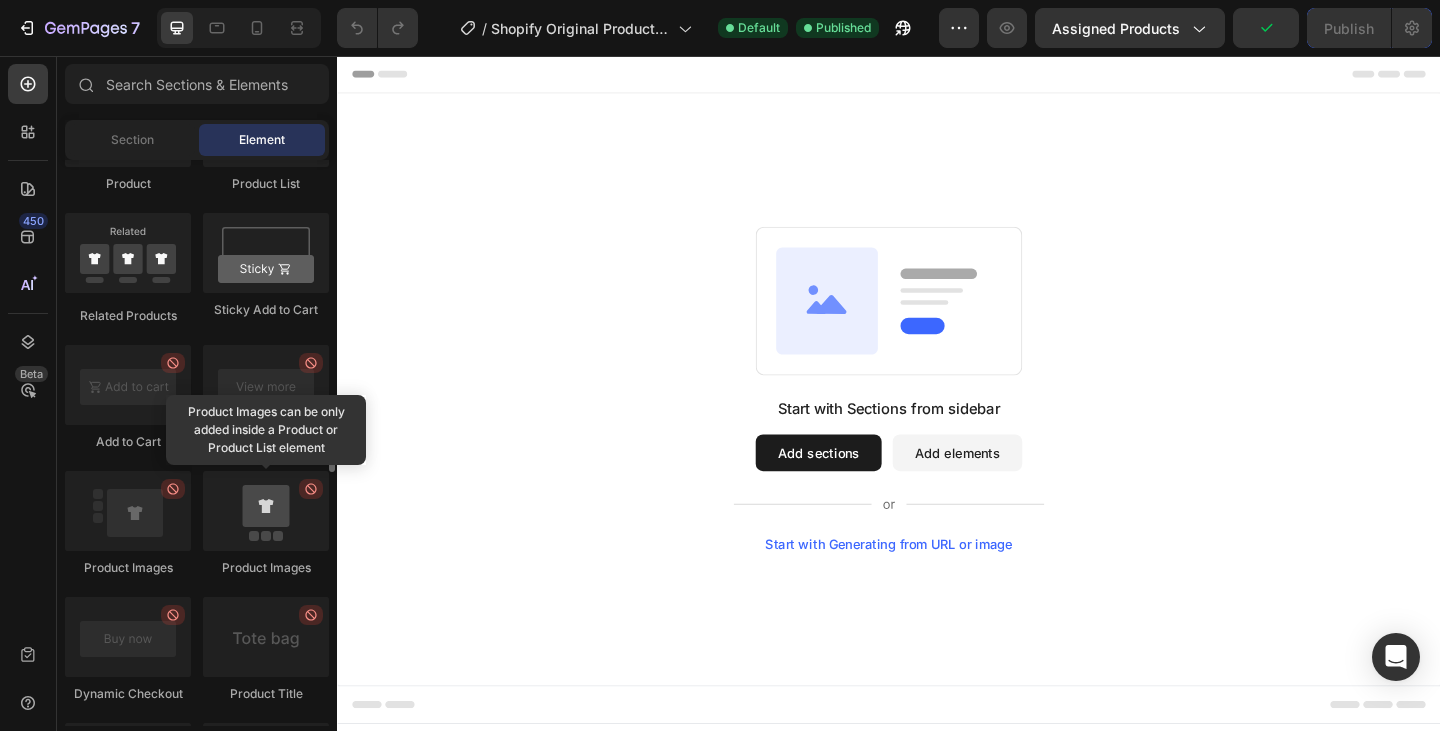 click at bounding box center (266, 511) 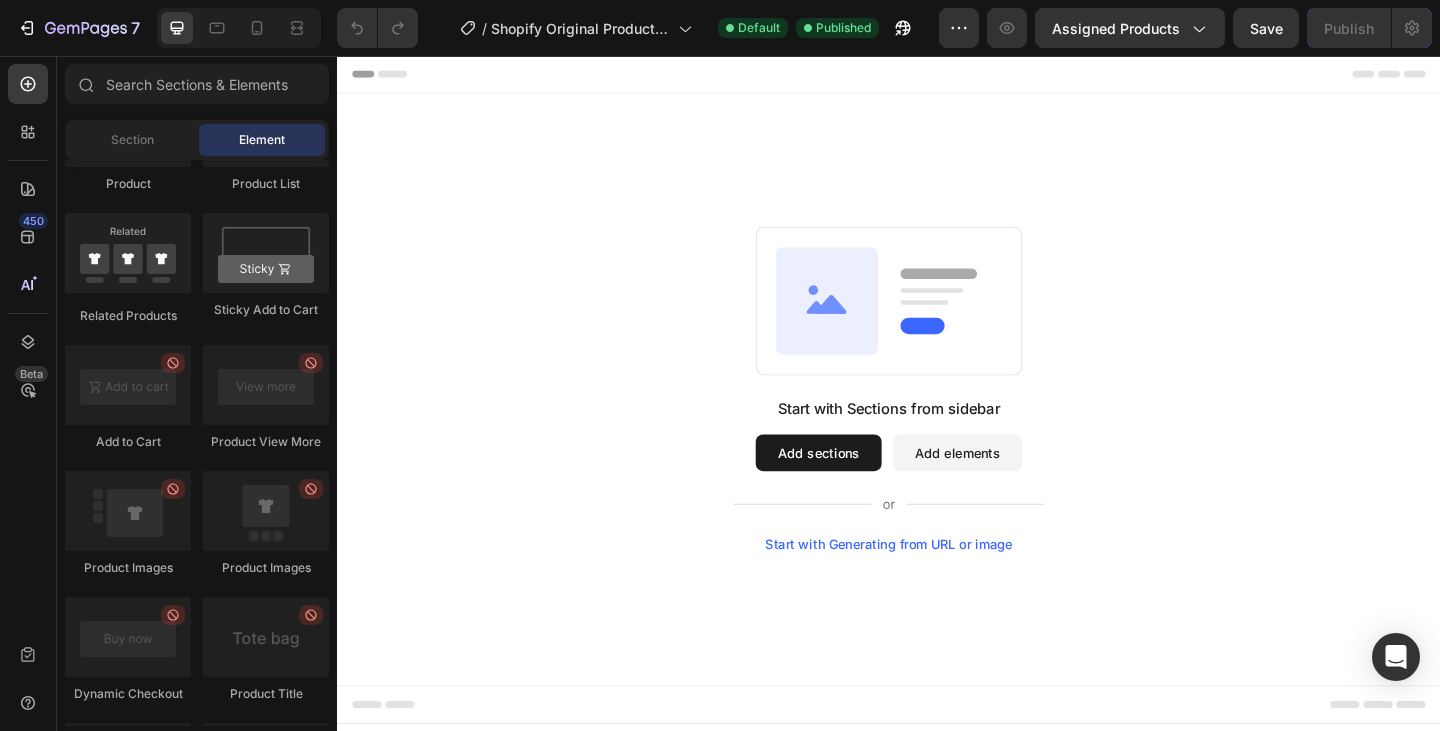 click on "Add sections" at bounding box center [860, 488] 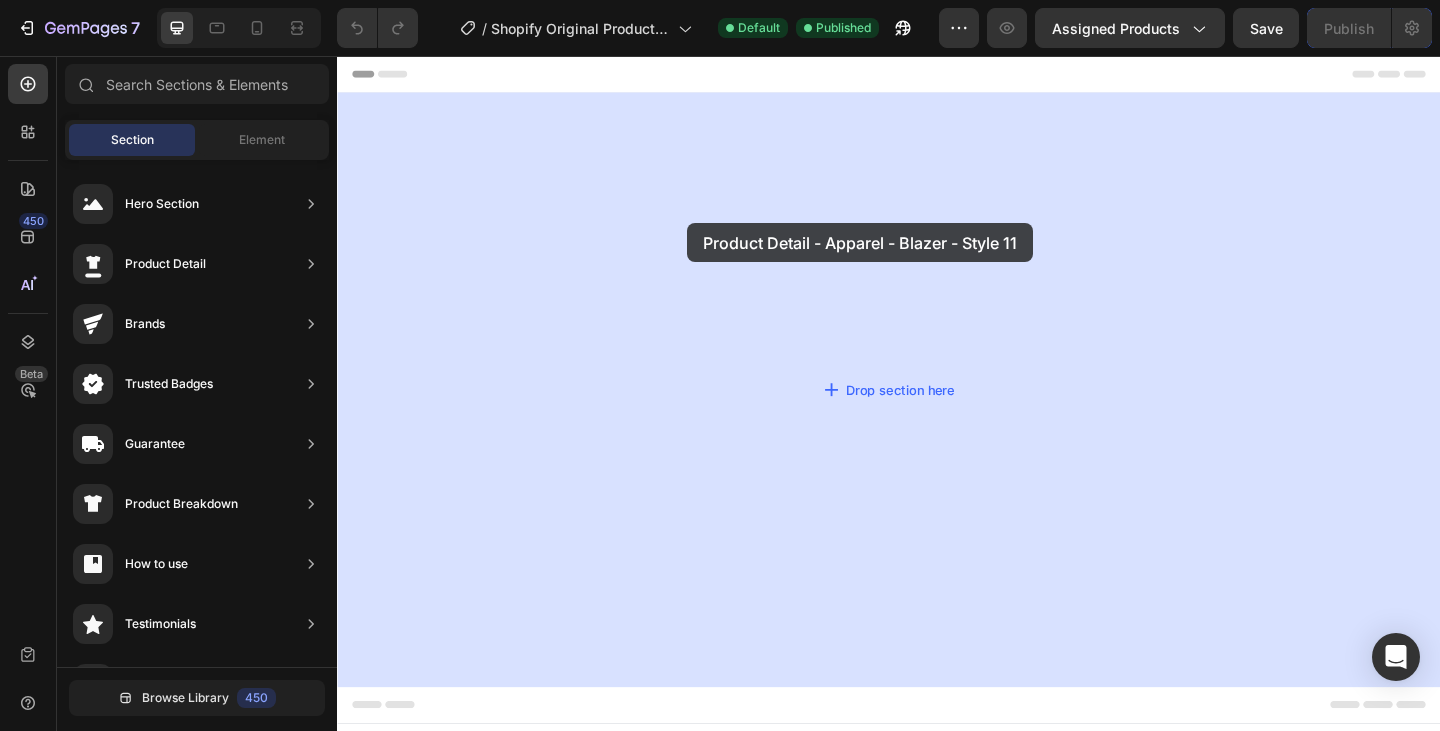 drag, startPoint x: 740, startPoint y: 410, endPoint x: 718, endPoint y: 238, distance: 173.40128 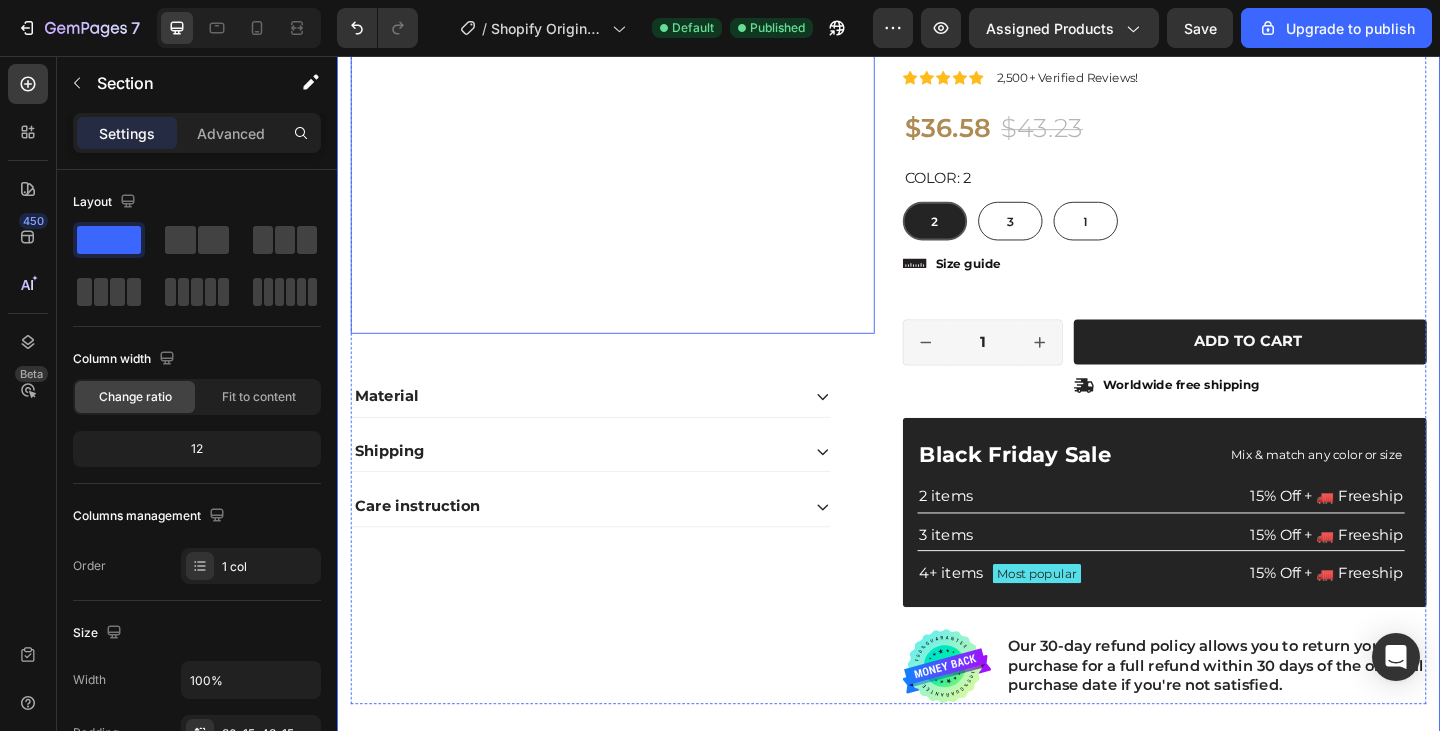 scroll, scrollTop: 457, scrollLeft: 0, axis: vertical 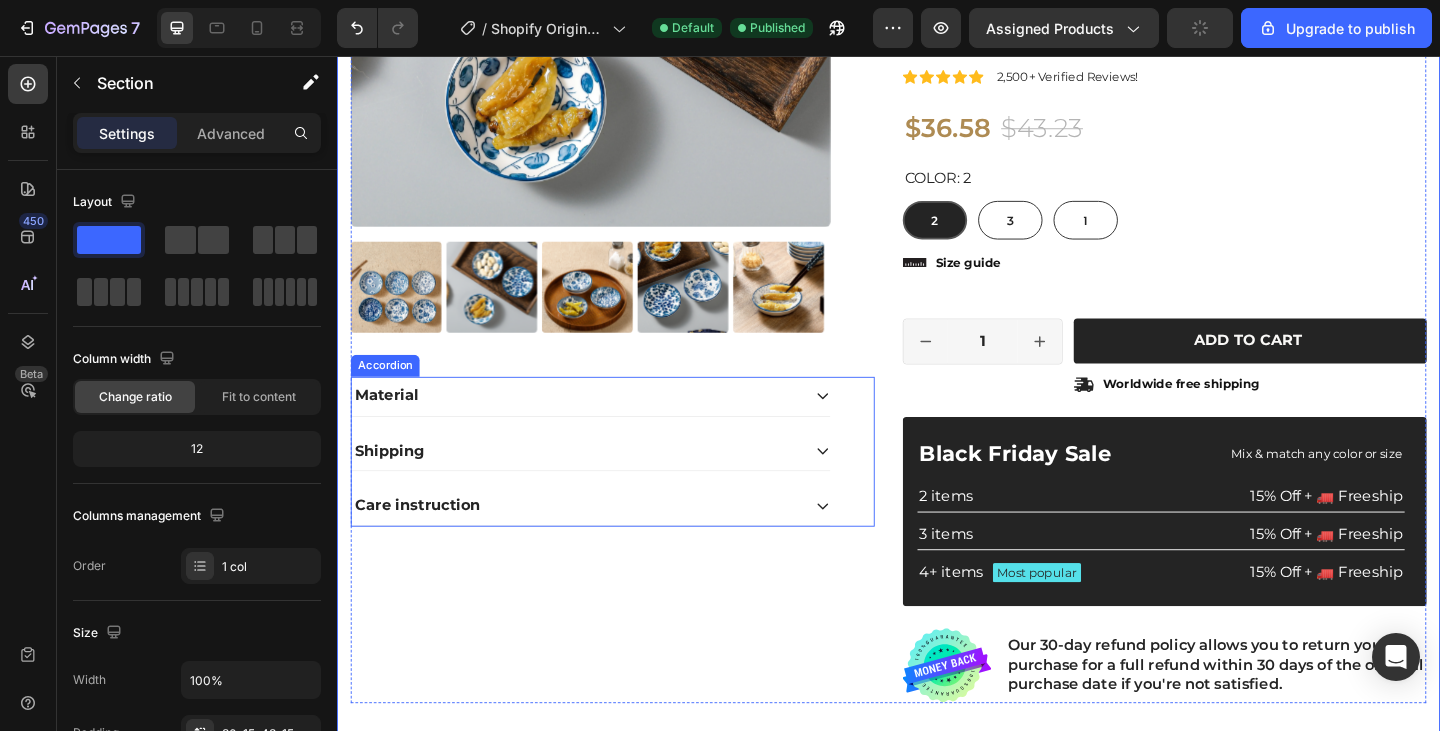 click on "Material" at bounding box center [597, 426] 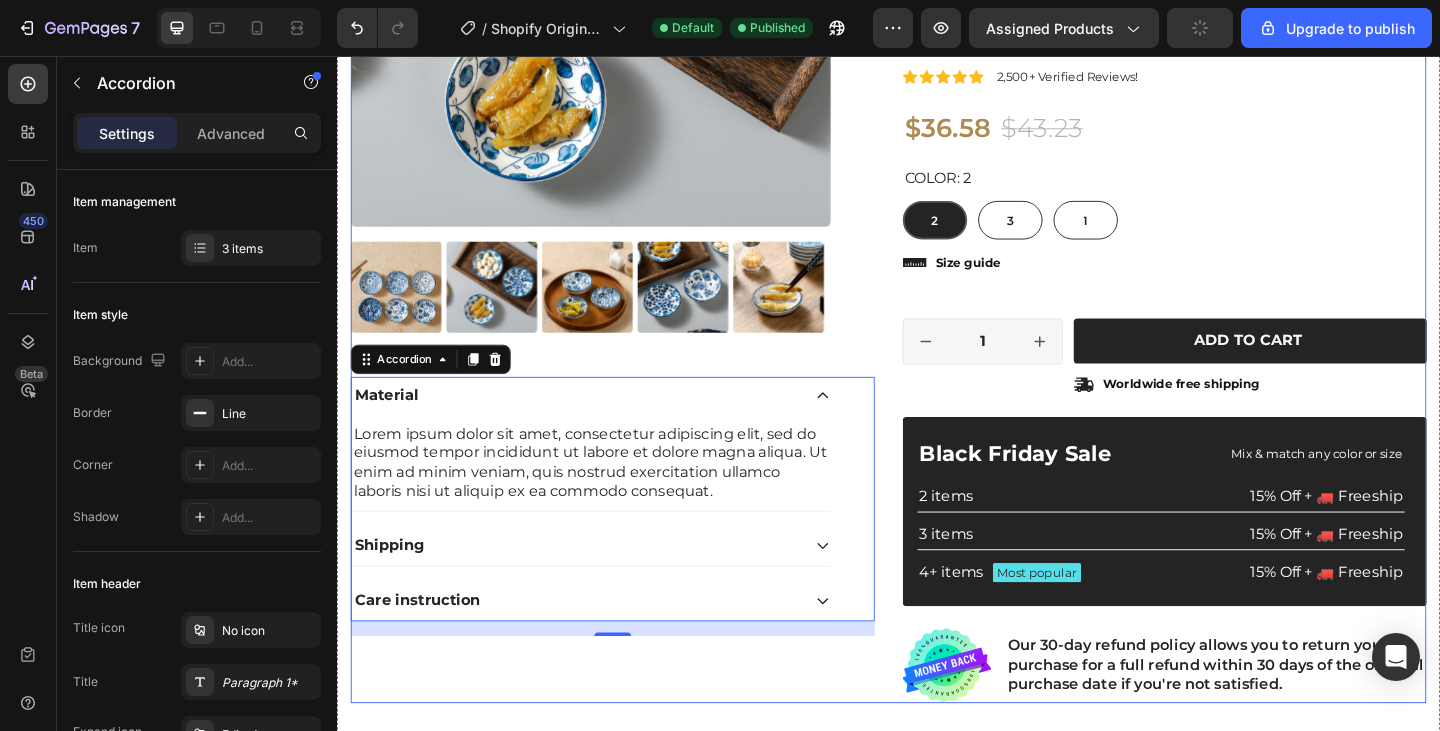 drag, startPoint x: 676, startPoint y: 393, endPoint x: 667, endPoint y: 412, distance: 21.023796 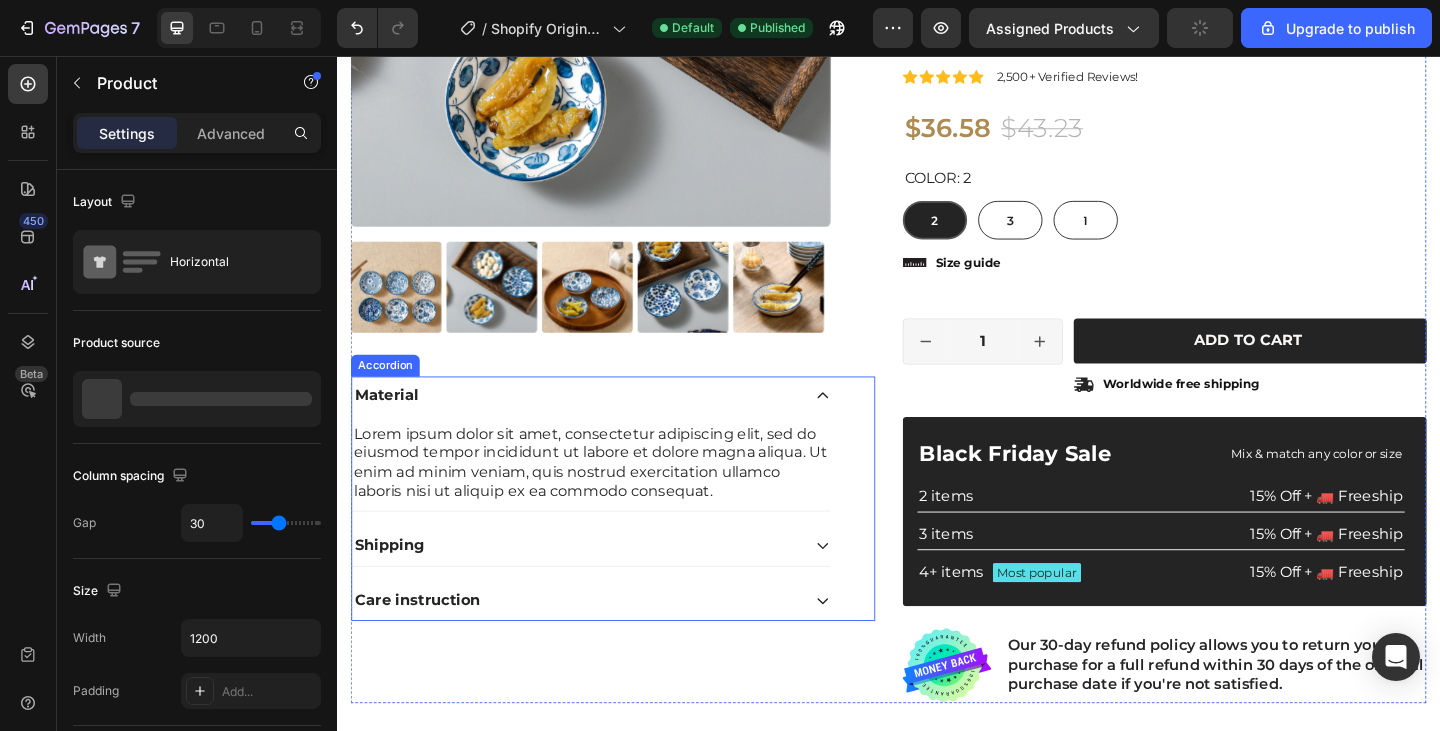 click on "Material" at bounding box center [597, 426] 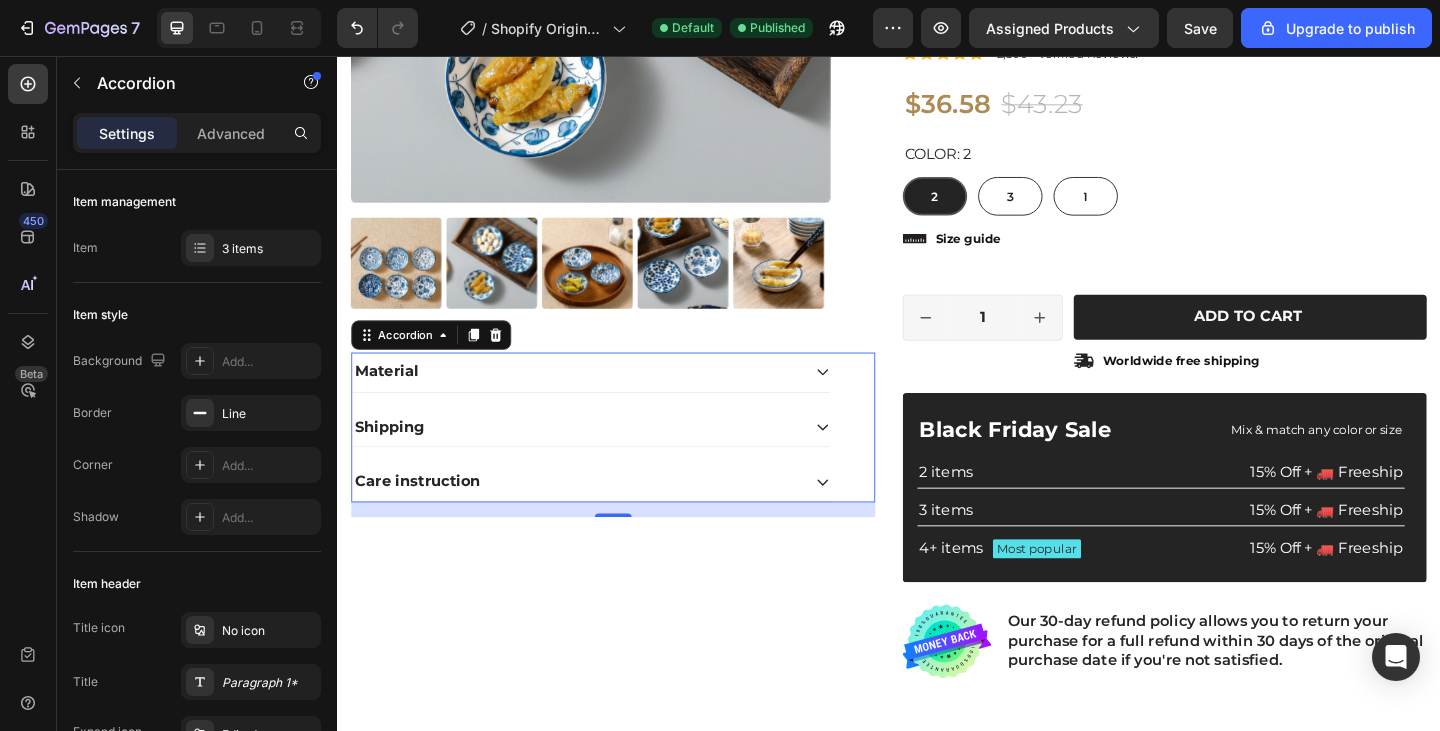scroll, scrollTop: 484, scrollLeft: 0, axis: vertical 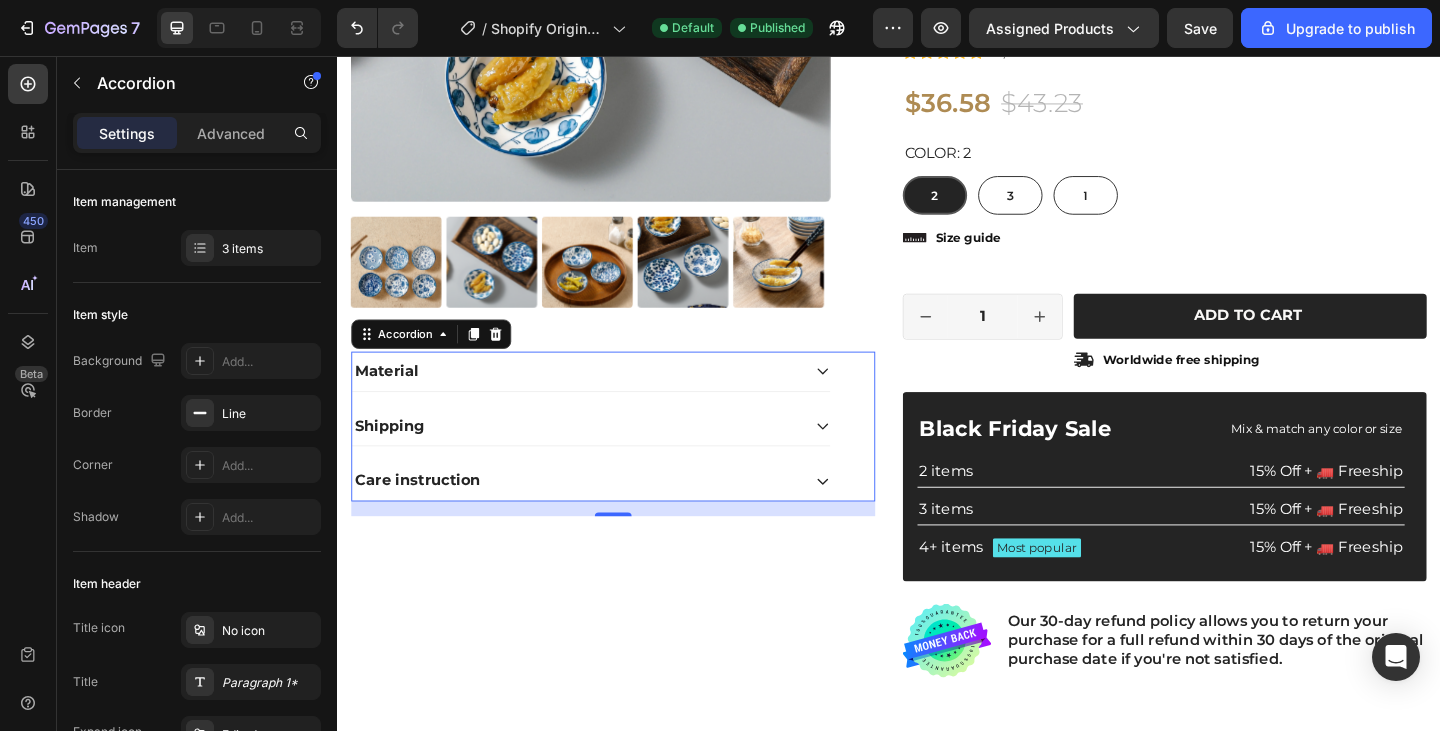 click on "Material" at bounding box center [597, 399] 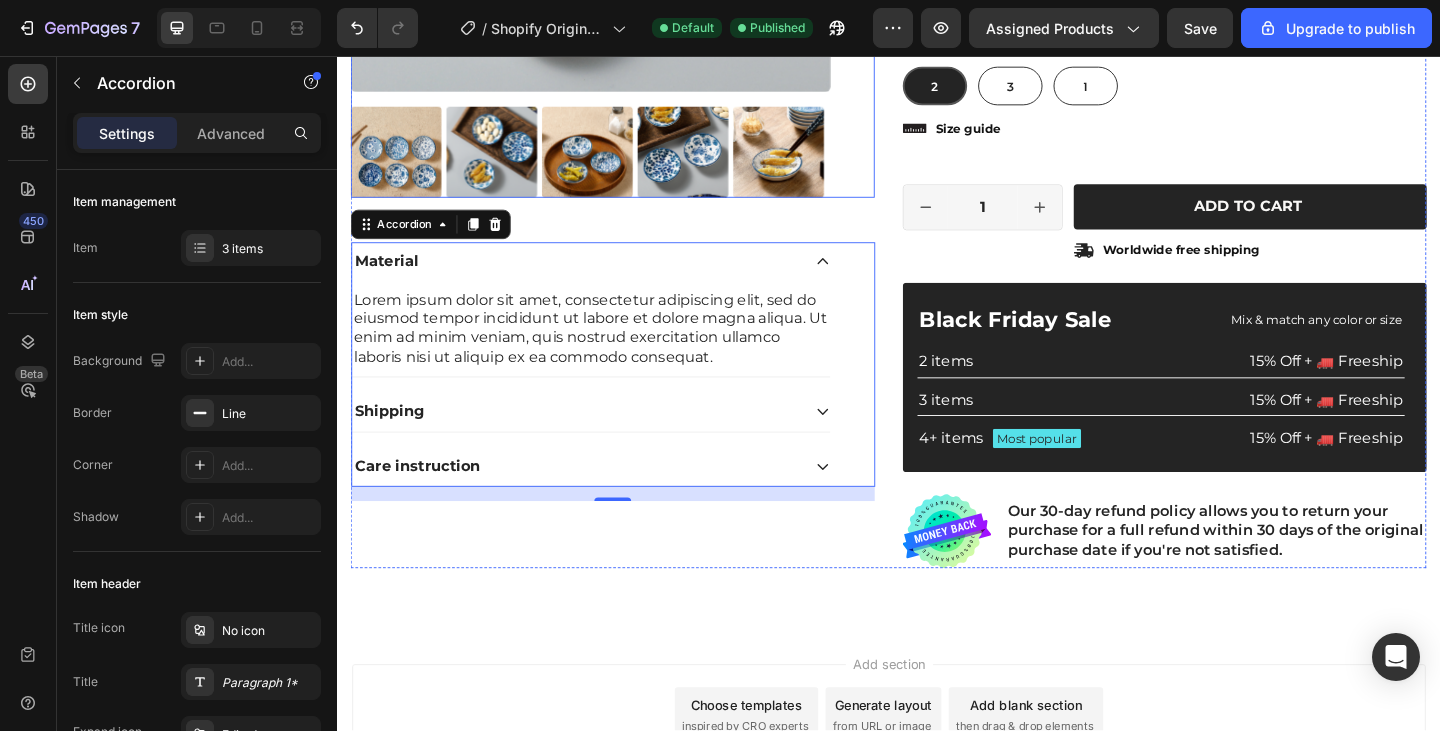 scroll, scrollTop: 604, scrollLeft: 0, axis: vertical 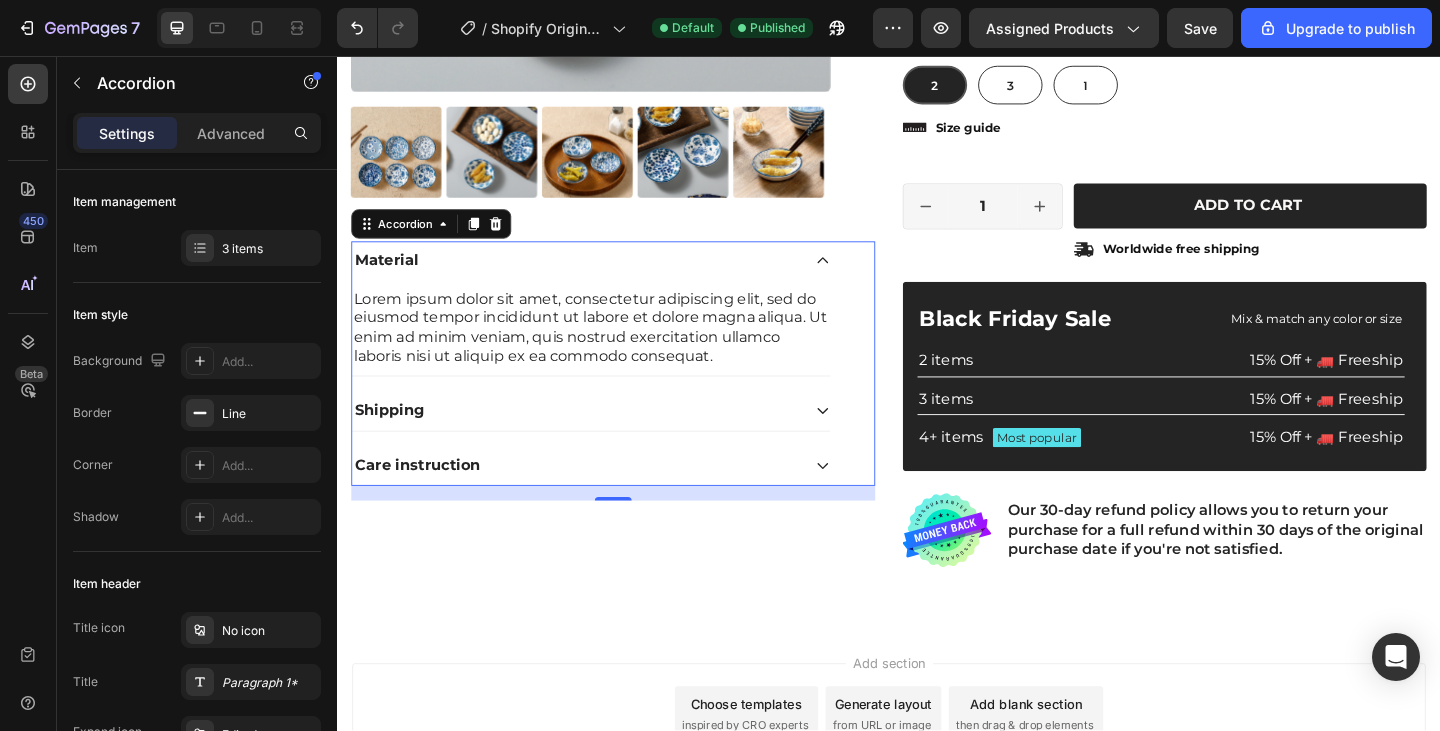 click on "Shipping" at bounding box center (613, 442) 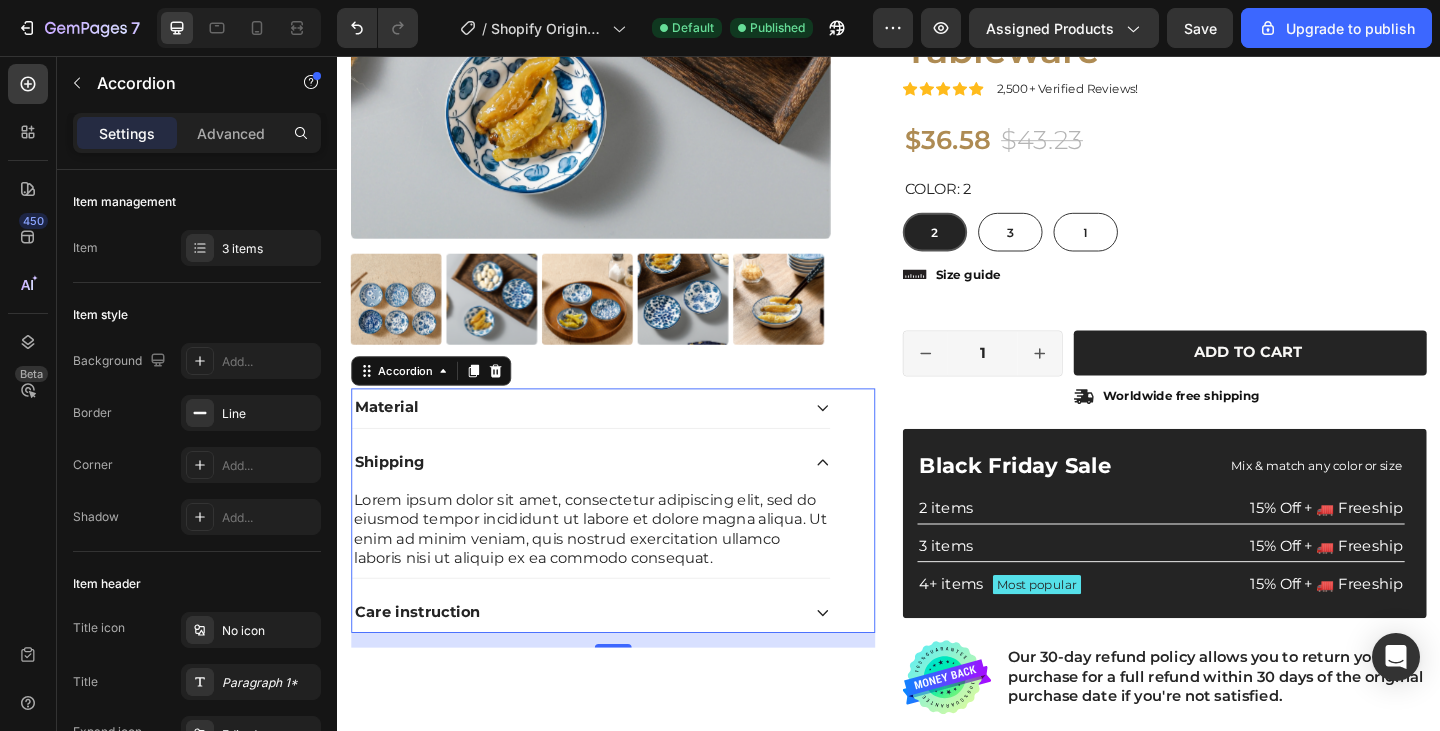 scroll, scrollTop: 443, scrollLeft: 0, axis: vertical 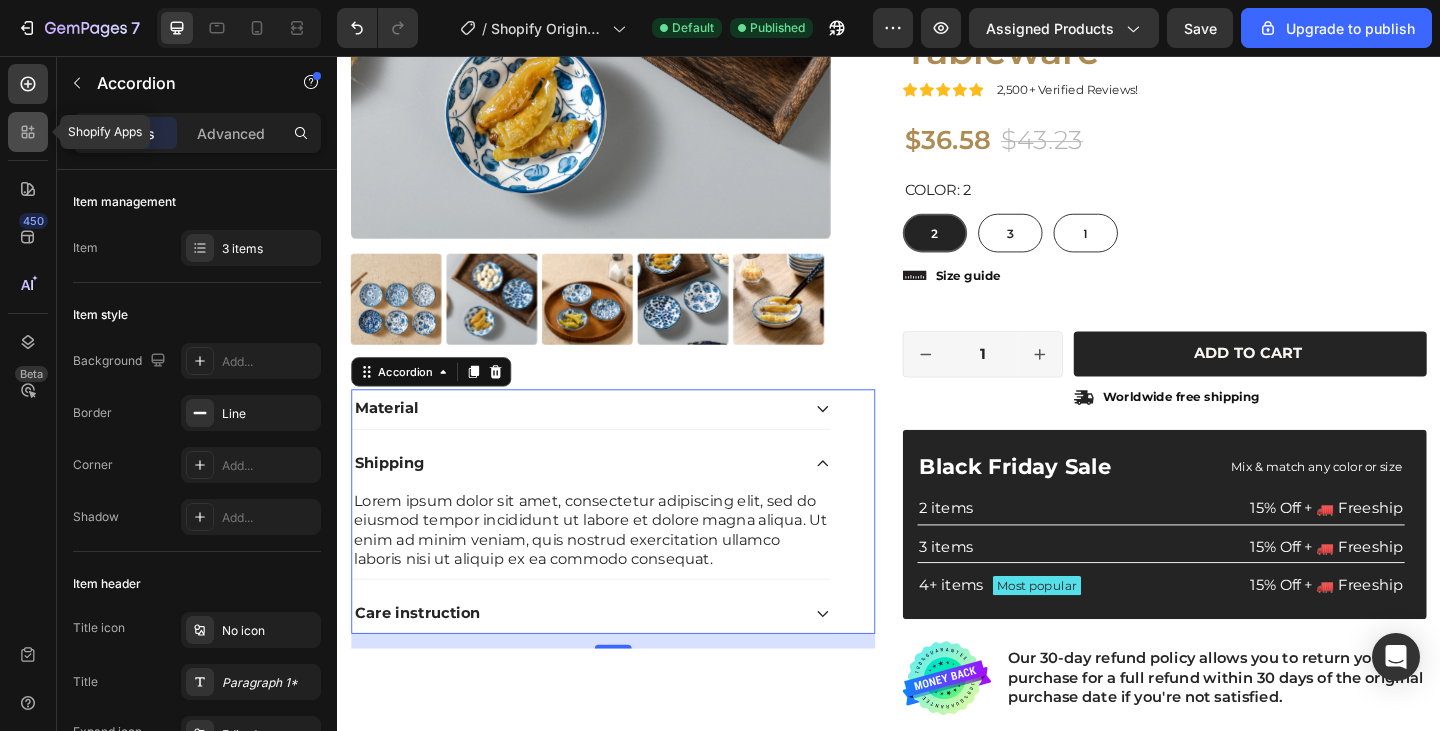 click 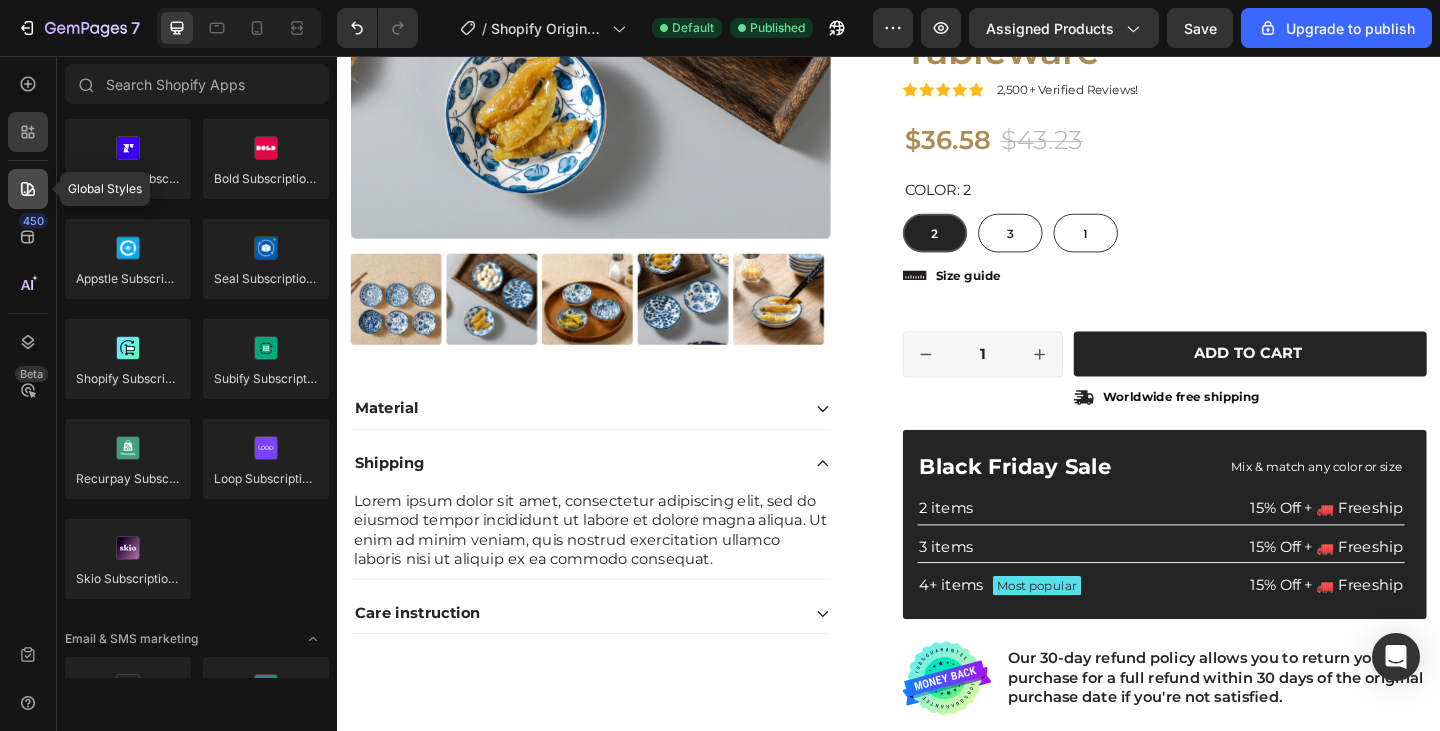 click 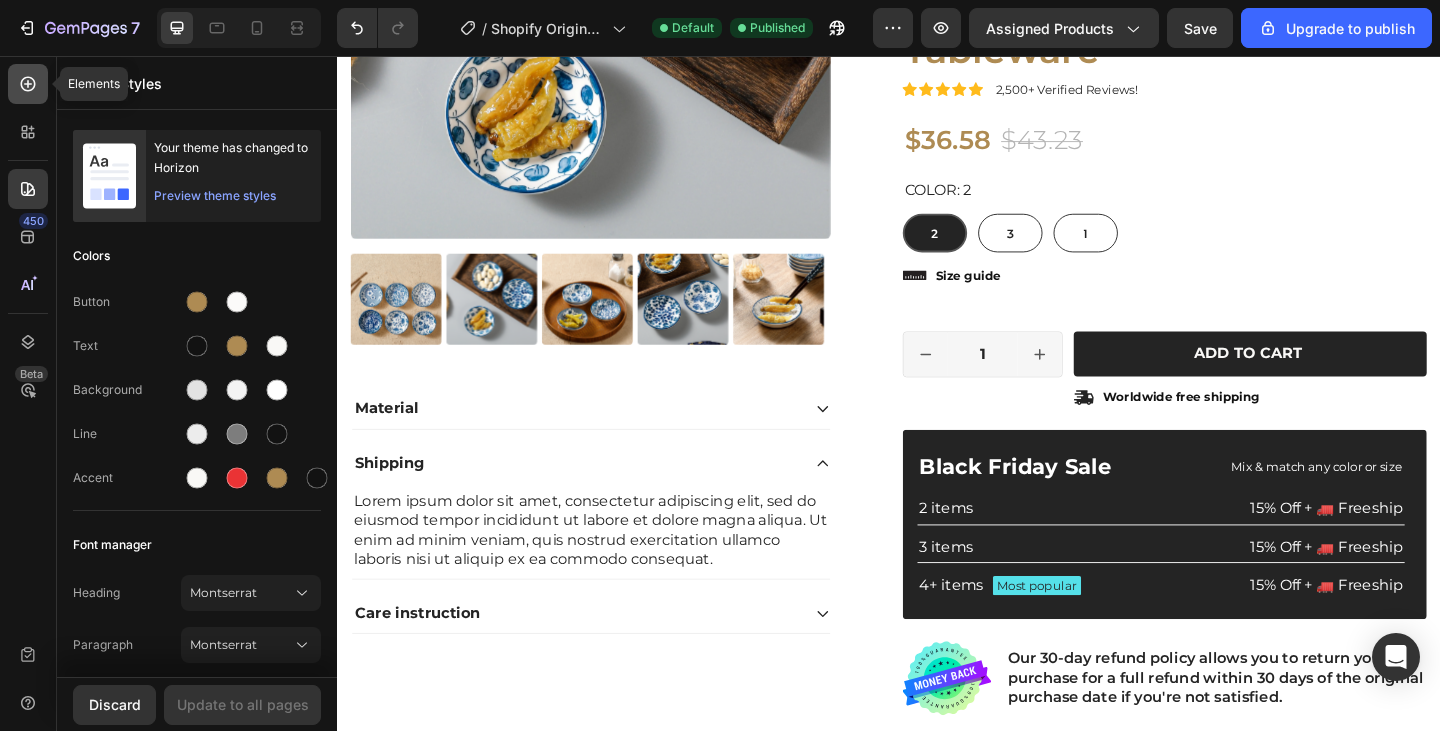 click 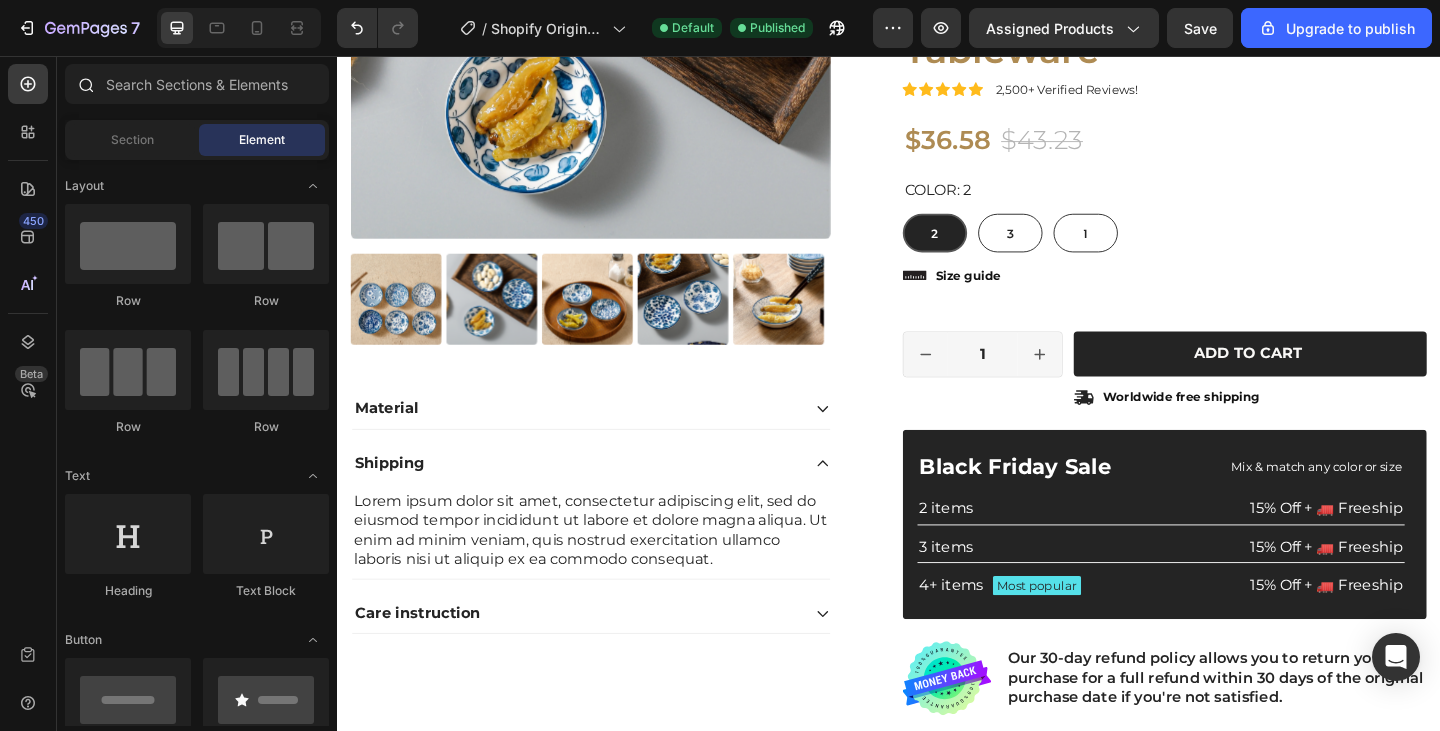 scroll, scrollTop: 2789, scrollLeft: 0, axis: vertical 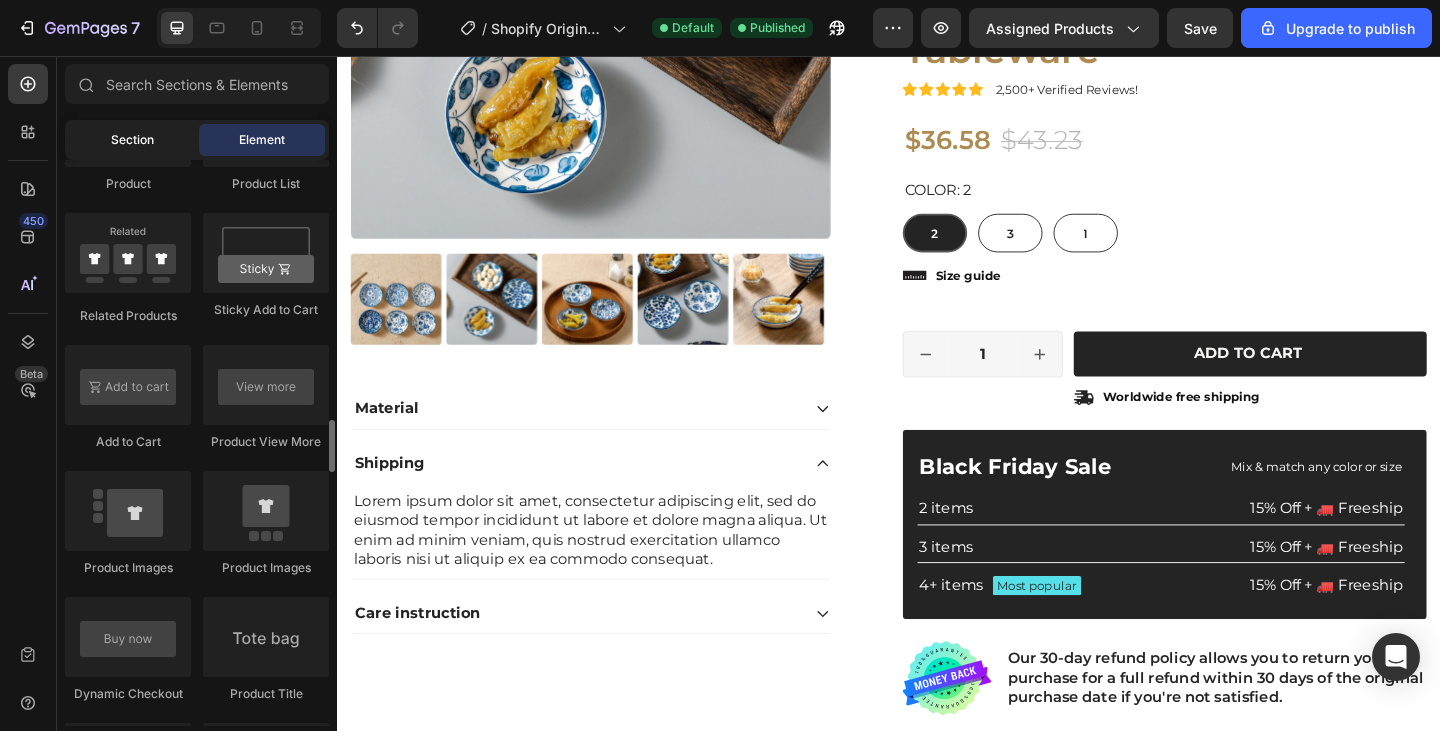 click on "Section" 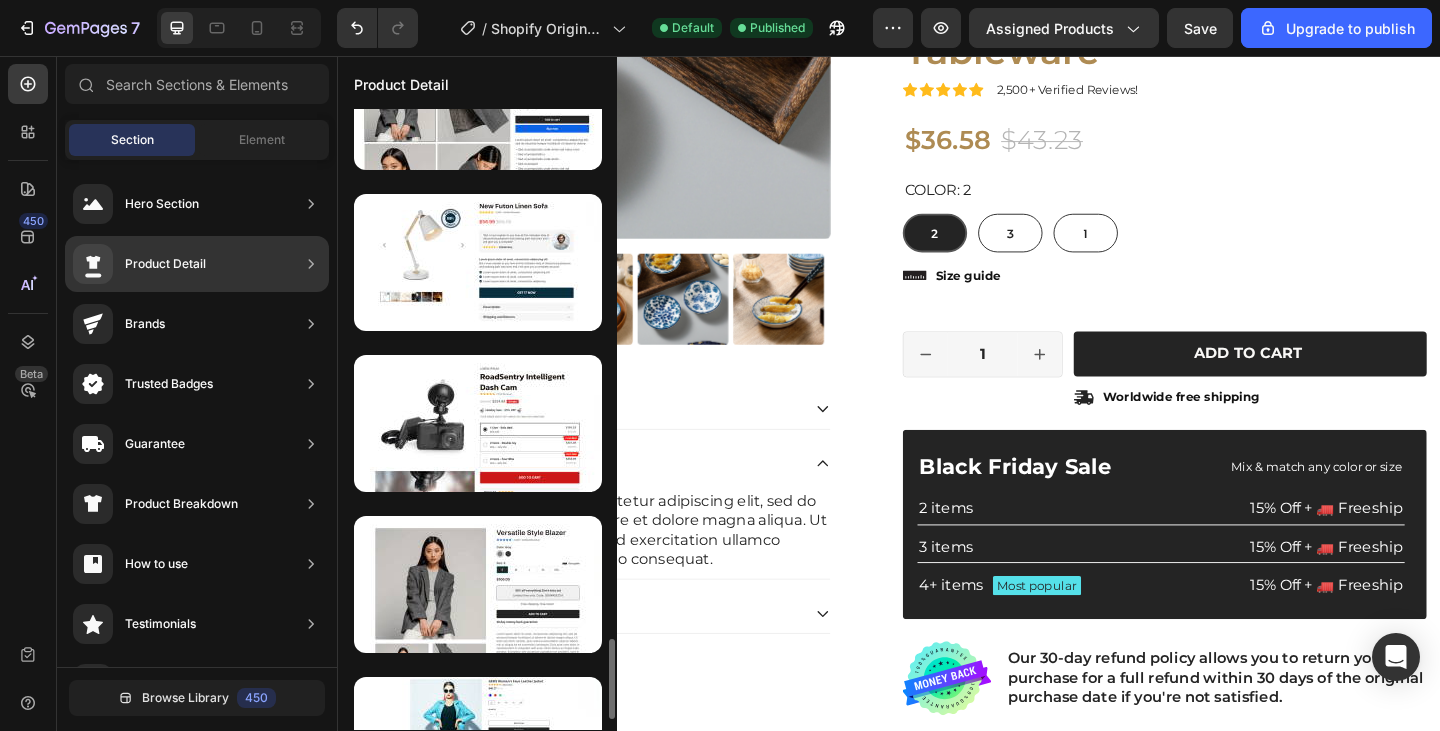 scroll, scrollTop: 4108, scrollLeft: 0, axis: vertical 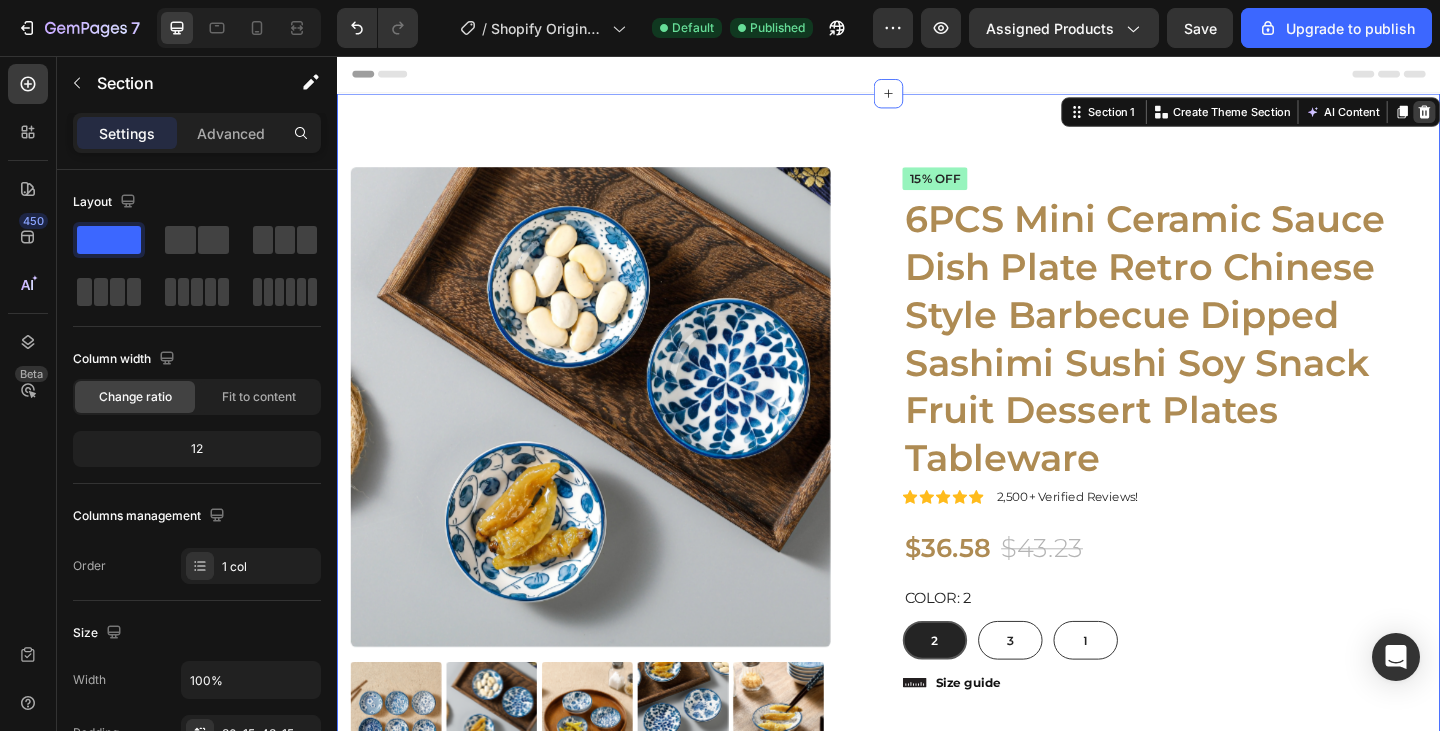 click 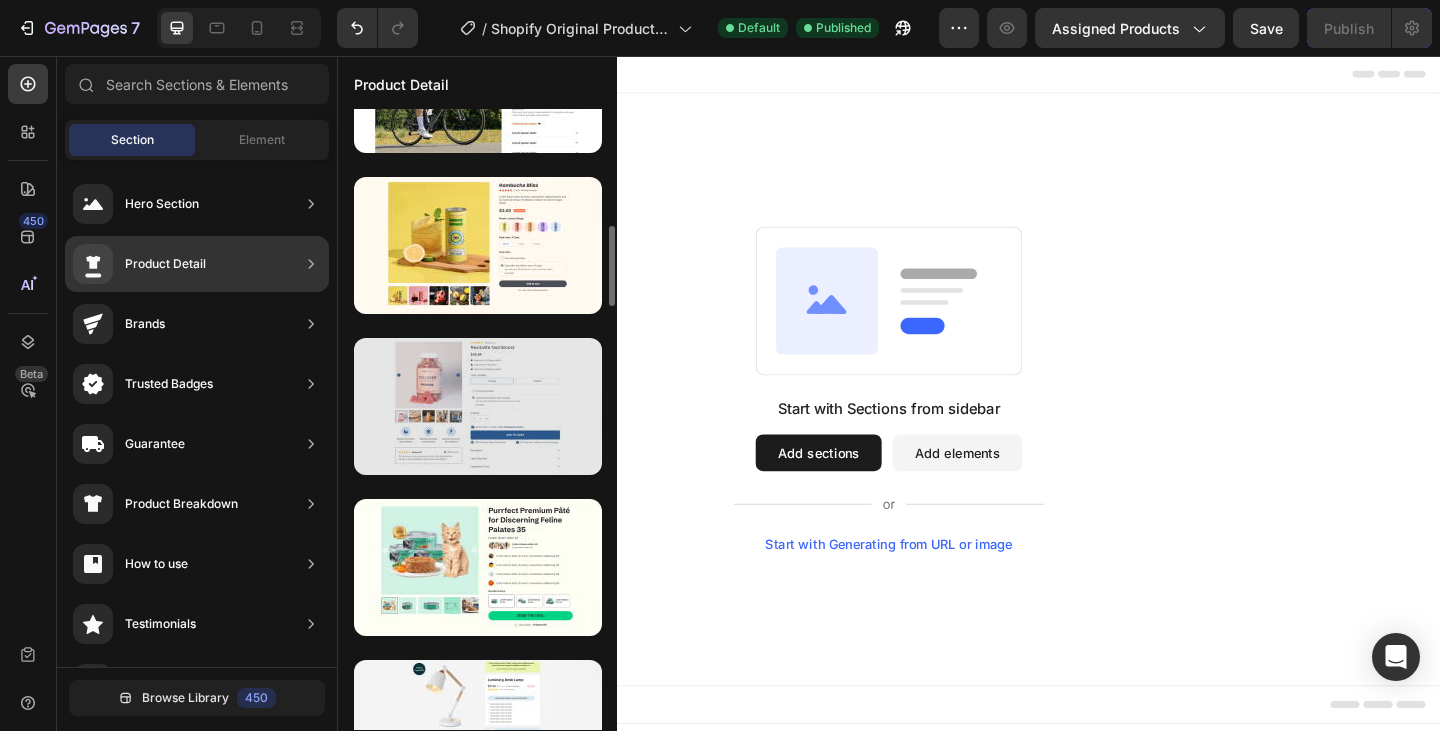 scroll, scrollTop: 905, scrollLeft: 0, axis: vertical 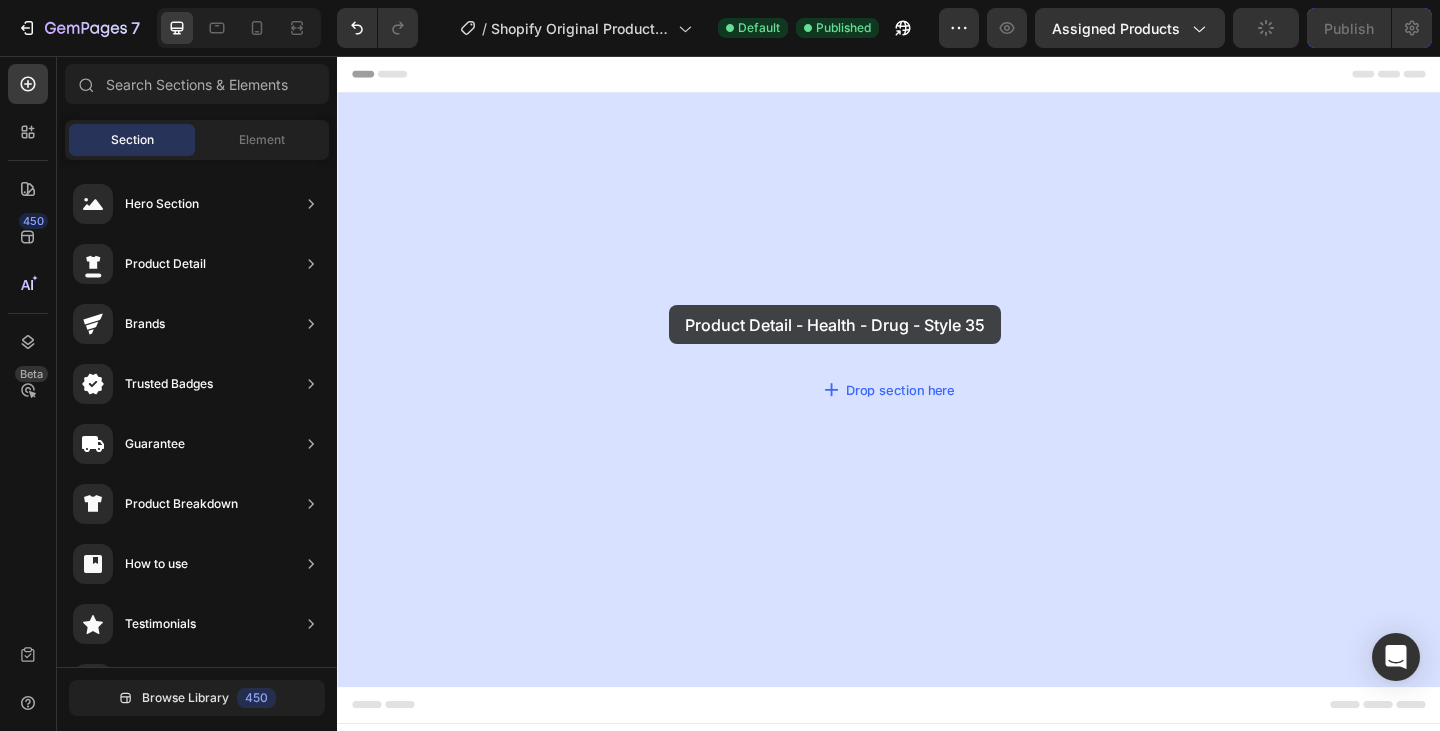 drag, startPoint x: 777, startPoint y: 421, endPoint x: 698, endPoint y: 327, distance: 122.78844 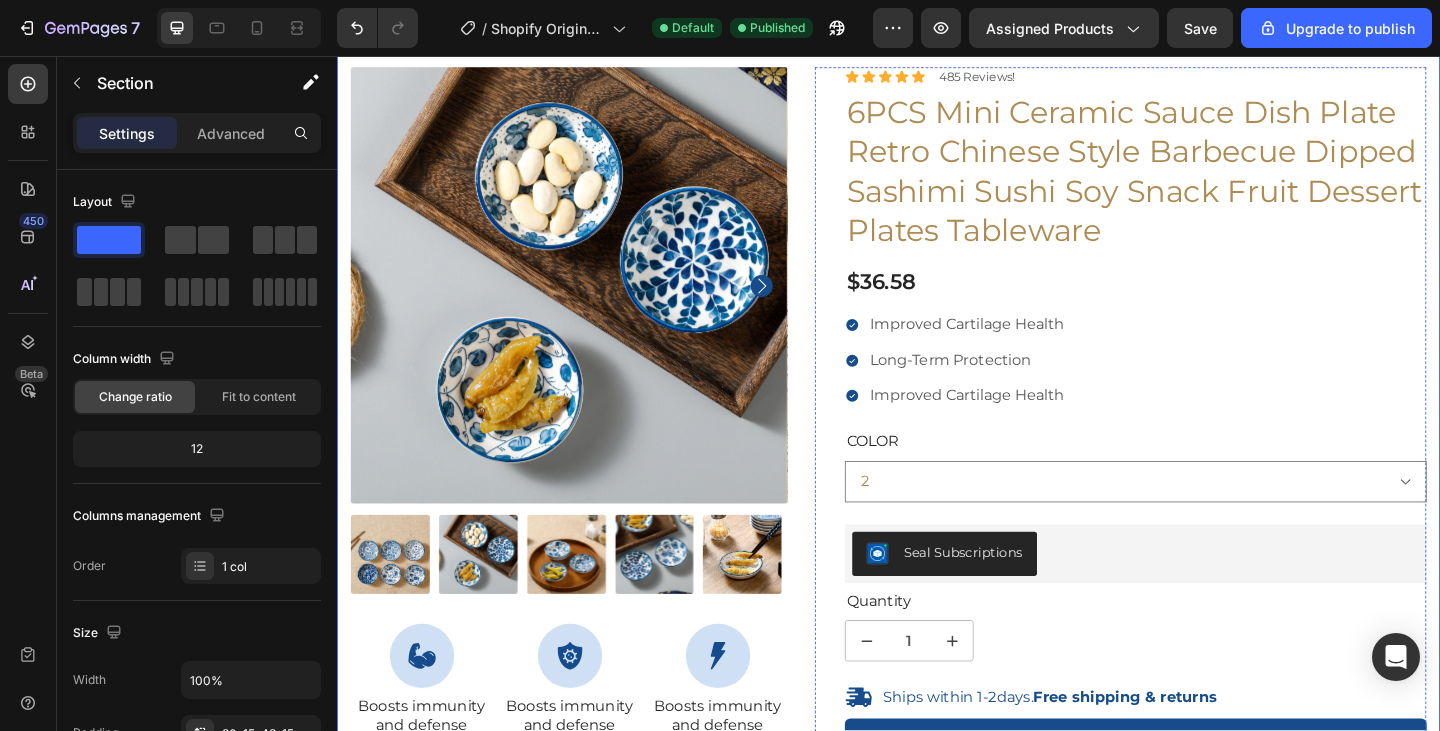 scroll, scrollTop: 107, scrollLeft: 0, axis: vertical 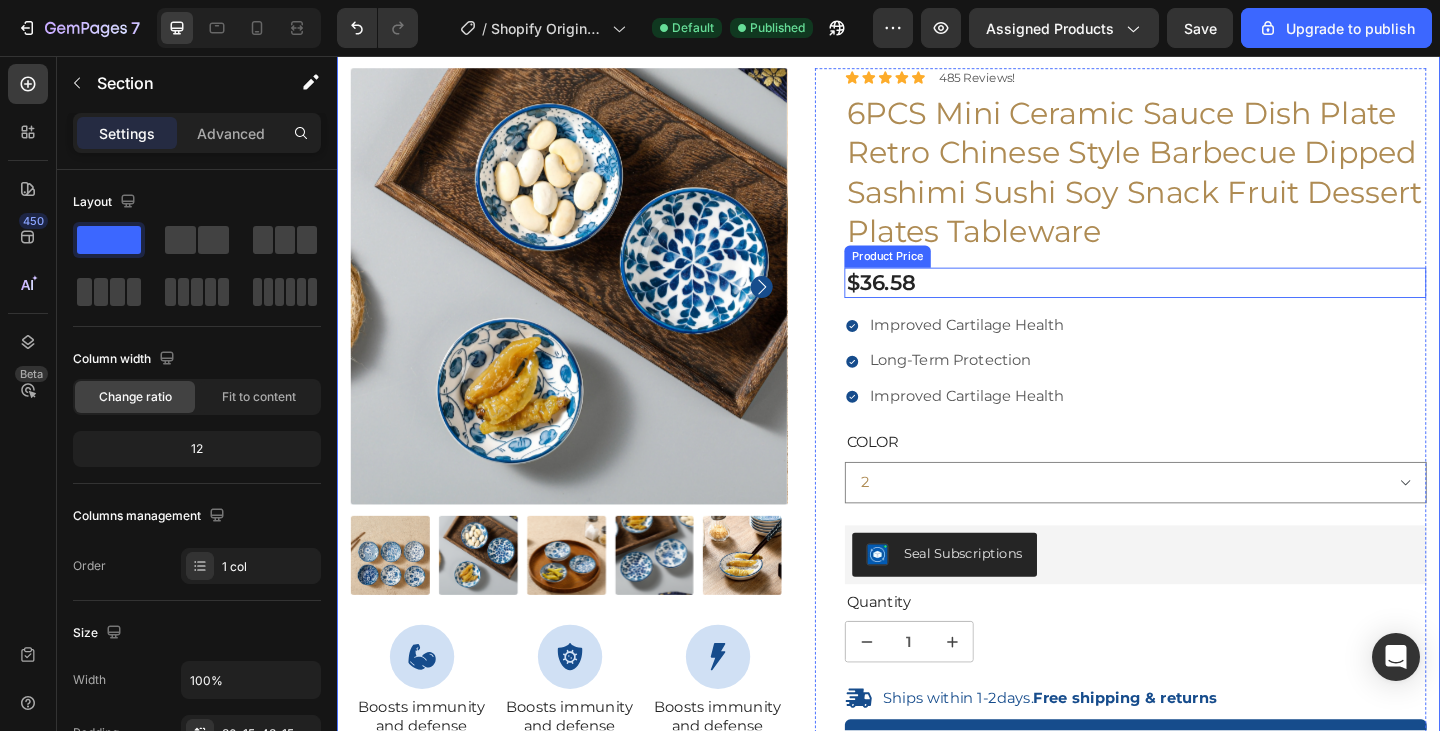 click on "$36.58" at bounding box center (1205, 304) 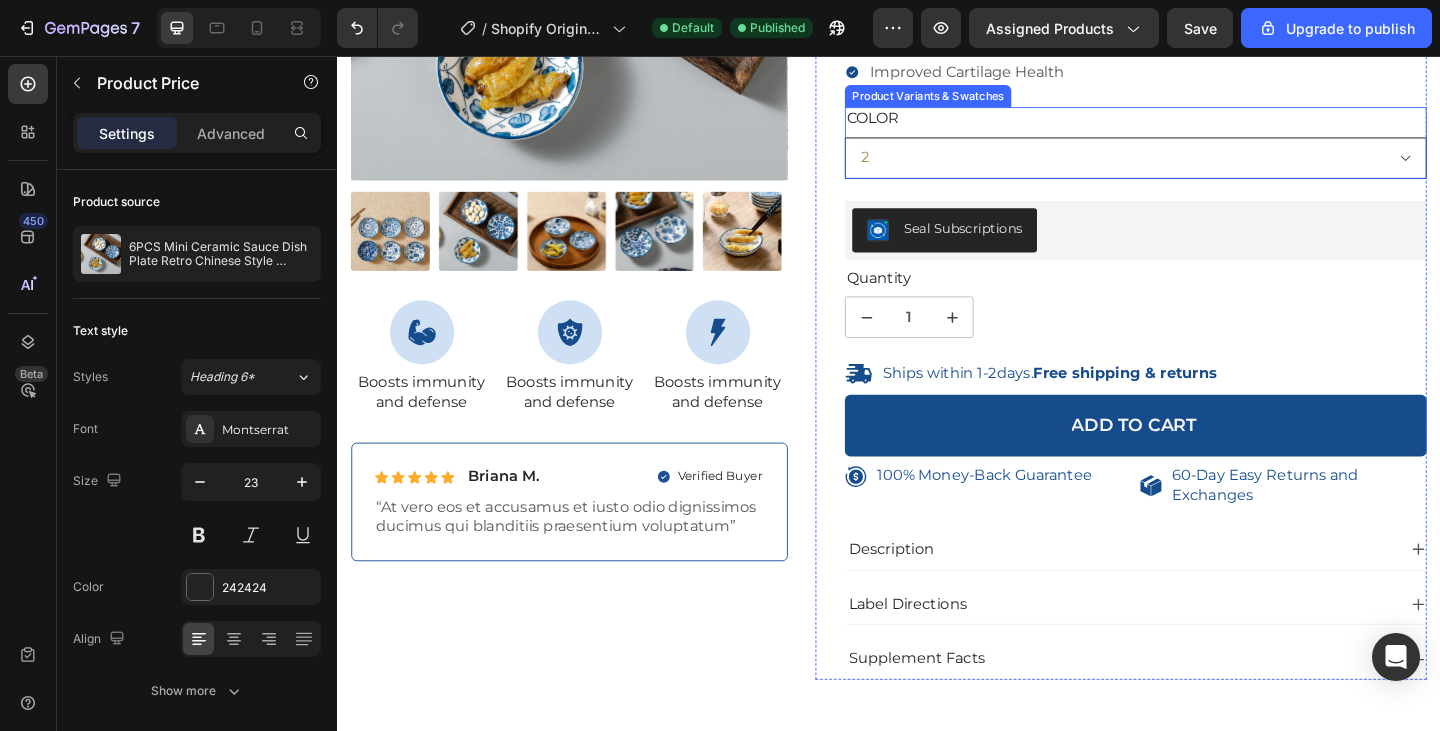 scroll, scrollTop: 462, scrollLeft: 0, axis: vertical 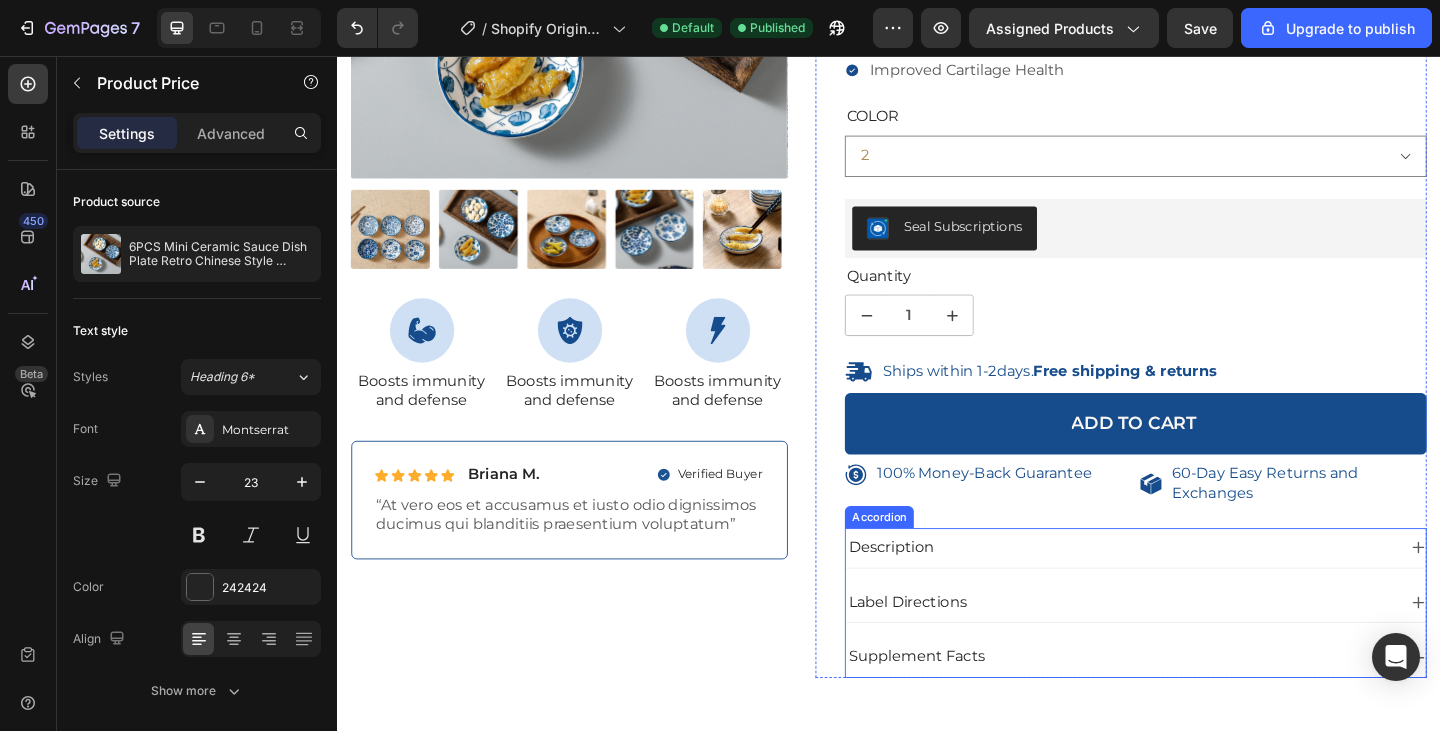 click on "Description" at bounding box center [1189, 591] 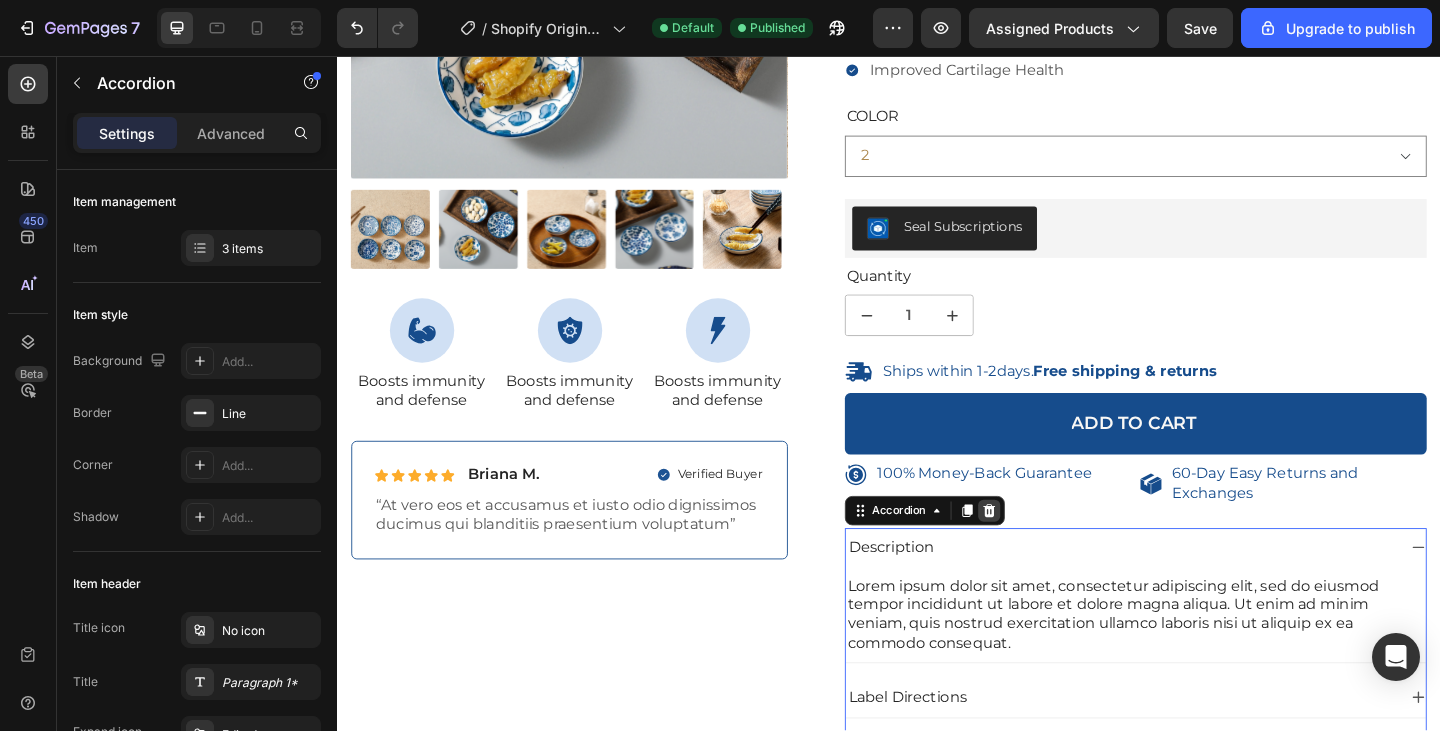 click 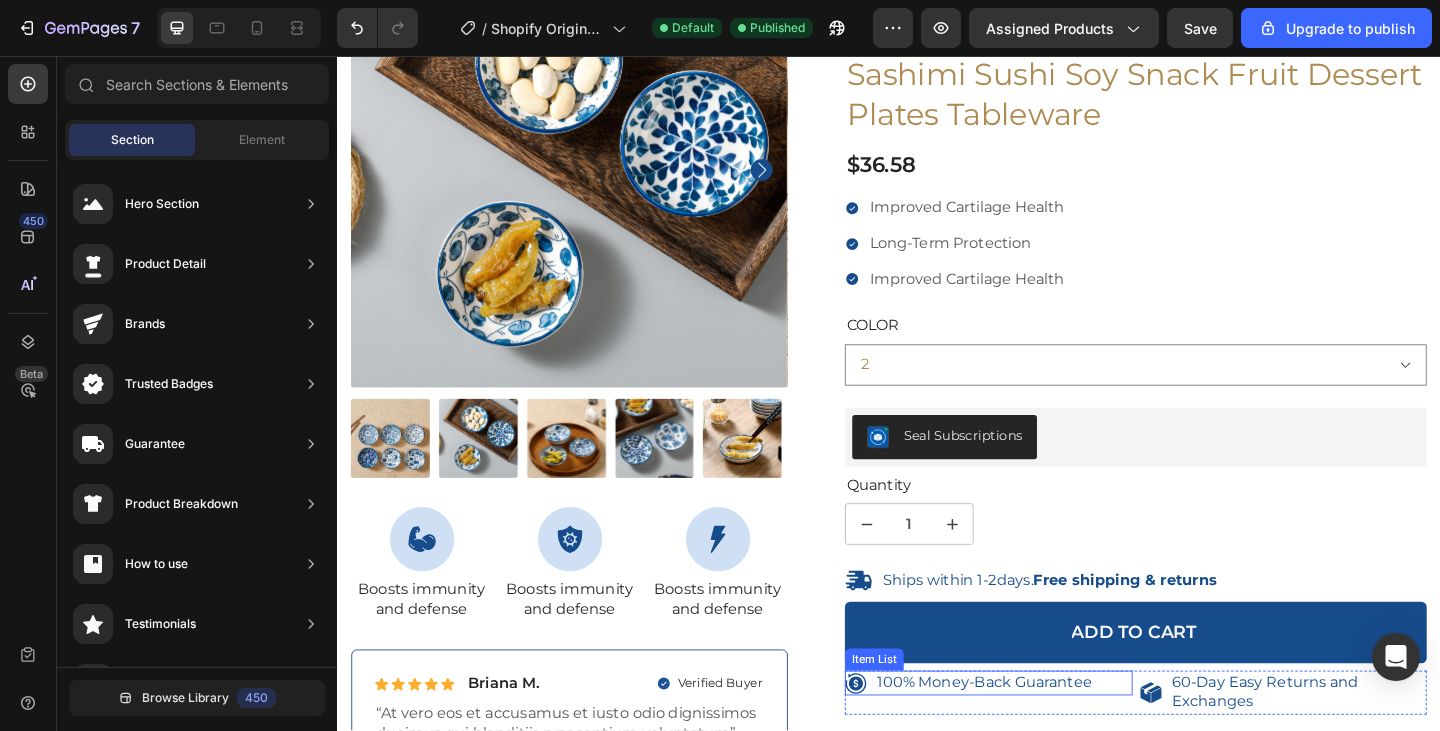 scroll, scrollTop: 116, scrollLeft: 0, axis: vertical 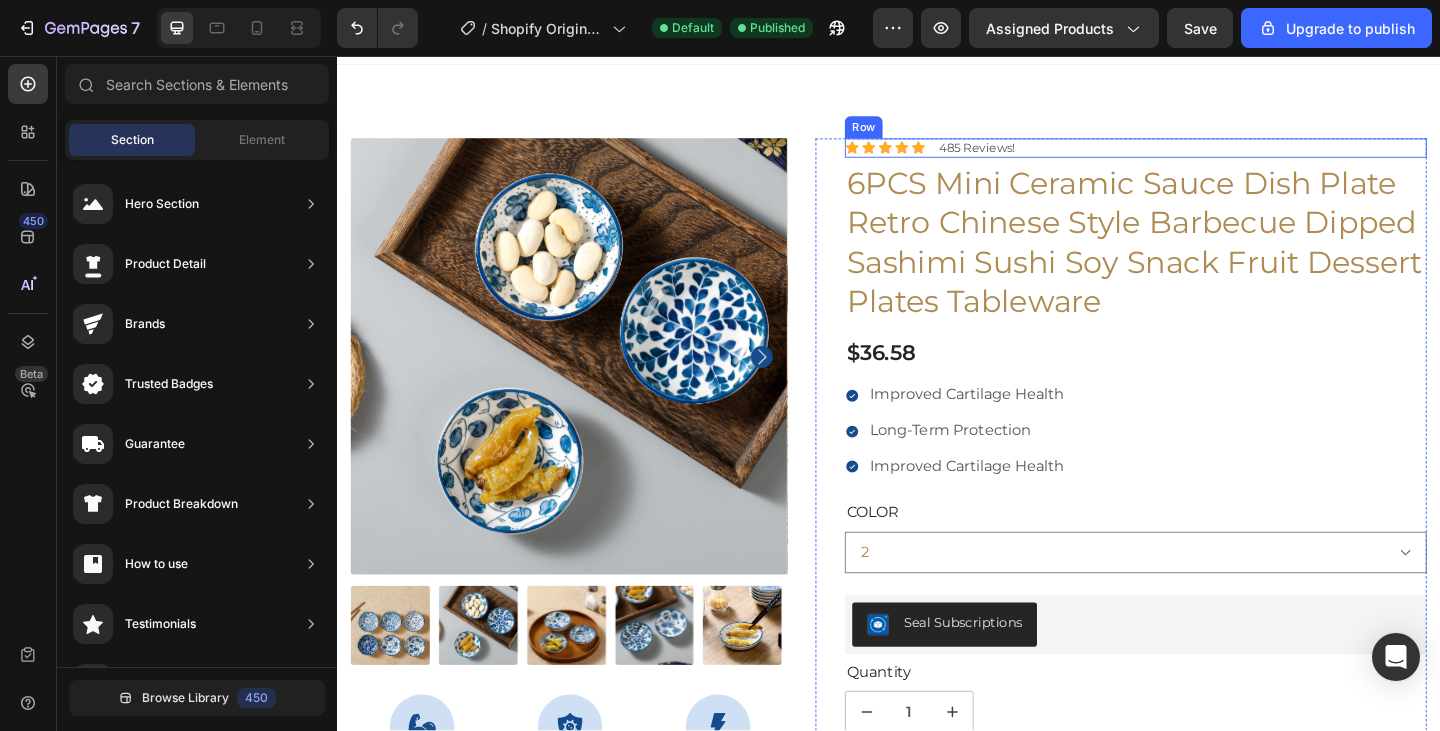 click on "Icon Icon Icon Icon Icon Icon List 485 Reviews! Text Block Row" at bounding box center (1205, 156) 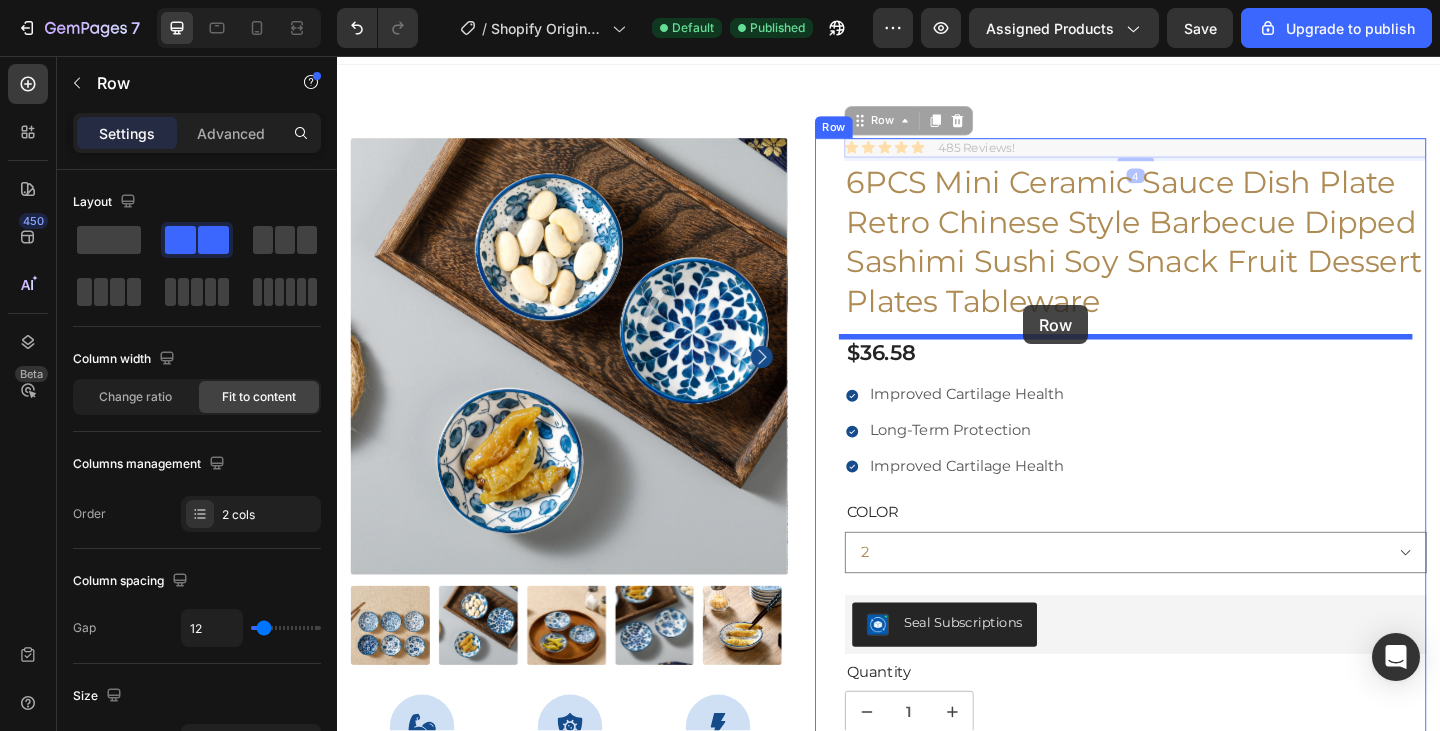 drag, startPoint x: 1101, startPoint y: 155, endPoint x: 1083, endPoint y: 327, distance: 172.9393 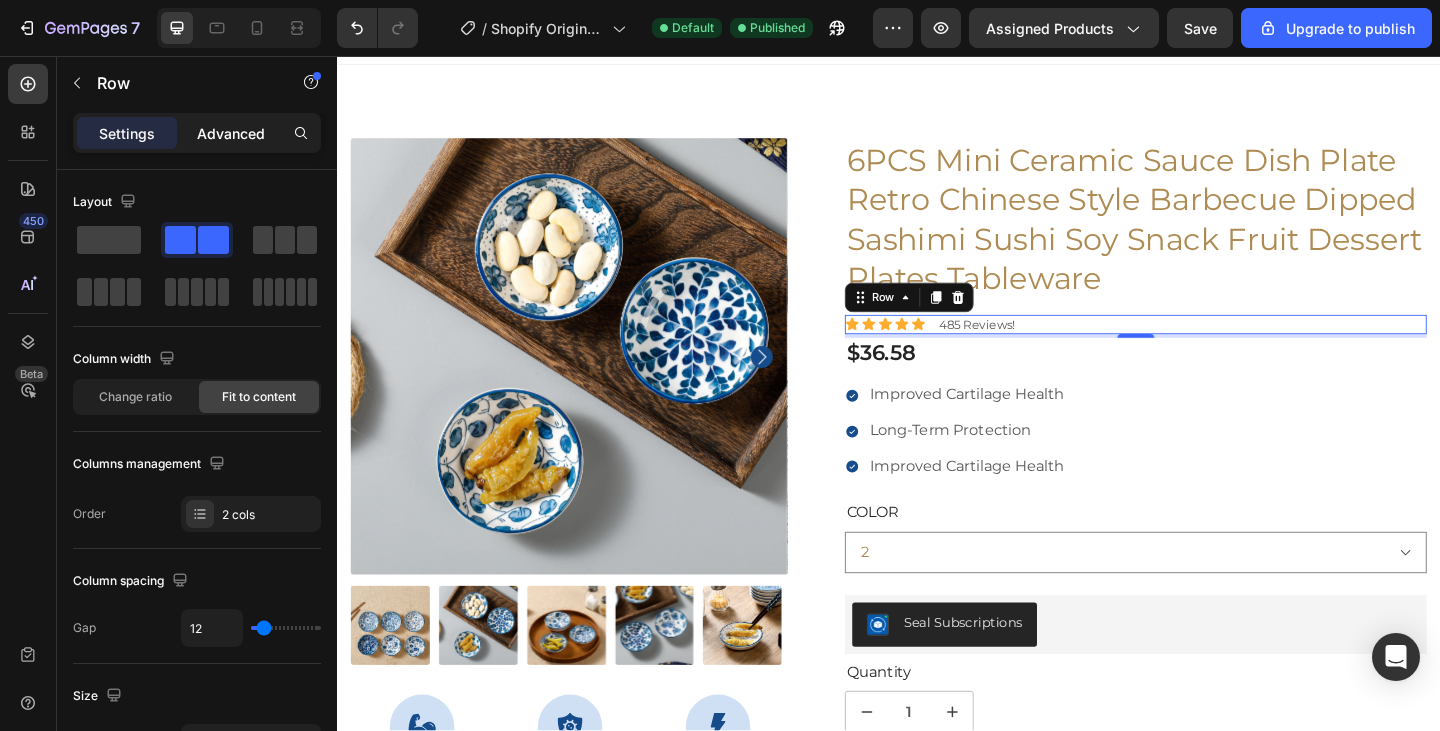 click on "Advanced" at bounding box center (231, 133) 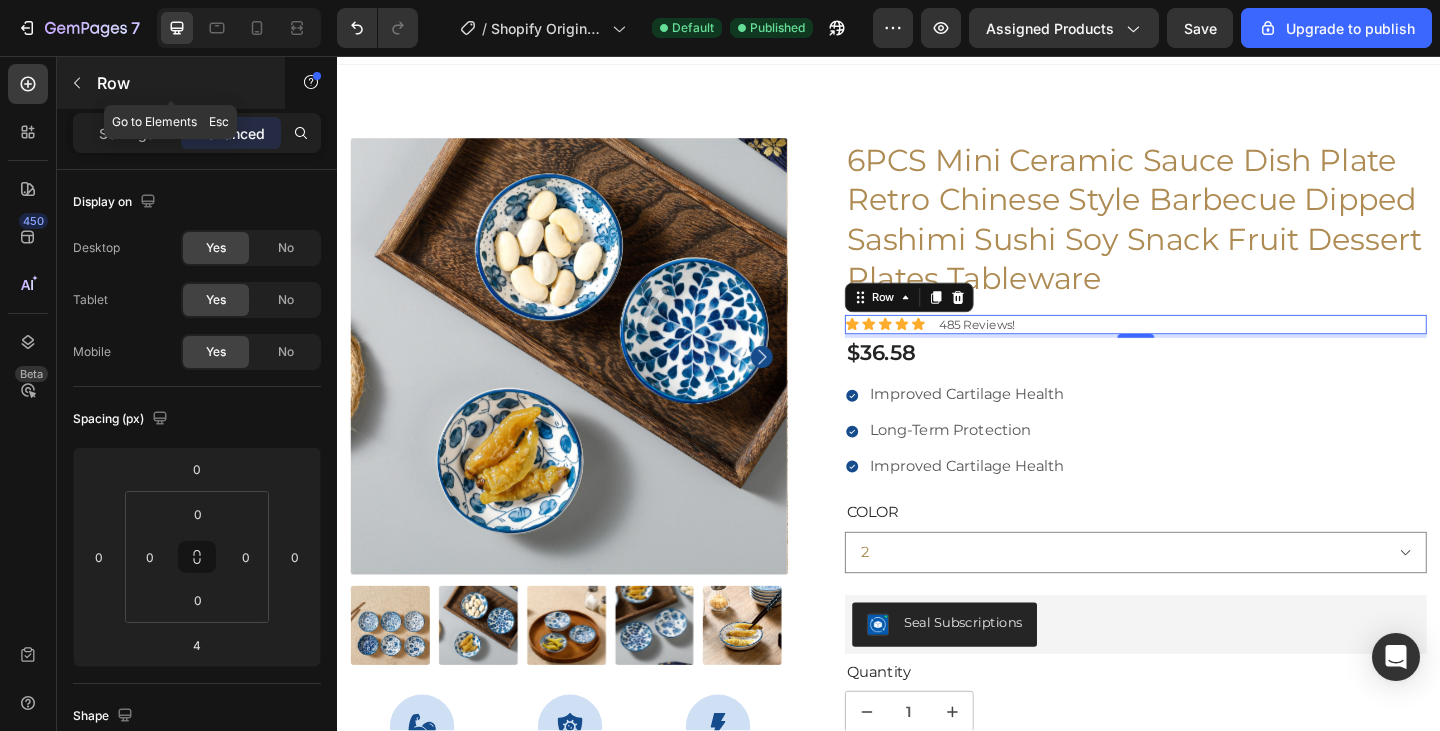 click 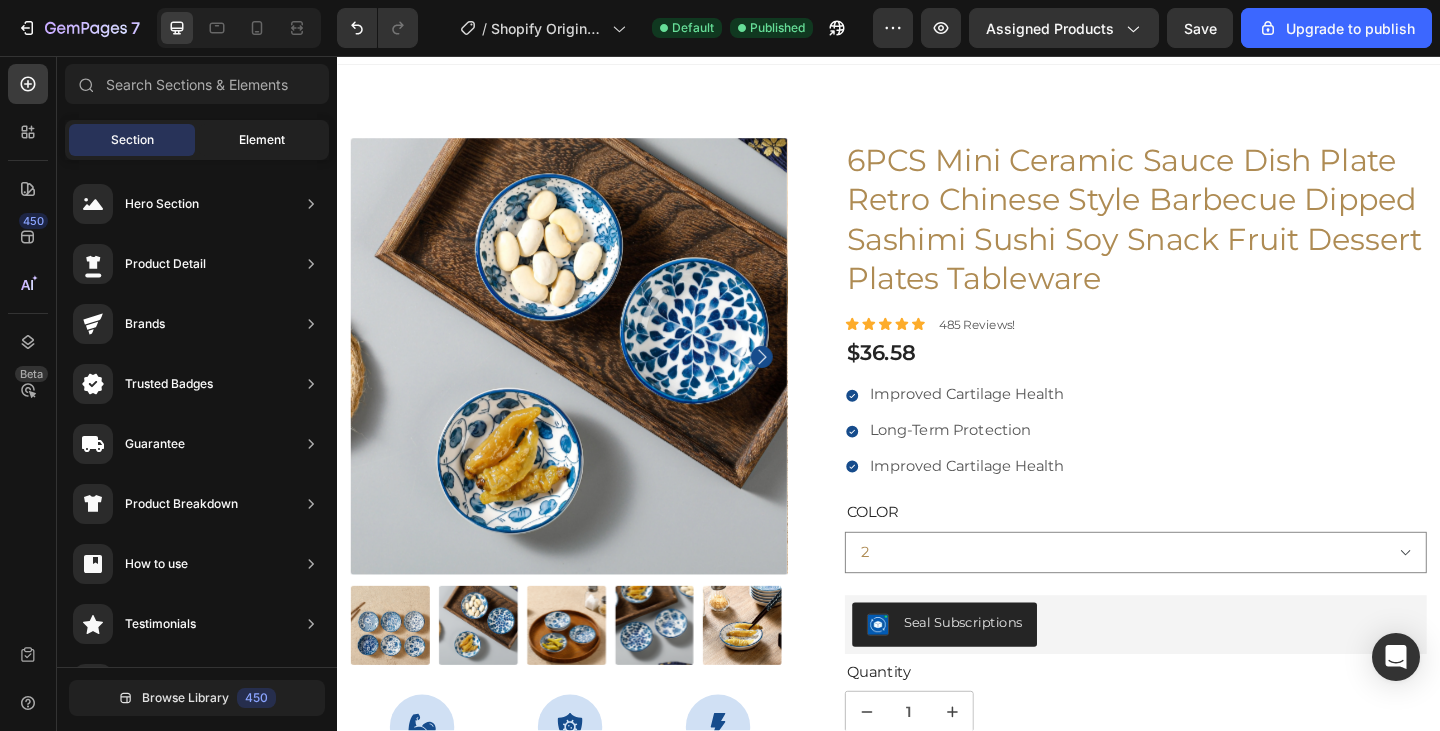 click on "Element" 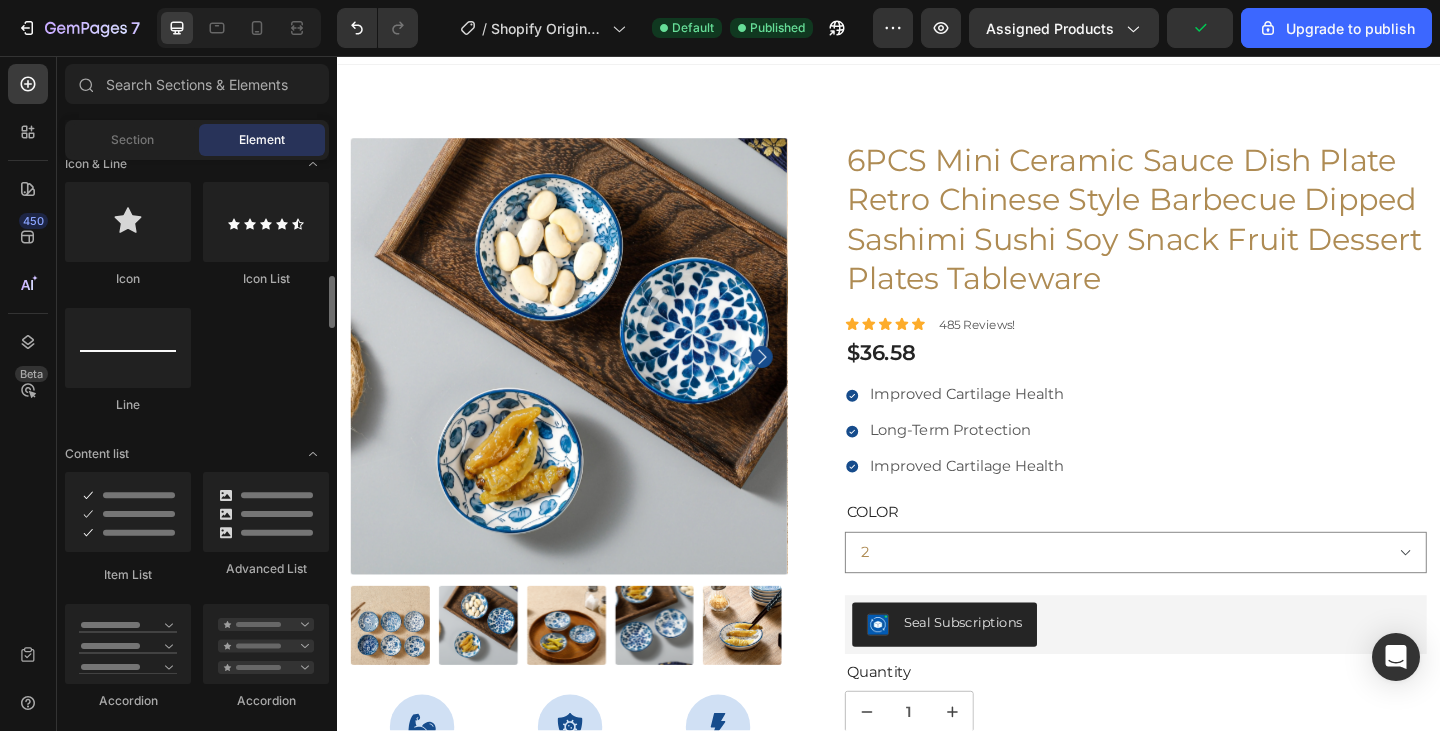 scroll, scrollTop: 1299, scrollLeft: 0, axis: vertical 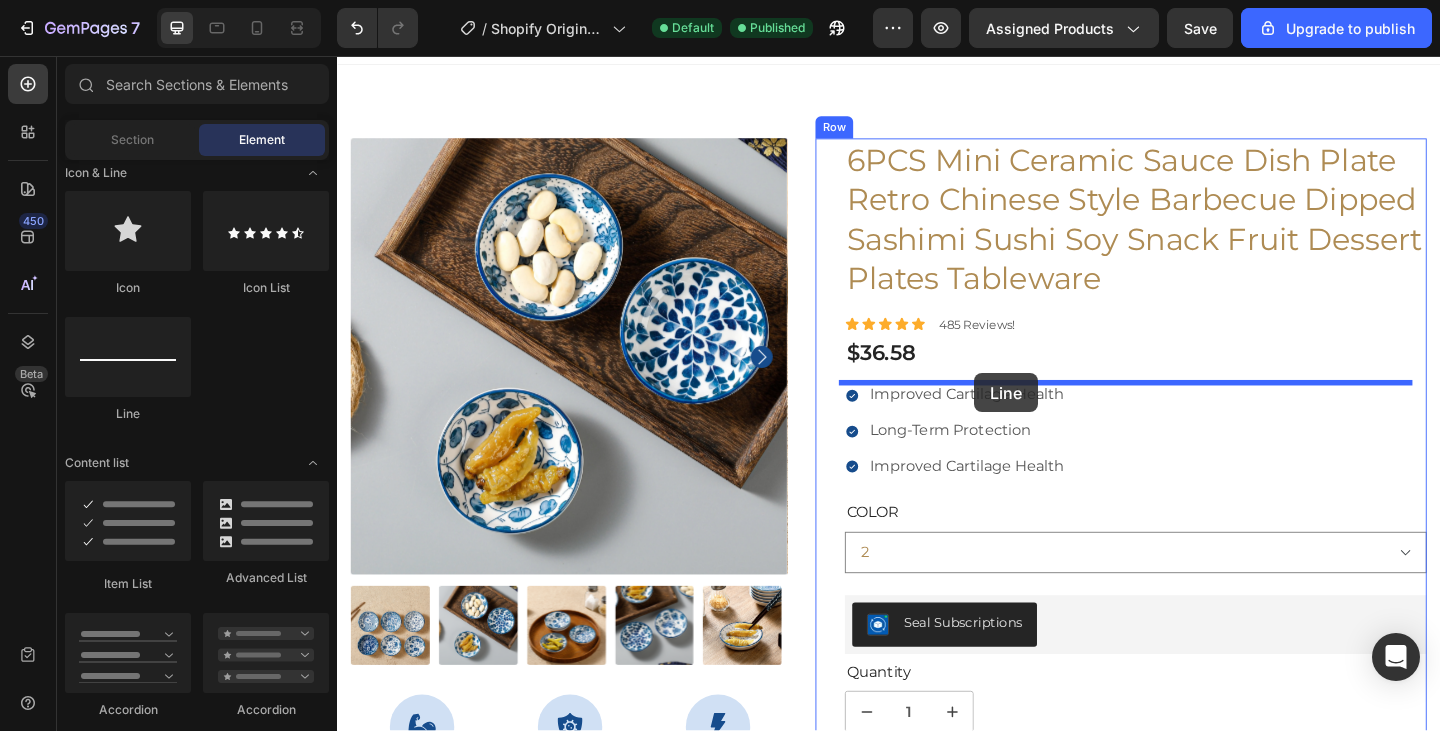 drag, startPoint x: 477, startPoint y: 412, endPoint x: 1030, endPoint y: 401, distance: 553.1094 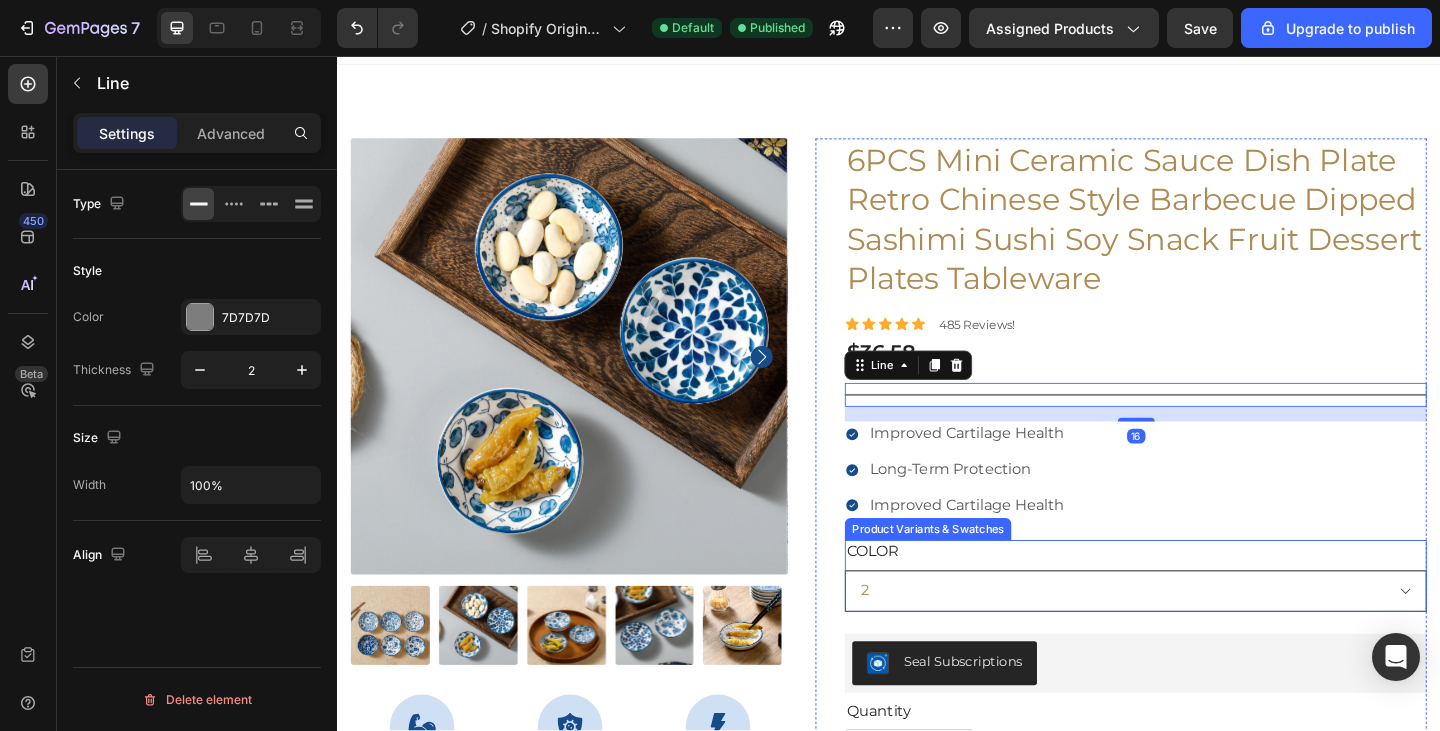 click on "2 3 1" at bounding box center (1205, 638) 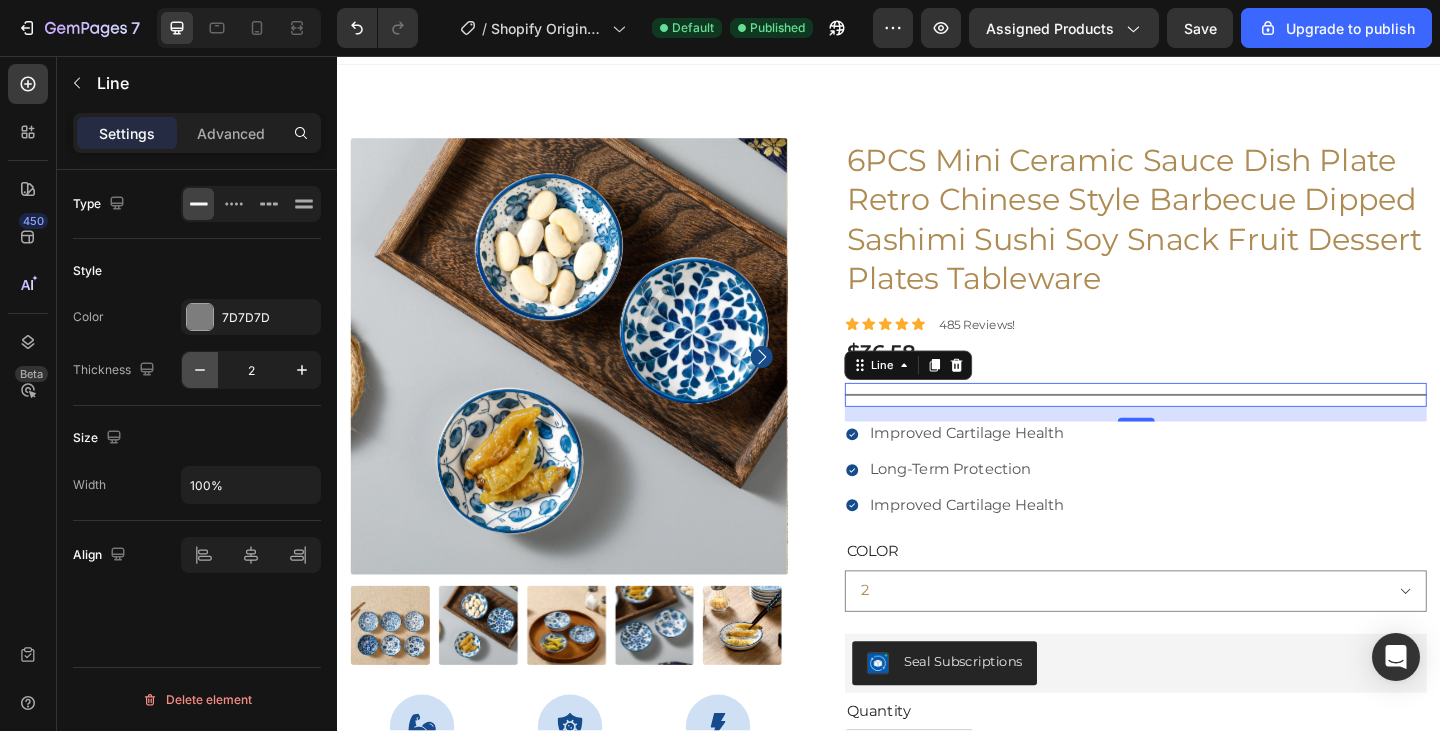 click 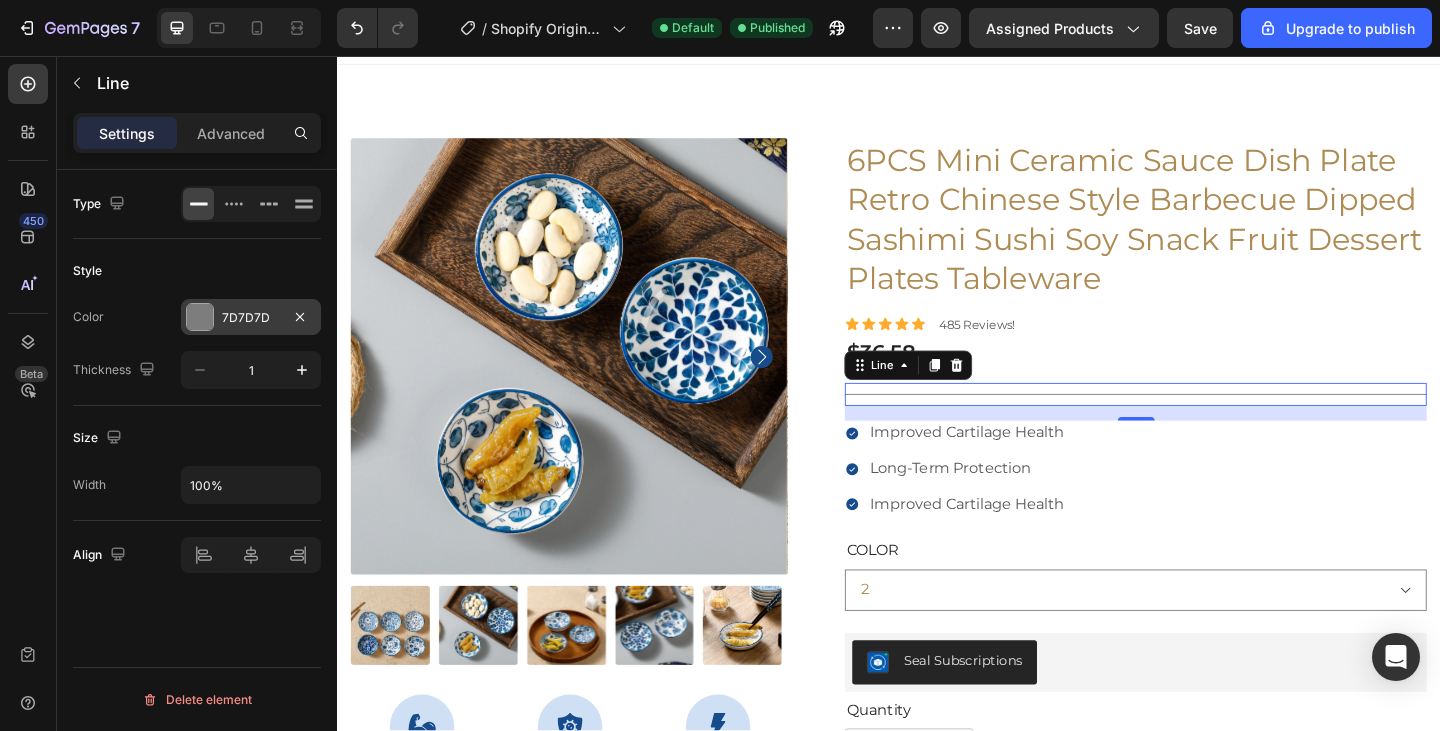 click at bounding box center (200, 317) 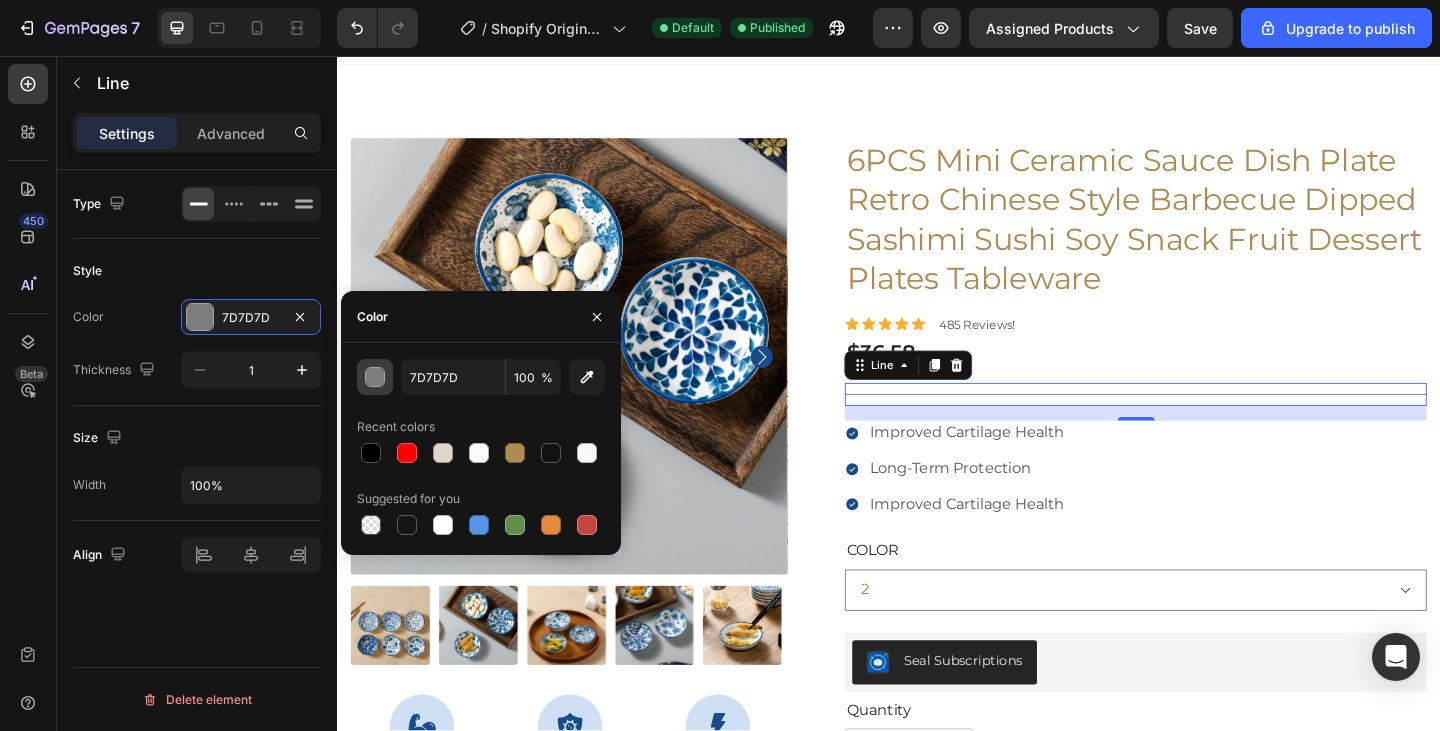 click at bounding box center (376, 378) 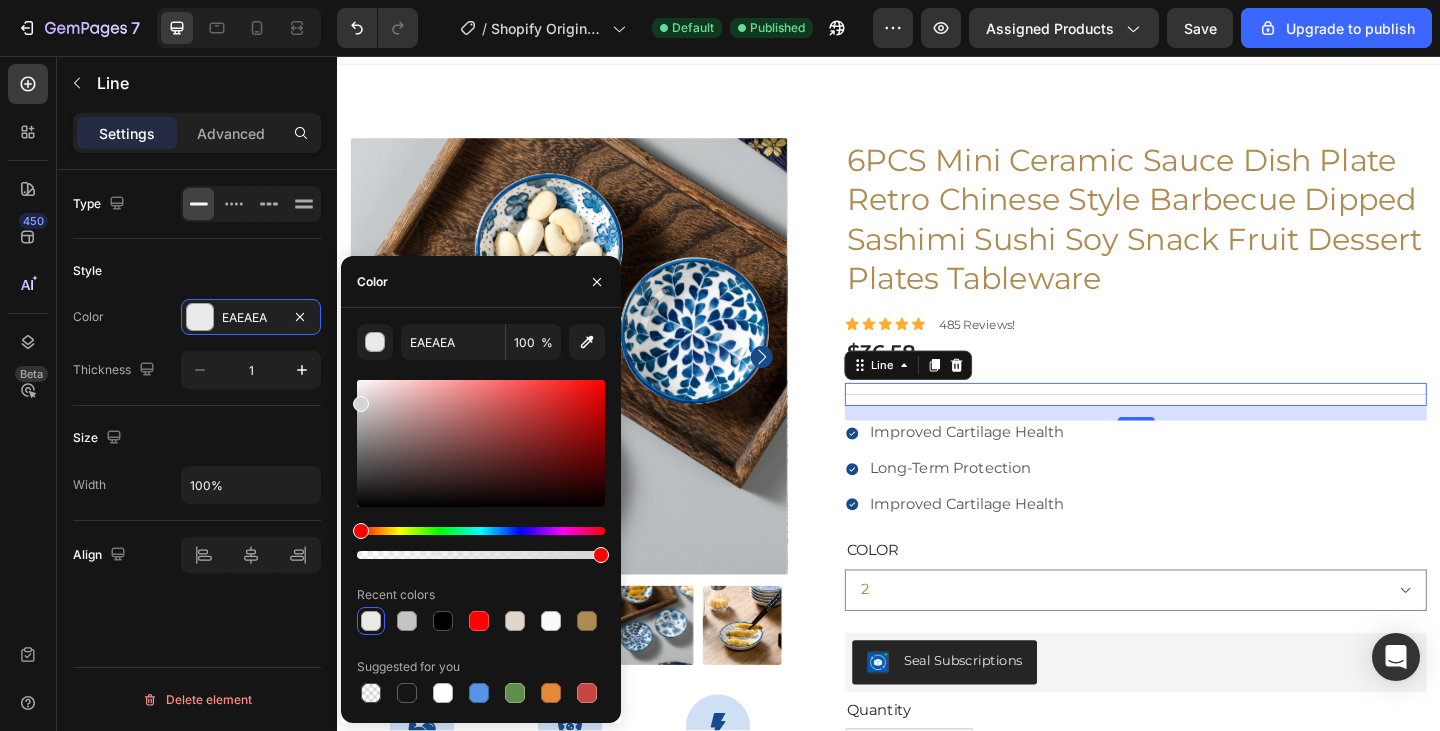 type on "D6D6D6" 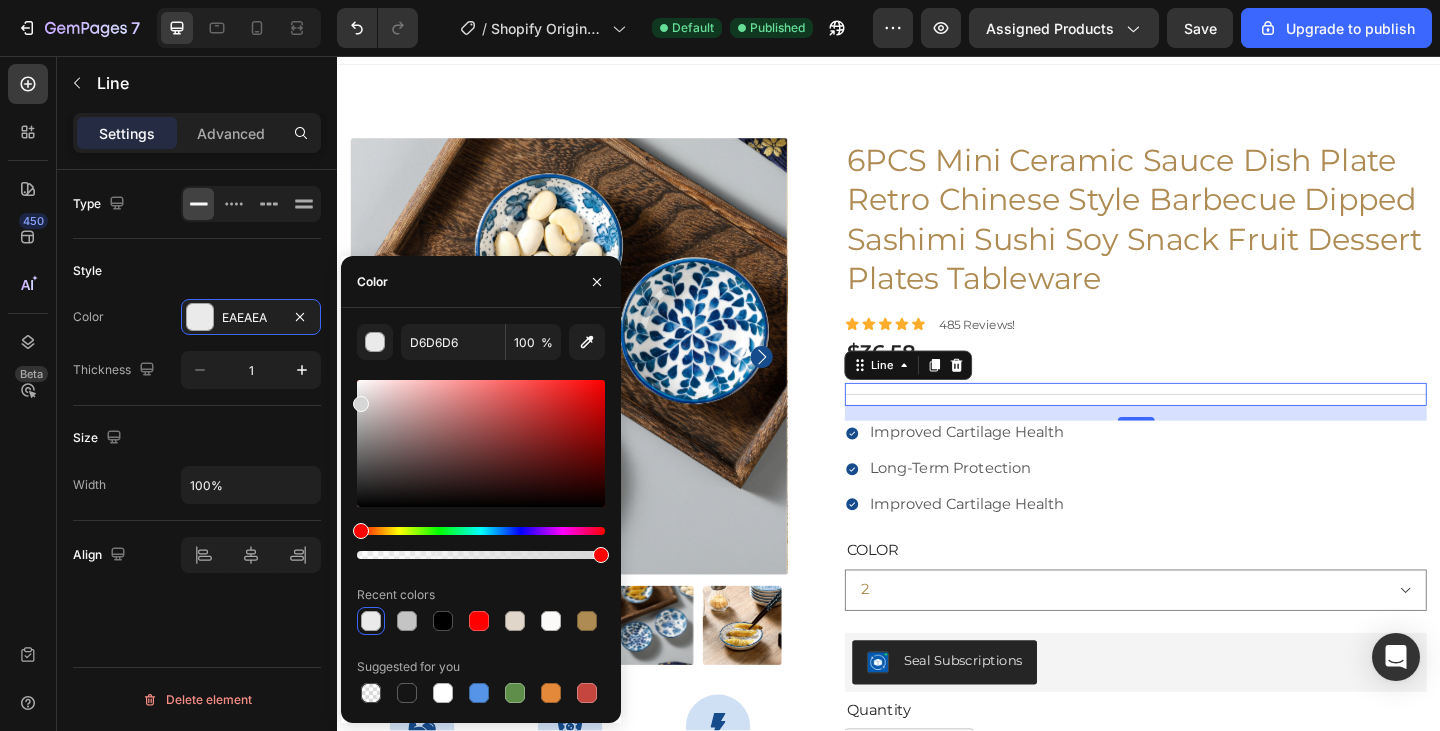 drag, startPoint x: 362, startPoint y: 439, endPoint x: 353, endPoint y: 400, distance: 40.024994 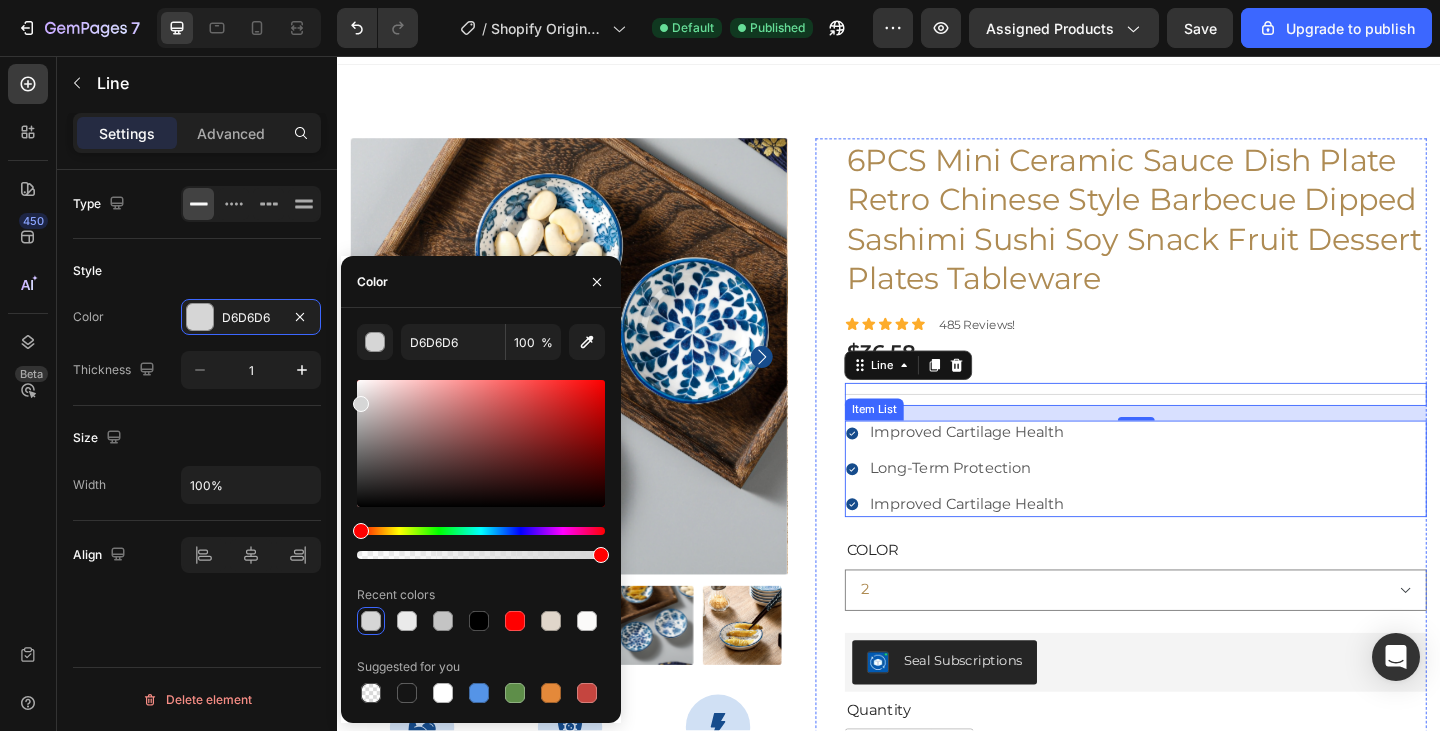 click on "Improved Cartilage Health" at bounding box center (1022, 544) 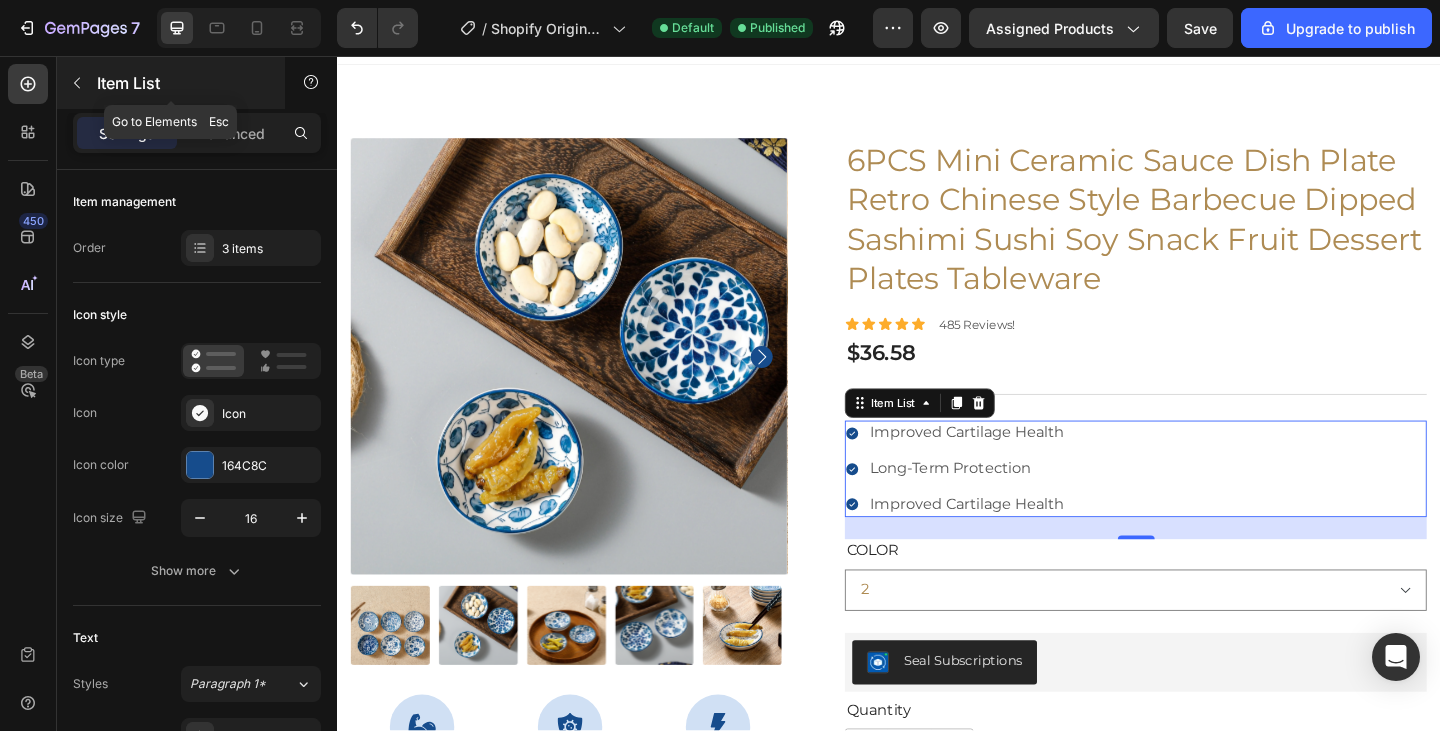 click on "Item List" at bounding box center [171, 83] 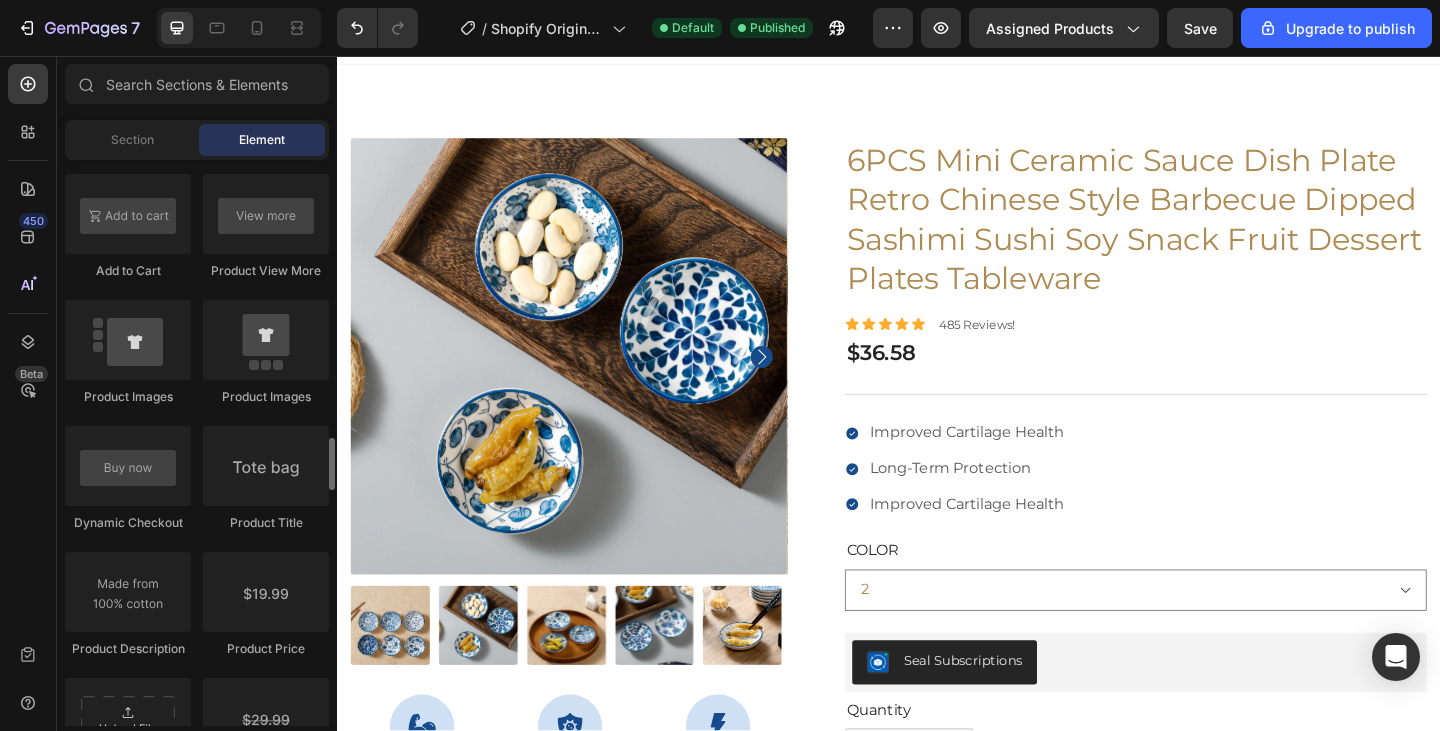 scroll, scrollTop: 2961, scrollLeft: 0, axis: vertical 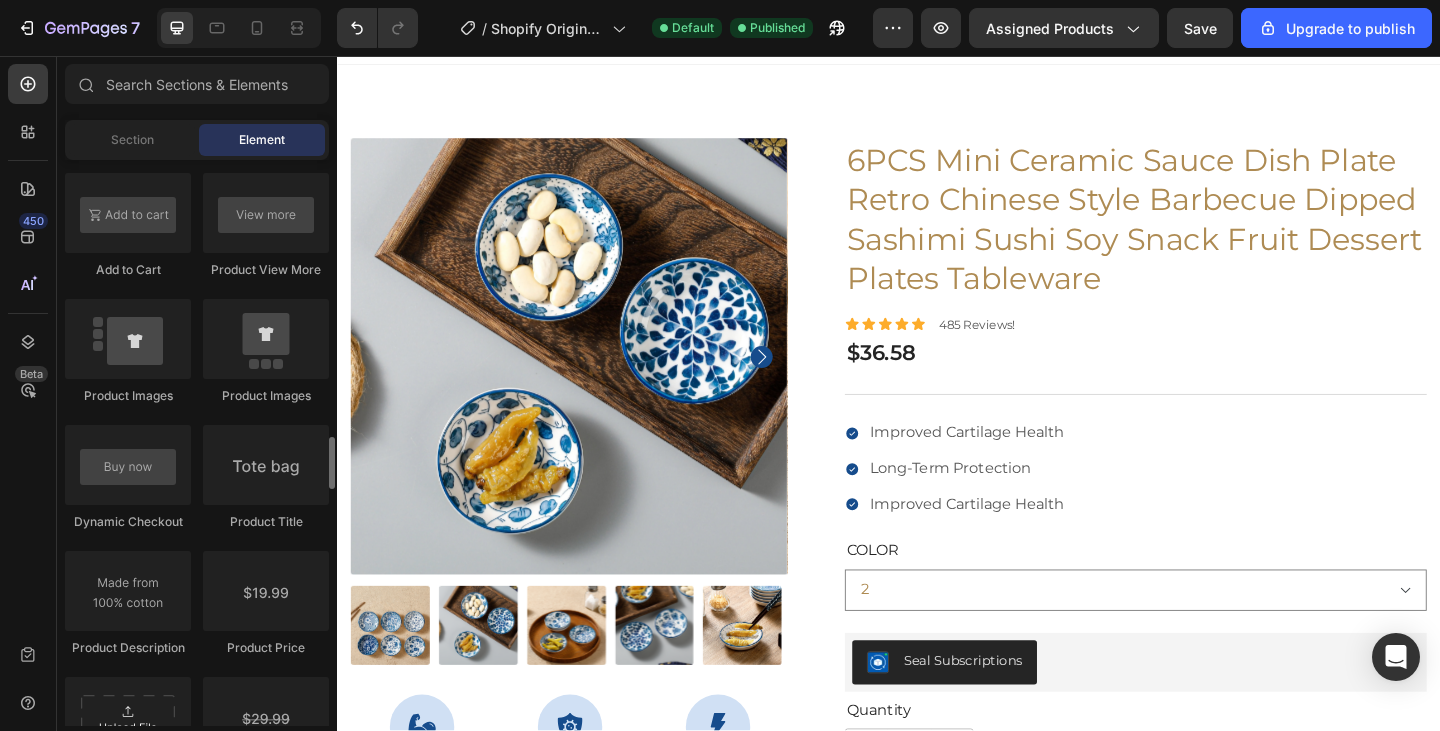 click at bounding box center (266, 591) 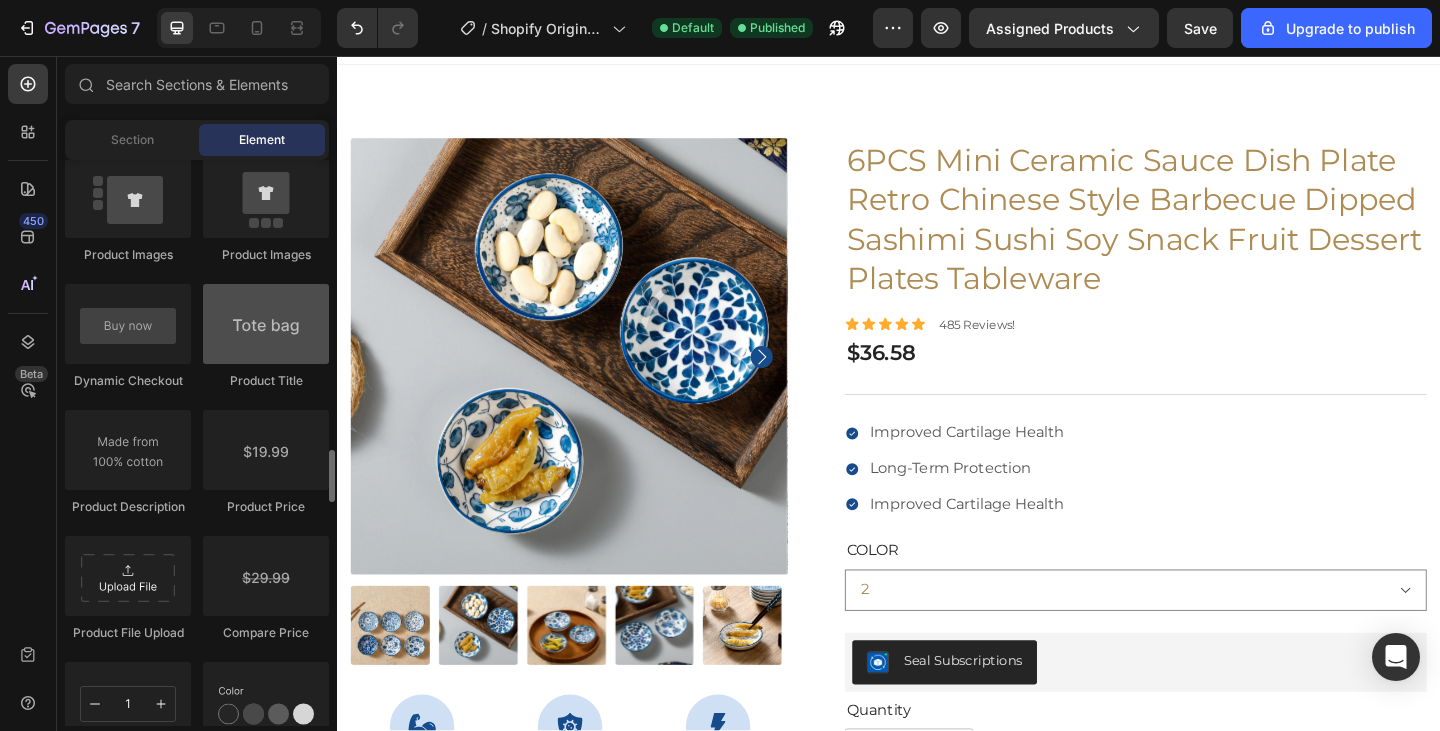 scroll, scrollTop: 3102, scrollLeft: 0, axis: vertical 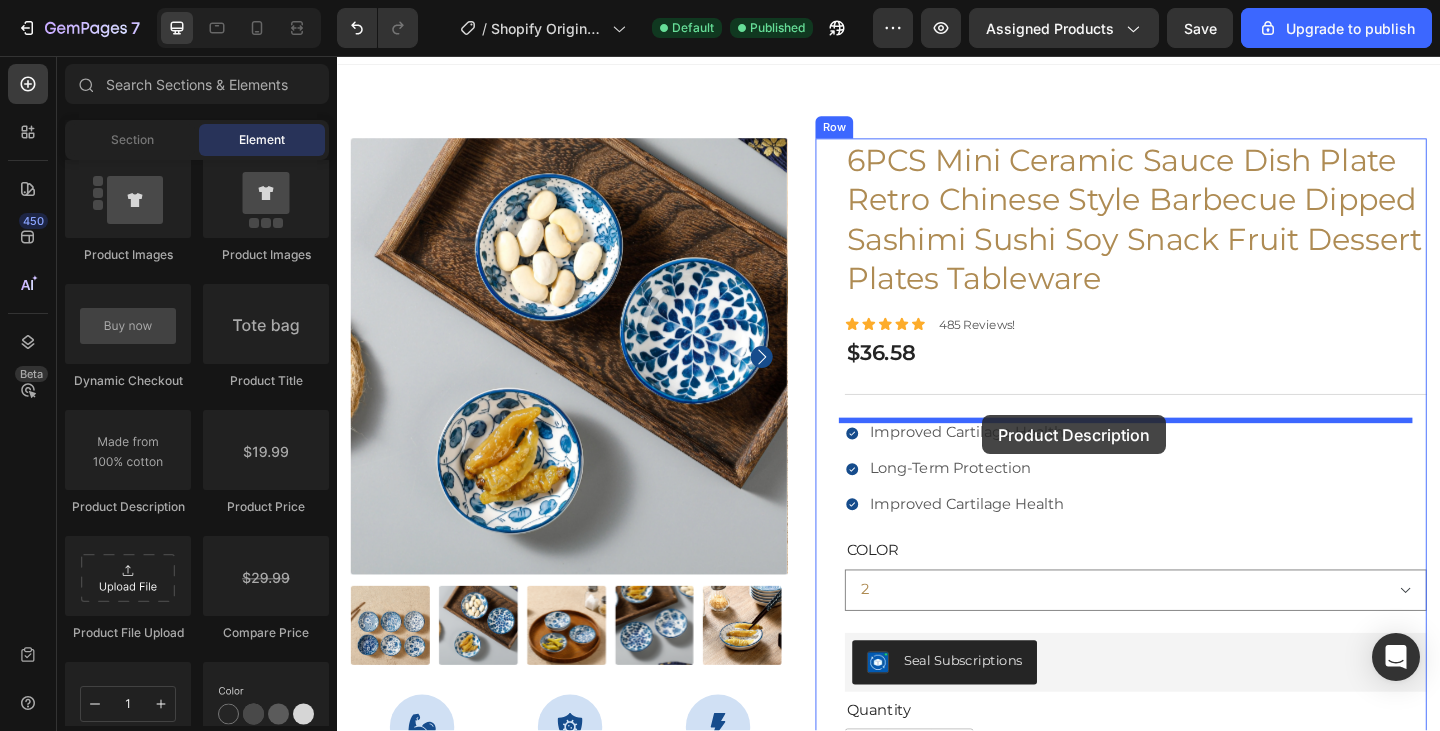 drag, startPoint x: 417, startPoint y: 506, endPoint x: 1039, endPoint y: 447, distance: 624.792 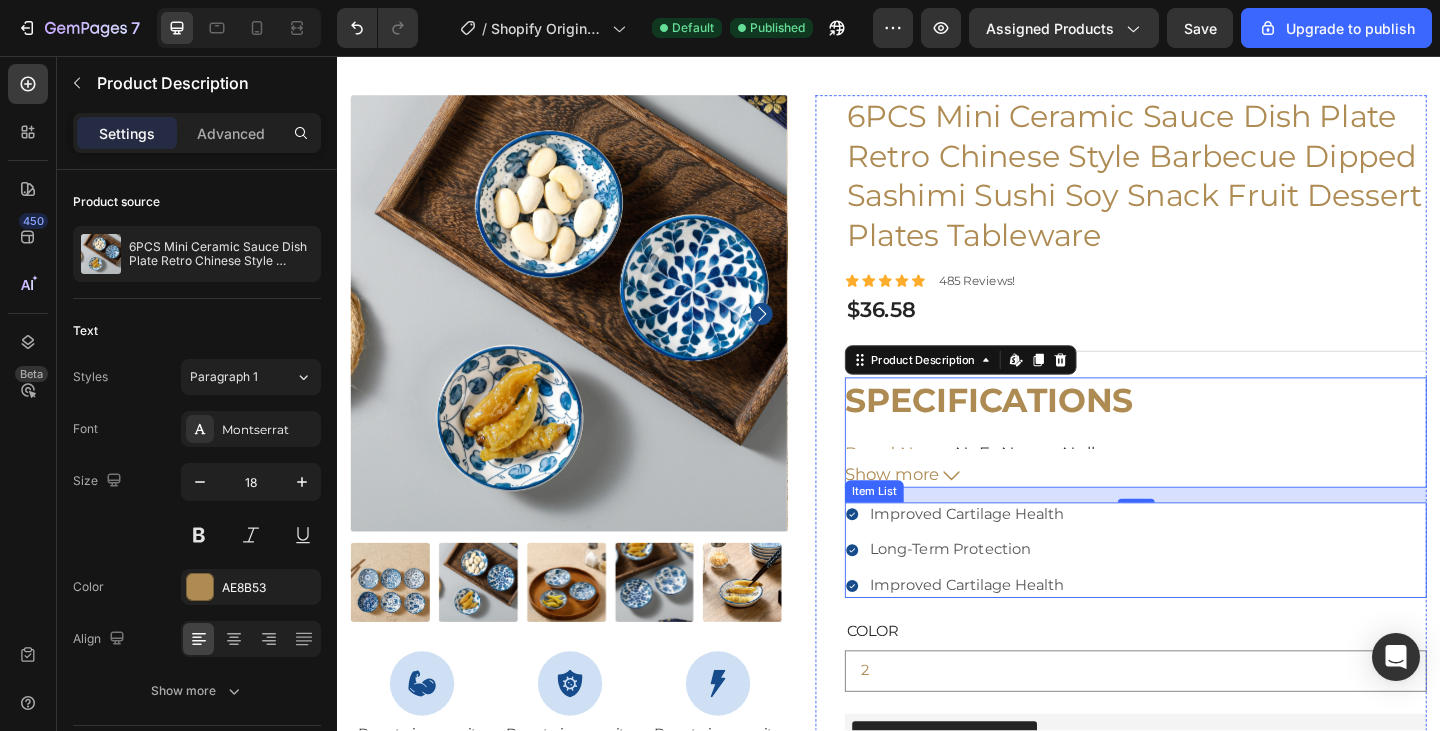 scroll, scrollTop: 77, scrollLeft: 0, axis: vertical 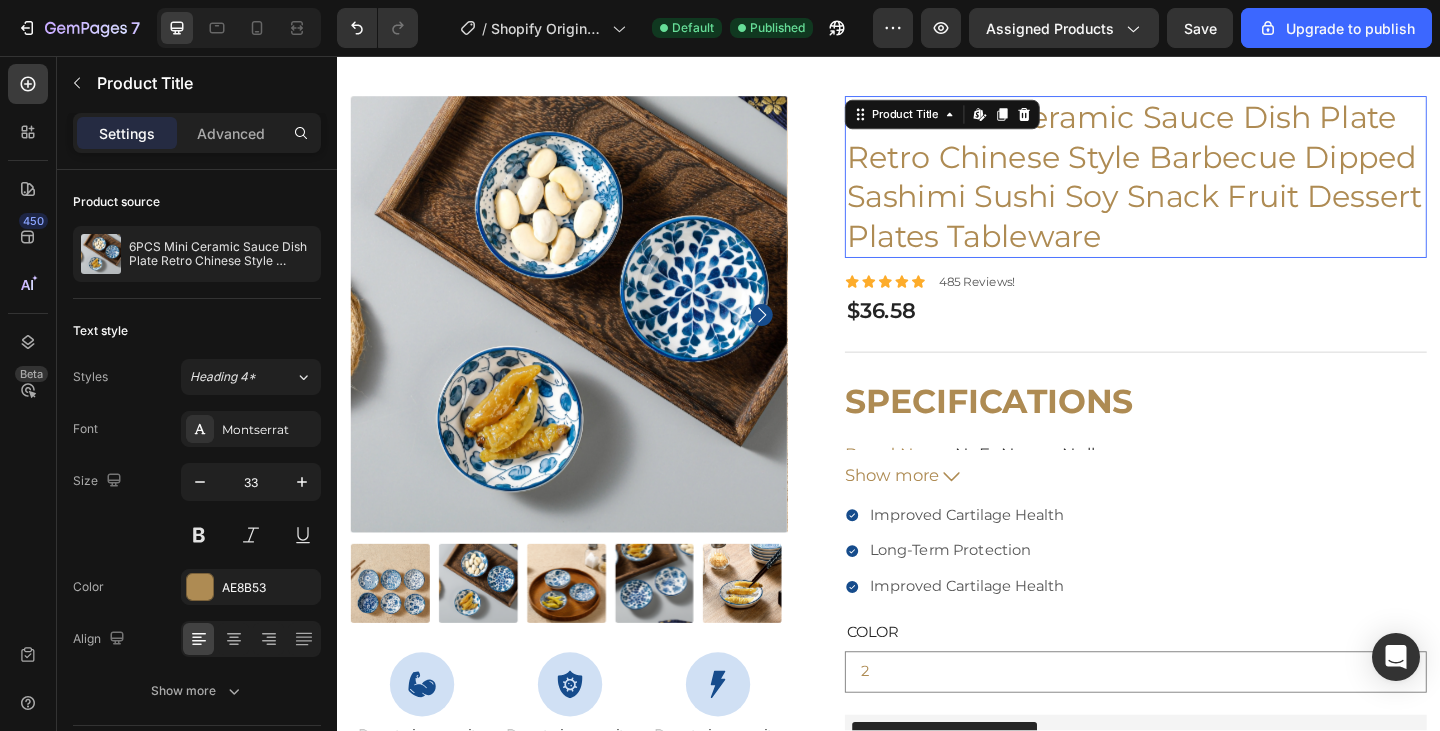 click on "6PCS Mini Ceramic Sauce Dish Plate Retro Chinese Style Barbecue Dipped Sashimi Sushi Soy Snack Fruit Dessert Plates Tableware" at bounding box center [1205, 188] 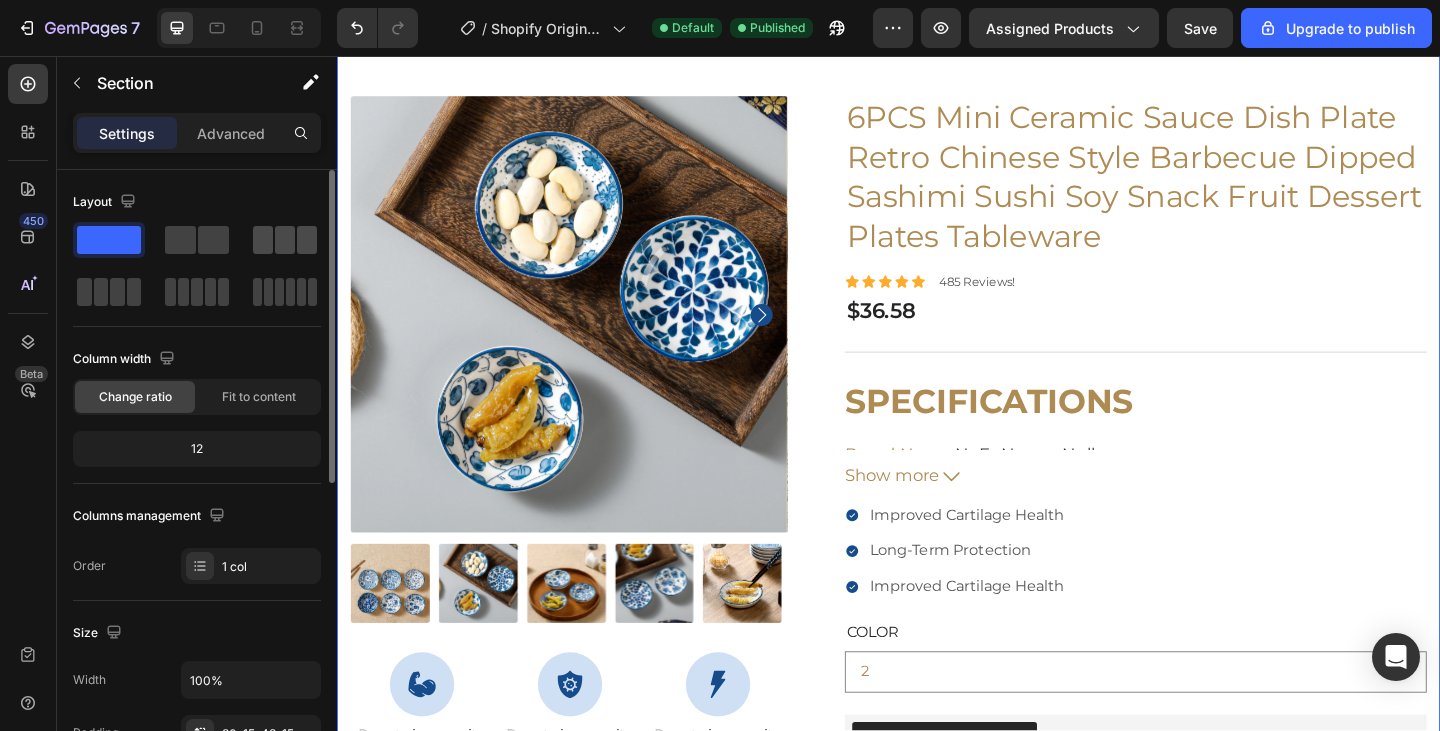 click 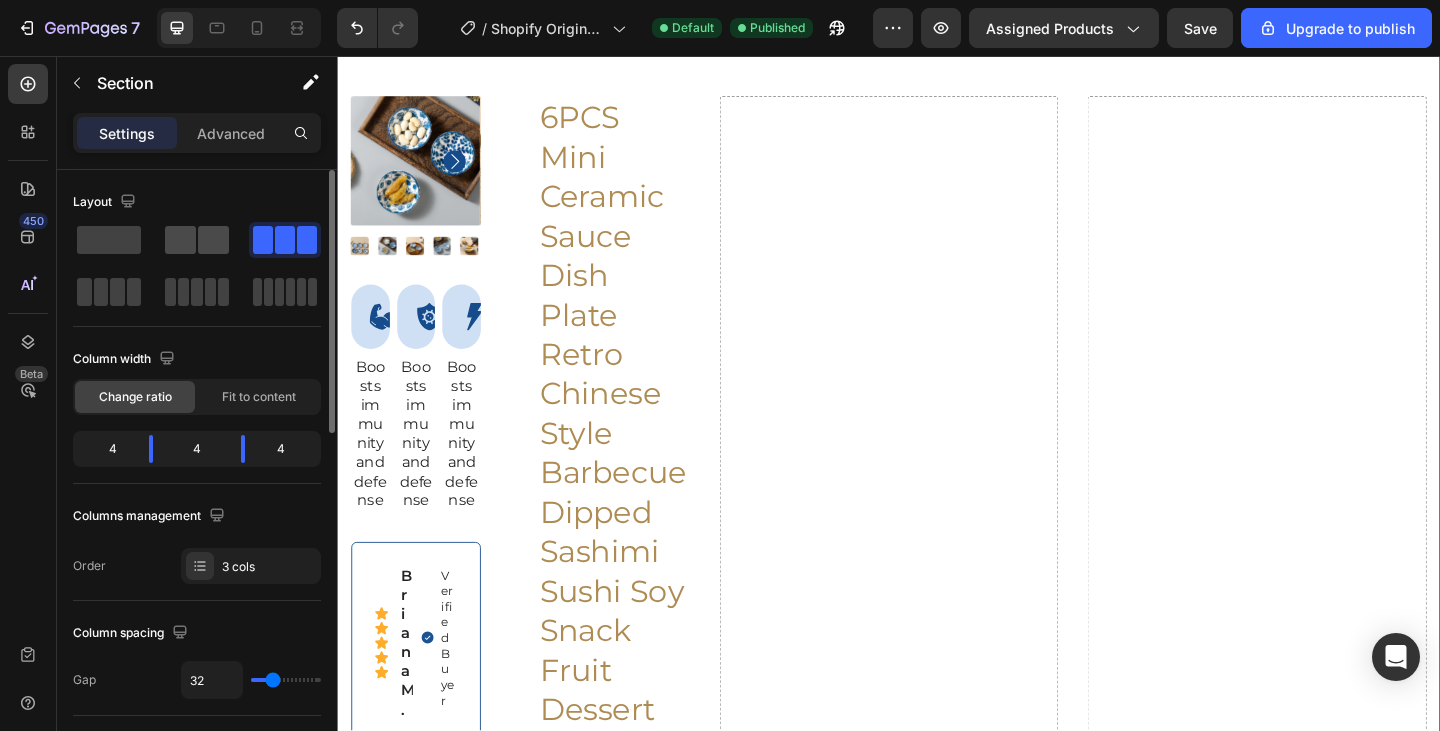 click 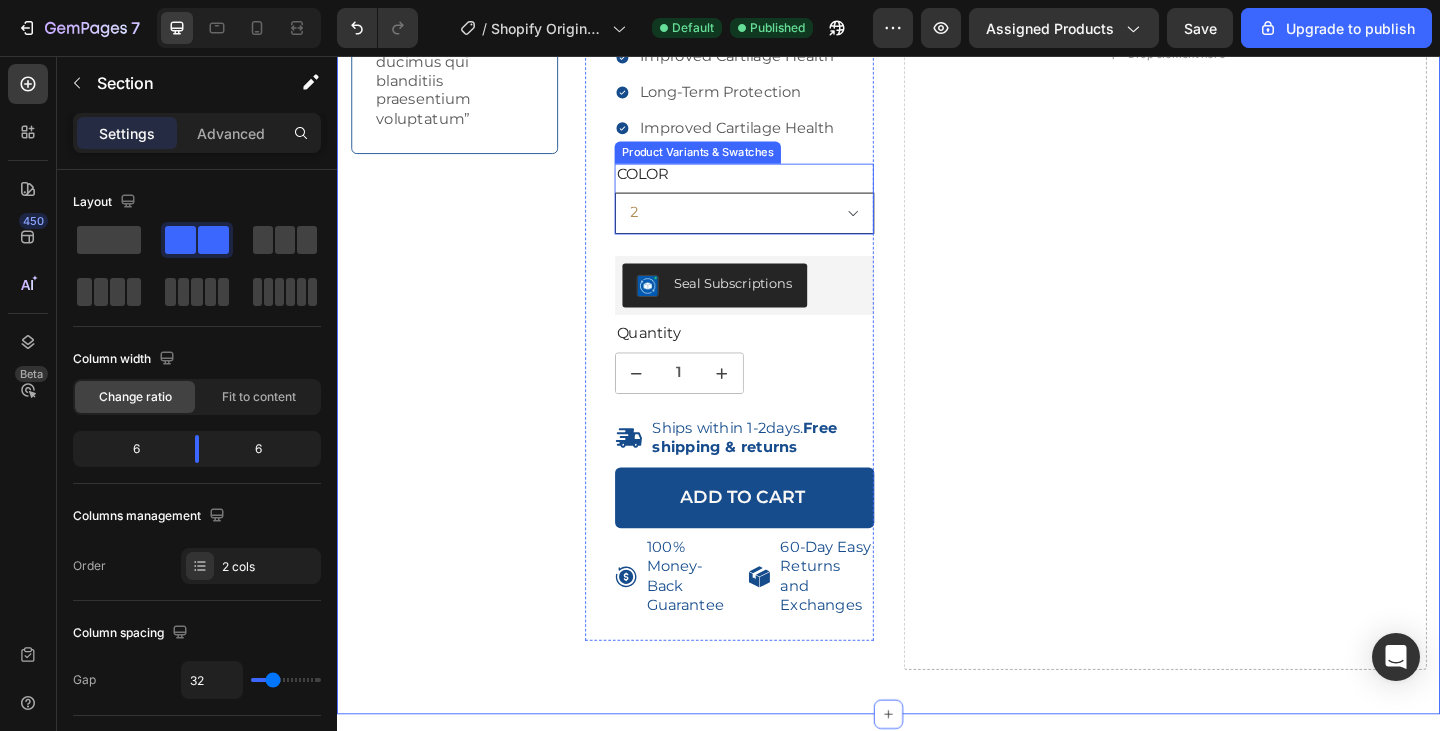 scroll, scrollTop: 807, scrollLeft: 0, axis: vertical 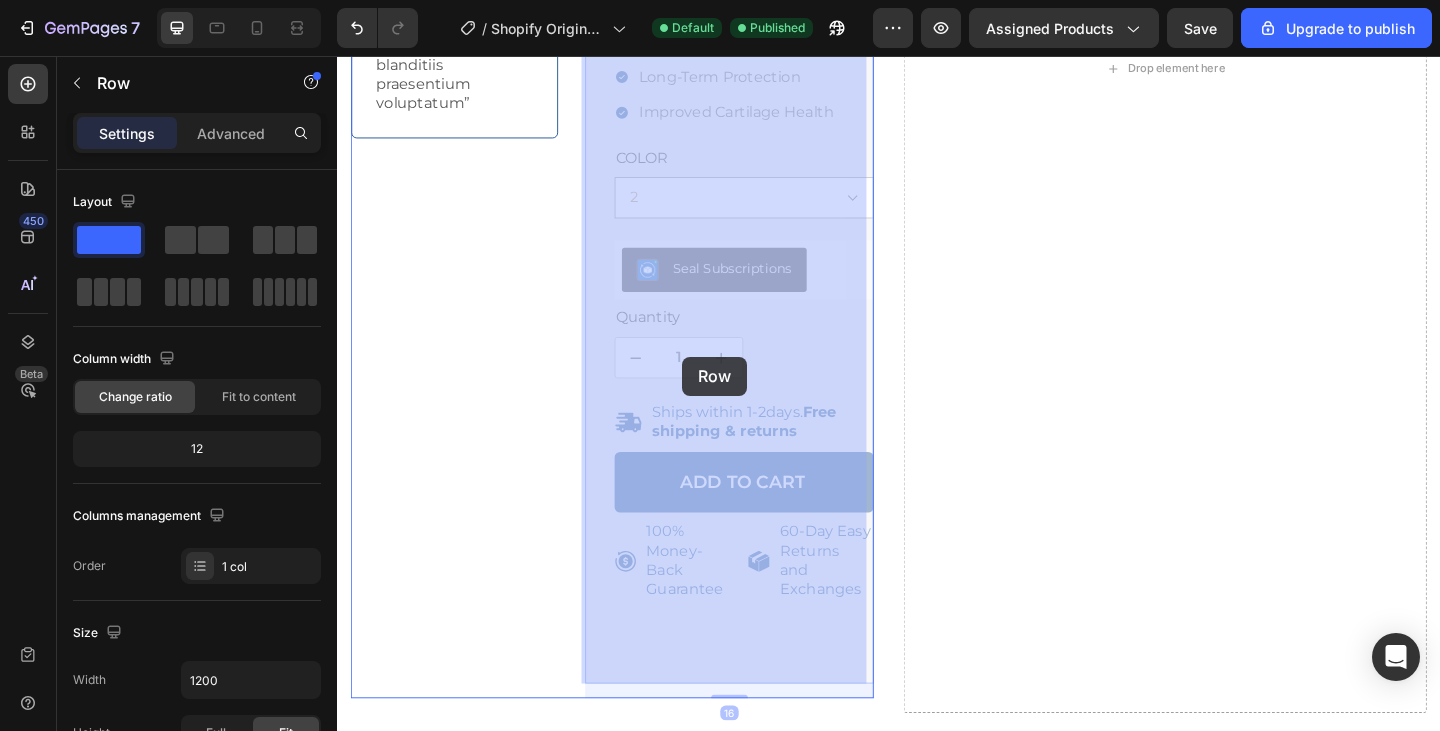 drag, startPoint x: 624, startPoint y: 229, endPoint x: 710, endPoint y: 382, distance: 175.51353 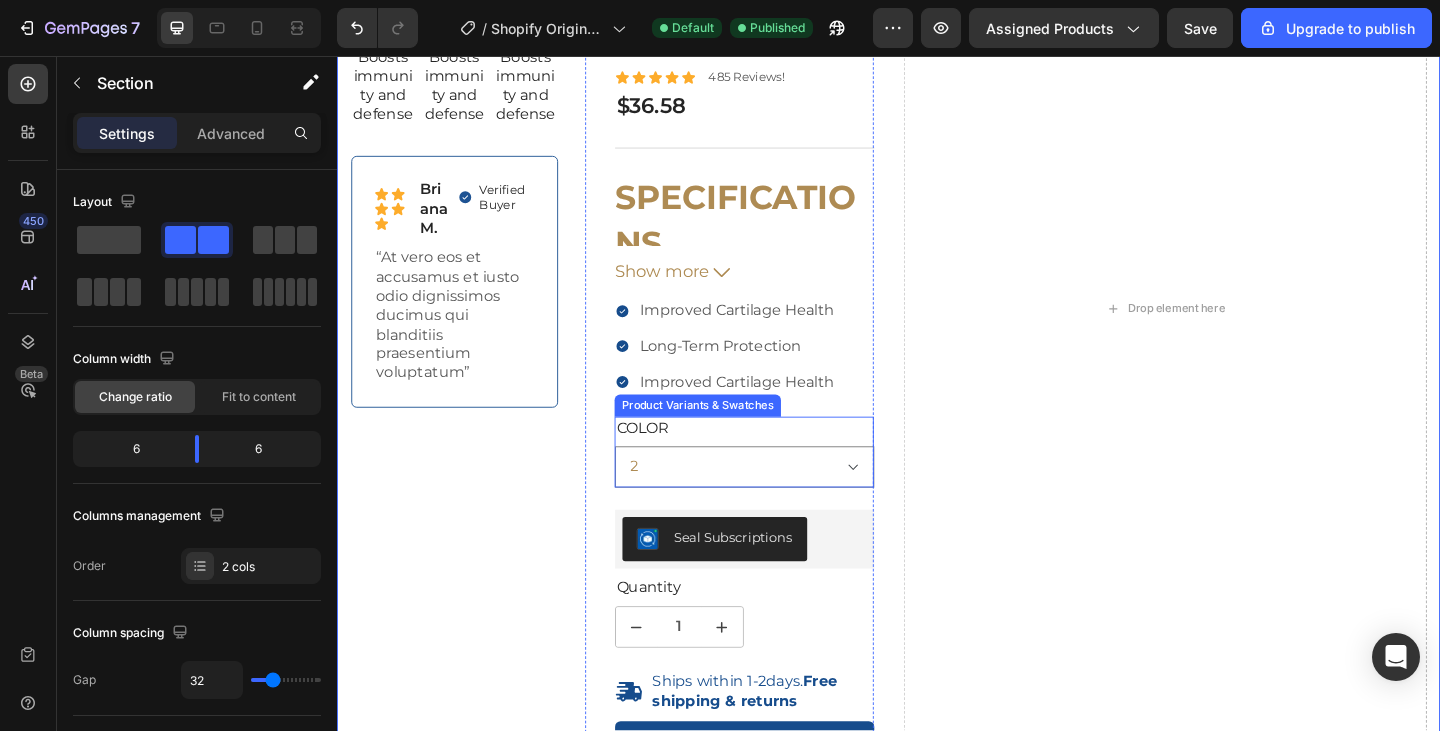 scroll, scrollTop: 473, scrollLeft: 0, axis: vertical 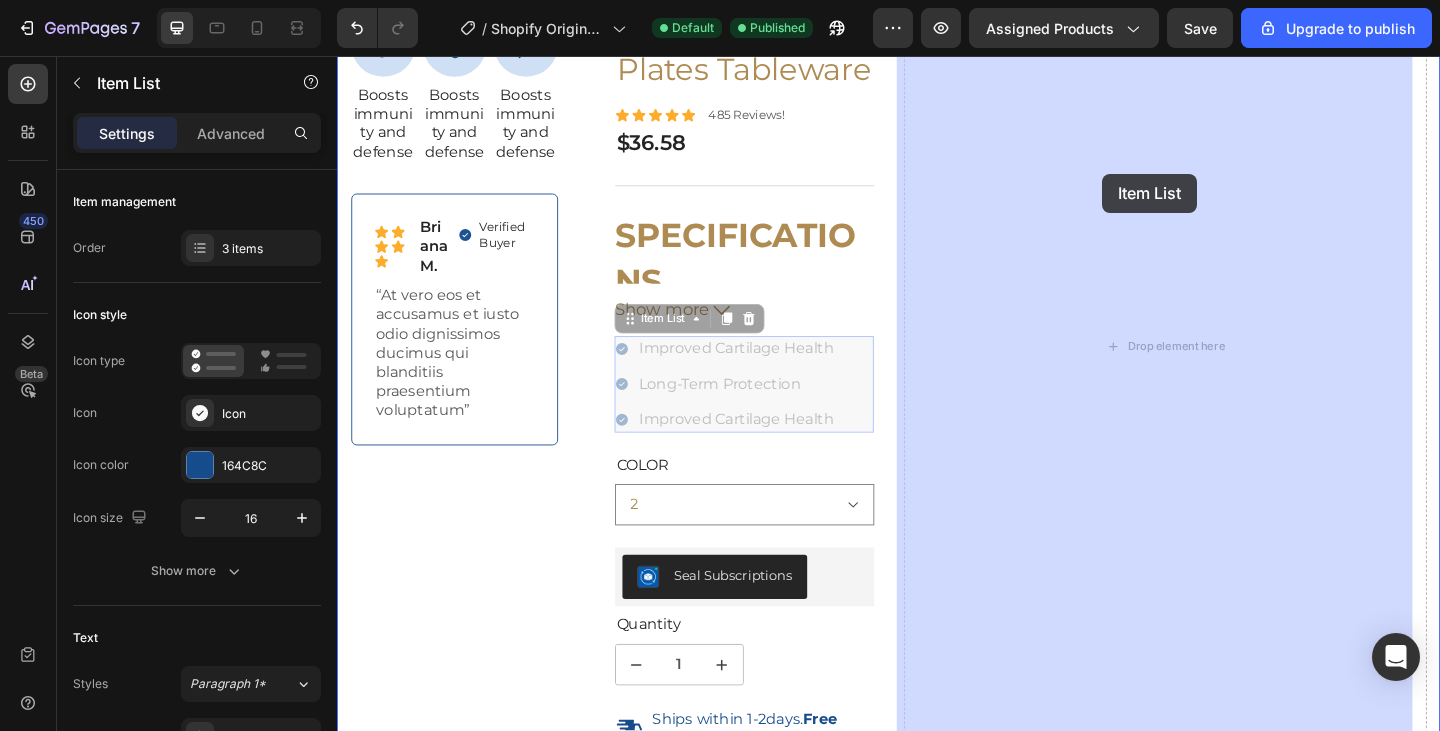 drag, startPoint x: 863, startPoint y: 455, endPoint x: 1169, endPoint y: 184, distance: 408.75055 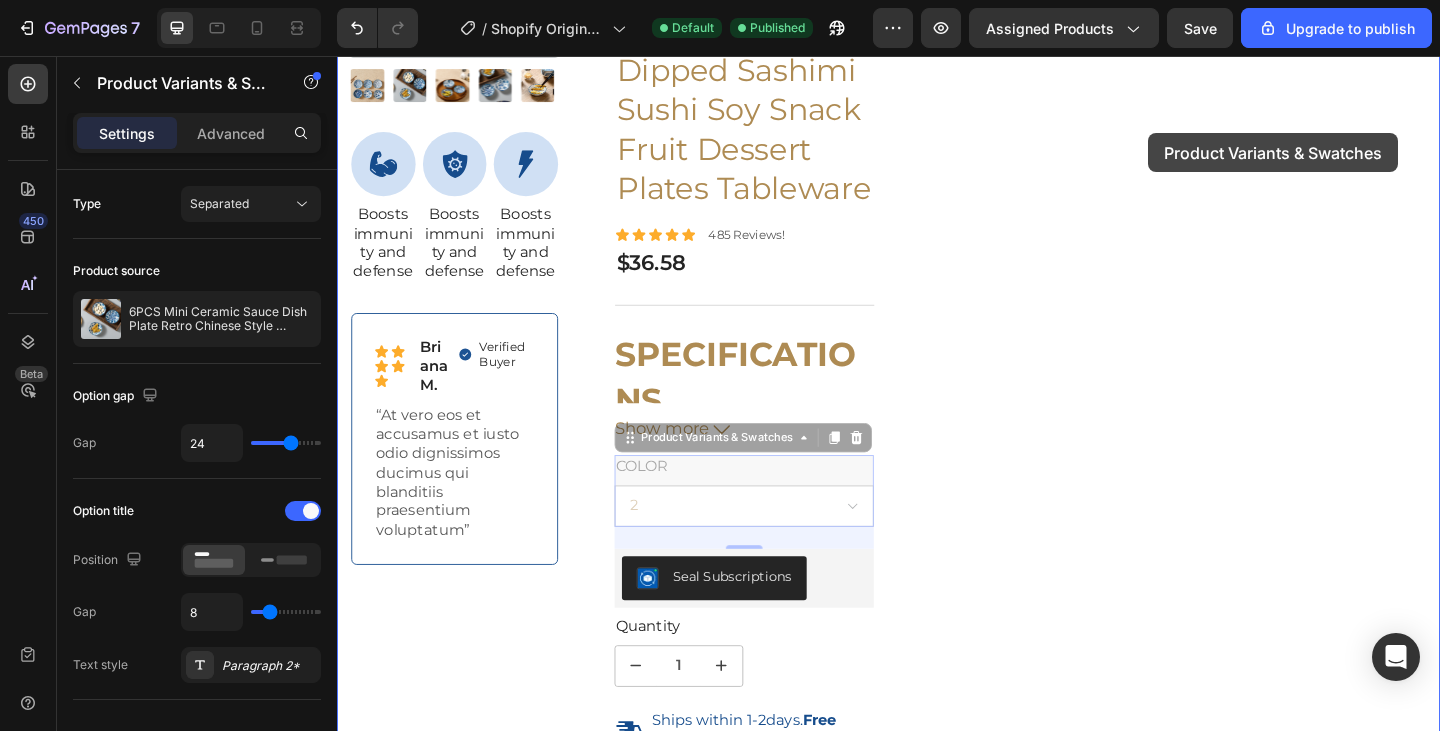 scroll, scrollTop: 265, scrollLeft: 0, axis: vertical 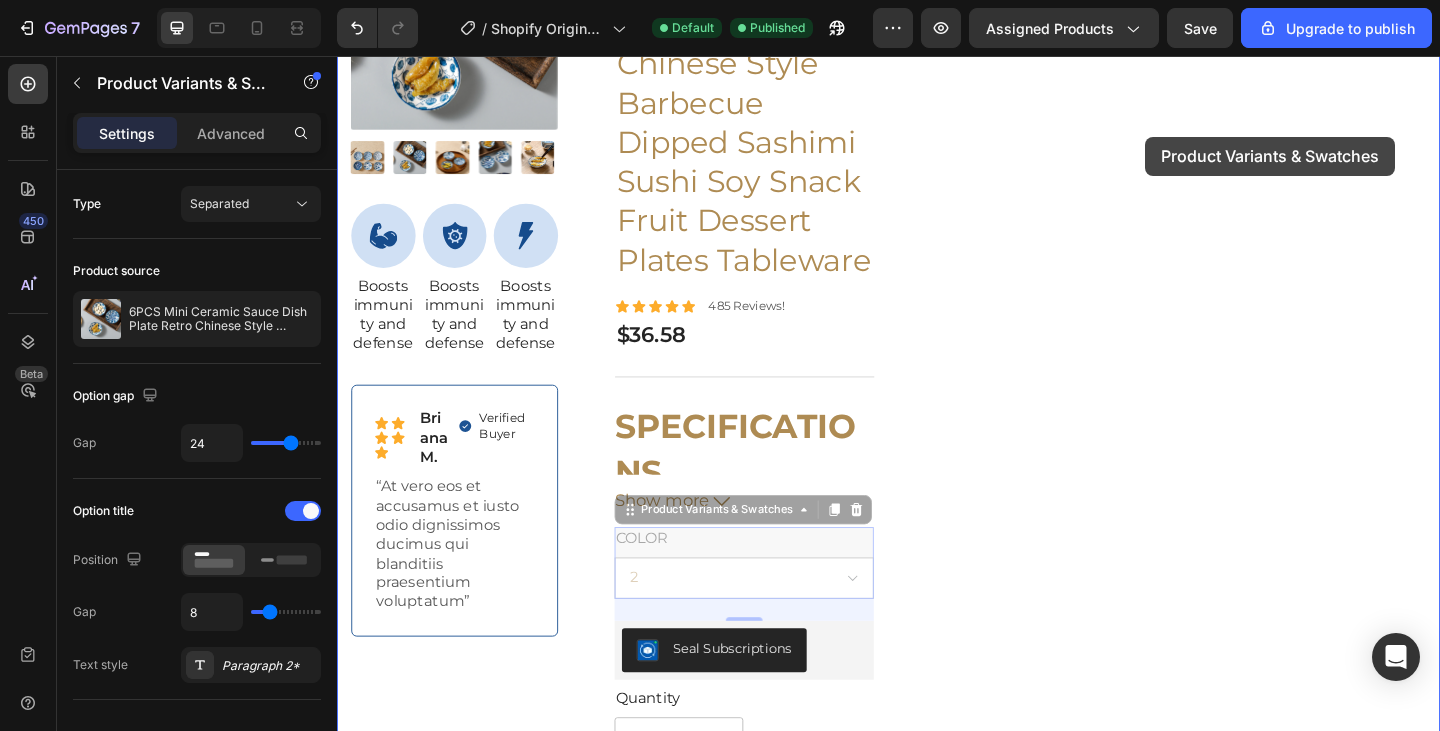 drag, startPoint x: 882, startPoint y: 422, endPoint x: 1216, endPoint y: 144, distance: 434.55725 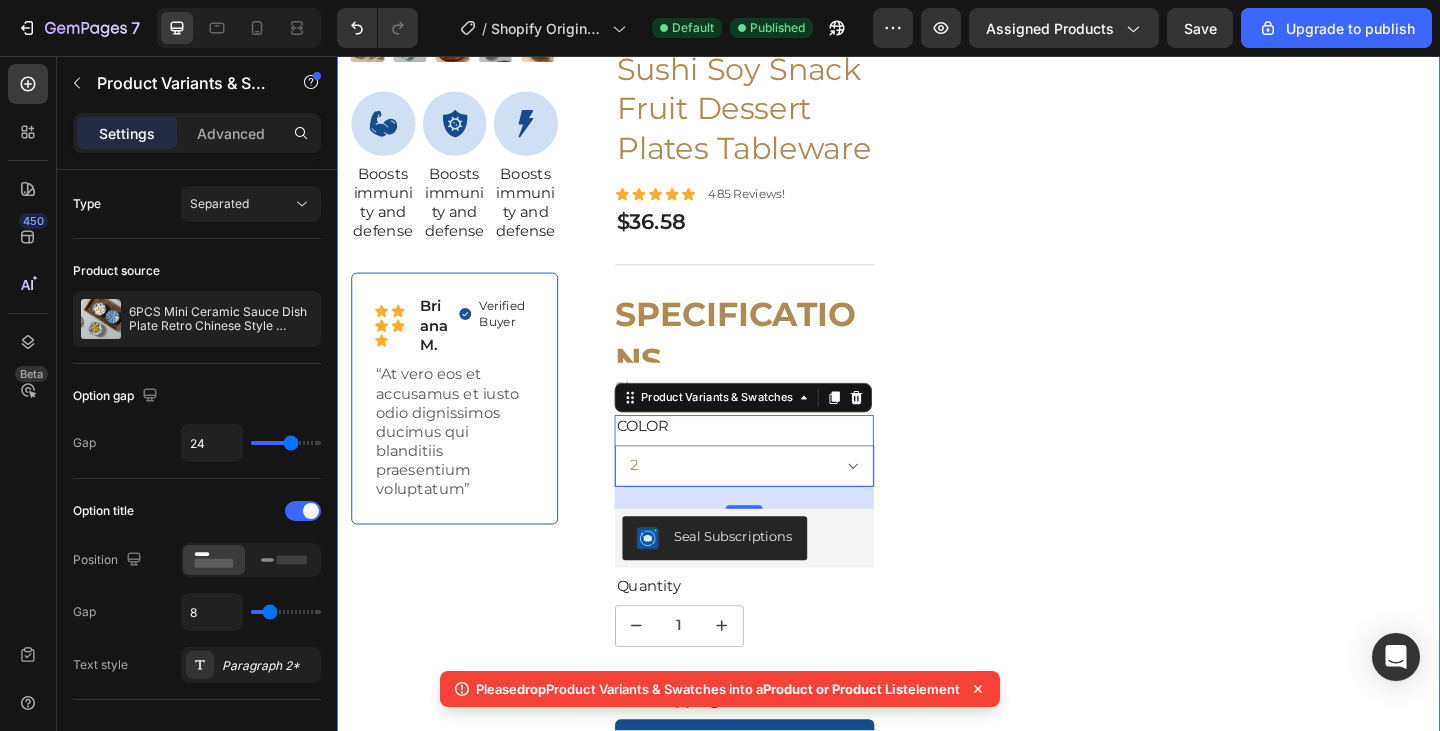 scroll, scrollTop: 255, scrollLeft: 0, axis: vertical 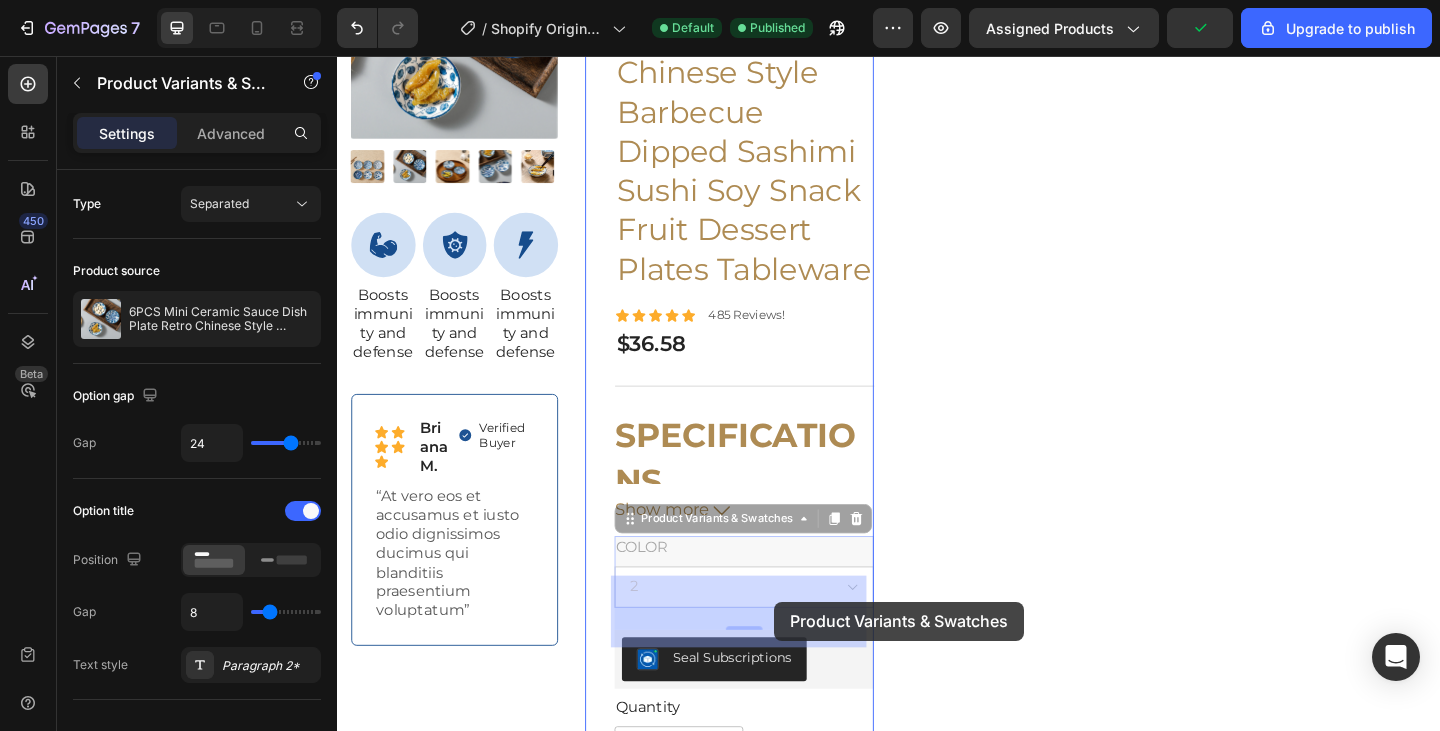 drag, startPoint x: 841, startPoint y: 639, endPoint x: 811, endPoint y: 649, distance: 31.622776 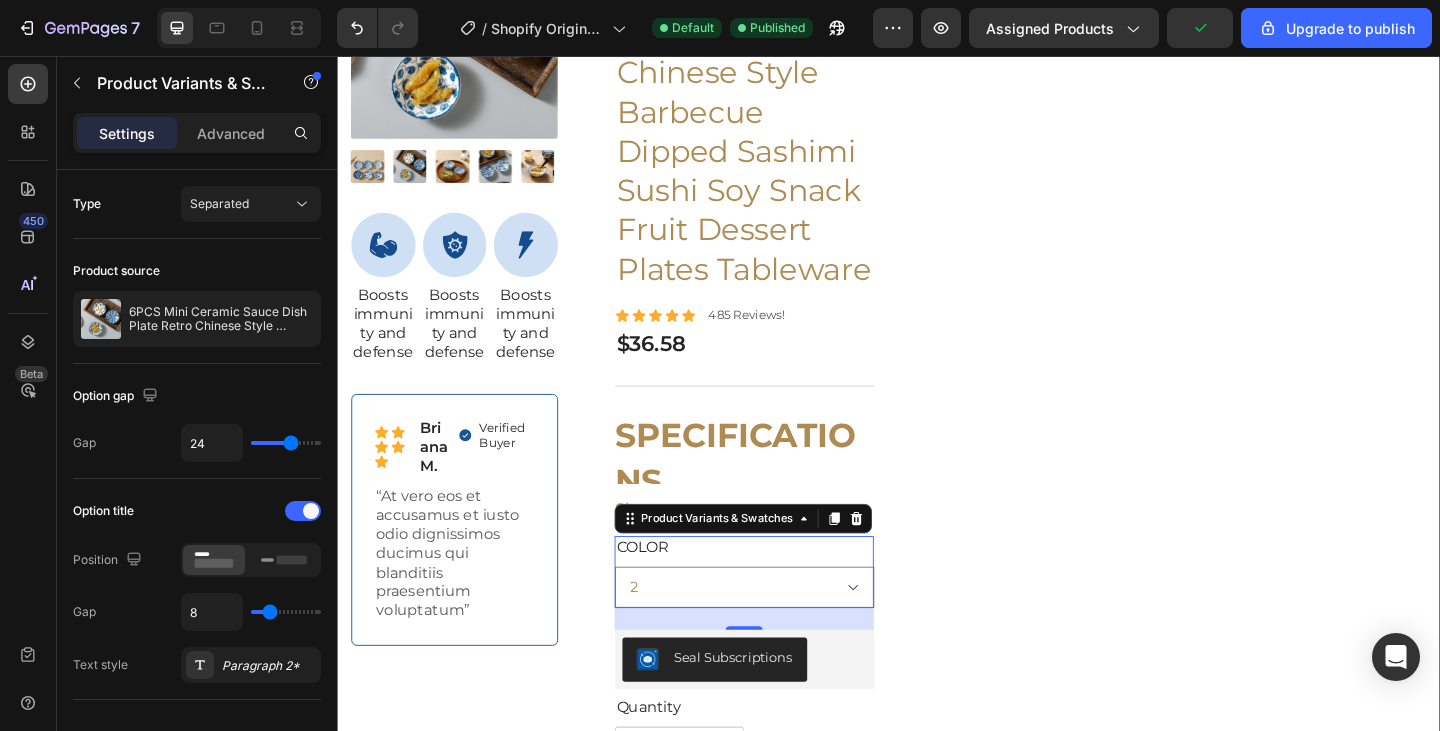 scroll, scrollTop: 0, scrollLeft: 0, axis: both 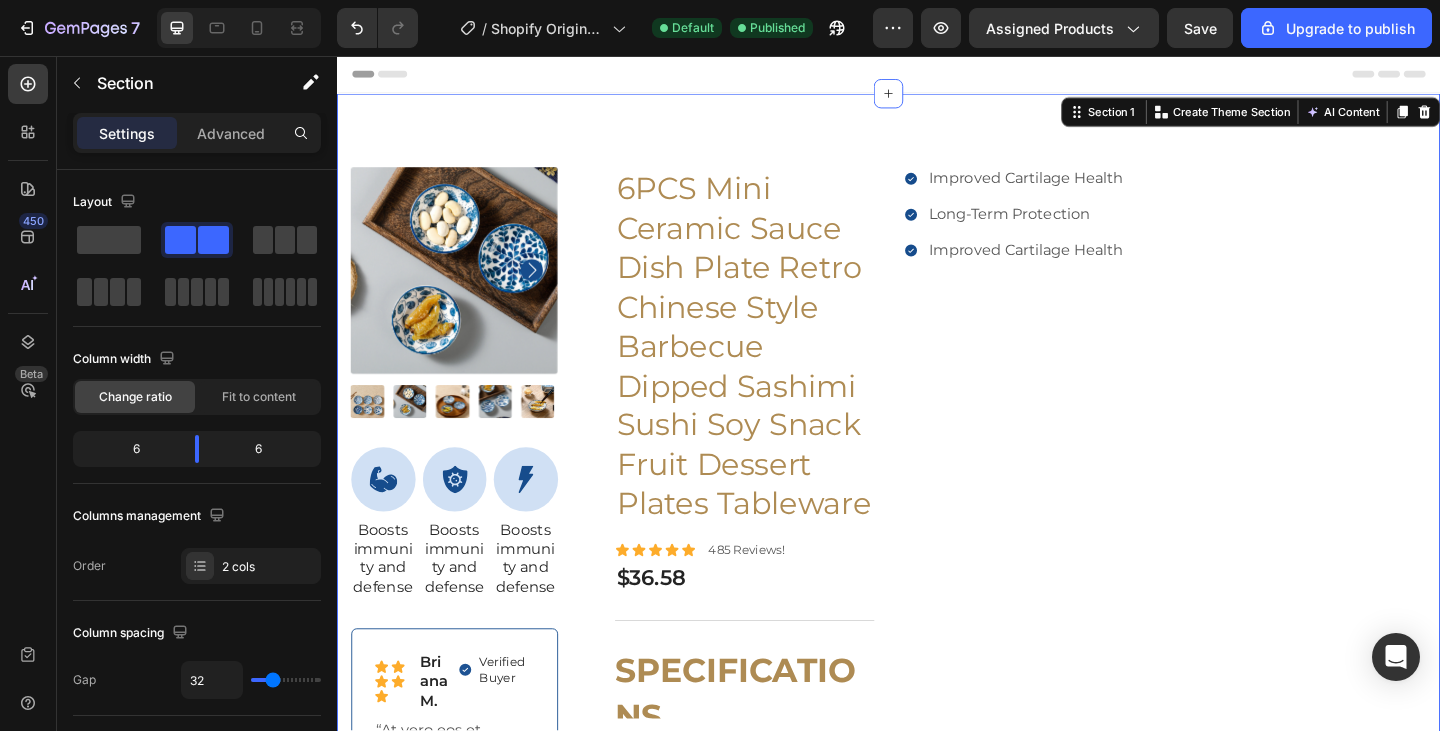 click on "Improved Cartilage Health Long-Term Protection Improved Cartilage Health Item List" at bounding box center (1237, 781) 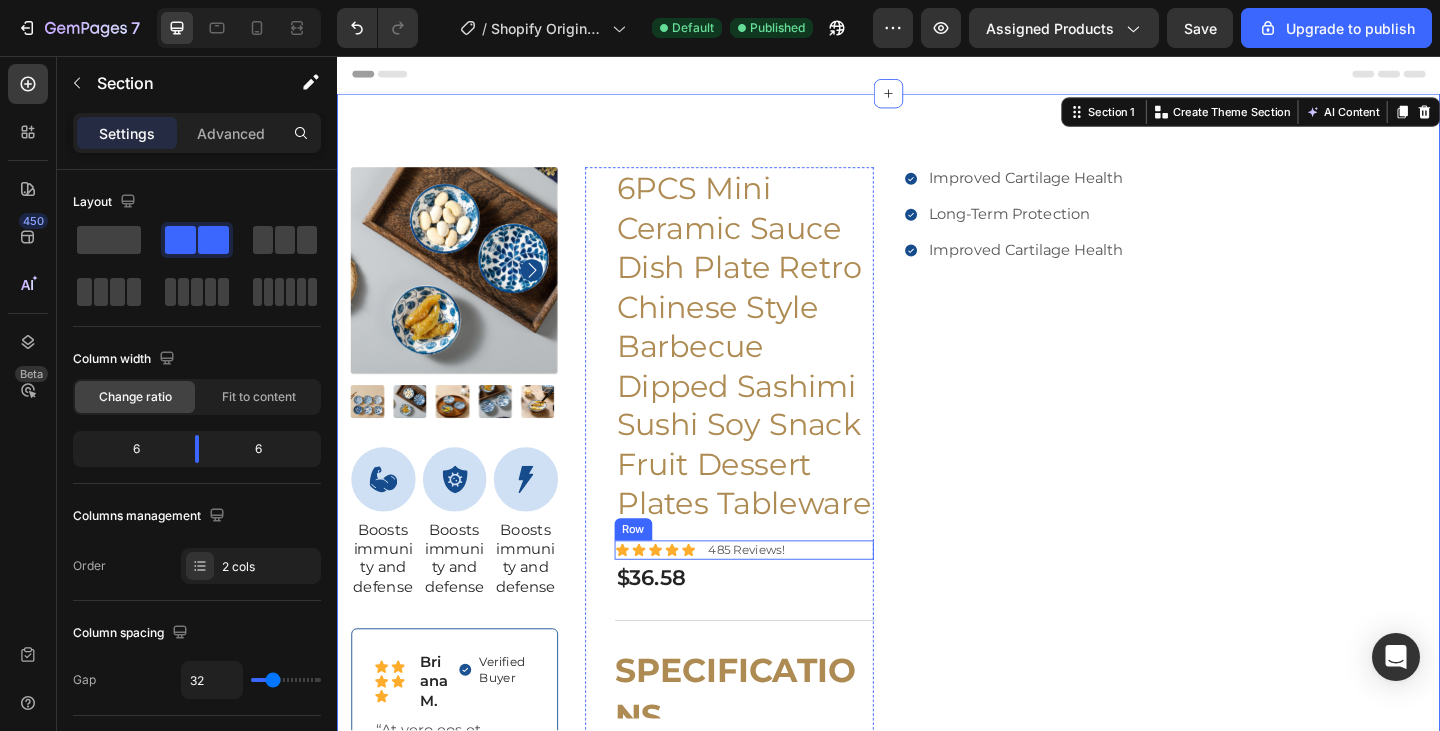 scroll, scrollTop: 197, scrollLeft: 0, axis: vertical 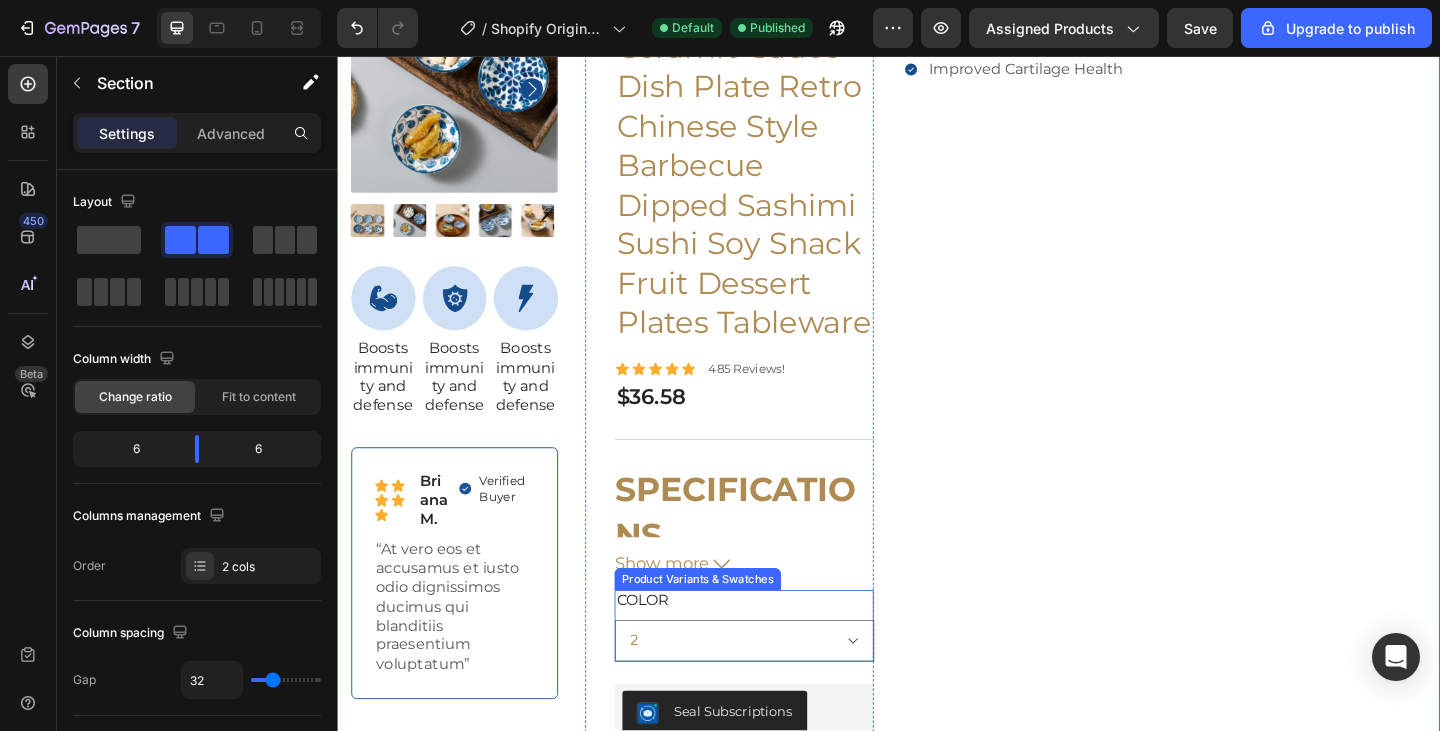 click on "Color   2 3 1" at bounding box center [780, 676] 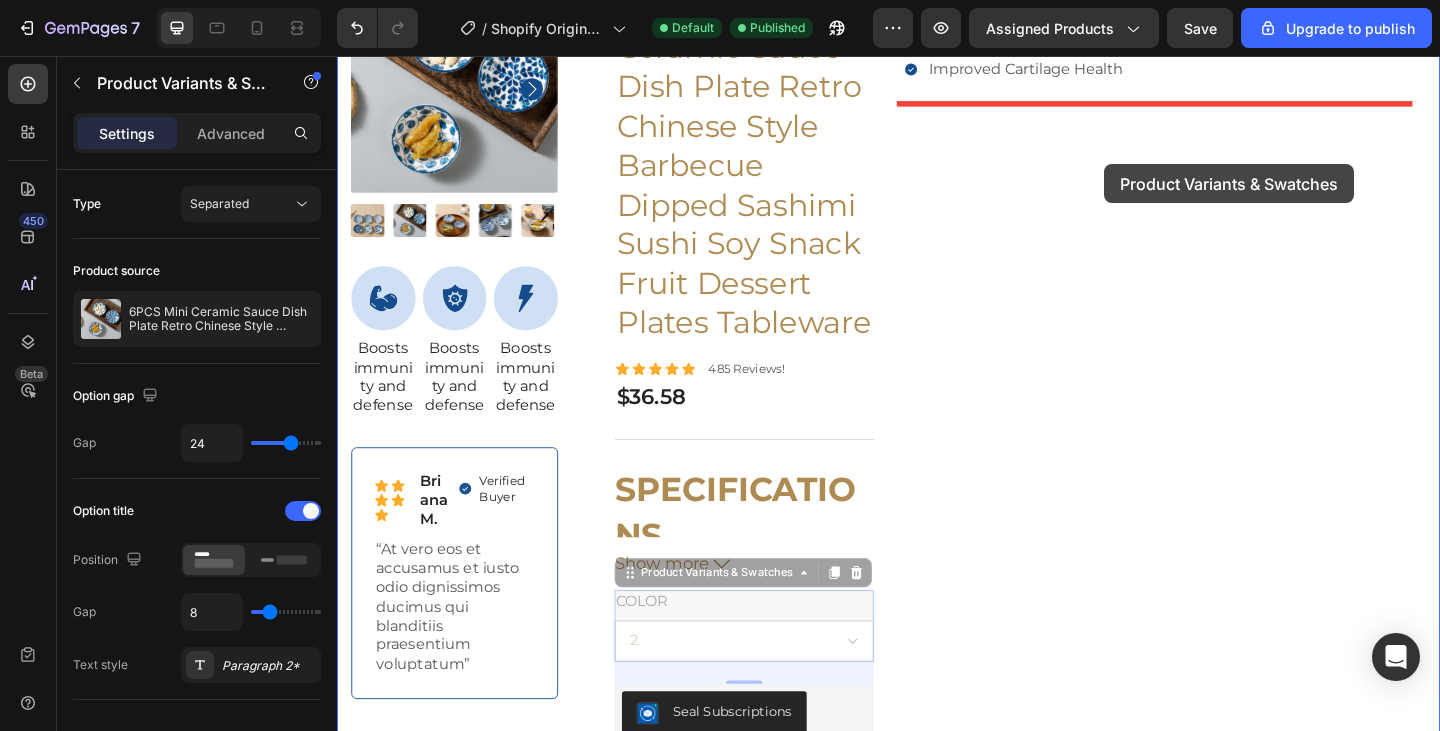 drag, startPoint x: 852, startPoint y: 693, endPoint x: 1171, endPoint y: 174, distance: 609.1978 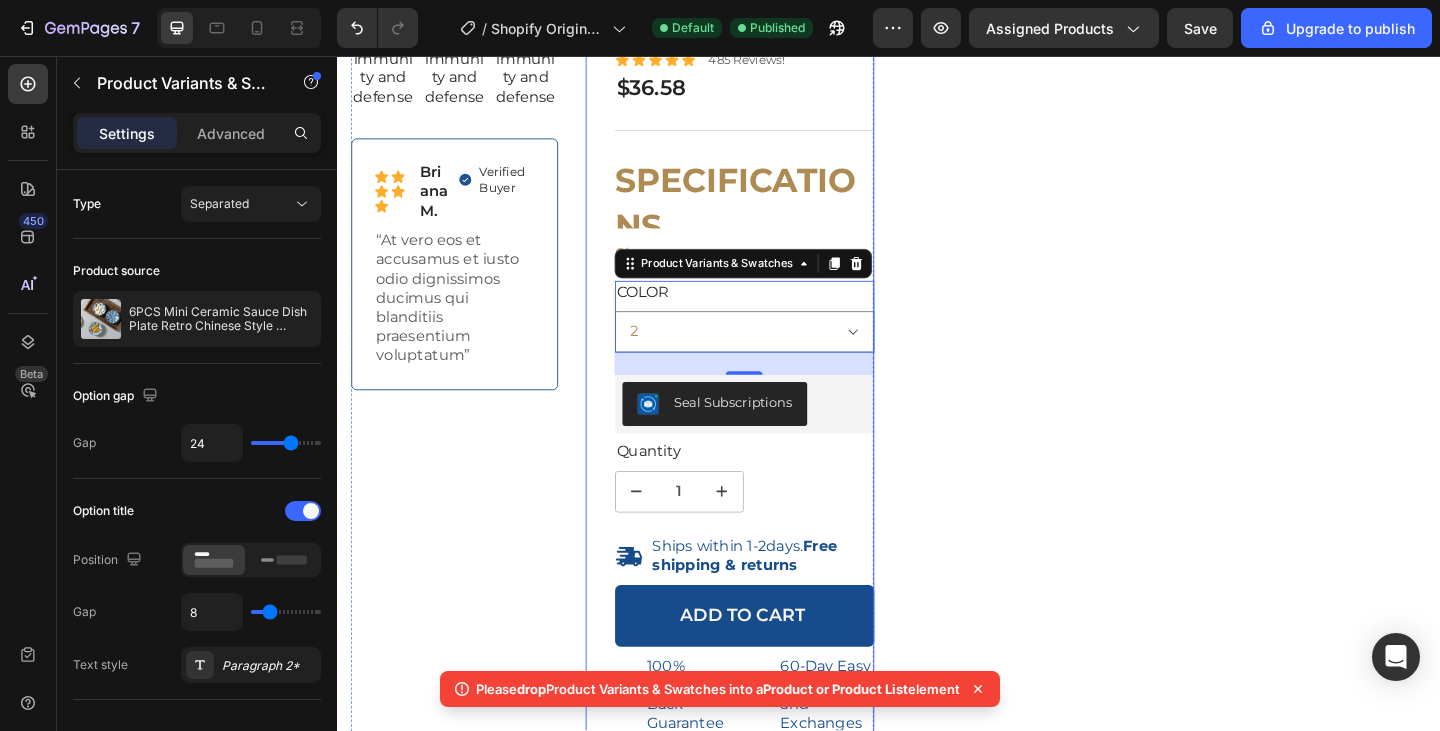 scroll, scrollTop: 525, scrollLeft: 0, axis: vertical 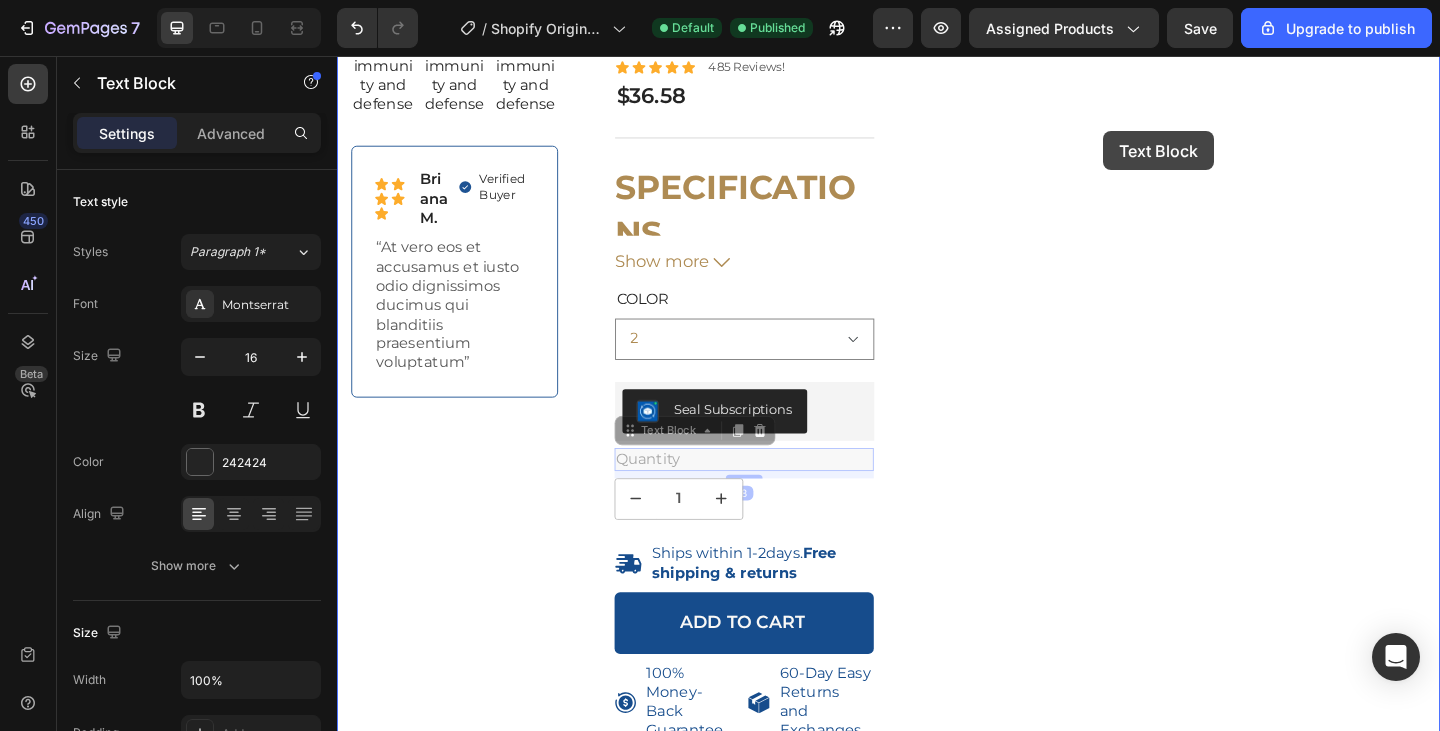 drag, startPoint x: 765, startPoint y: 538, endPoint x: 1172, endPoint y: 128, distance: 577.71014 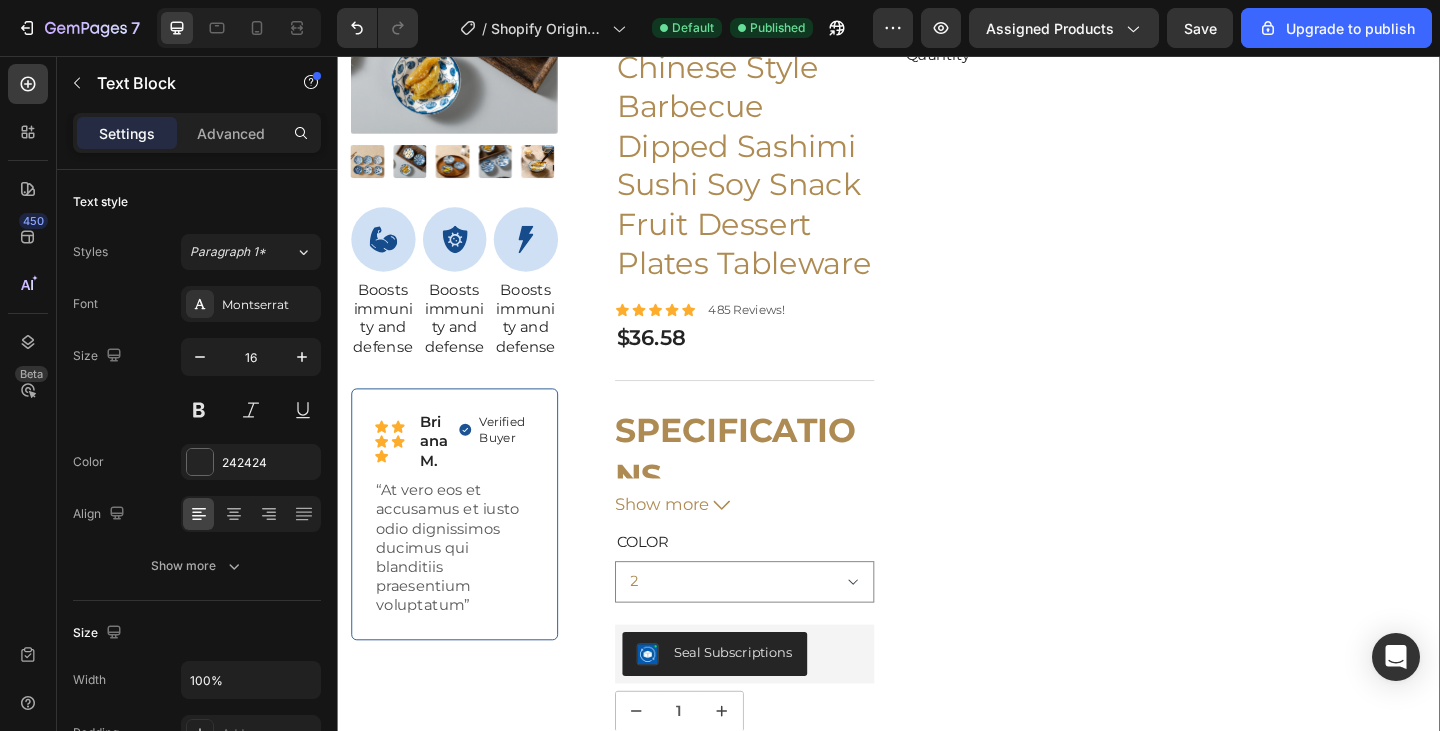 scroll, scrollTop: 260, scrollLeft: 0, axis: vertical 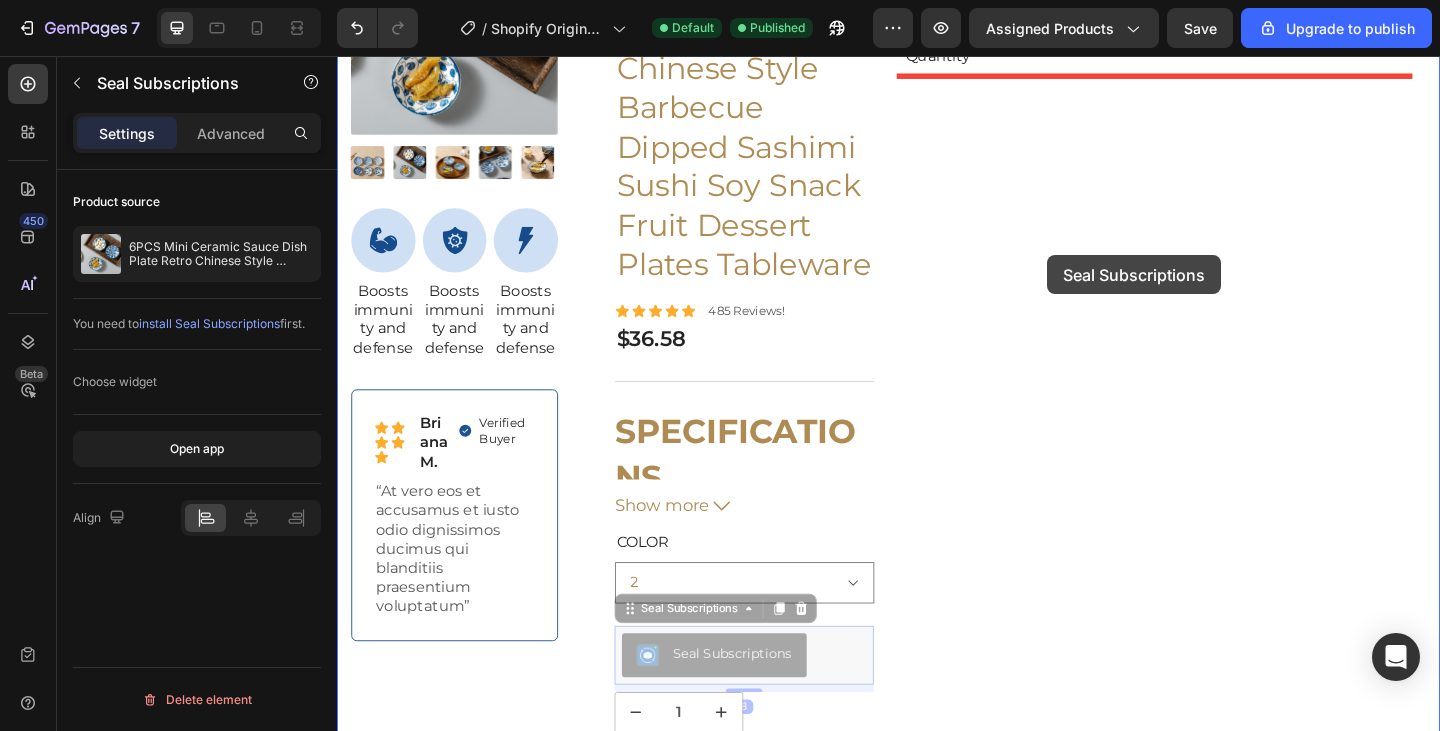drag, startPoint x: 867, startPoint y: 724, endPoint x: 1101, endPoint y: 259, distance: 520.55835 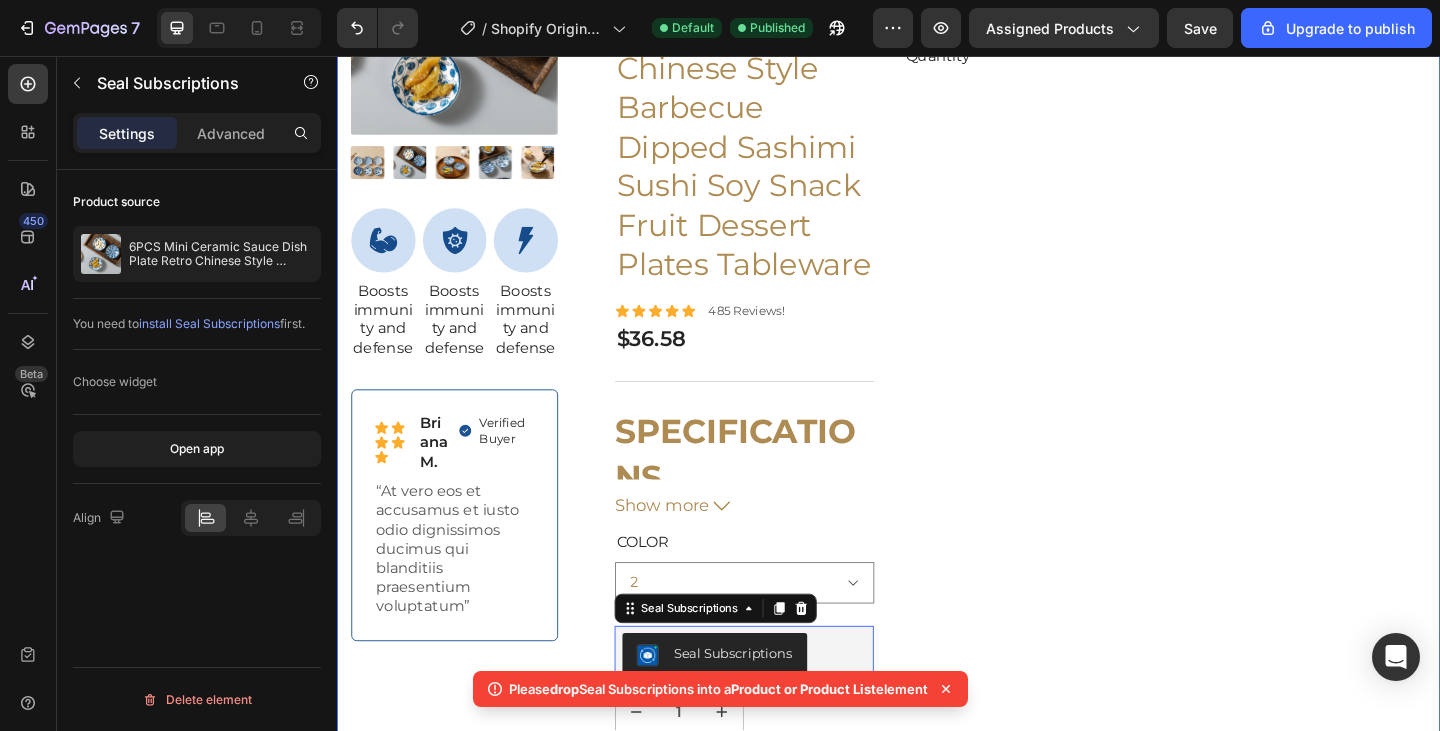 scroll, scrollTop: 509, scrollLeft: 0, axis: vertical 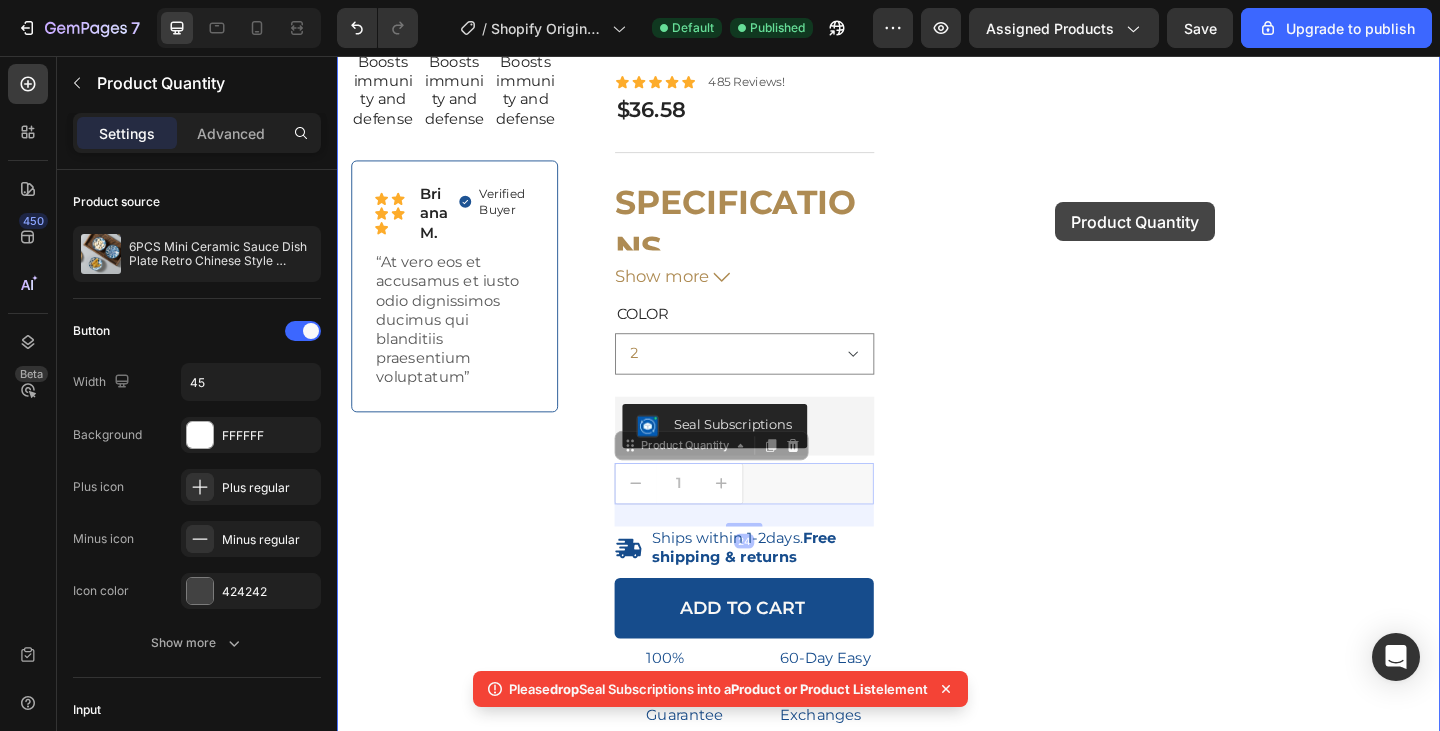drag, startPoint x: 839, startPoint y: 568, endPoint x: 1118, endPoint y: 215, distance: 449.94443 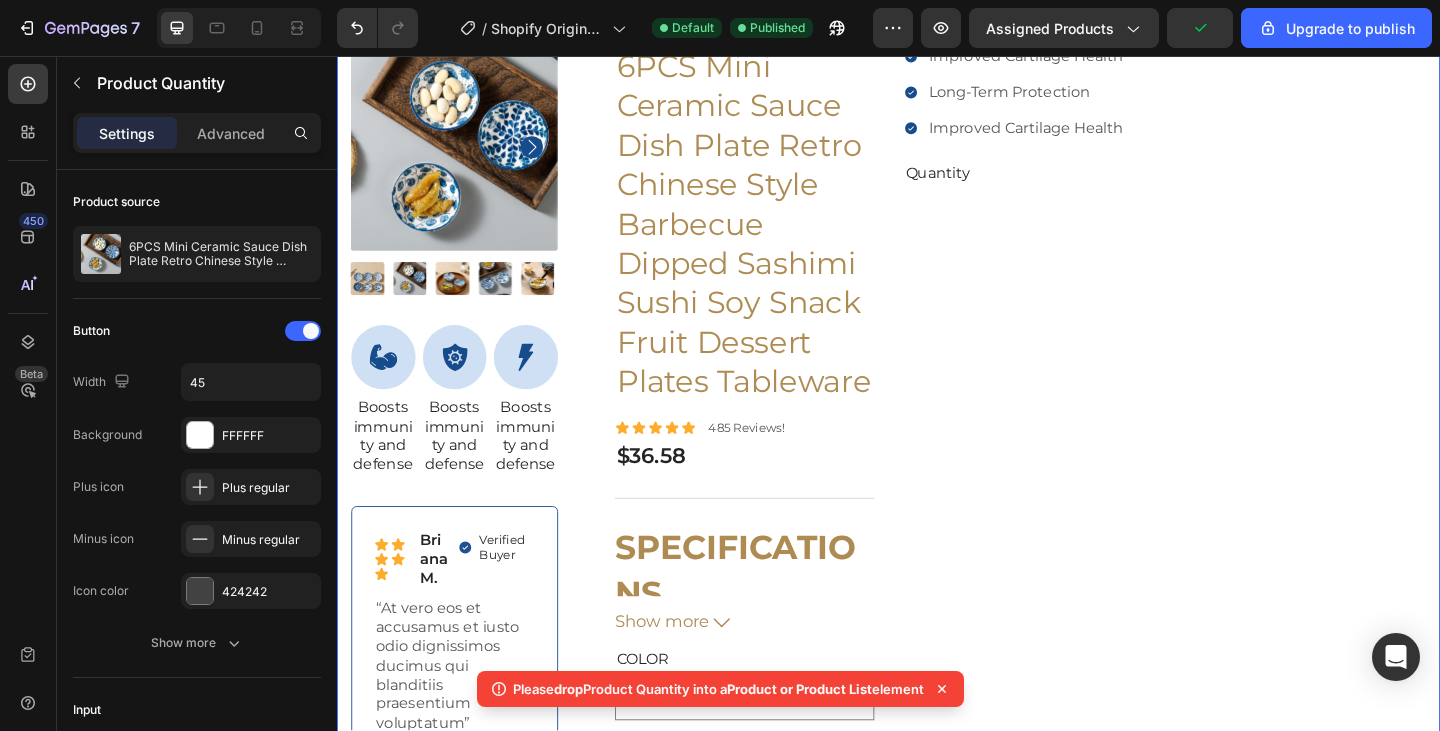 scroll, scrollTop: 131, scrollLeft: 0, axis: vertical 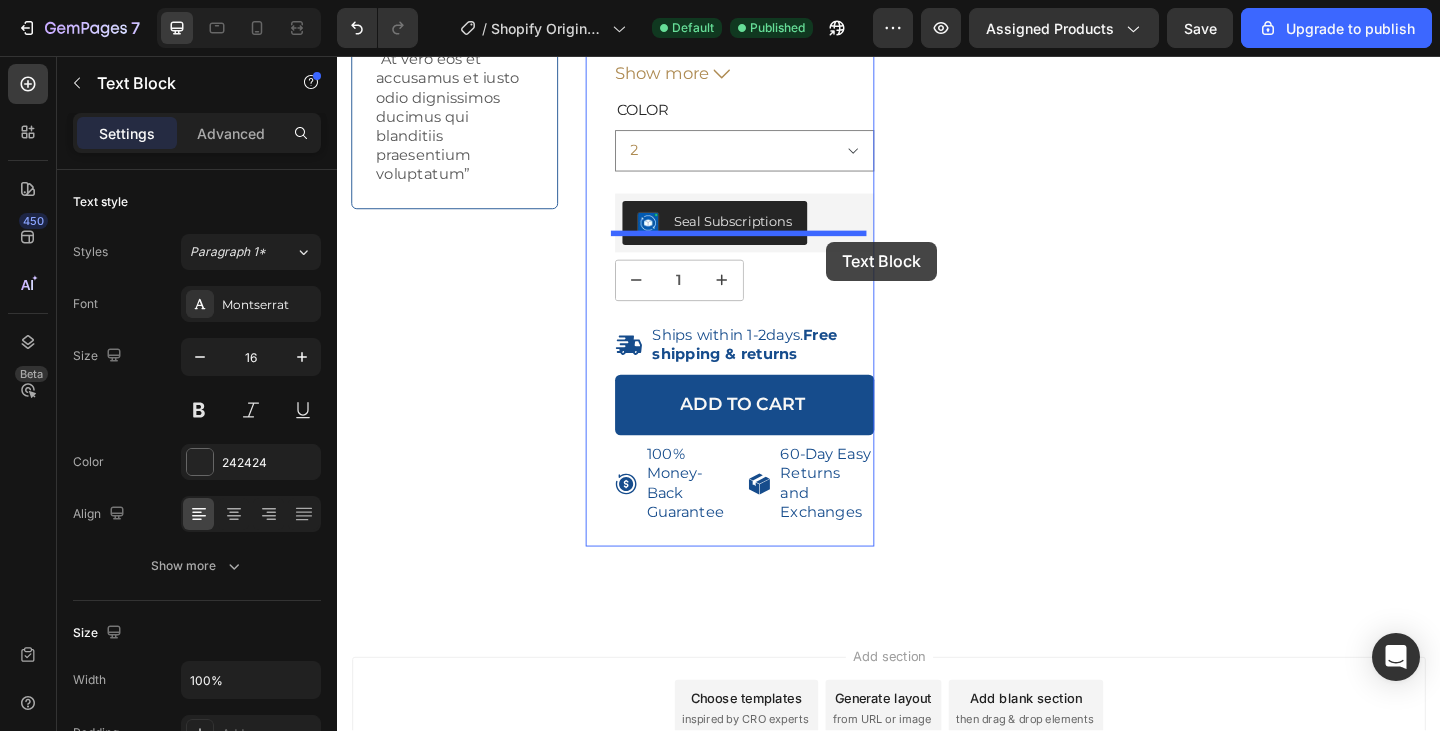 drag, startPoint x: 1027, startPoint y: 187, endPoint x: 869, endPoint y: 258, distance: 173.21951 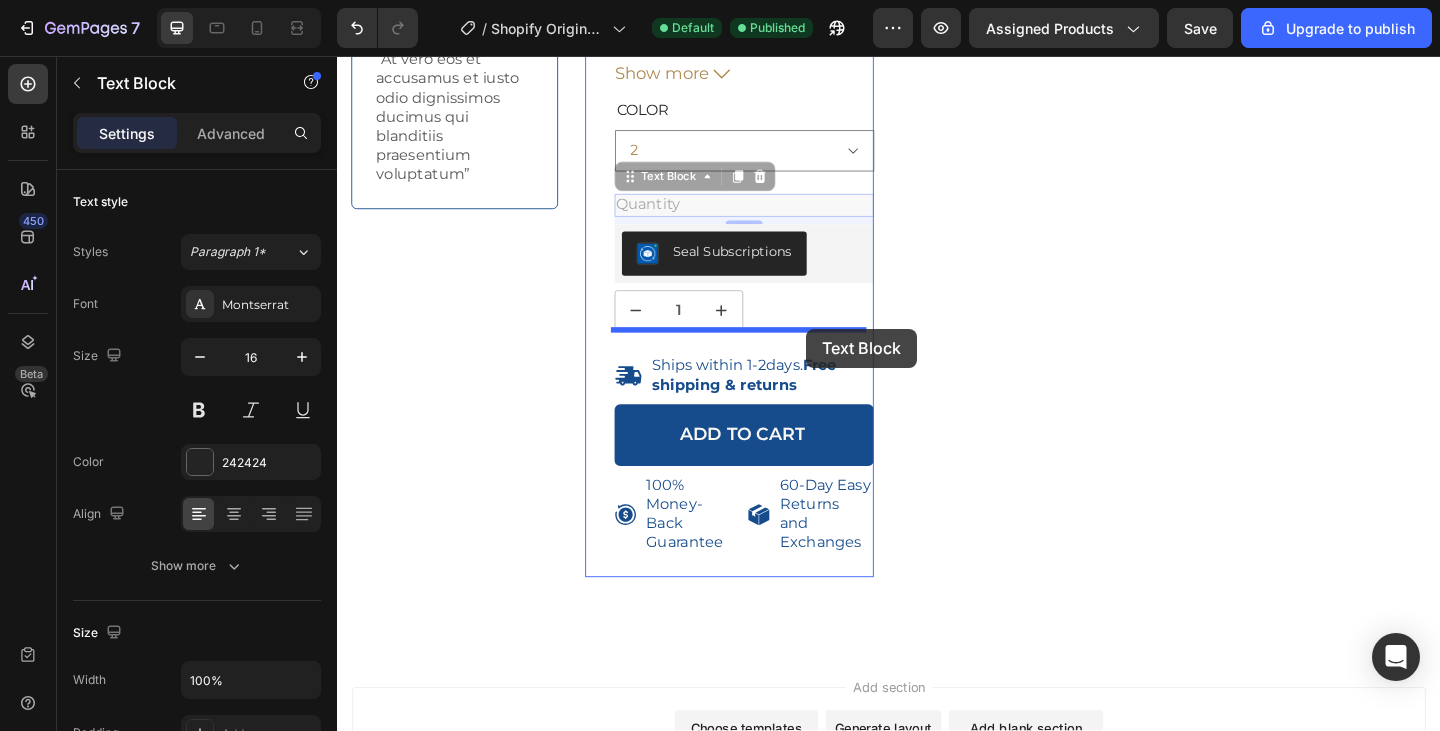 drag, startPoint x: 859, startPoint y: 257, endPoint x: 847, endPoint y: 353, distance: 96.74709 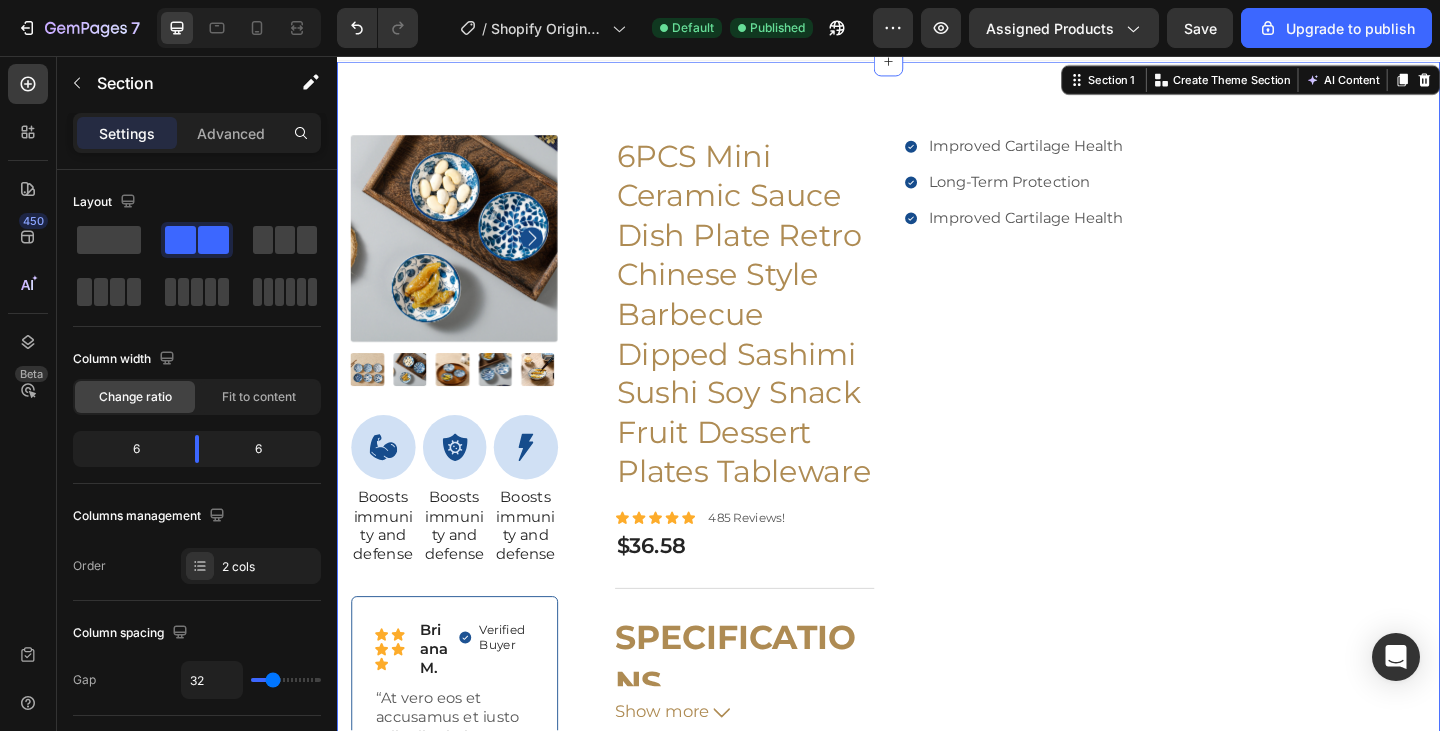 scroll, scrollTop: 0, scrollLeft: 0, axis: both 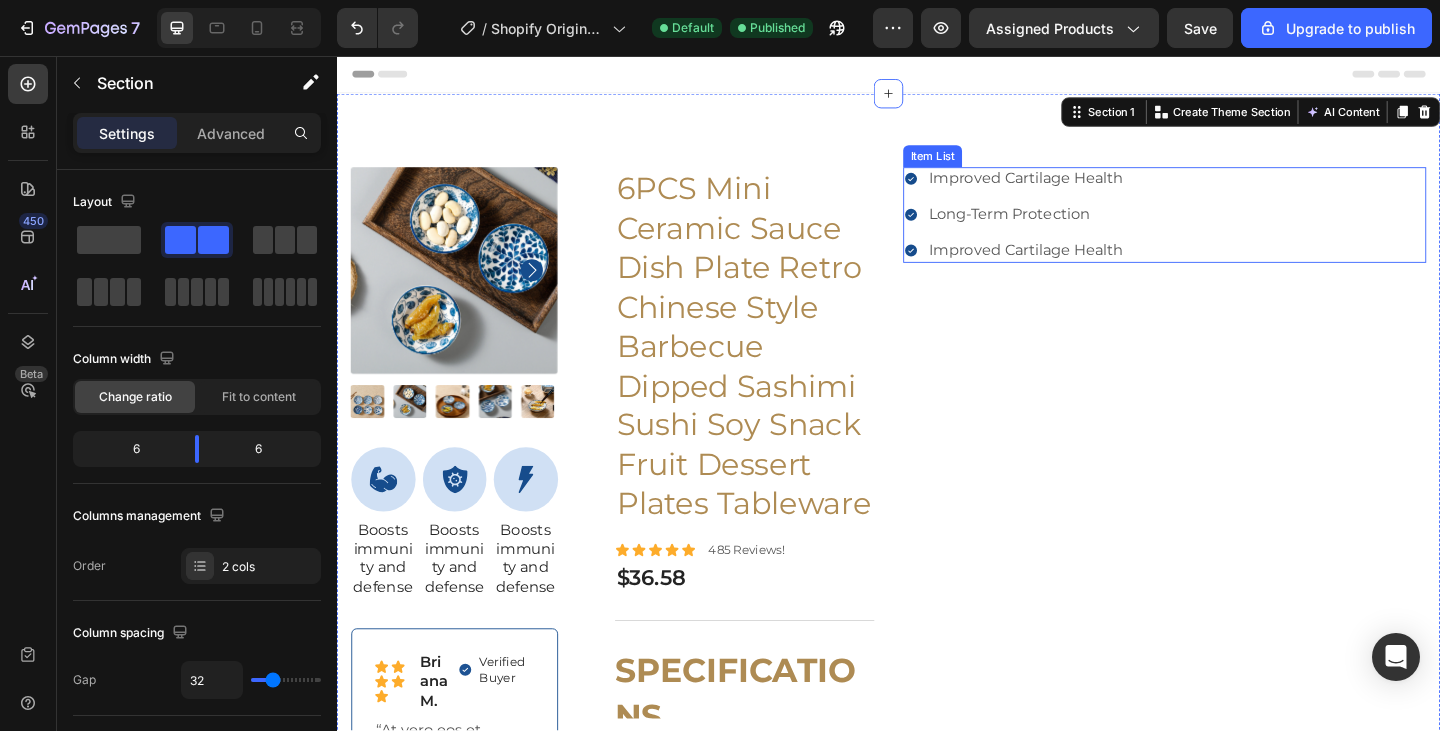 click on "Improved Cartilage Health Long-Term Protection Improved Cartilage Health" at bounding box center (1237, 229) 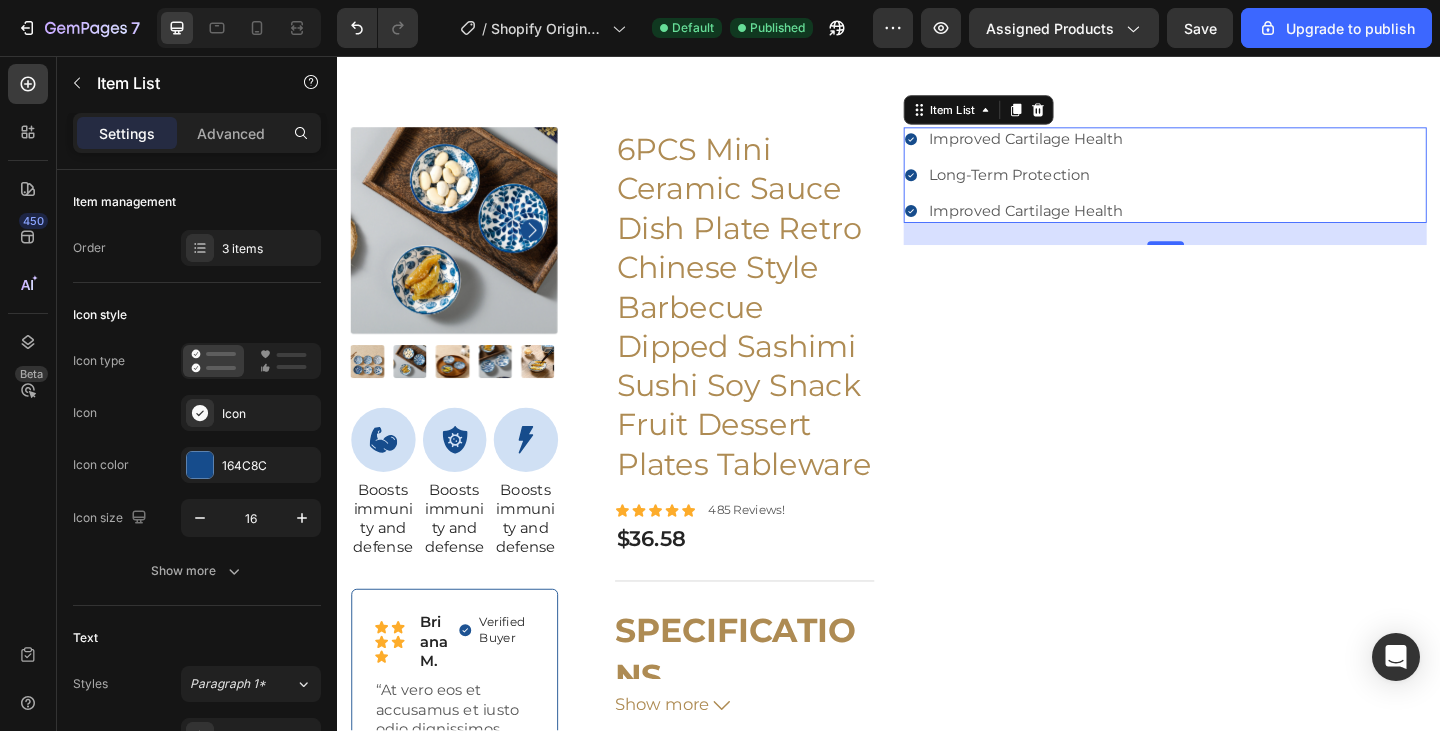 scroll, scrollTop: 0, scrollLeft: 0, axis: both 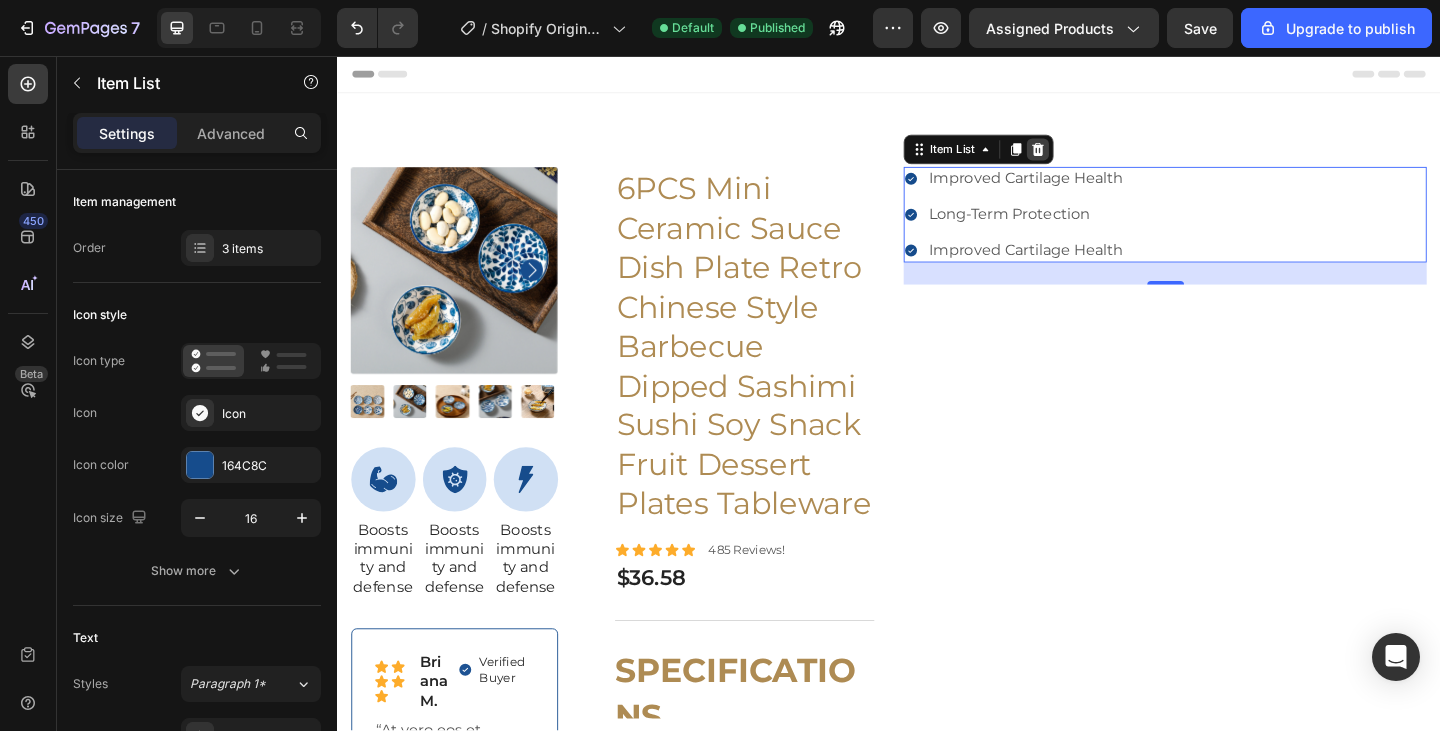click 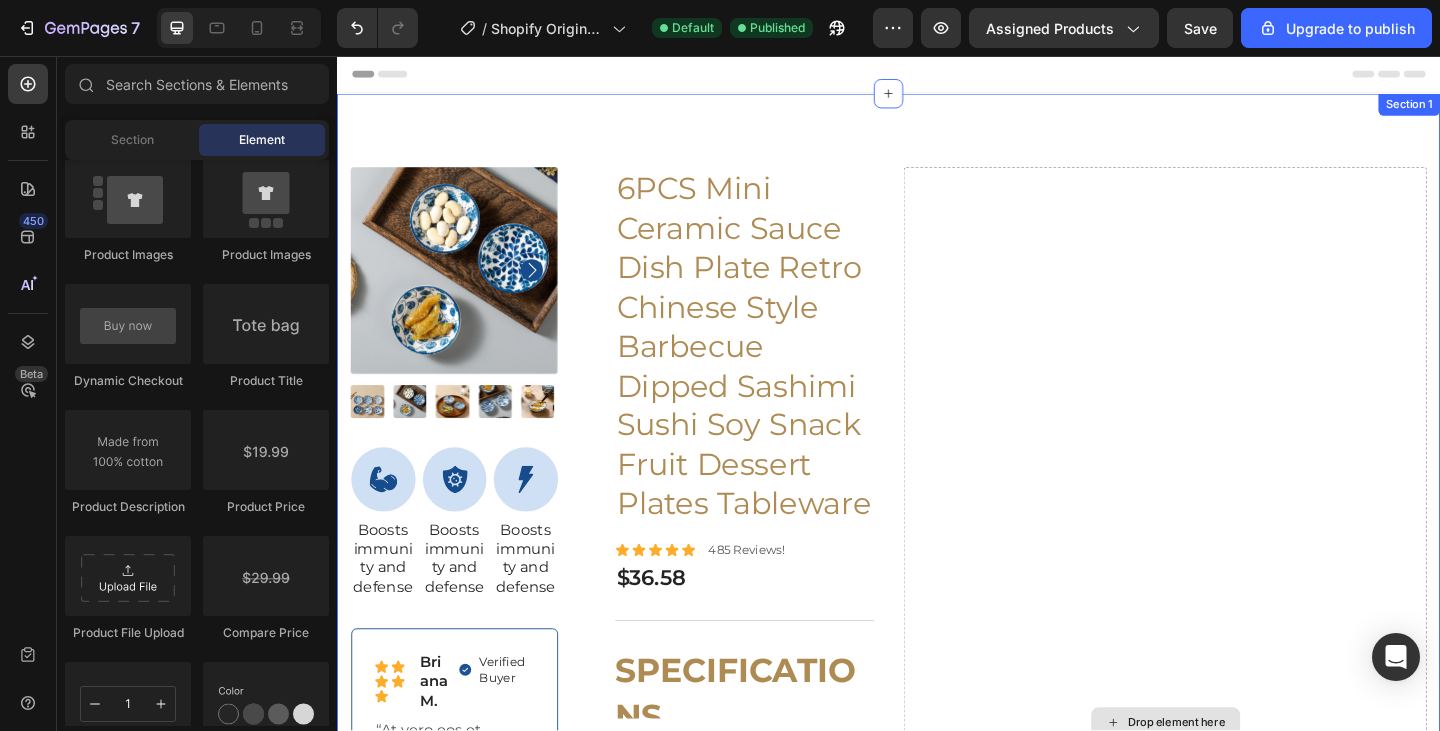 click on "Drop element here" at bounding box center [1237, 781] 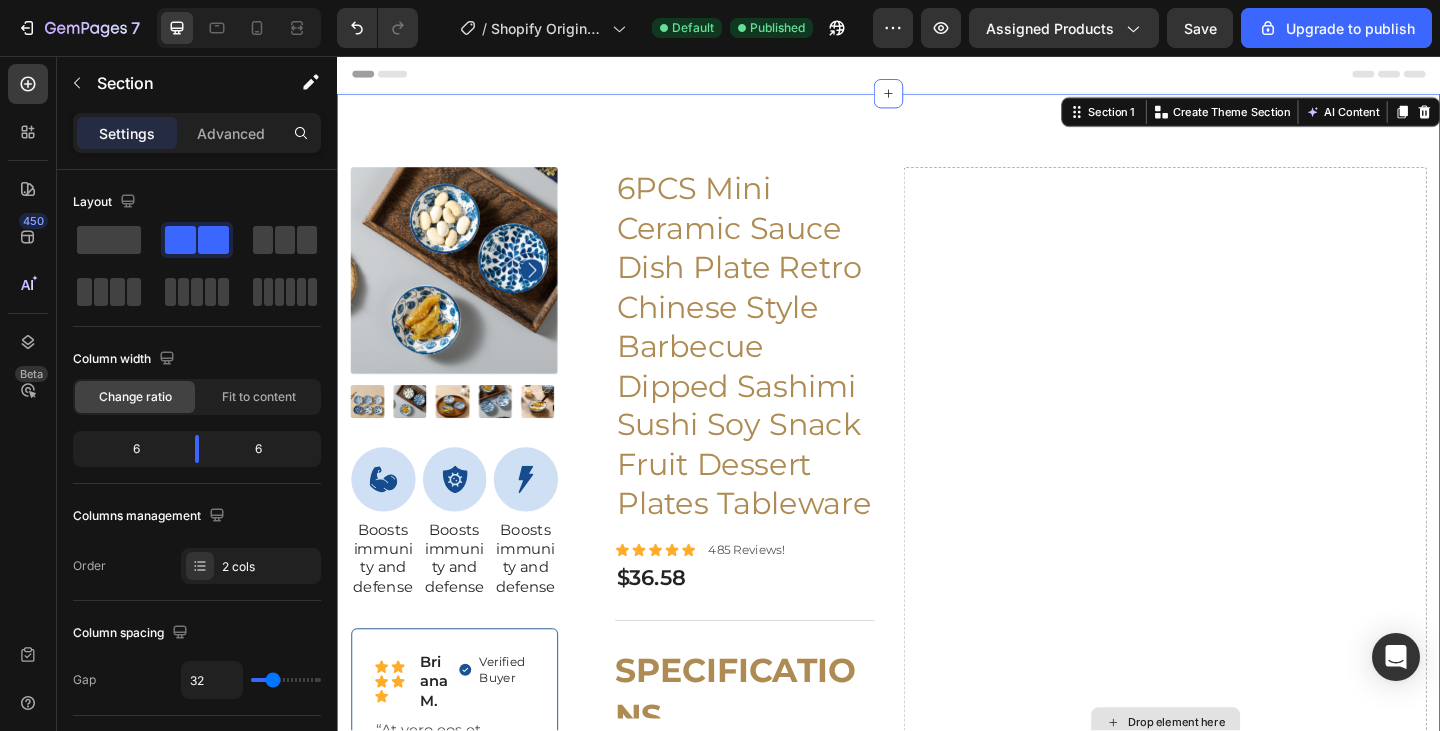 click on "Drop element here" at bounding box center (1237, 781) 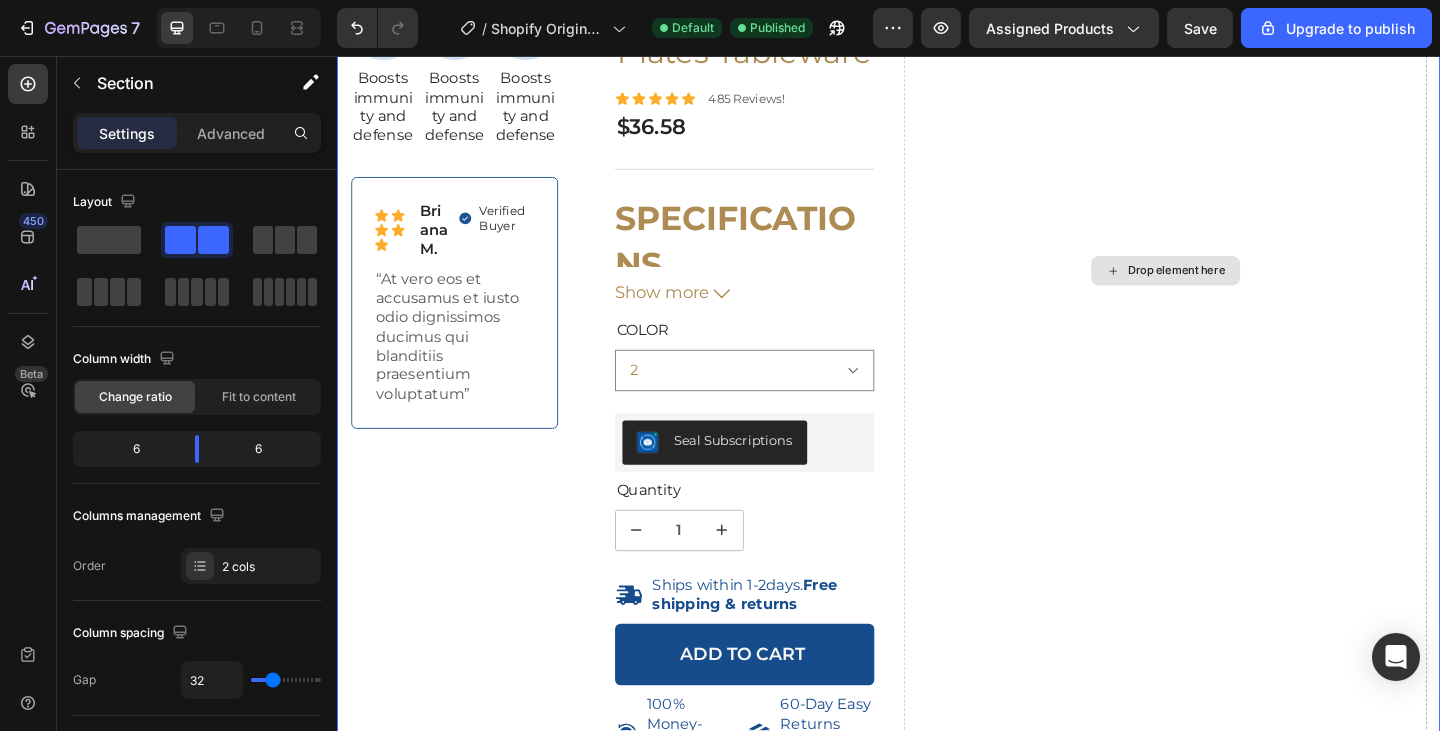 scroll, scrollTop: 450, scrollLeft: 0, axis: vertical 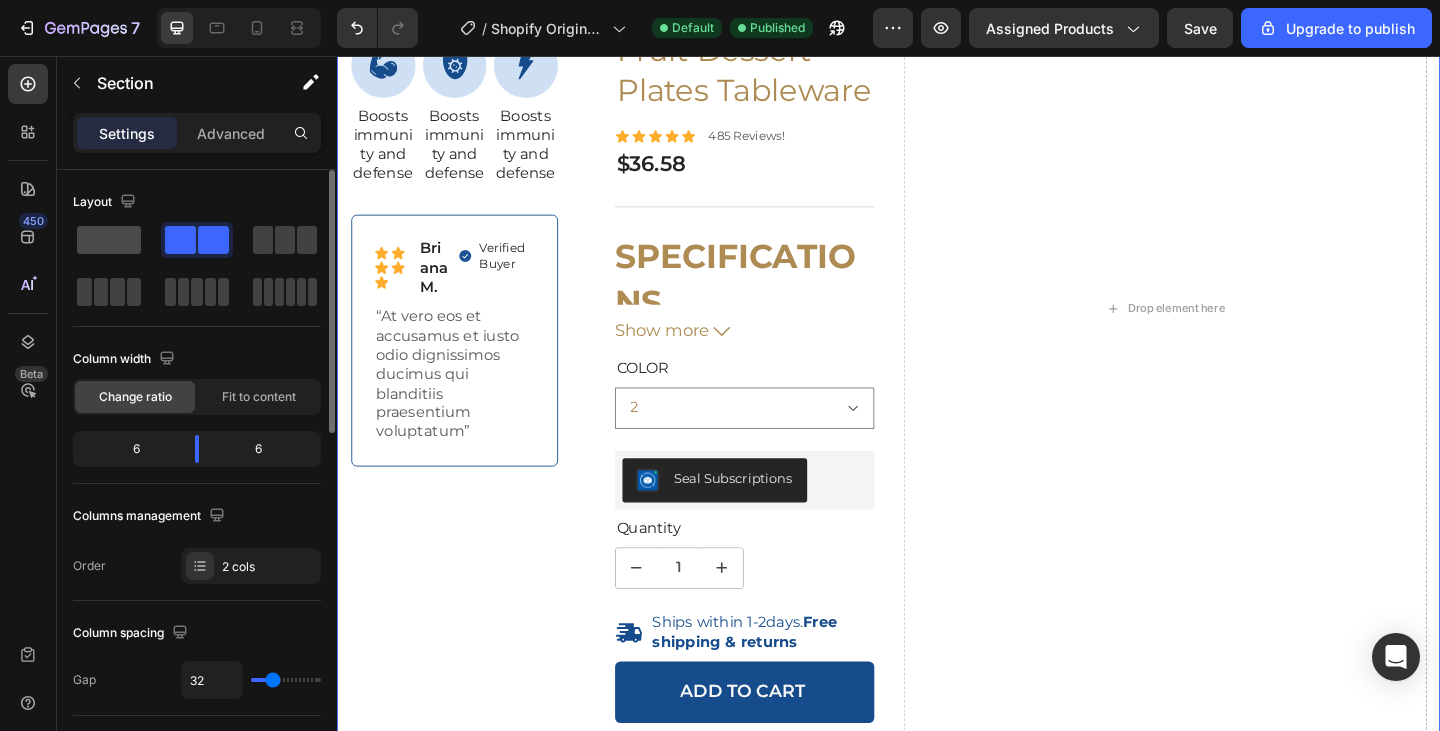 click 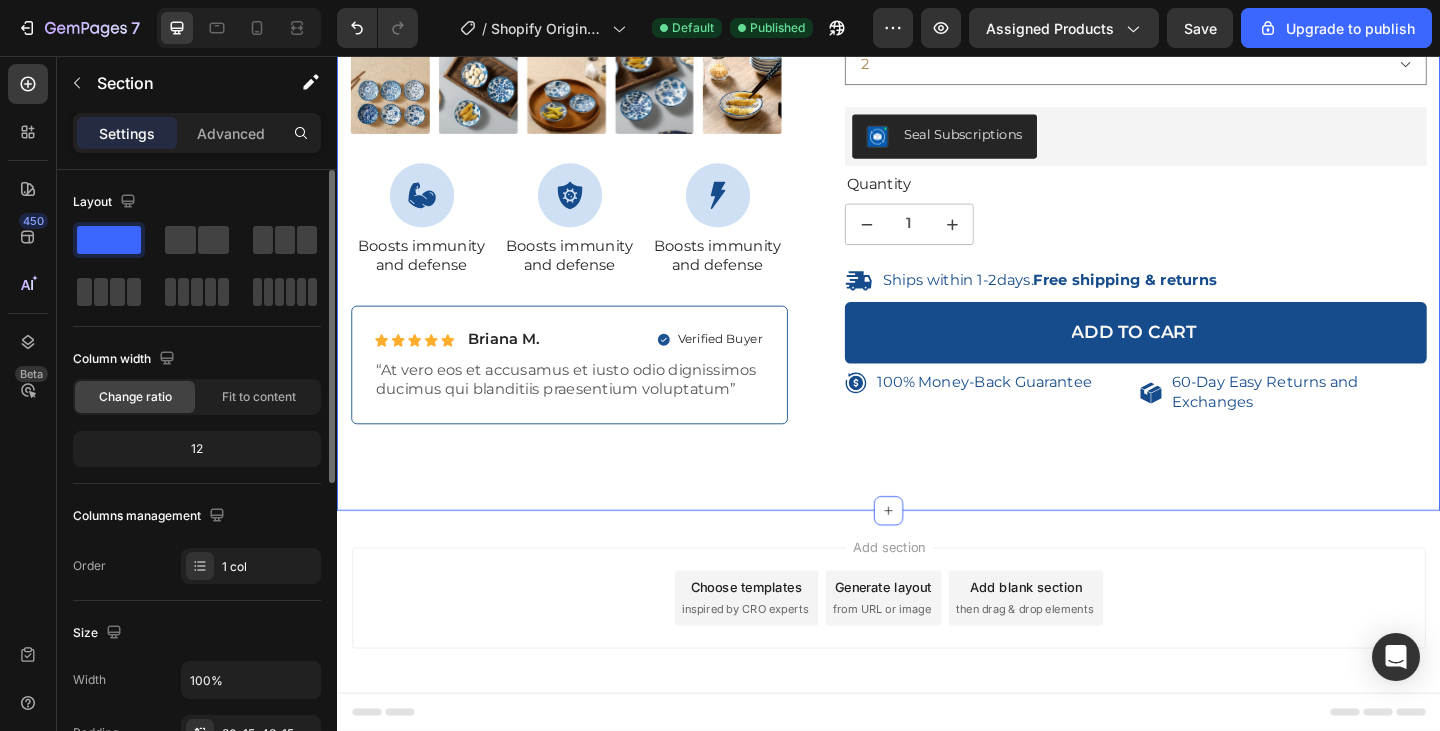 click 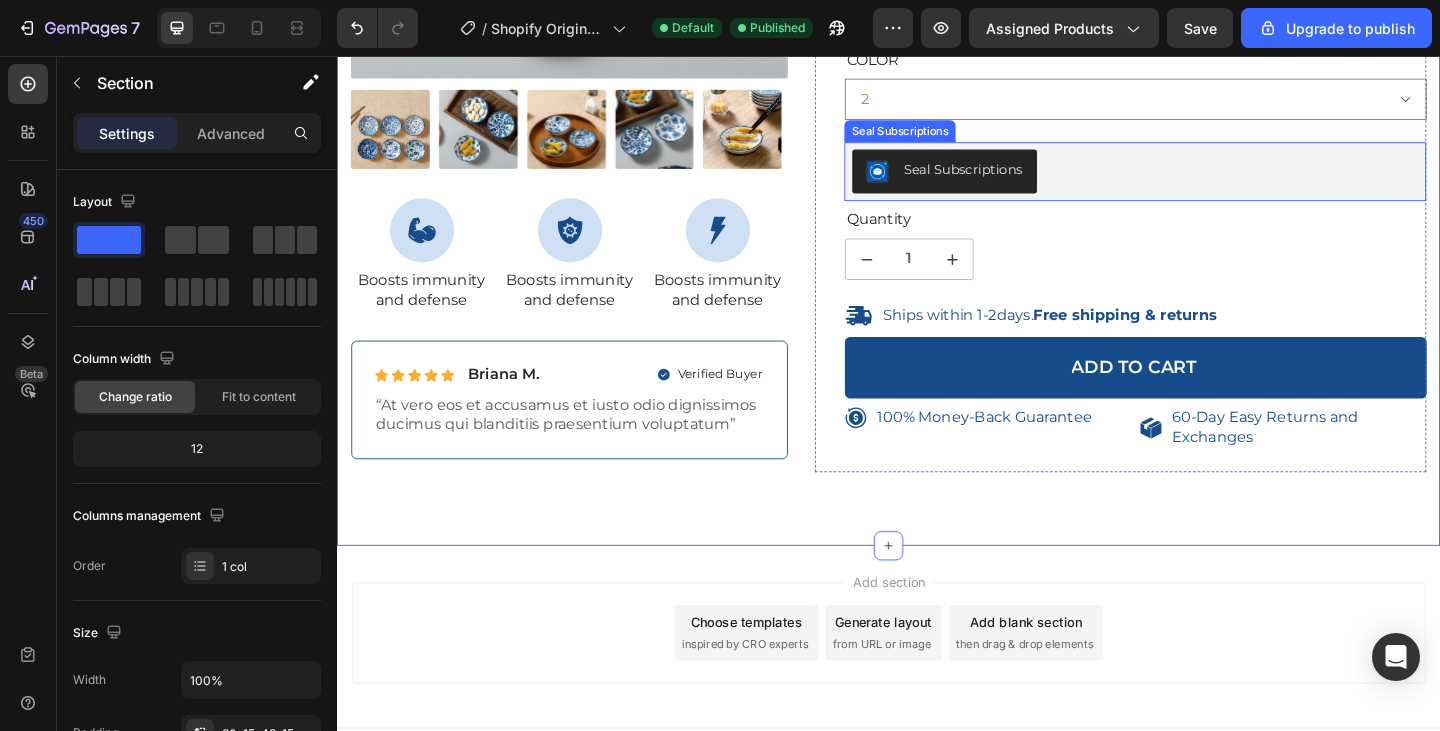 scroll, scrollTop: 588, scrollLeft: 0, axis: vertical 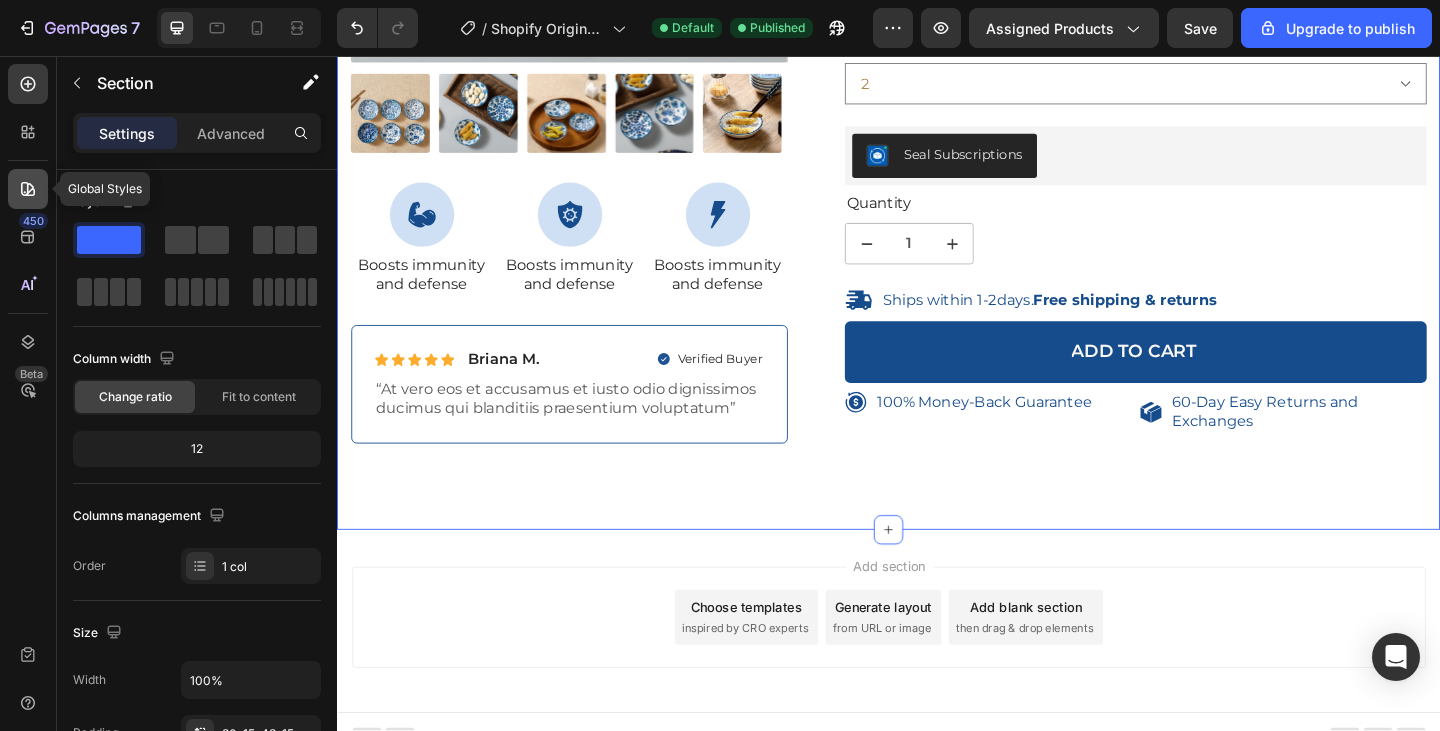 click 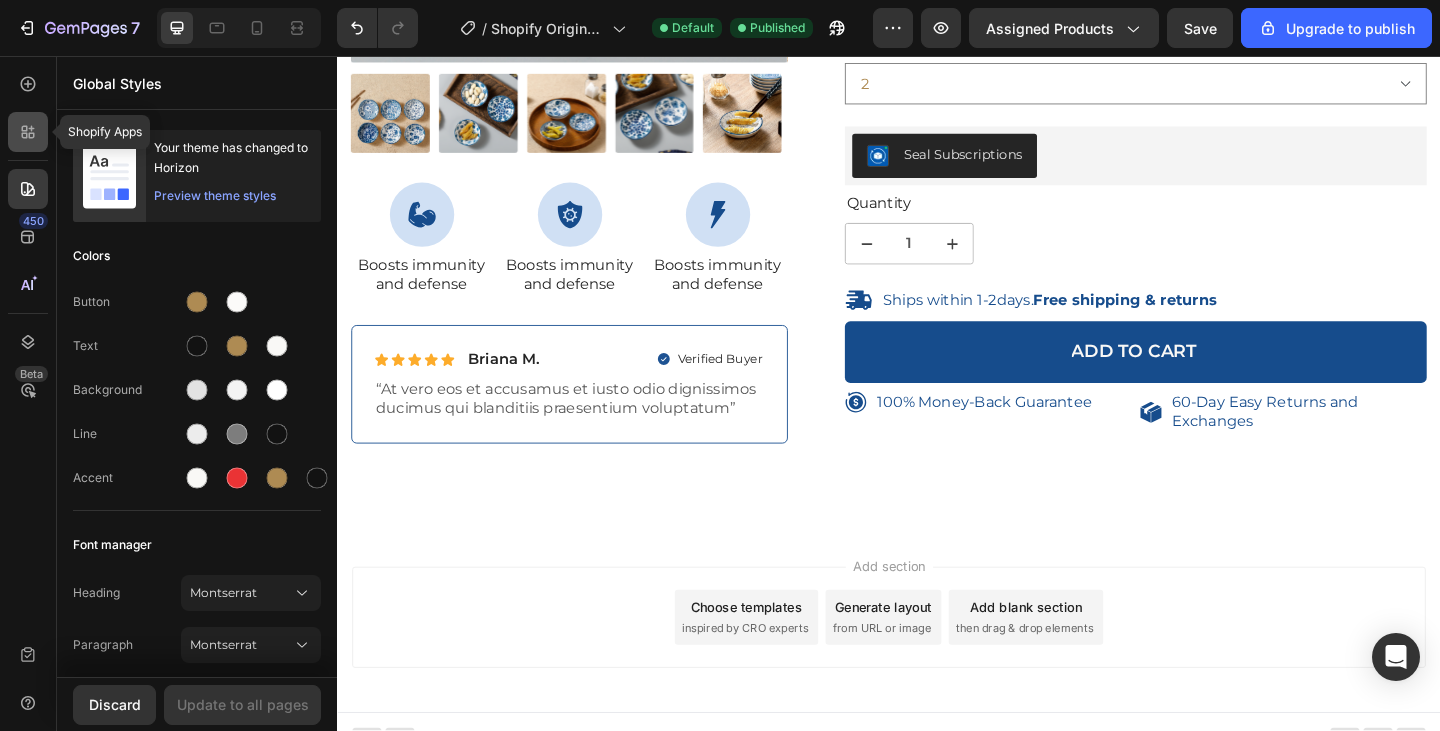 click 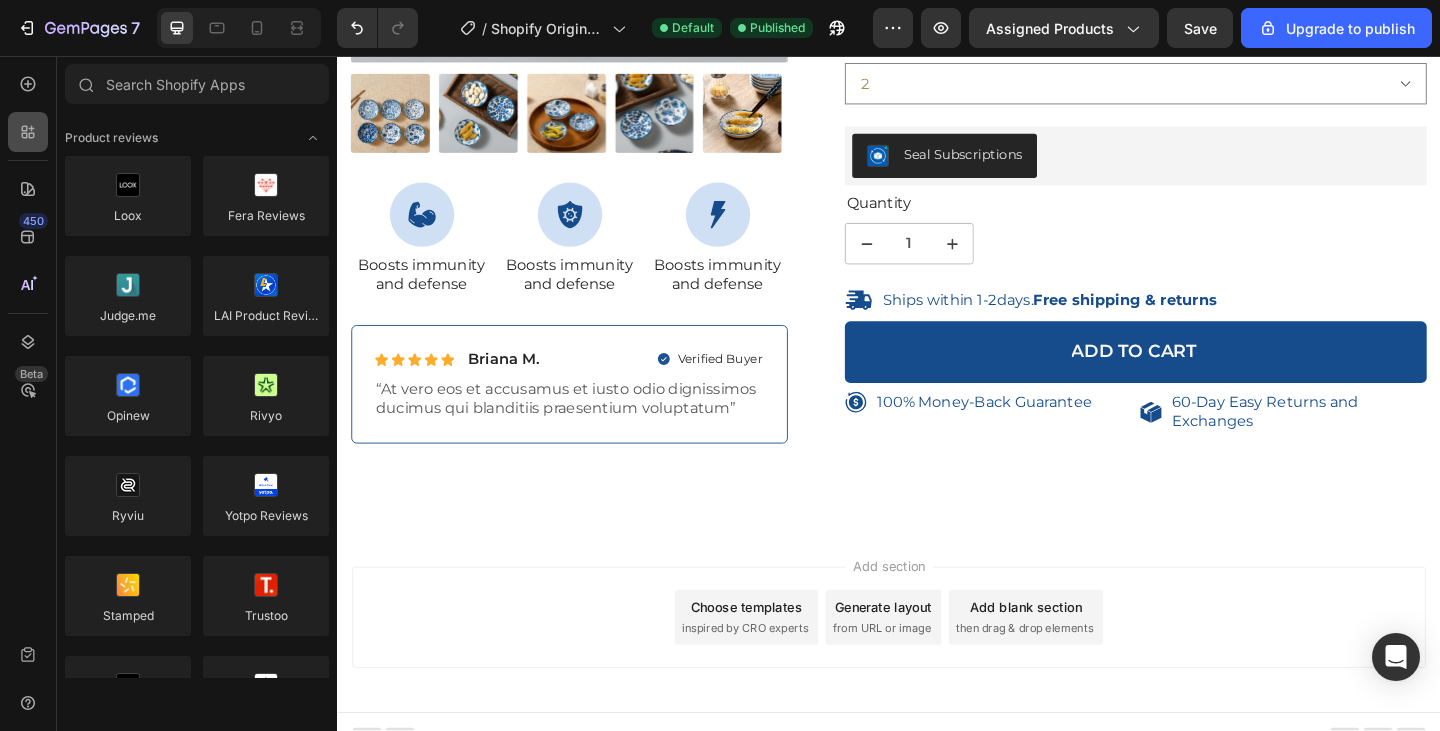 scroll, scrollTop: 3102, scrollLeft: 0, axis: vertical 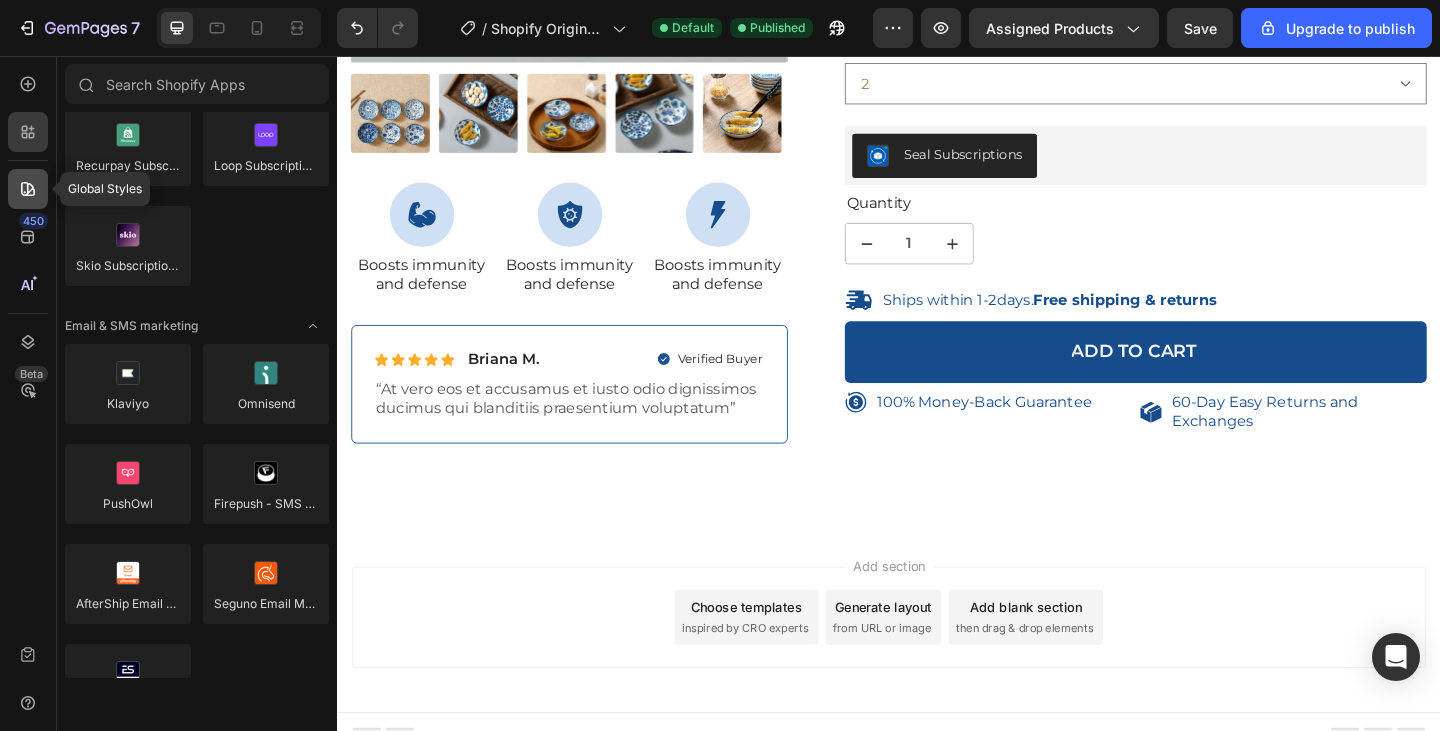 click 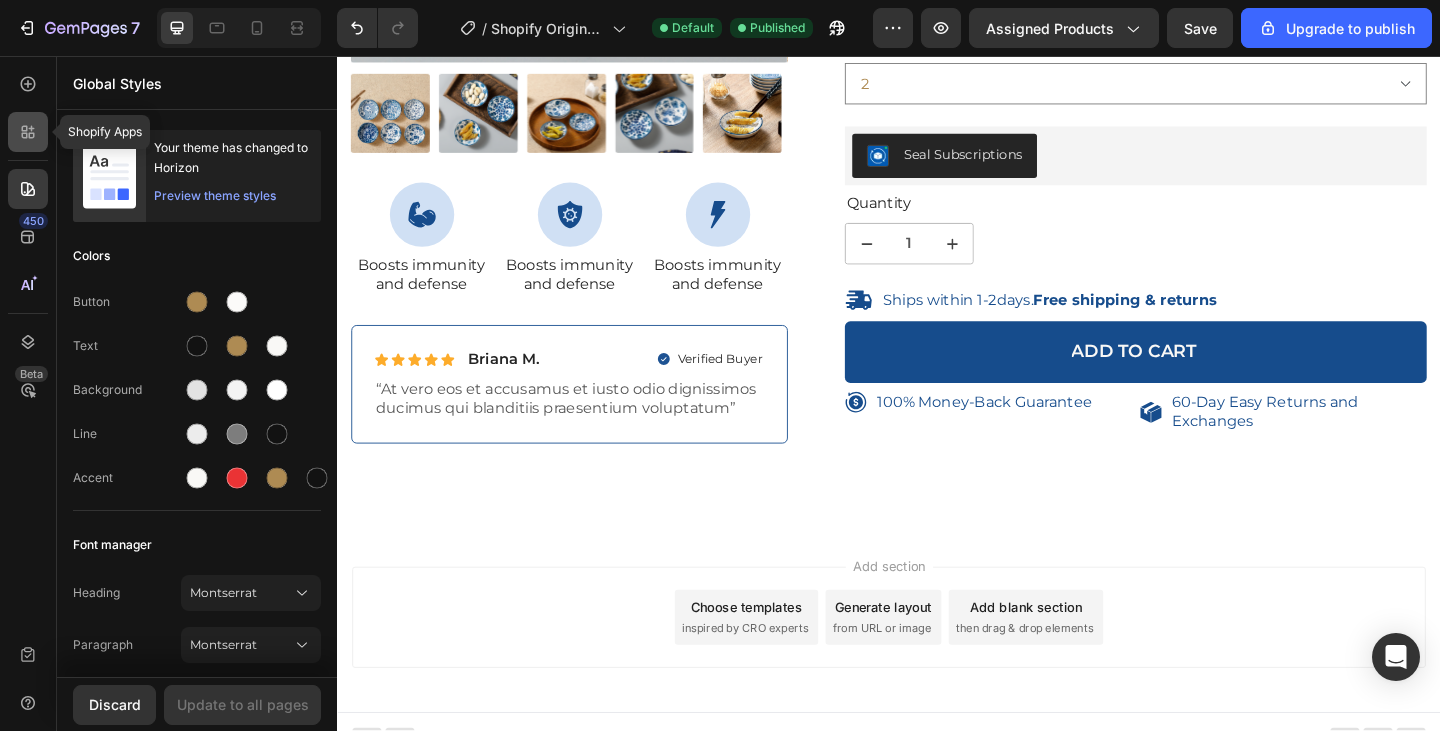 click 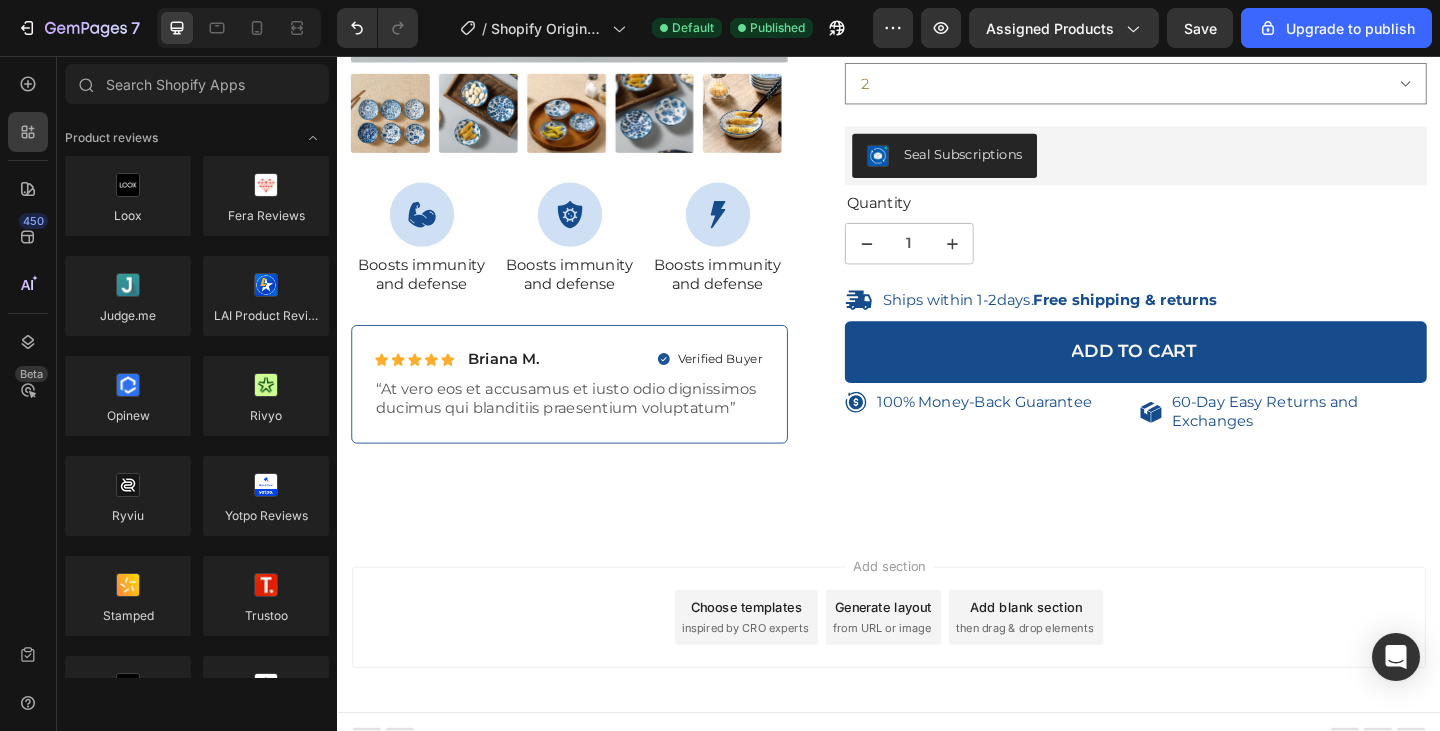 scroll, scrollTop: 3102, scrollLeft: 0, axis: vertical 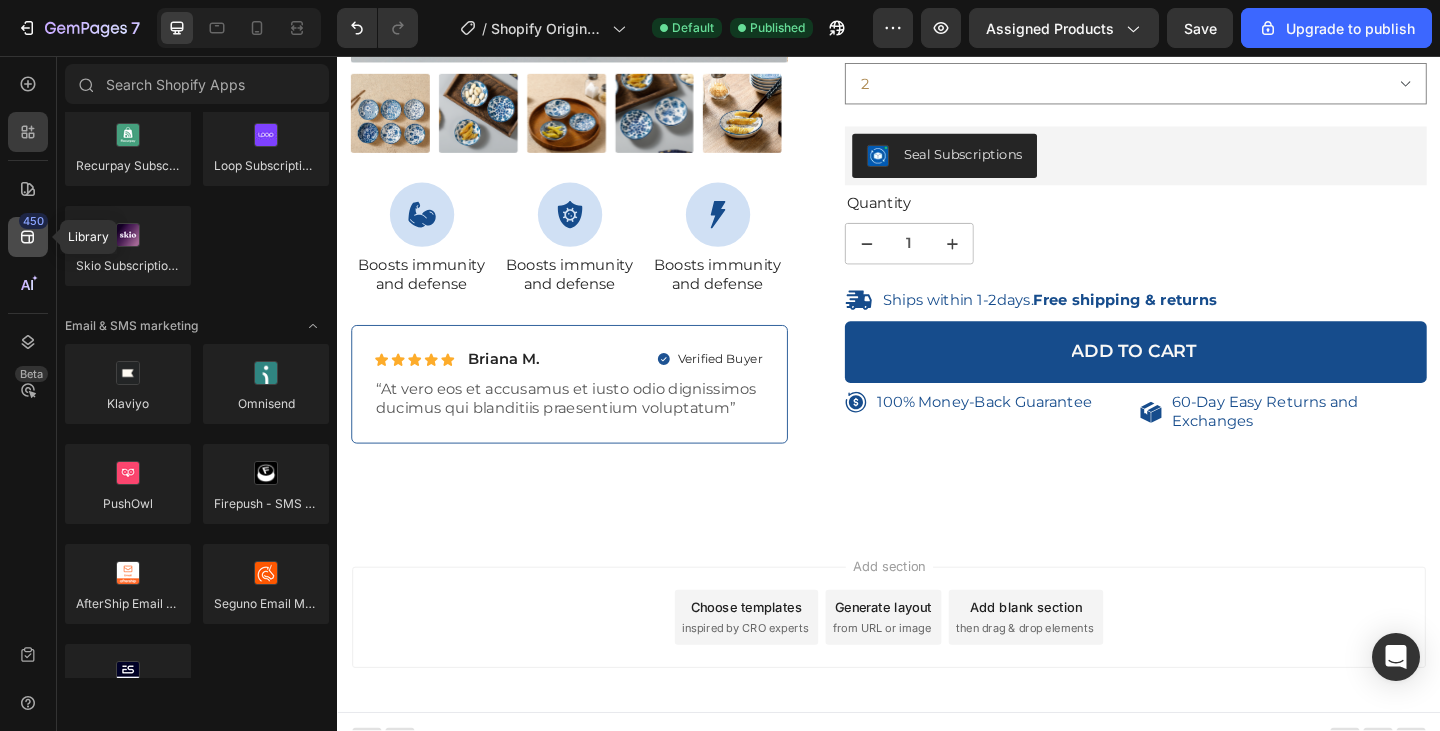 click 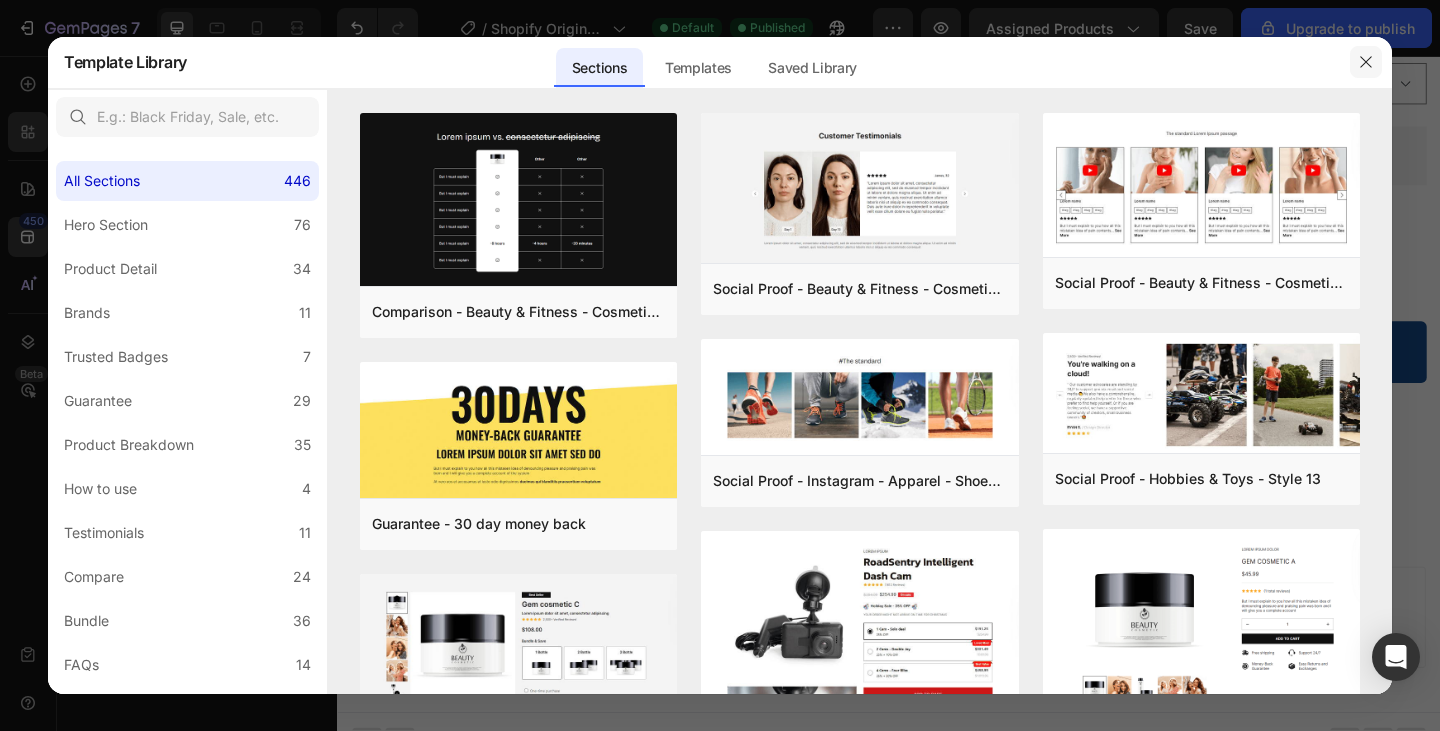 click at bounding box center [1366, 62] 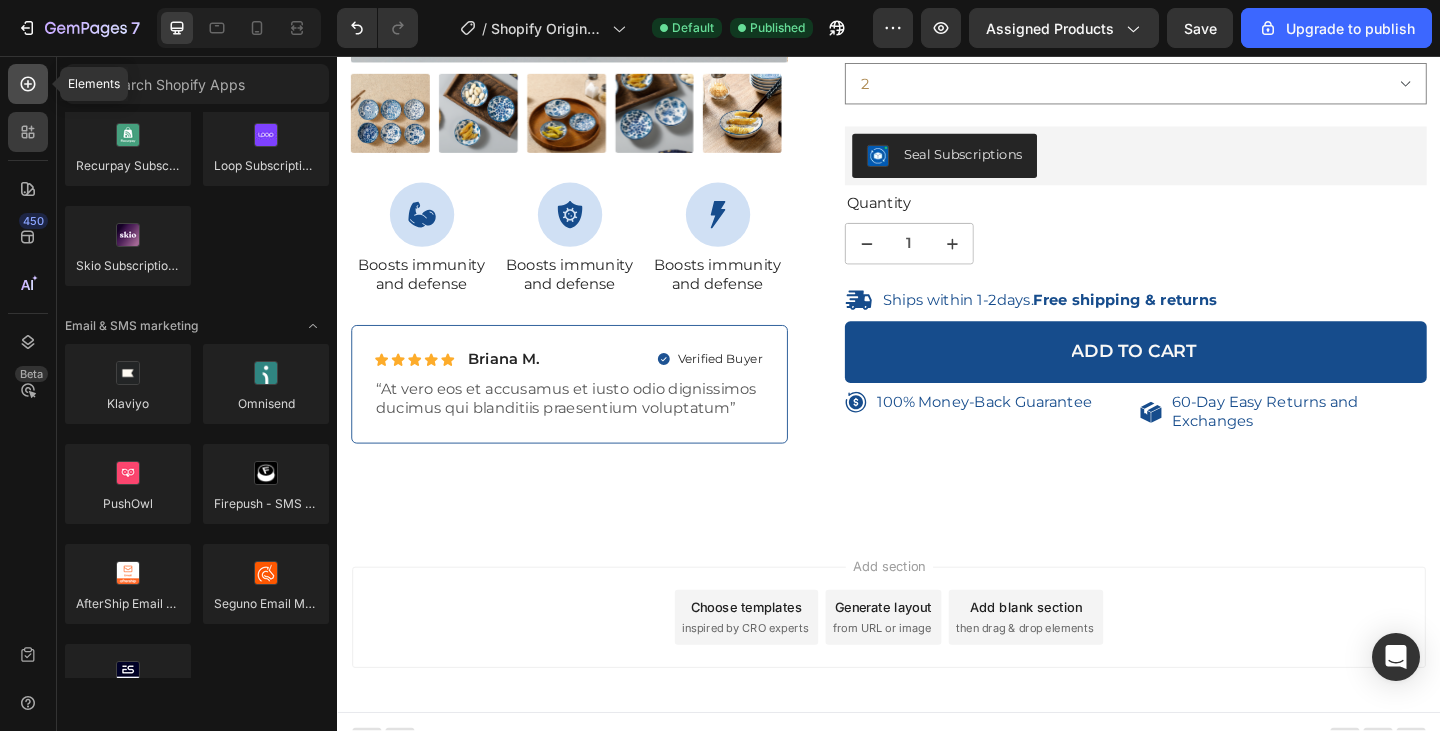 click 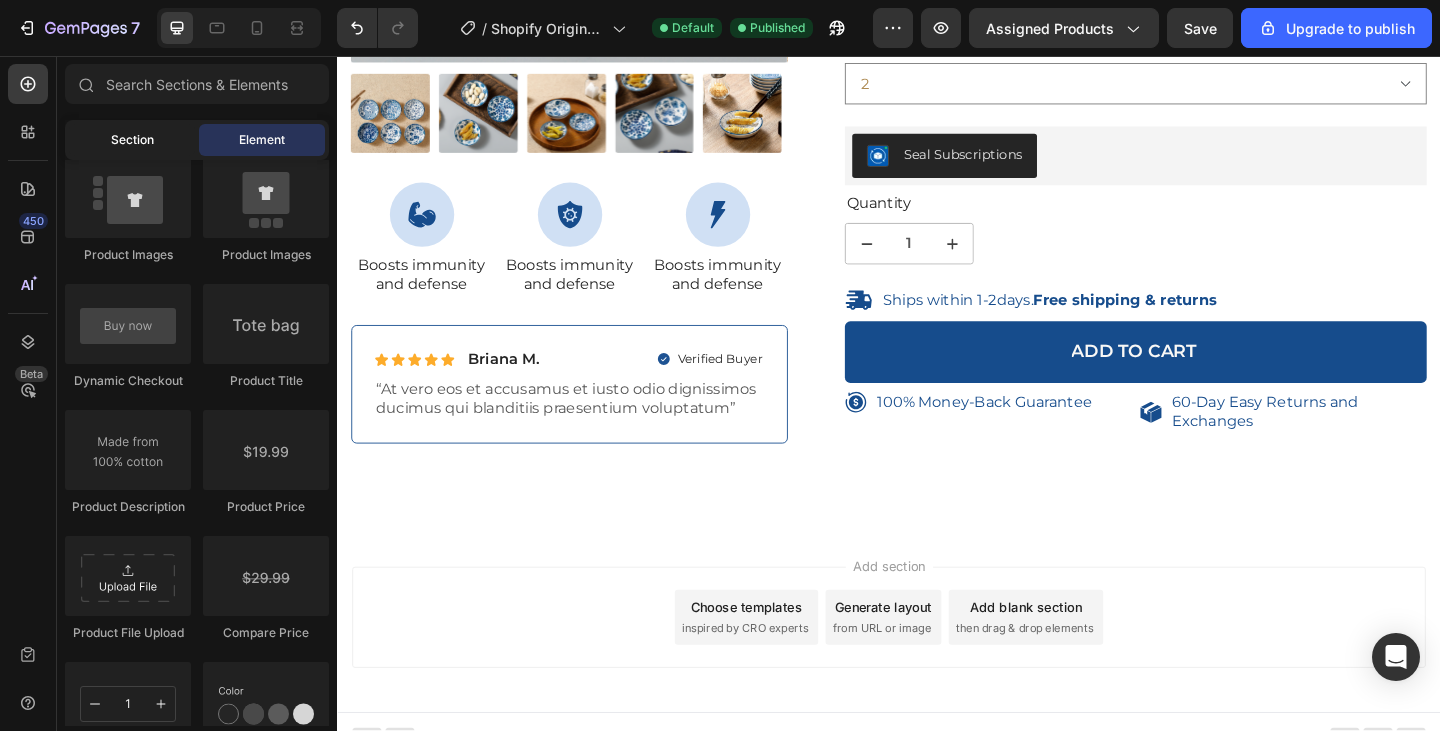 click on "Section" at bounding box center (132, 140) 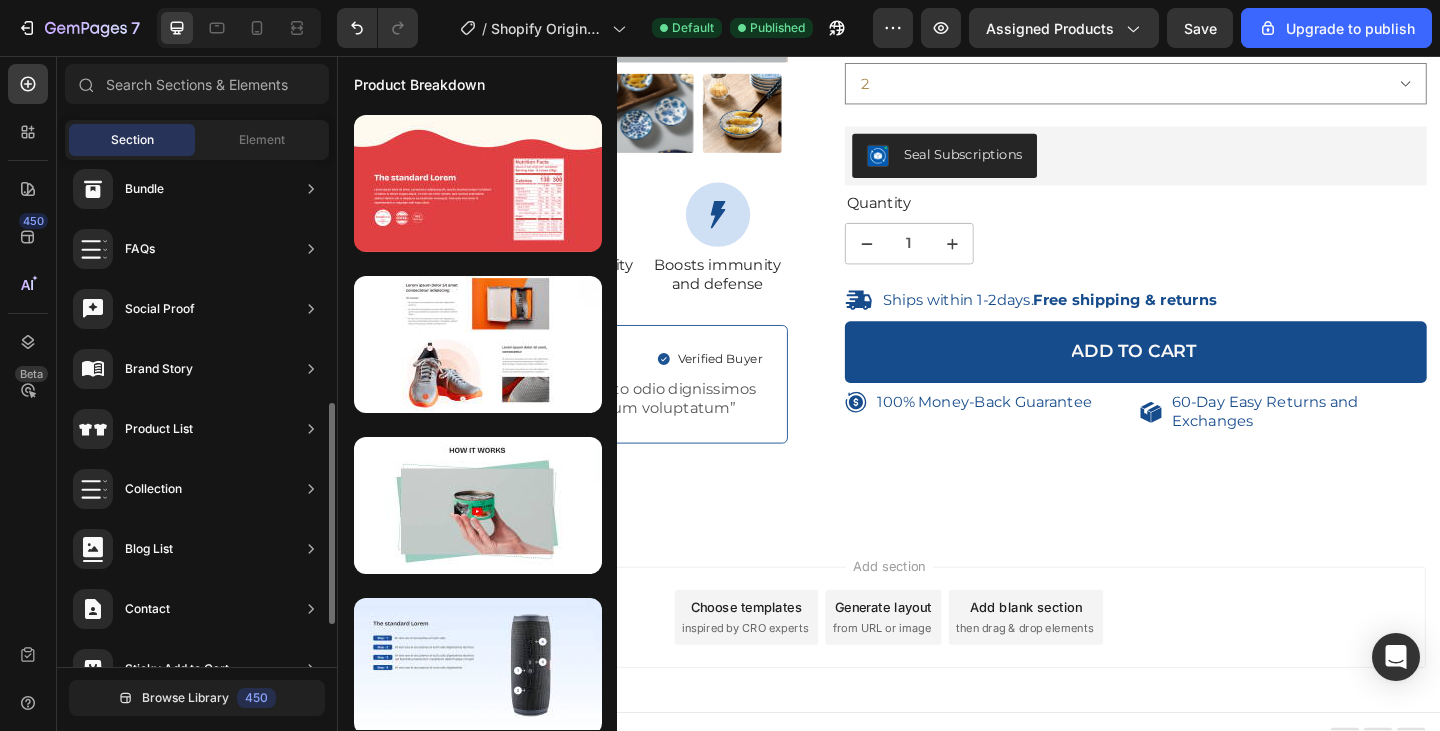 scroll, scrollTop: 653, scrollLeft: 0, axis: vertical 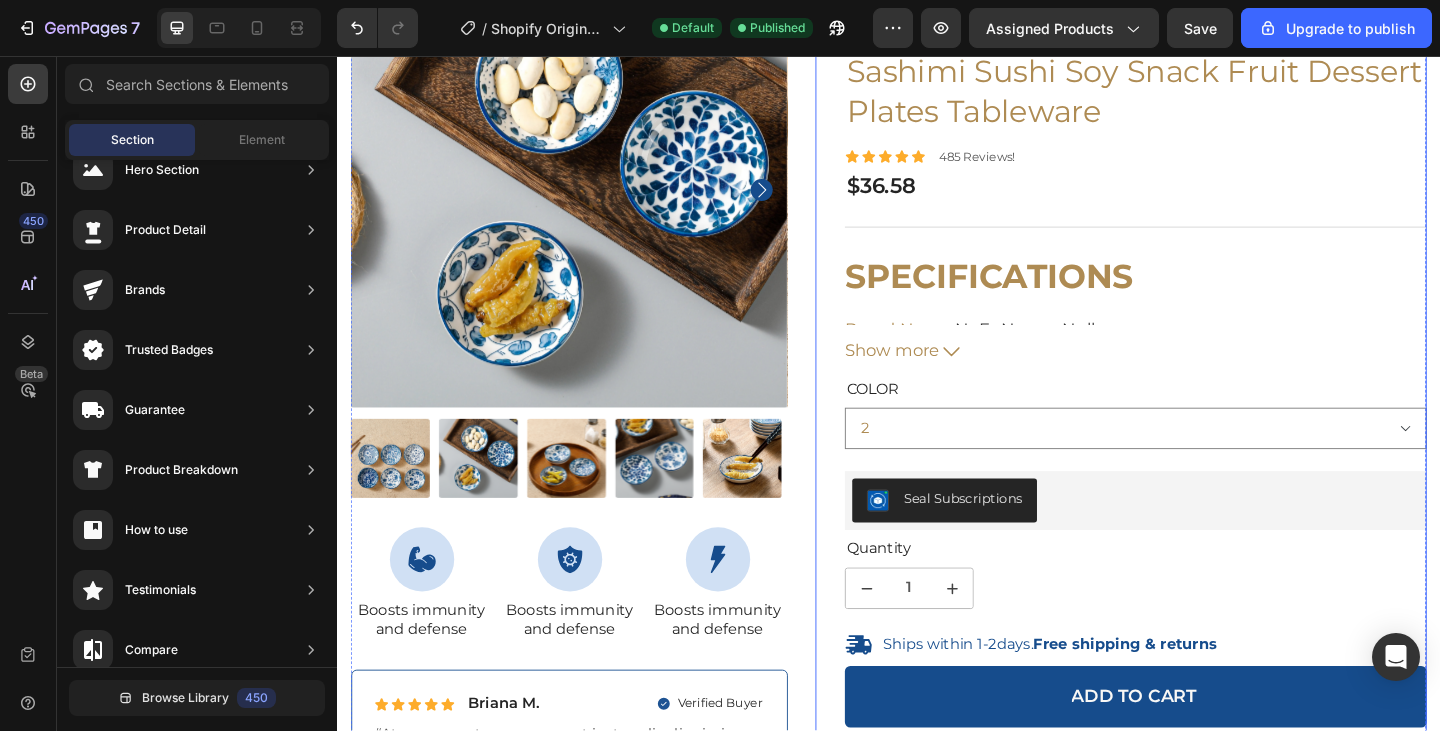 click on "6PCS Mini Ceramic Sauce Dish Plate Retro Chinese Style Barbecue Dipped Sashimi Sushi Soy Snack Fruit Dessert Plates Tableware Product Title Icon Icon Icon Icon Icon Icon List 485 Reviews! Text Block Row $36.58 Product Price Product Price                Title Line SPECIFICATIONS Brand Name :  NoEnName_Null Choice :  yes Hign-concerned Chemical :  None Material :  Ceramic Origin :  Mainland China Pattern Type :  Geometric Pattern Plate Type :  SIDE PLATES Shape :  Round Show more
Product Description Color   2 3 1 Product Variants & Swatches Seal Subscriptions Seal Subscriptions Quantity Text Block
1
Product Quantity
Ships within 1-2days.  Free shipping & returns Item List
1
Product Quantity Add to cart Add to Cart Row
100% Money-Back Guarantee Item List
60-Day Easy Returns and Exchanges Item List Row" at bounding box center [1205, 415] 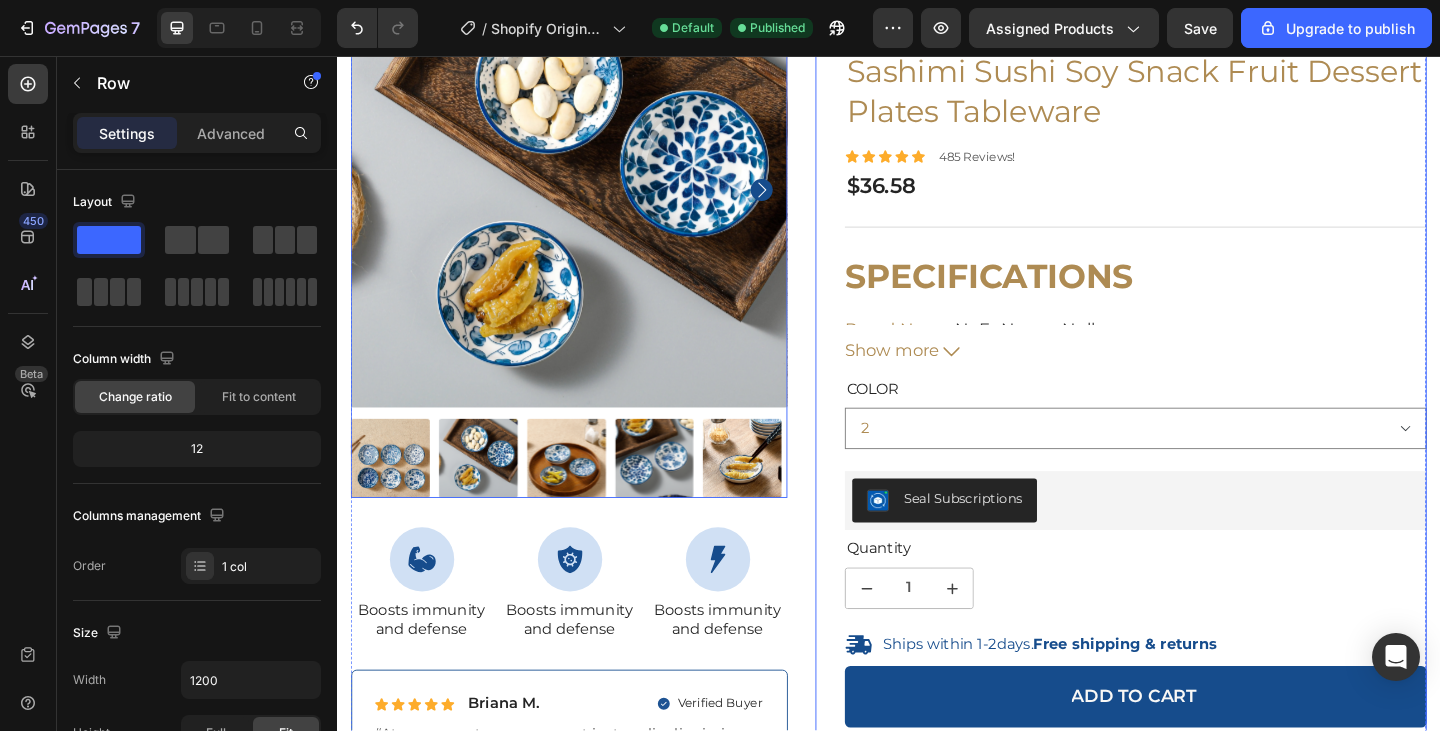 scroll, scrollTop: 0, scrollLeft: 0, axis: both 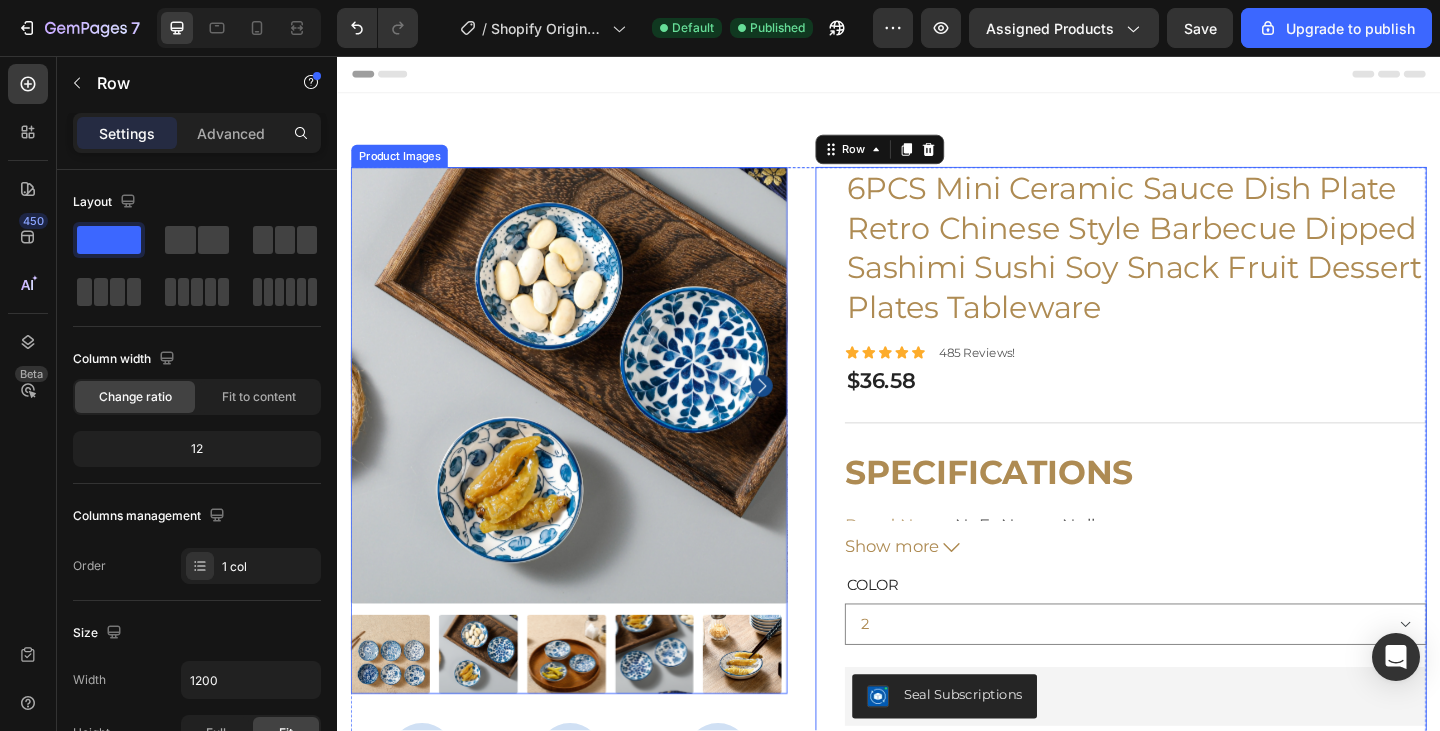 click at bounding box center [589, 414] 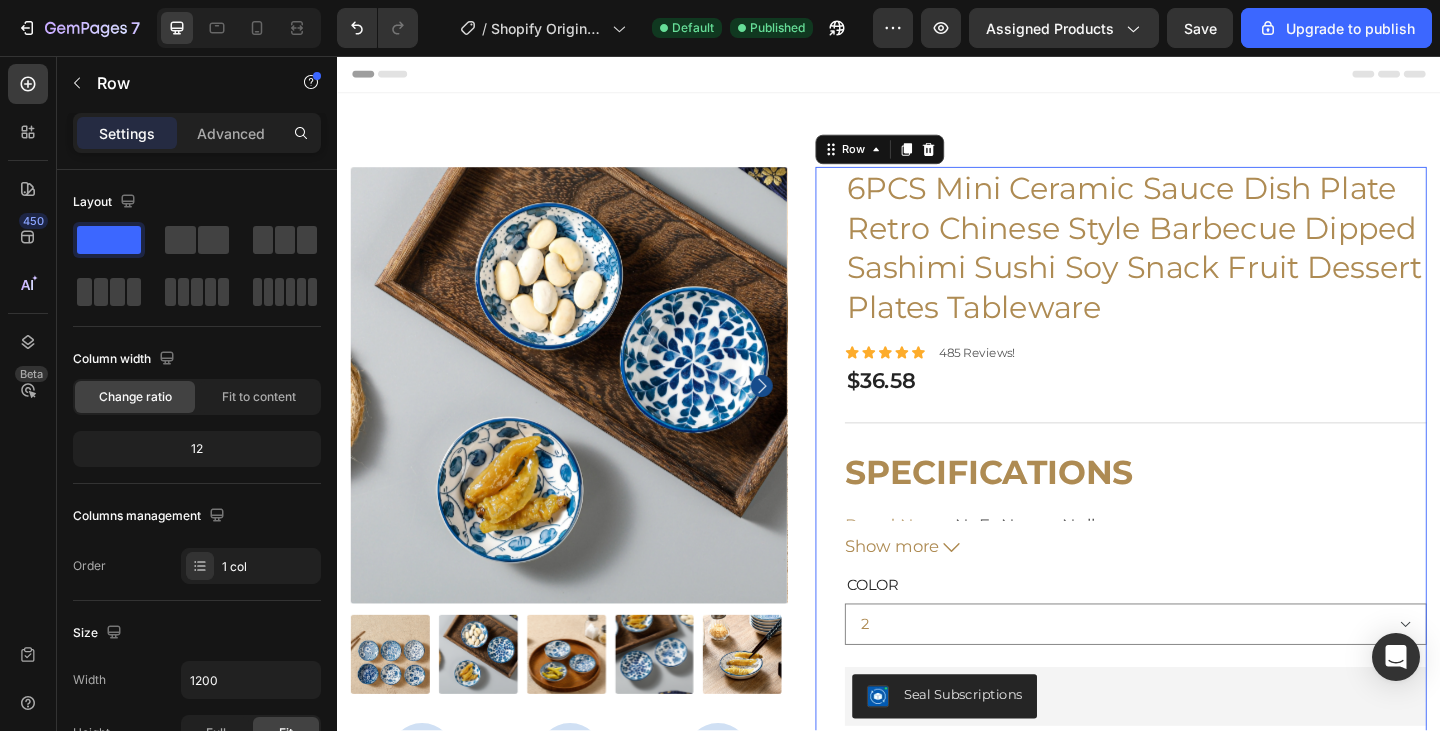 click on "100% Money-Back Guarantee Item List
60-Day Easy Returns Item List Row
Product Images
Icon Boosts immunity and defense Text Block
Icon Boosts immunity and defense Text Block
Icon Boosts immunity and defense Text Block Row Icon Icon Icon Icon Icon Icon List Briana M. Text Block Row Verified Buyer Item List Row “At vero eos et accusamus et iusto odio dignissimos ducimus qui blanditiis praesentium voluptatum” Text Block Row 6PCS Mini Ceramic Sauce Dish Plate Retro Chinese Style Barbecue Dipped Sashimi Sushi Soy Snack Fruit Dessert Plates Tableware Product Title Icon Icon Icon Icon Icon Icon List 485 Reviews! Text Block Row $36.58 Product Price Product Price                Title Line SPECIFICATIONS Brand Name :  NoEnName_Null Choice :  yes Hign-concerned Chemical :  None Material :  Ceramic Origin :  Mainland China Pattern Type :  Geometric Pattern Plate Type :  SIDE PLATES Shape :" at bounding box center [937, 636] 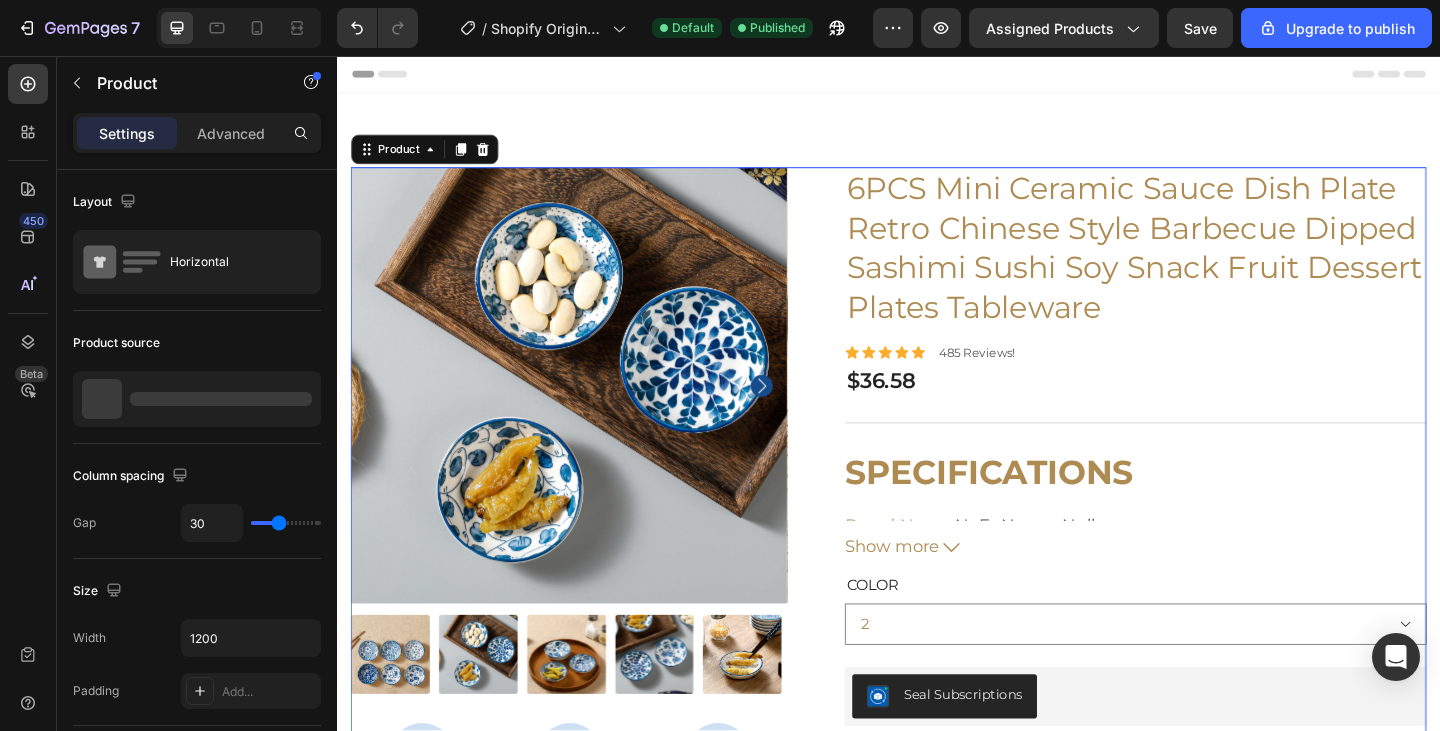 click at bounding box center (589, 414) 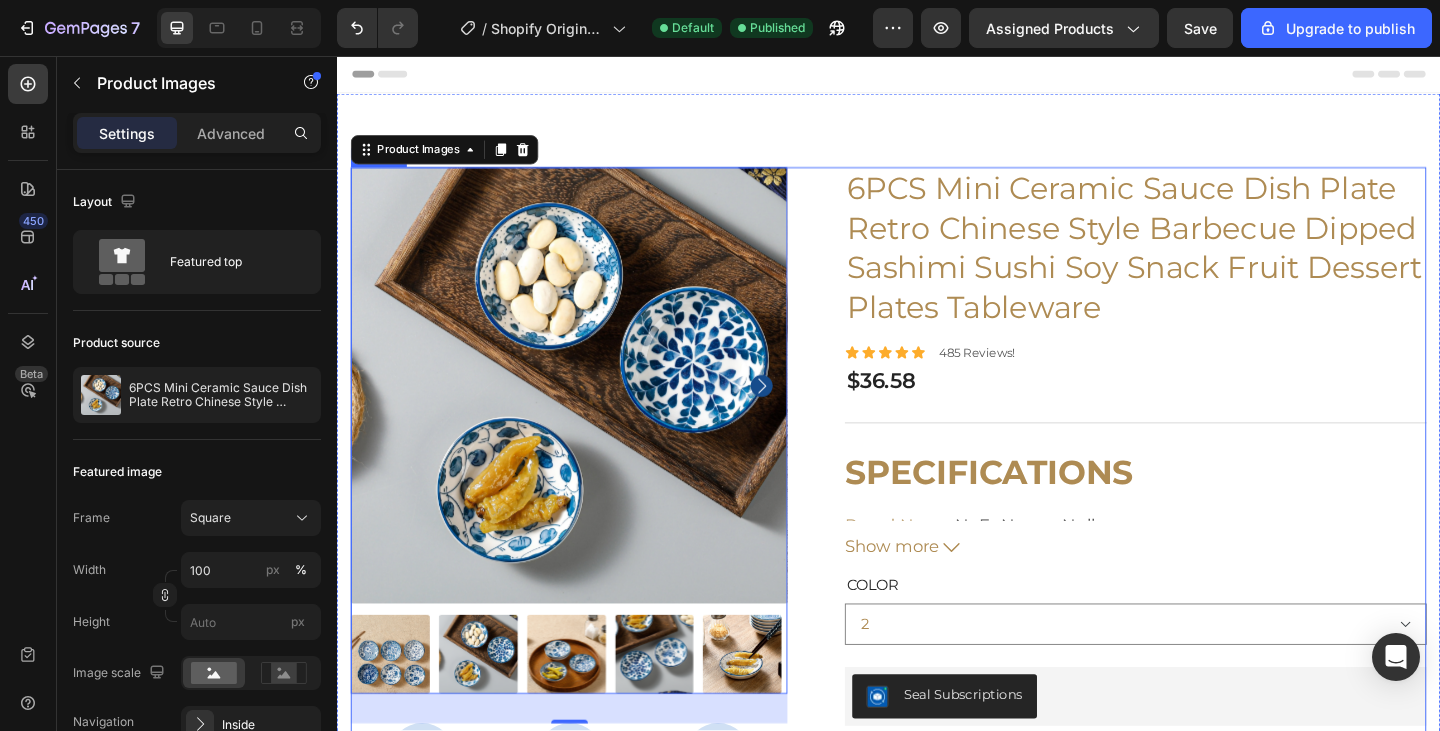 click on "100% Money-Back Guarantee Item List
60-Day Easy Returns Item List Row
Product Images   32
Icon Boosts immunity and defense Text Block
Icon Boosts immunity and defense Text Block
Icon Boosts immunity and defense Text Block Row Icon Icon Icon Icon Icon Icon List Briana M. Text Block Row Verified Buyer Item List Row “At vero eos et accusamus et iusto odio dignissimos ducimus qui blanditiis praesentium voluptatum” Text Block Row 6PCS Mini Ceramic Sauce Dish Plate Retro Chinese Style Barbecue Dipped Sashimi Sushi Soy Snack Fruit Dessert Plates Tableware Product Title Icon Icon Icon Icon Icon Icon List 485 Reviews! Text Block Row $36.58 Product Price Product Price                Title Line SPECIFICATIONS Brand Name :  NoEnName_Null Choice :  yes Hign-concerned Chemical :  None Material :  Ceramic Origin :  Mainland China Pattern Type :  Geometric Pattern Plate Type :  SIDE PLATES :" at bounding box center (937, 636) 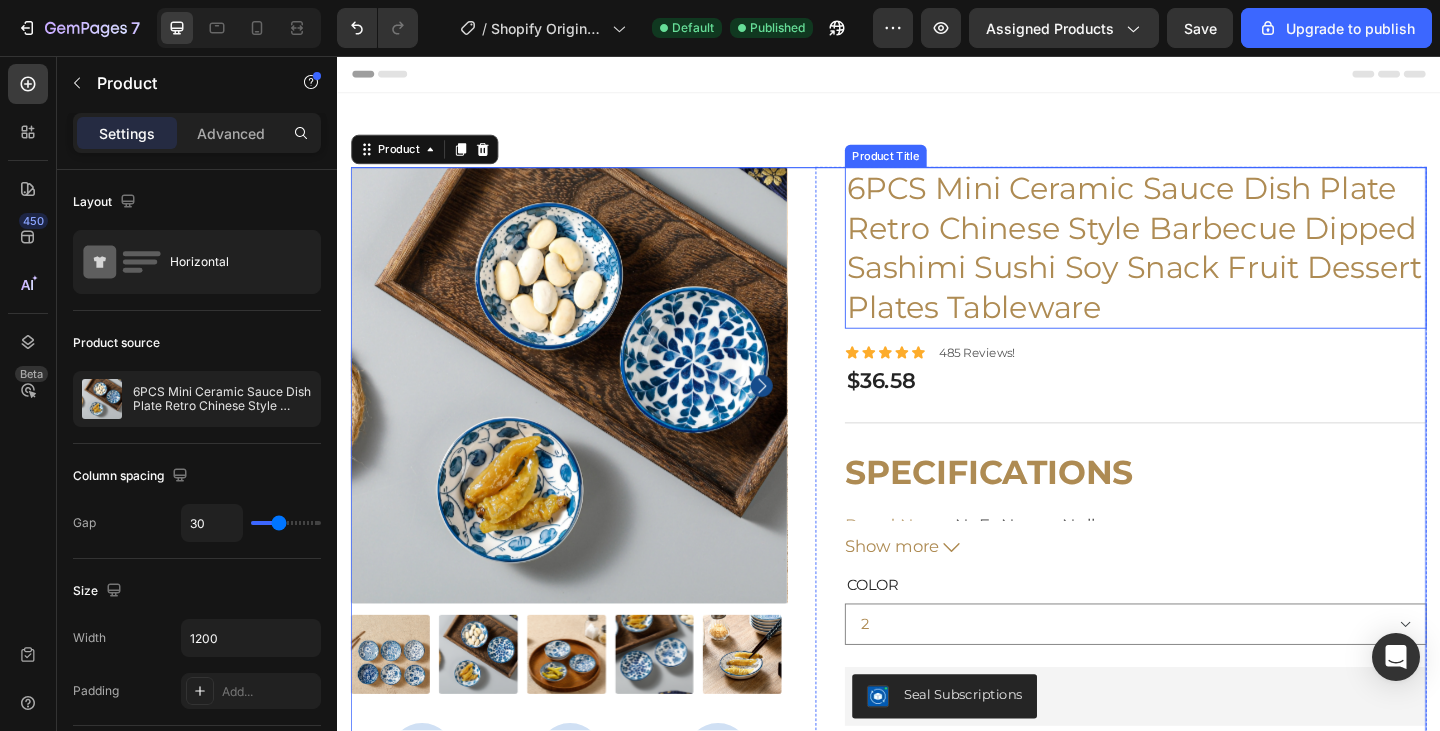 click on "6PCS Mini Ceramic Sauce Dish Plate Retro Chinese Style Barbecue Dipped Sashimi Sushi Soy Snack Fruit Dessert Plates Tableware" at bounding box center (1205, 265) 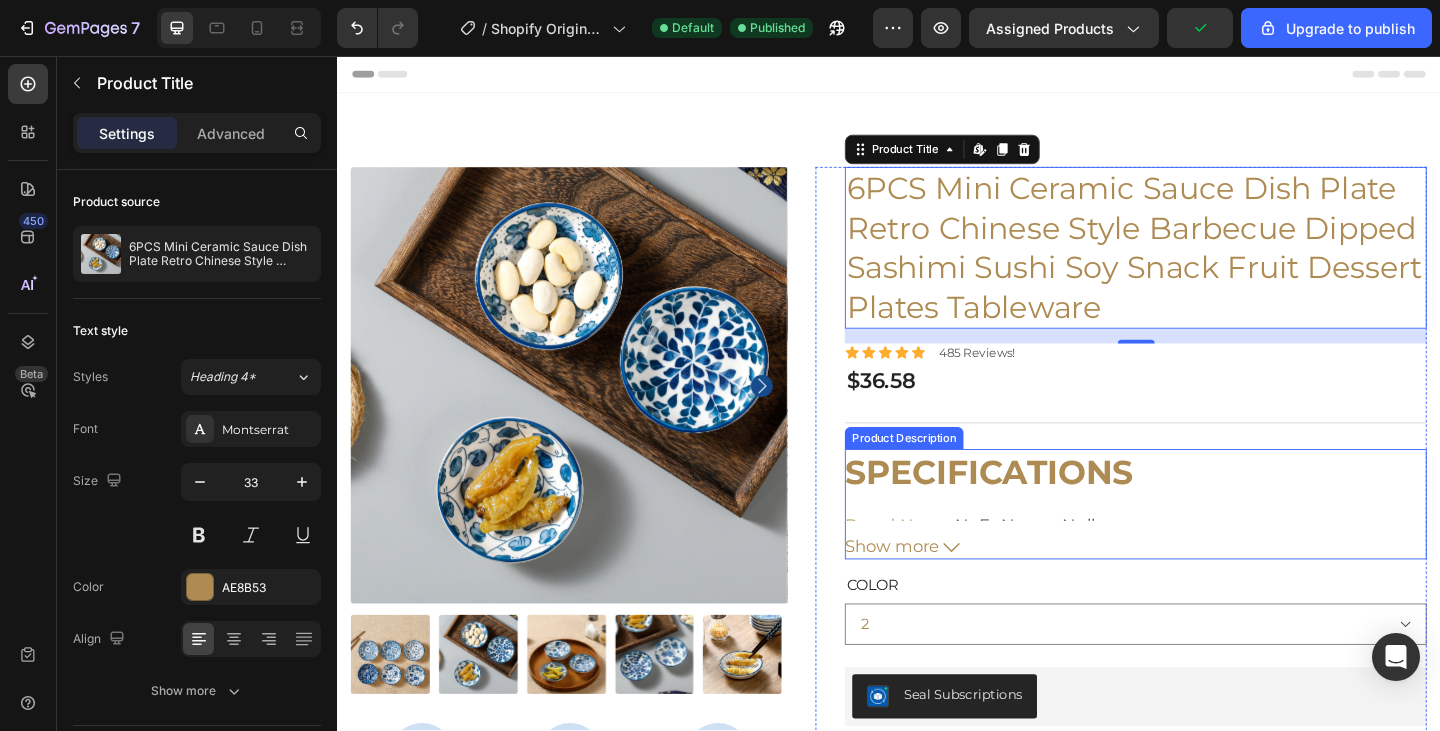 click on "SPECIFICATIONS" at bounding box center (1046, 509) 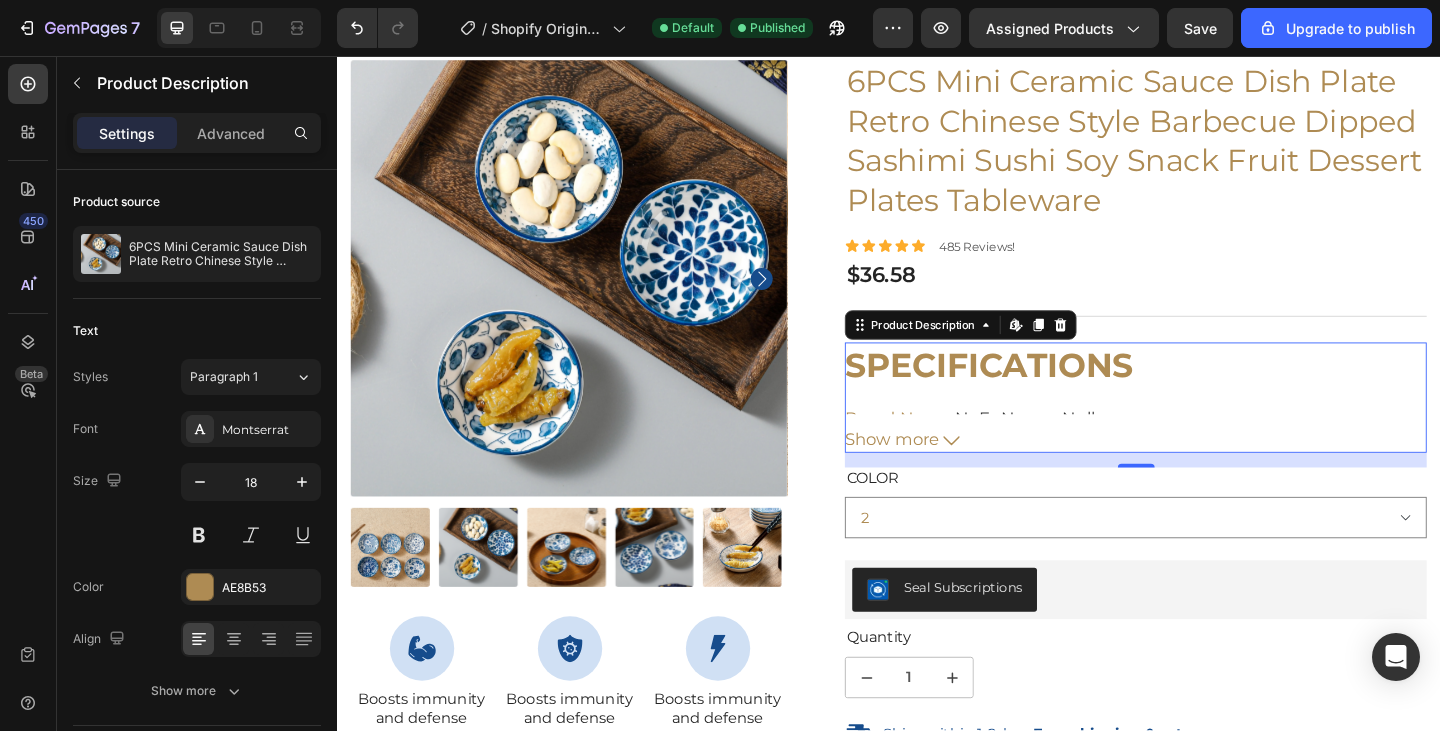 scroll, scrollTop: 118, scrollLeft: 0, axis: vertical 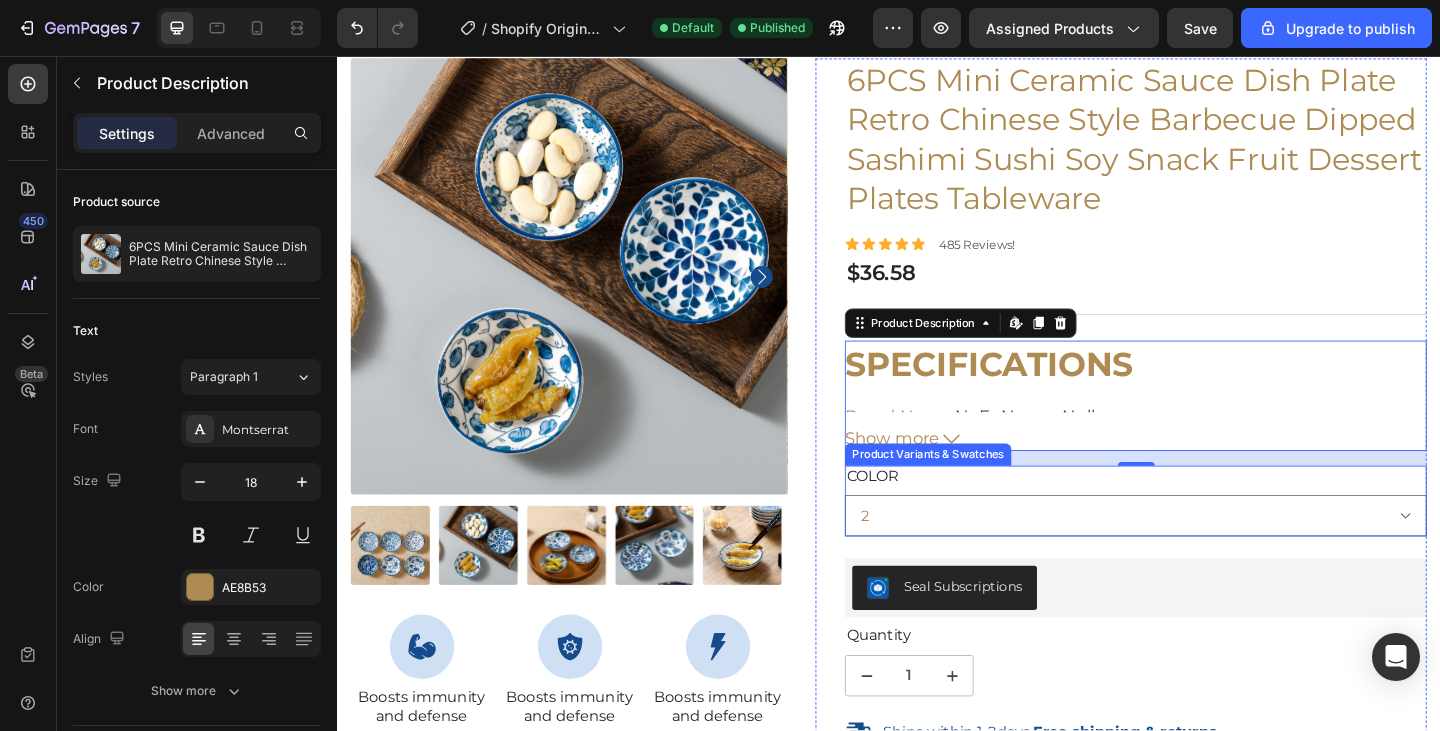 click on "Color" at bounding box center (919, 514) 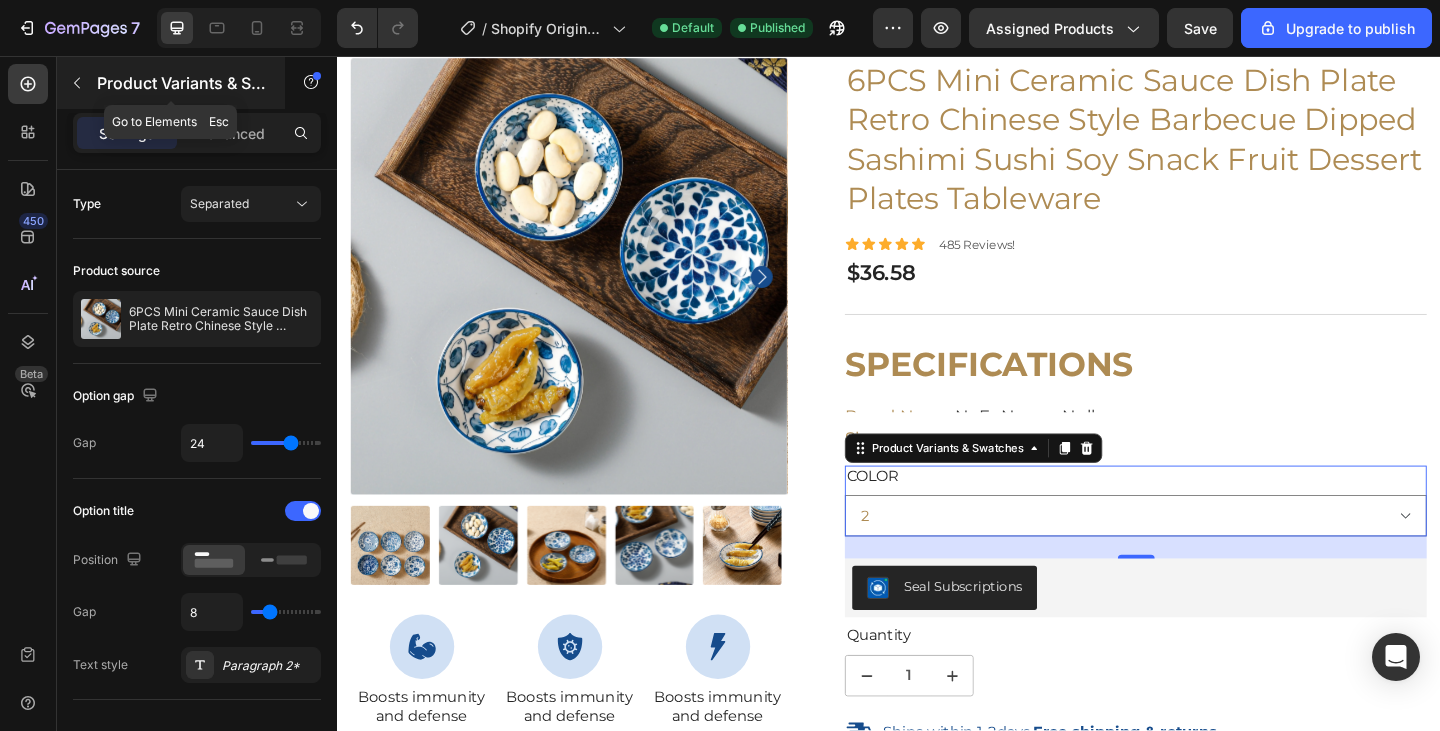 click at bounding box center (77, 83) 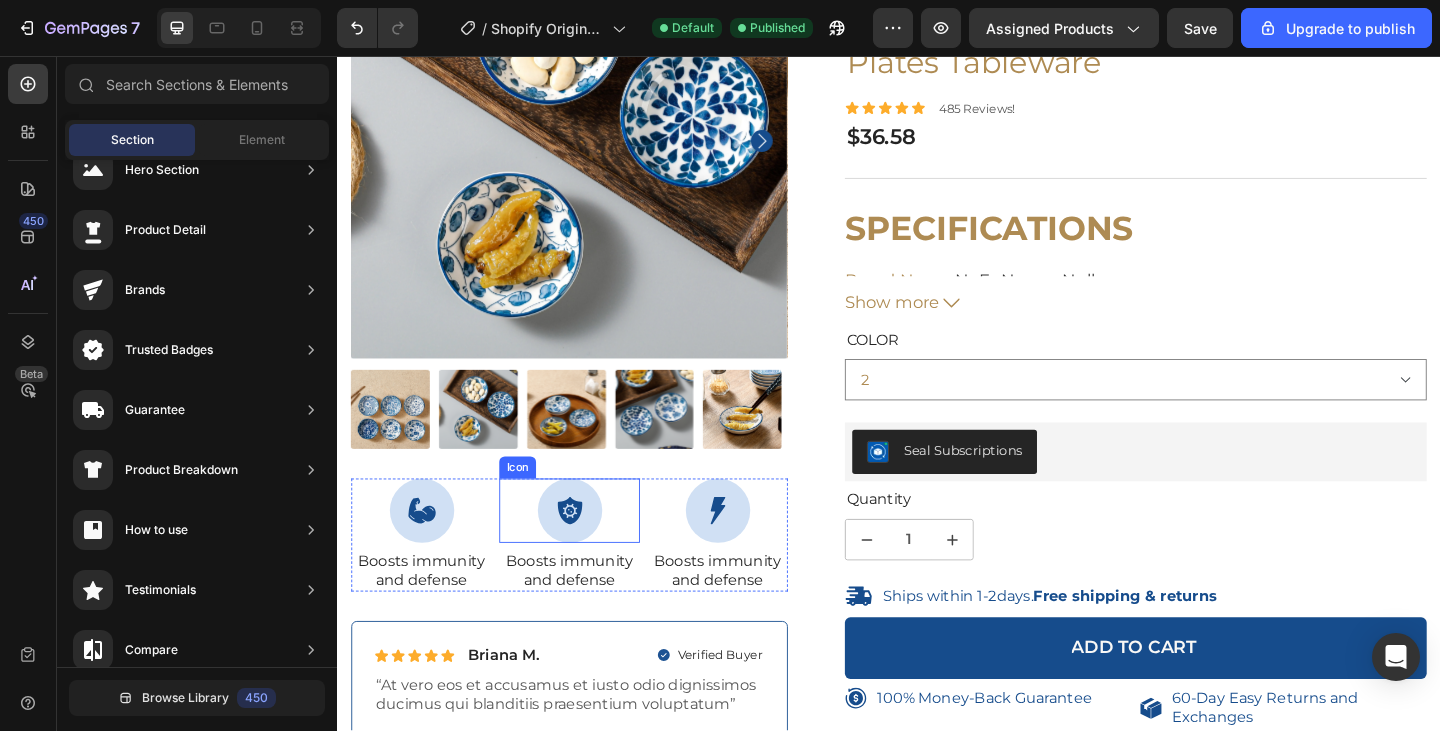 scroll, scrollTop: 301, scrollLeft: 0, axis: vertical 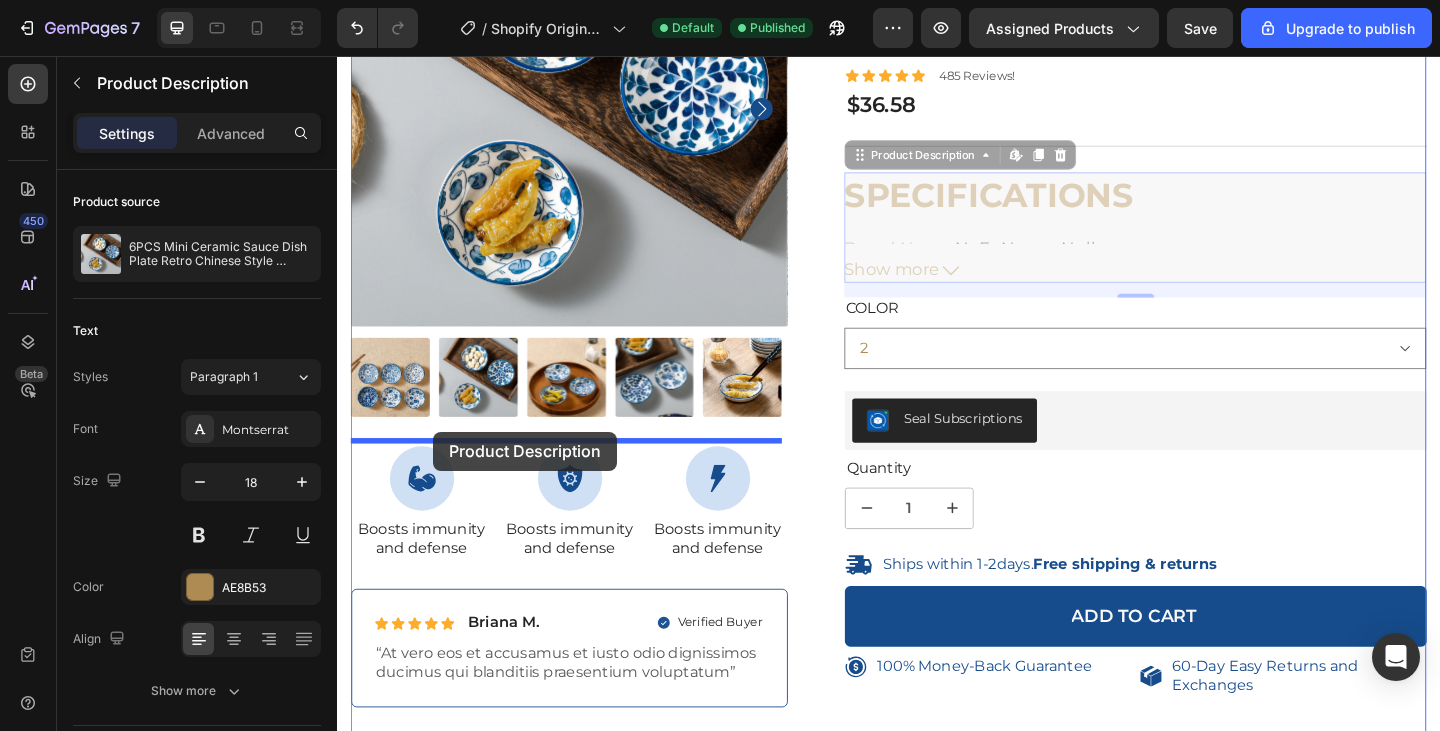 drag, startPoint x: 954, startPoint y: 274, endPoint x: 441, endPoint y: 465, distance: 547.40295 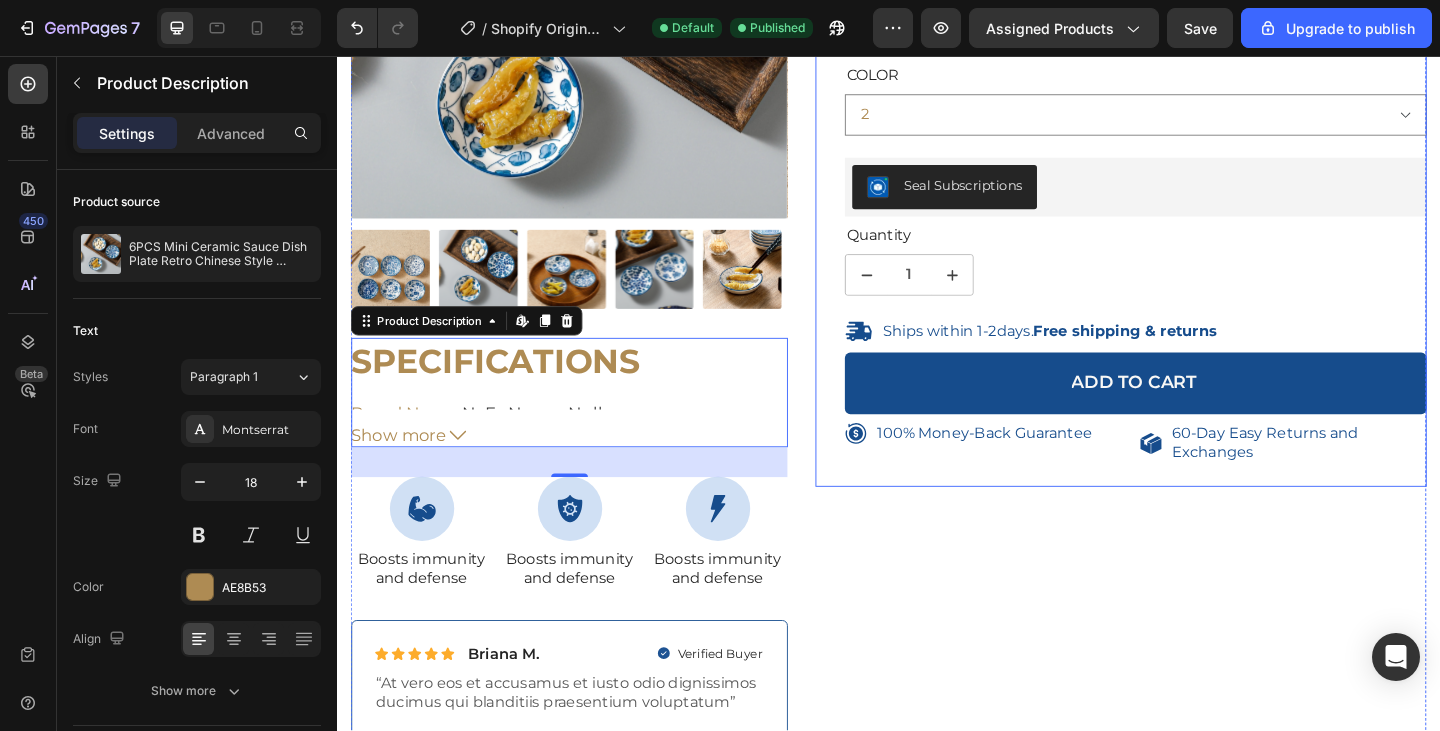 scroll, scrollTop: 421, scrollLeft: 0, axis: vertical 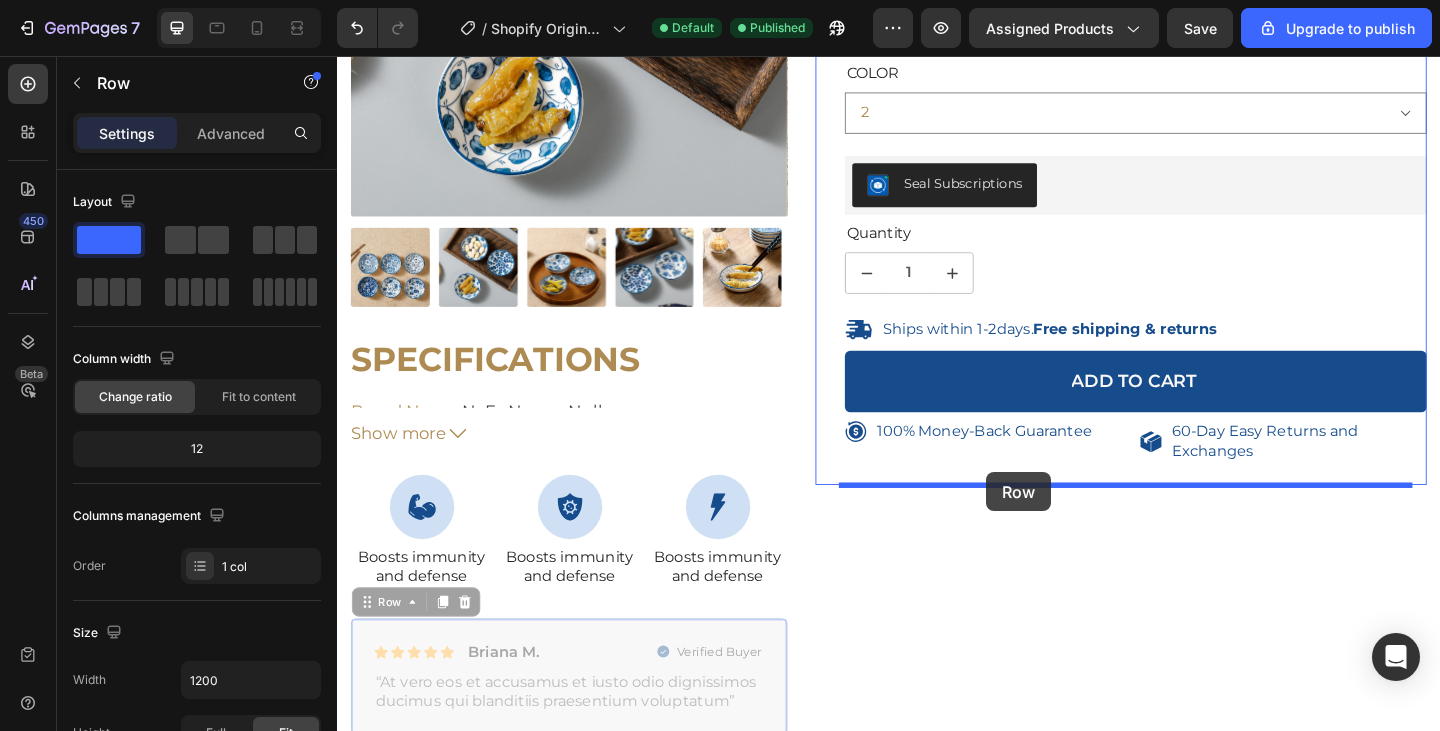 drag, startPoint x: 613, startPoint y: 666, endPoint x: 1043, endPoint y: 509, distance: 457.76523 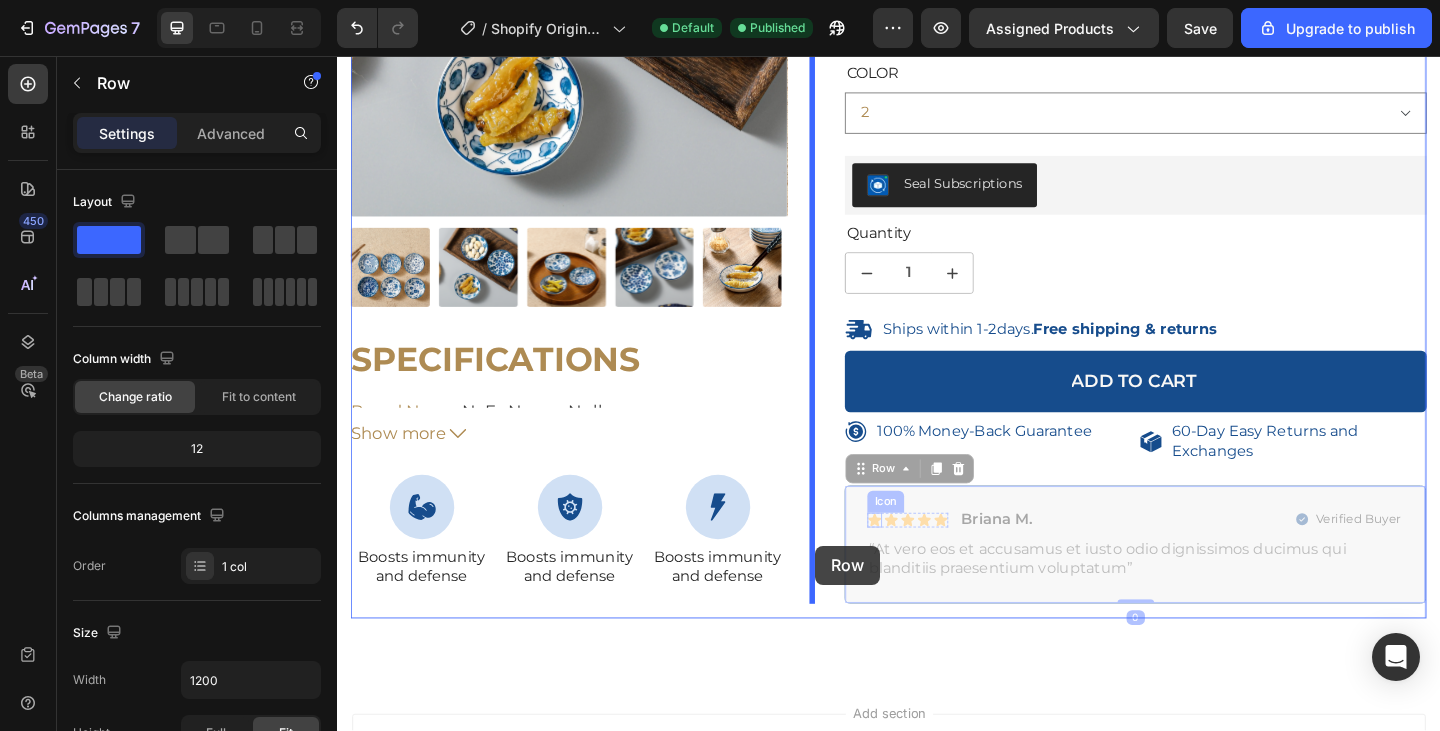 drag, startPoint x: 1020, startPoint y: 527, endPoint x: 857, endPoint y: 589, distance: 174.39323 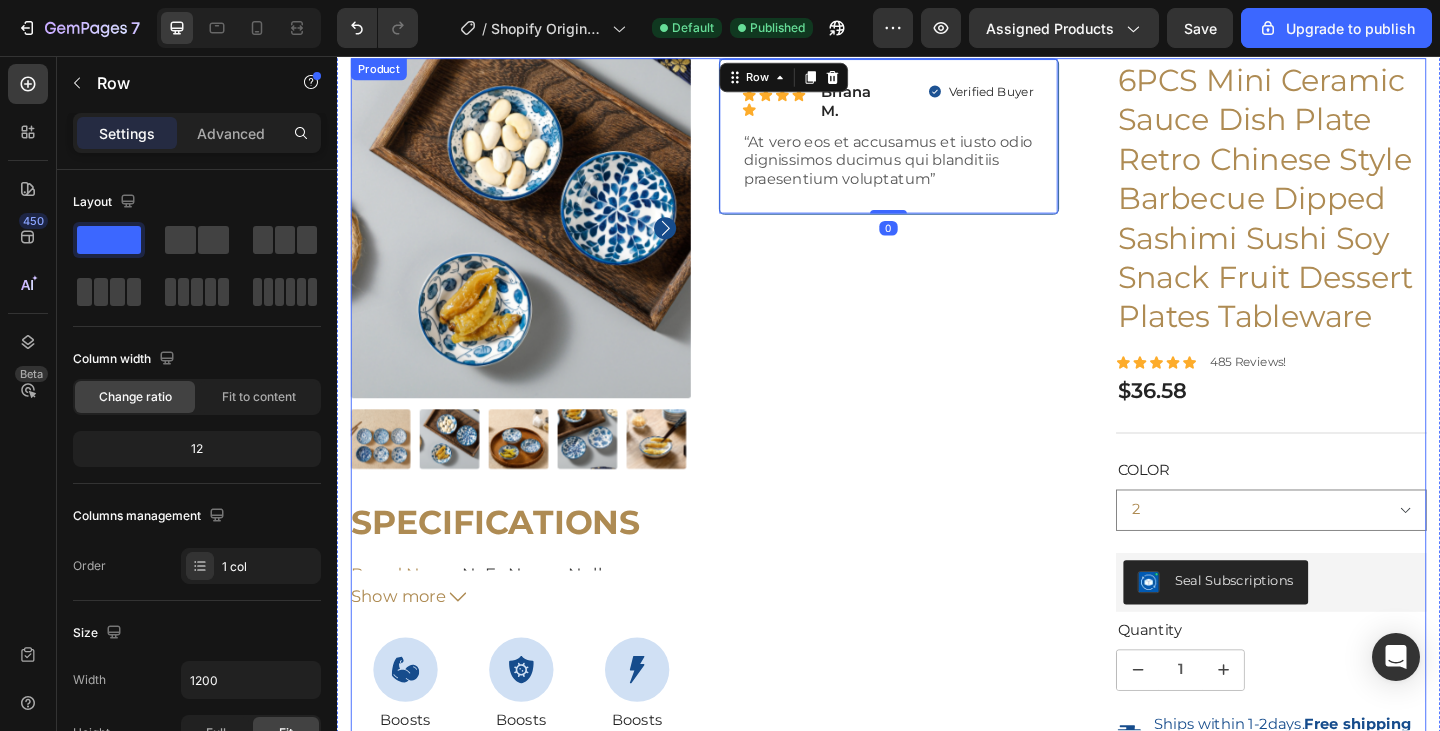 scroll, scrollTop: 0, scrollLeft: 0, axis: both 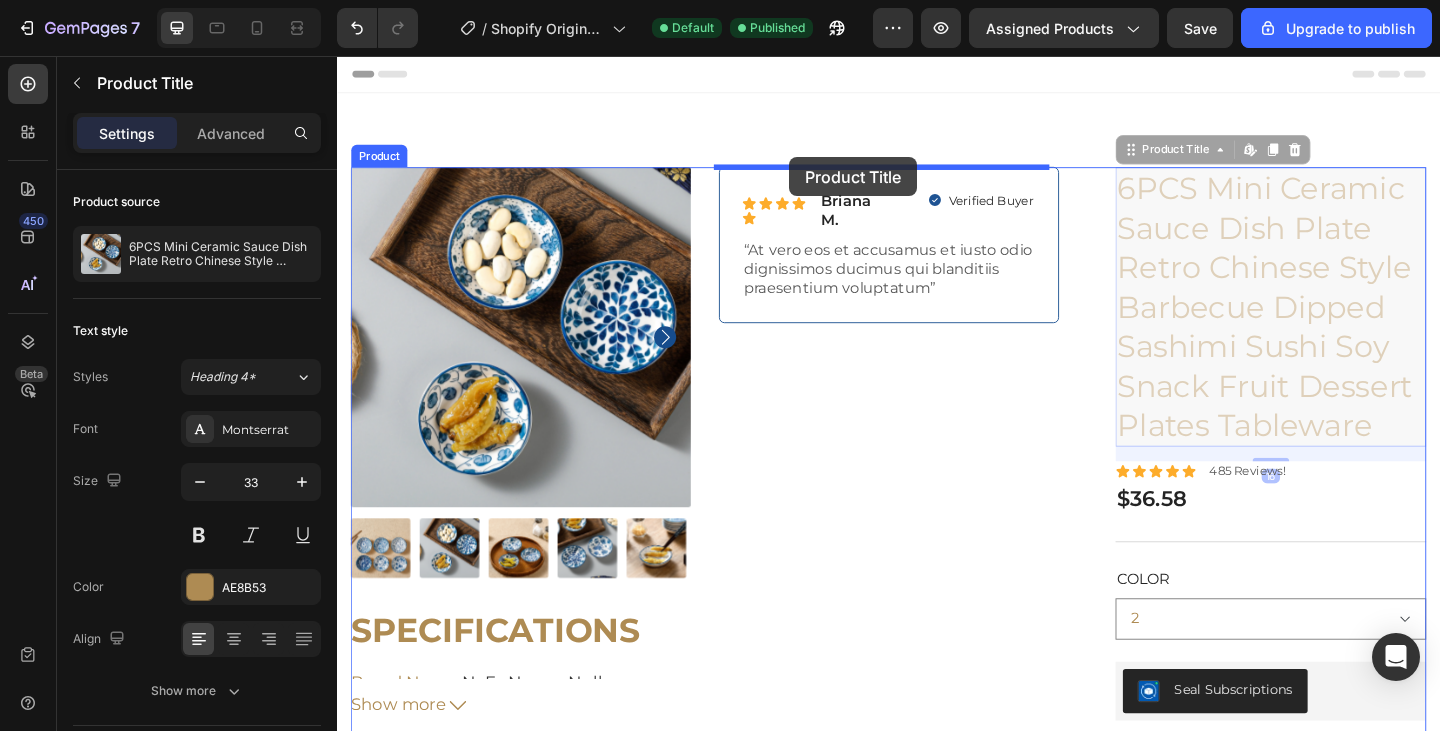 drag, startPoint x: 1188, startPoint y: 357, endPoint x: 829, endPoint y: 166, distance: 406.64728 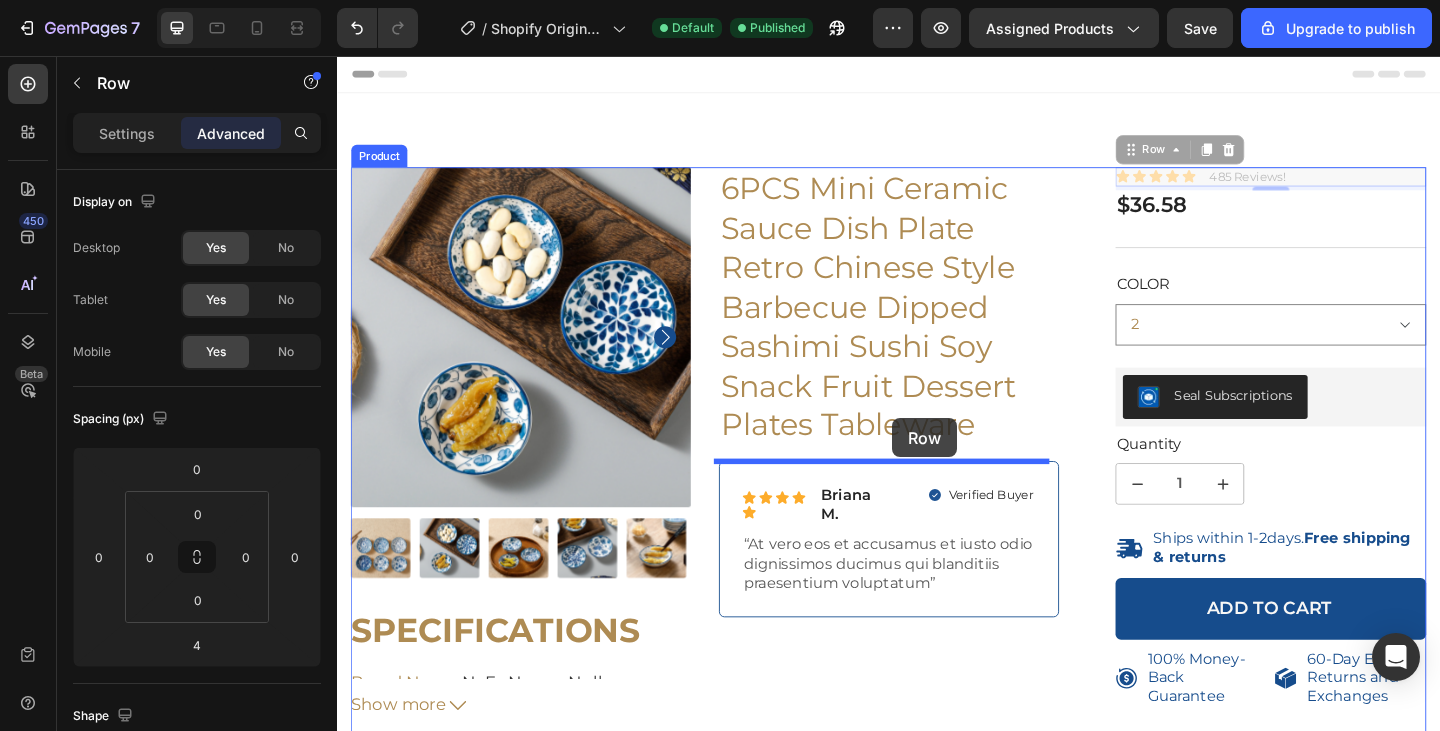 drag, startPoint x: 1407, startPoint y: 191, endPoint x: 941, endPoint y: 450, distance: 533.1388 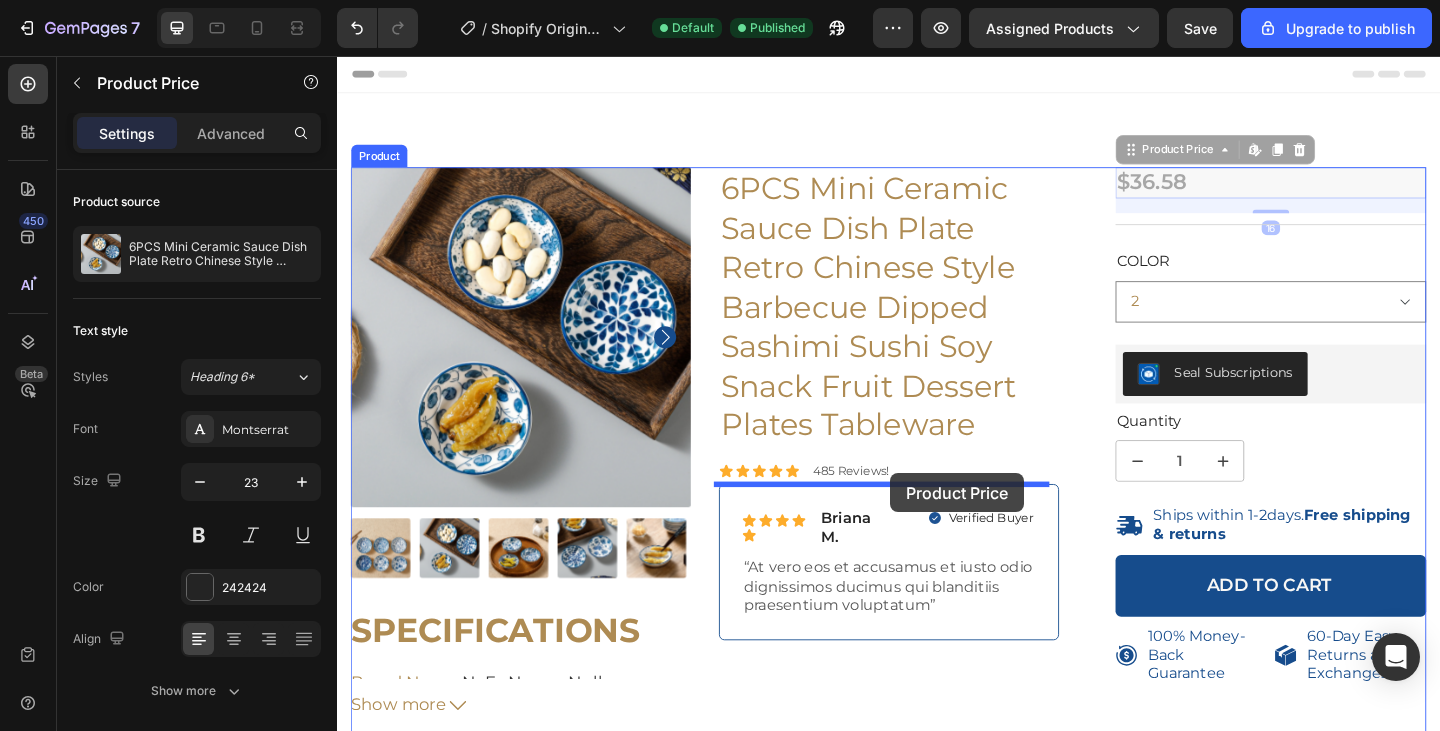 drag, startPoint x: 1293, startPoint y: 198, endPoint x: 939, endPoint y: 510, distance: 471.86862 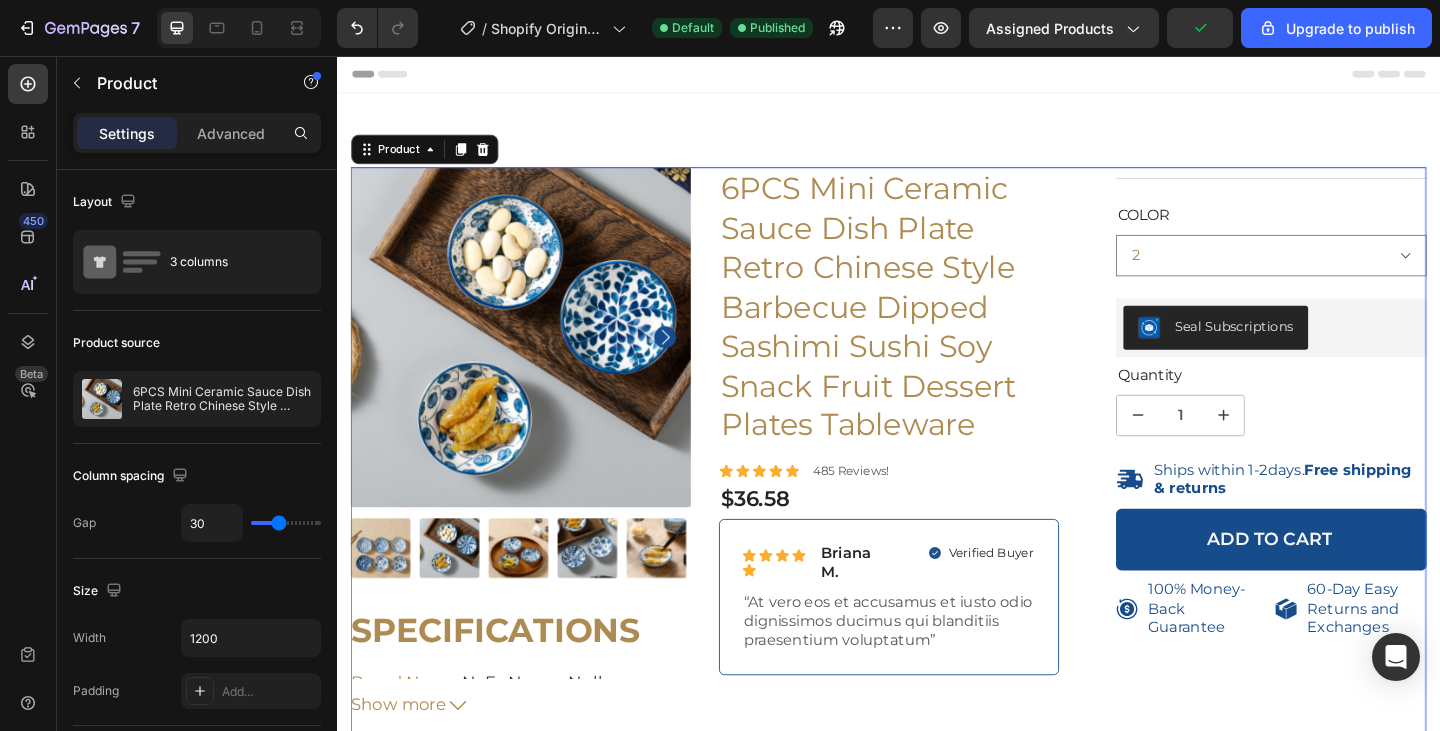 click on "Title Line Color   2 3 1 Product Variants & Swatches Seal Subscriptions Seal Subscriptions Quantity Text Block
1
Product Quantity
Ships within 1-2days.  Free shipping & returns Item List
1
Product Quantity Add to cart Add to Cart Row
100% Money-Back Guarantee Item List
60-Day Easy Returns and Exchanges Item List Row Row" at bounding box center (1337, 580) 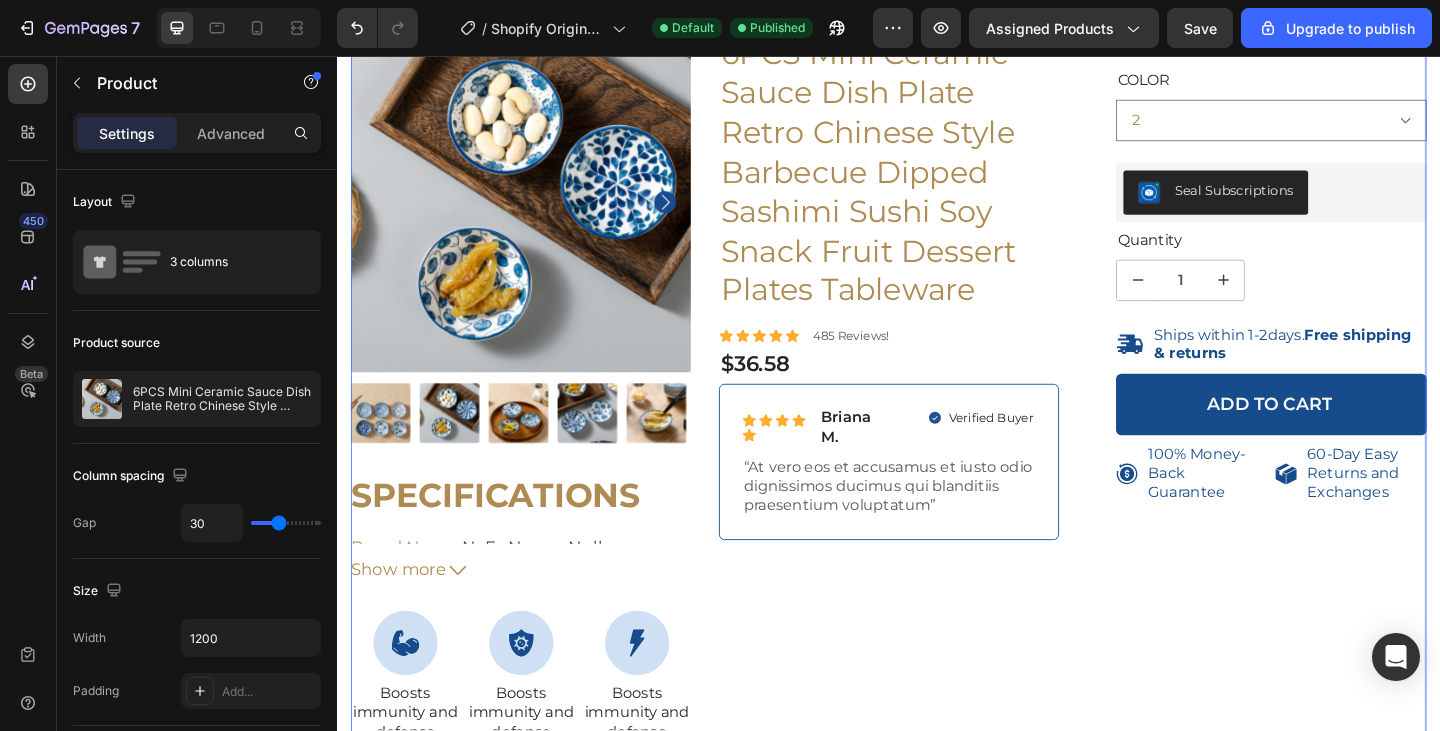 scroll, scrollTop: 150, scrollLeft: 0, axis: vertical 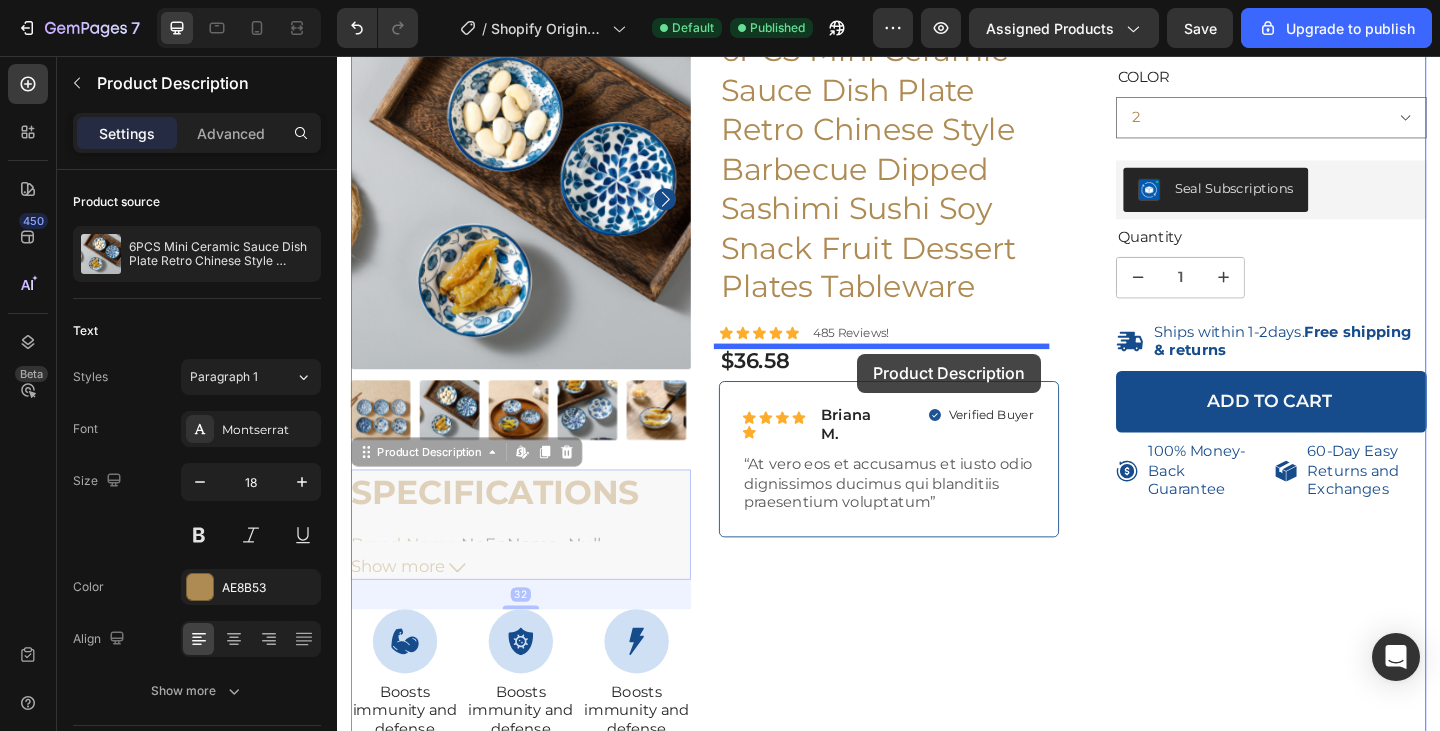 drag, startPoint x: 605, startPoint y: 515, endPoint x: 903, endPoint y: 380, distance: 327.15286 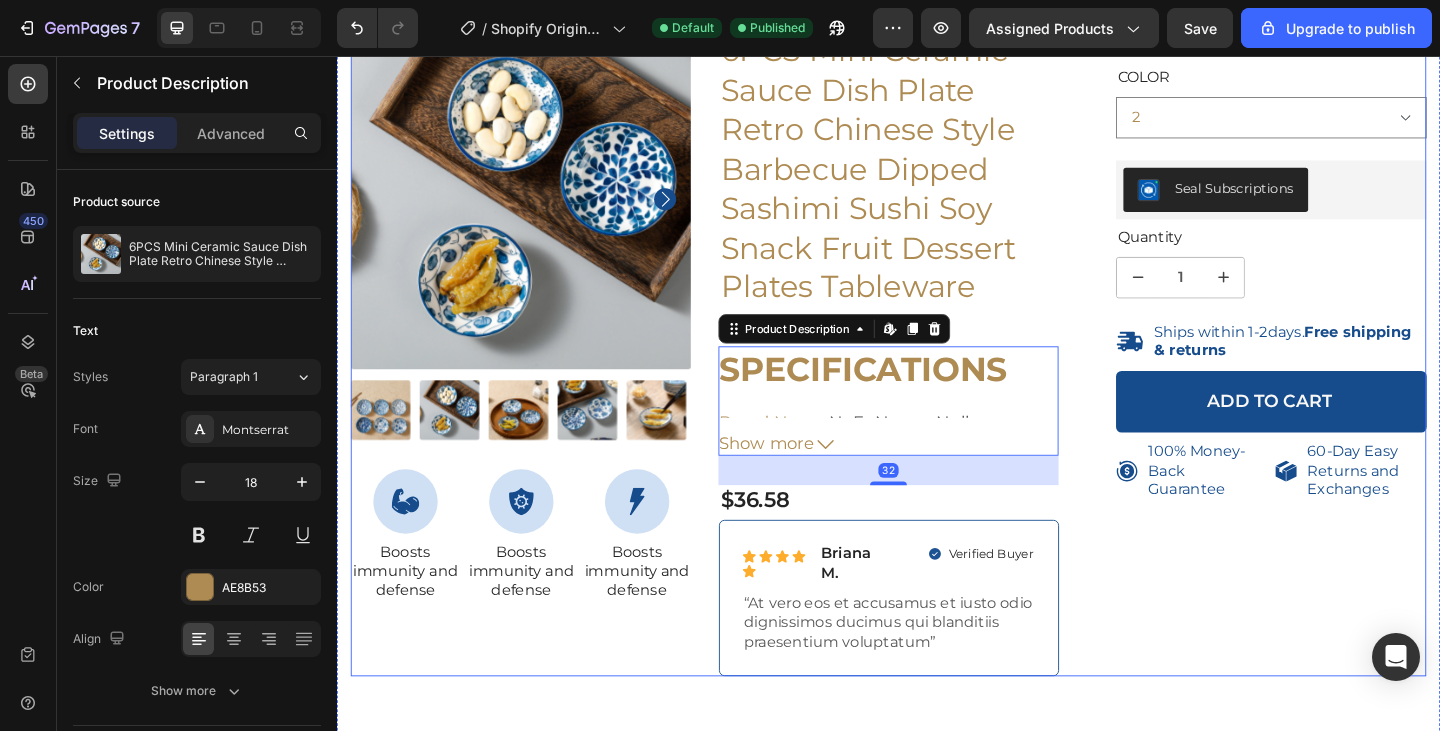 click on "Title Line Color   2 3 1 Product Variants & Swatches Seal Subscriptions Seal Subscriptions Quantity Text Block
1
Product Quantity
Ships within 1-2days.  Free shipping & returns Item List
1
Product Quantity Add to cart Add to Cart Row
100% Money-Back Guarantee Item List
60-Day Easy Returns and Exchanges Item List Row Row" at bounding box center (1337, 379) 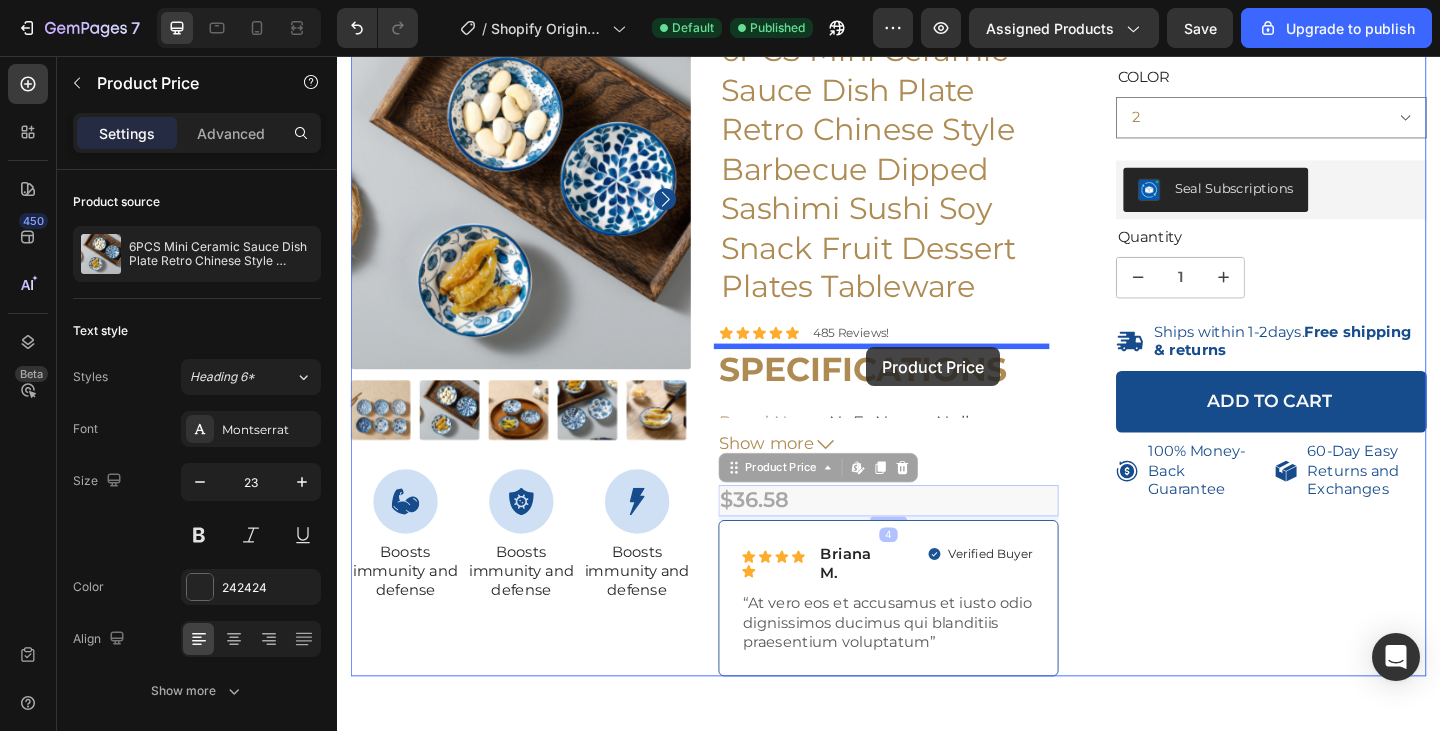 drag, startPoint x: 885, startPoint y: 536, endPoint x: 913, endPoint y: 377, distance: 161.44658 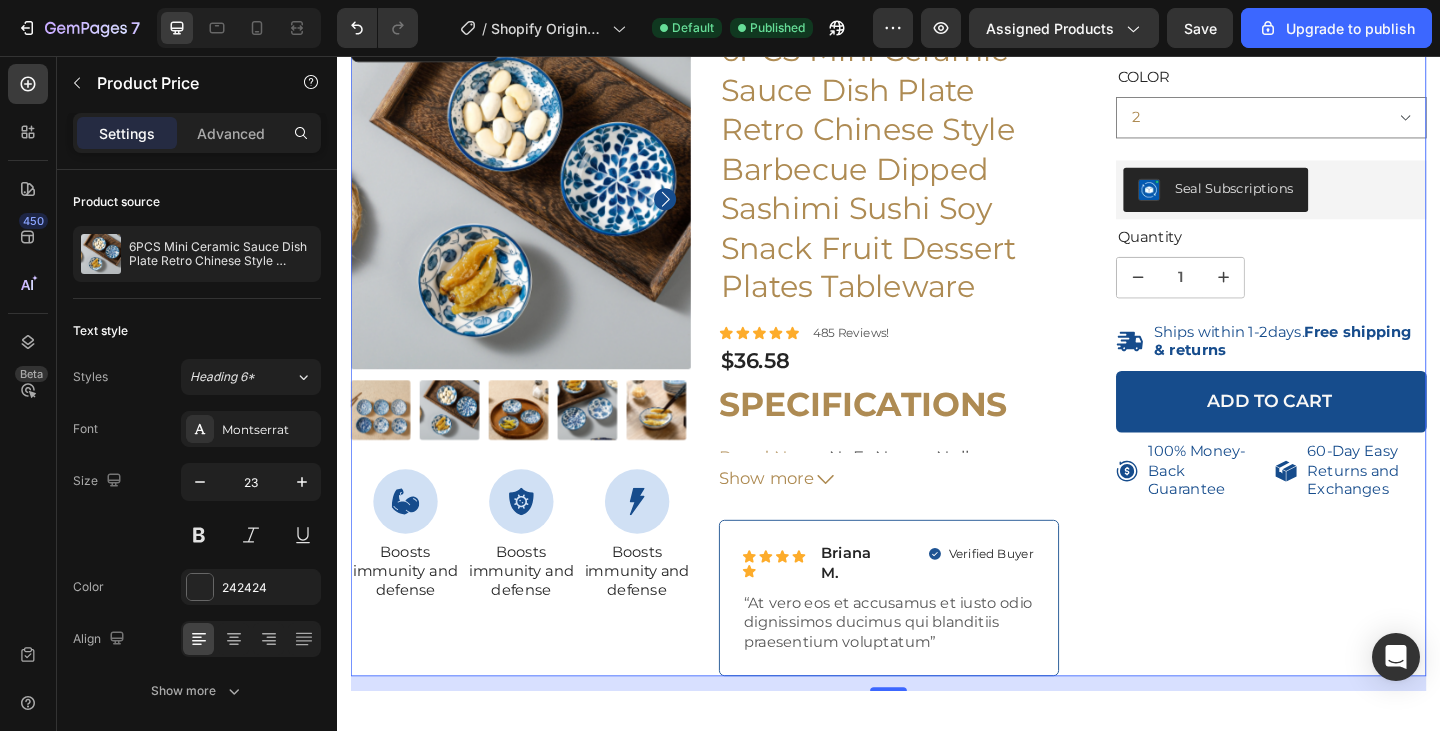 click on "Title Line Color   2 3 1 Product Variants & Swatches Seal Subscriptions Seal Subscriptions Quantity Text Block
1
Product Quantity
Ships within 1-2days.  Free shipping & returns Item List
1
Product Quantity Add to cart Add to Cart Row
100% Money-Back Guarantee Item List
60-Day Easy Returns and Exchanges Item List Row Row" at bounding box center [1337, 379] 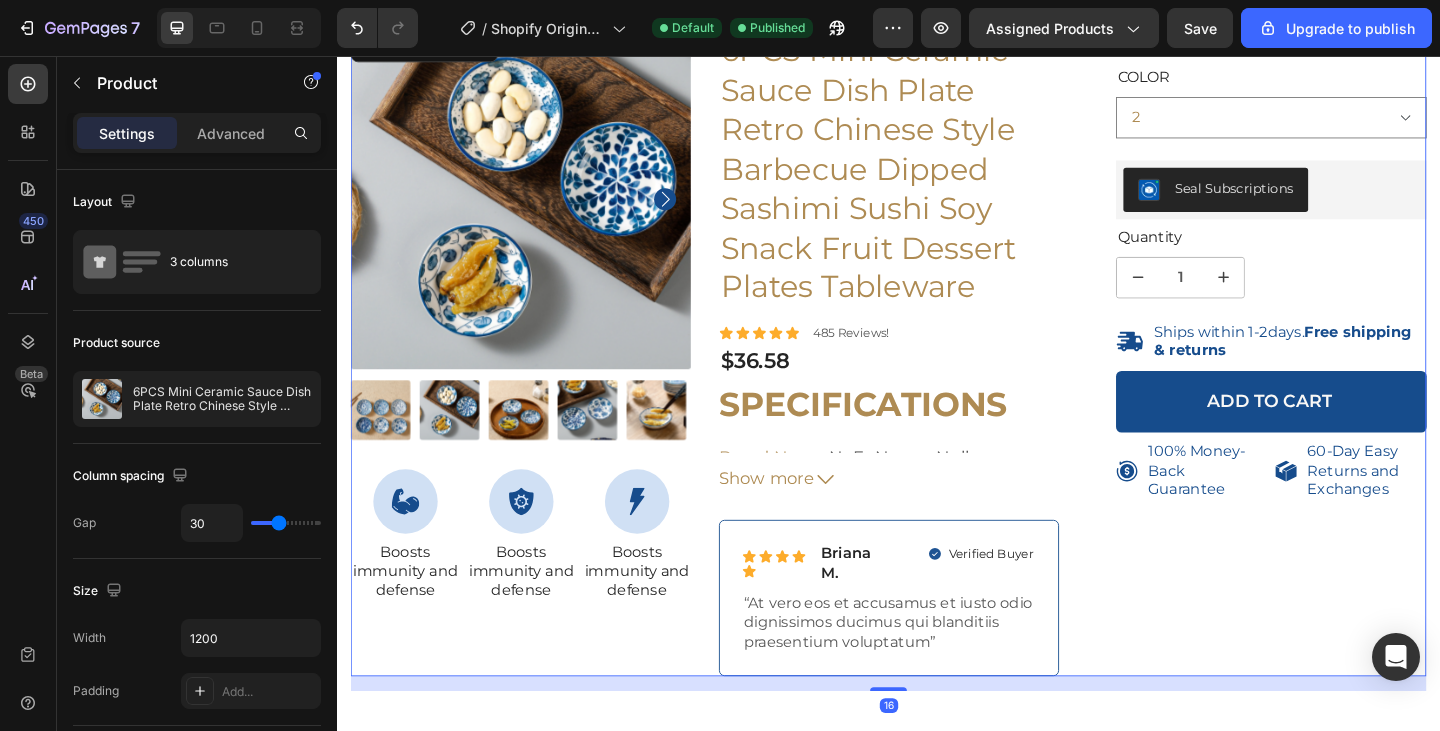scroll, scrollTop: 0, scrollLeft: 0, axis: both 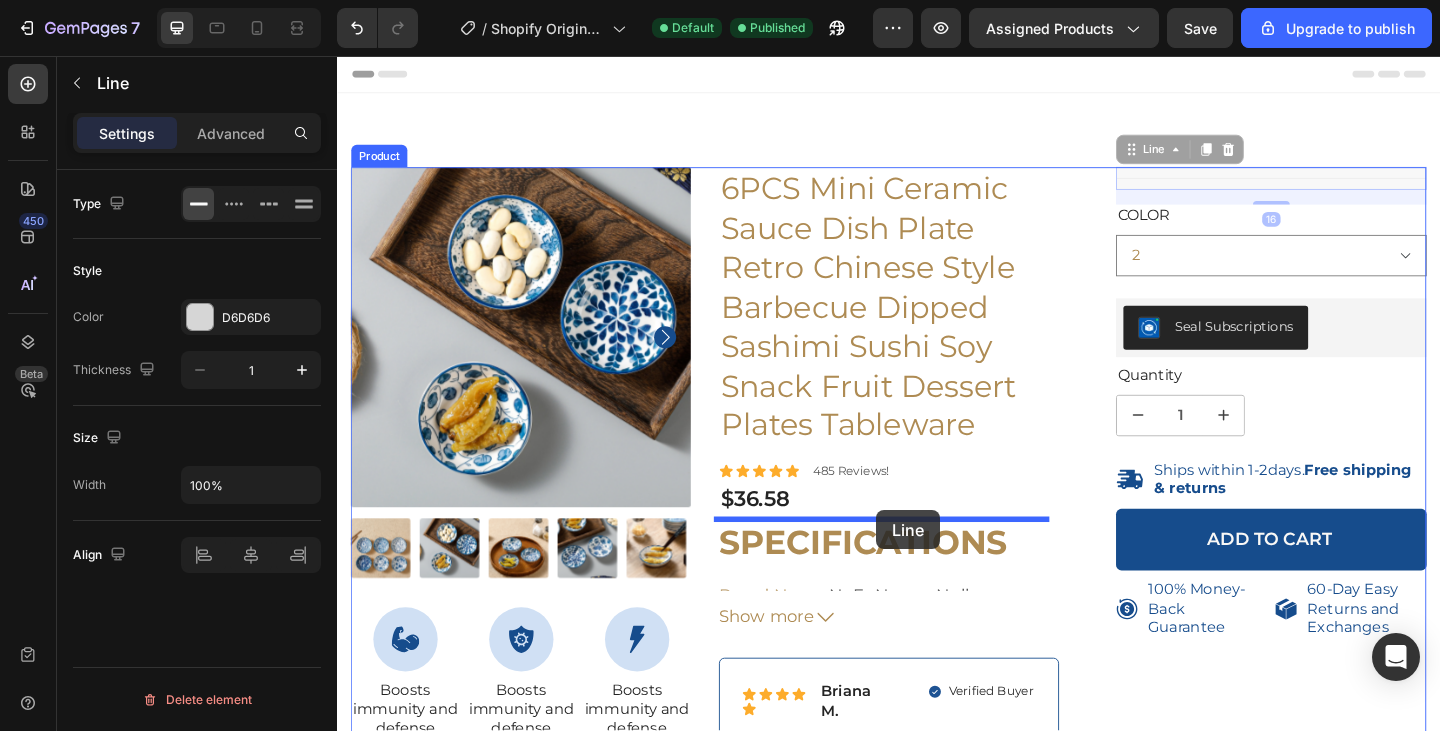 drag, startPoint x: 1310, startPoint y: 196, endPoint x: 924, endPoint y: 550, distance: 523.74805 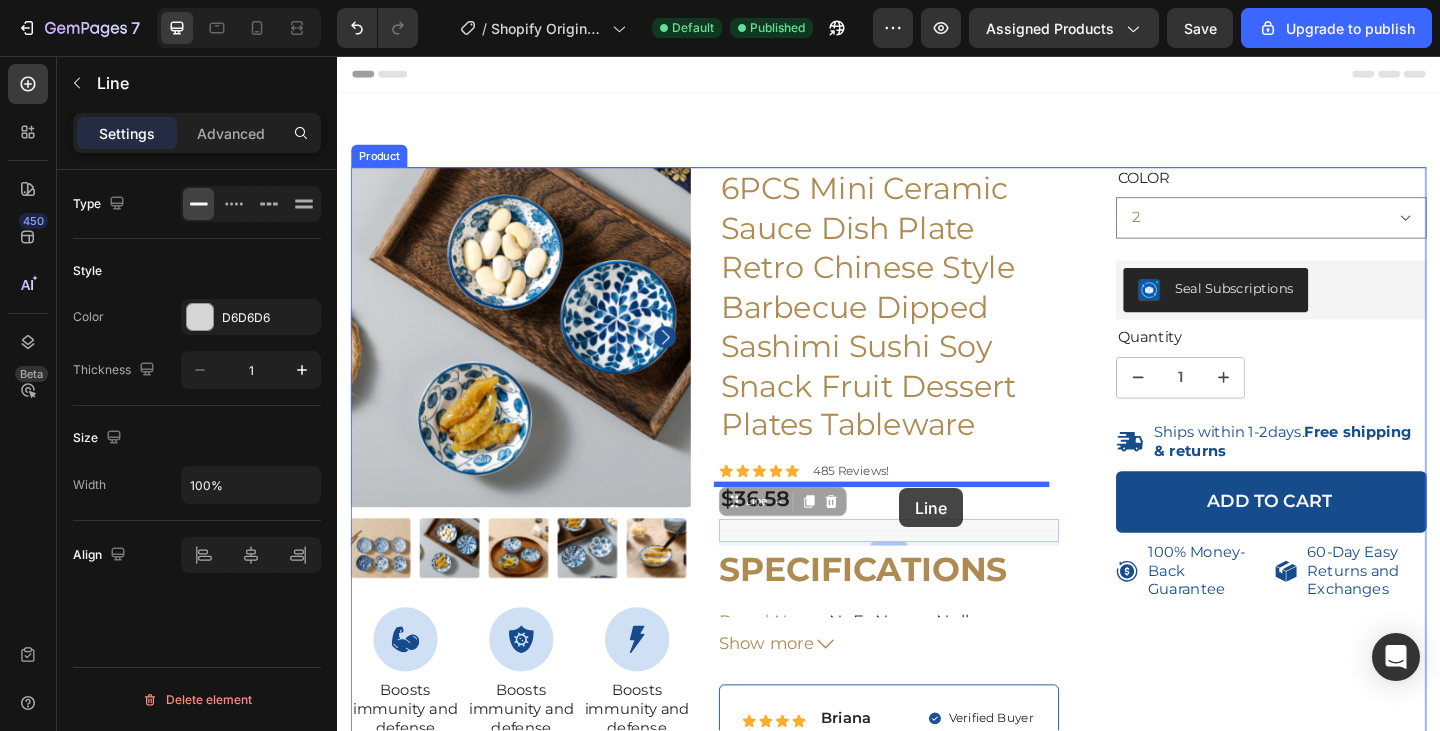 drag, startPoint x: 941, startPoint y: 571, endPoint x: 948, endPoint y: 527, distance: 44.553337 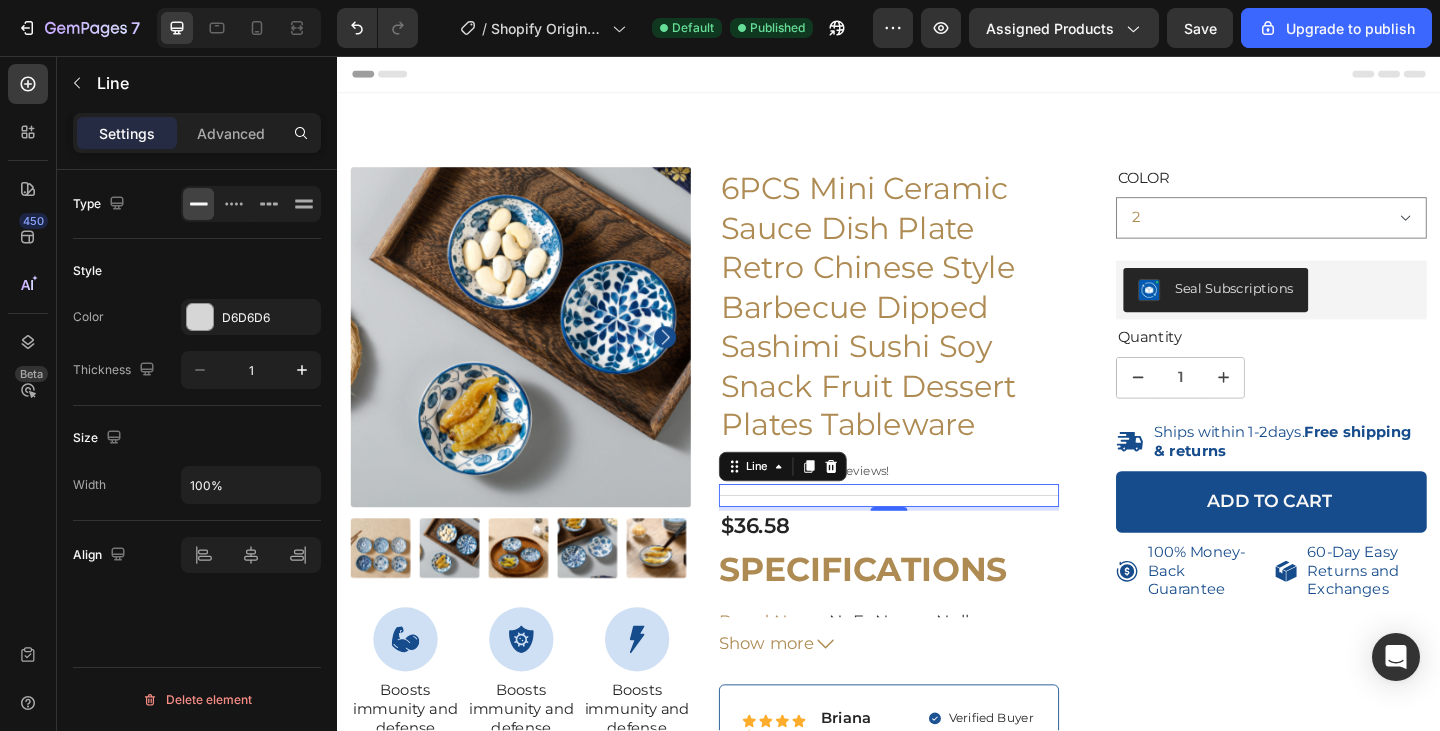 click on "SPECIFICATIONS Brand Name :  NoEnName_Null Choice :  yes Hign-concerned Chemical :  None Material :  Ceramic Origin :  Mainland China Pattern Type :  Geometric Pattern Plate Type :  SIDE PLATES Shape :  Round" at bounding box center (937, 628) 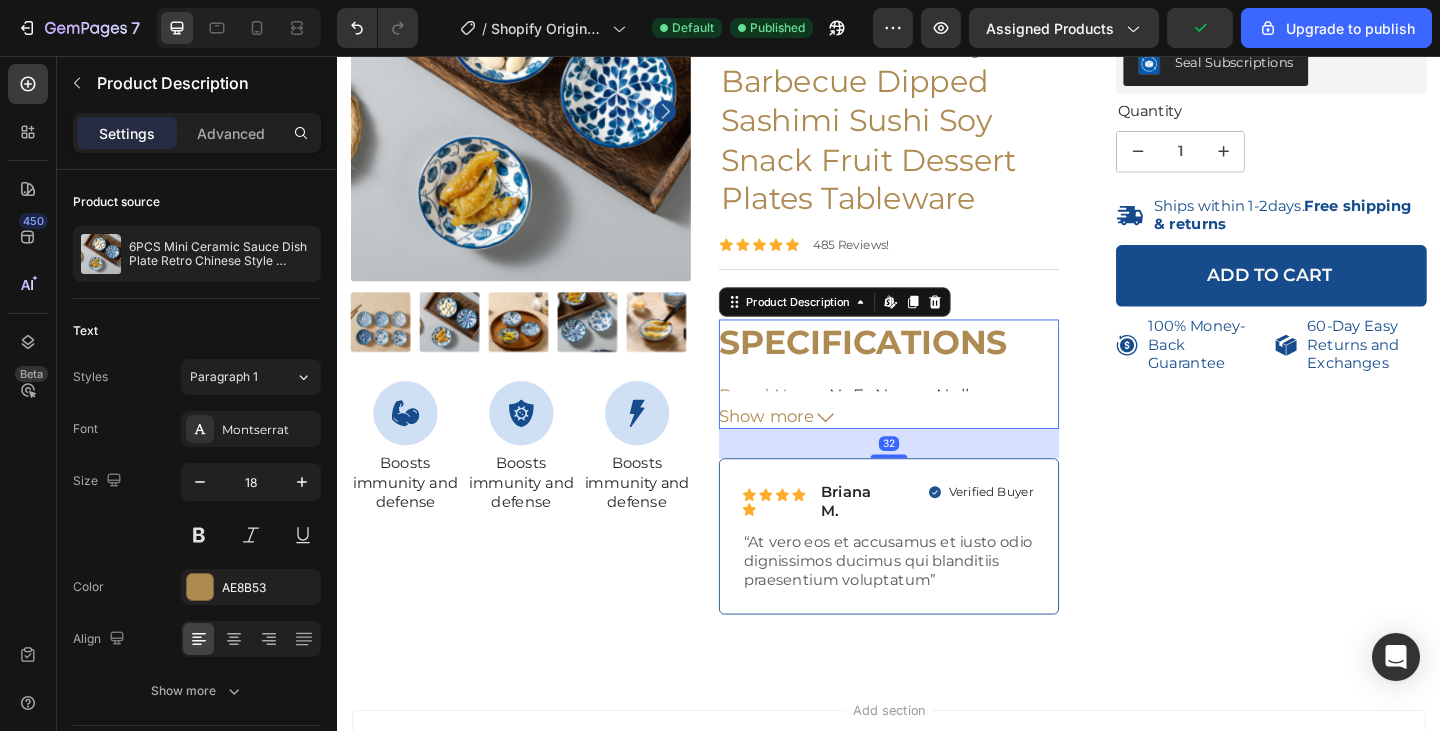 scroll, scrollTop: 247, scrollLeft: 0, axis: vertical 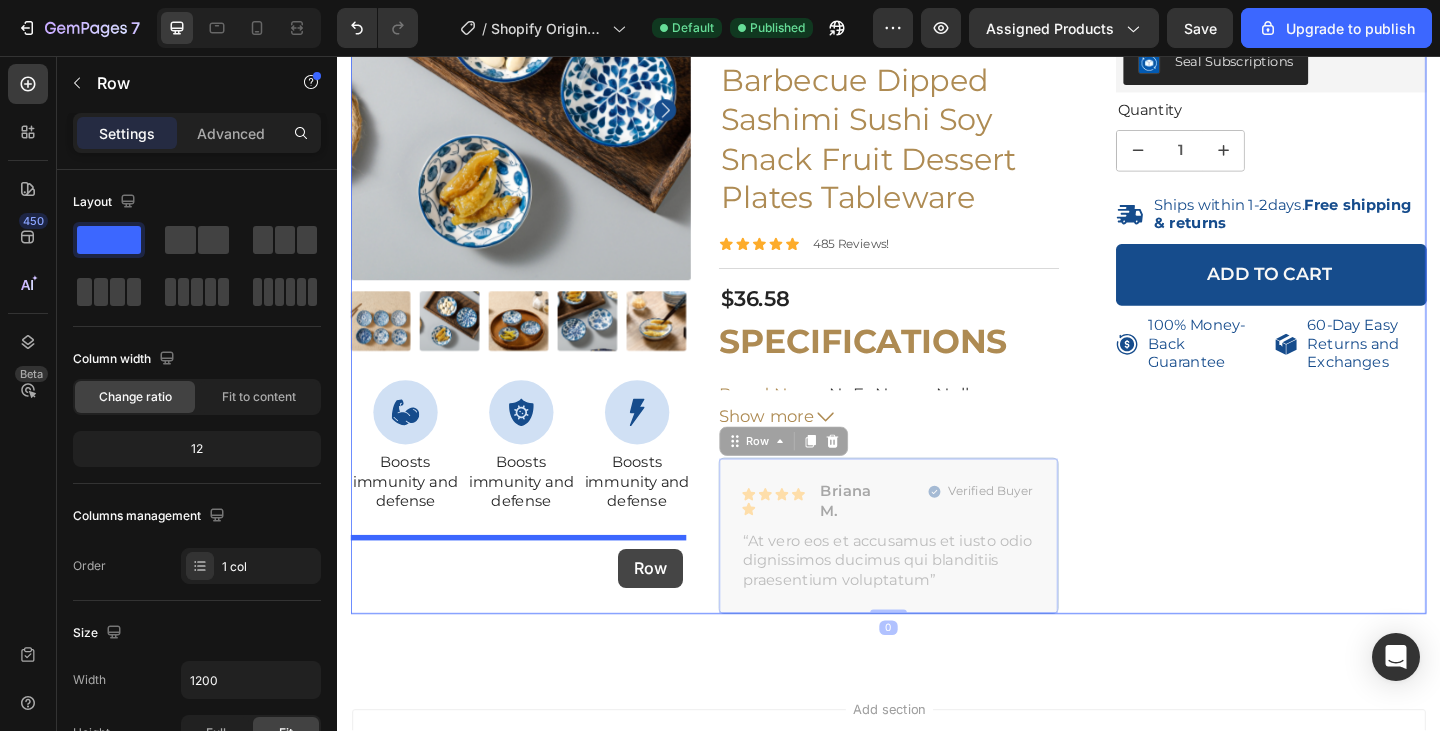drag, startPoint x: 1090, startPoint y: 558, endPoint x: 643, endPoint y: 592, distance: 448.2912 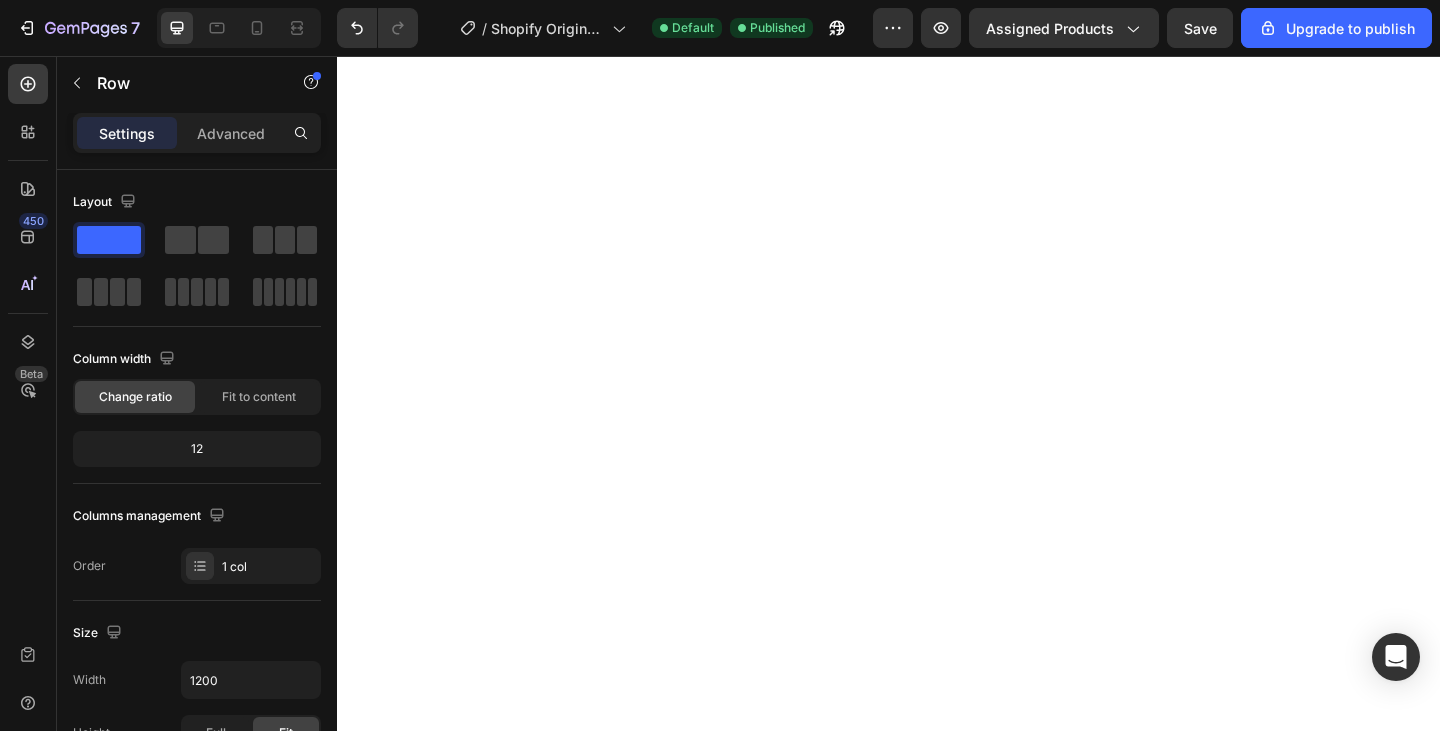scroll, scrollTop: 0, scrollLeft: 0, axis: both 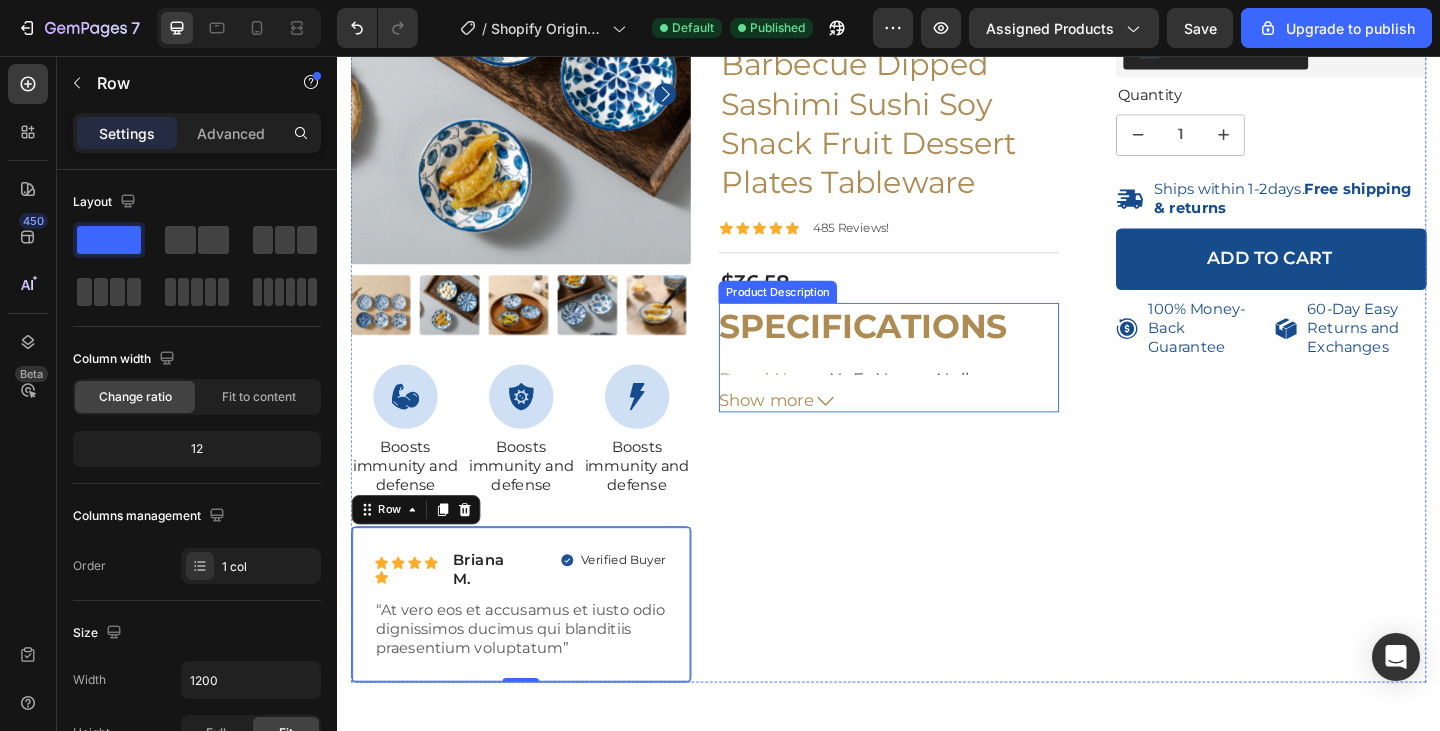 click on "Show more" at bounding box center [803, 431] 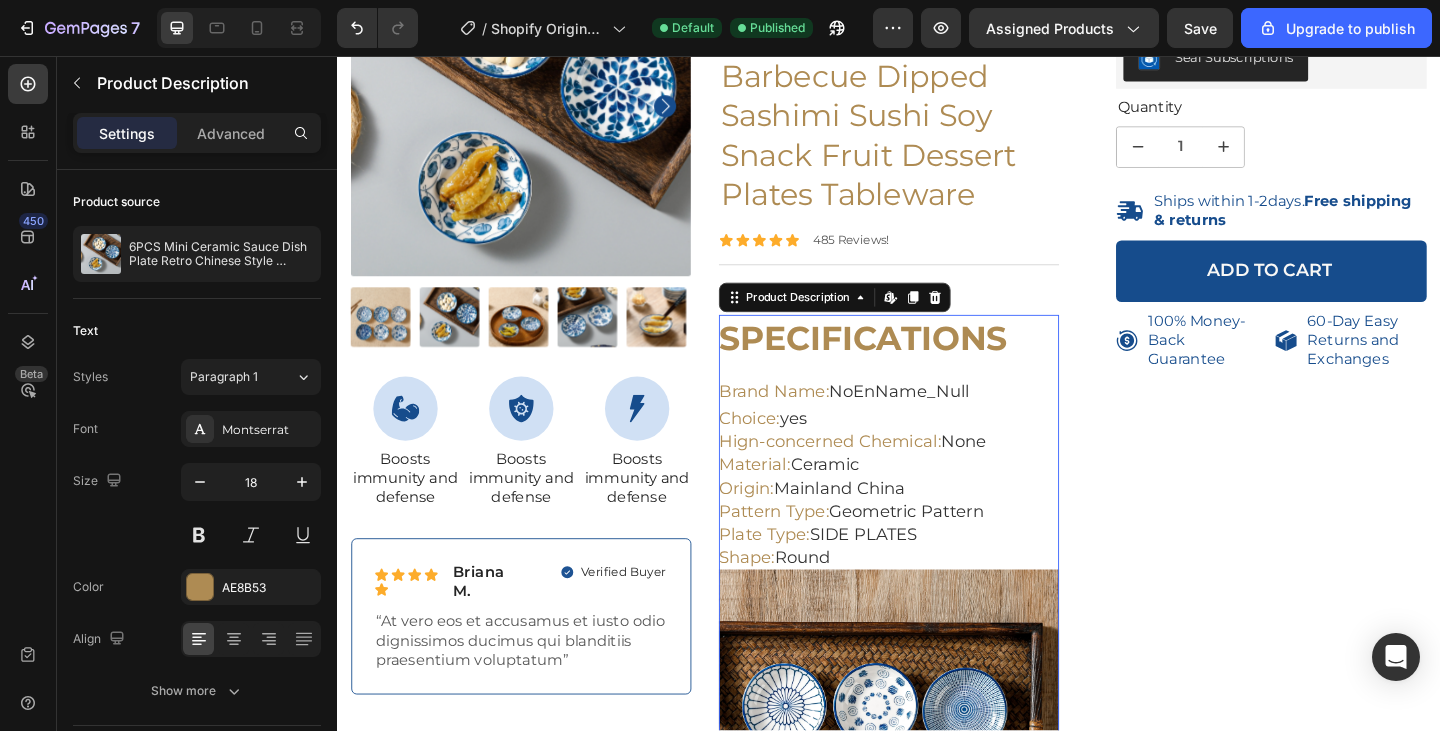 scroll, scrollTop: 250, scrollLeft: 0, axis: vertical 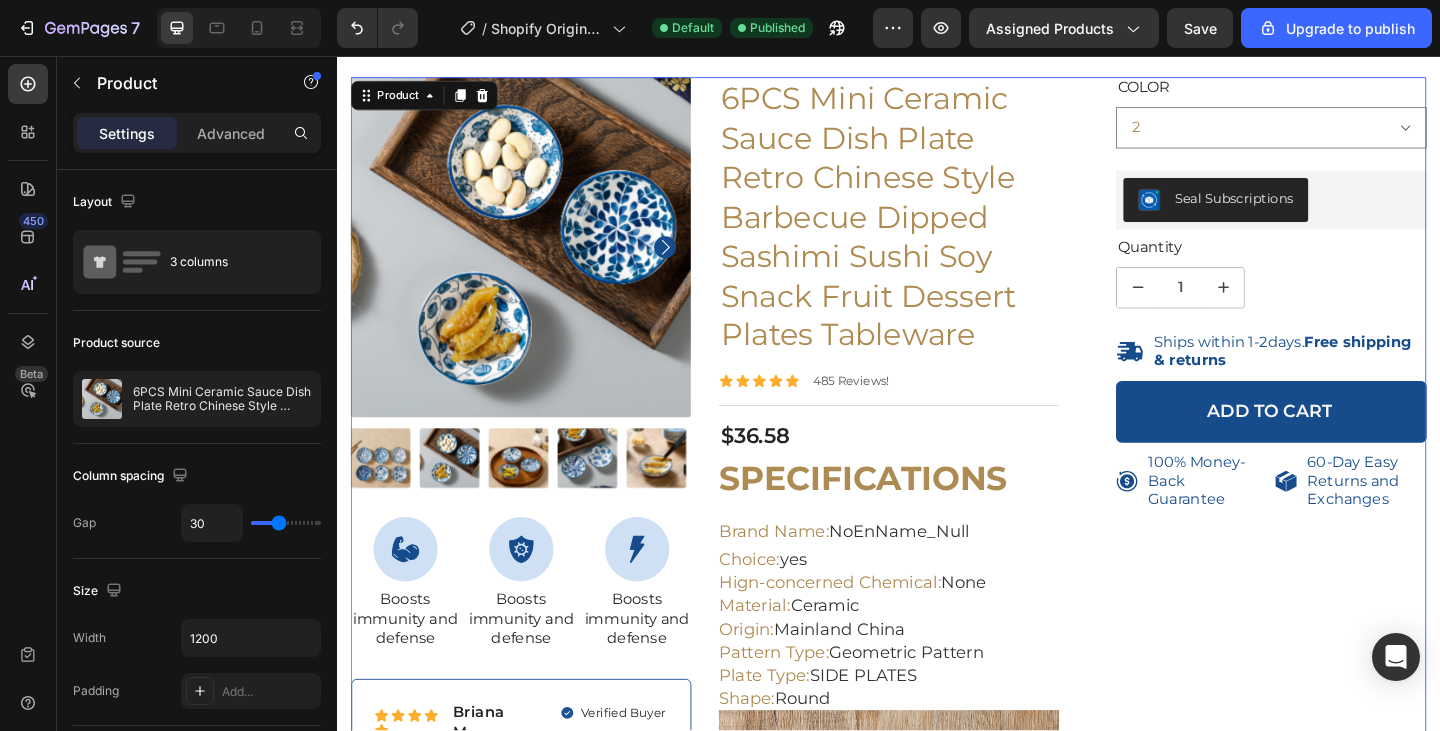 click on "Color   2 3 1 Product Variants & Swatches Seal Subscriptions Seal Subscriptions Quantity Text Block
1
Product Quantity
Ships within 1-2days.  Free shipping & returns Item List
1
Product Quantity Add to cart Add to Cart Row
100% Money-Back Guarantee Item List
60-Day Easy Returns and Exchanges Item List Row Row" at bounding box center (1337, 1953) 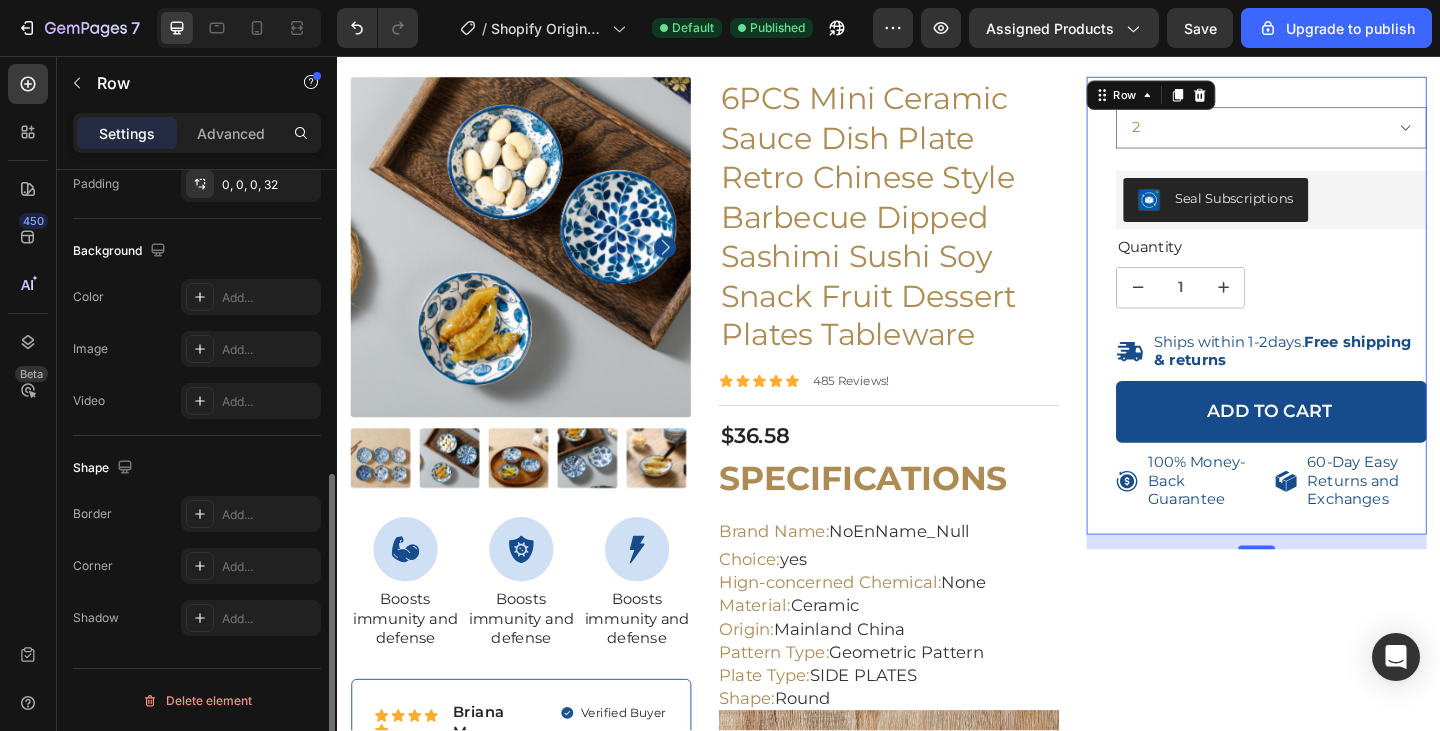 scroll, scrollTop: 602, scrollLeft: 0, axis: vertical 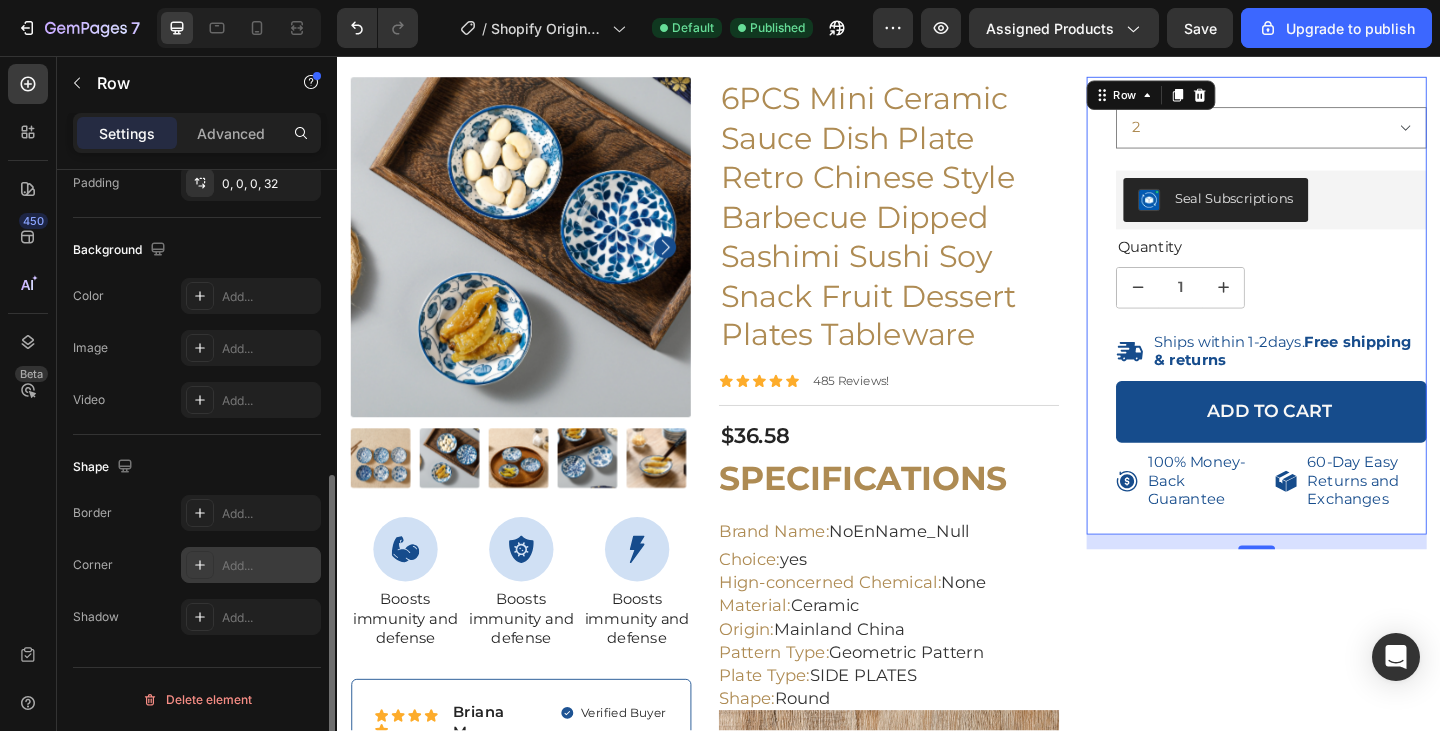 click on "Add..." at bounding box center (269, 566) 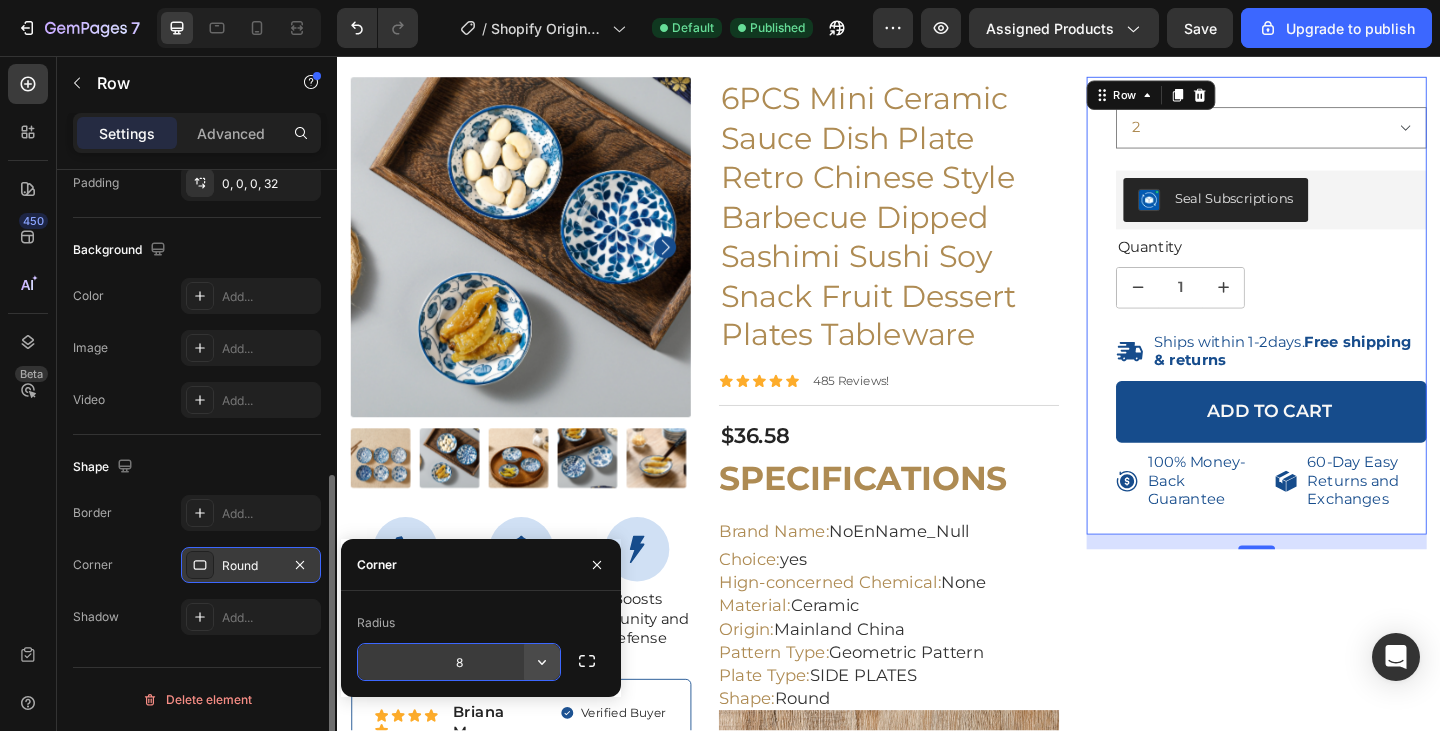 click 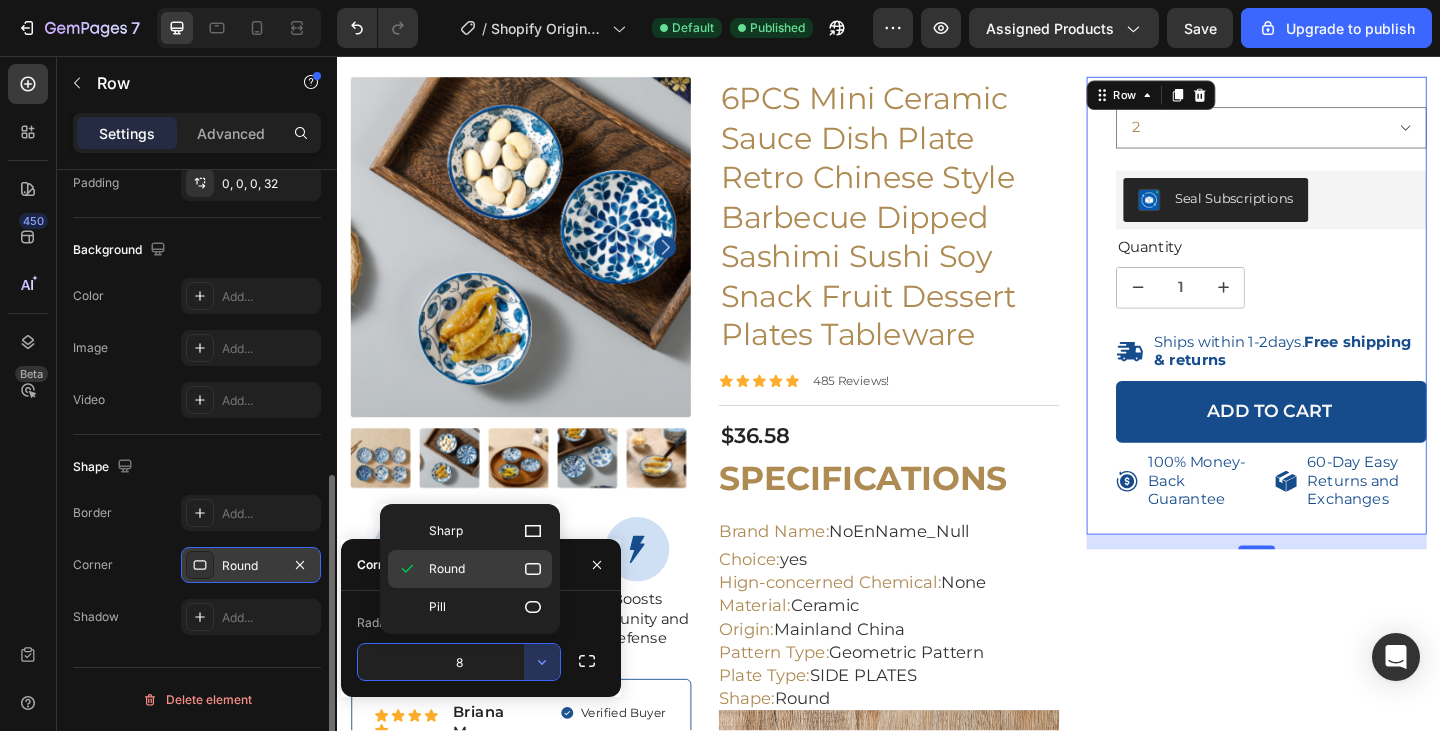 click 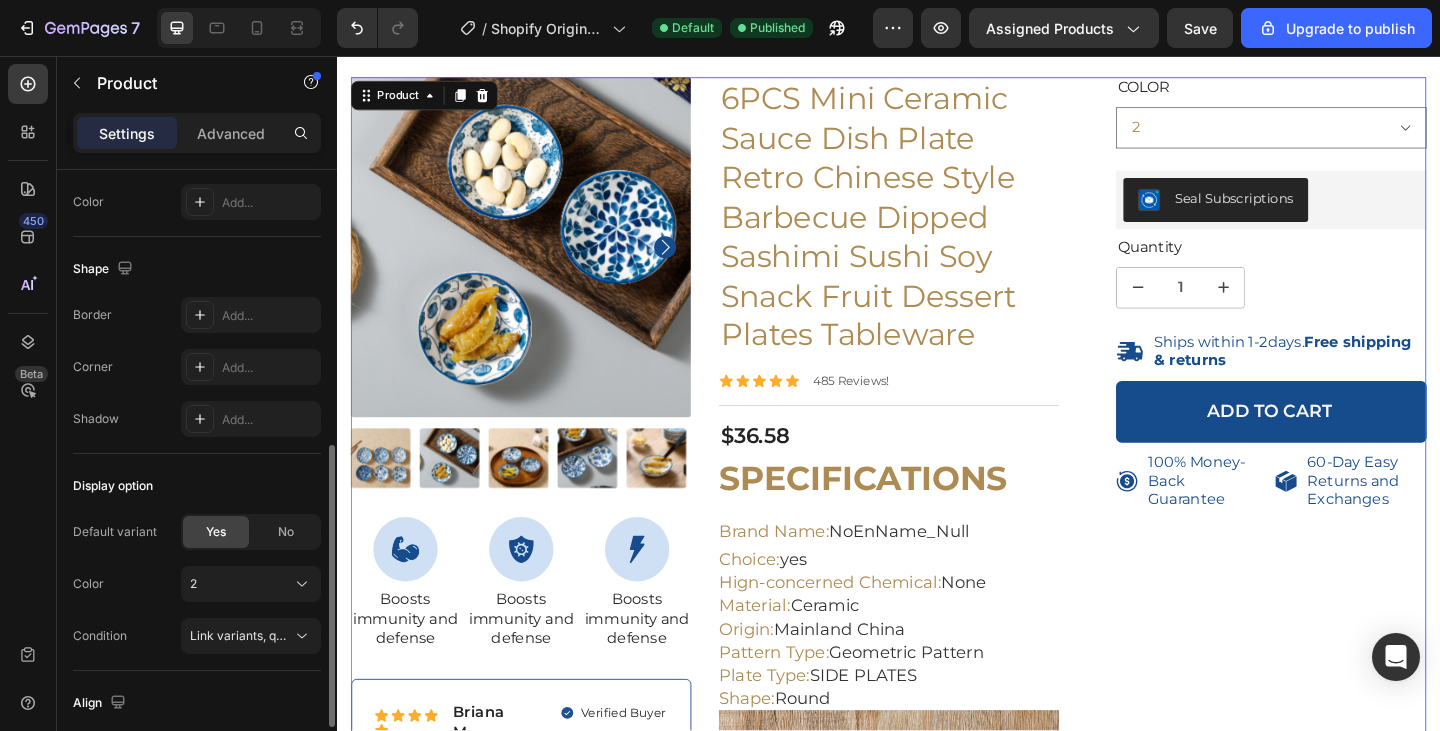 click on "Color   2 3 1 Product Variants & Swatches Seal Subscriptions Seal Subscriptions Quantity Text Block
1
Product Quantity
Ships within 1-2days.  Free shipping & returns Item List
1
Product Quantity Add to cart Add to Cart Row
100% Money-Back Guarantee Item List
60-Day Easy Returns and Exchanges Item List Row Row" at bounding box center [1337, 1953] 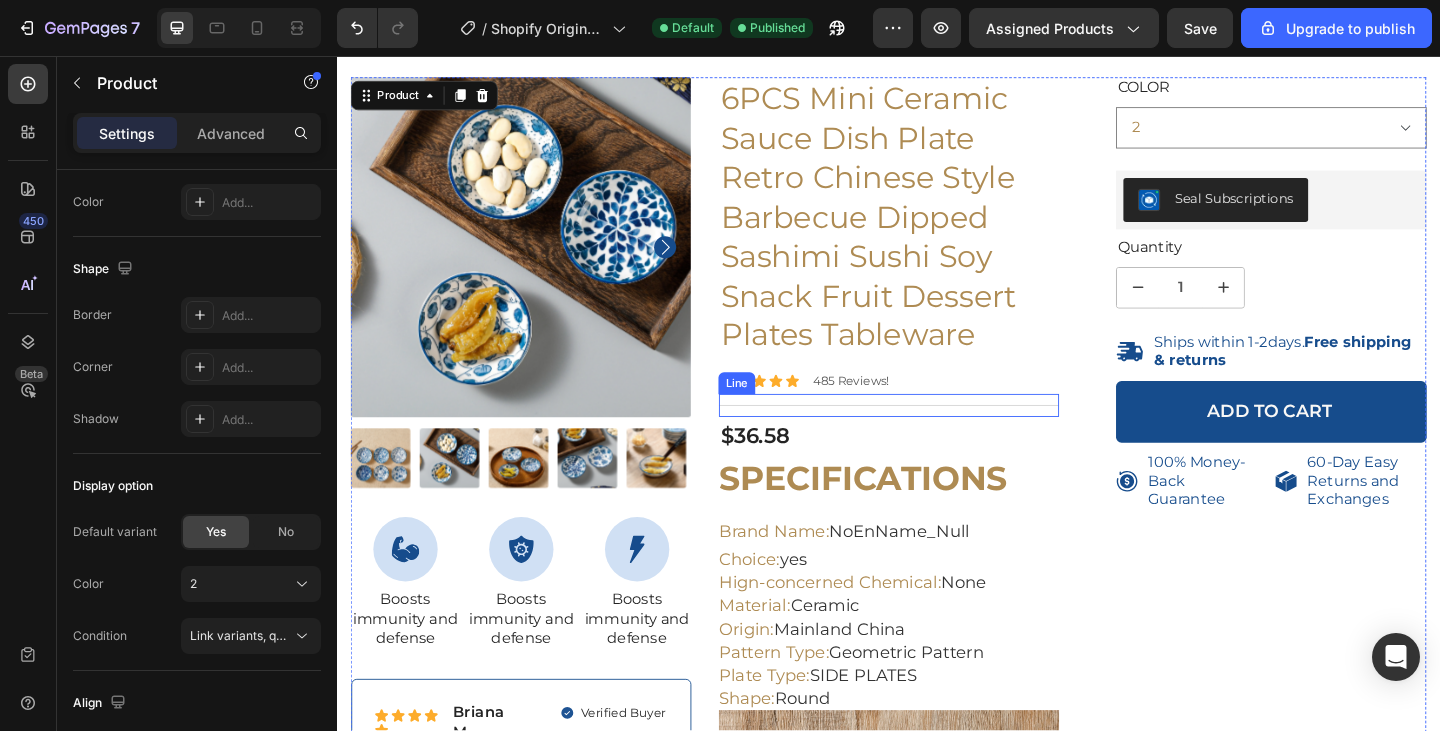 scroll, scrollTop: 0, scrollLeft: 0, axis: both 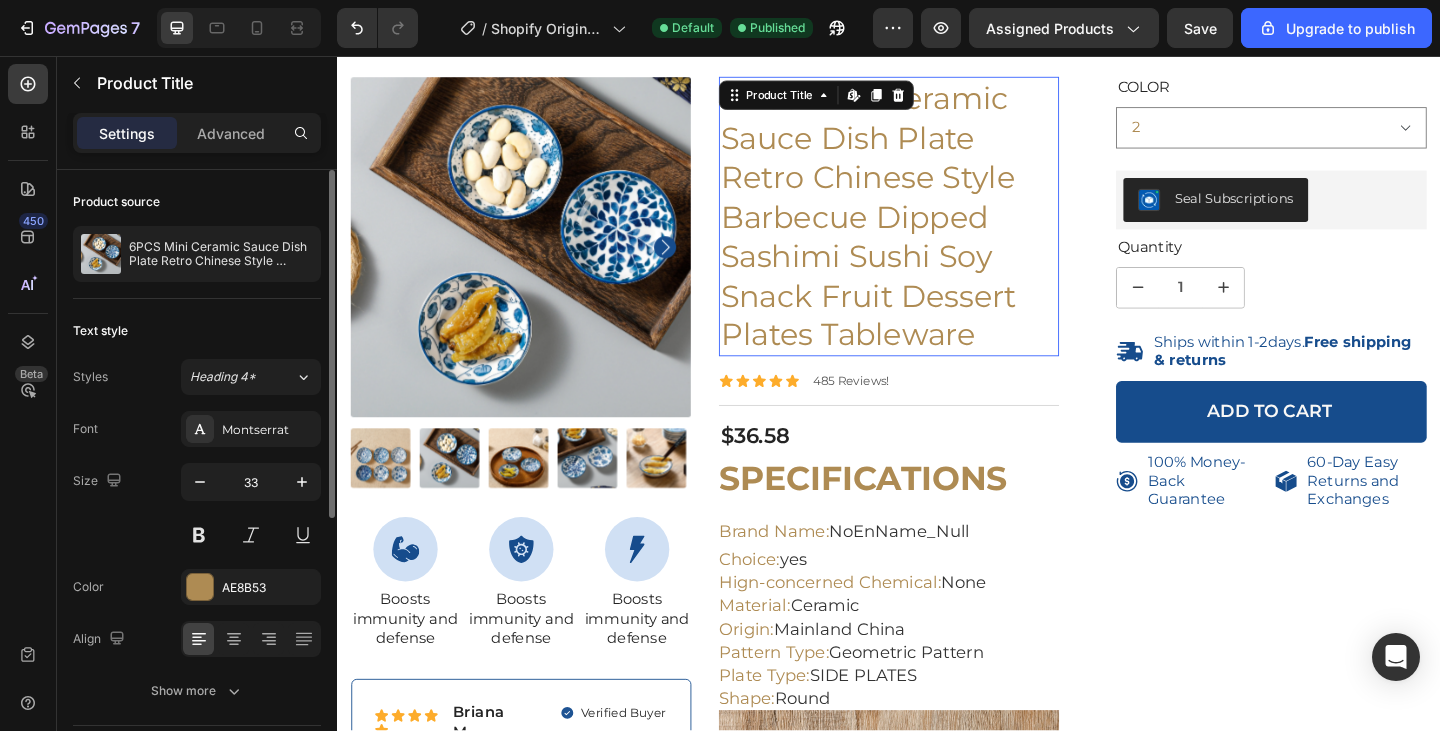 click on "6PCS Mini Ceramic Sauce Dish Plate Retro Chinese Style Barbecue Dipped Sashimi Sushi Soy Snack Fruit Dessert Plates Tableware" at bounding box center (937, 231) 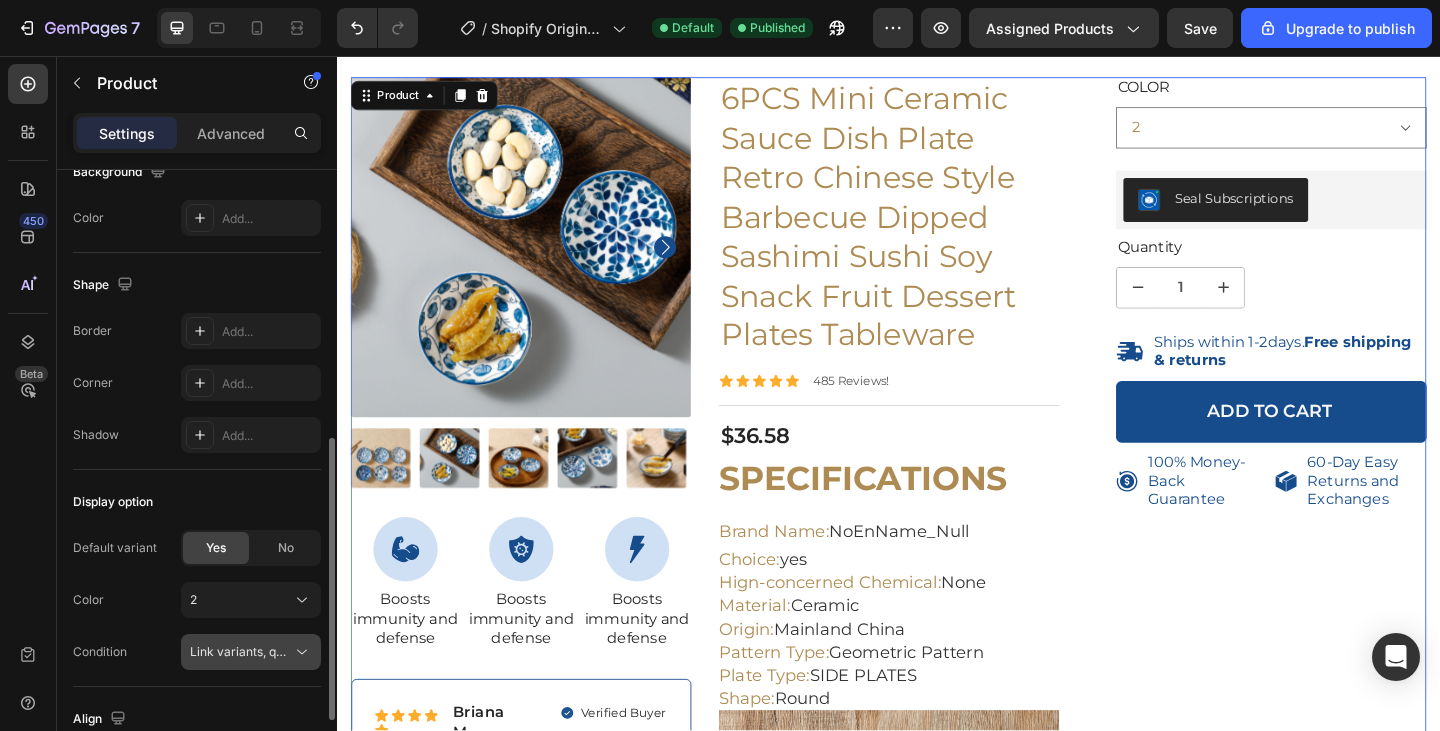 scroll, scrollTop: 579, scrollLeft: 0, axis: vertical 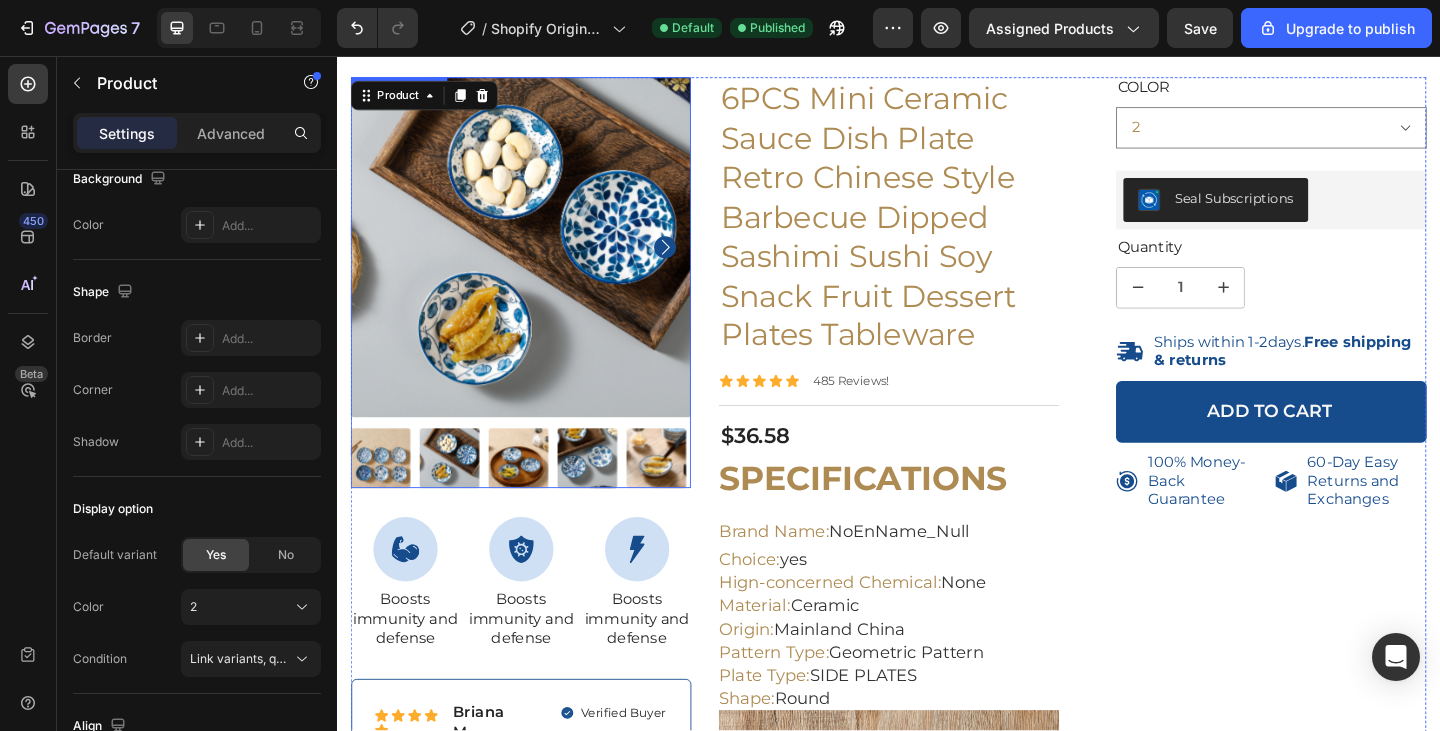 click at bounding box center (537, 264) 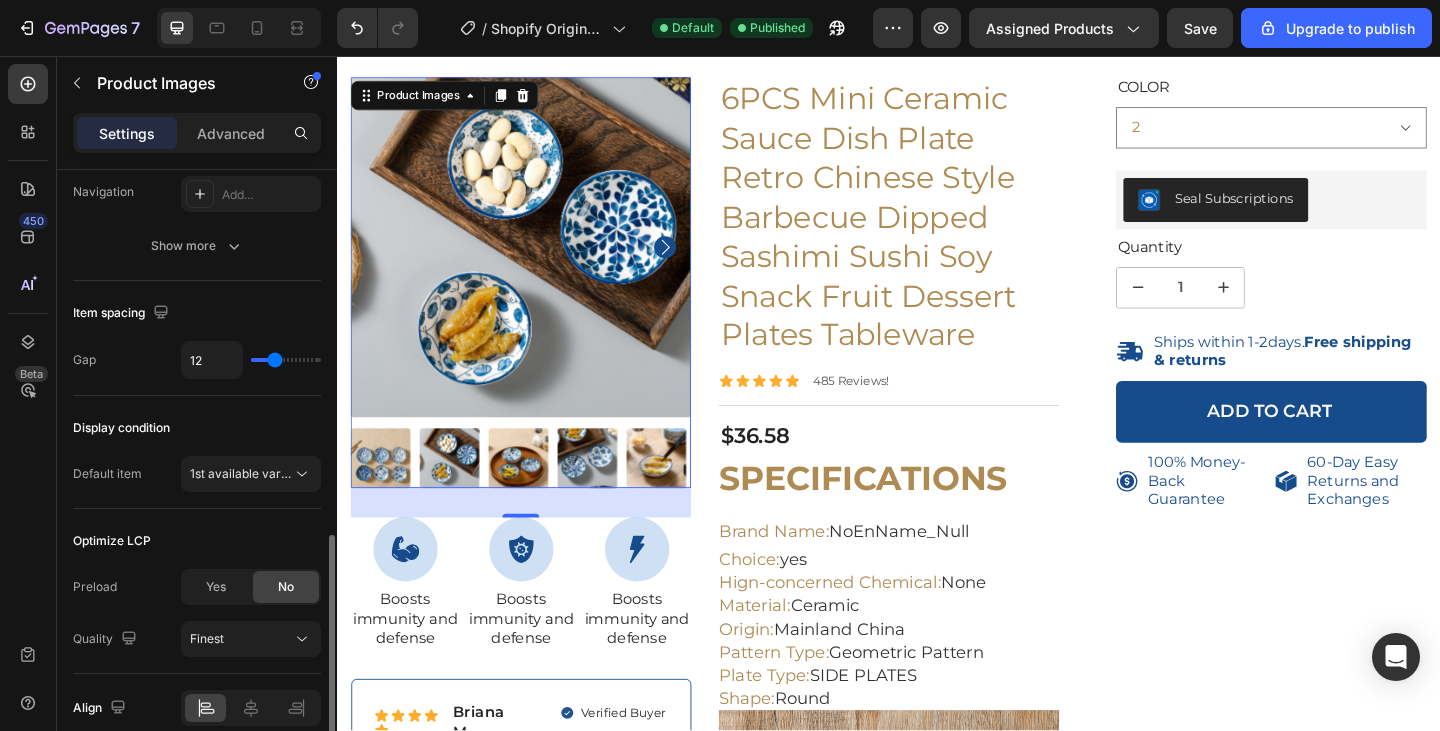 scroll, scrollTop: 1009, scrollLeft: 0, axis: vertical 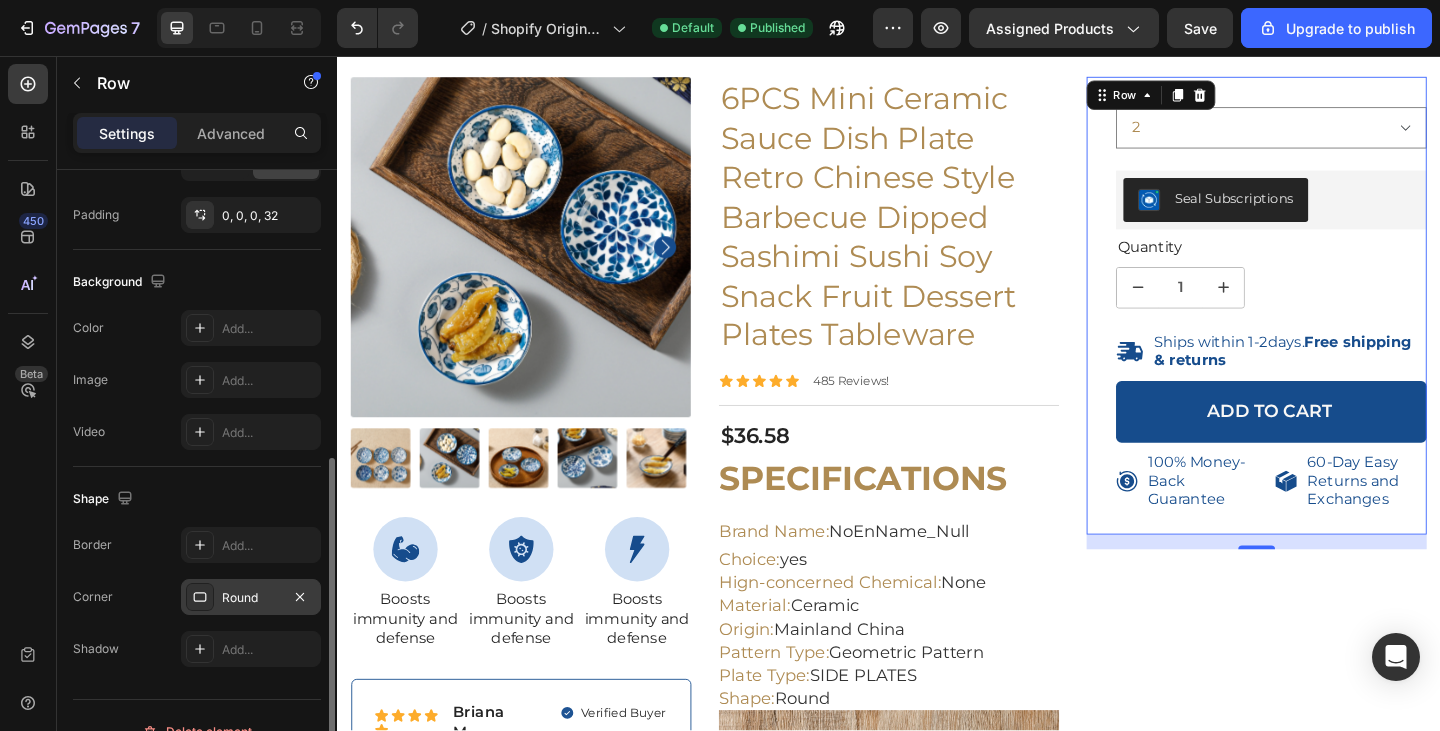 click on "Round" at bounding box center (251, 598) 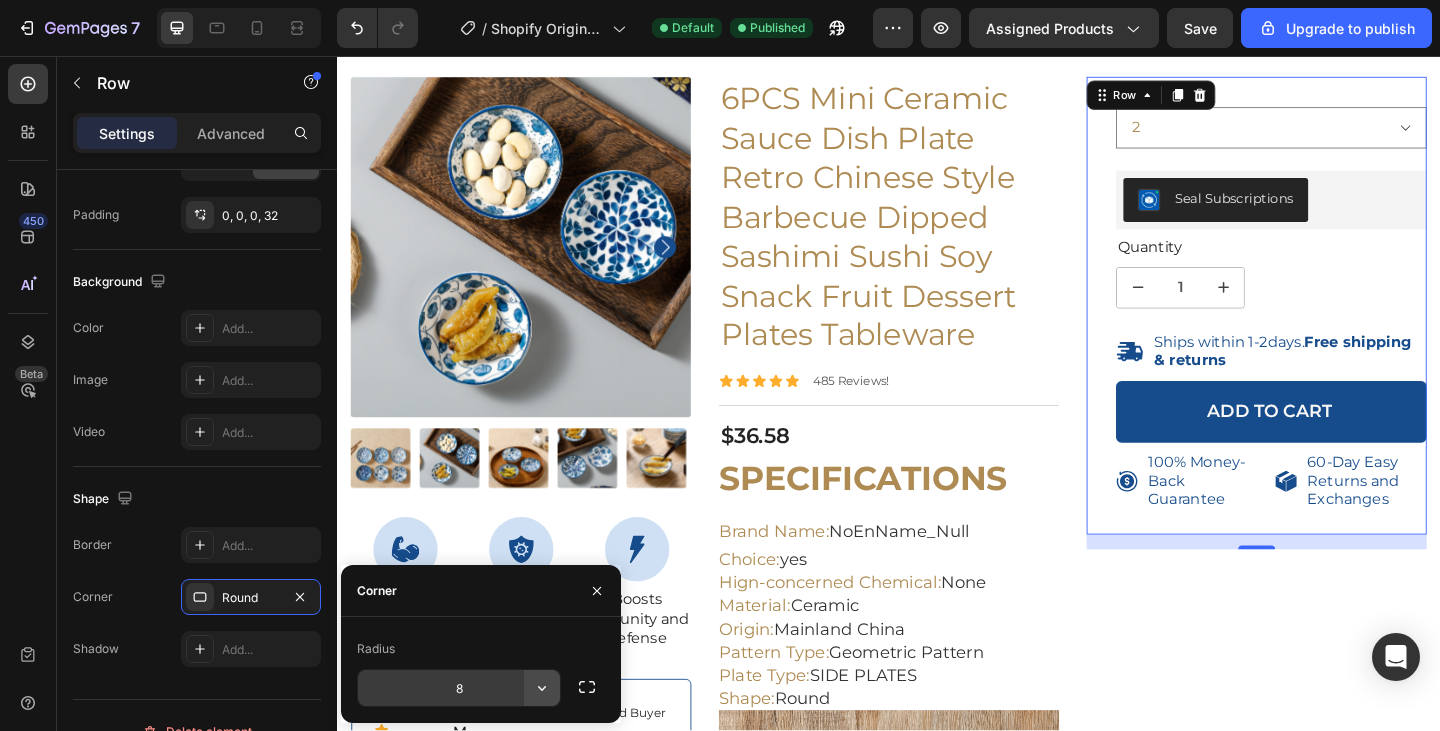 click 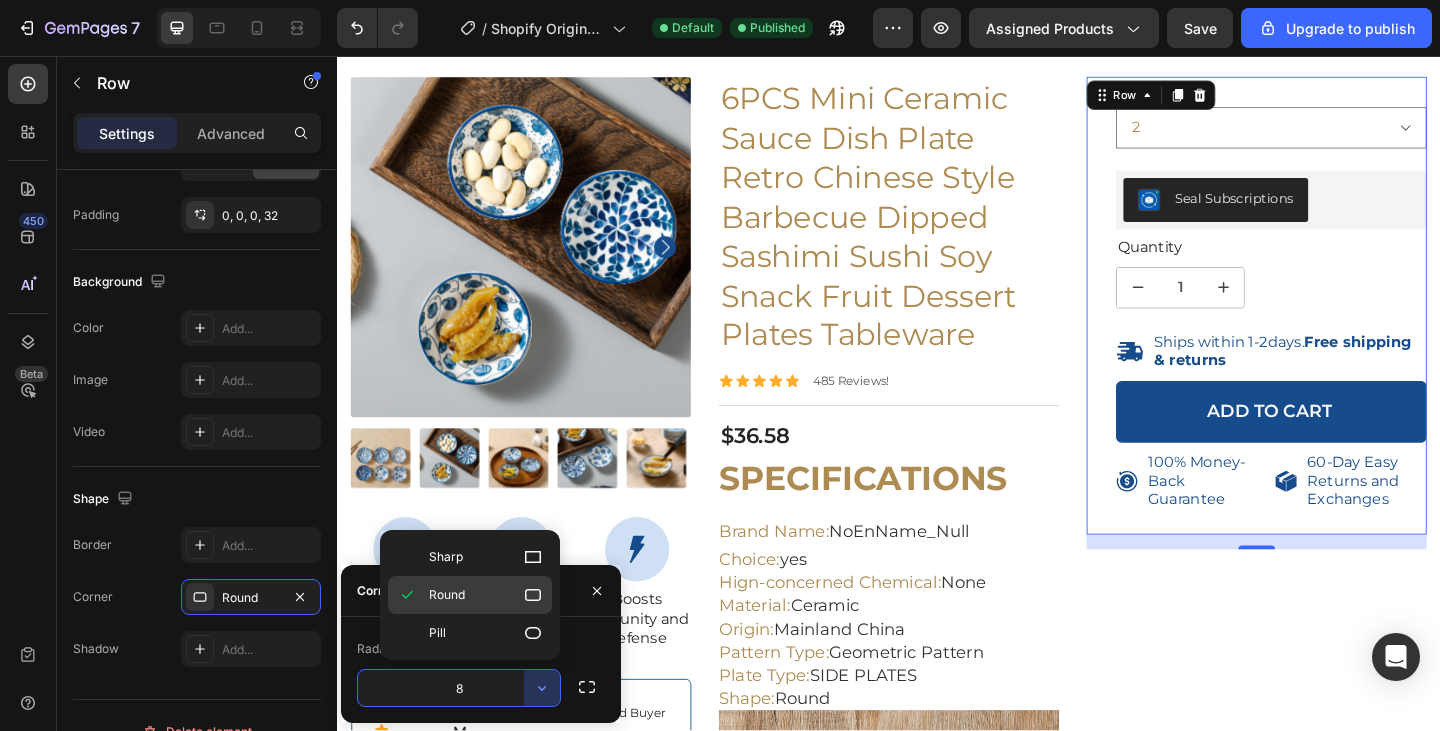 click on "Round" at bounding box center [486, 595] 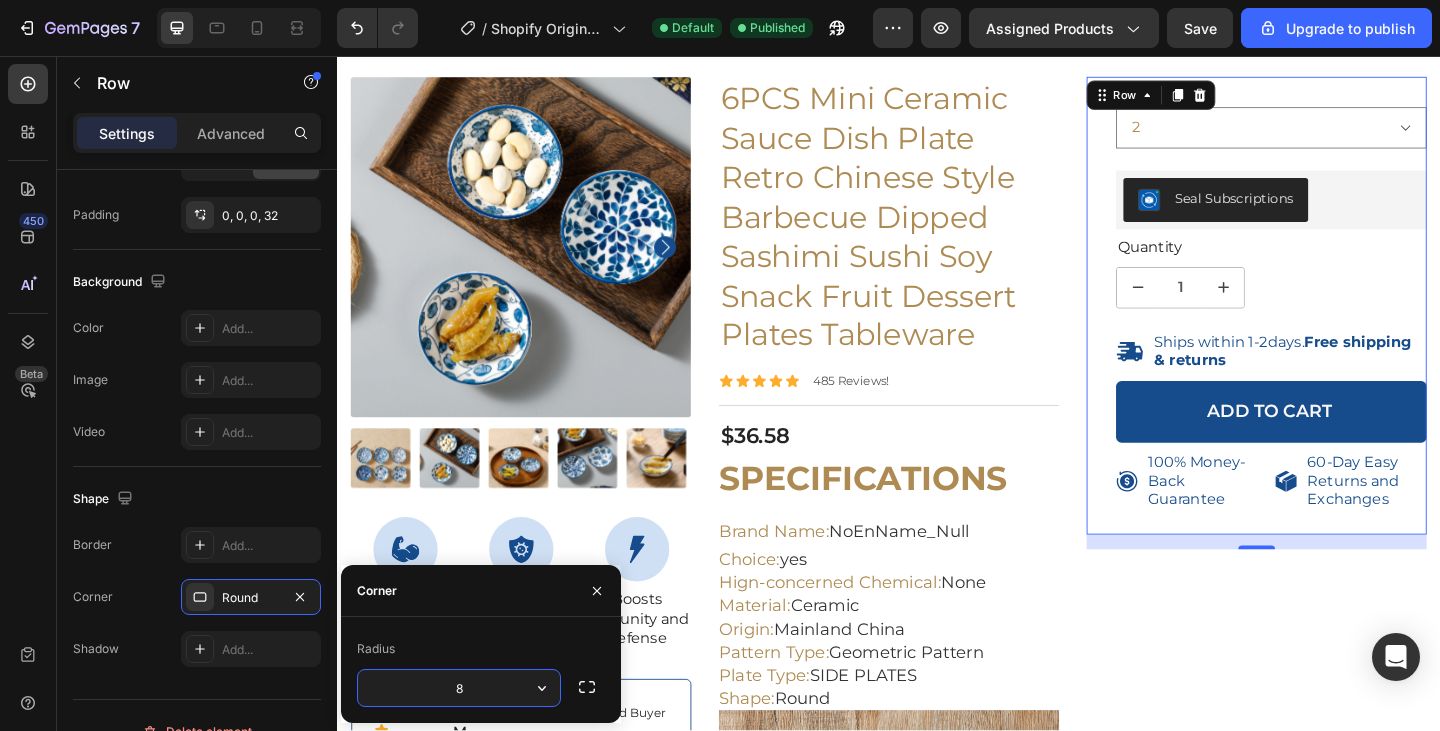 click on "8" at bounding box center [459, 688] 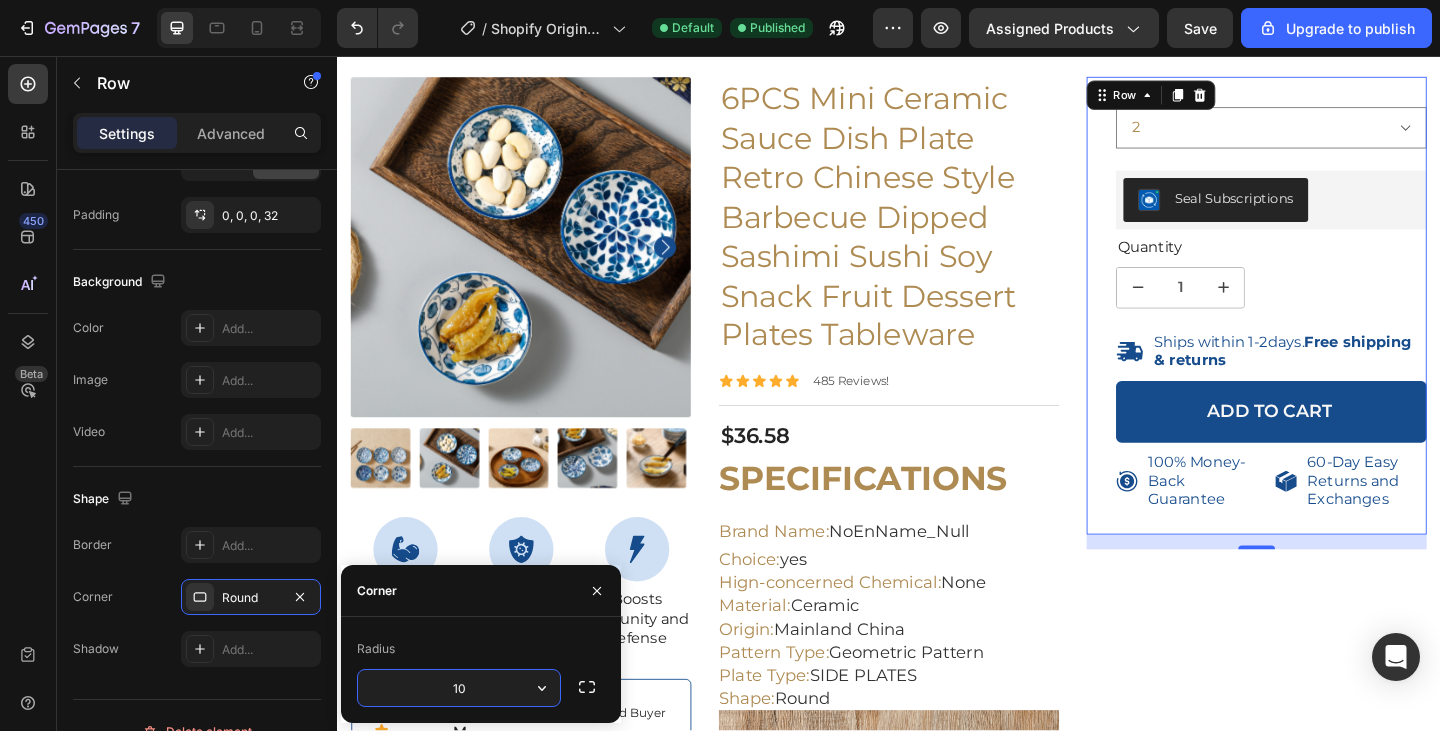type on "10" 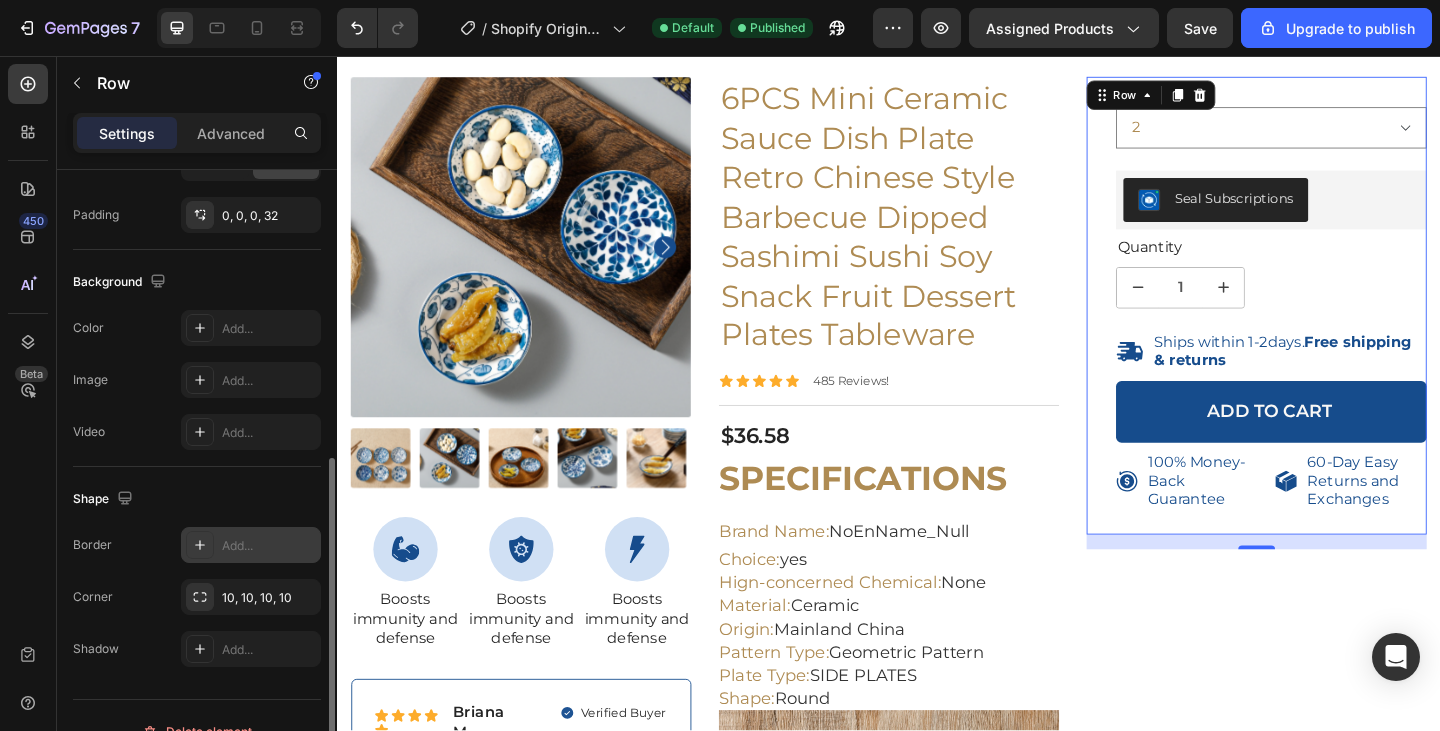 click on "Add..." at bounding box center (269, 546) 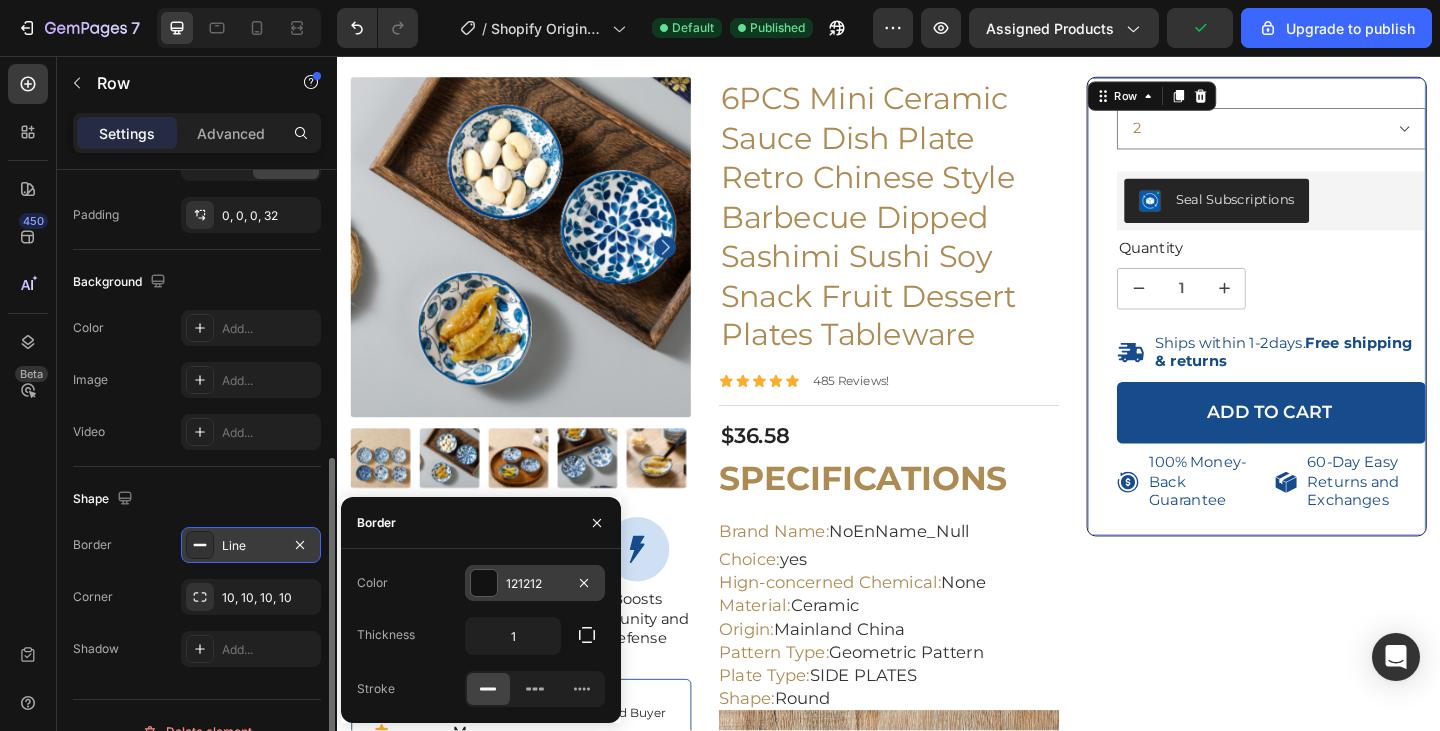 click on "121212" at bounding box center [535, 584] 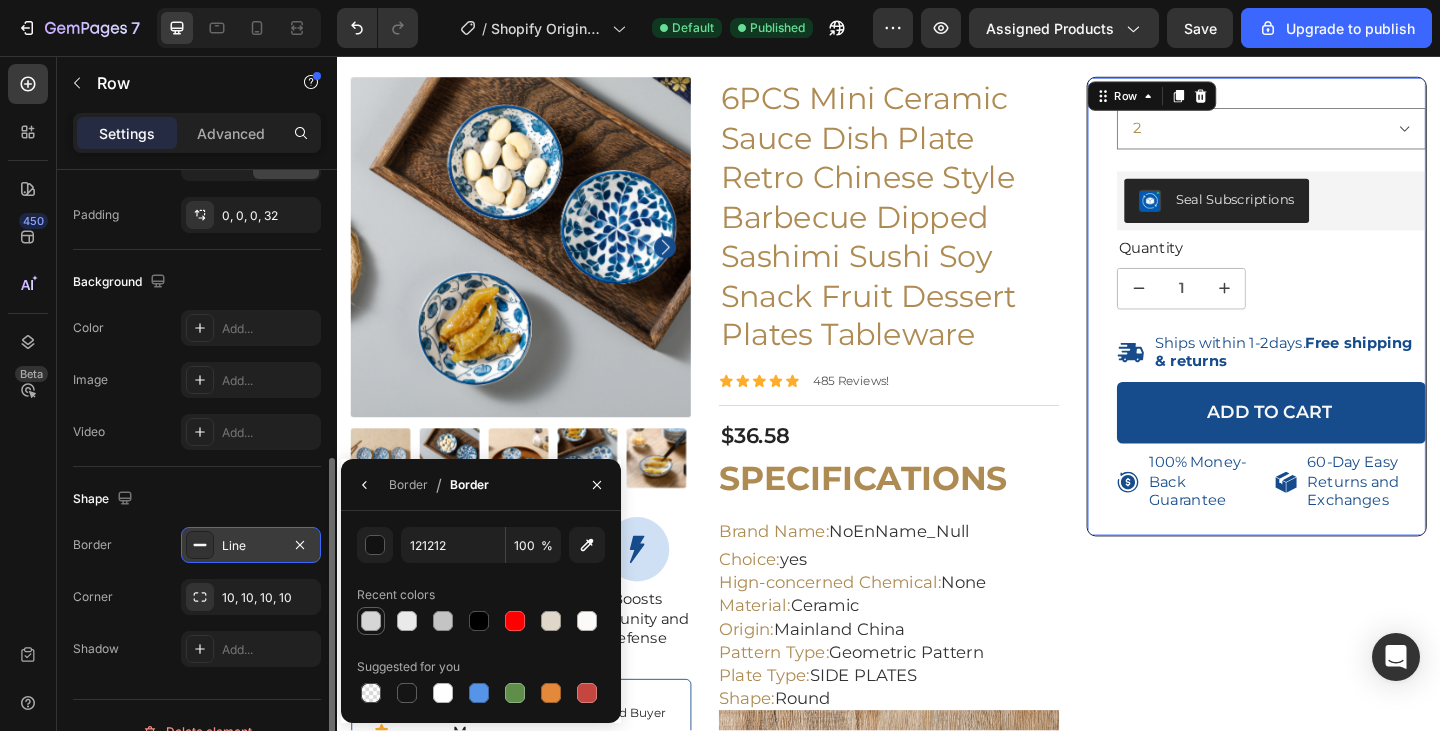 click at bounding box center (371, 621) 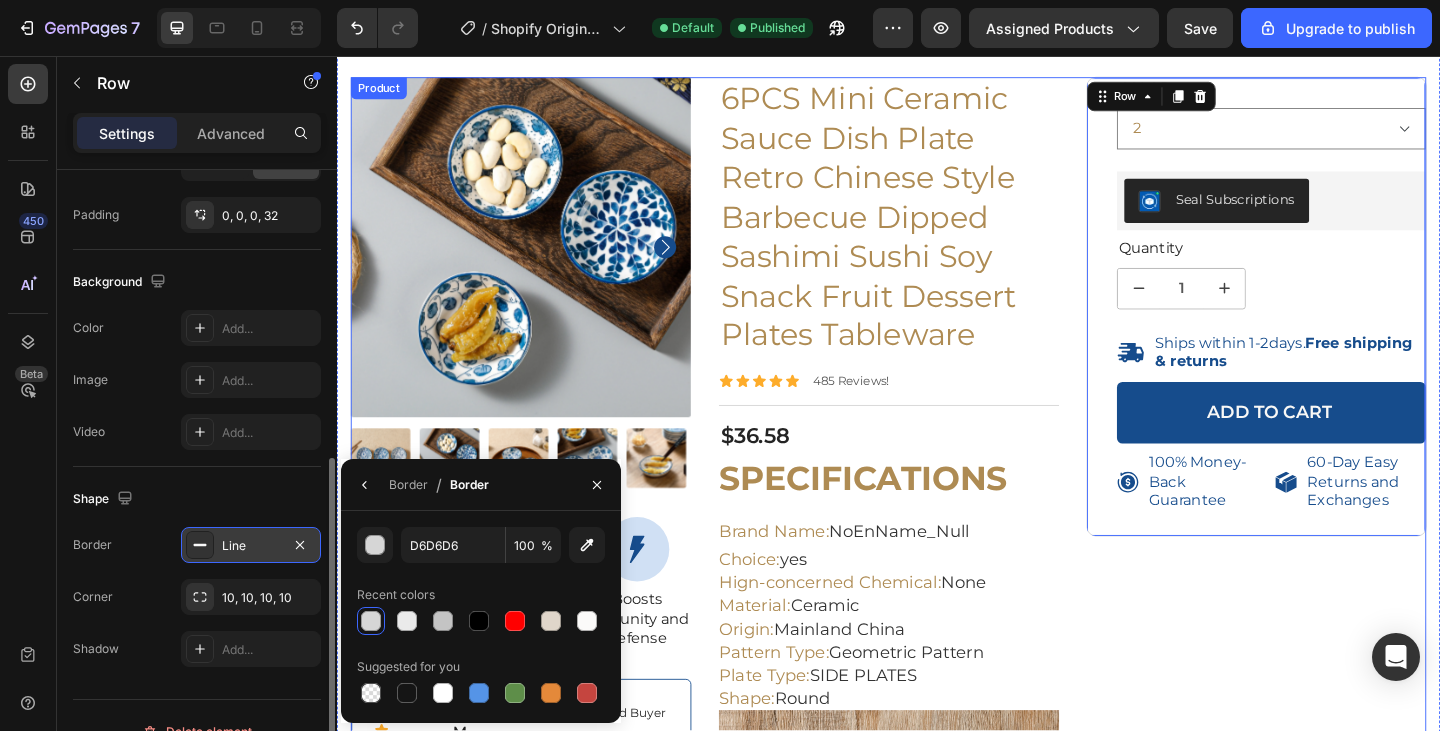 click on "100% Money-Back Guarantee Item List
60-Day Easy Returns Item List Row
Product Images
Icon Boosts immunity and defense Text Block
Icon Boosts immunity and defense Text Block
Icon Boosts immunity and defense Text Block Row Icon Icon Icon Icon Icon Icon List [FIRST] [LAST] Text Block Row Verified Buyer Item List Row “At vero eos et accusamus et iusto odio dignissimos ducimus qui blanditiis praesentium voluptatum” Text Block Row 6PCS Mini Ceramic Sauce Dish Plate Retro Chinese Style Barbecue Dipped Sashimi Sushi Soy Snack Fruit Dessert Plates Tableware Product Title Icon Icon Icon Icon Icon Icon List 485 Reviews! Text Block Row                Title Line $36.58 Product Price Product Price SPECIFICATIONS Brand Name :  NoEnName_Null Choice :  yes Hign-concerned Chemical :  None Material :  Ceramic Origin :  Mainland China Pattern Type :  Geometric Pattern Plate Type :  SIDE PLATES Shape :" at bounding box center (937, 1953) 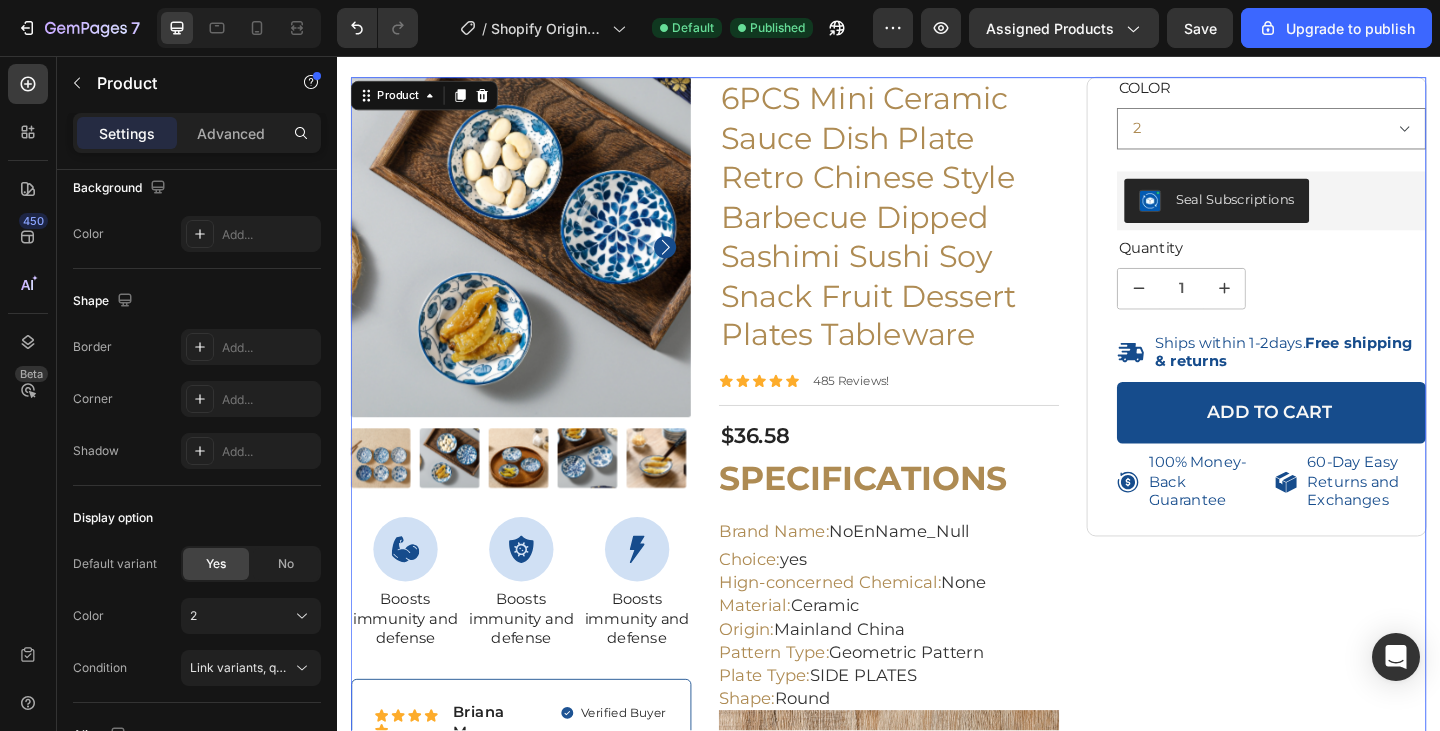 scroll, scrollTop: 0, scrollLeft: 0, axis: both 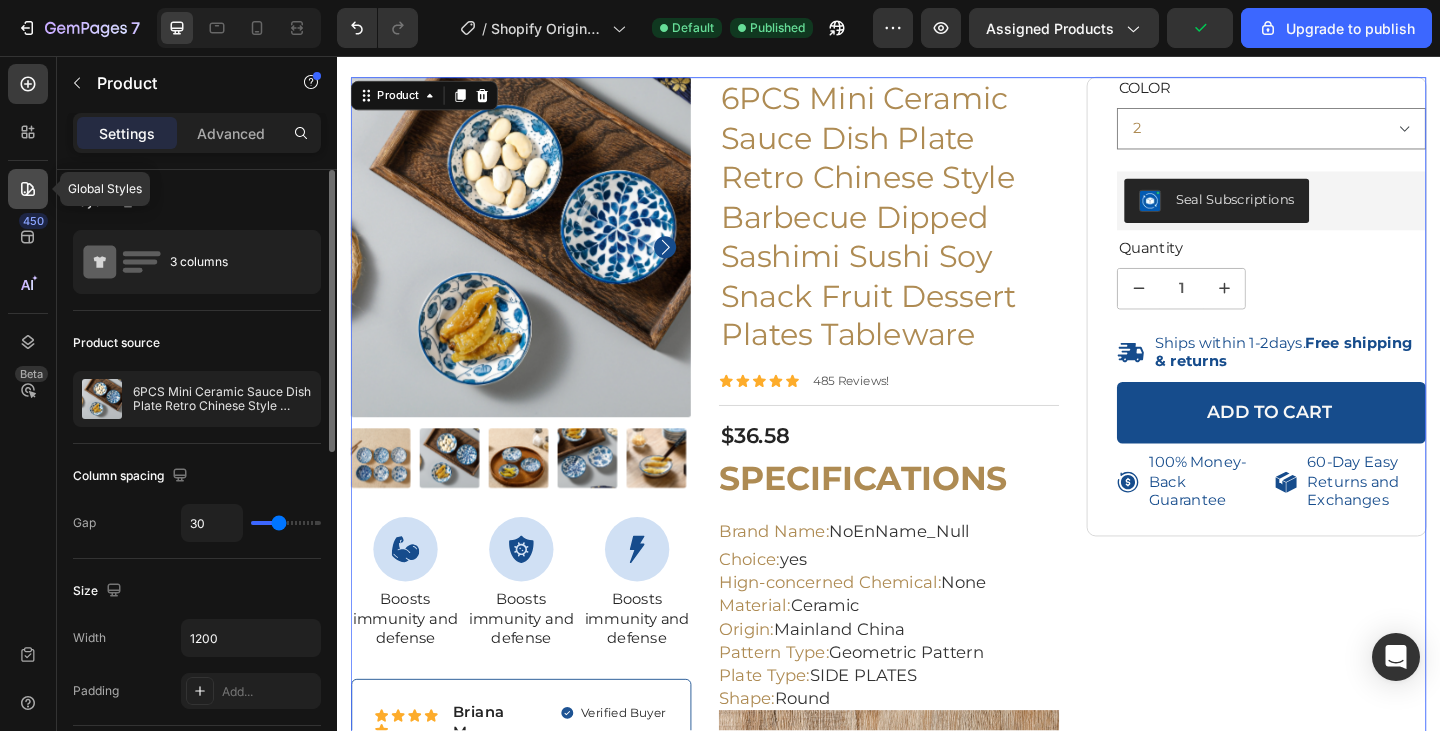 click 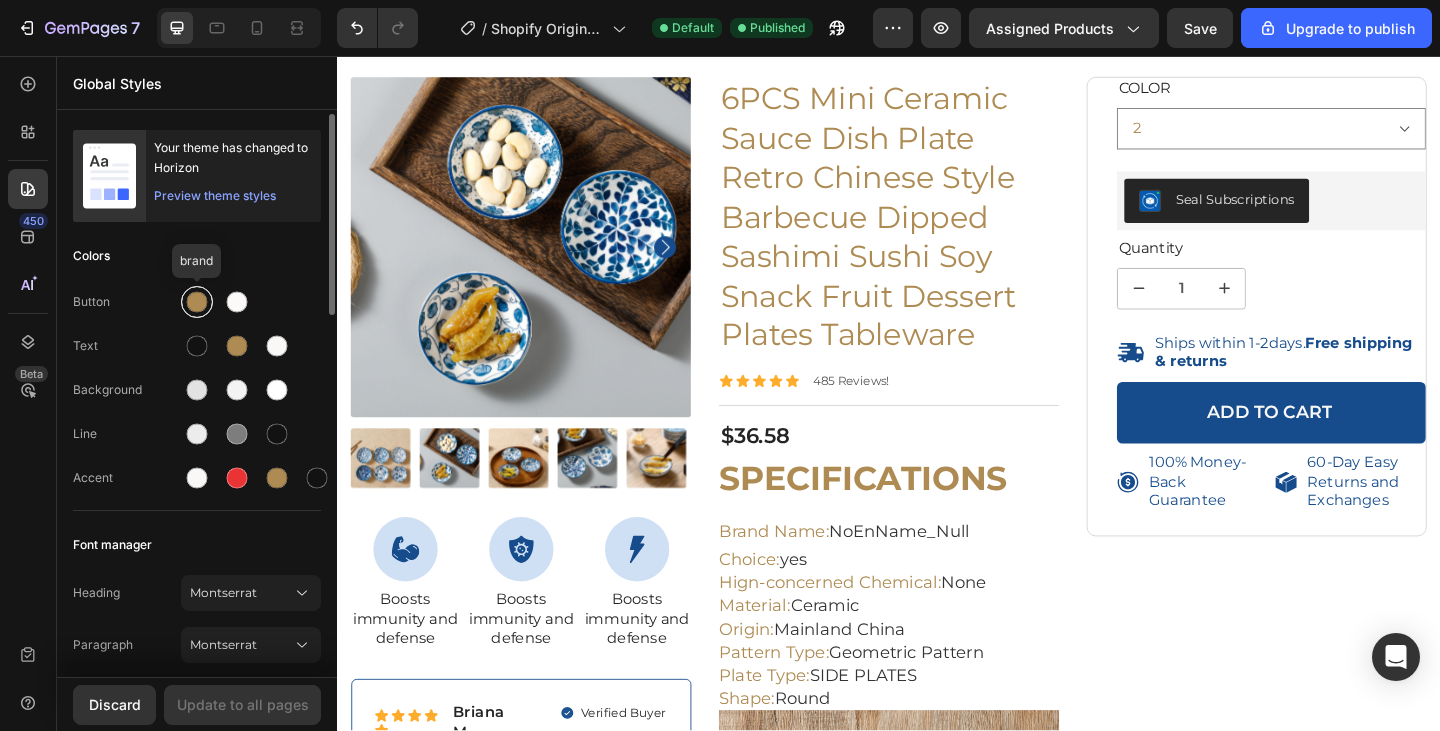 click at bounding box center (197, 302) 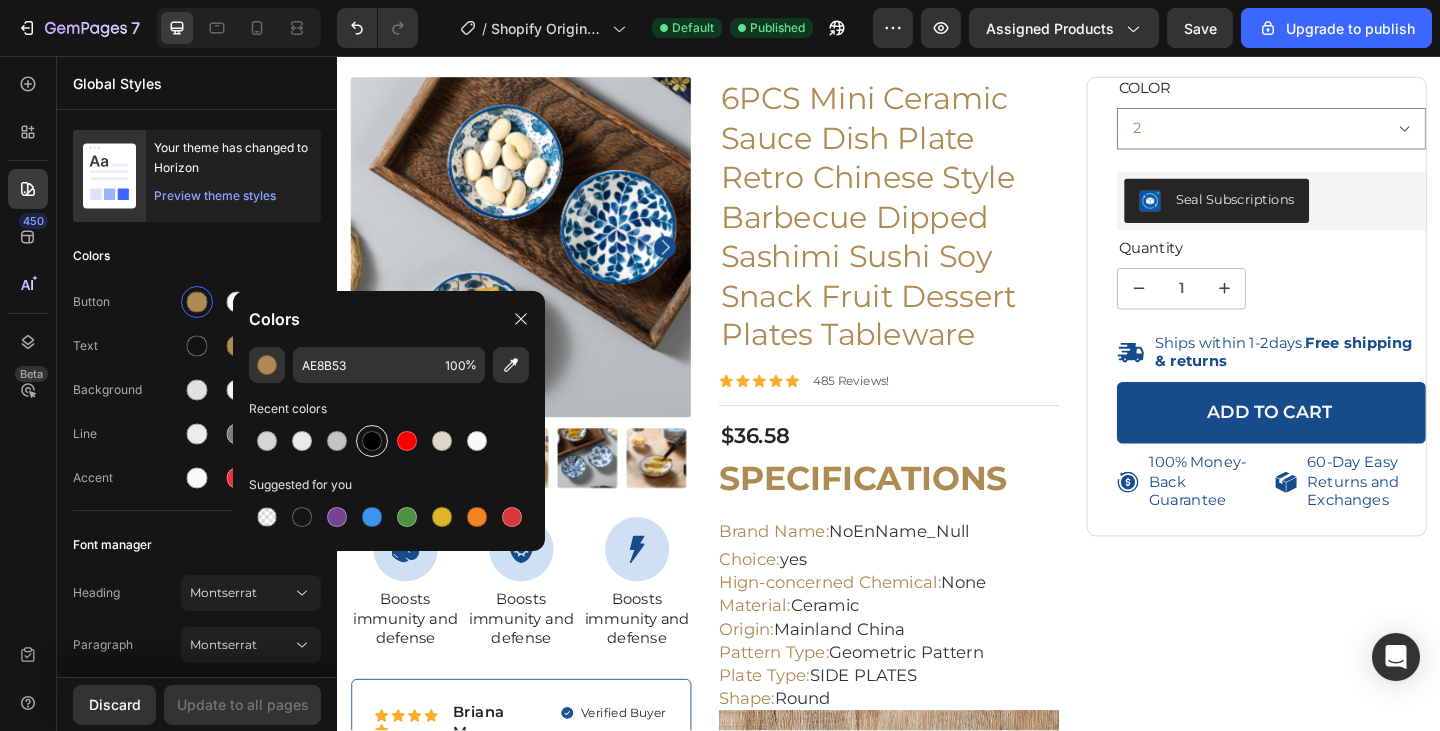 click at bounding box center (372, 441) 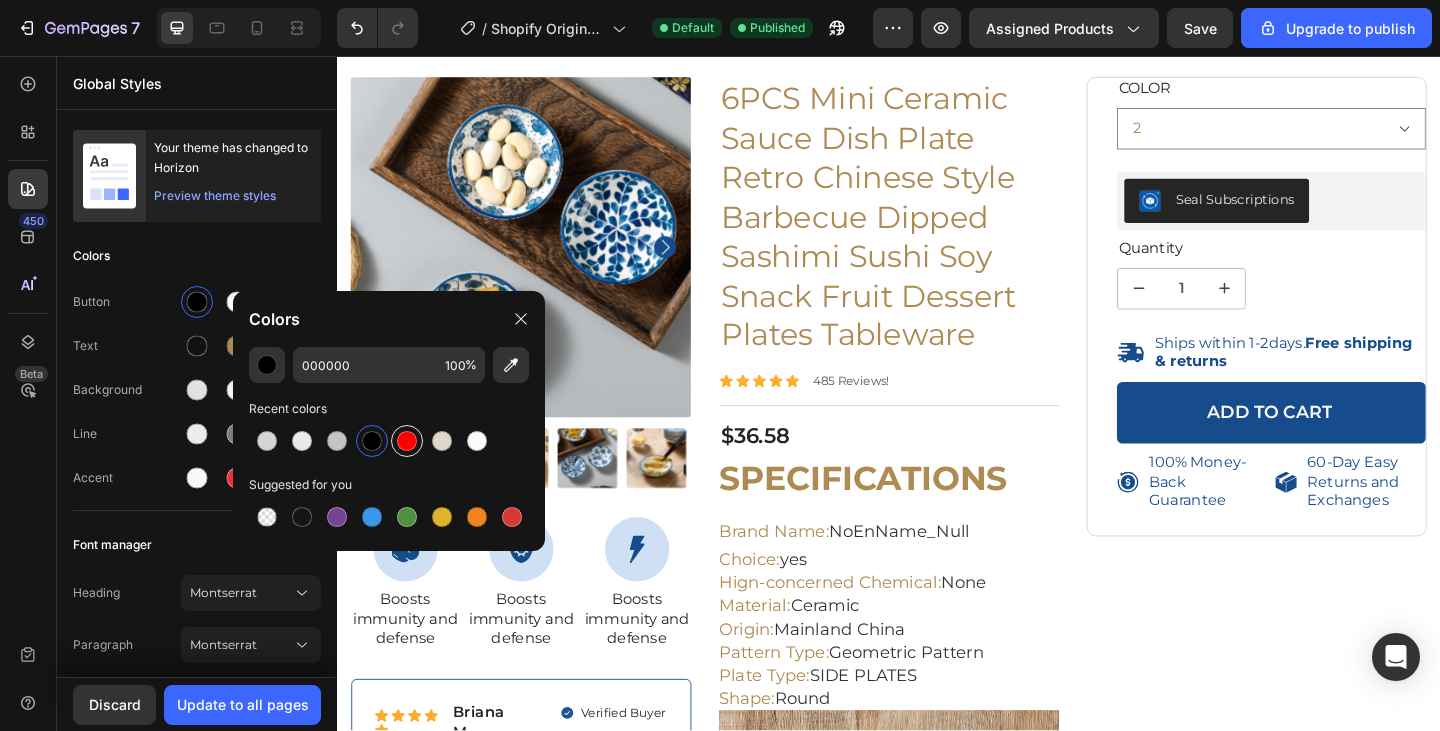 click at bounding box center [407, 441] 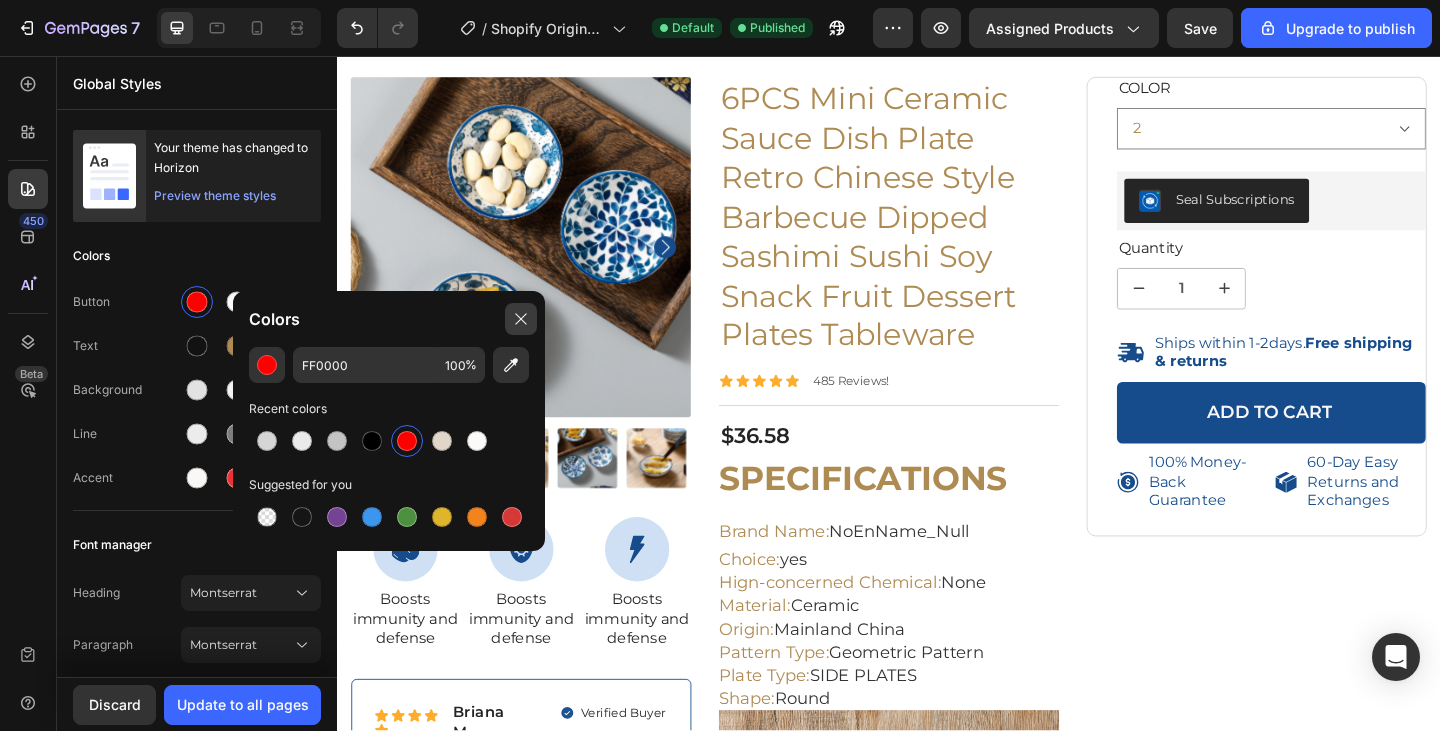 click 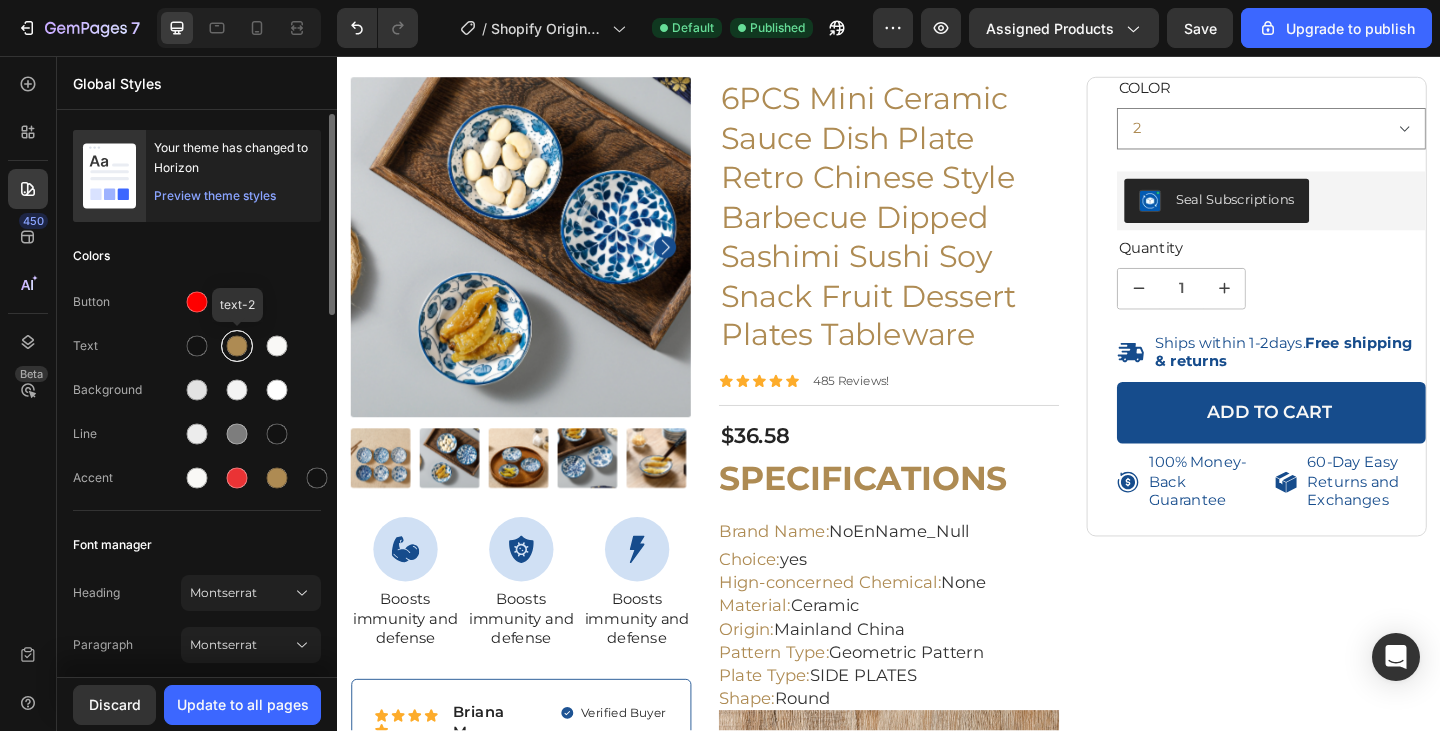 click at bounding box center [237, 346] 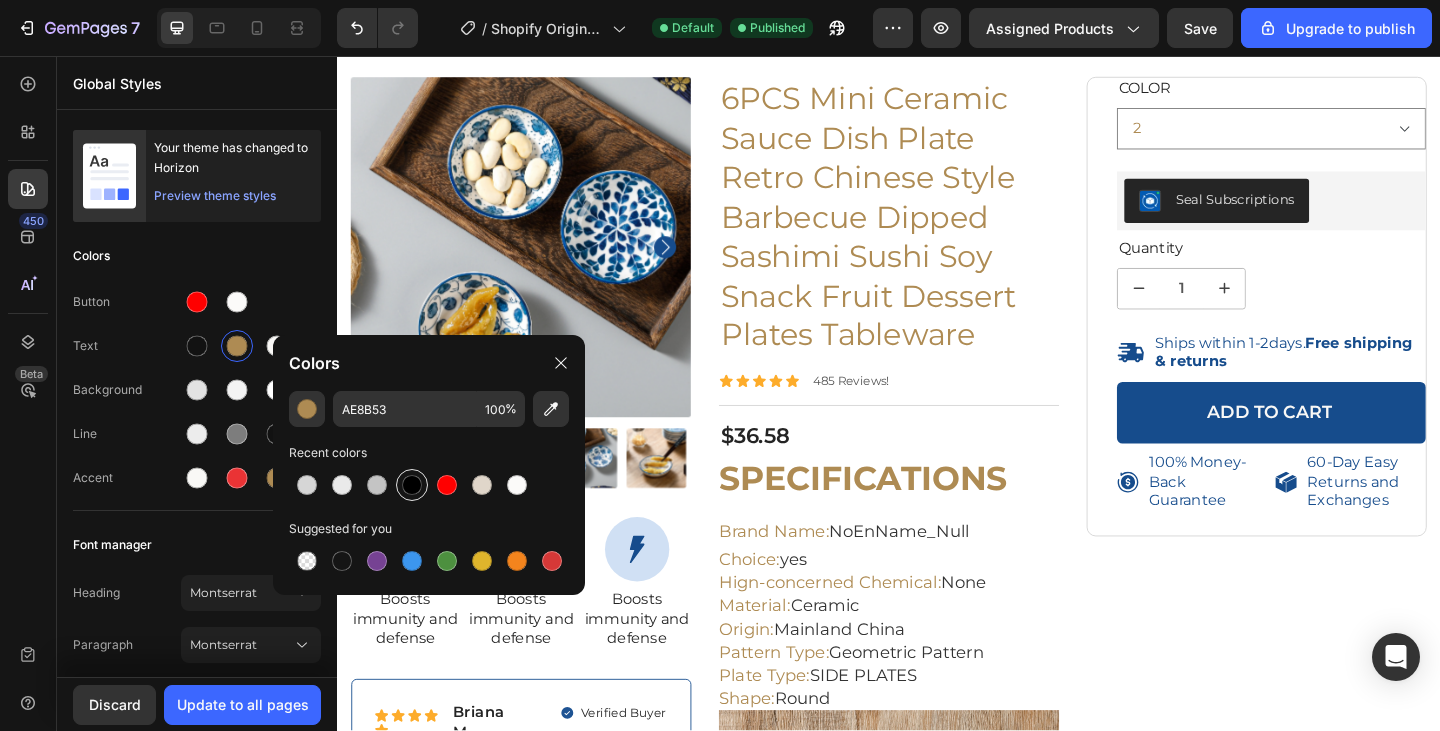 click at bounding box center [412, 485] 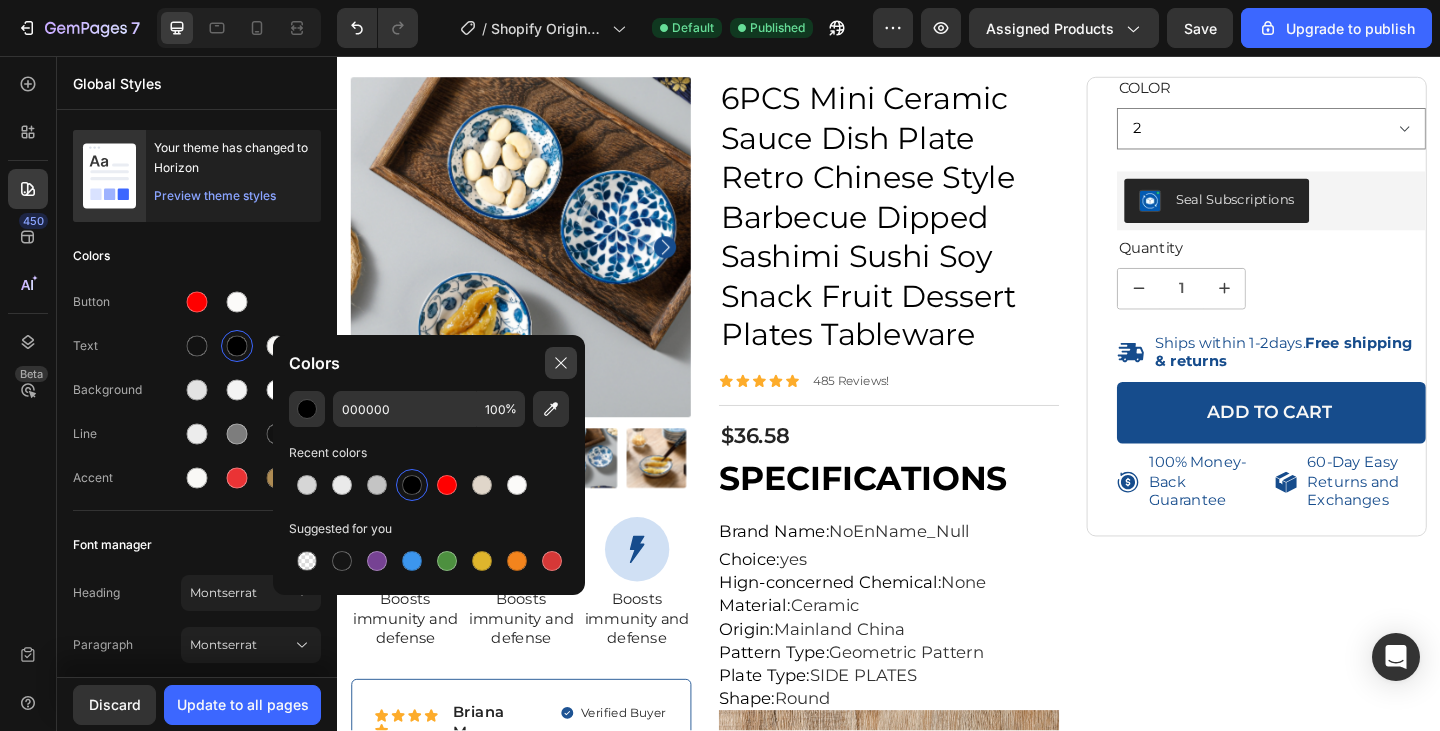 click at bounding box center [561, 363] 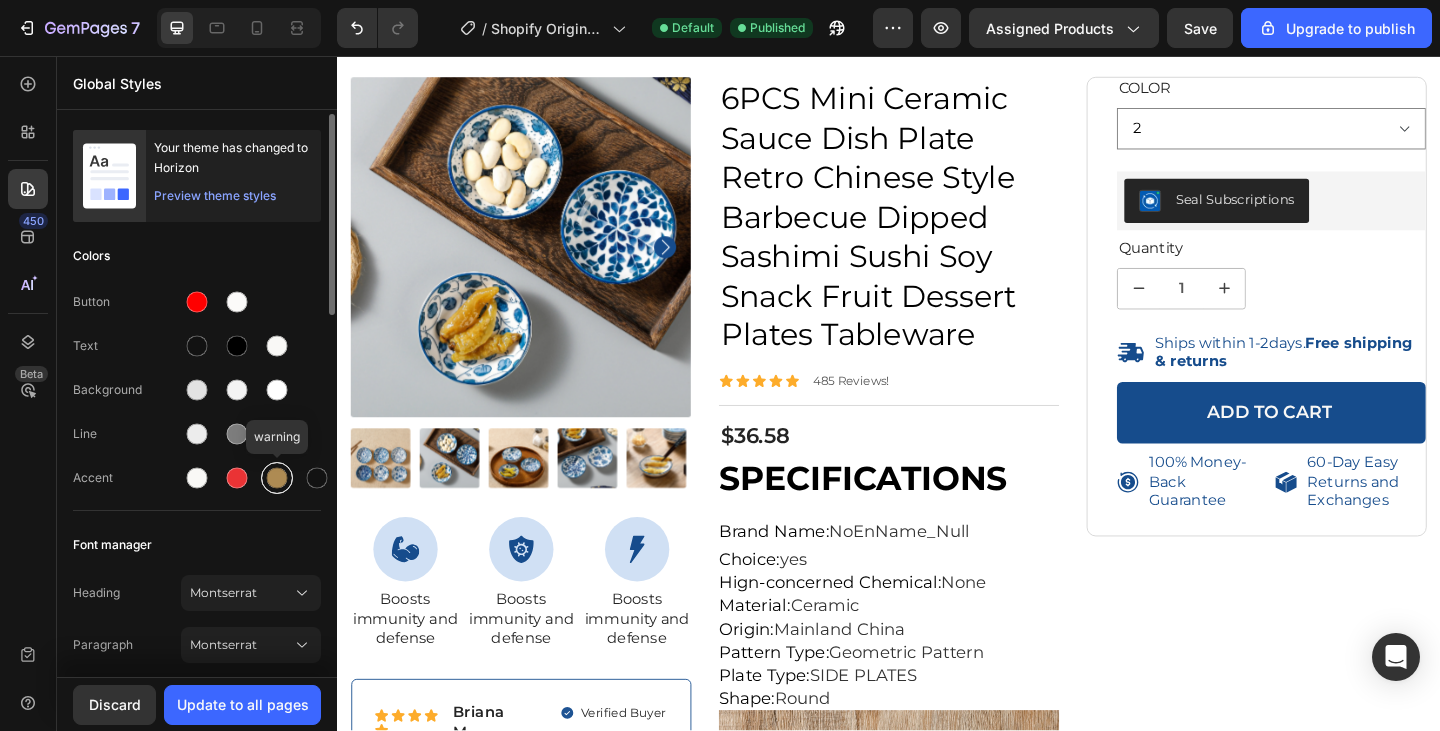 click at bounding box center (277, 478) 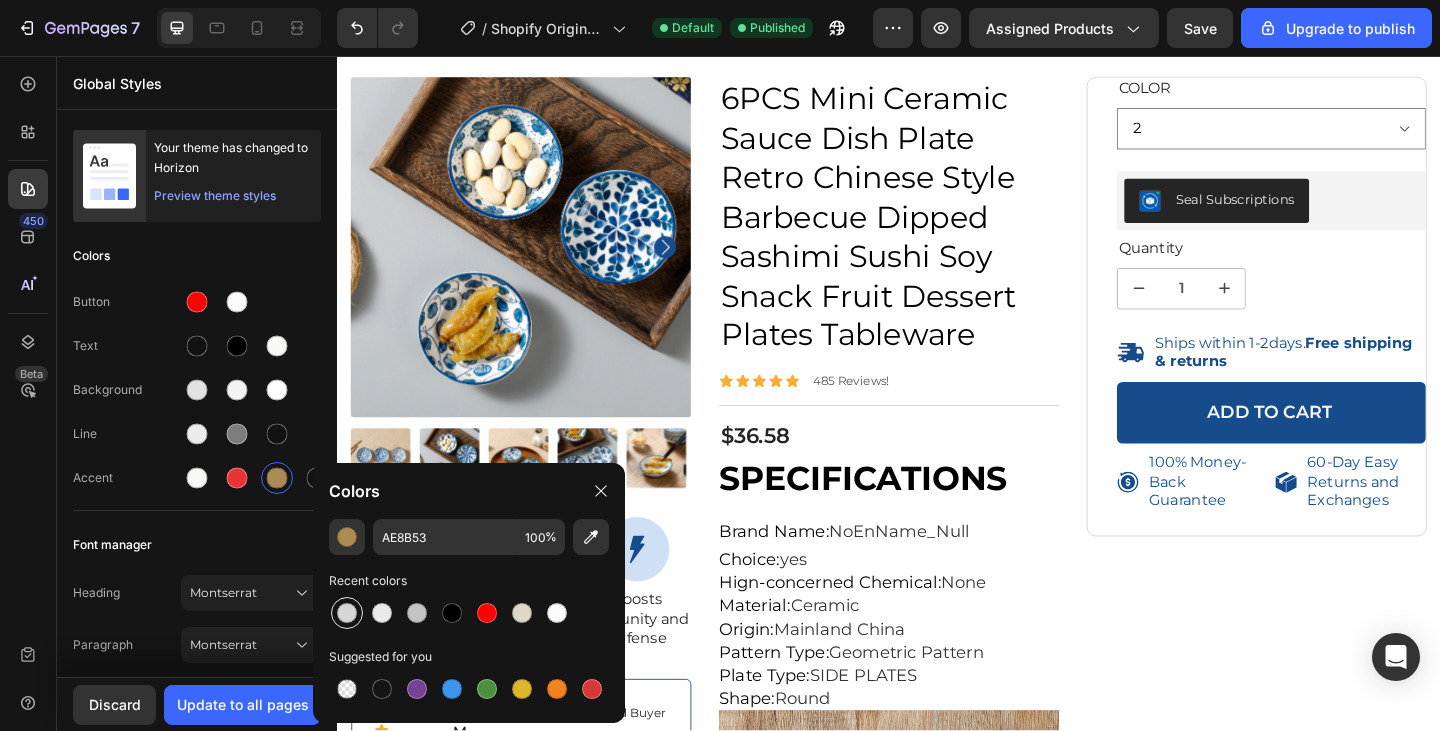 click at bounding box center [347, 613] 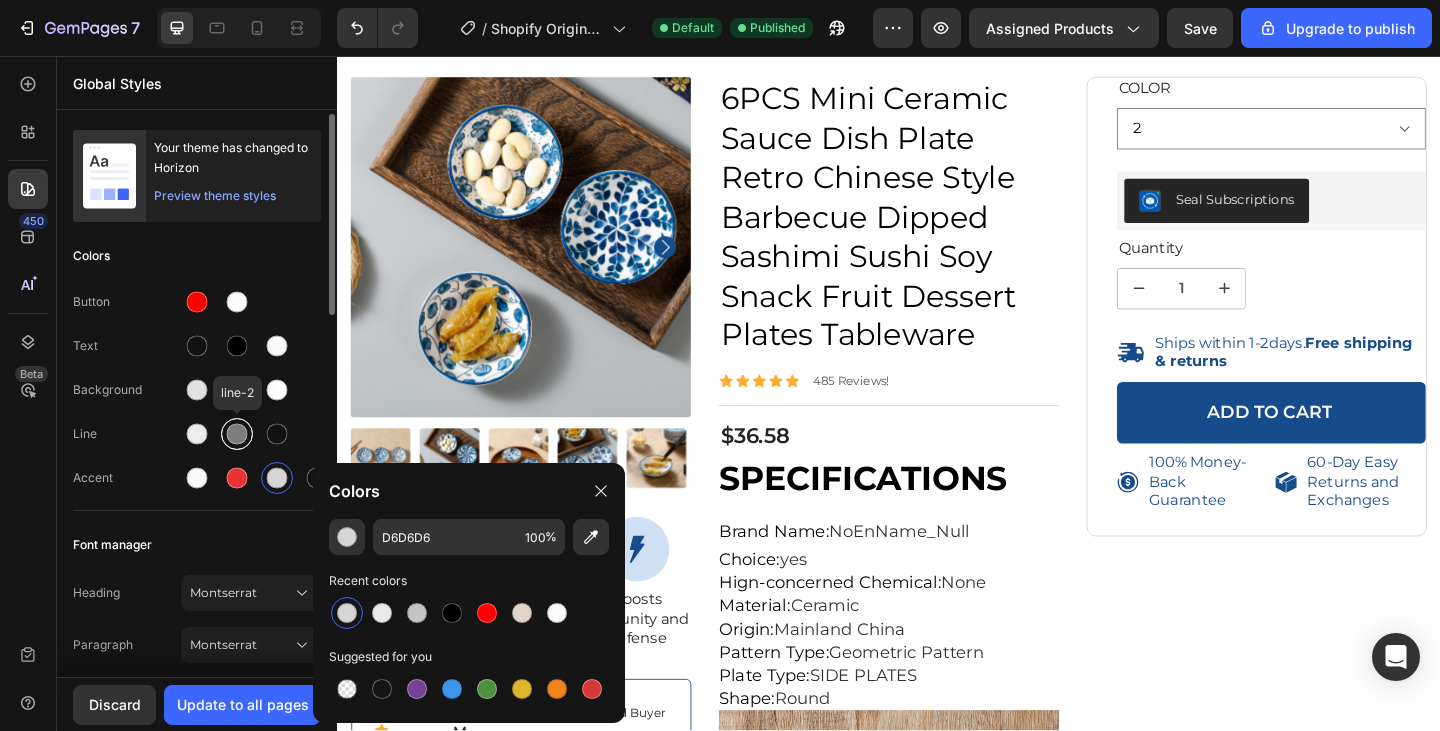 click at bounding box center [237, 434] 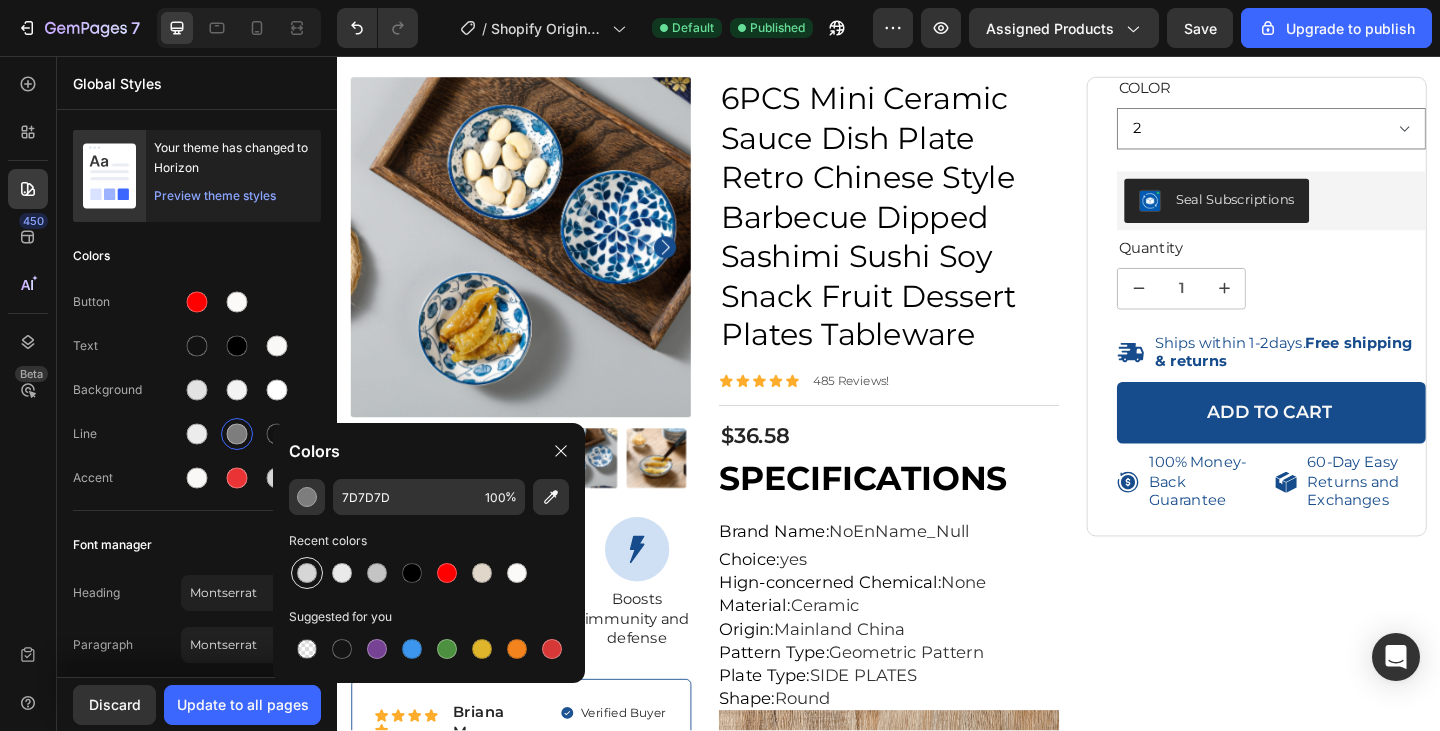 click at bounding box center [307, 573] 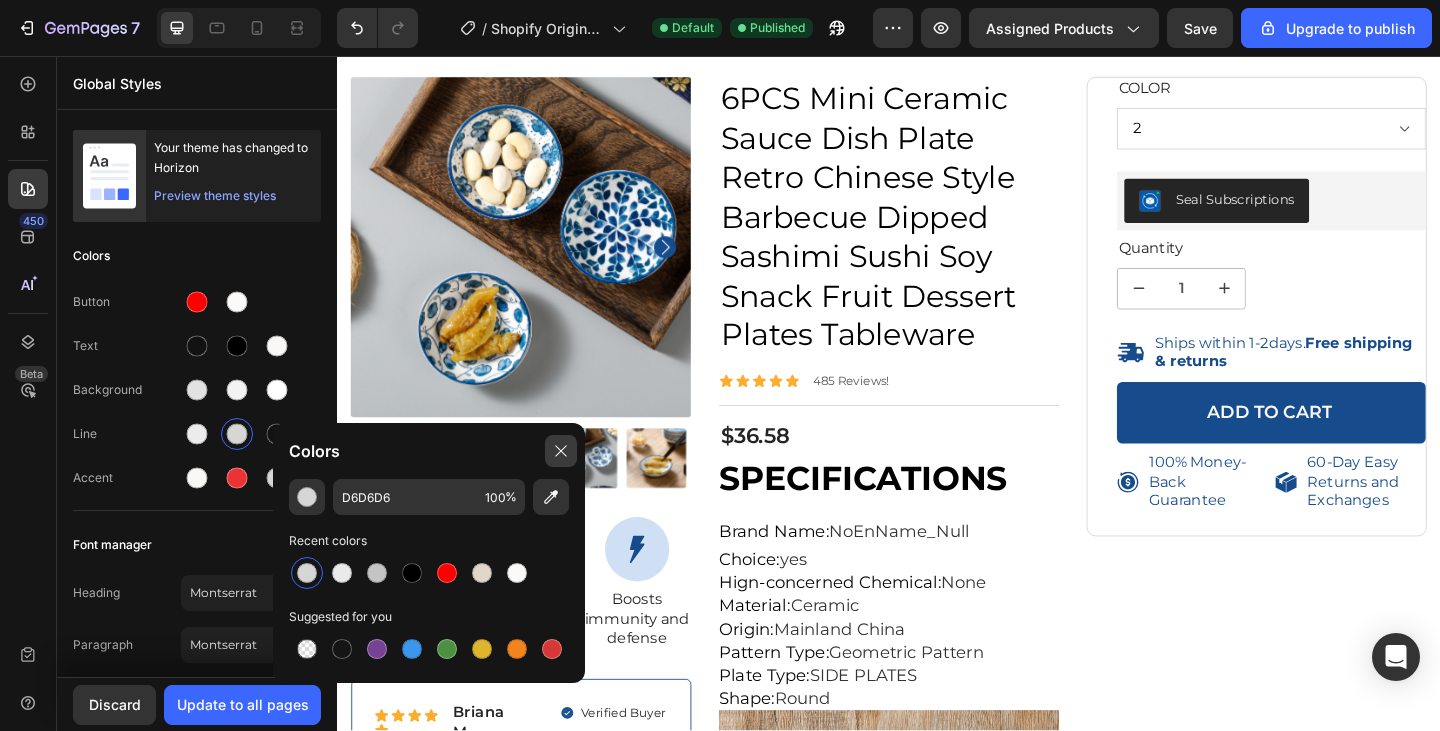 click 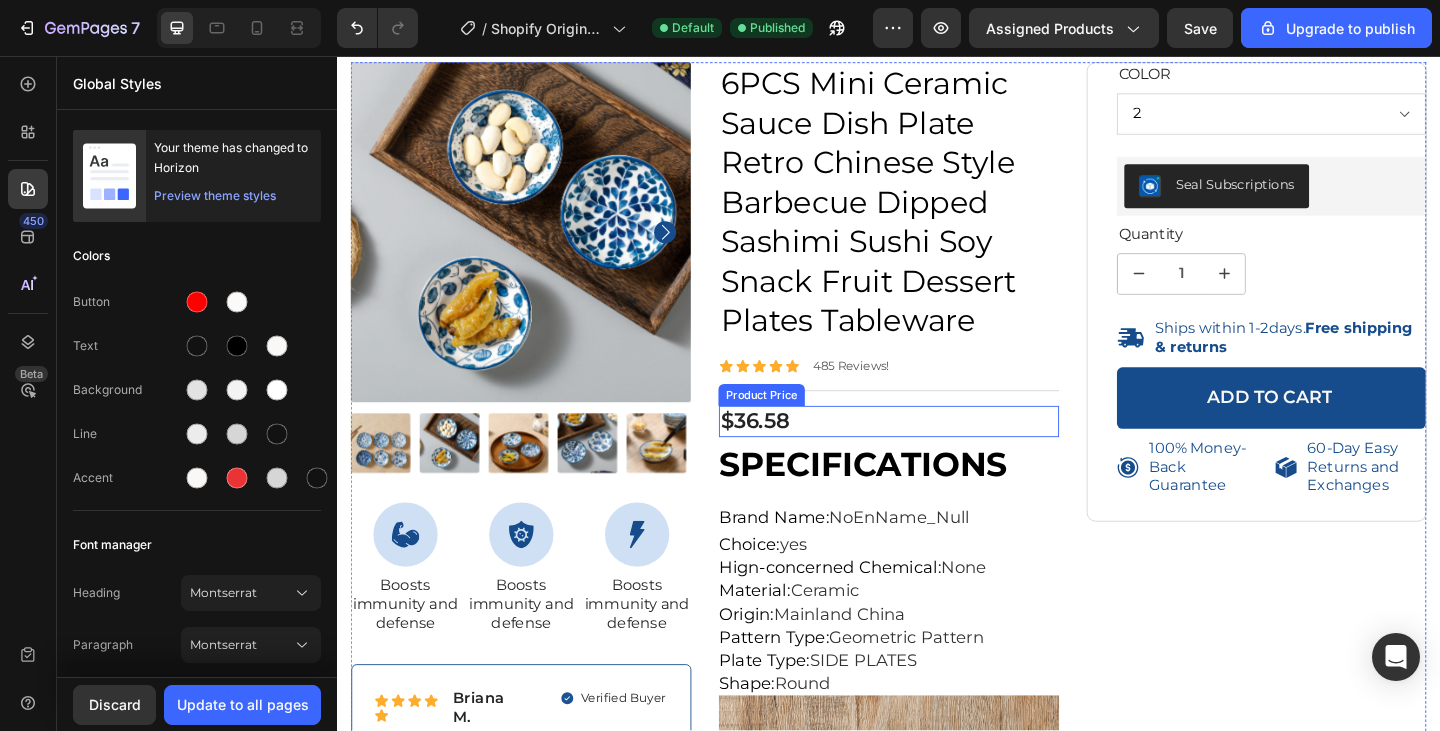 scroll, scrollTop: 0, scrollLeft: 0, axis: both 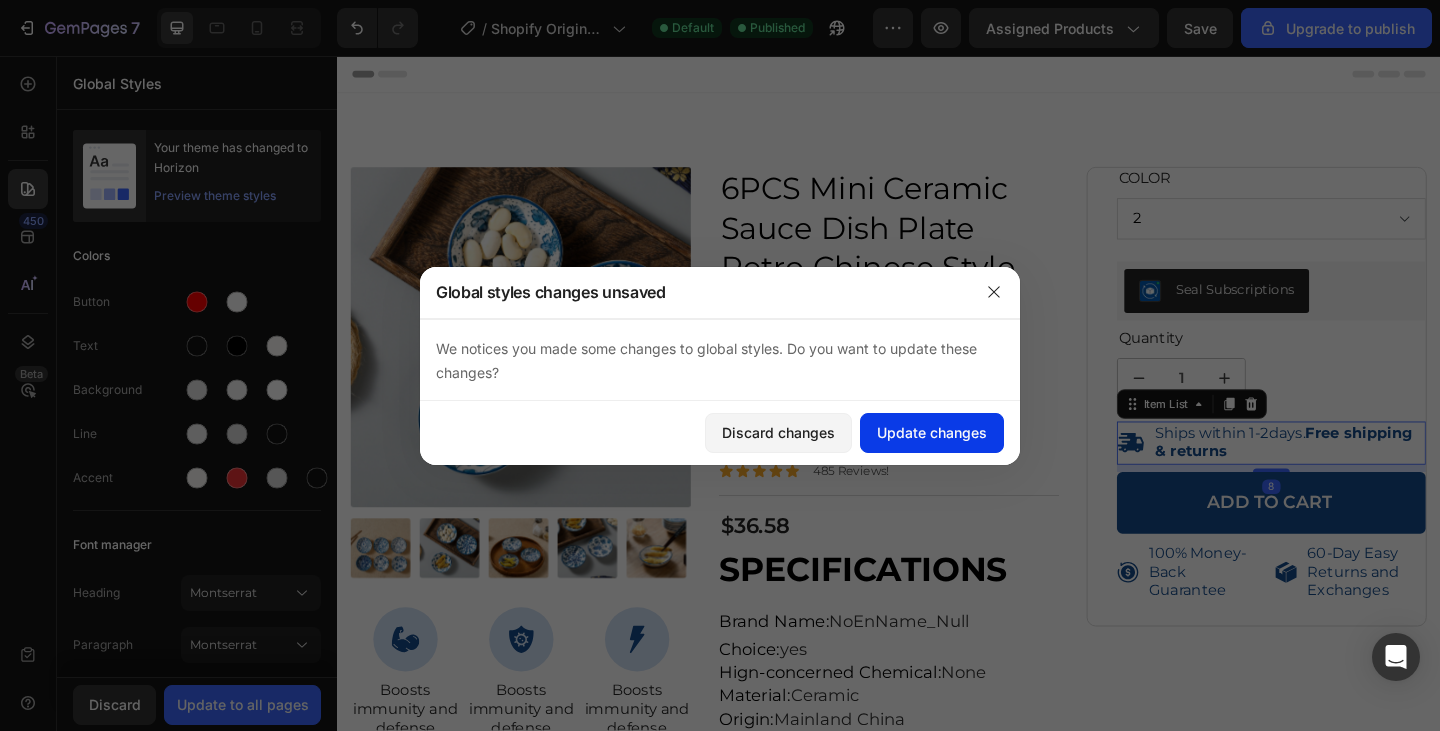 click on "Update changes" at bounding box center (932, 432) 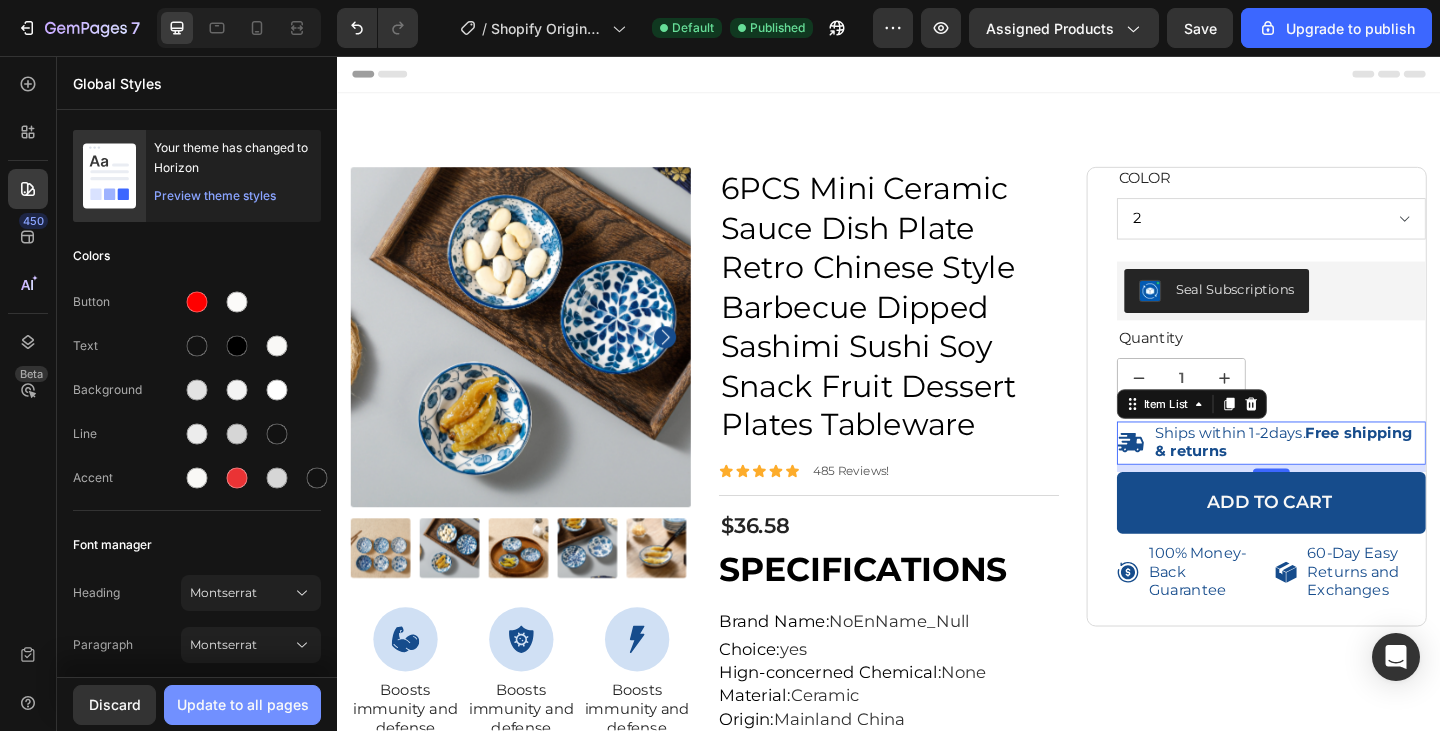 click on "Update to all pages" at bounding box center (243, 704) 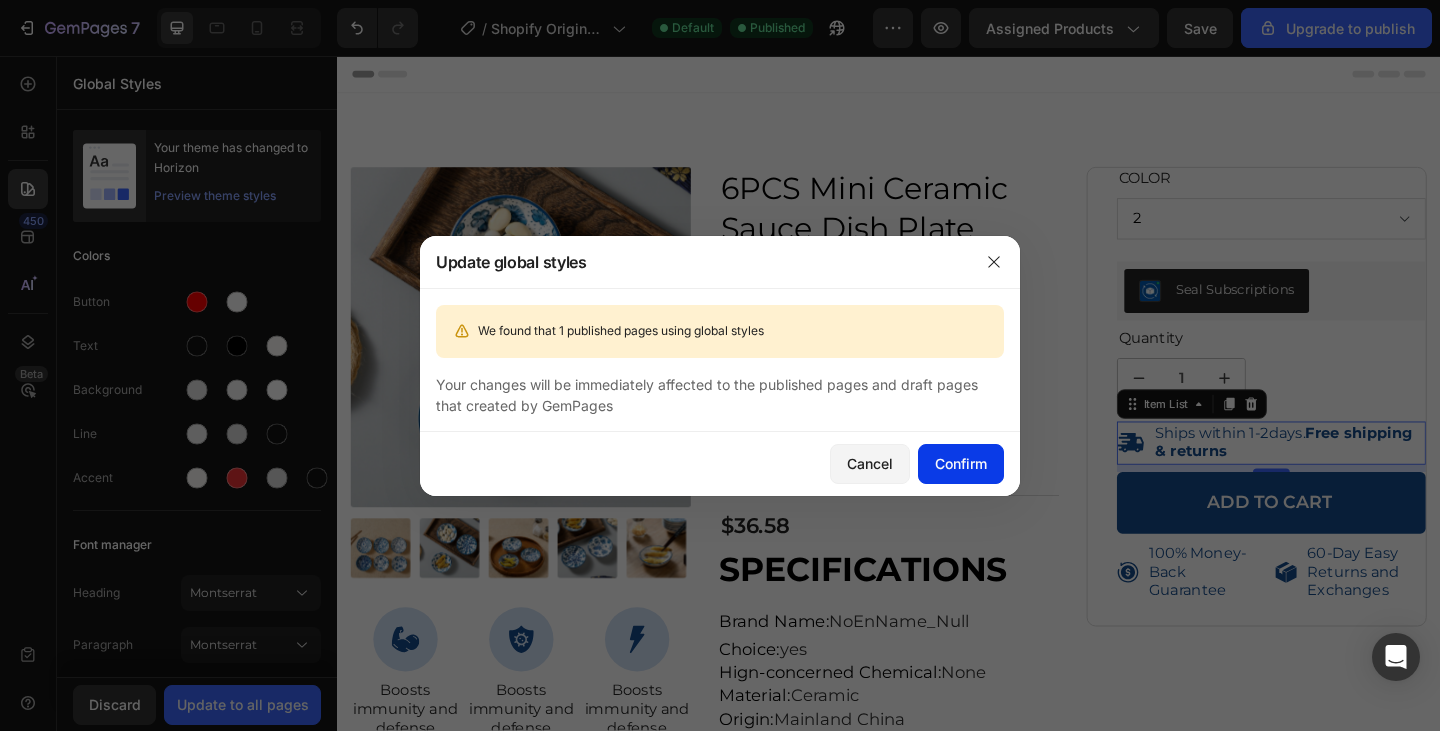 click on "Confirm" at bounding box center [961, 463] 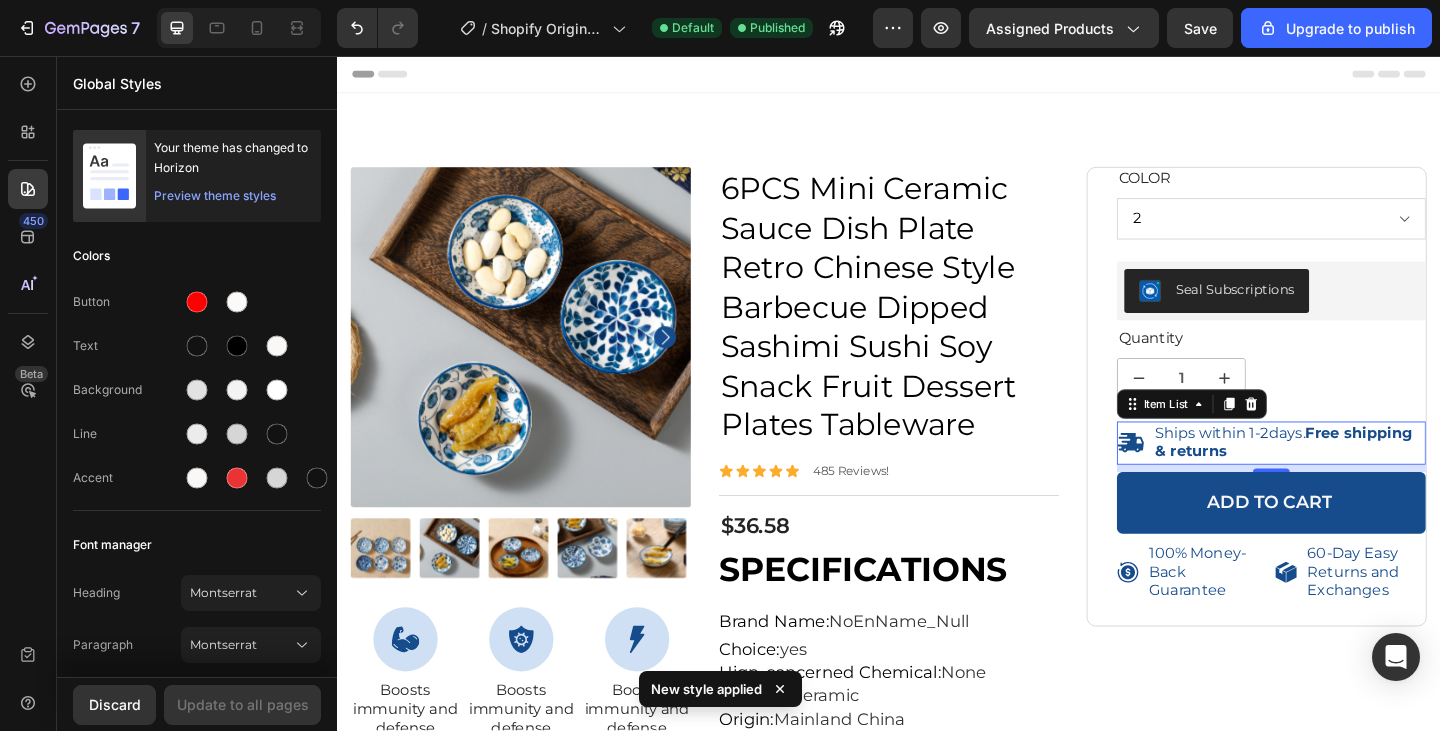 click on "Ships within 1-2days.  Free shipping & returns" at bounding box center [1372, 478] 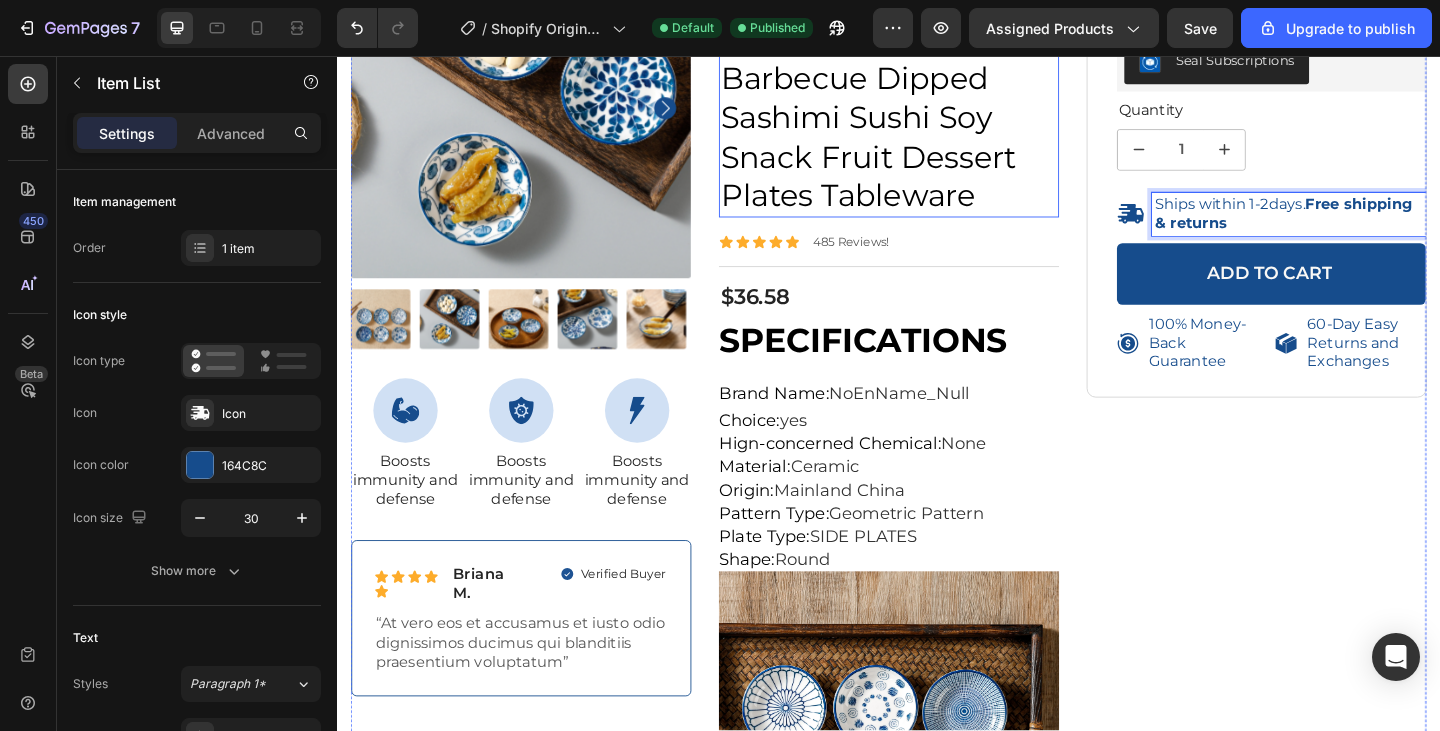 scroll, scrollTop: 167, scrollLeft: 0, axis: vertical 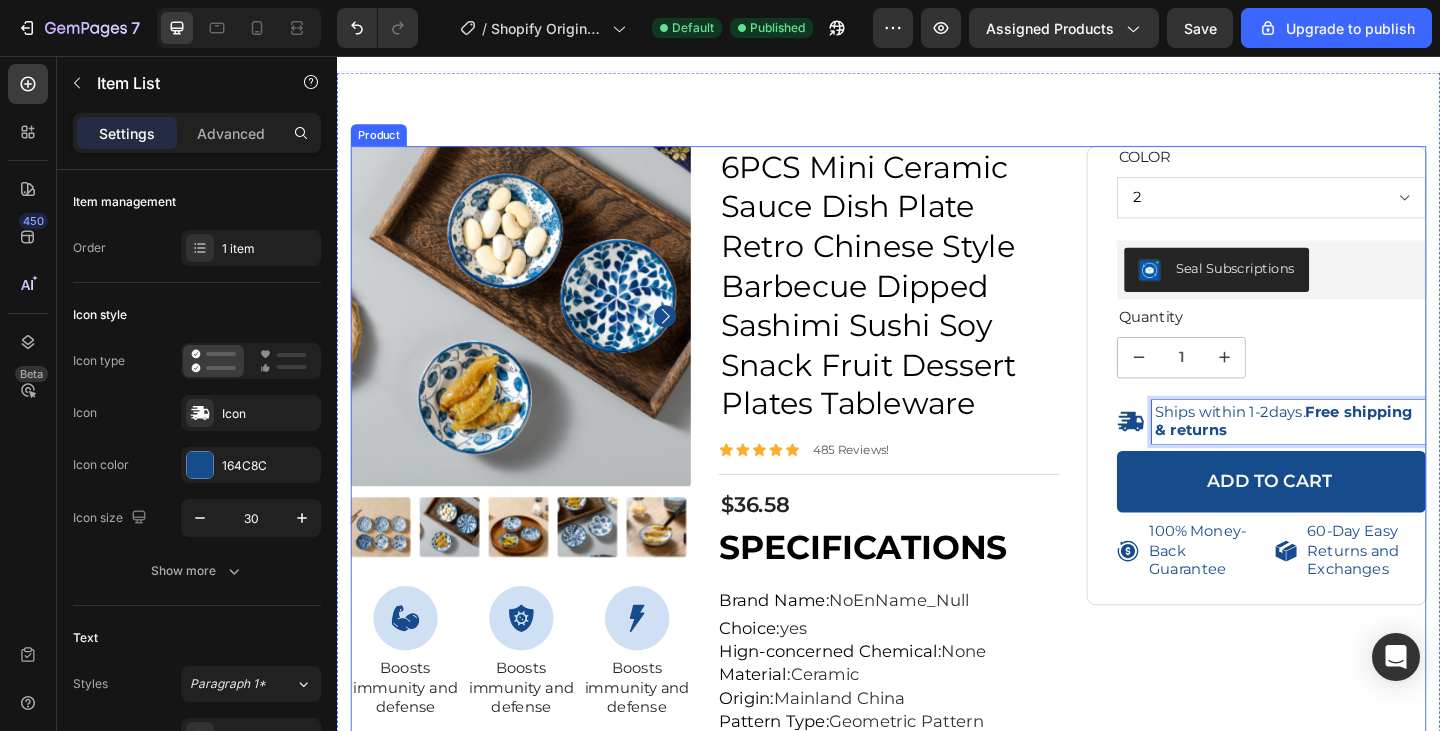 click on "Color   2 3 1 Product Variants & Swatches Seal Subscriptions Seal Subscriptions Quantity Text Block
1
Product Quantity
Ships within 1-2days.  Free shipping & returns Item List   8
1
Product Quantity Add to cart Add to Cart Row
100% Money-Back Guarantee Item List
60-Day Easy Returns and Exchanges Item List Row Row" at bounding box center (1337, 2028) 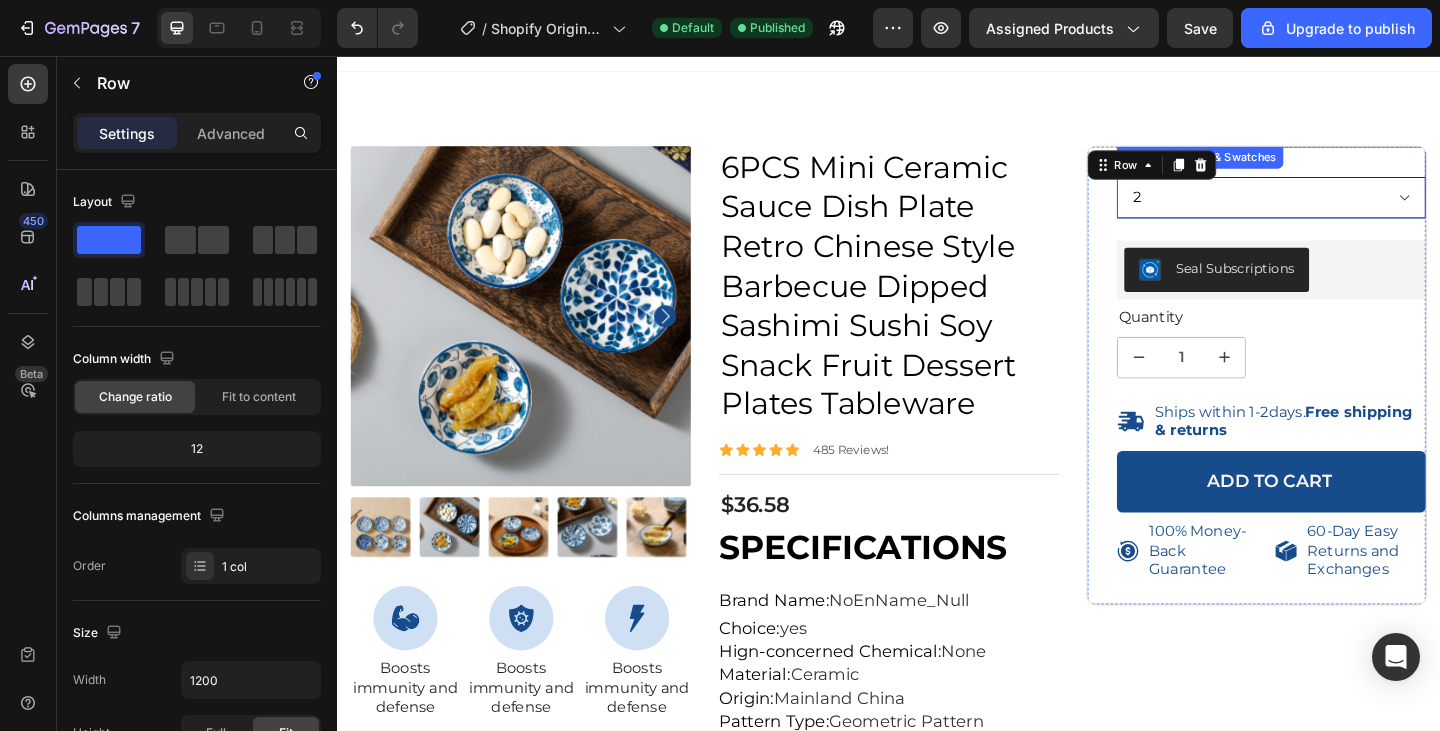 click on "2 3 1" at bounding box center (1353, 210) 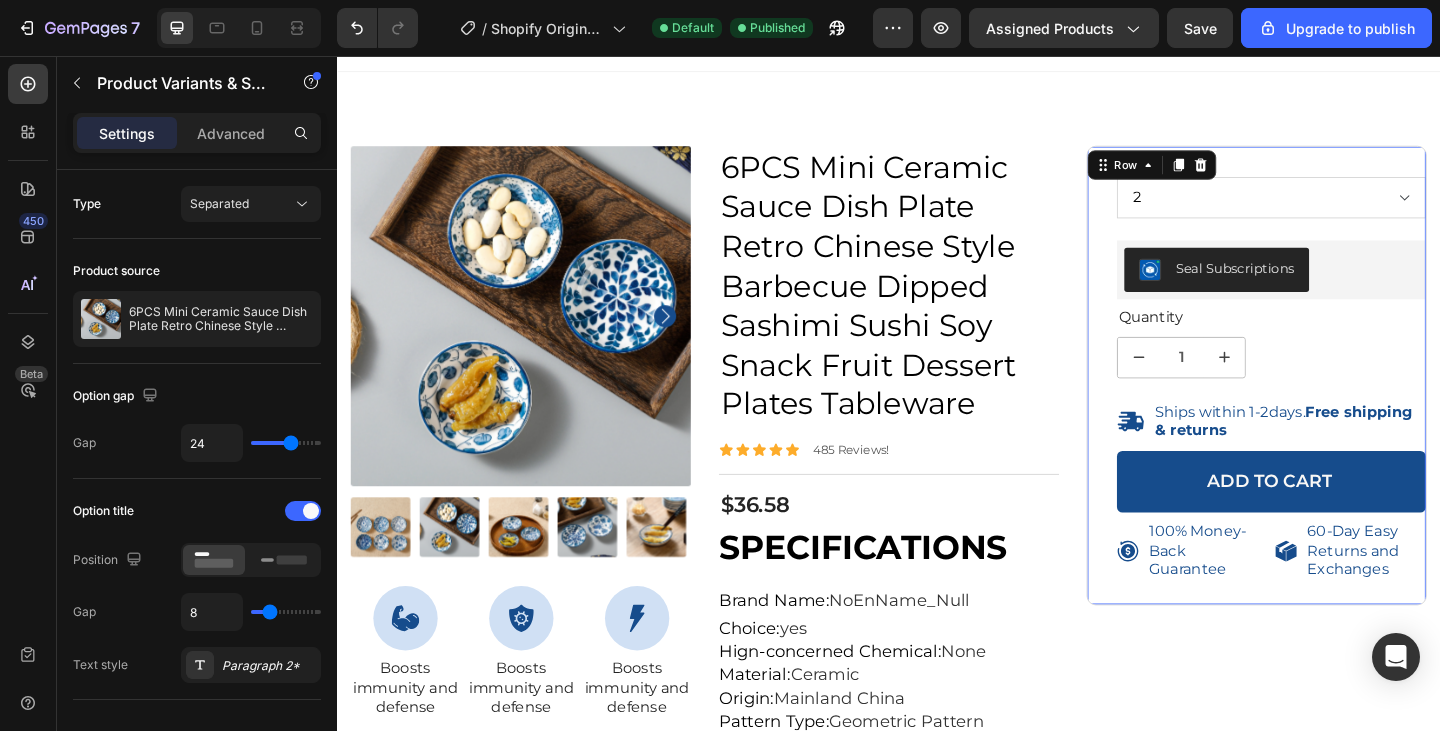 click on "Color   2 3 1 Product Variants & Swatches Seal Subscriptions Seal Subscriptions Quantity Text Block
1
Product Quantity
Ships within 1-2days.  Free shipping & returns Item List
1
Product Quantity Add to cart Add to Cart Row
100% Money-Back Guarantee Item List
60-Day Easy Returns and Exchanges Item List Row Row   0" at bounding box center (1337, 404) 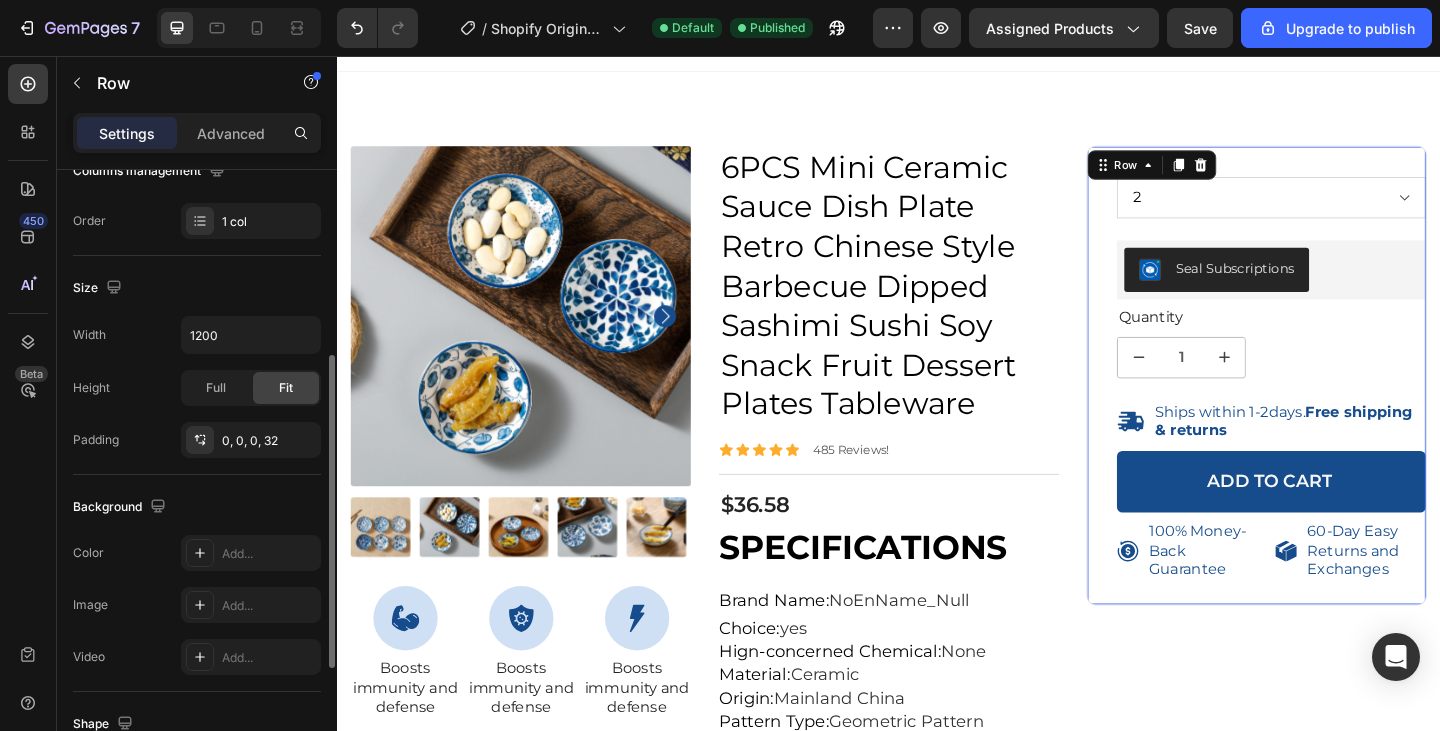 scroll, scrollTop: 352, scrollLeft: 0, axis: vertical 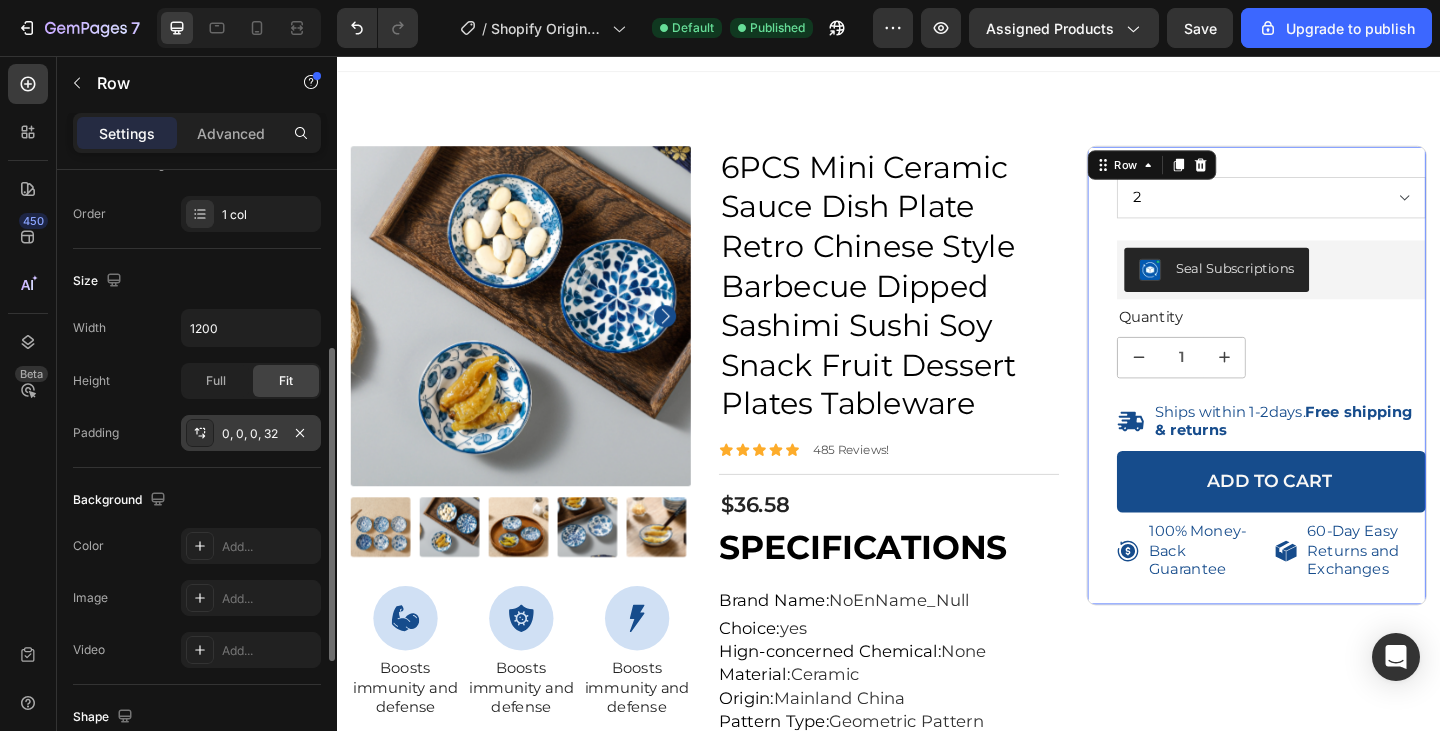 click on "0, 0, 0, 32" at bounding box center (251, 434) 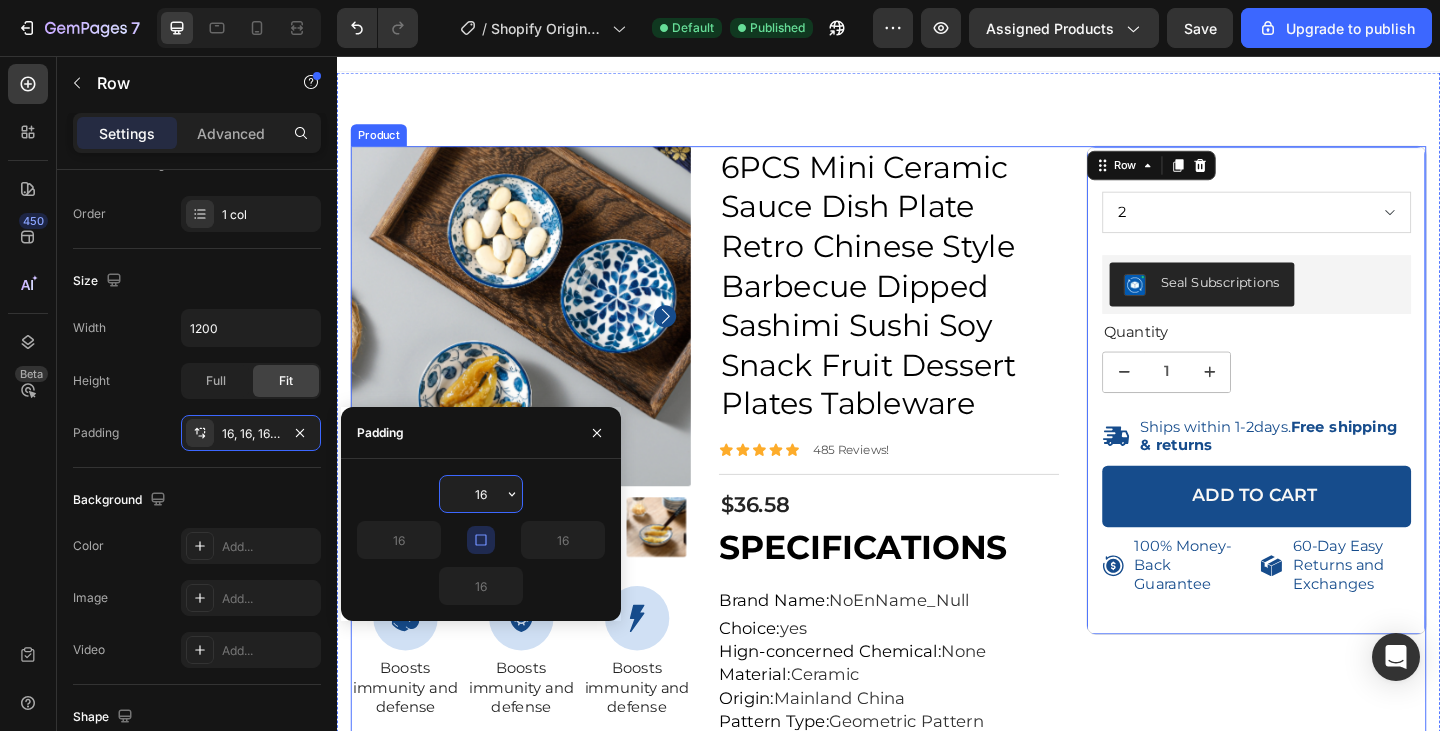 click on "Color   2 3 1 Product Variants & Swatches Seal Subscriptions Seal Subscriptions Quantity Text Block
1
Product Quantity
Ships within 1-2days.  Free shipping & returns Item List
1
Product Quantity Add to cart Add to Cart Row
100% Money-Back Guarantee Item List
60-Day Easy Returns and Exchanges Item List Row Row   16" at bounding box center (1337, 2028) 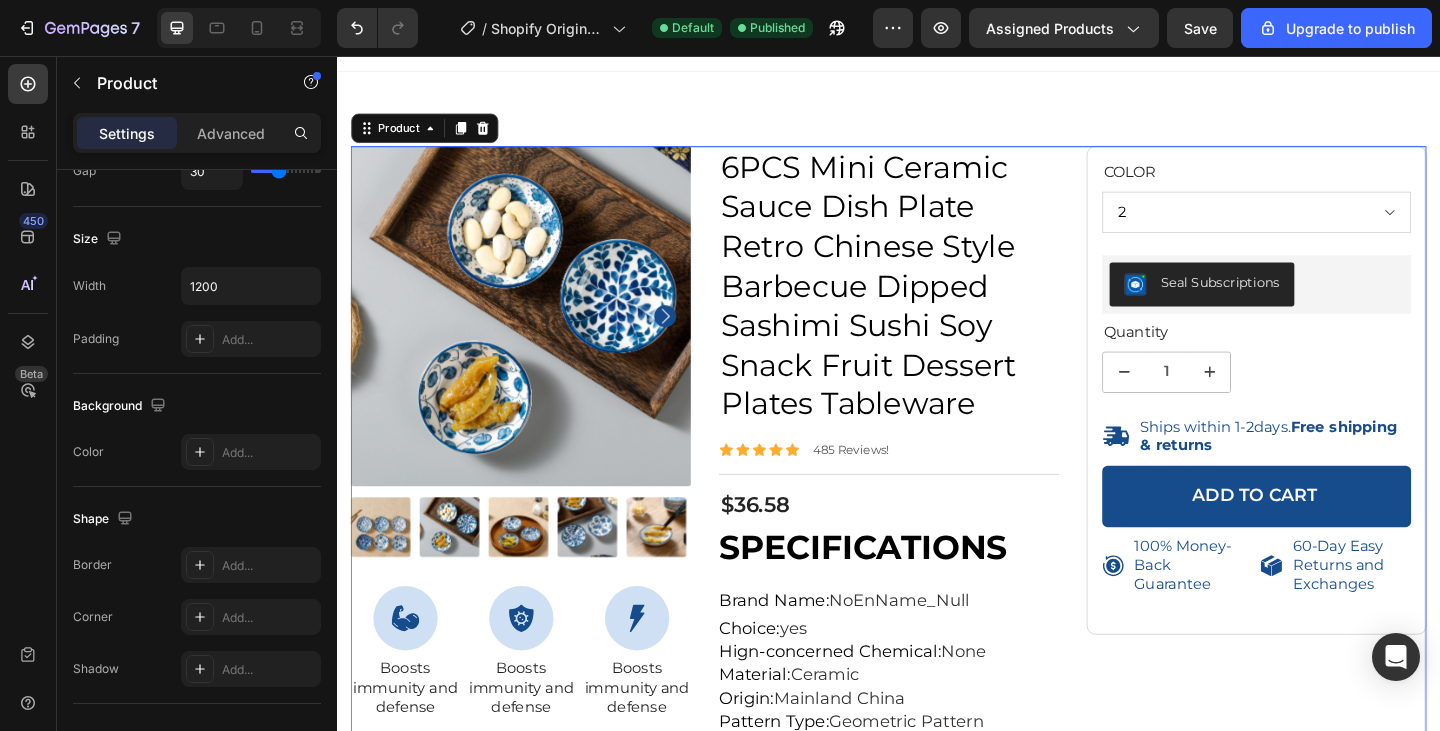 scroll, scrollTop: 0, scrollLeft: 0, axis: both 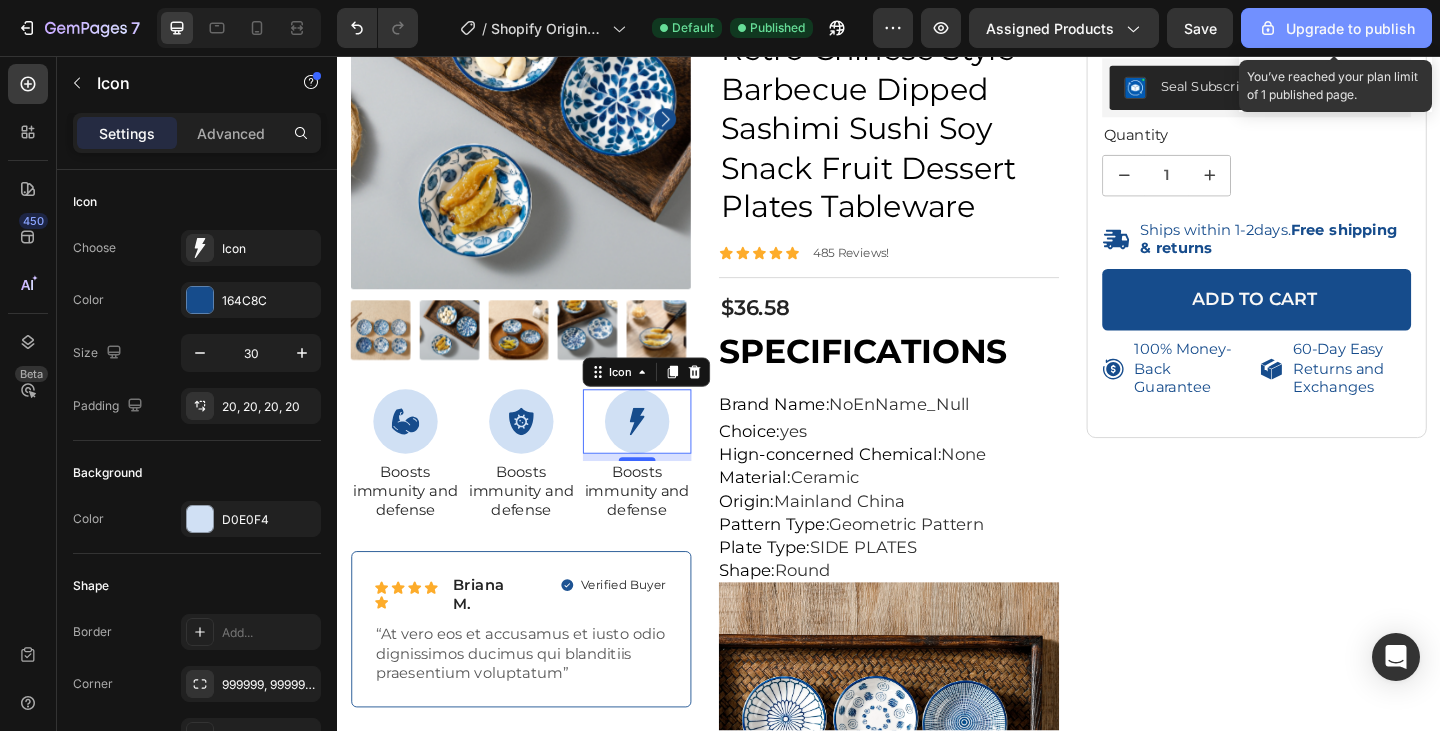 click on "Upgrade to publish" at bounding box center (1336, 28) 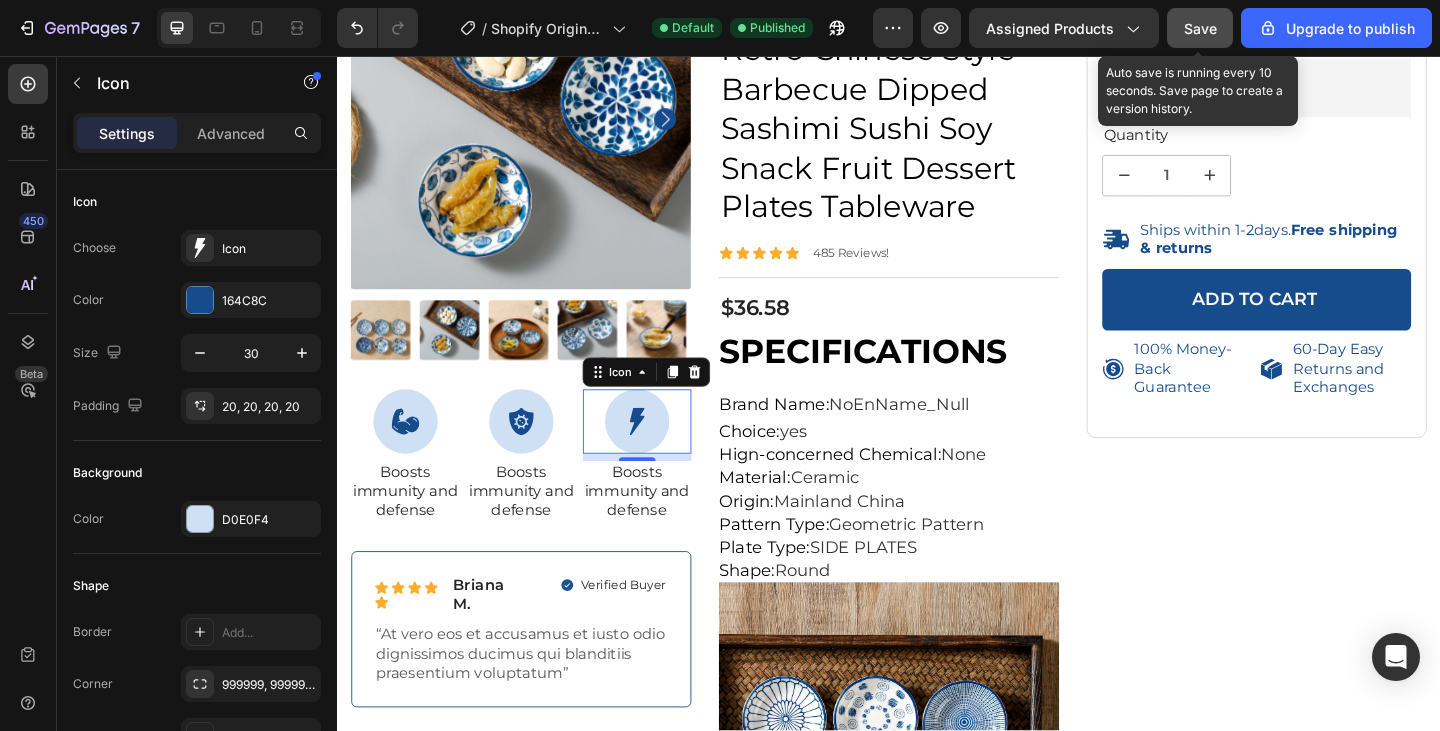 click on "Save" at bounding box center (1200, 28) 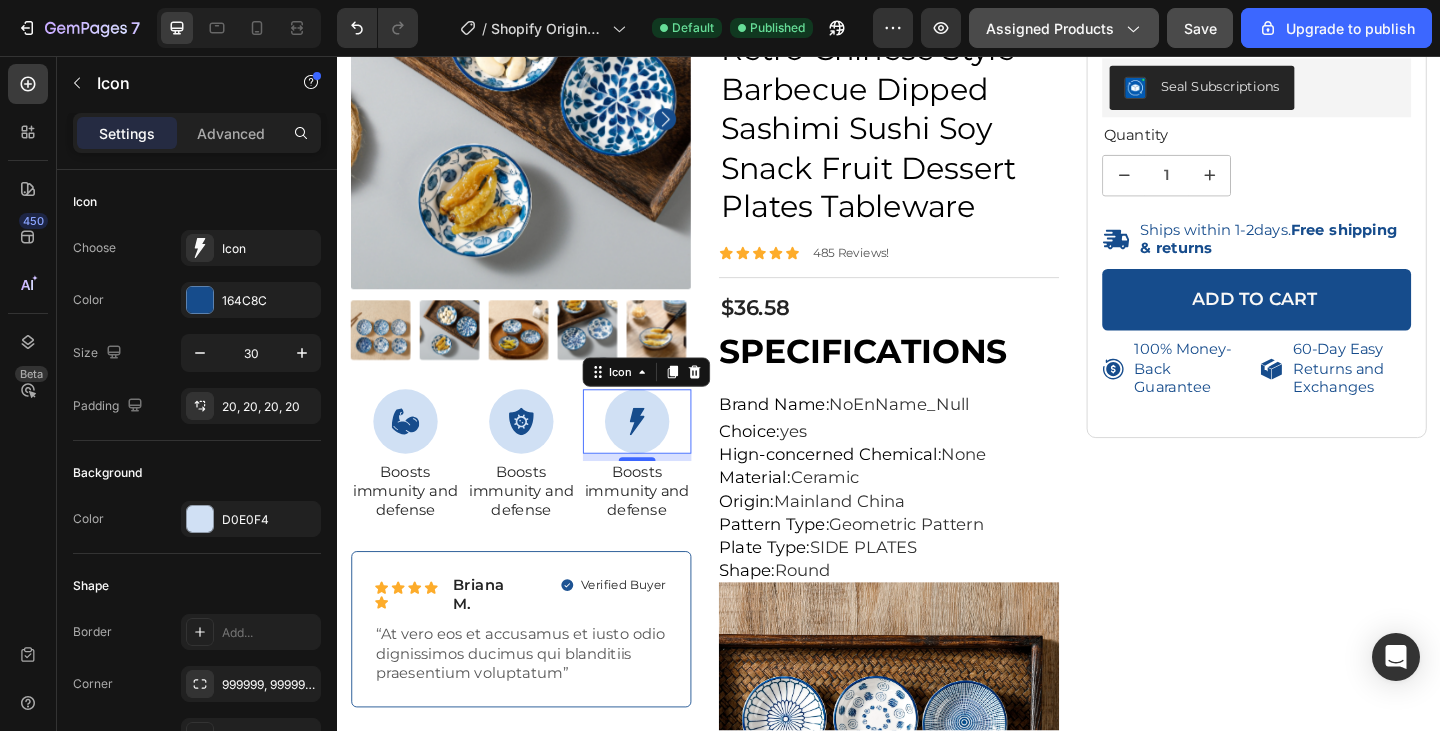 click 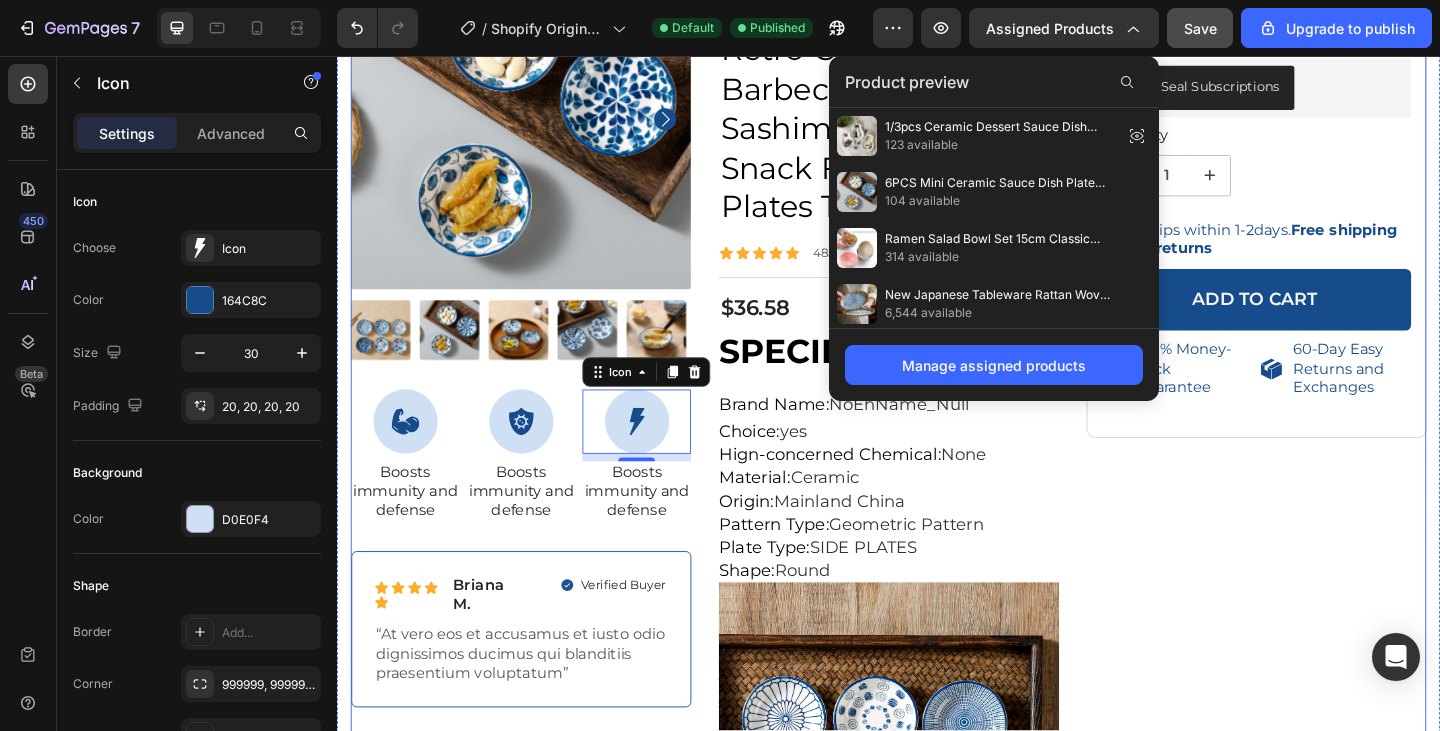 click on "Color   2 3 1 Product Variants & Swatches Seal Subscriptions Seal Subscriptions Quantity Text Block
1
Product Quantity
Ships within 1-2days.  Free shipping & returns Item List
1
Product Quantity Add to cart Add to Cart Row
100% Money-Back Guarantee Item List
60-Day Easy Returns and Exchanges Item List Row Row" at bounding box center (1337, 1814) 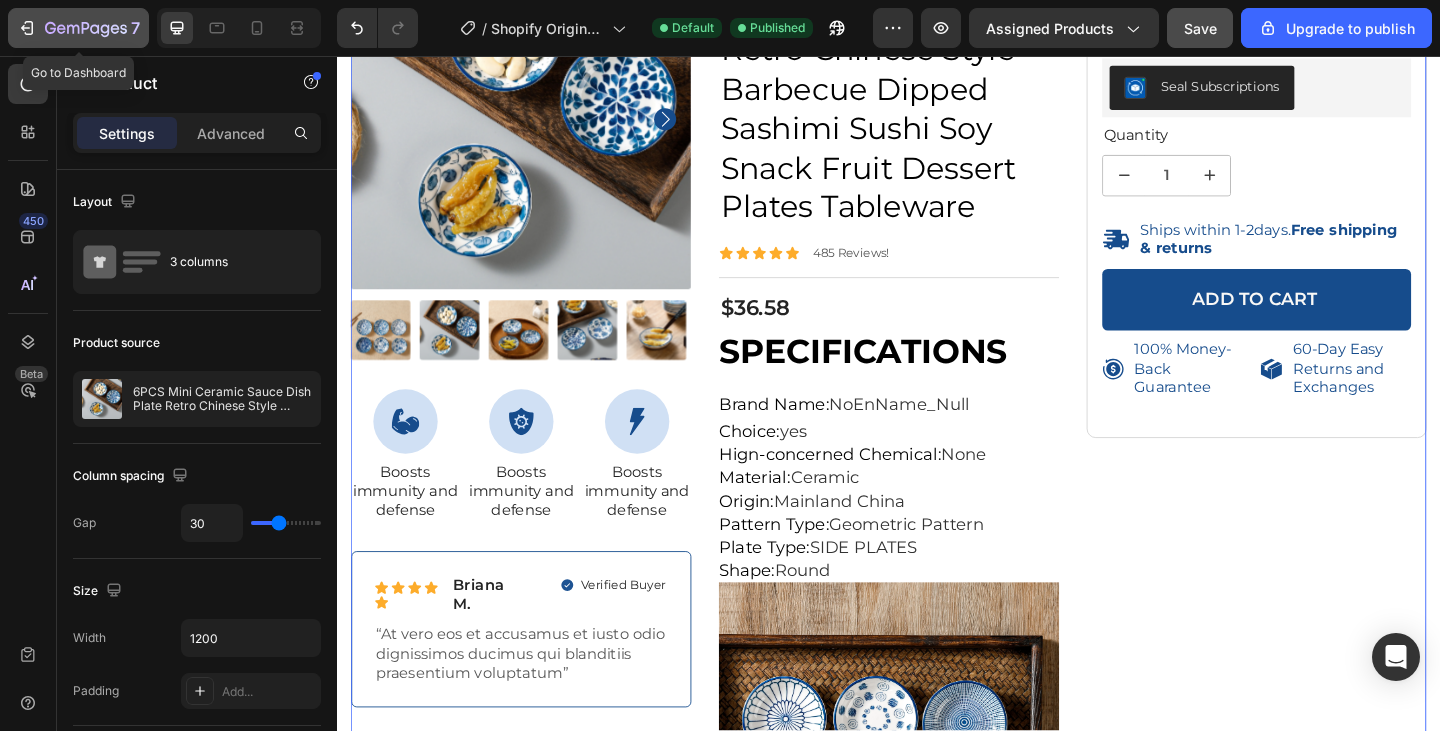 click on "7" 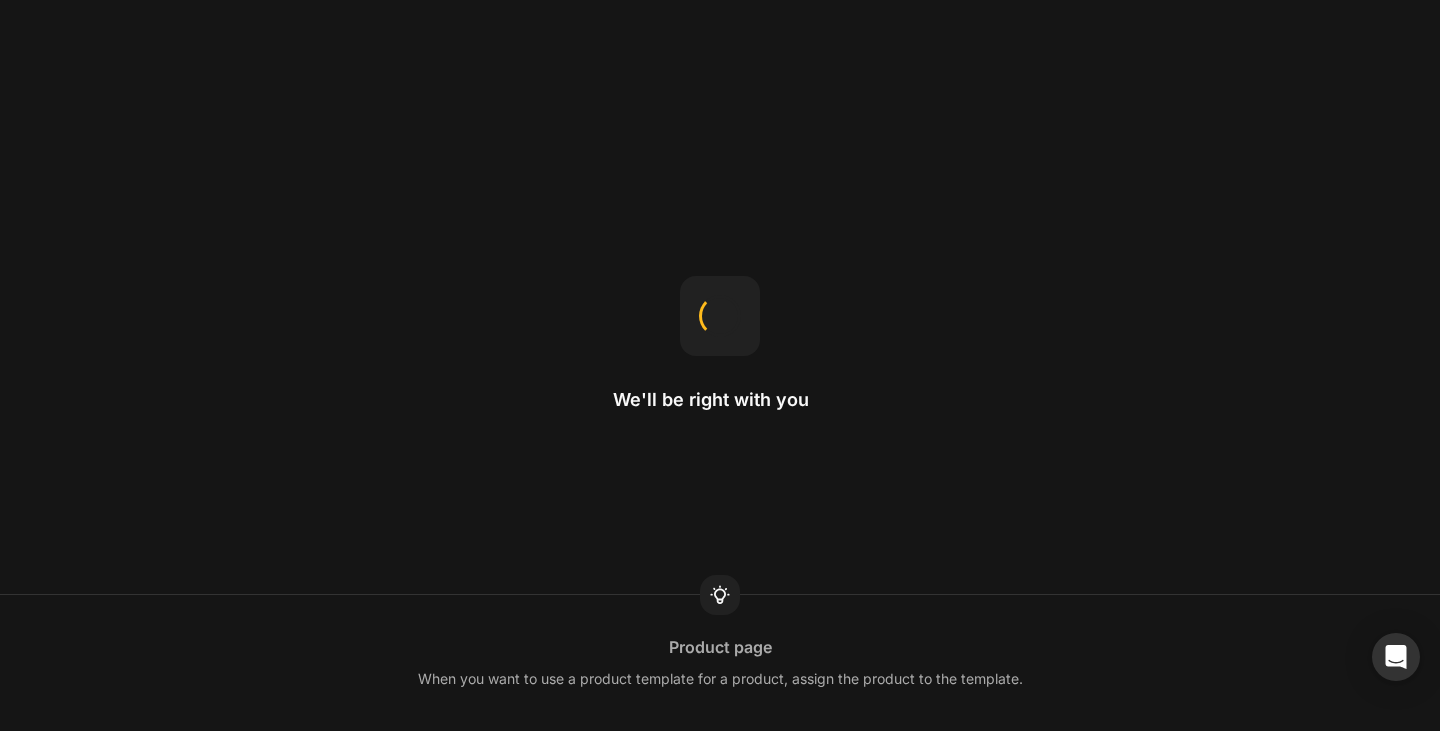 scroll, scrollTop: 0, scrollLeft: 0, axis: both 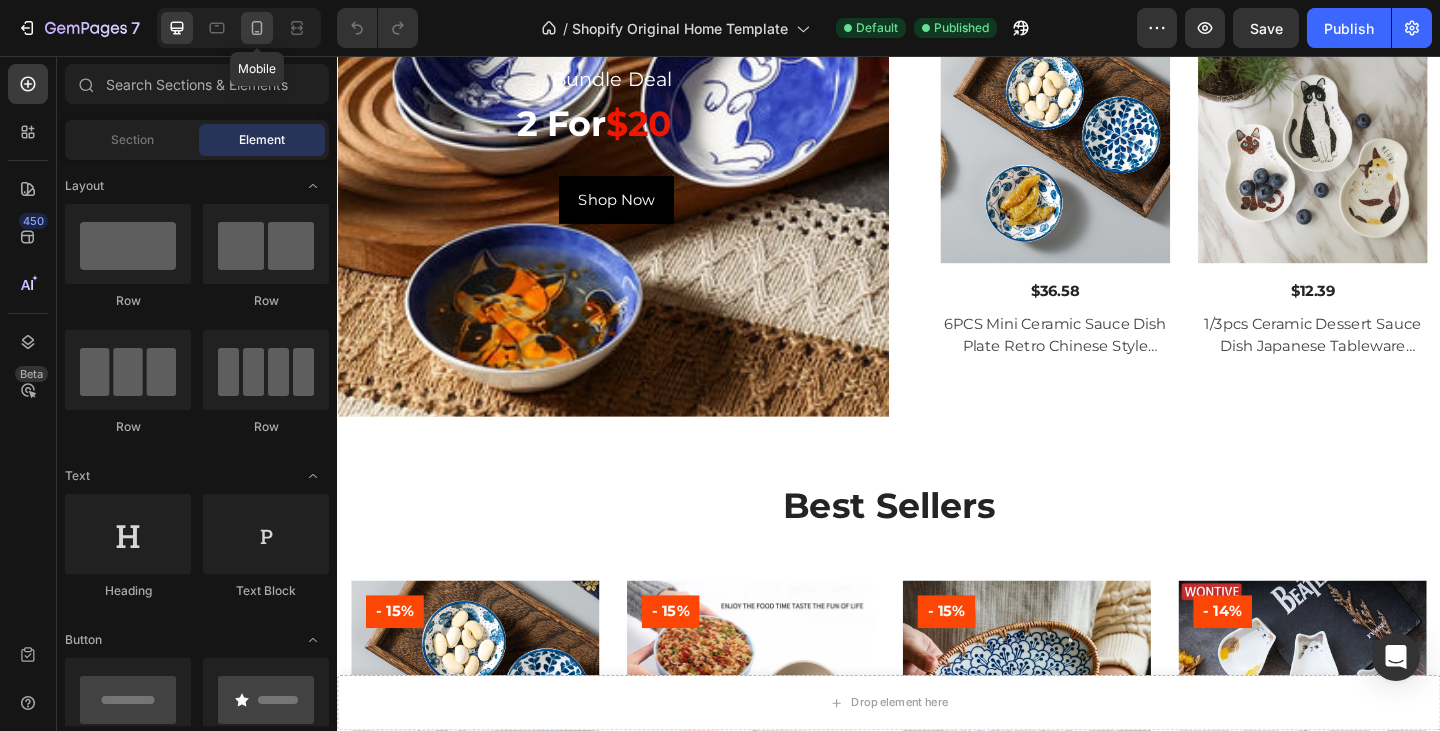 click 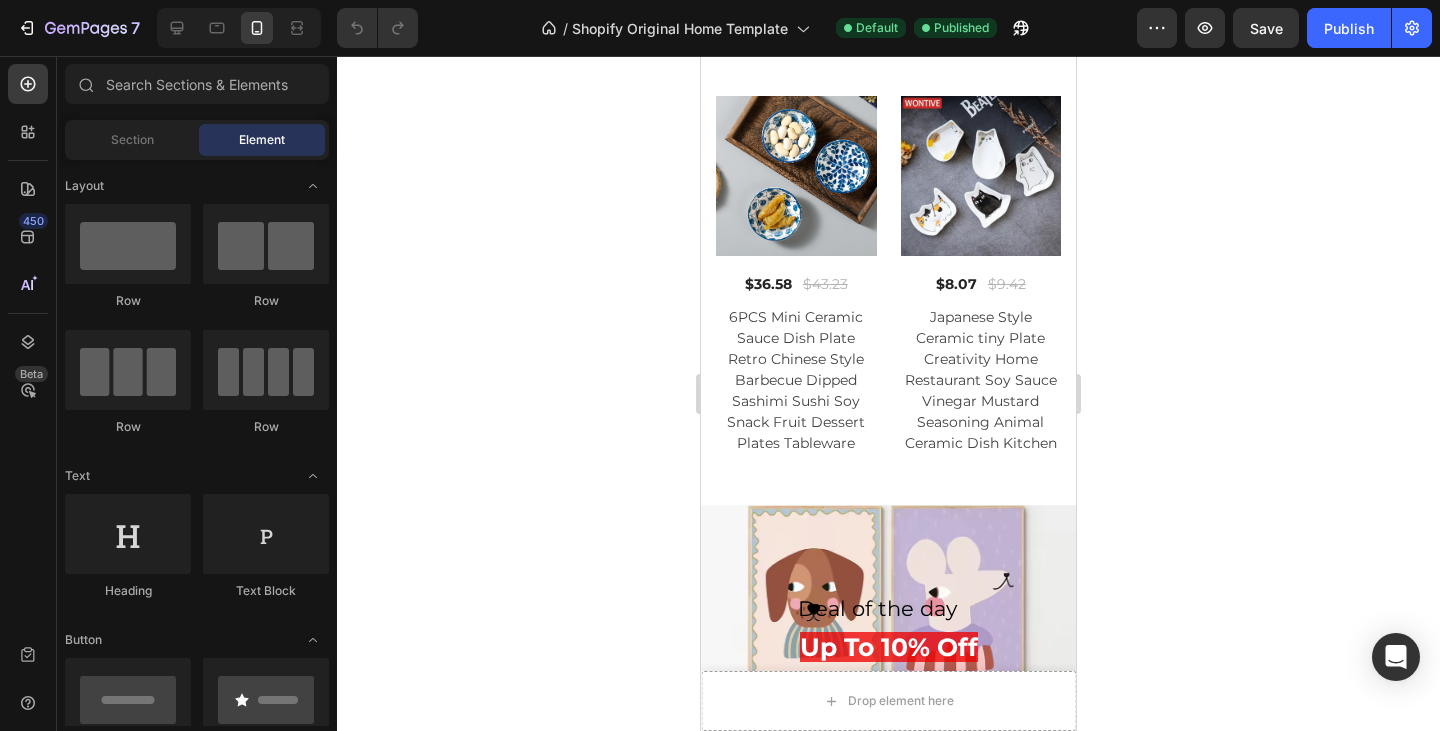 scroll, scrollTop: 1292, scrollLeft: 0, axis: vertical 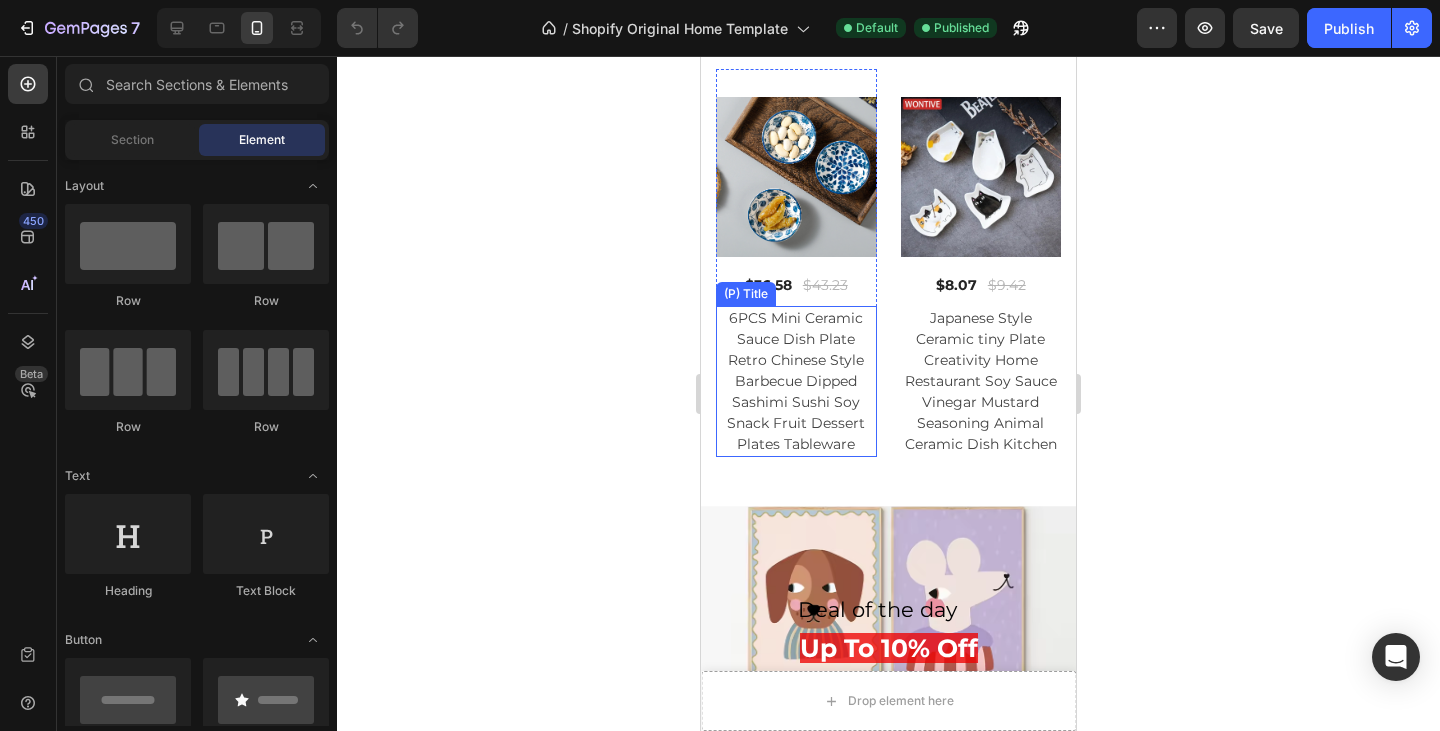 click on "6PCS Mini Ceramic Sauce Dish Plate Retro Chinese Style Barbecue Dipped Sashimi Sushi Soy Snack Fruit Dessert Plates Tableware" at bounding box center [796, 381] 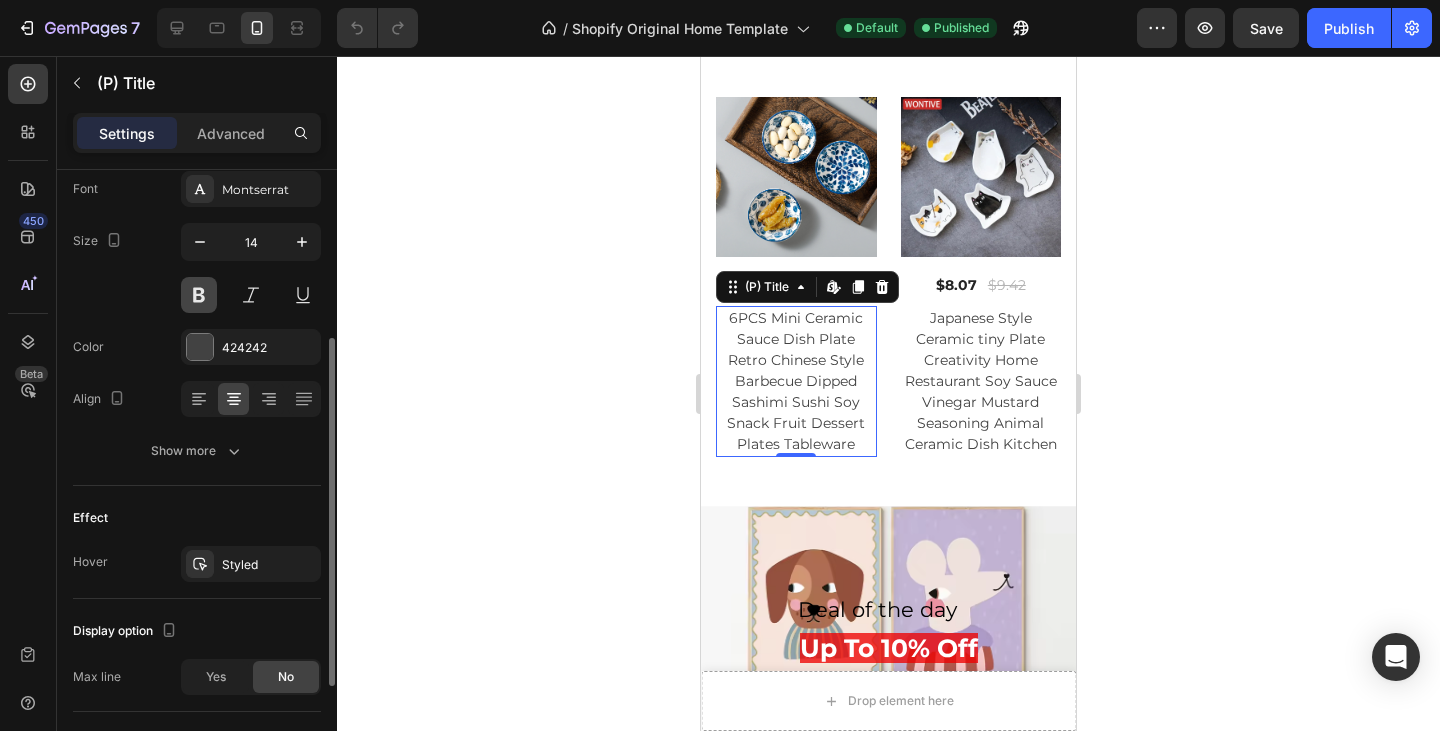 scroll, scrollTop: 261, scrollLeft: 0, axis: vertical 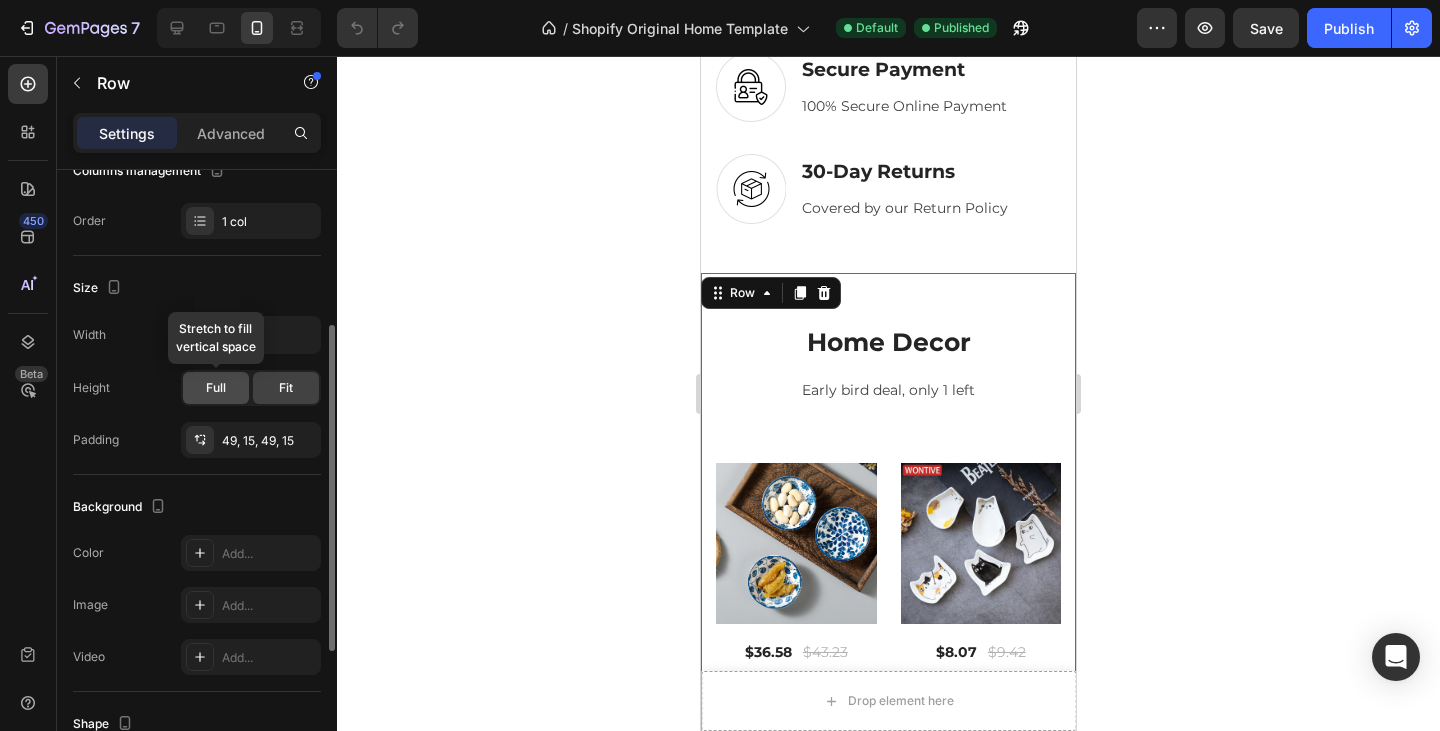 click on "Full" 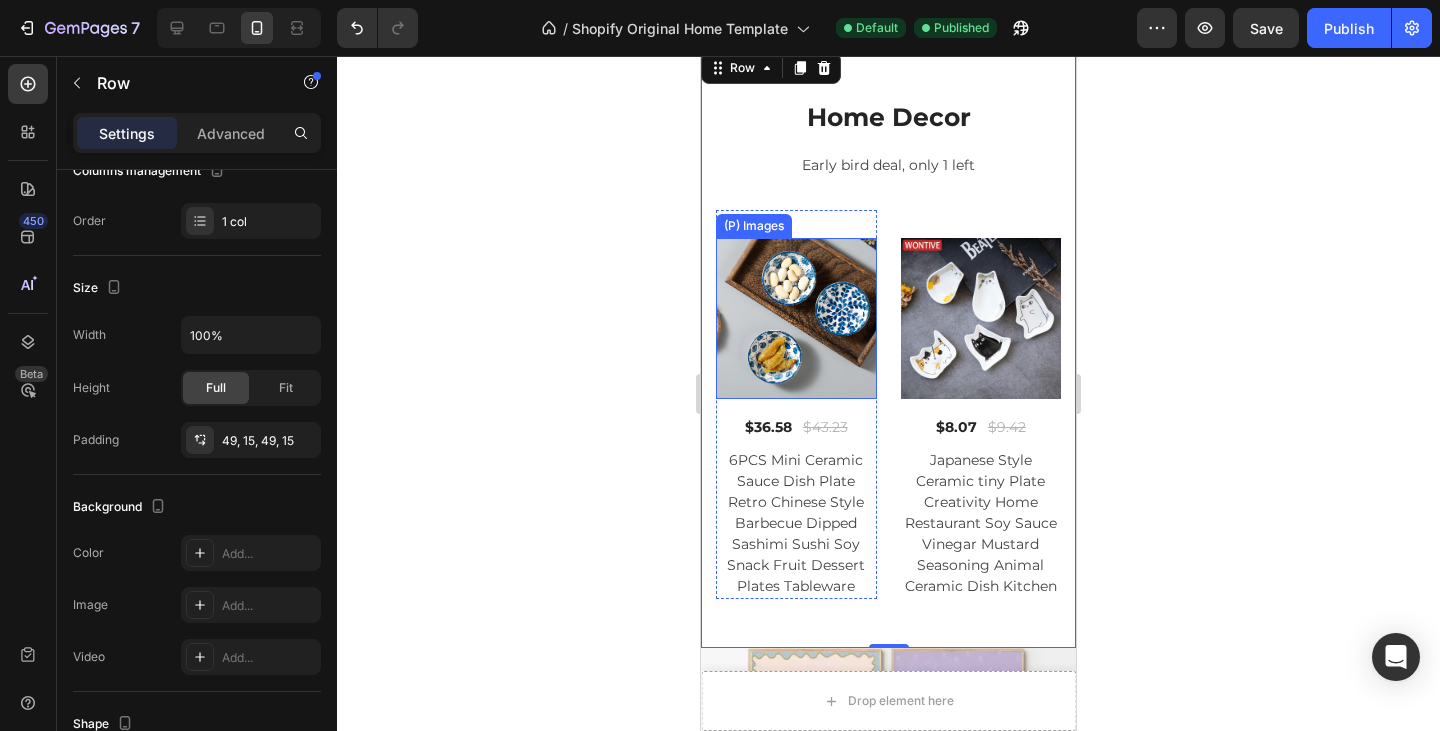 scroll, scrollTop: 1334, scrollLeft: 0, axis: vertical 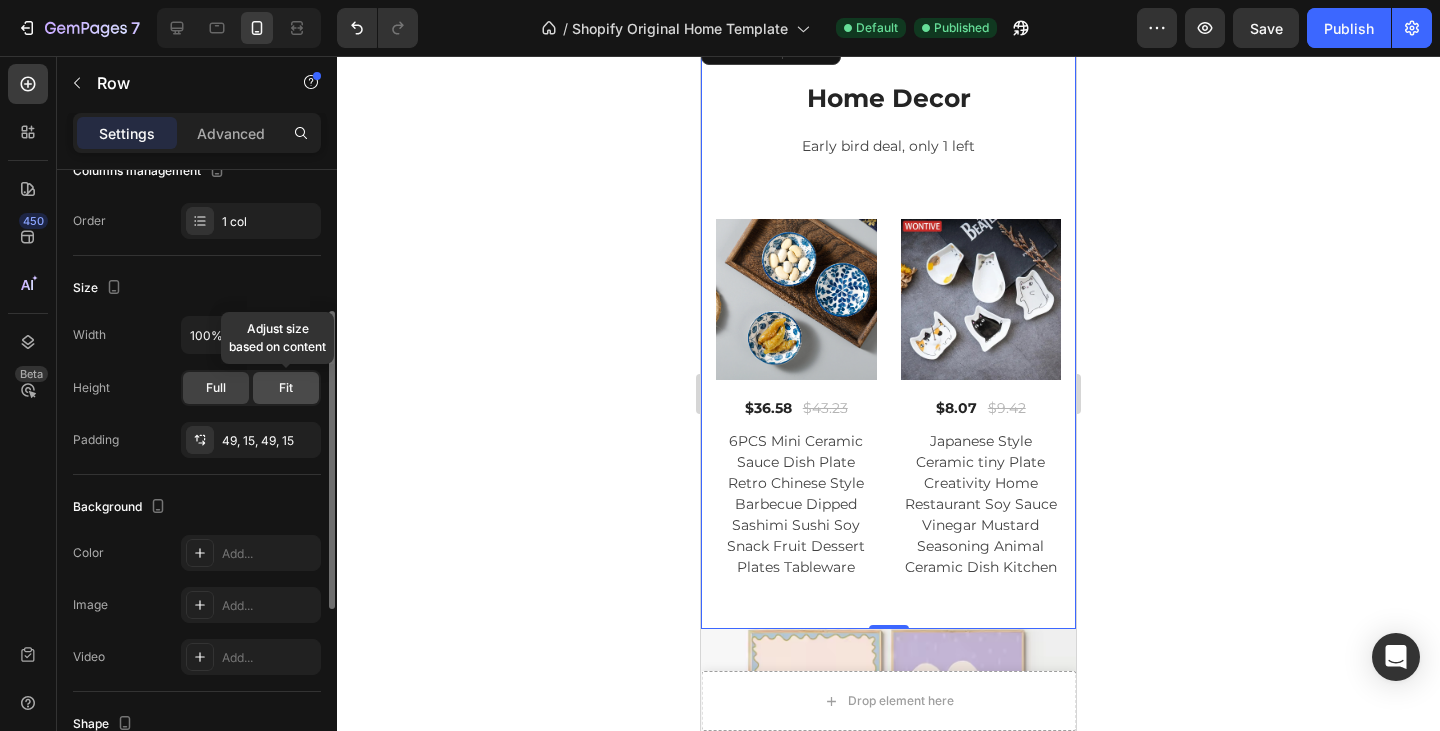 click on "Fit" 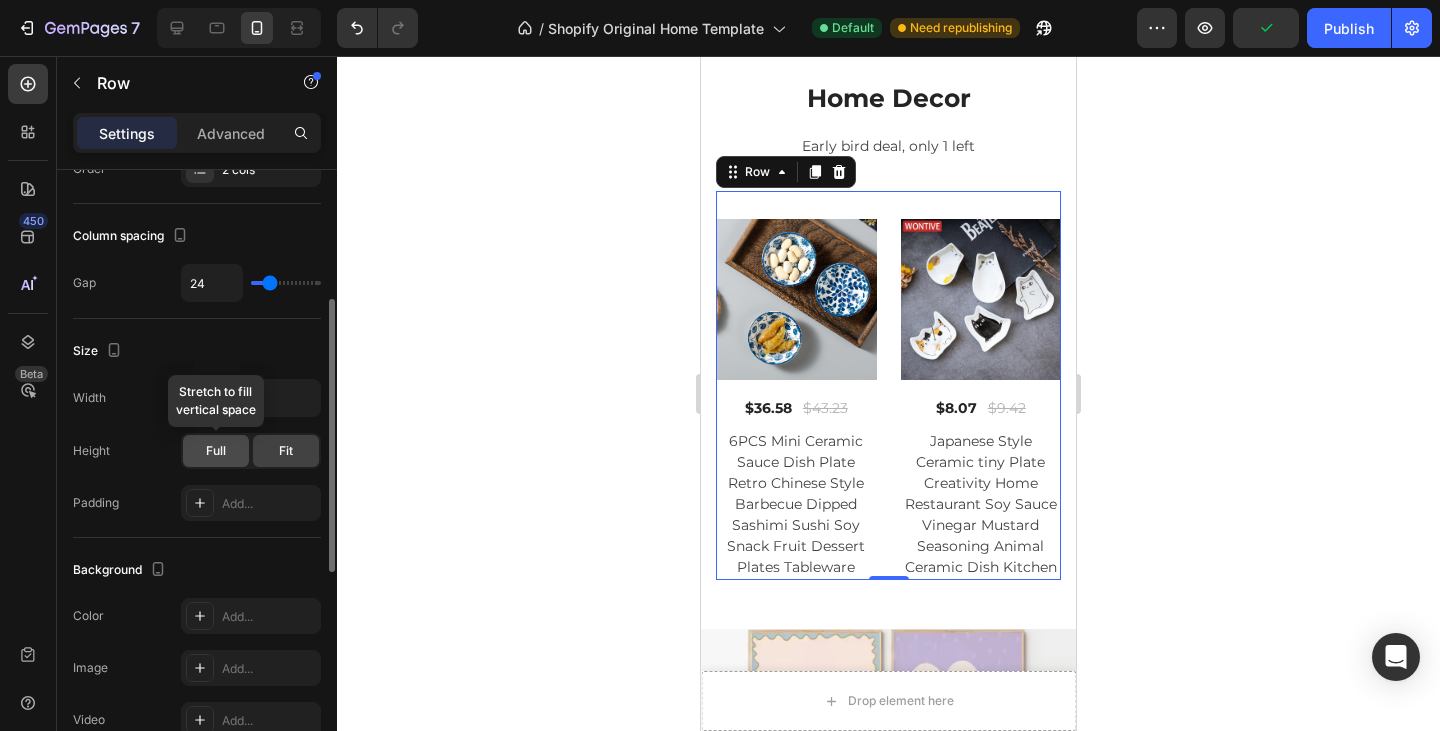 click on "Full" 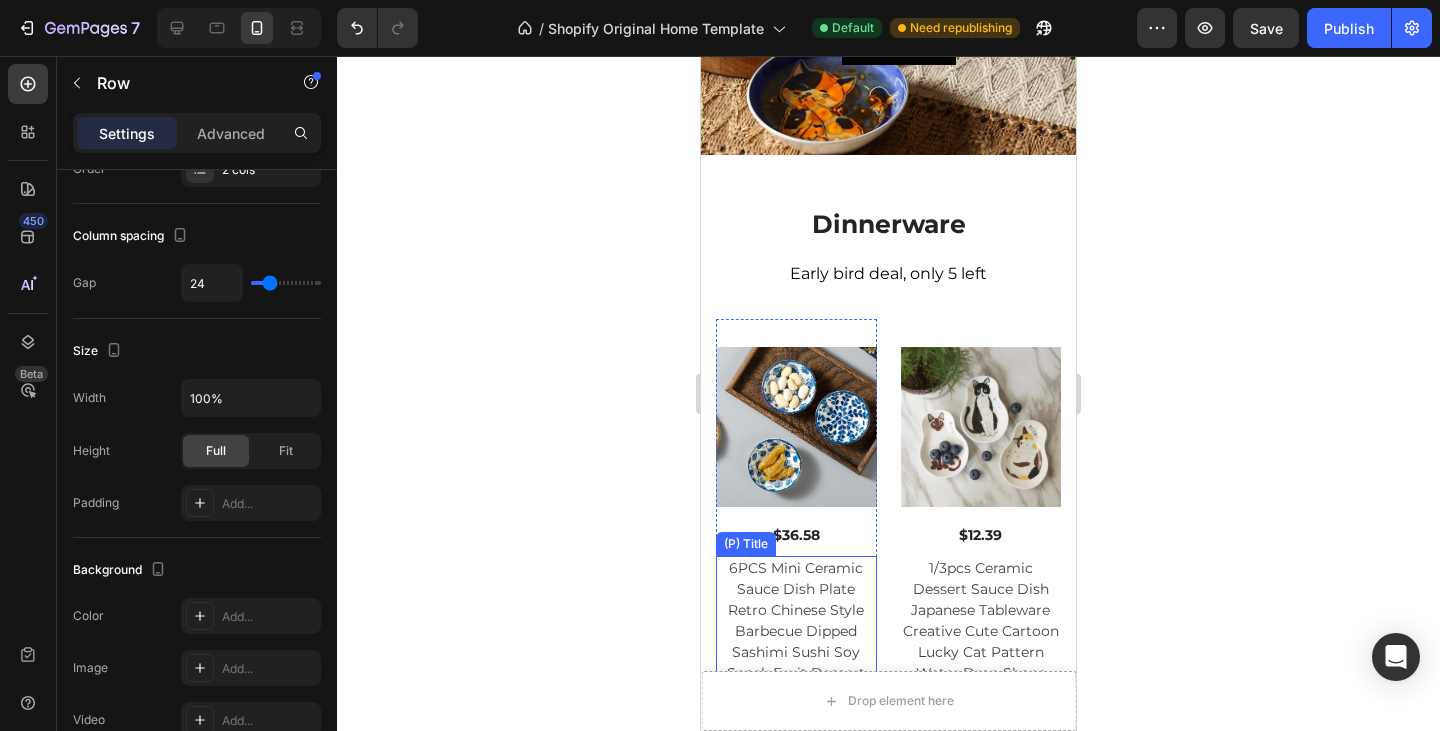 scroll, scrollTop: 2670, scrollLeft: 0, axis: vertical 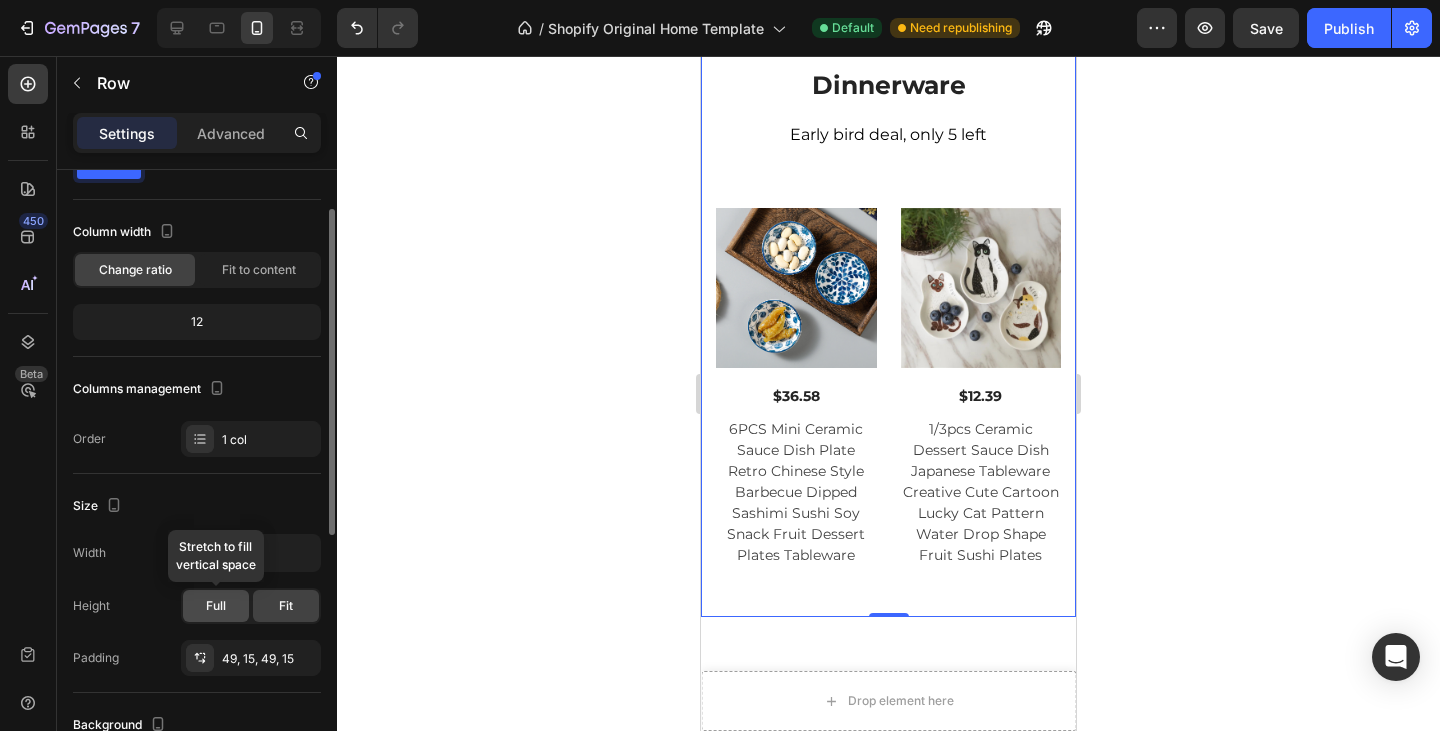 click on "Full" 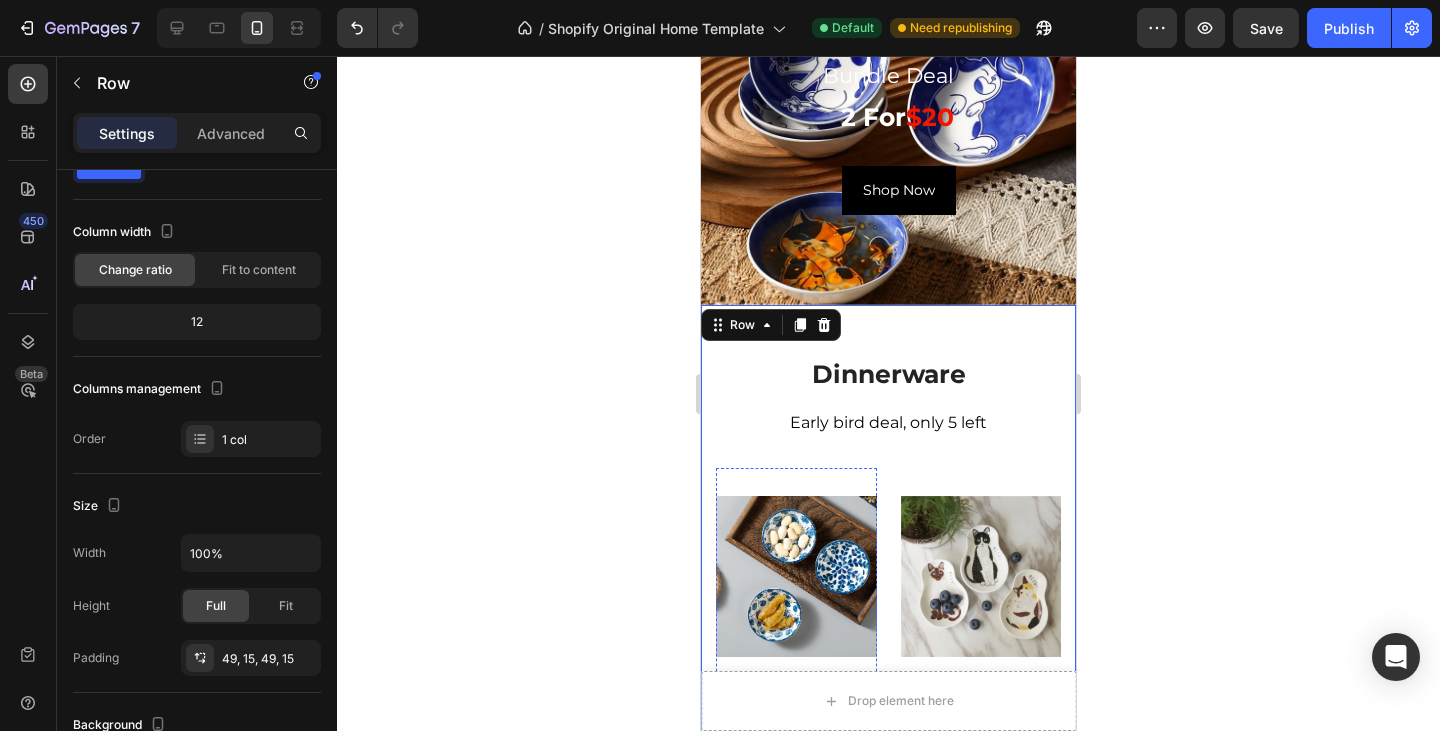 scroll, scrollTop: 2231, scrollLeft: 0, axis: vertical 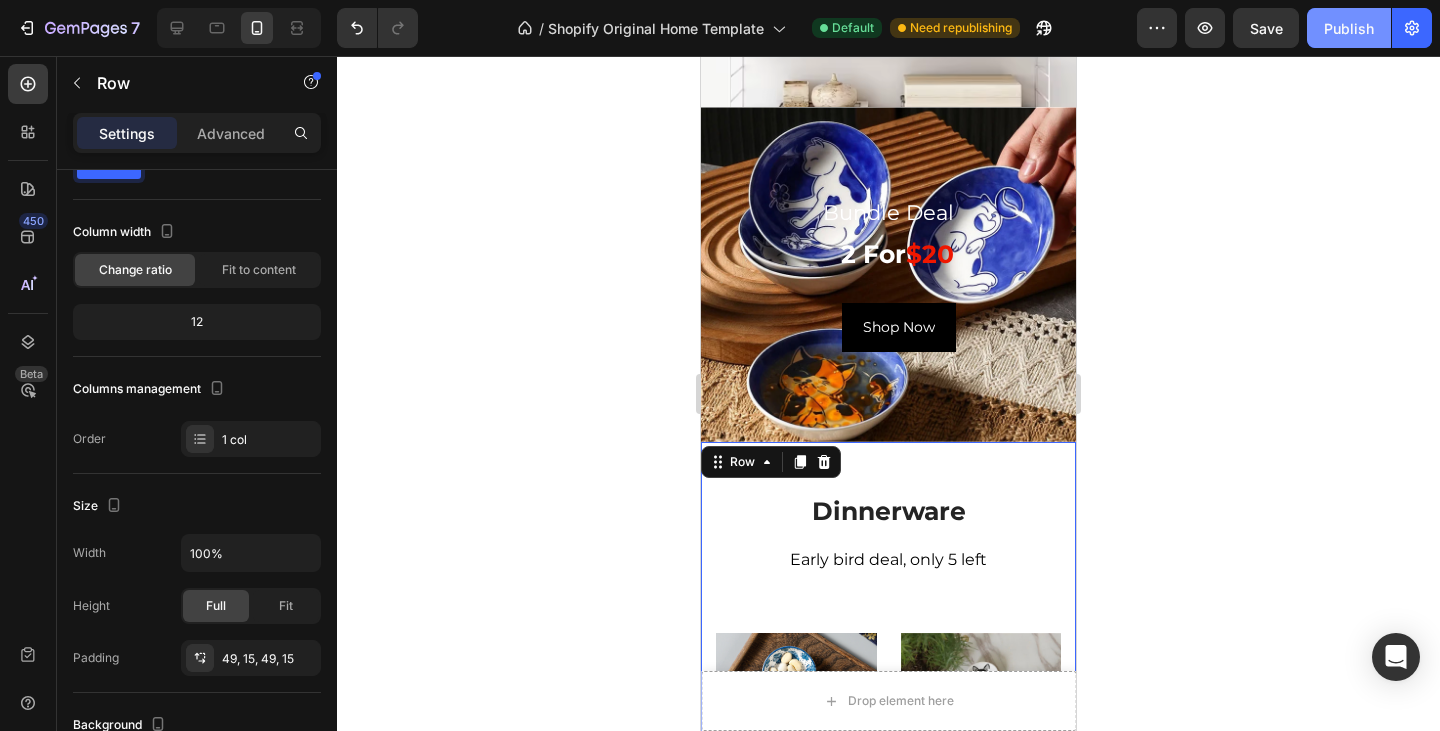 click on "Publish" 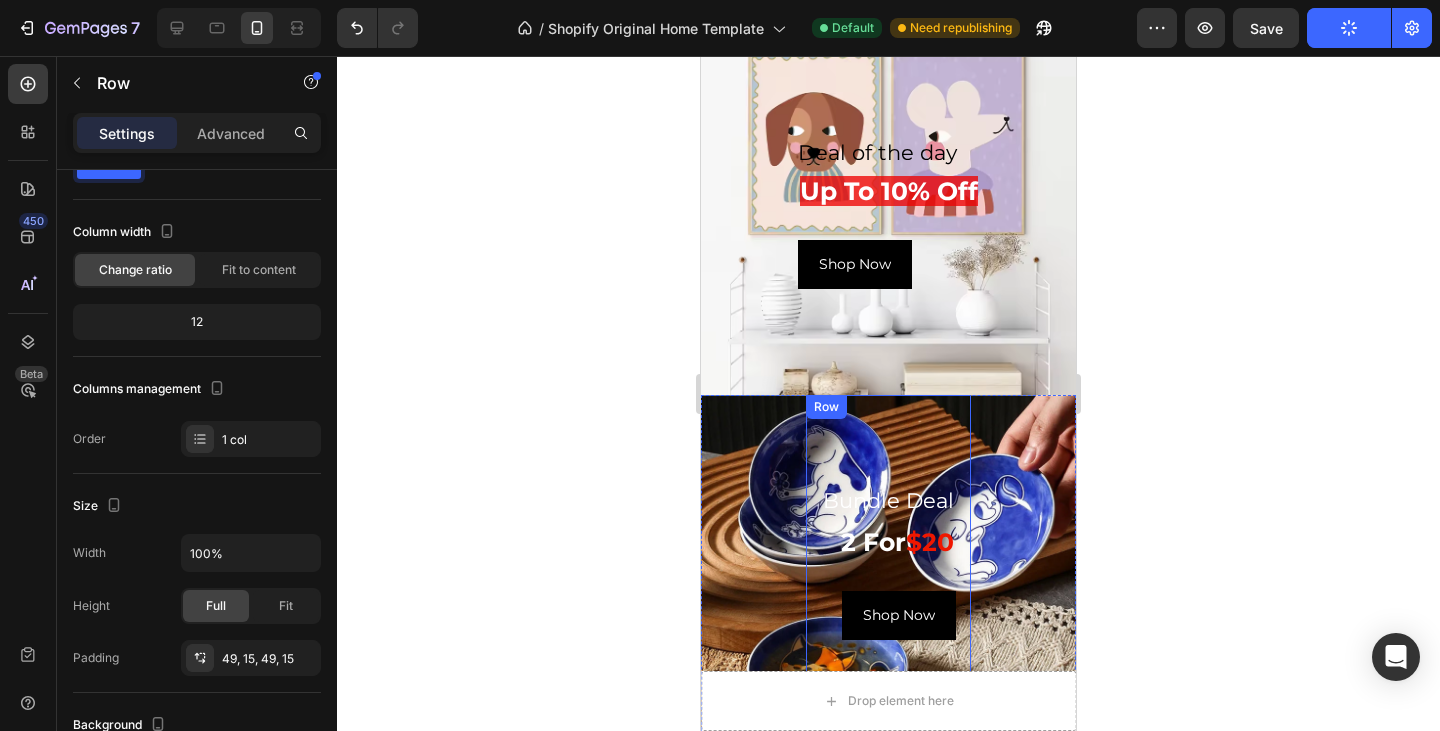 scroll, scrollTop: 1942, scrollLeft: 0, axis: vertical 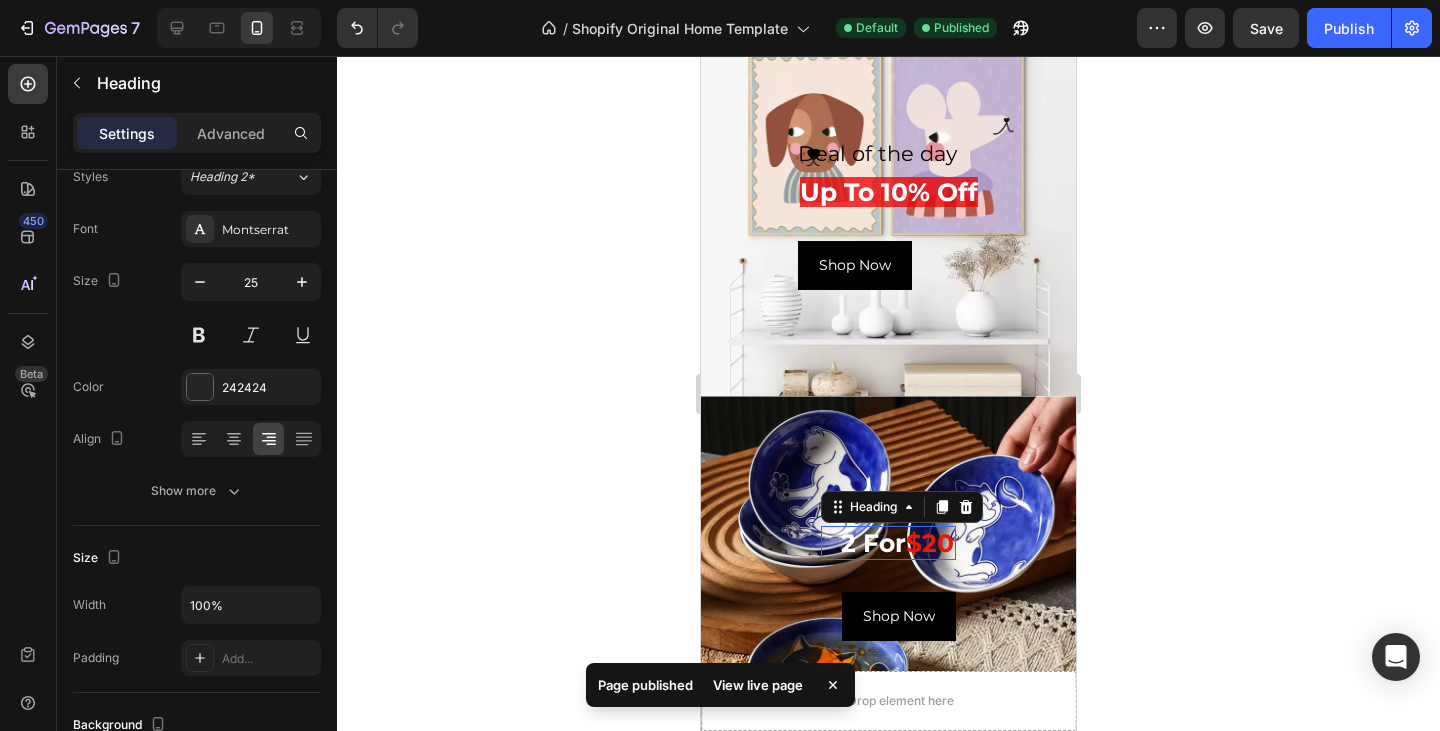 click on "2 for  $20" at bounding box center [888, 543] 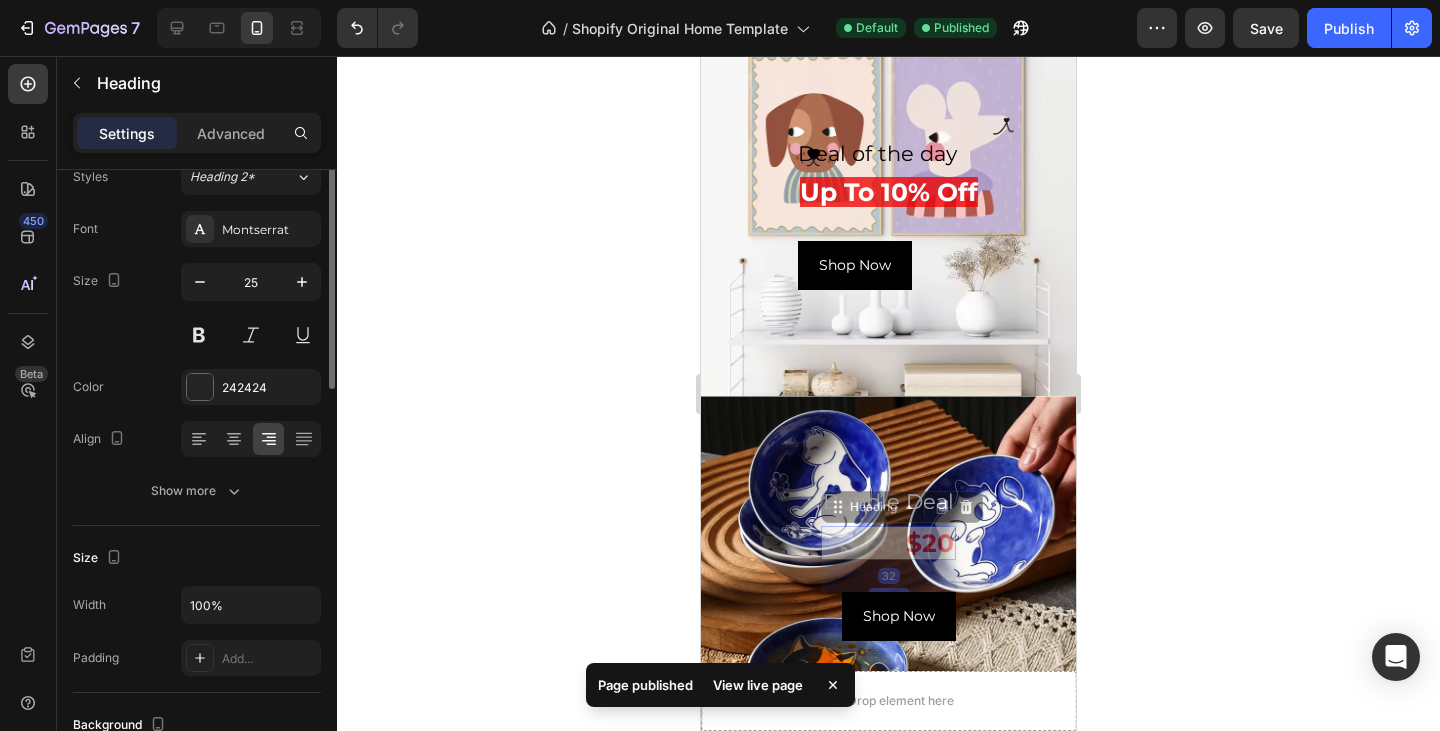 scroll, scrollTop: 0, scrollLeft: 0, axis: both 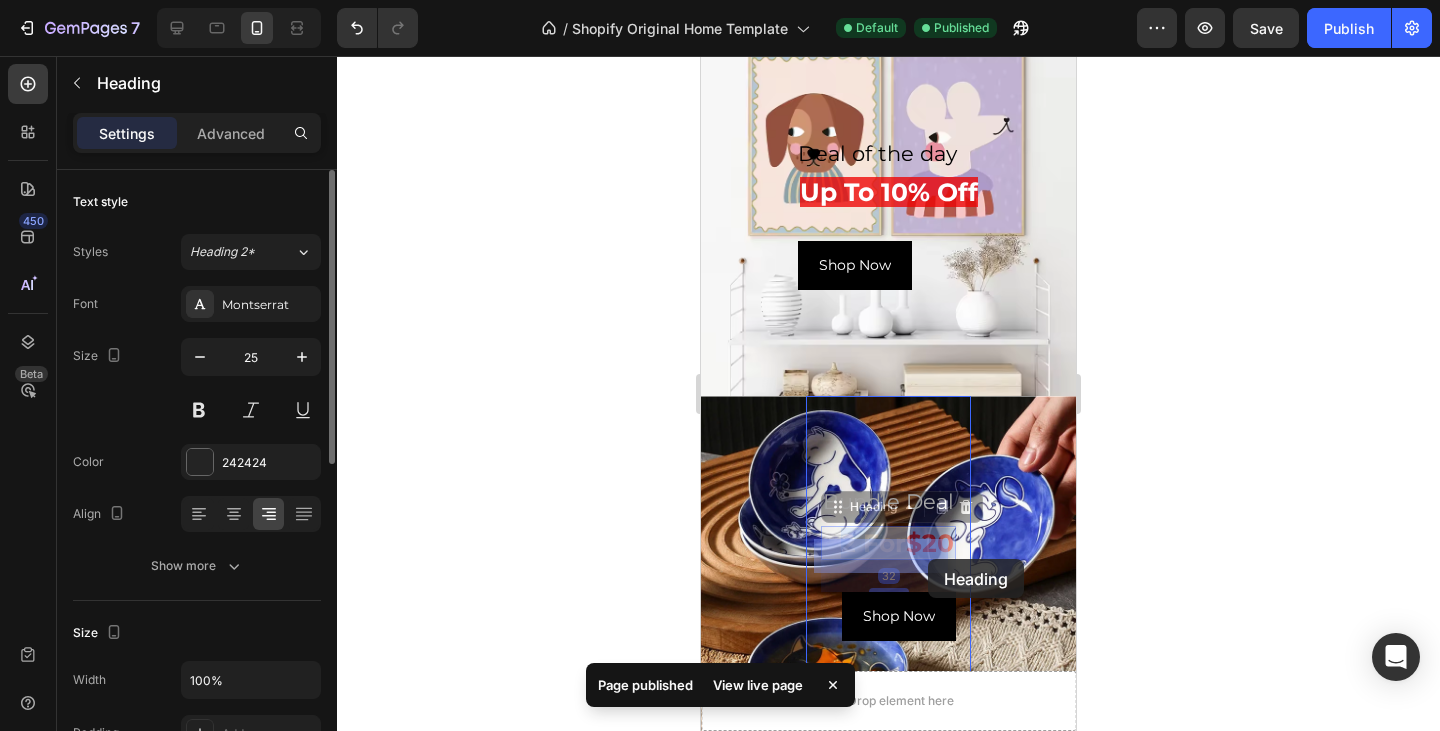 drag, startPoint x: 824, startPoint y: 554, endPoint x: 927, endPoint y: 558, distance: 103.077644 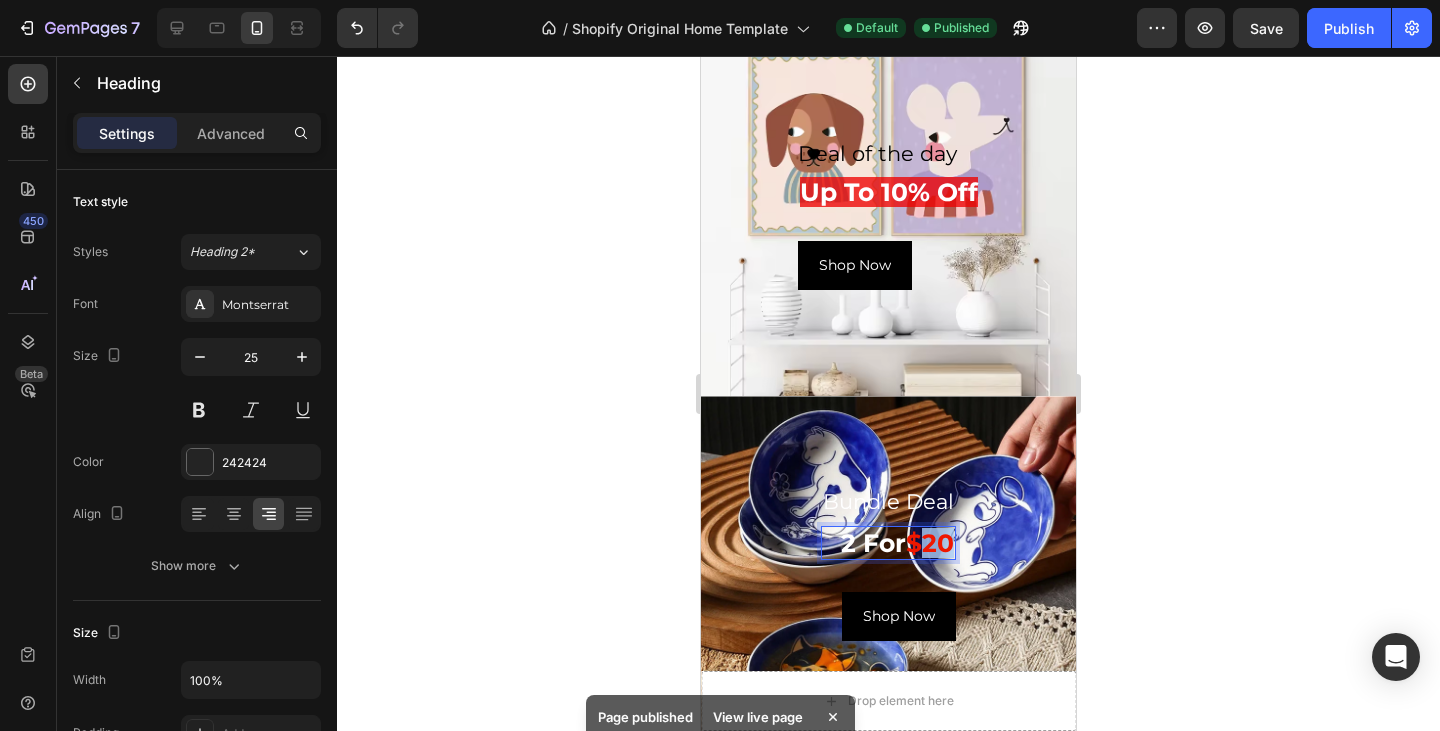 click on "$20" at bounding box center (930, 543) 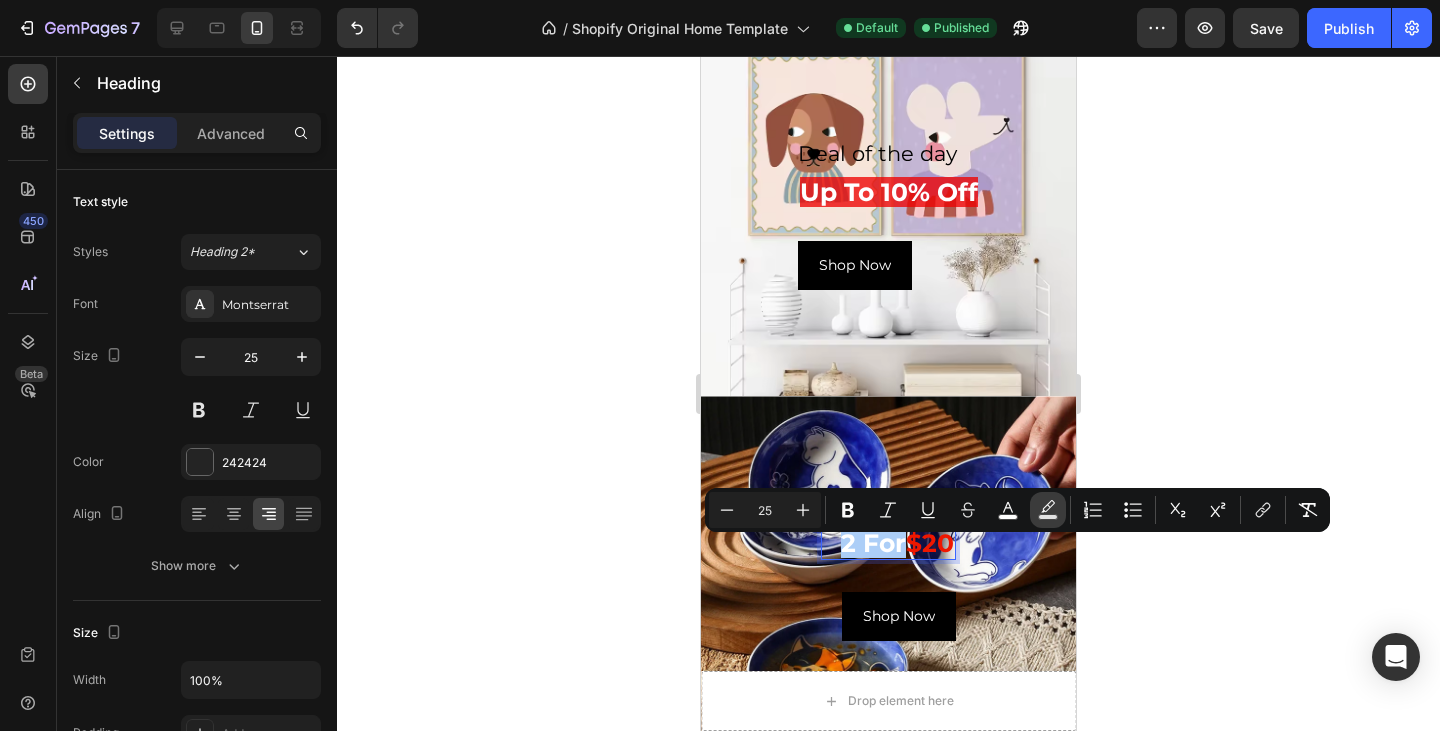 click 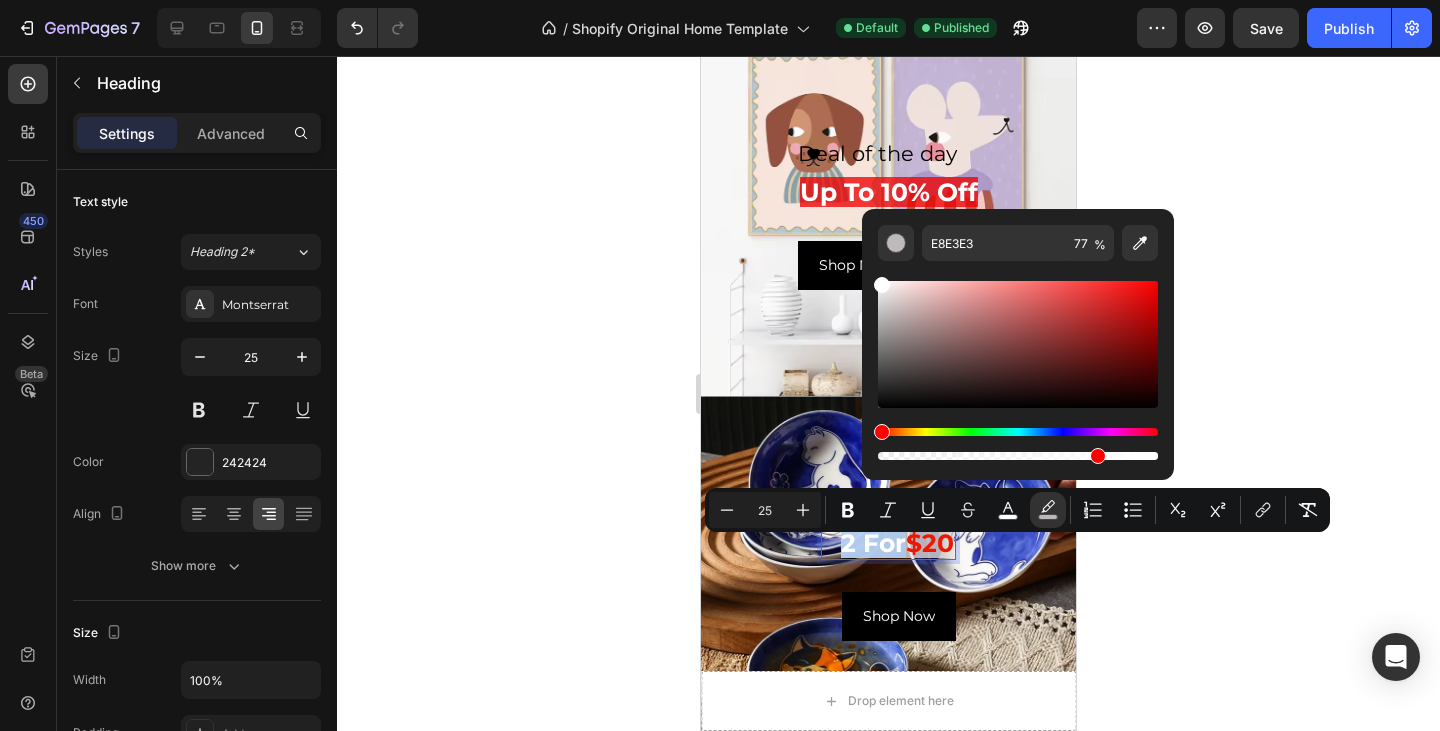 type on "FFFFFF" 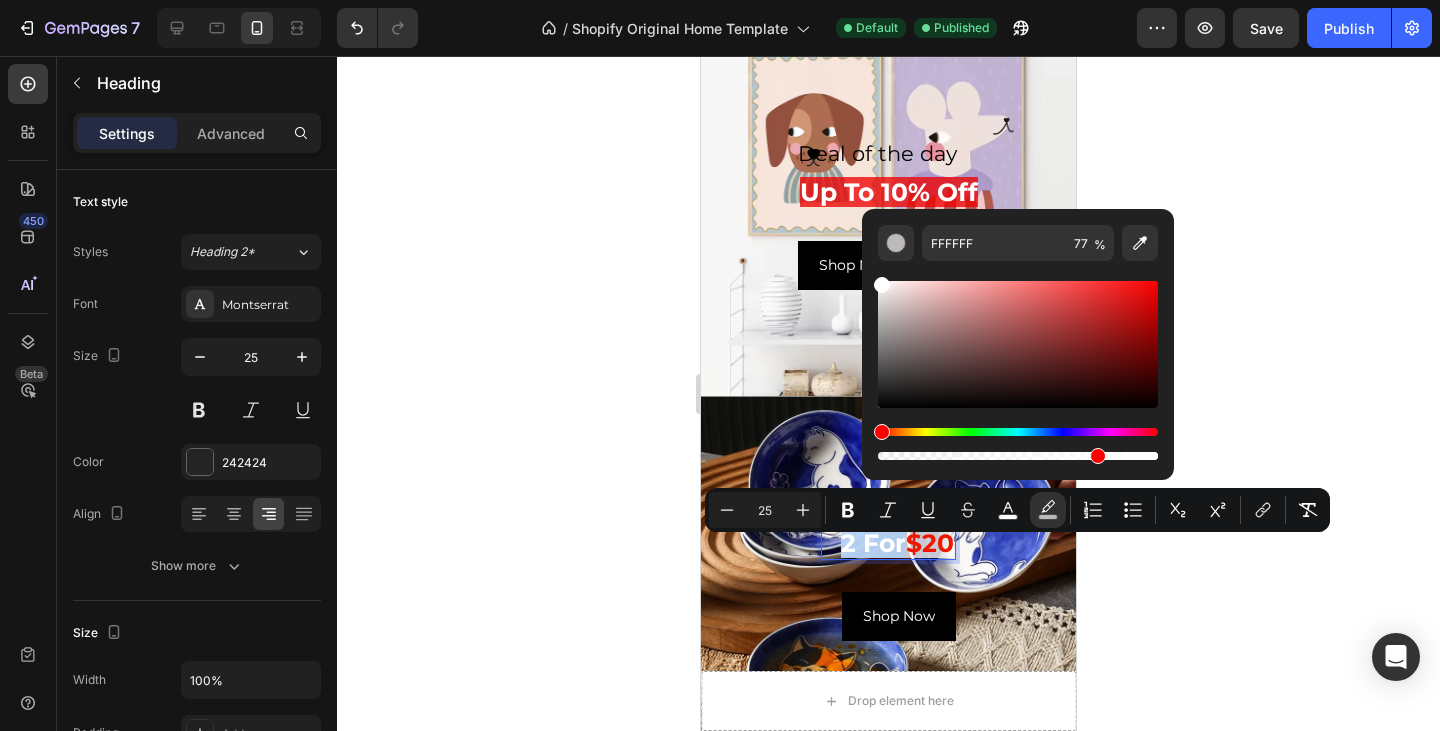 drag, startPoint x: 884, startPoint y: 292, endPoint x: 866, endPoint y: 252, distance: 43.863426 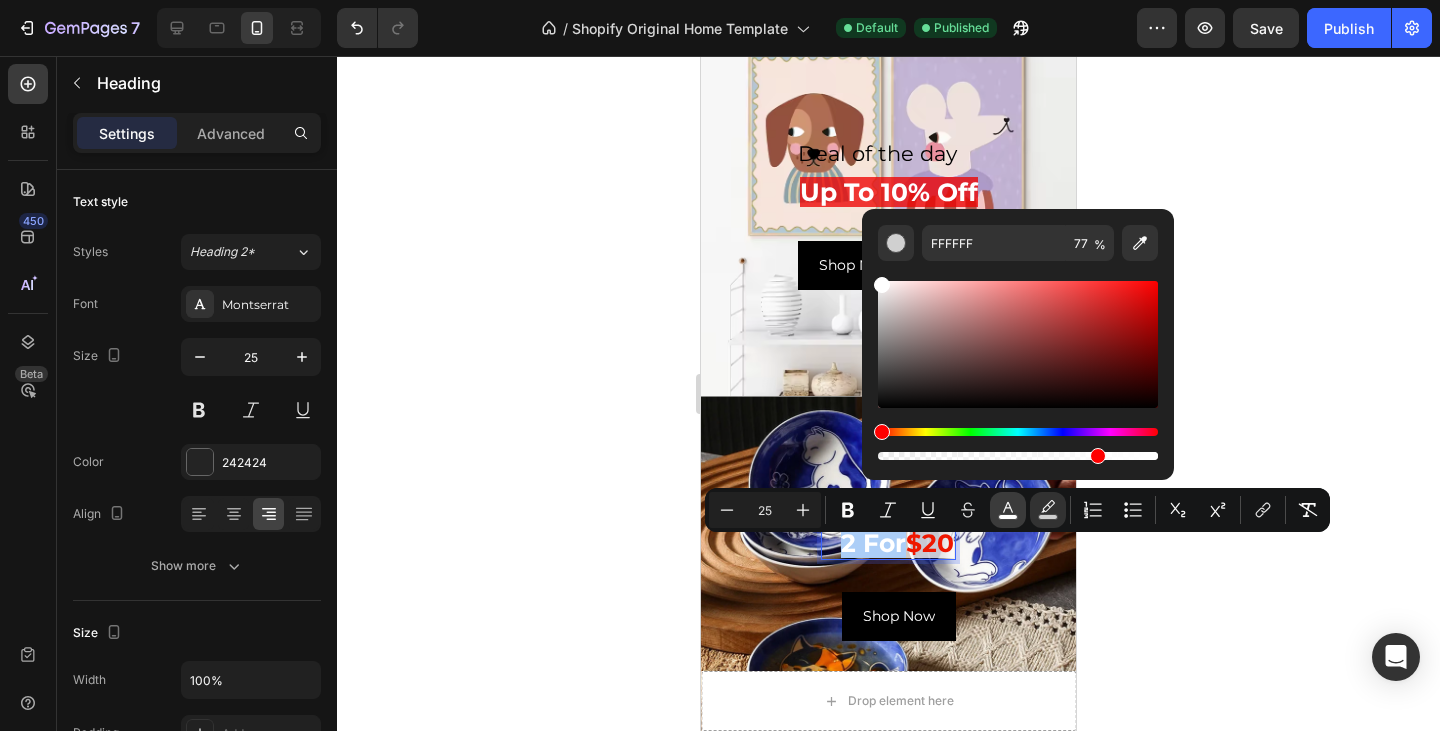 click 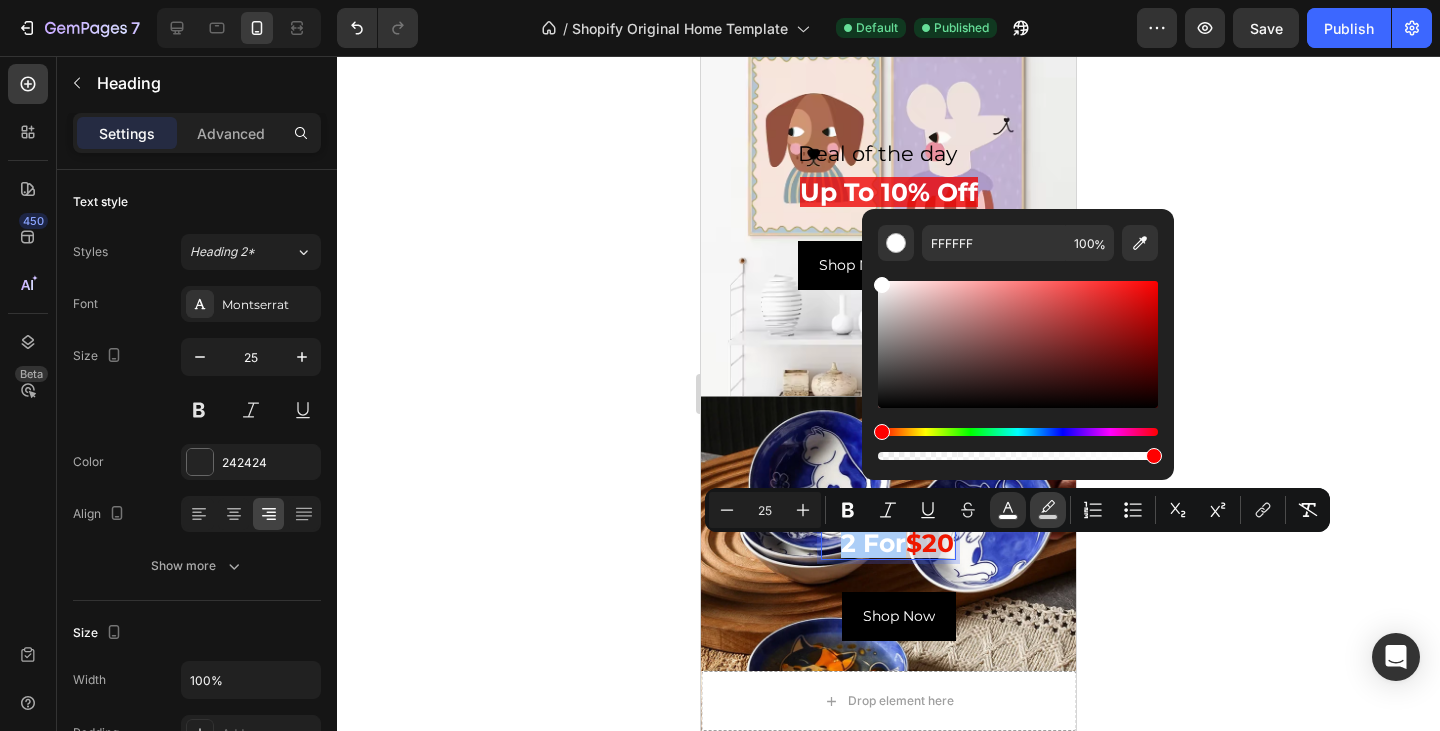 click 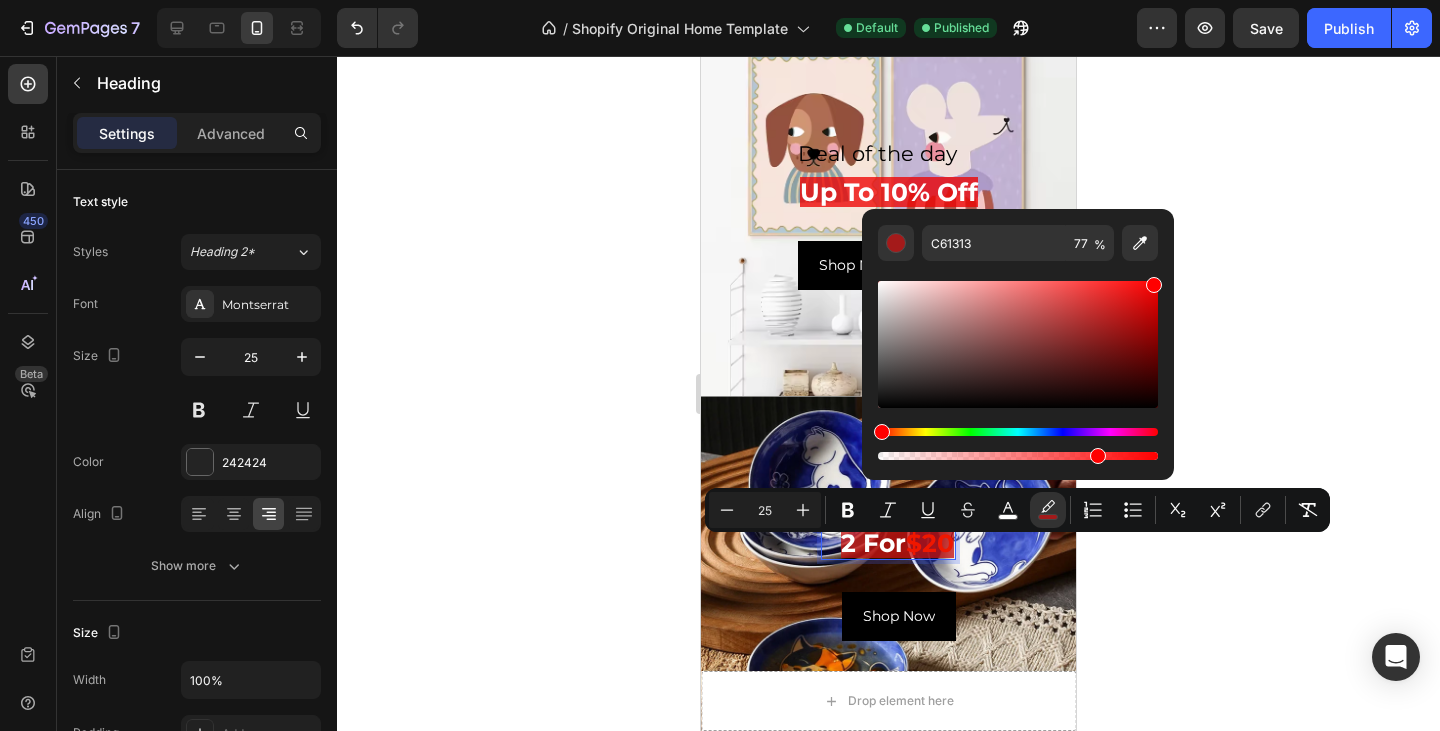 drag, startPoint x: 1130, startPoint y: 308, endPoint x: 1173, endPoint y: 250, distance: 72.20111 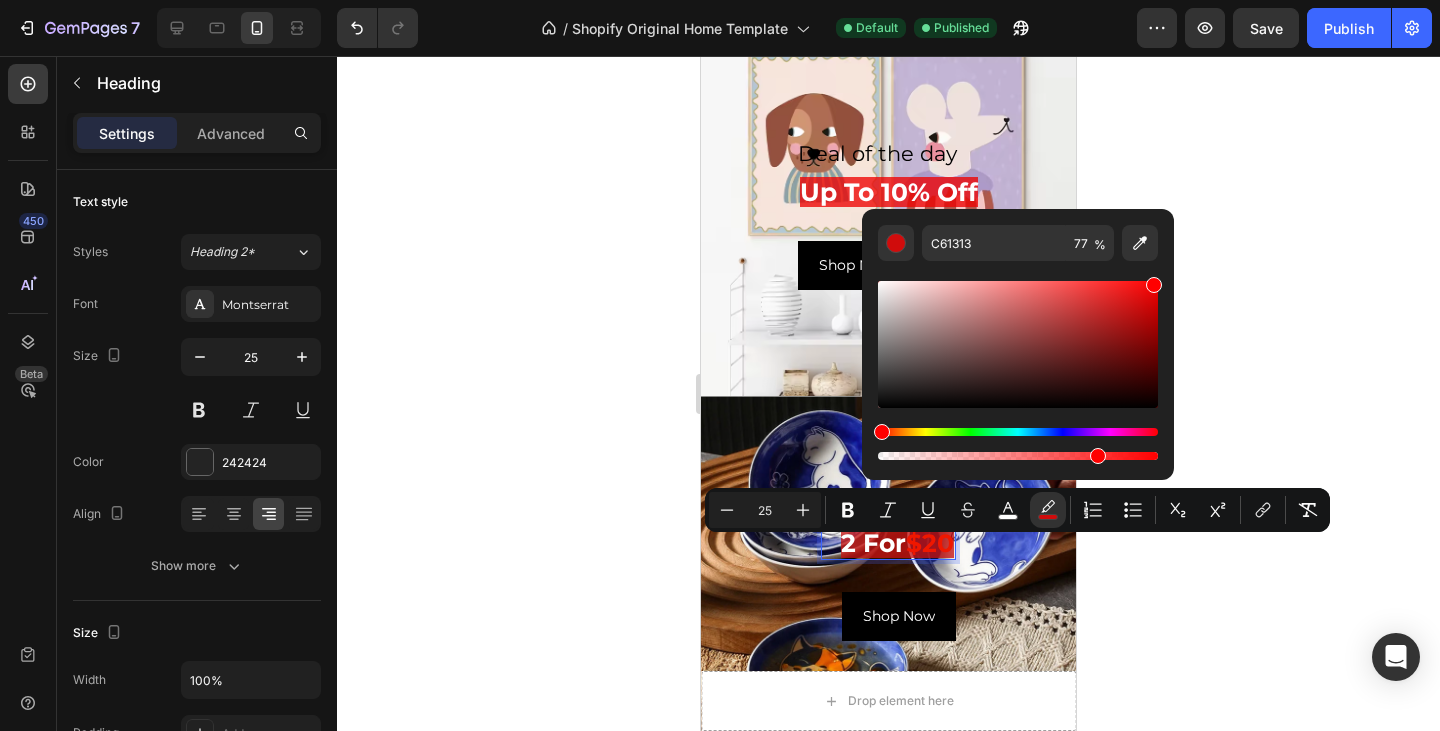 type on "FF0000" 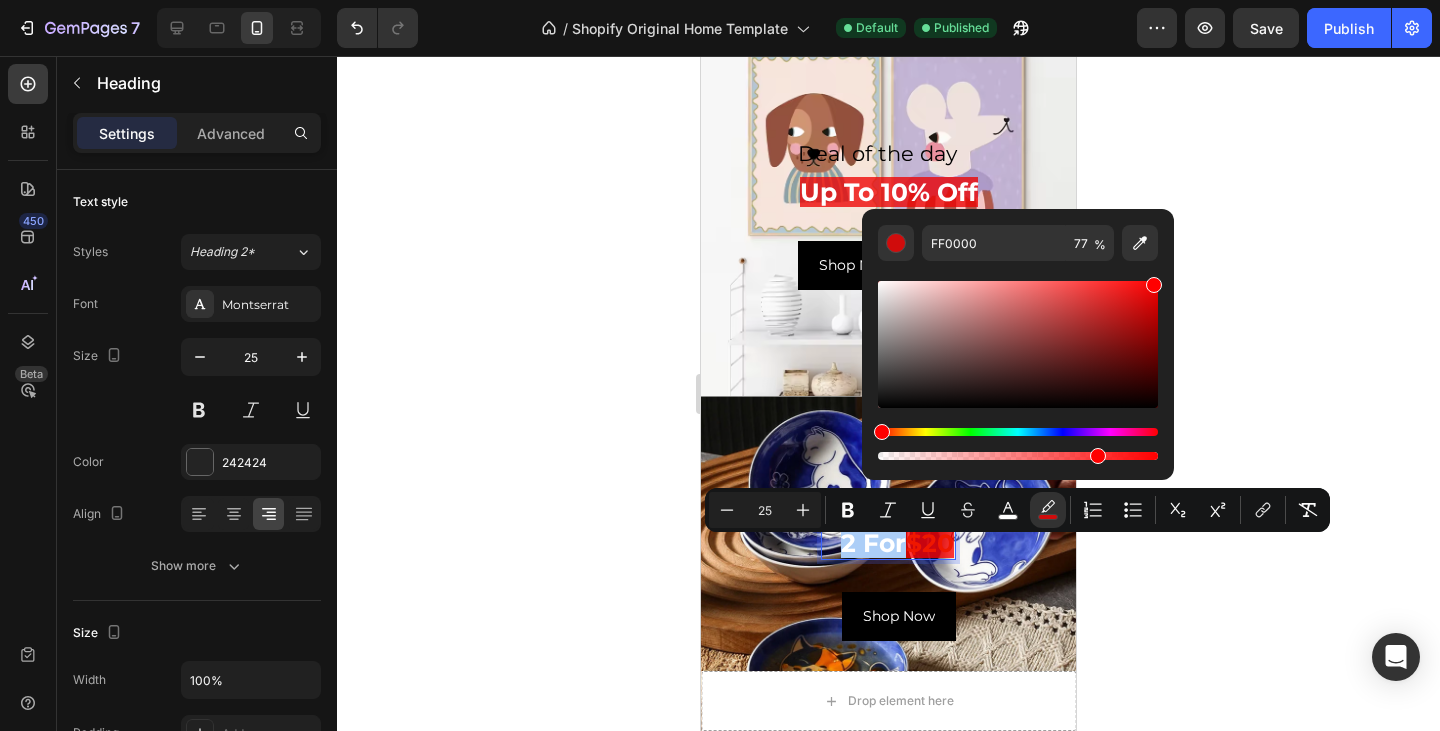 click 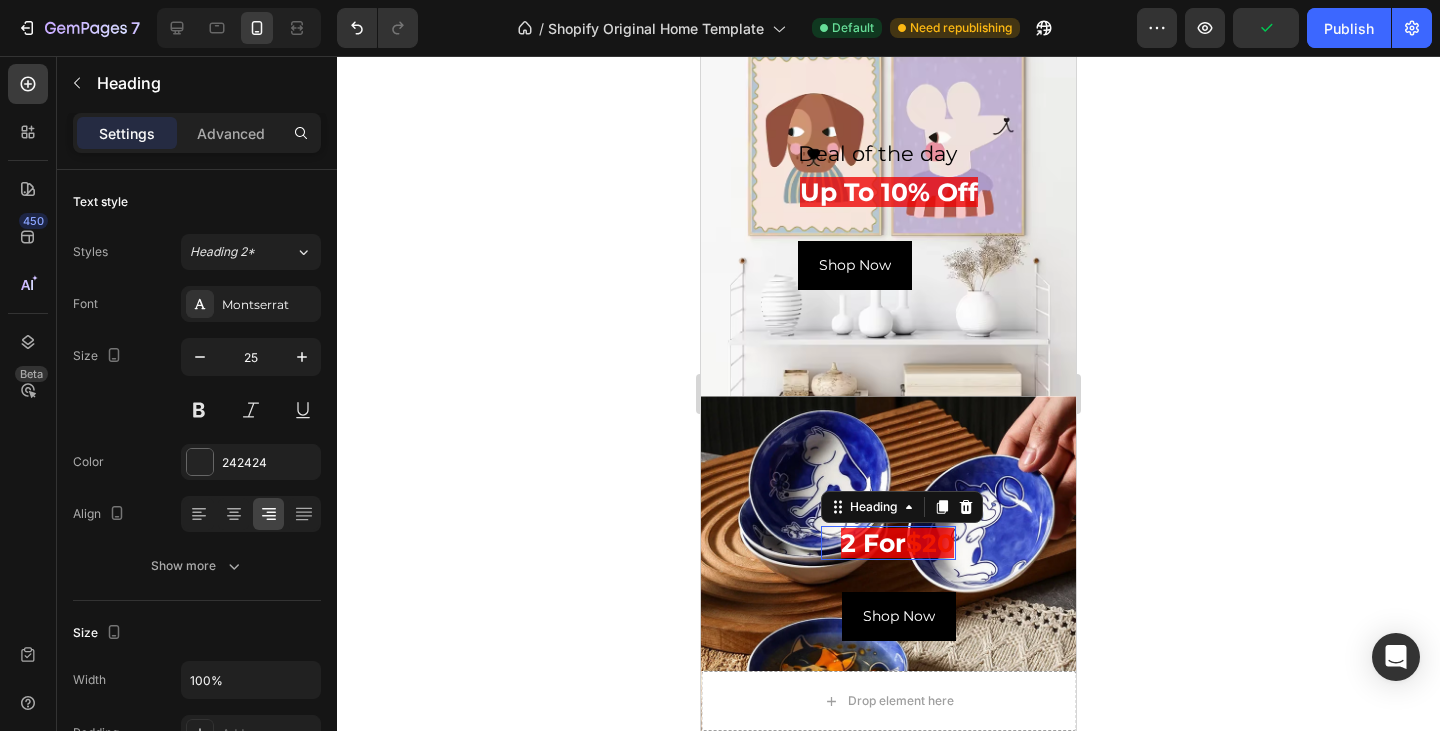click on "⁠⁠⁠⁠⁠⁠⁠ 2 for  $20" at bounding box center (888, 543) 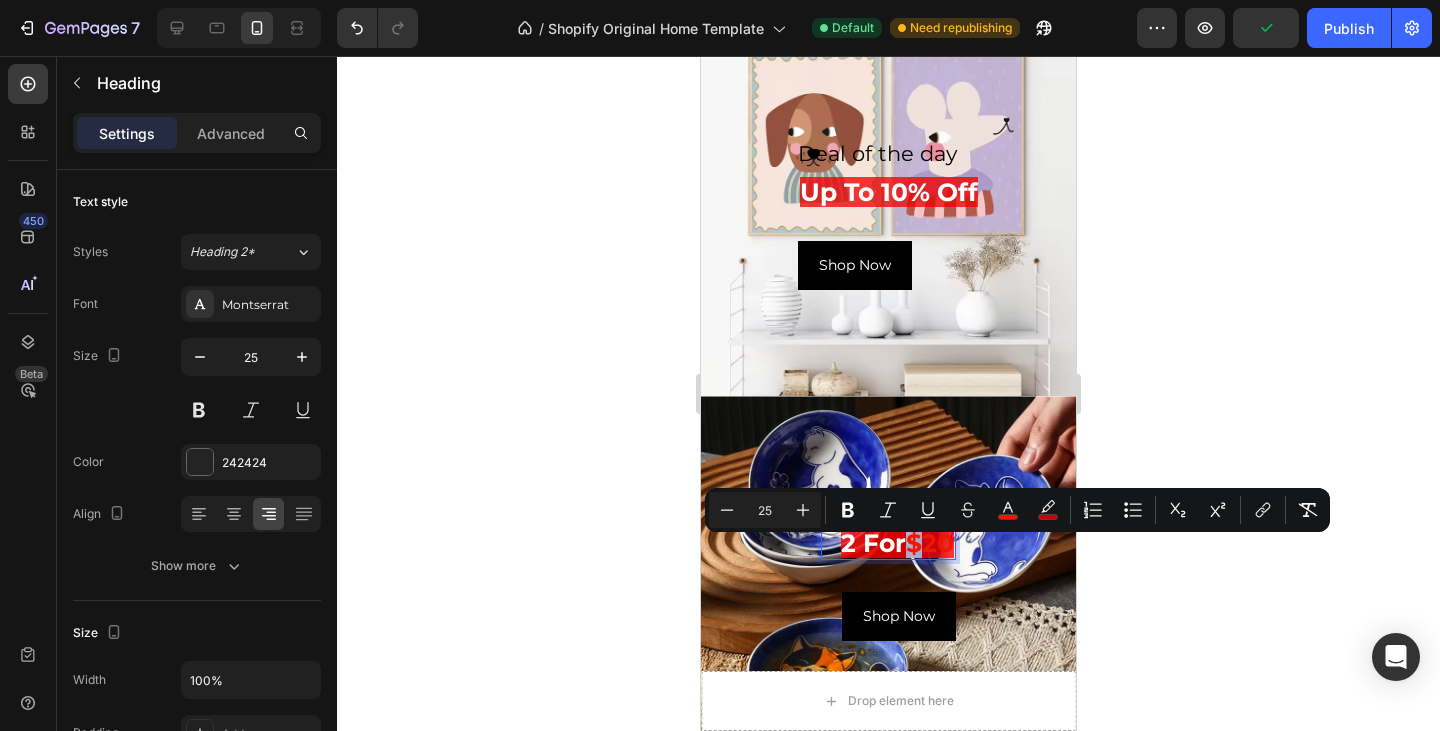 click on "$20" at bounding box center (930, 543) 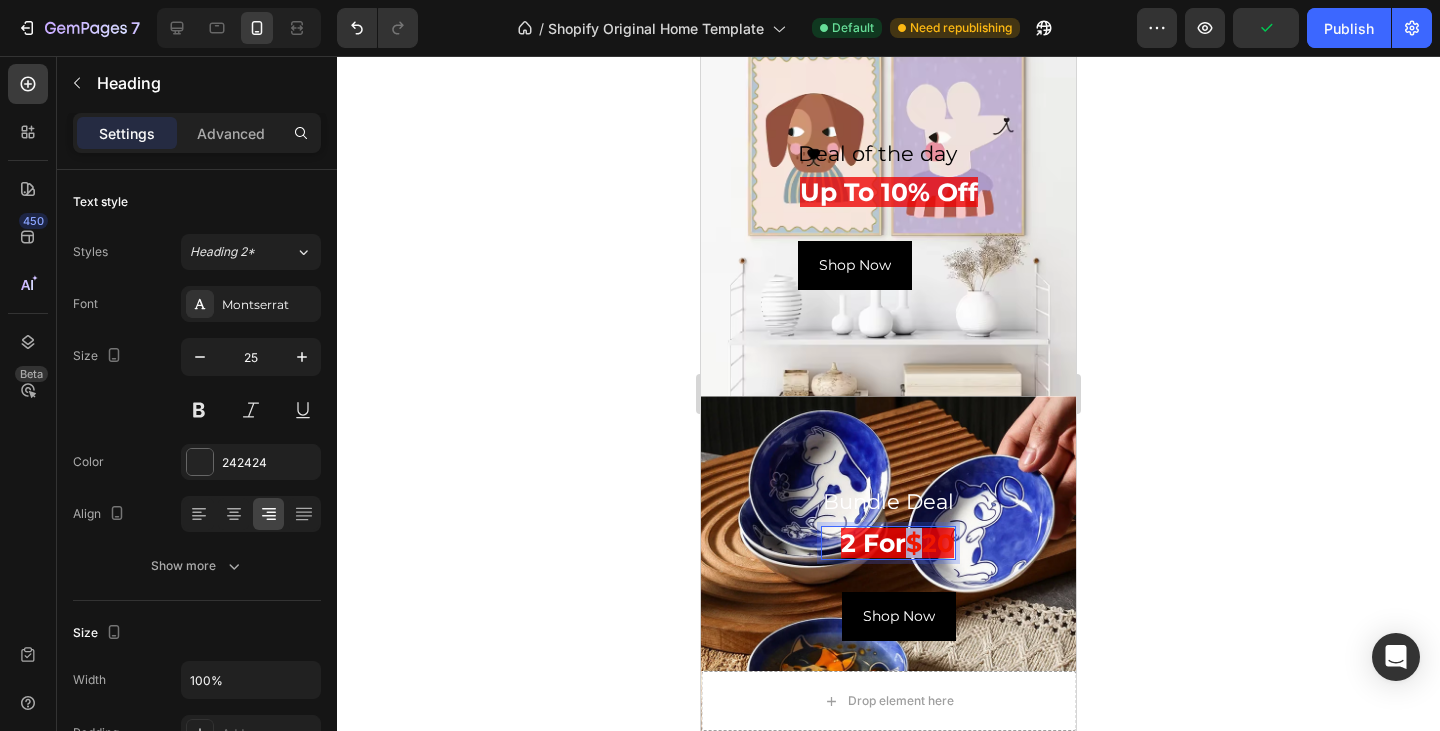 click on "$20" at bounding box center (930, 543) 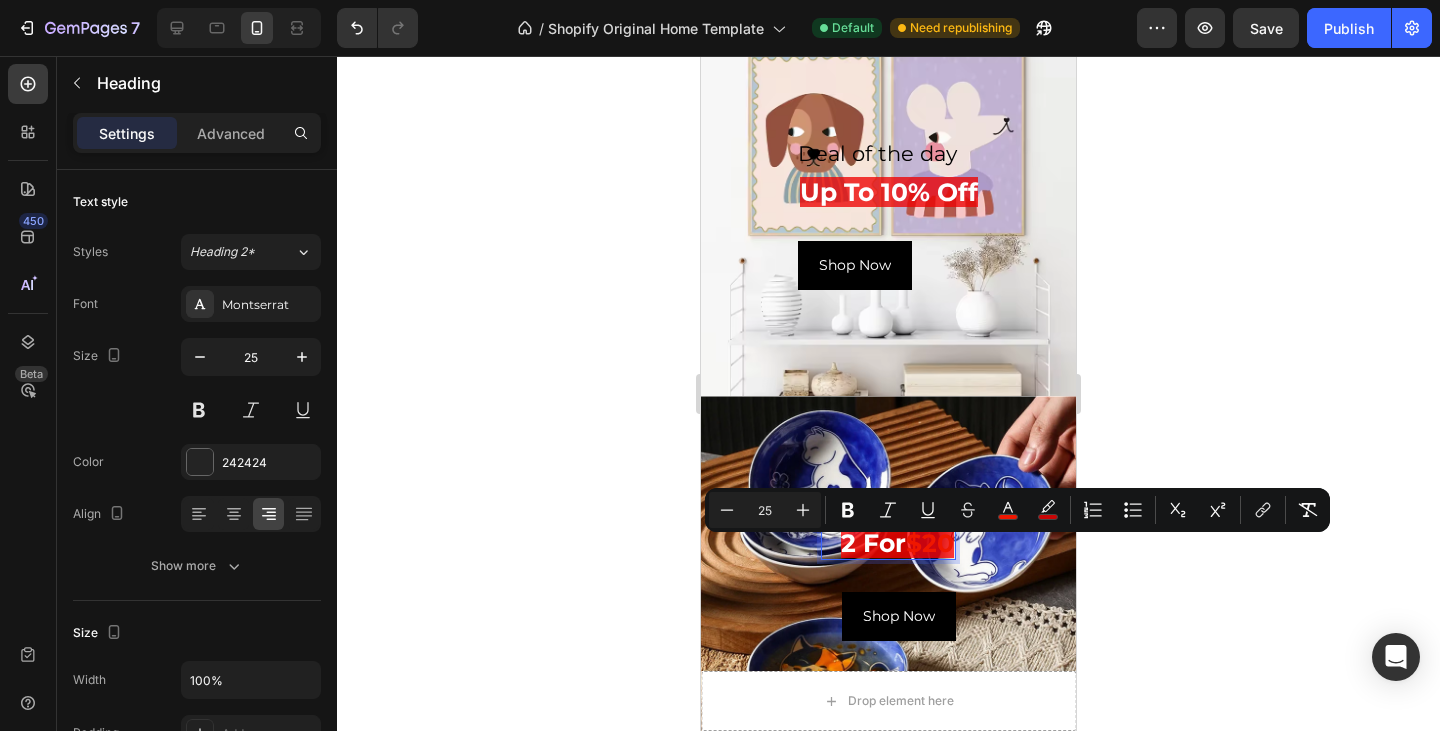 click on "2 for" at bounding box center (873, 543) 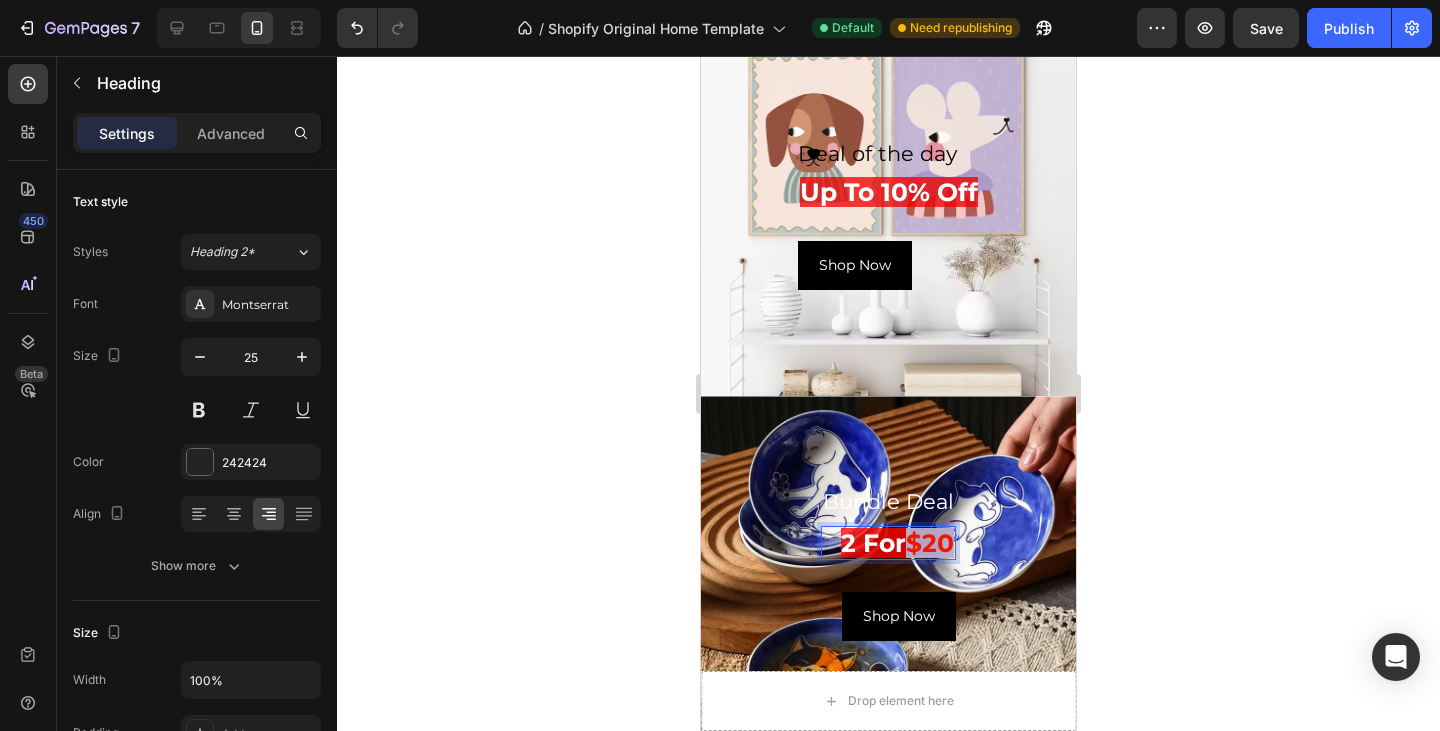 drag, startPoint x: 901, startPoint y: 558, endPoint x: 944, endPoint y: 560, distance: 43.046486 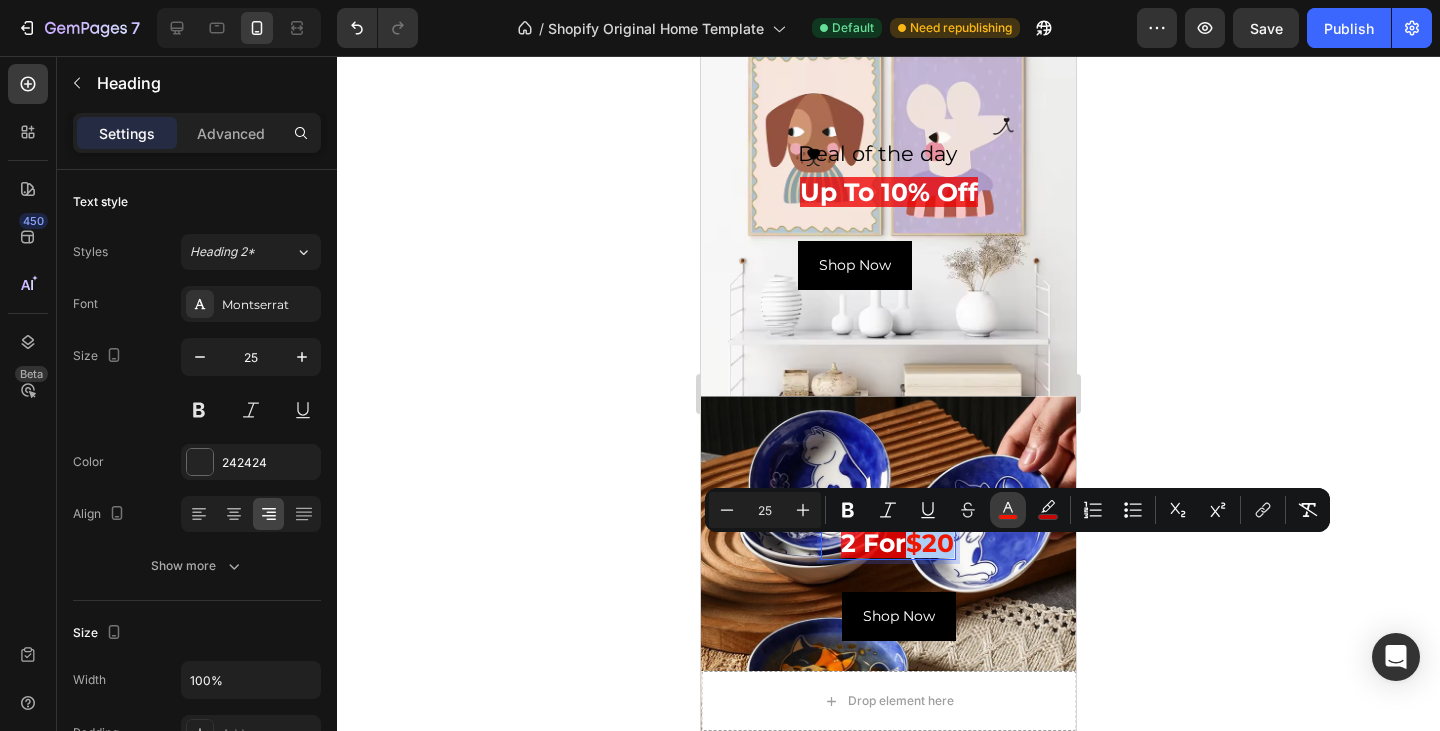 click 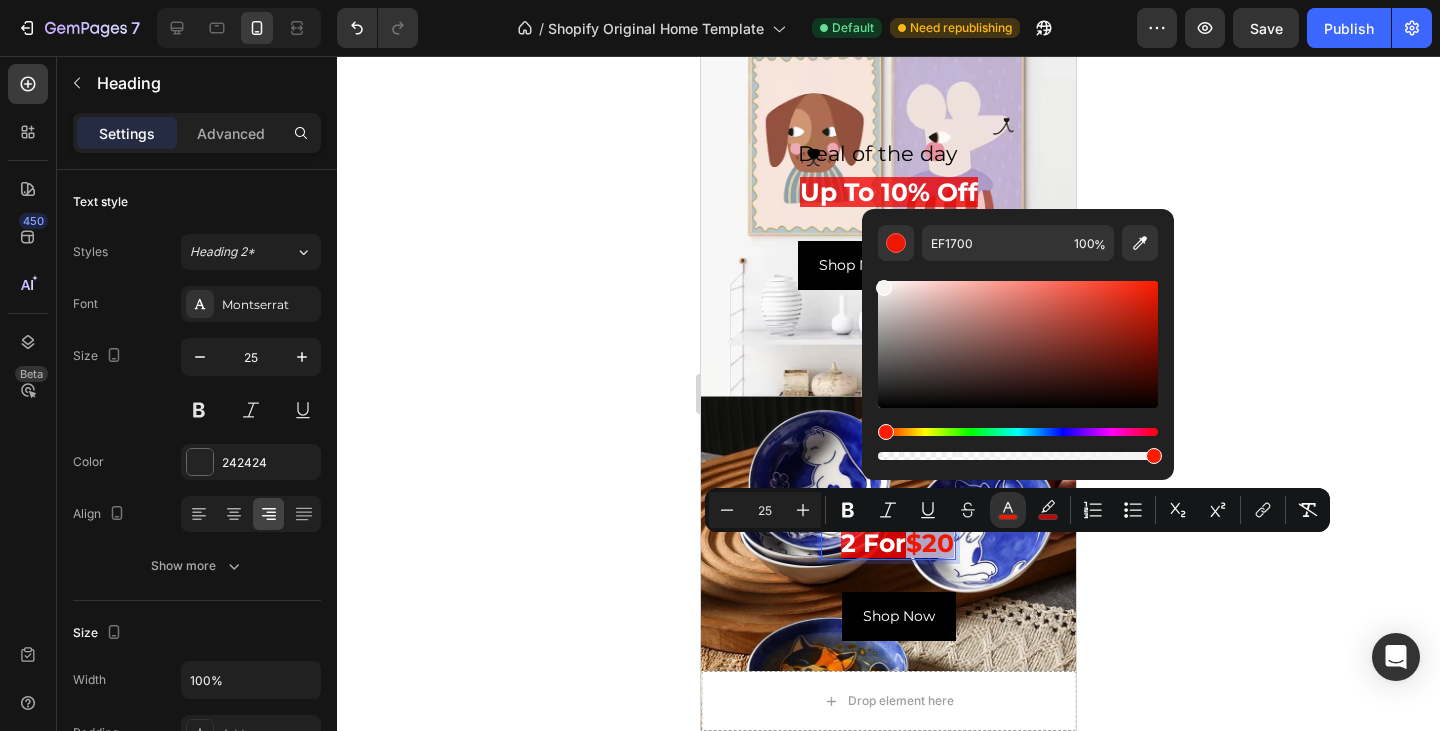 click at bounding box center [1018, 344] 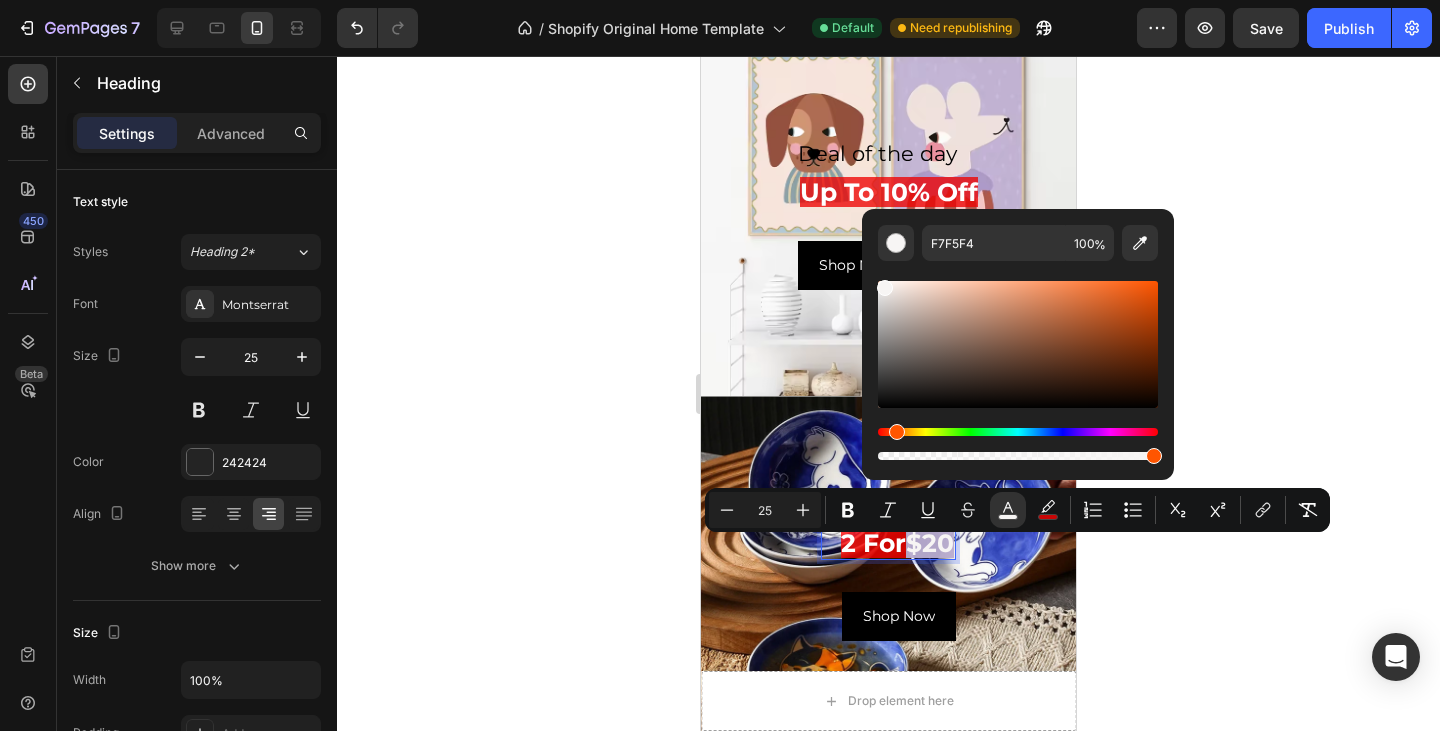 click at bounding box center (885, 288) 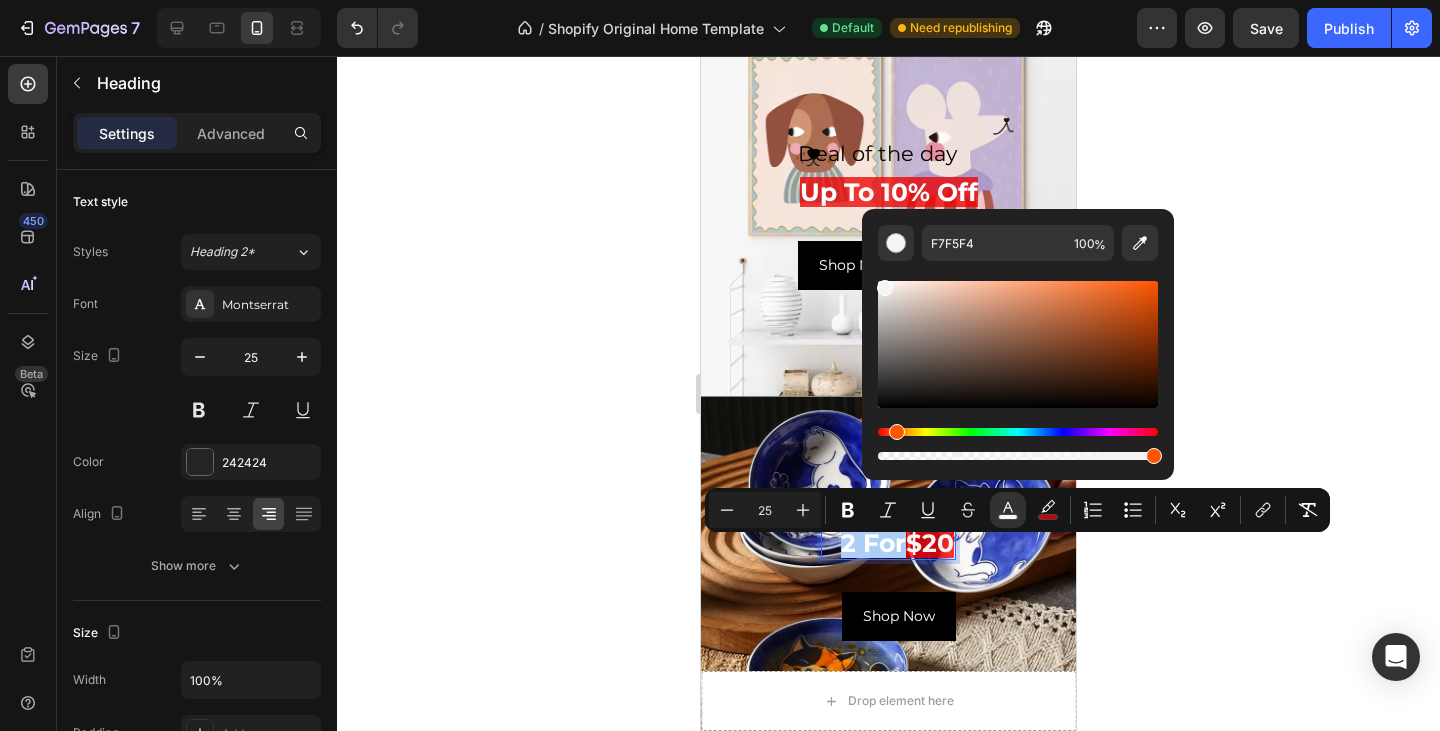 click 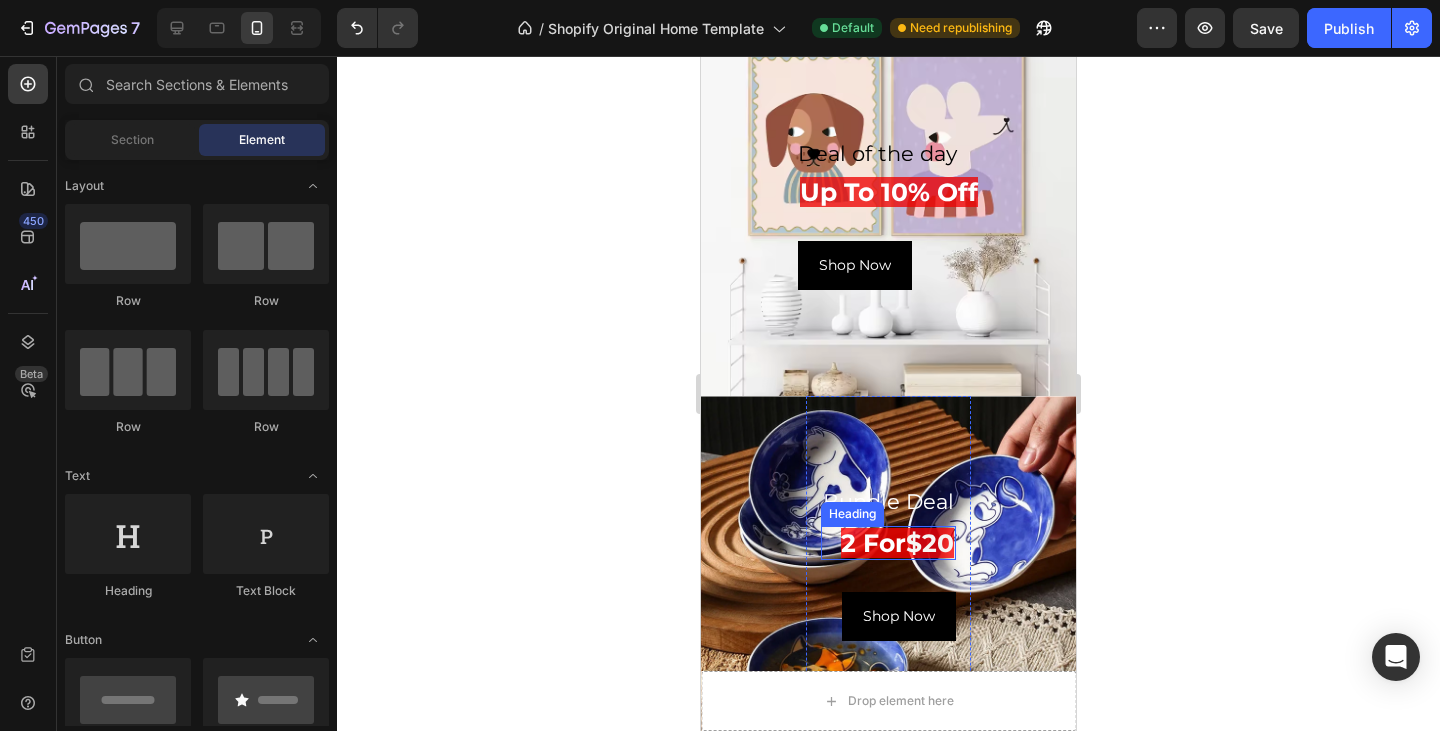 click on "$20" at bounding box center (930, 543) 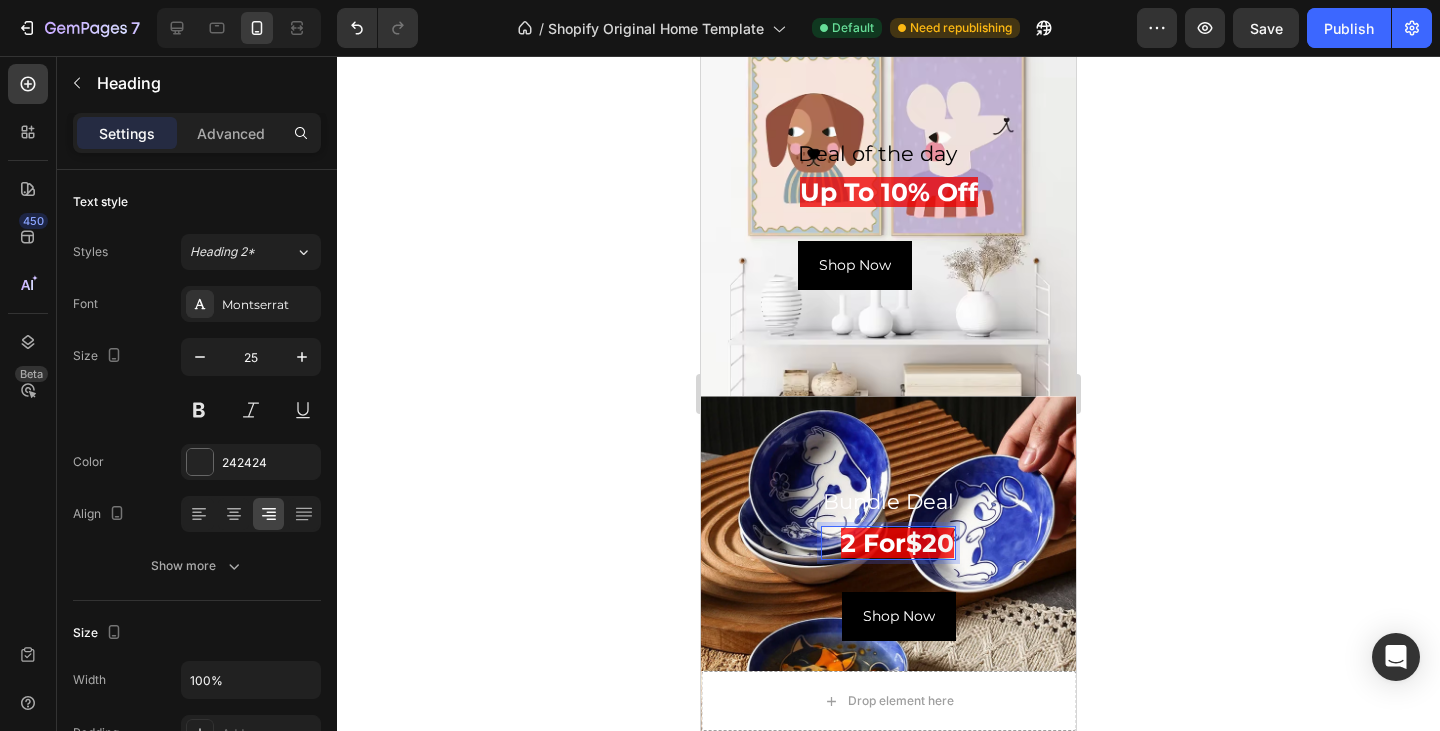 click on "2 for" at bounding box center (873, 543) 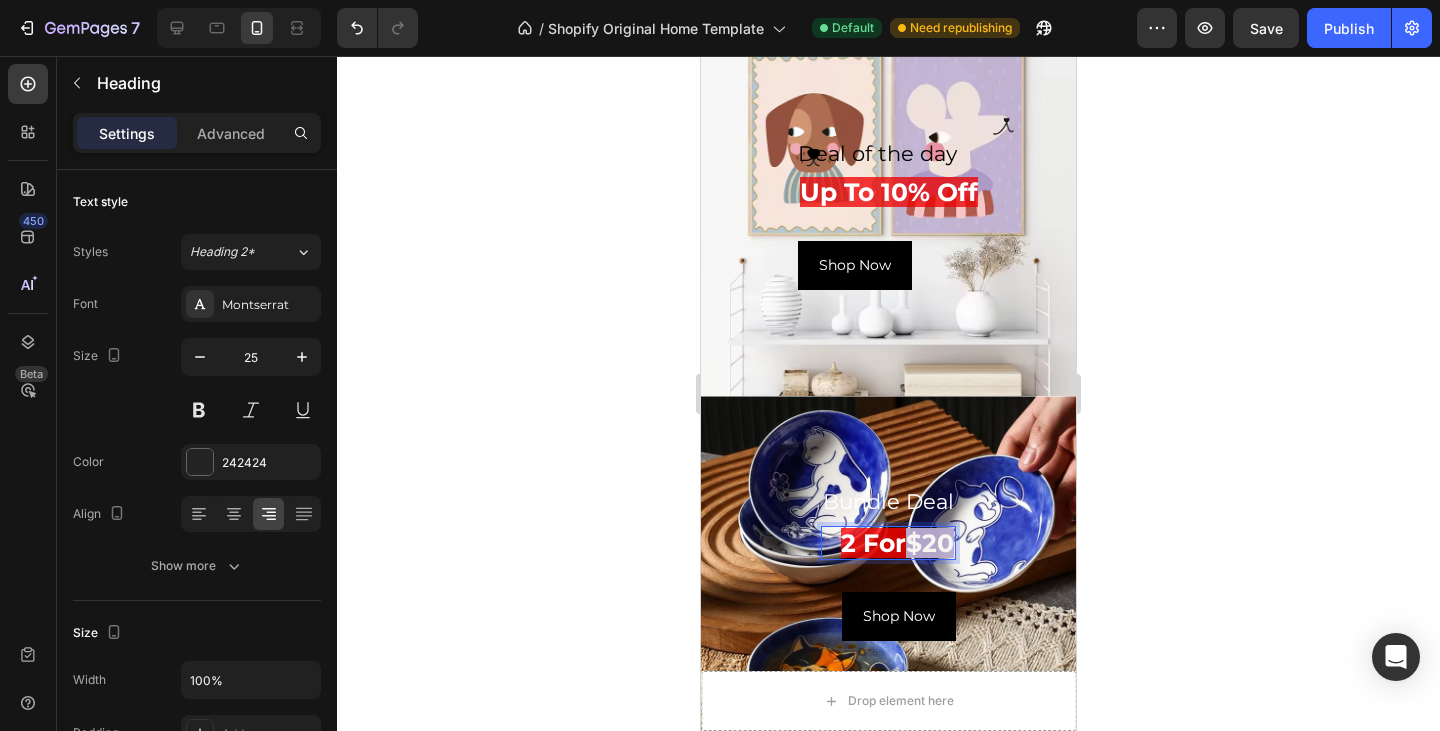 drag, startPoint x: 902, startPoint y: 555, endPoint x: 942, endPoint y: 560, distance: 40.311287 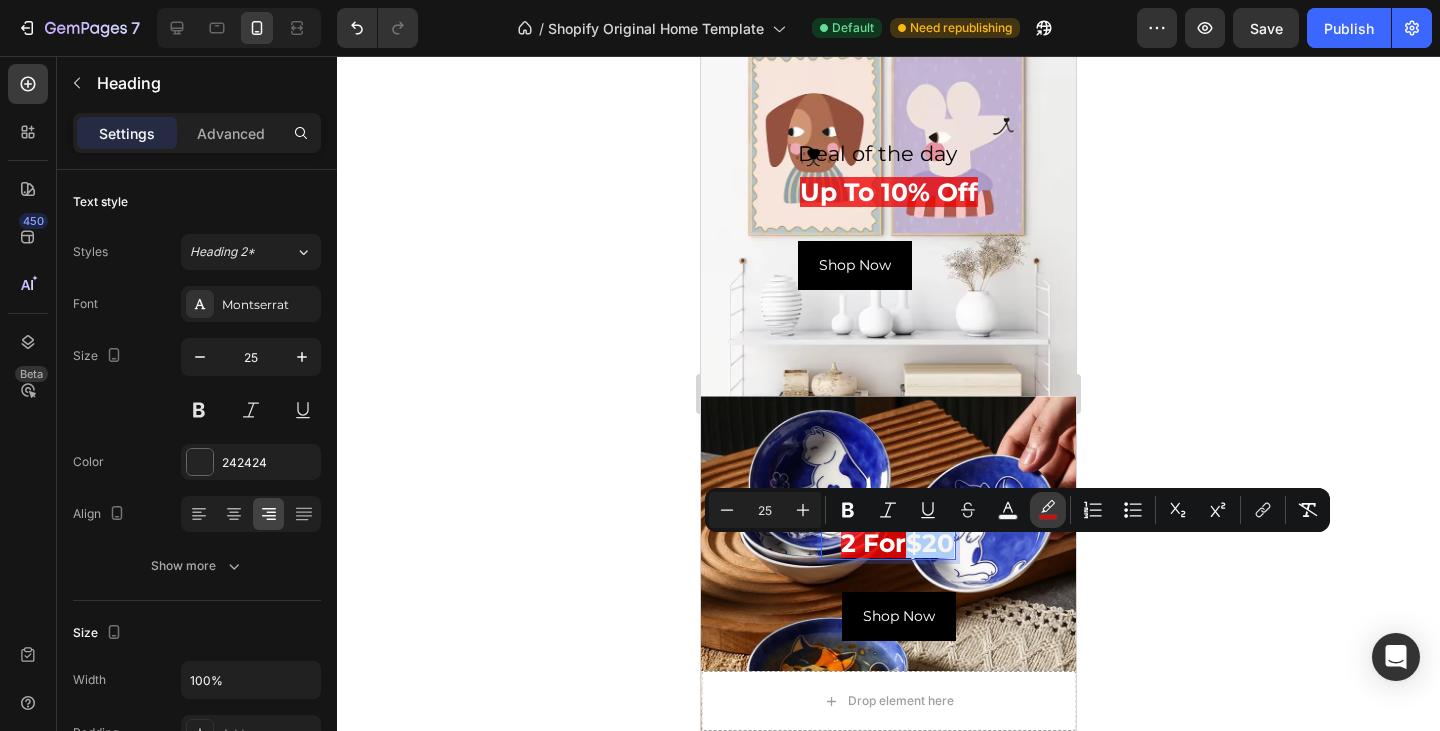 click 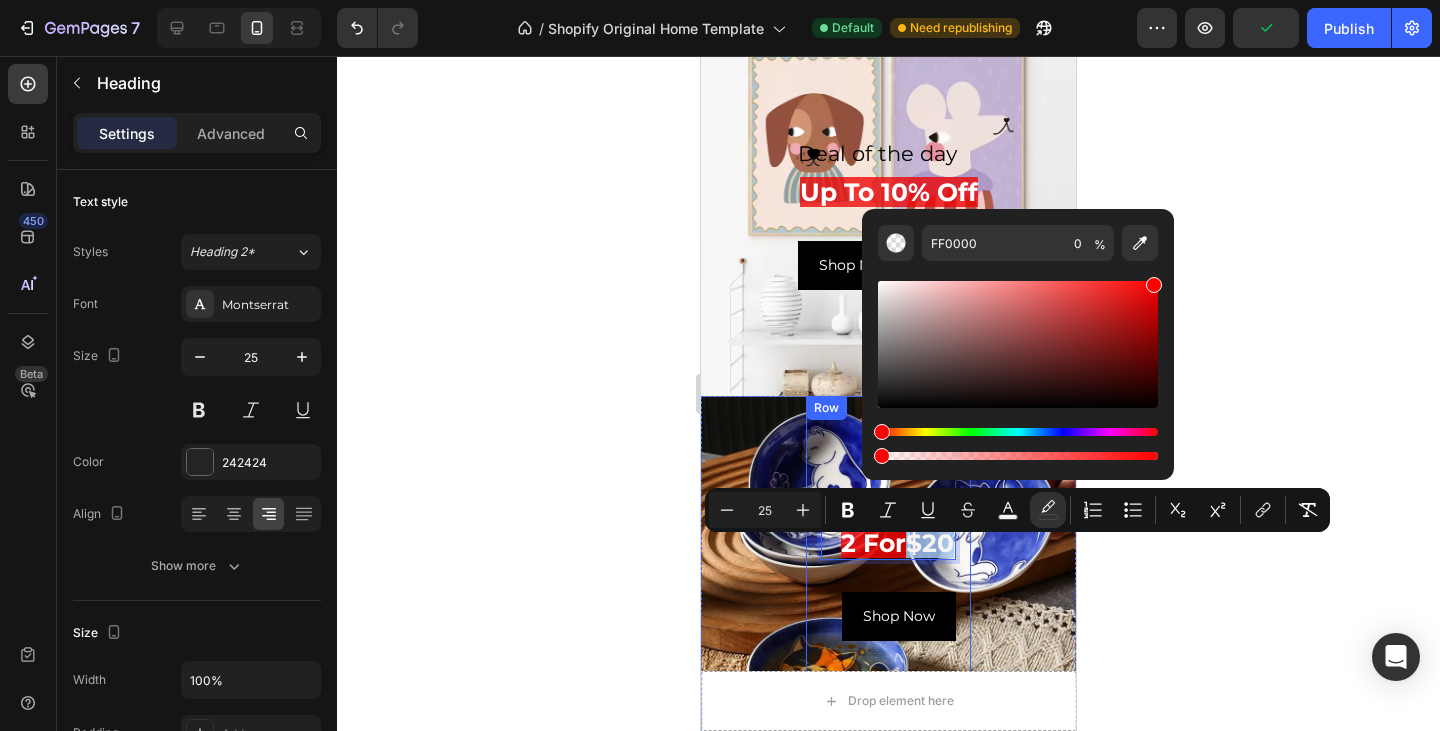 drag, startPoint x: 1798, startPoint y: 506, endPoint x: 835, endPoint y: 458, distance: 964.1955 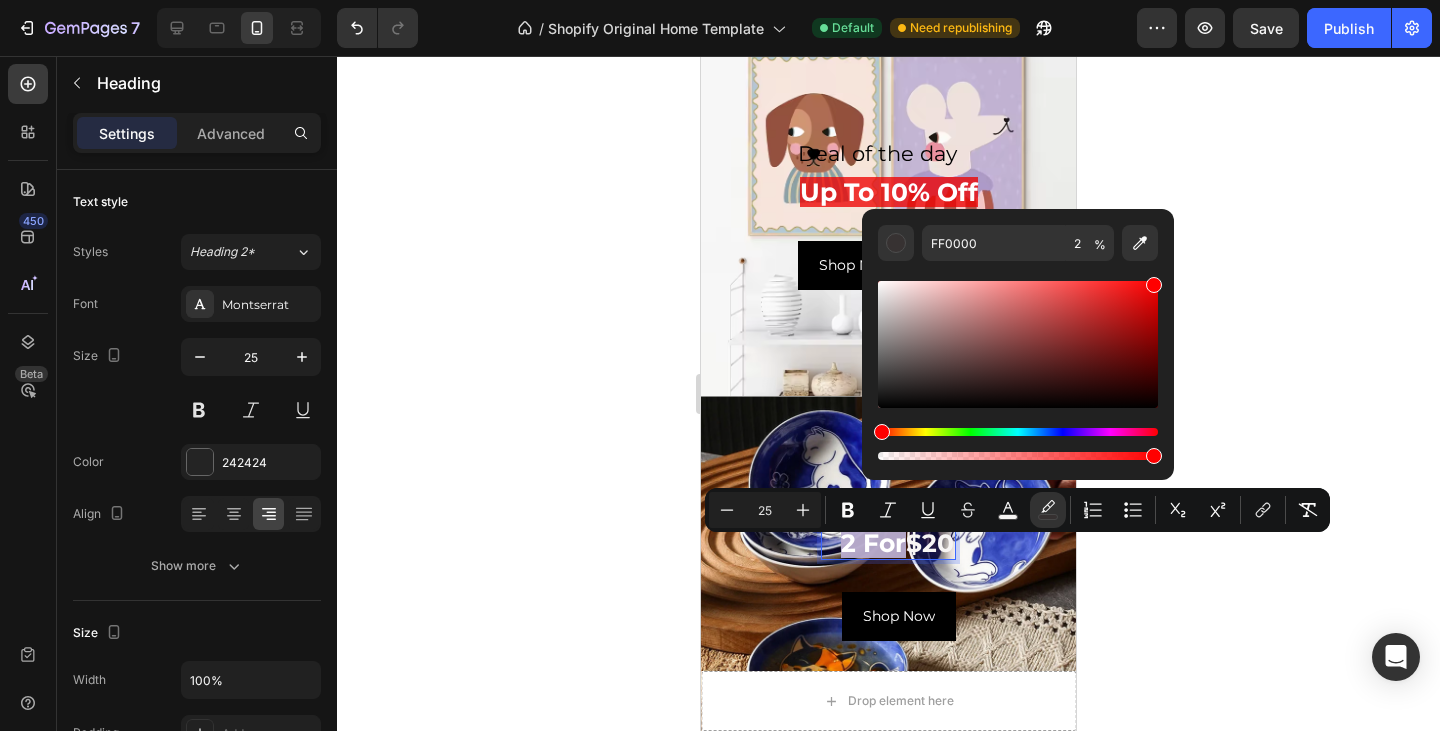 type on "100" 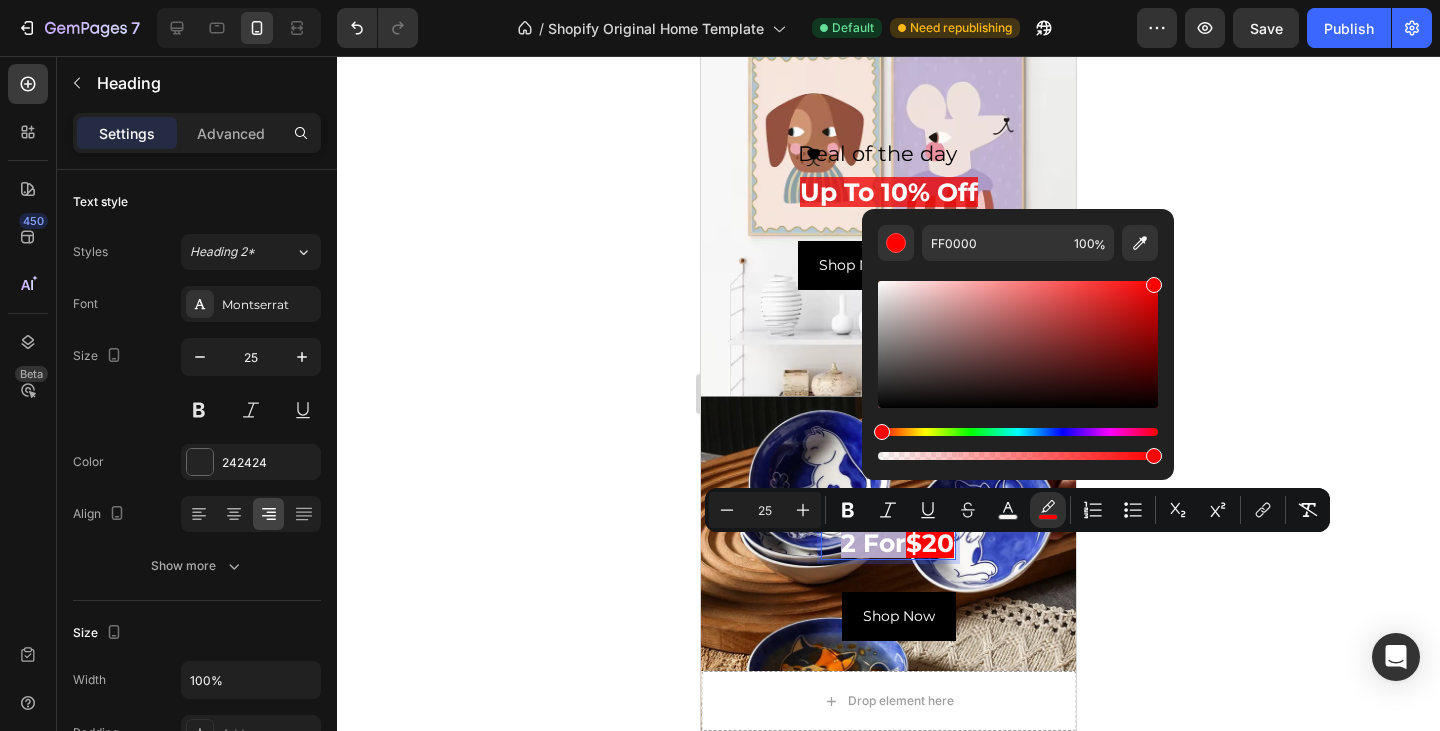drag, startPoint x: 883, startPoint y: 457, endPoint x: 1171, endPoint y: 487, distance: 289.5583 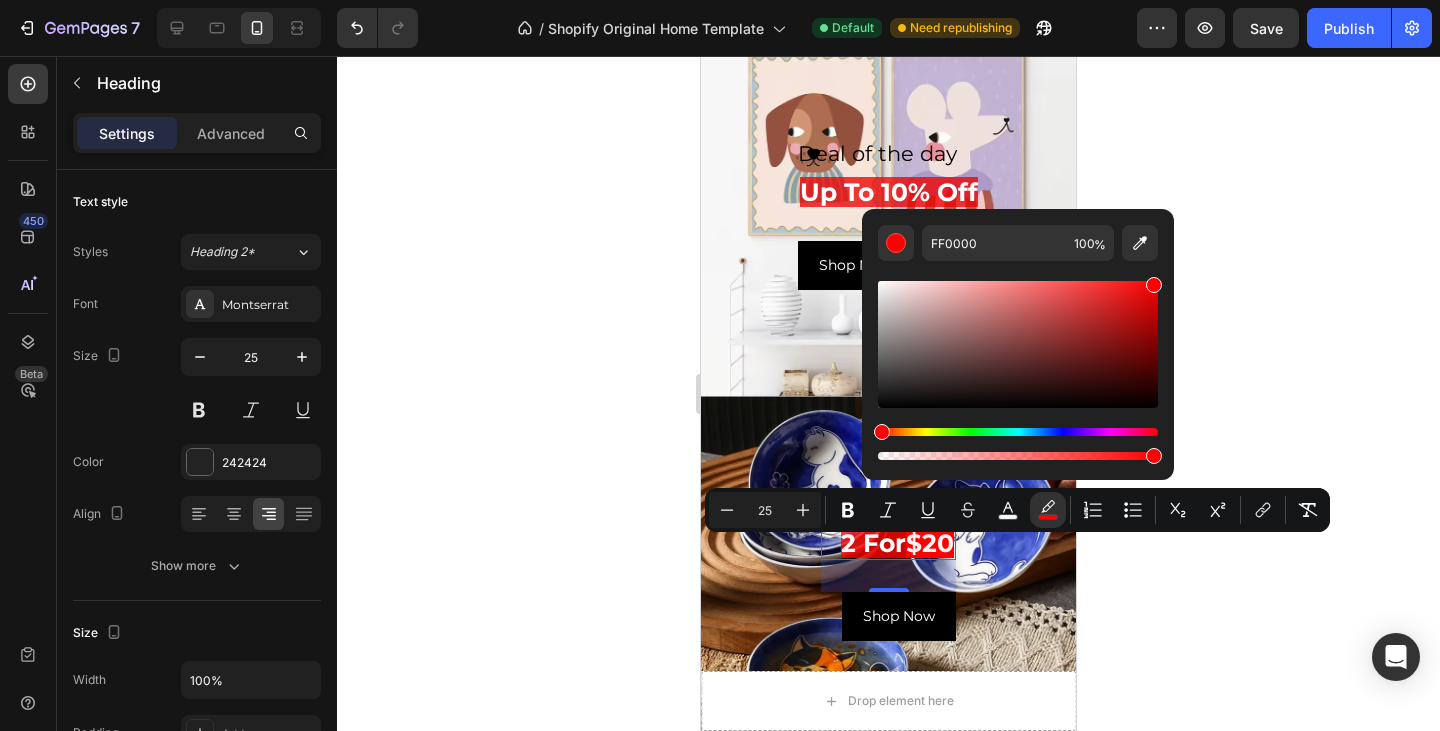 click 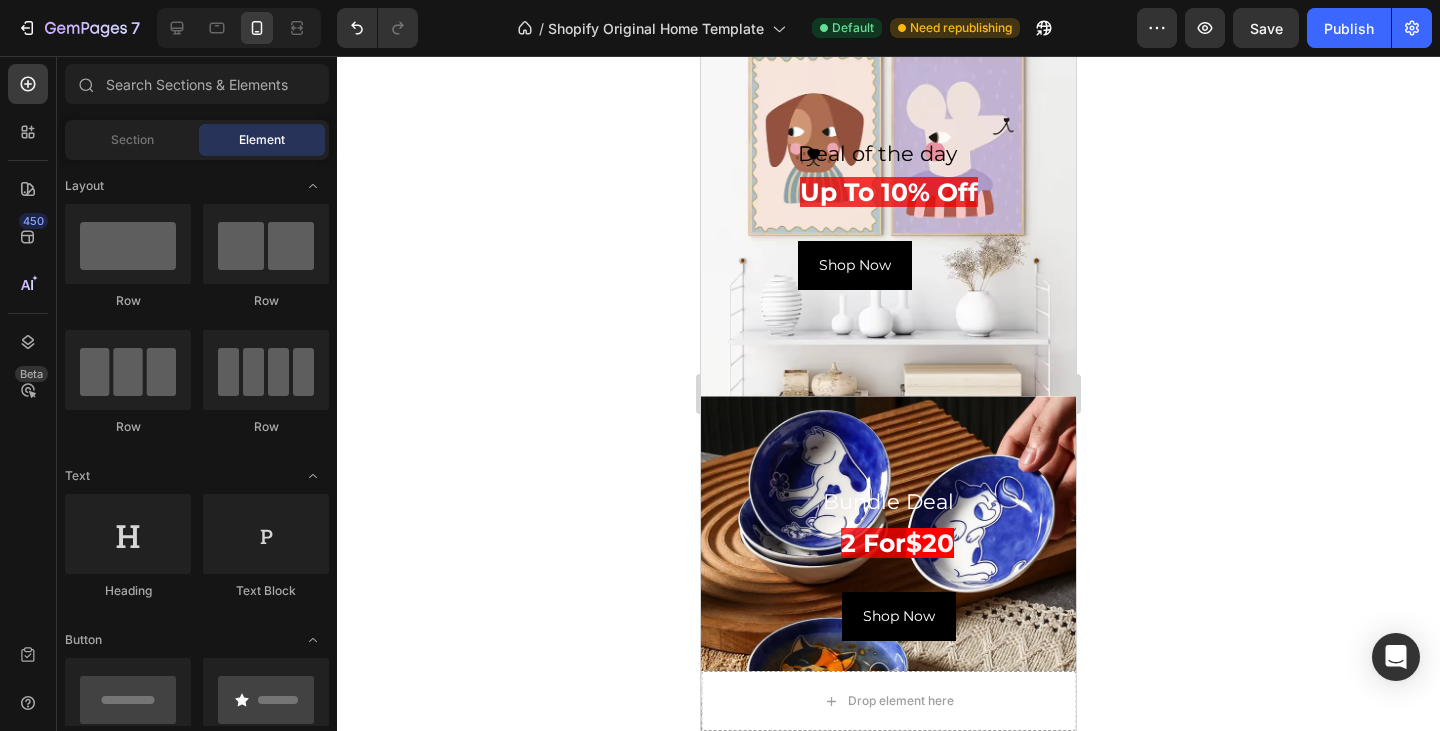 click 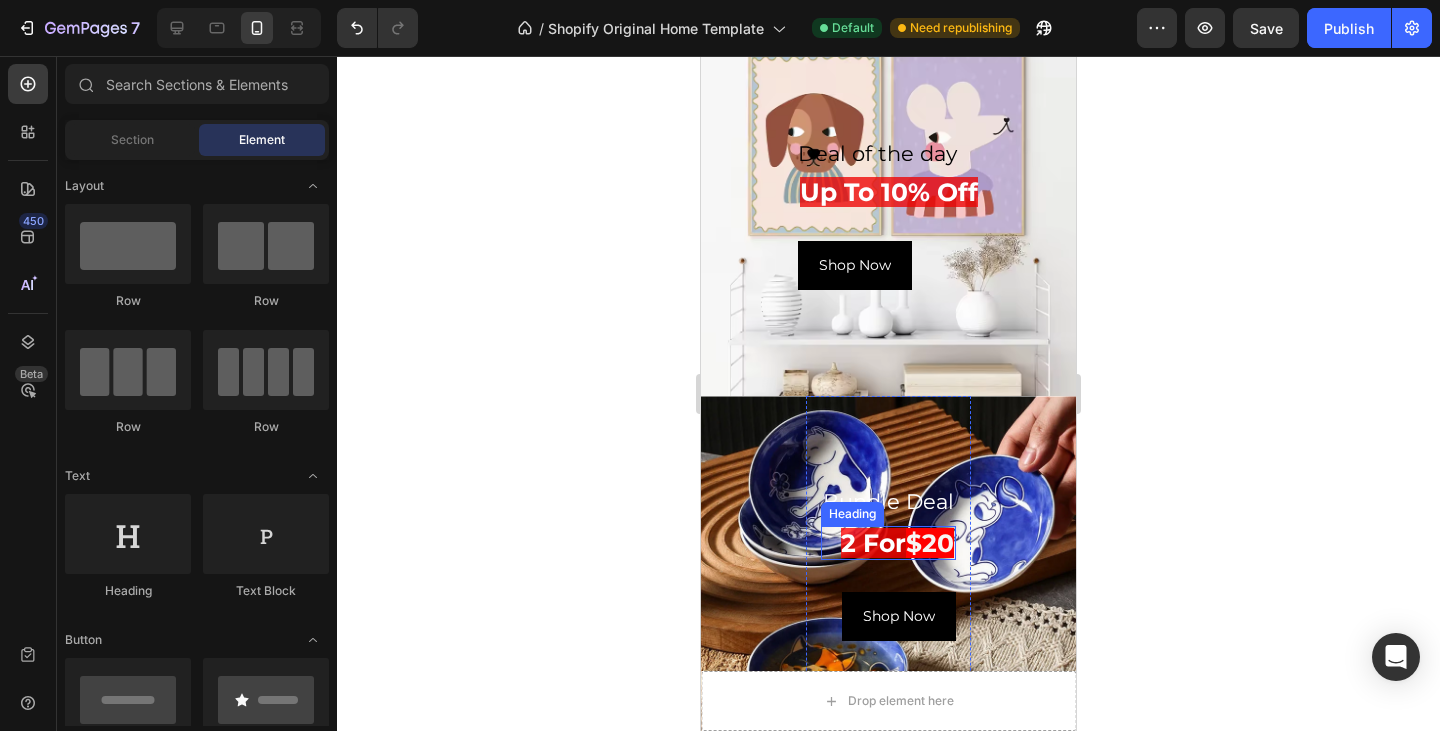 click on "2 for" at bounding box center (873, 543) 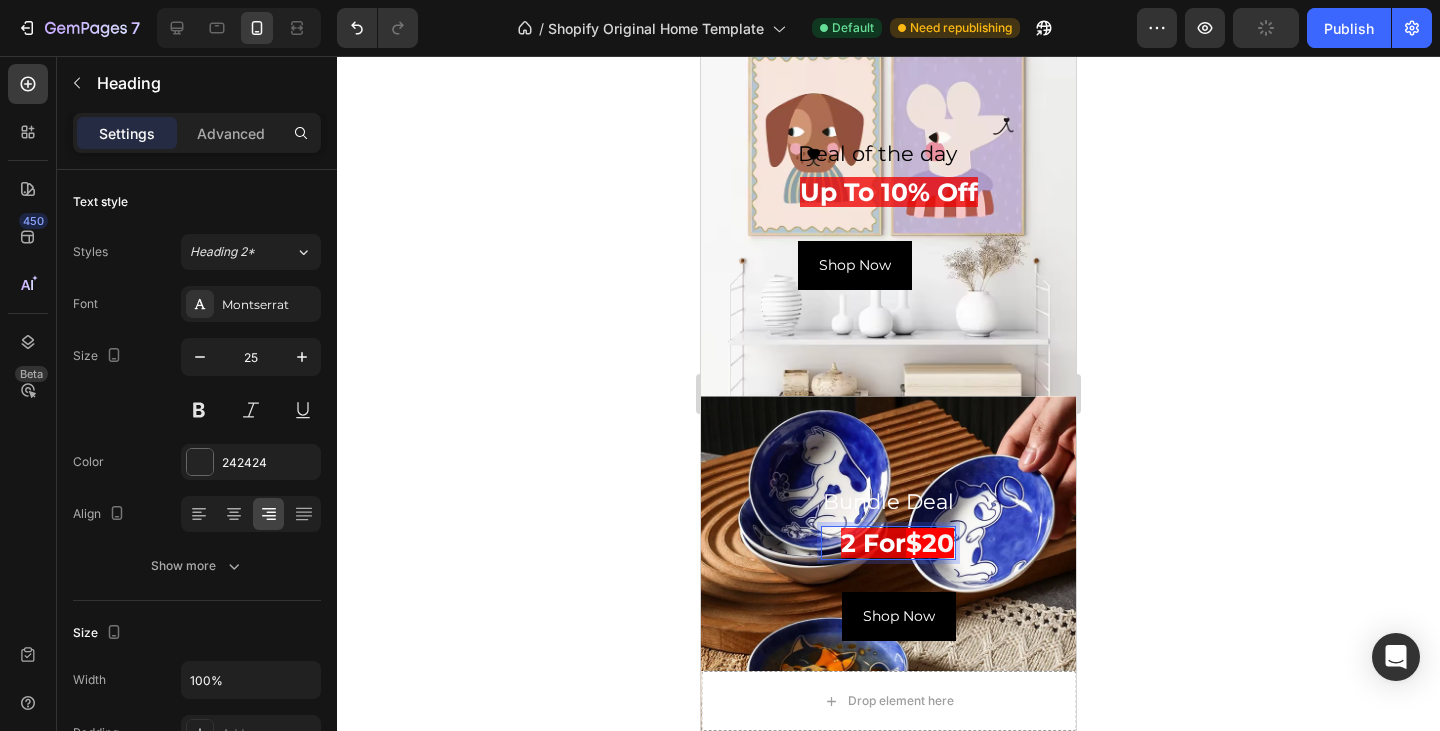 click on "2 for" at bounding box center (873, 543) 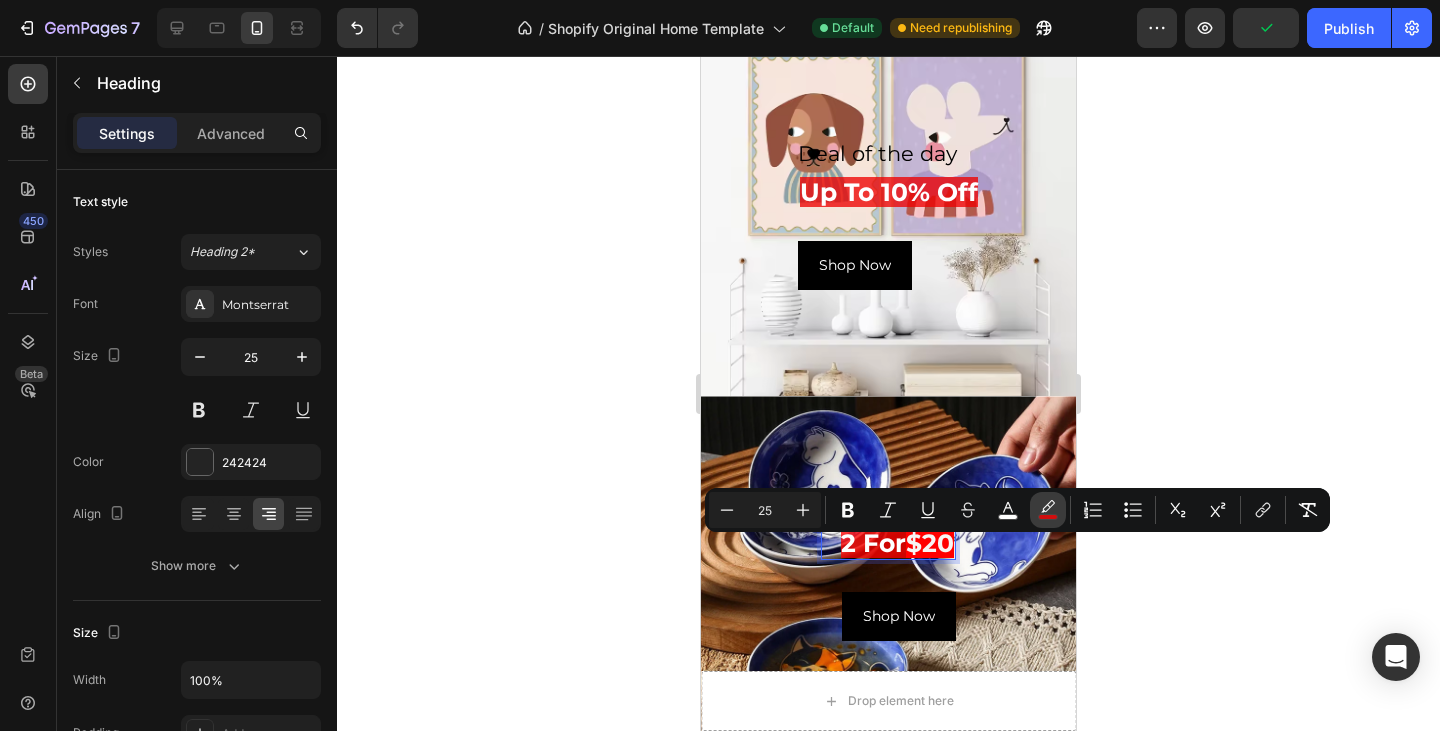 click 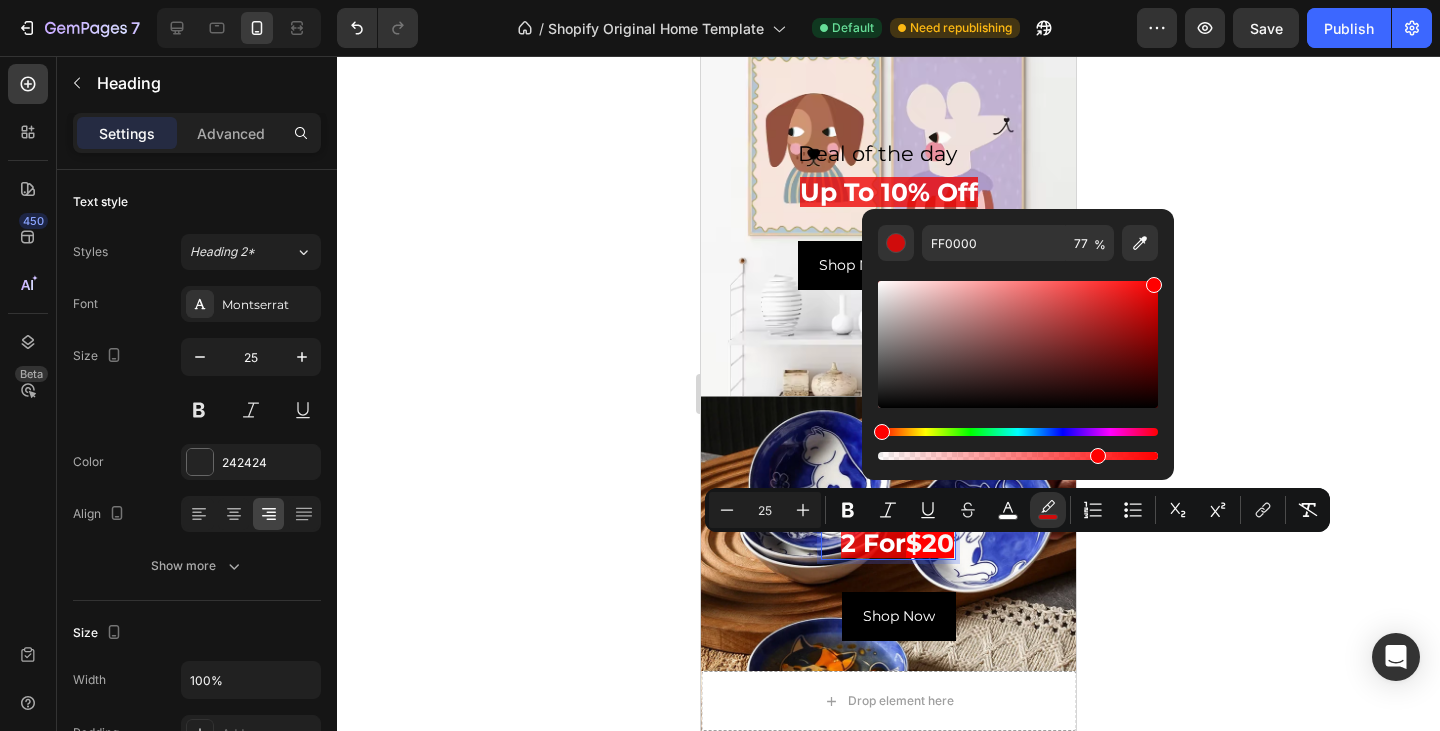 click on "$20" at bounding box center [930, 543] 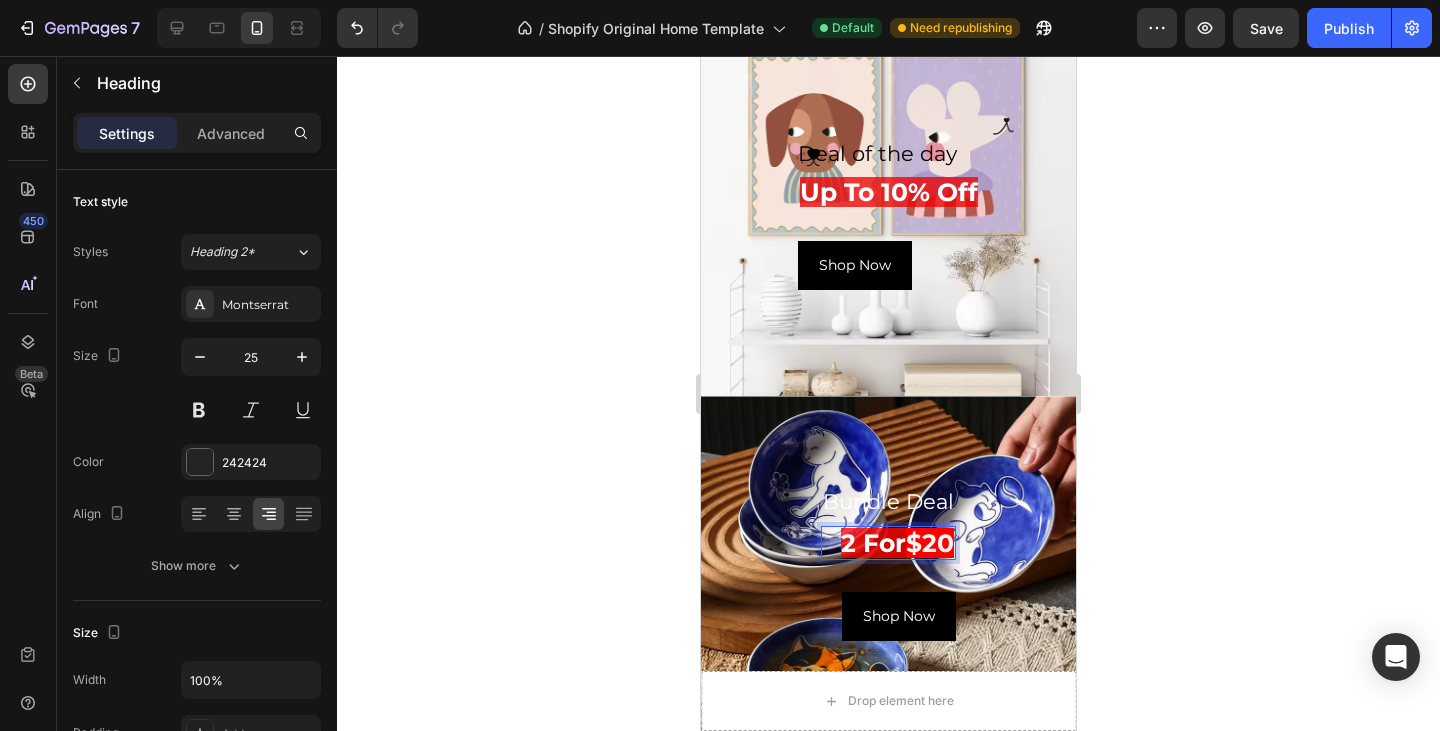 click on "$20" at bounding box center [930, 543] 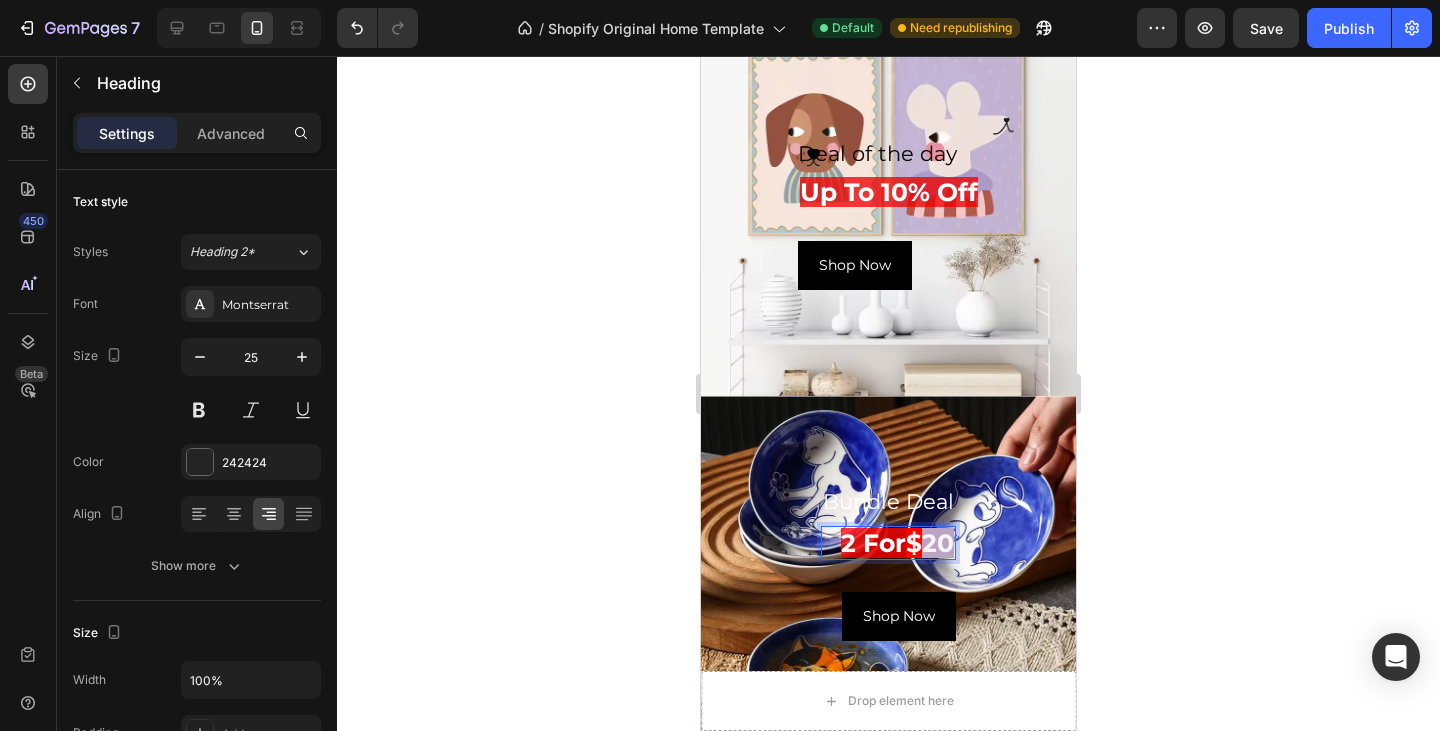 click on "$20" at bounding box center [930, 543] 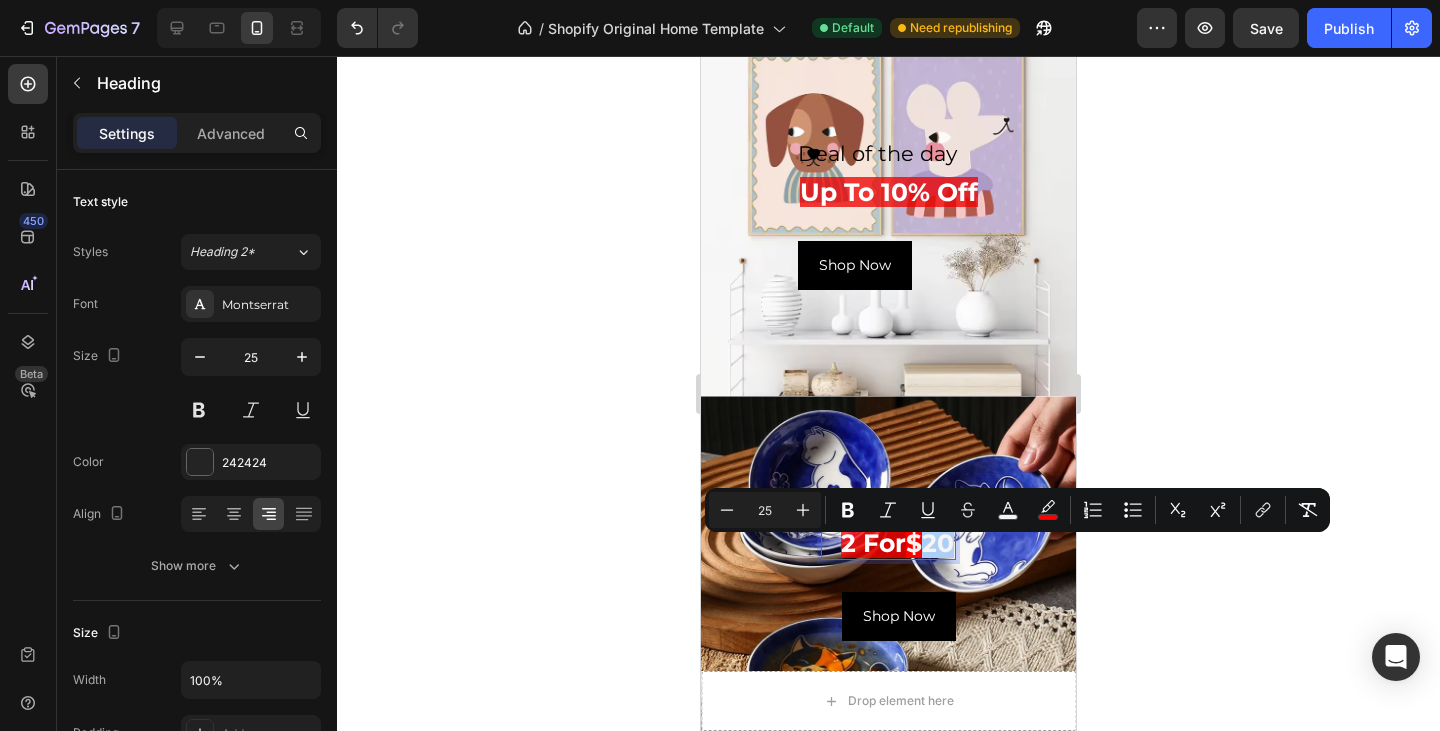 click 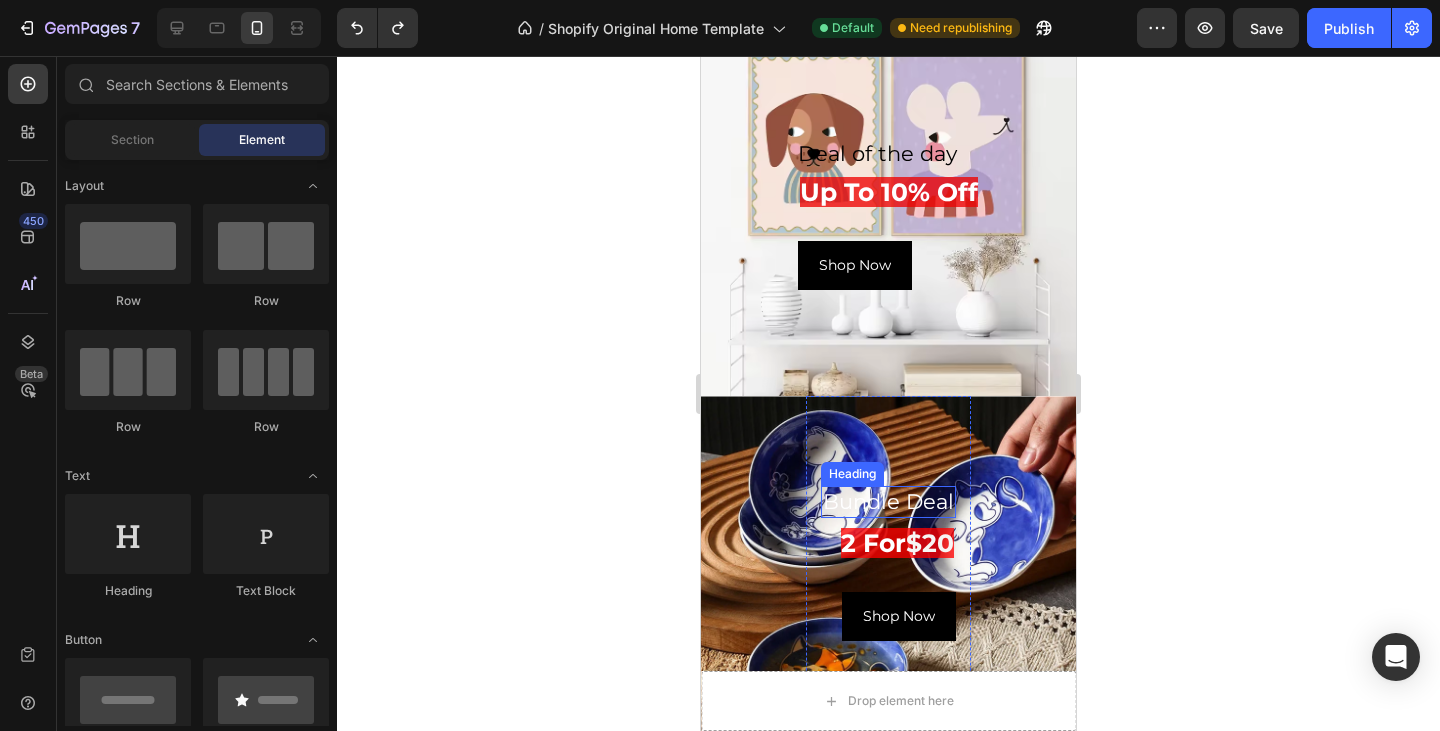 click on "Bundle Deal" at bounding box center (888, 501) 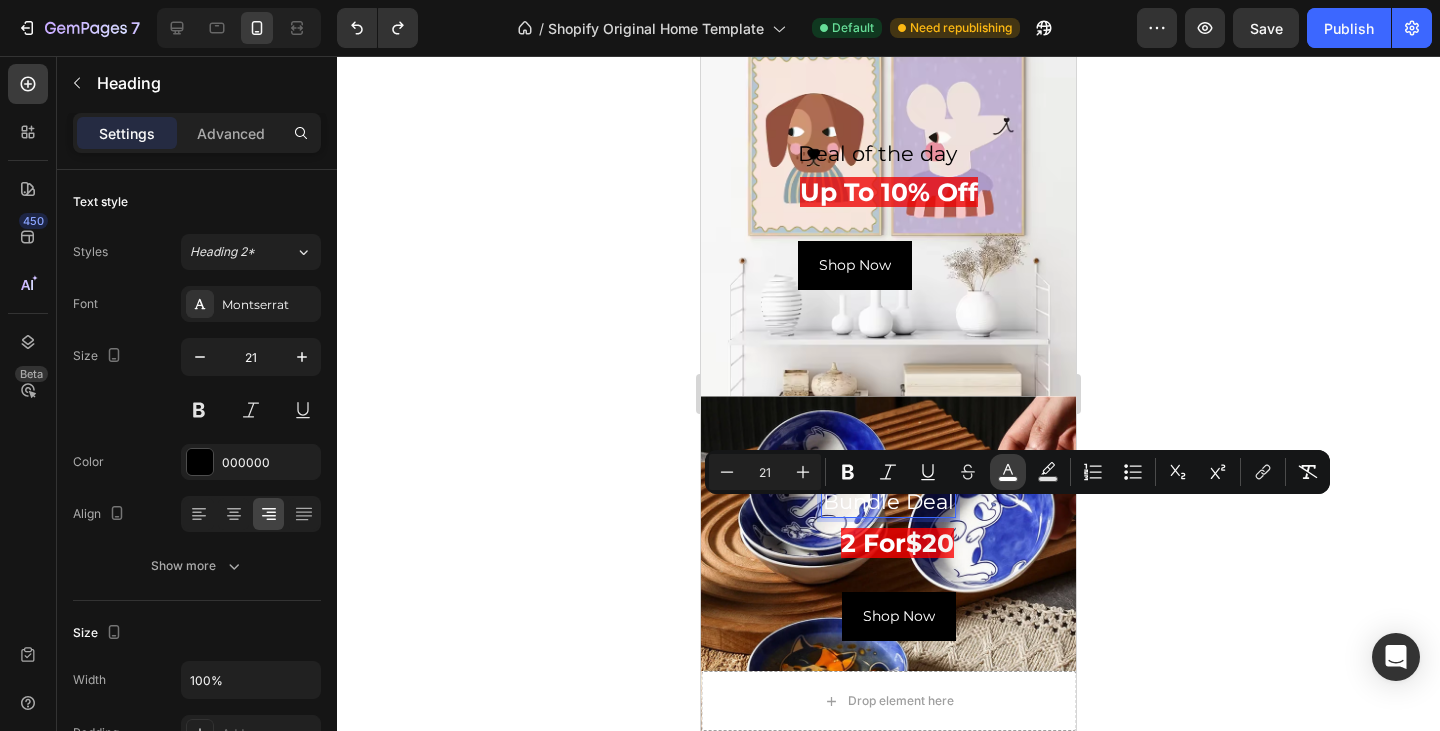 click 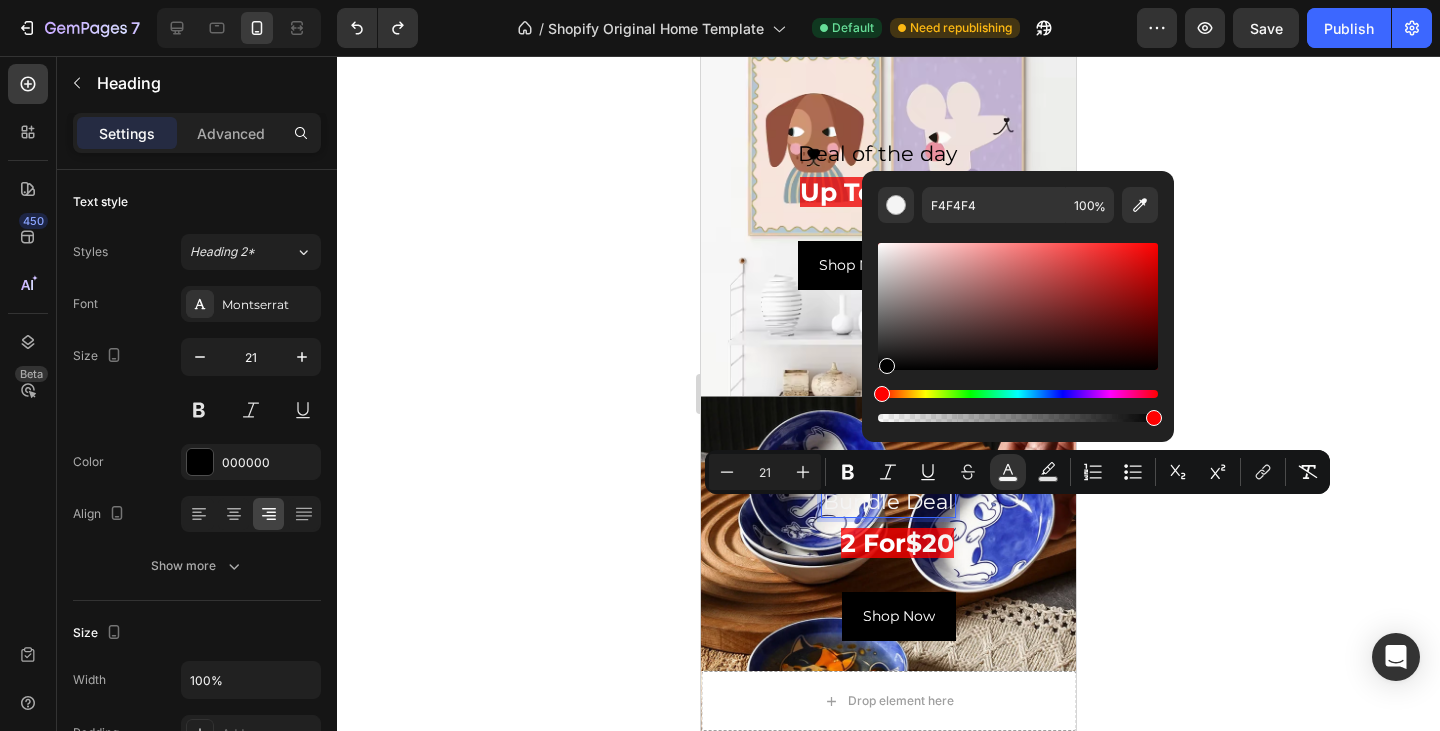 drag, startPoint x: 879, startPoint y: 247, endPoint x: 884, endPoint y: 386, distance: 139.0899 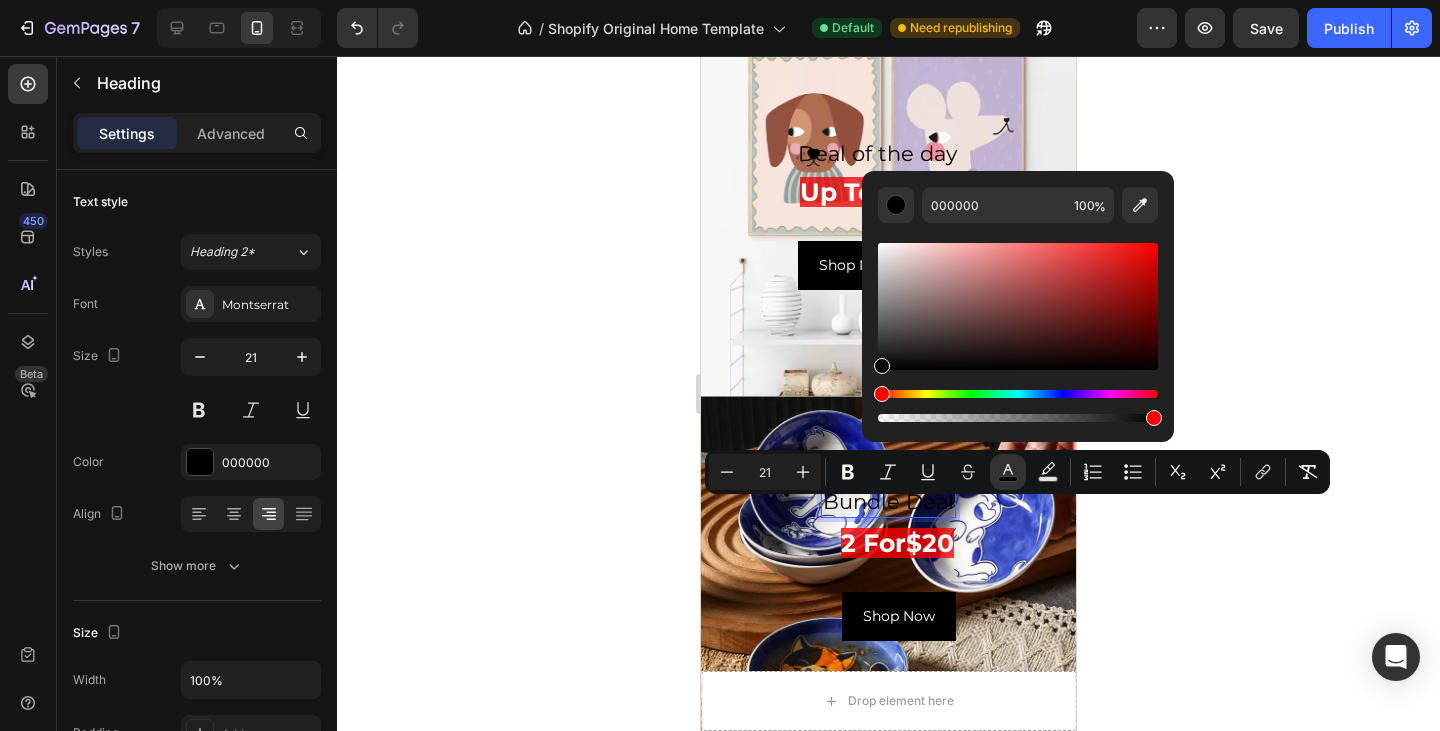 click 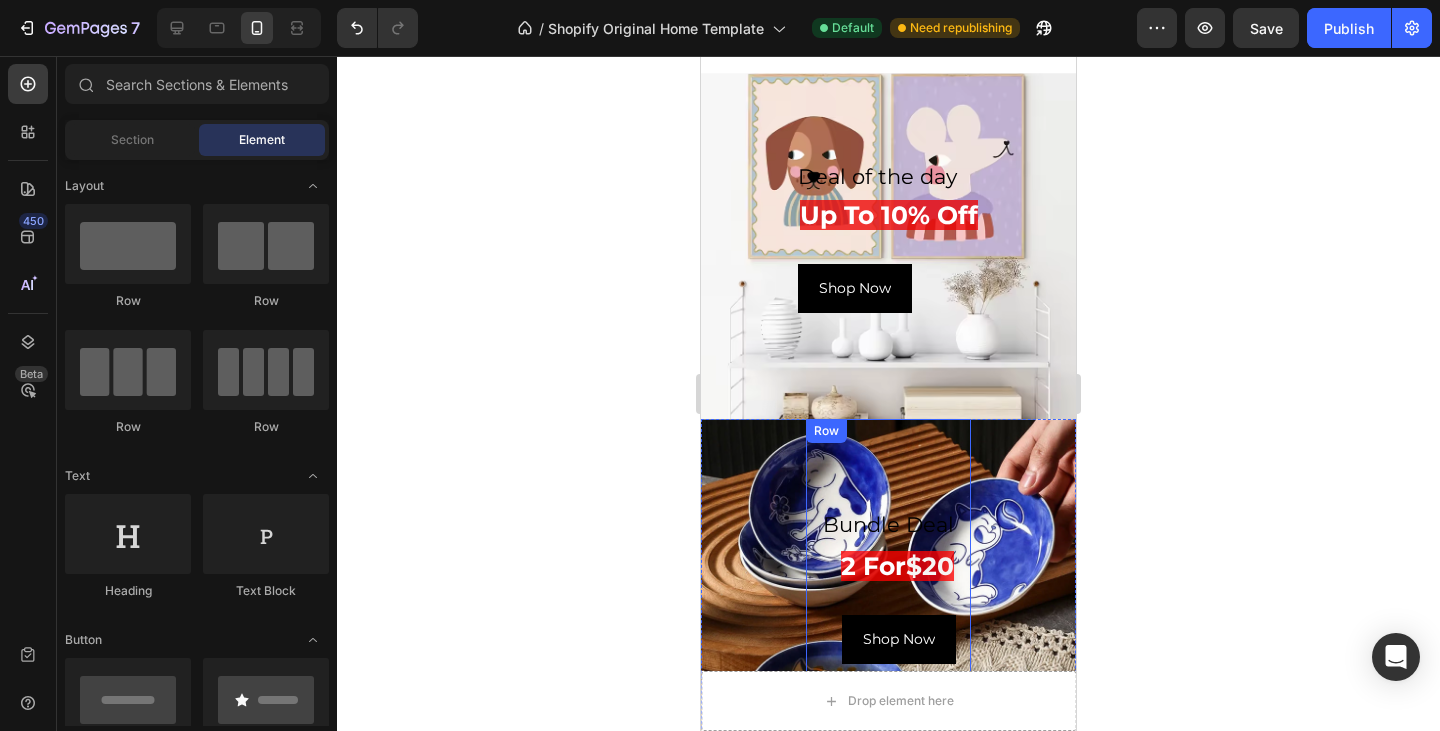 scroll, scrollTop: 1918, scrollLeft: 0, axis: vertical 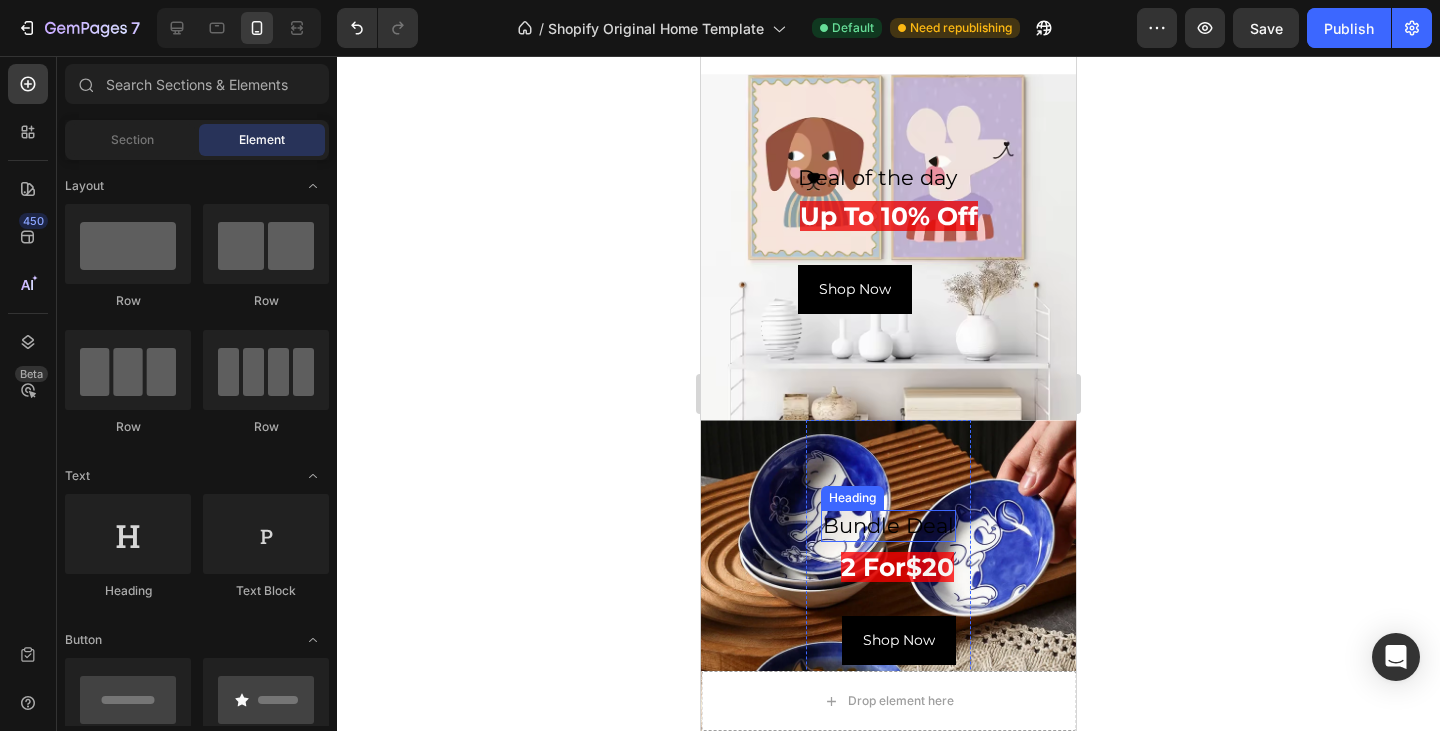 click on "Bundle Deal" at bounding box center (888, 525) 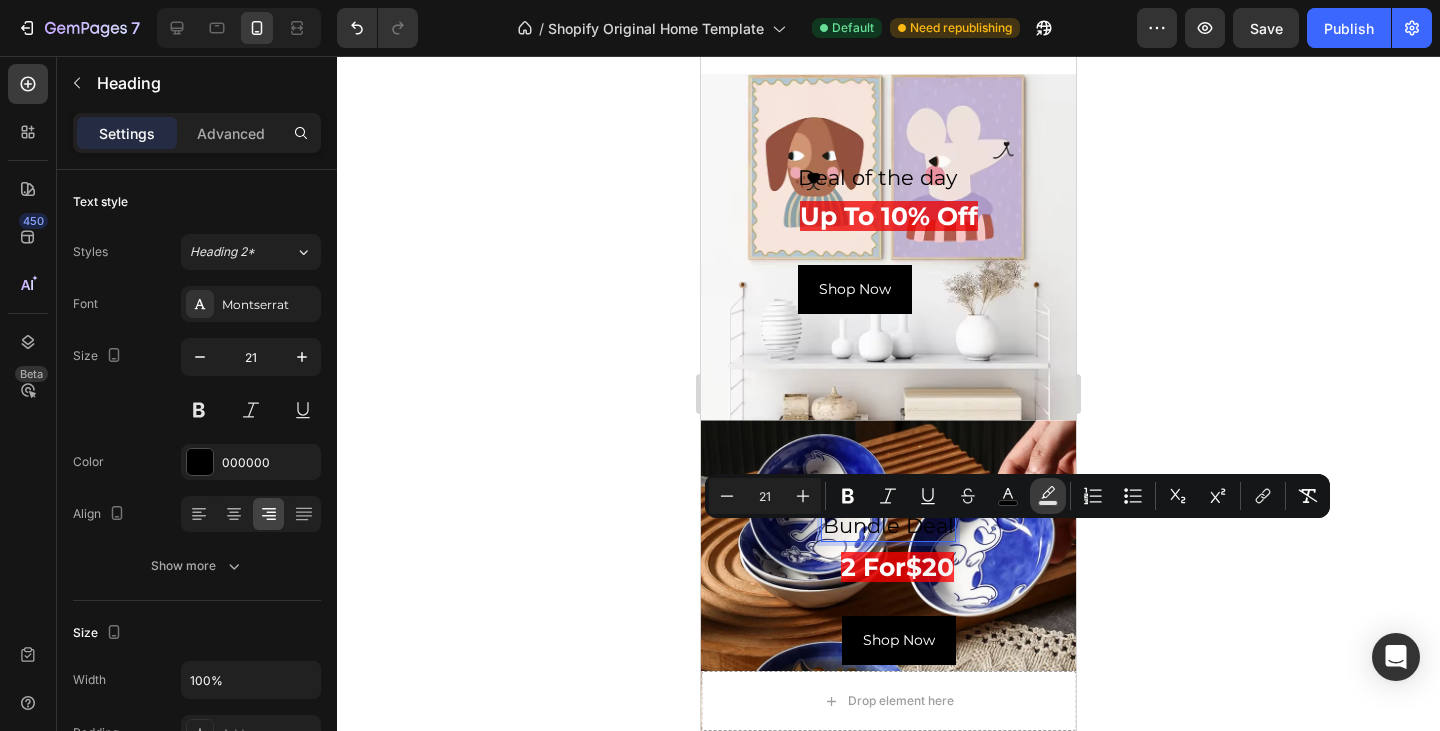 click 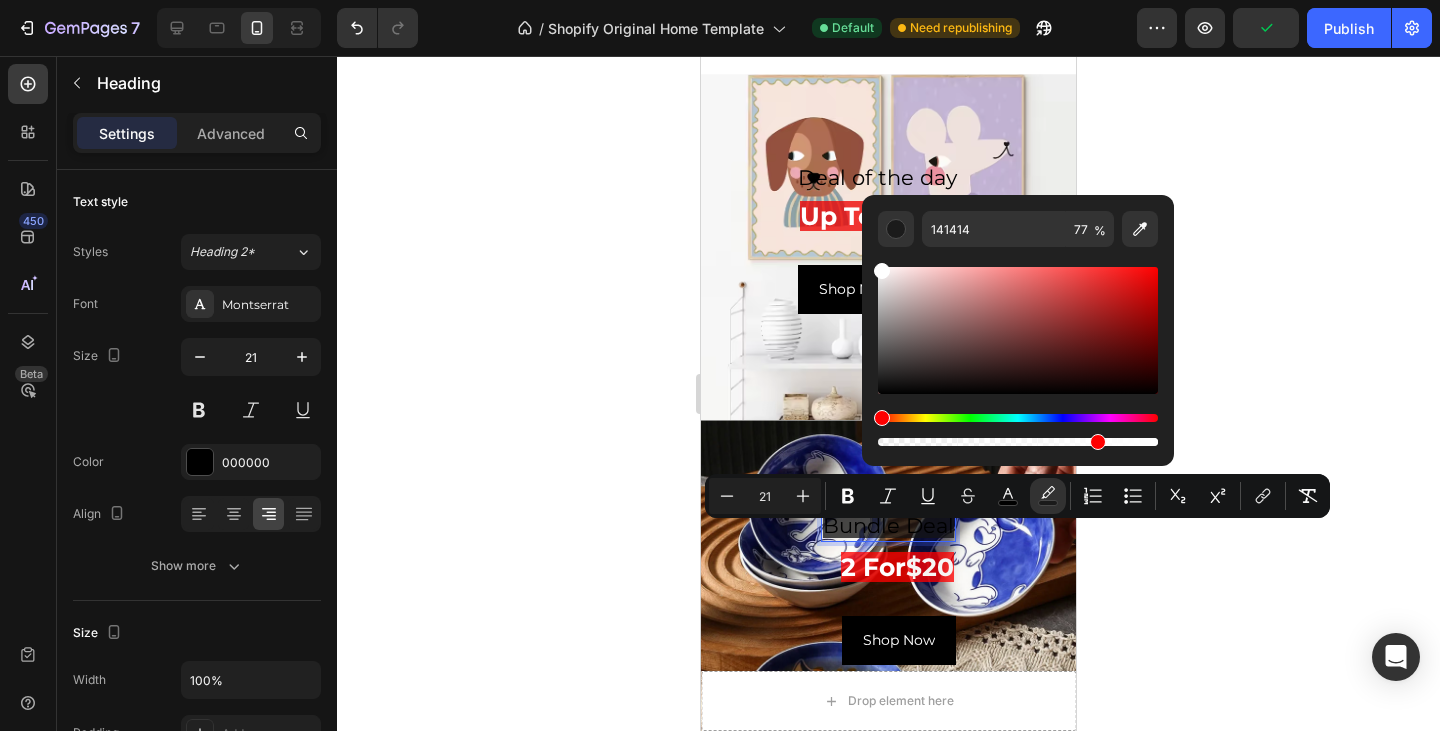 type on "FFFFFF" 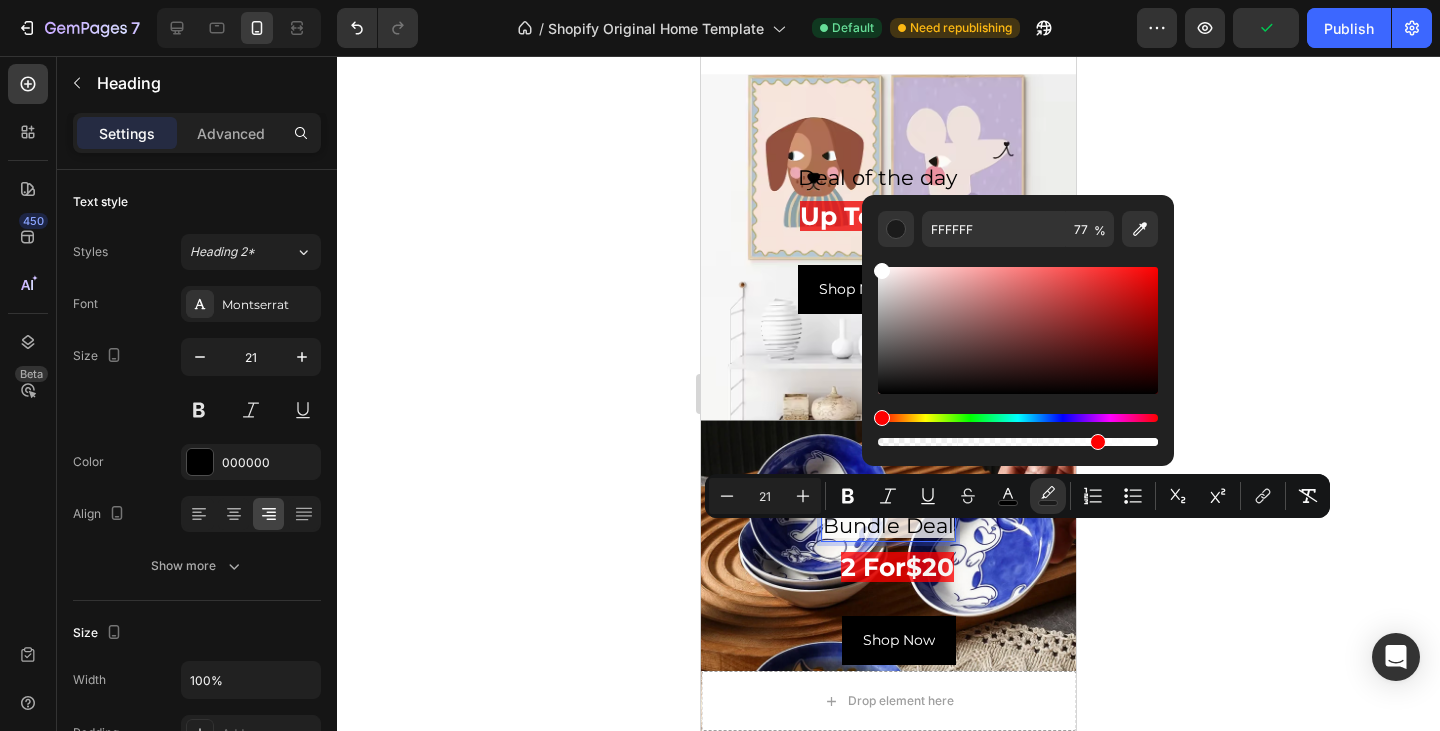 drag, startPoint x: 883, startPoint y: 383, endPoint x: 868, endPoint y: 226, distance: 157.71494 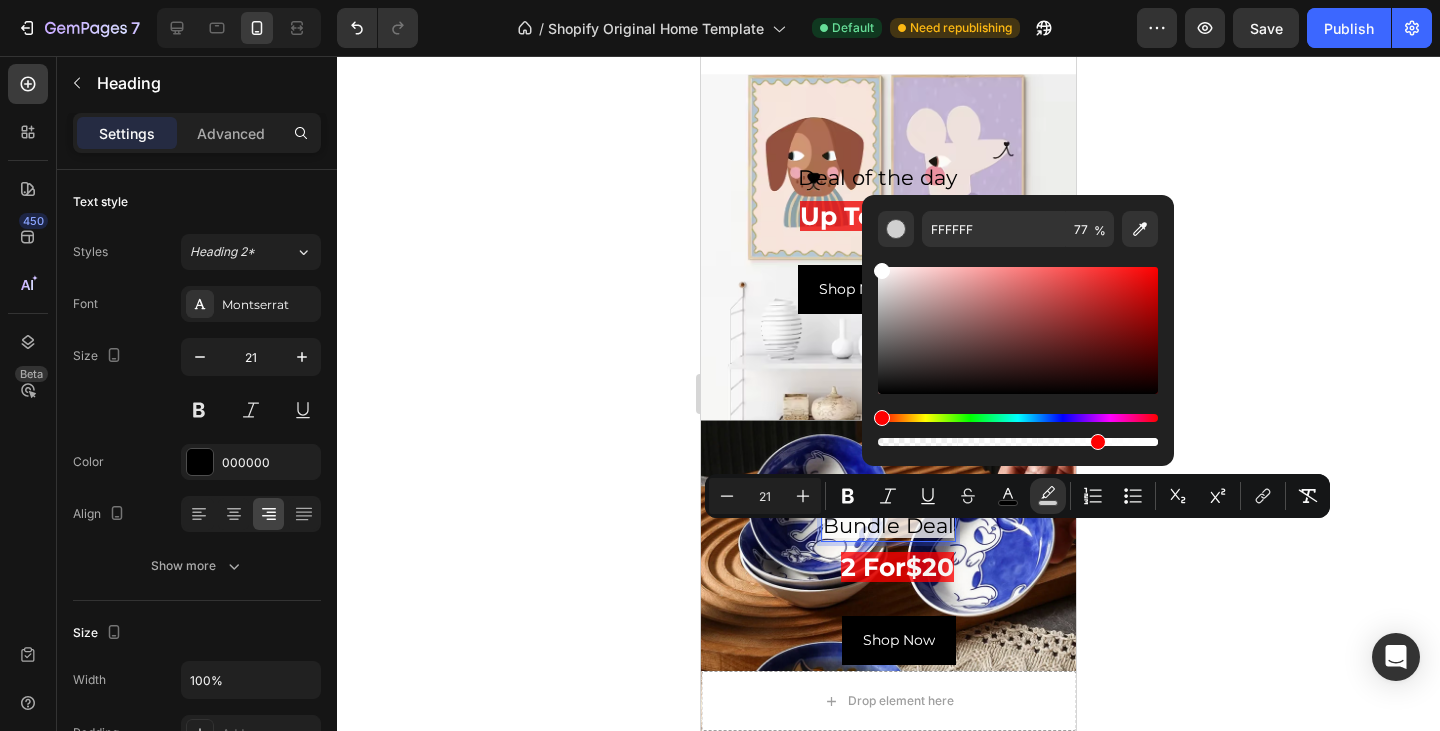 click 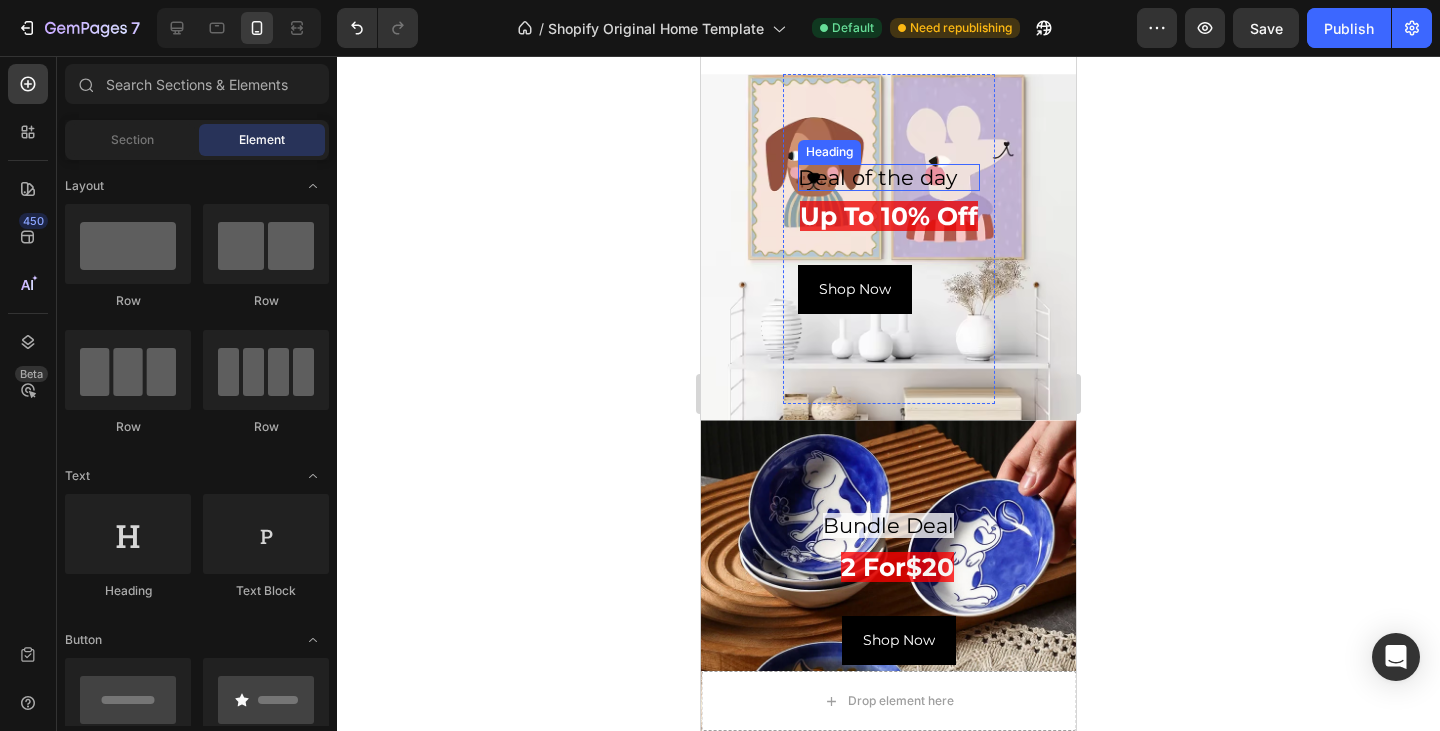 click on "Deal of the day" at bounding box center (889, 177) 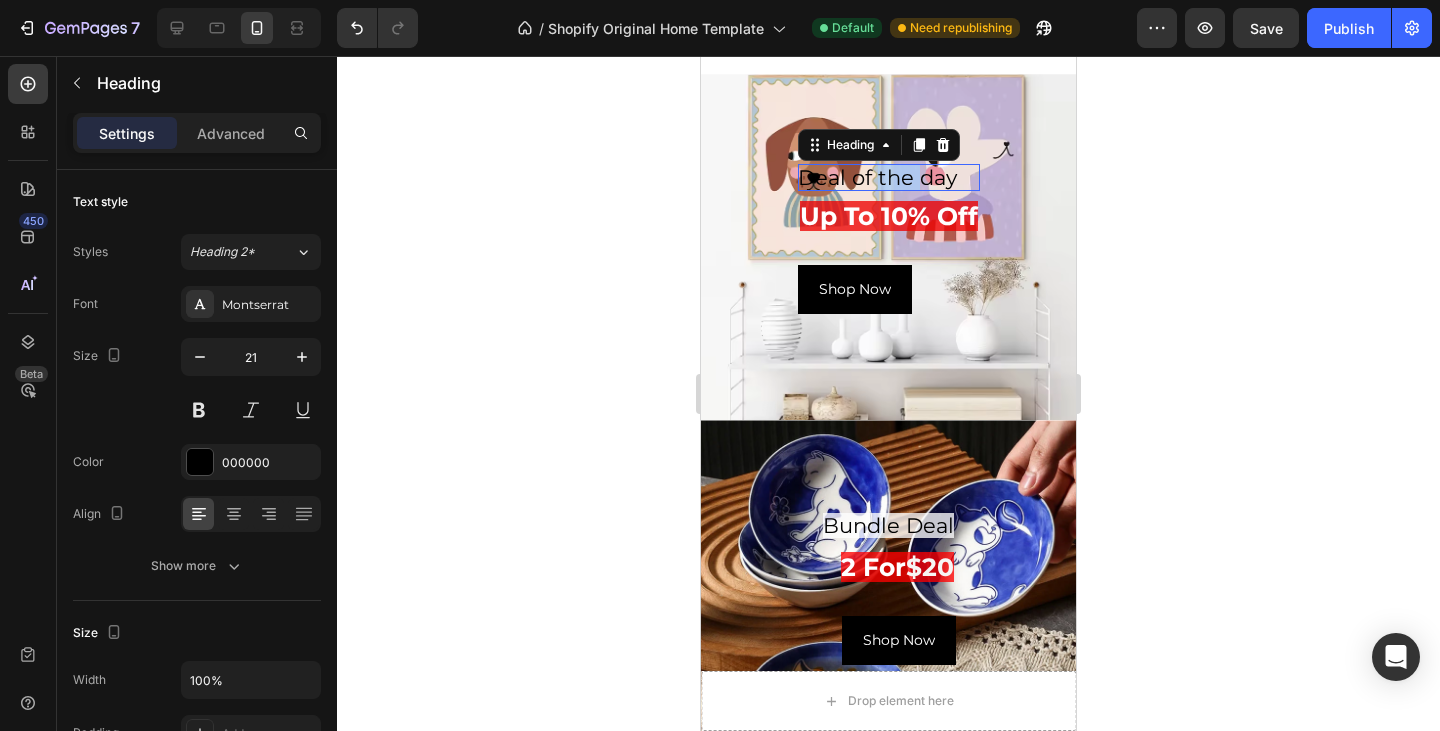 click on "Deal of the day" at bounding box center [889, 177] 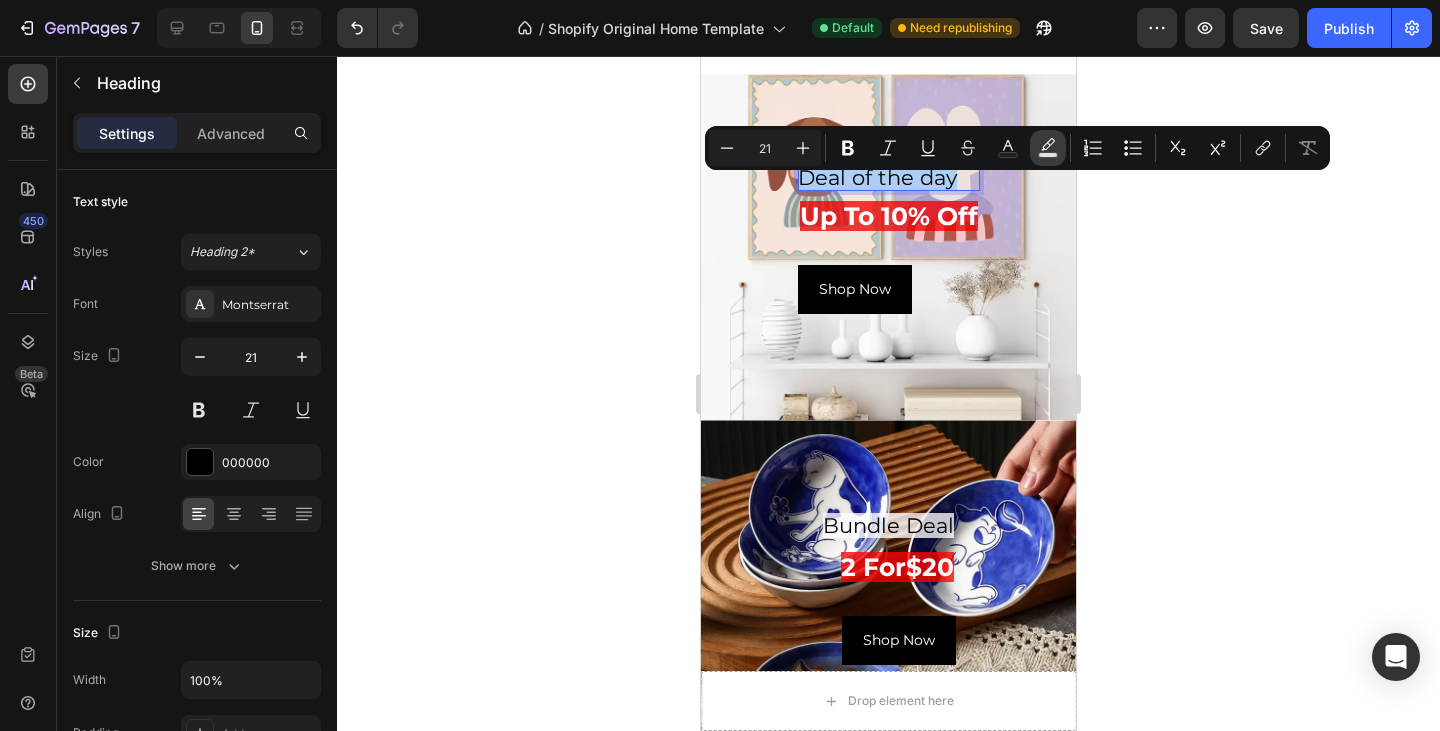 click 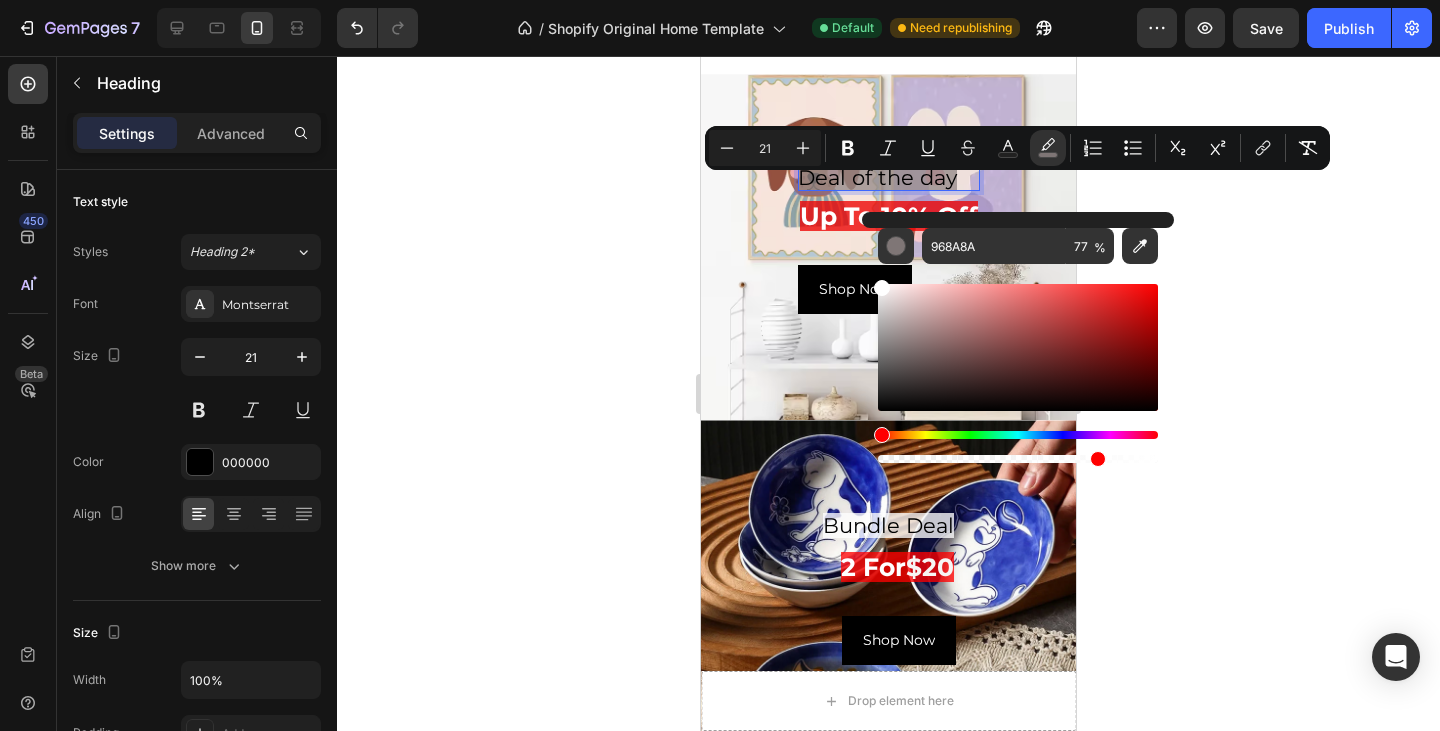 drag, startPoint x: 900, startPoint y: 335, endPoint x: 872, endPoint y: 268, distance: 72.615425 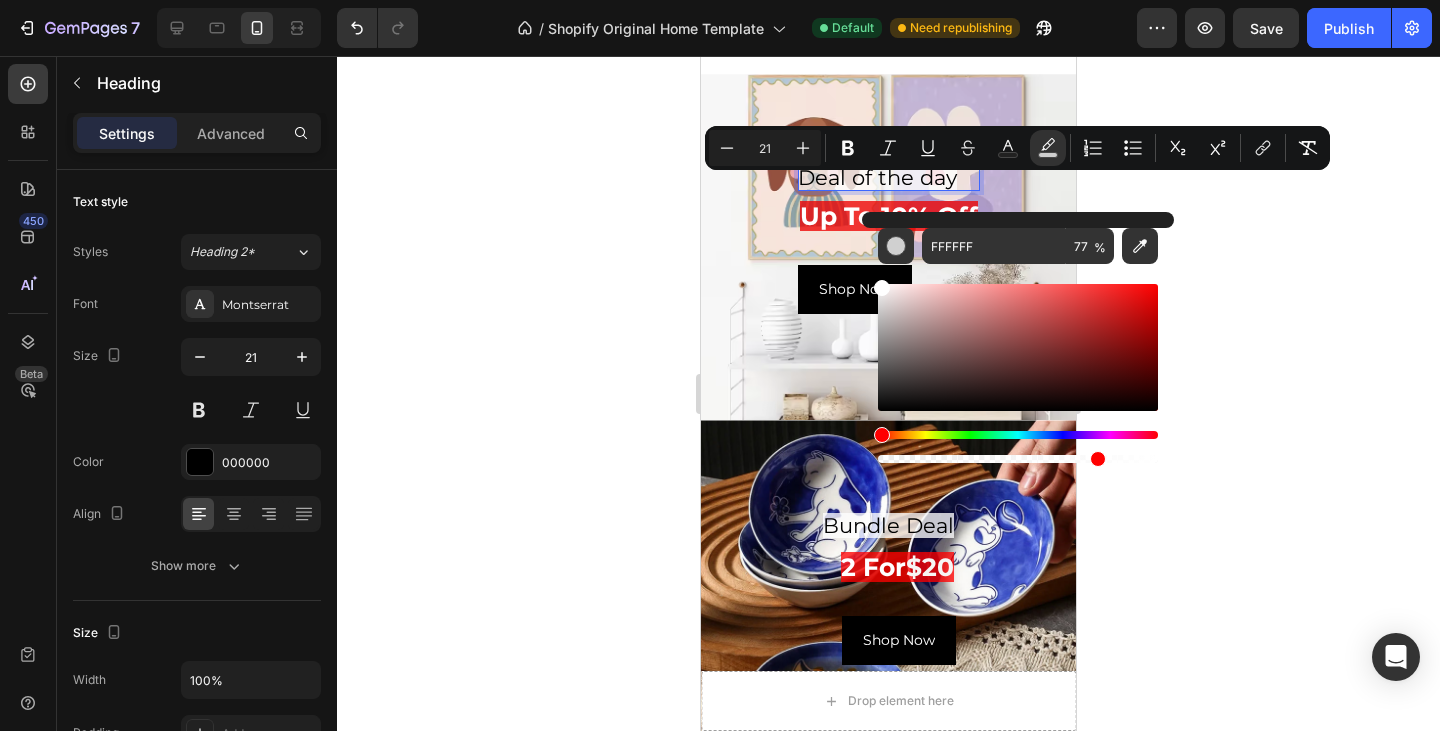 click 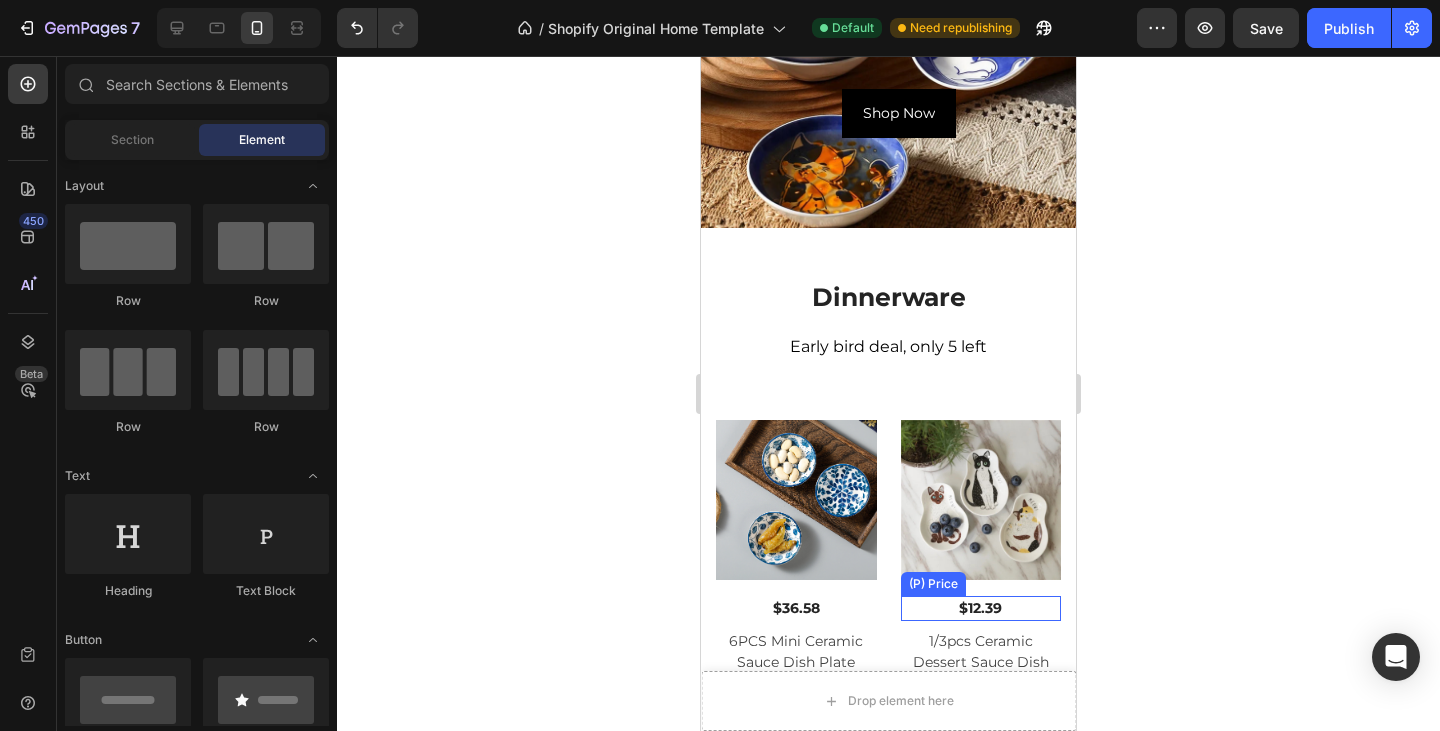 scroll, scrollTop: 2846, scrollLeft: 0, axis: vertical 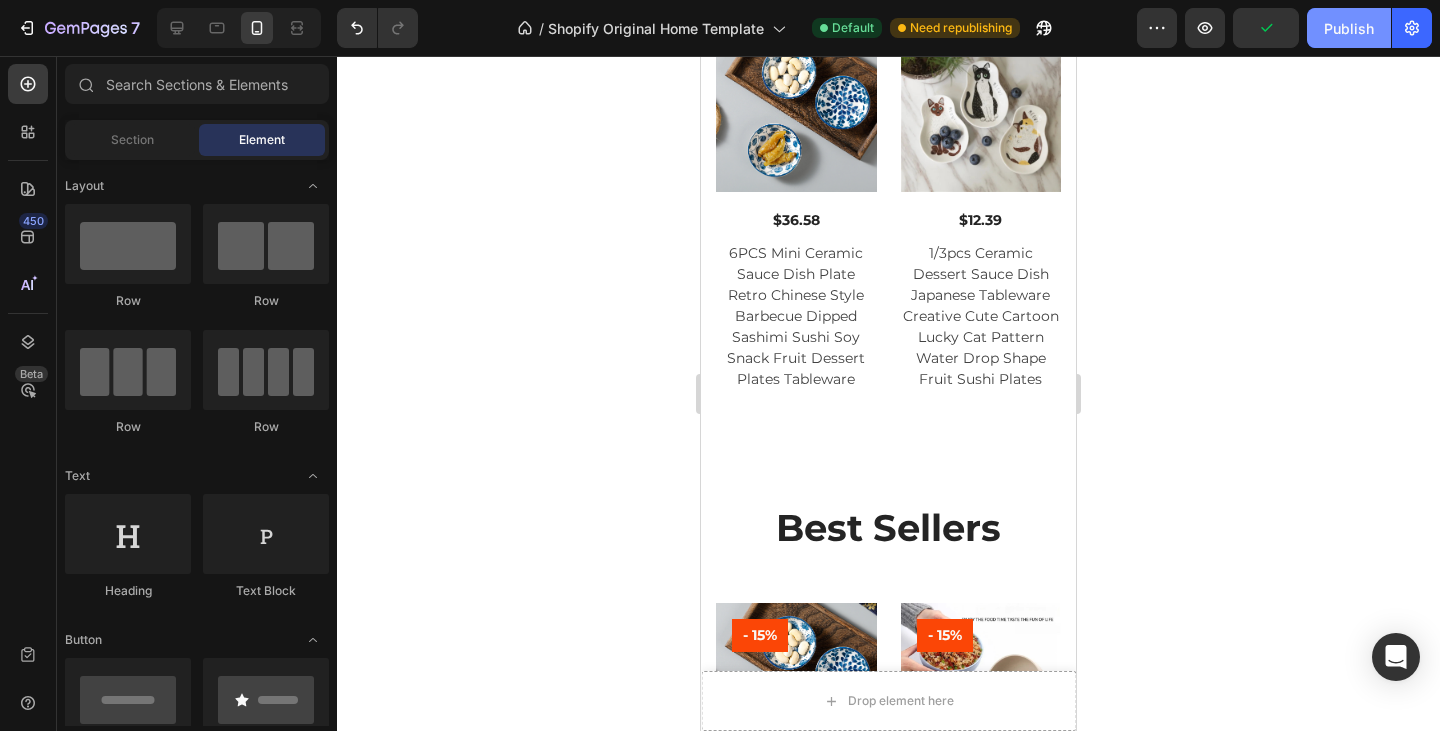 click on "Publish" at bounding box center (1349, 28) 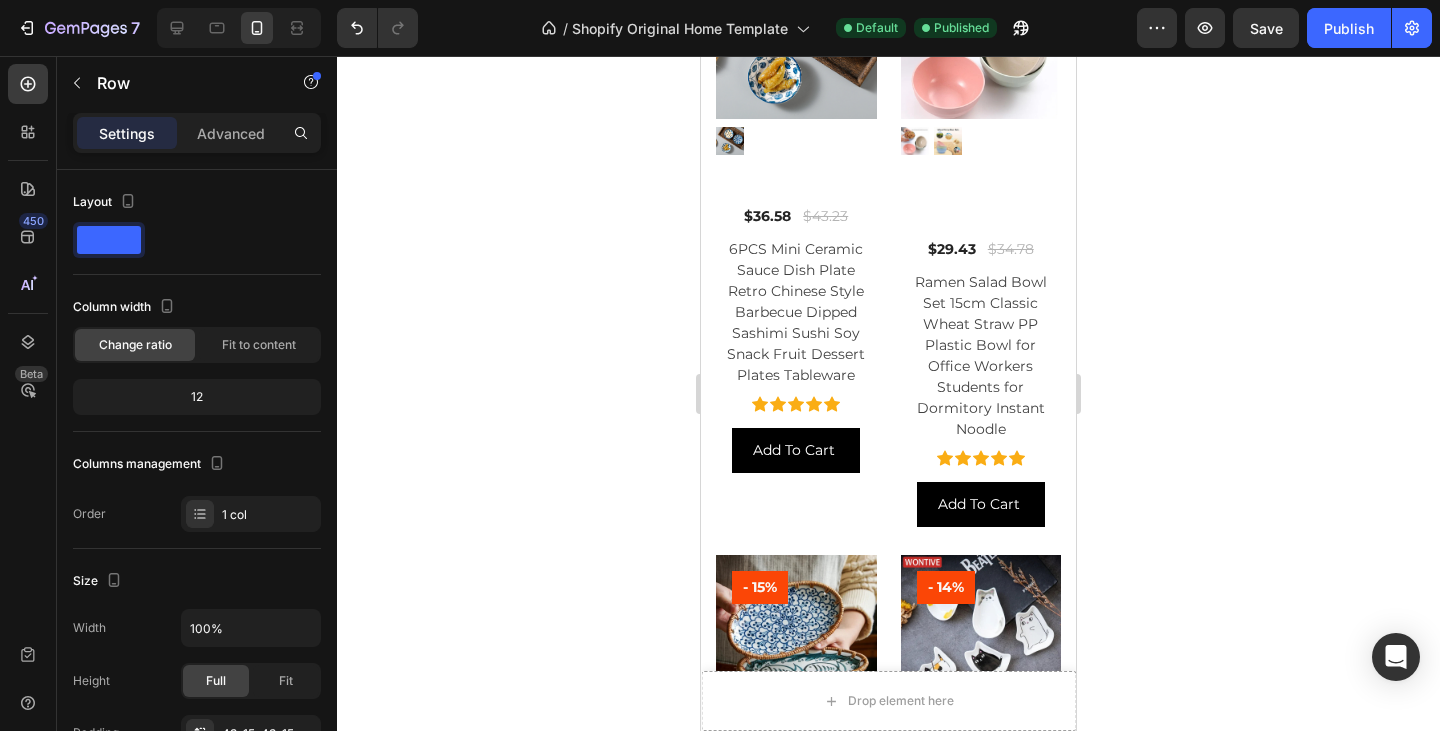 scroll, scrollTop: 1233, scrollLeft: 0, axis: vertical 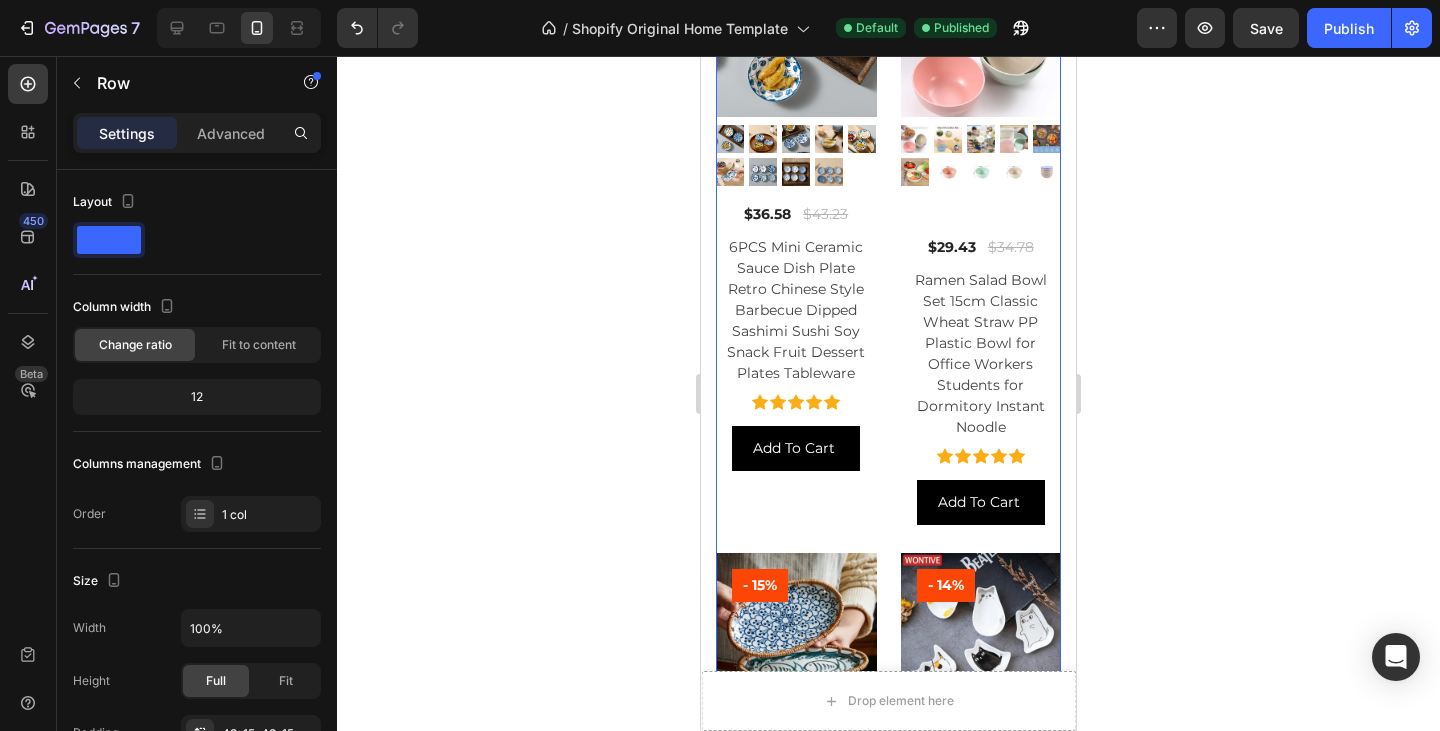 click on "(P) Images - 15% Product Badge Row $36.58 (P) Price (P) Price $43.23 (P) Price (P) Price Row 6PCS Mini Ceramic Sauce Dish Plate Retro Chinese Style Barbecue Dipped Sashimi Sushi Soy Snack Fruit Dessert Plates Tableware (P) Title                Icon                Icon                Icon                Icon                Icon Icon List Hoz Add To Cart (P) Cart Button Product List" at bounding box center [796, 240] 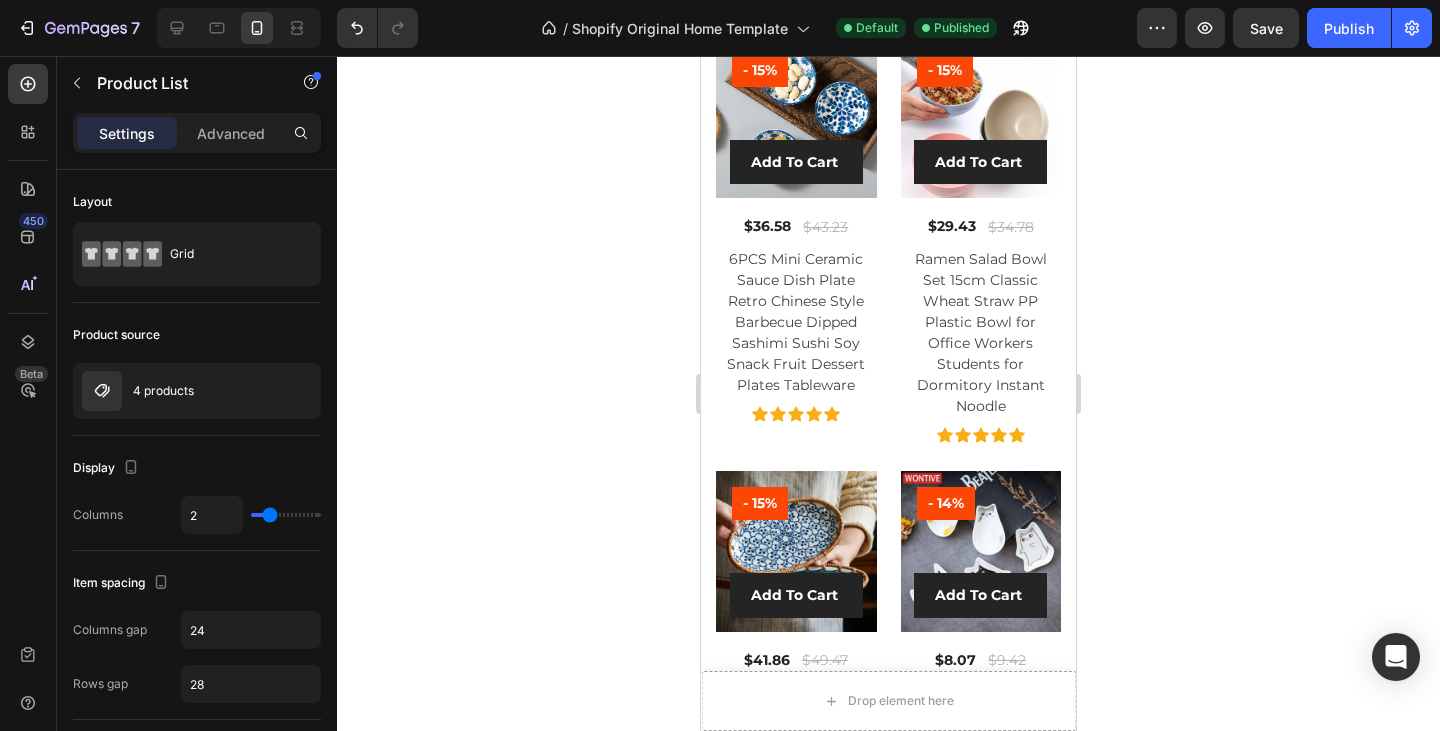 scroll, scrollTop: 4821, scrollLeft: 0, axis: vertical 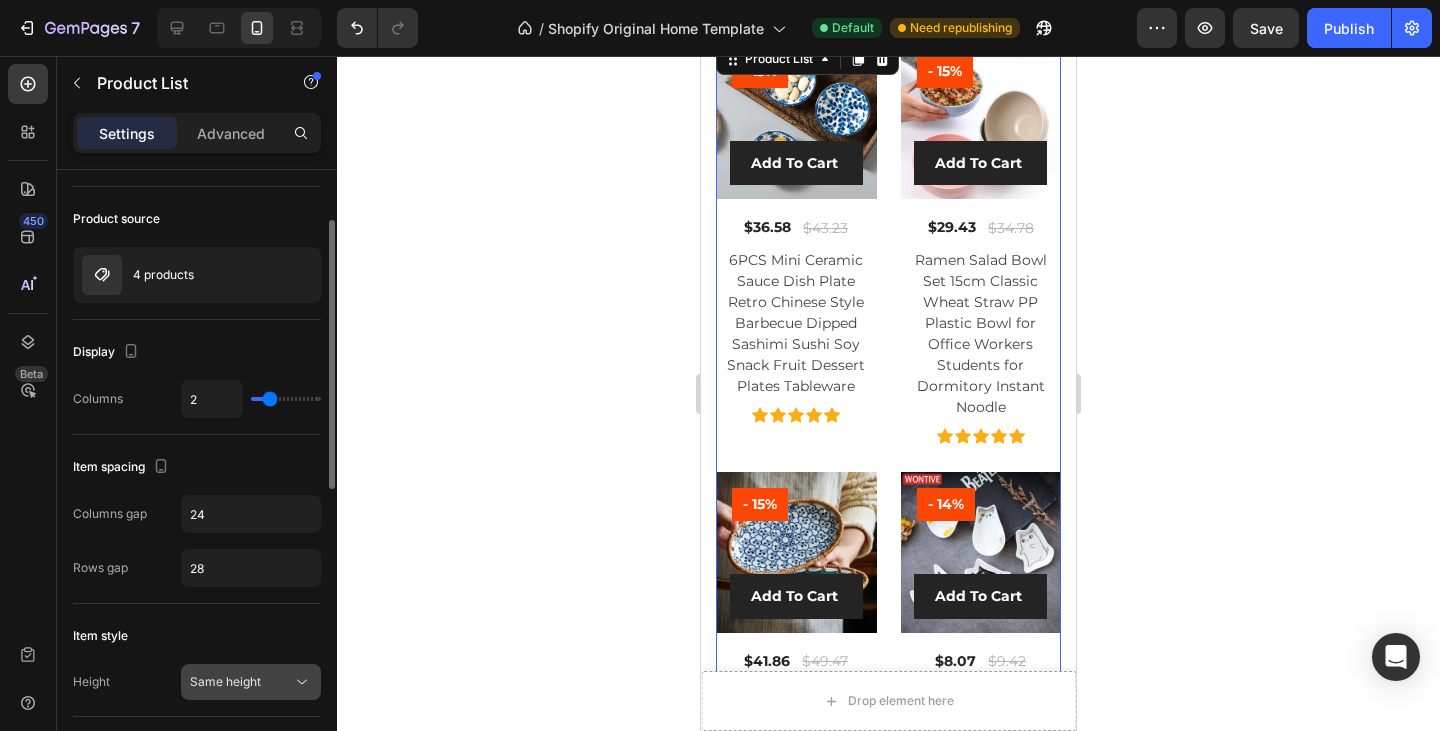 click on "Same height" at bounding box center (225, 681) 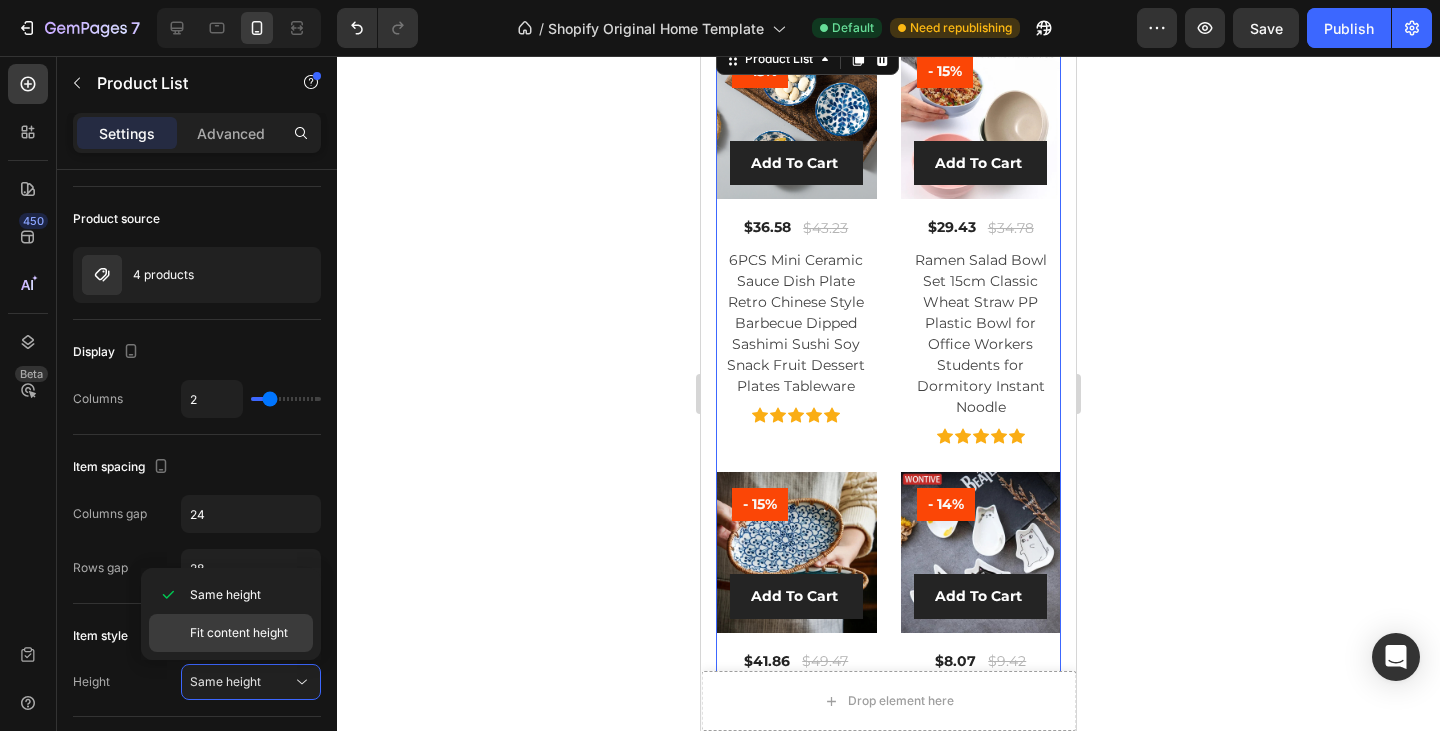 click on "Fit content height" 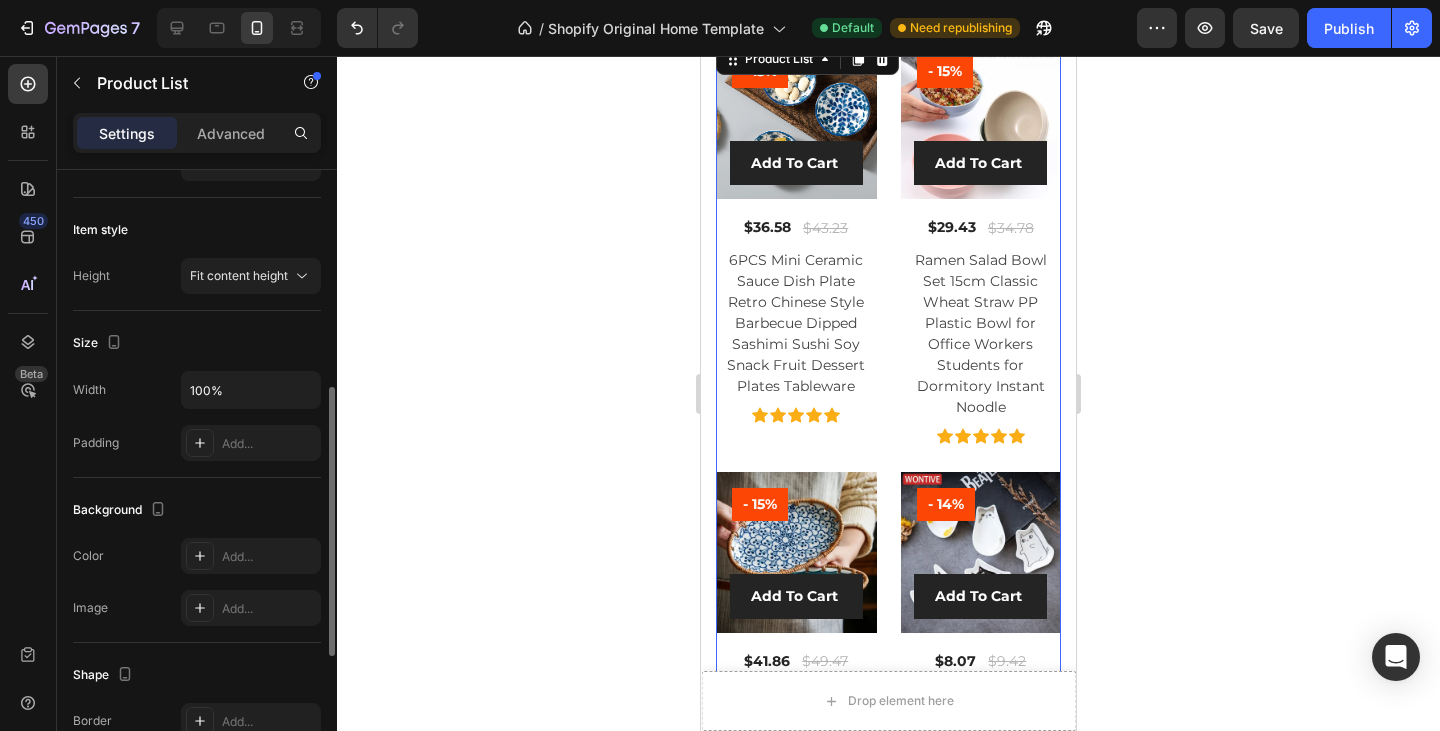 scroll, scrollTop: 0, scrollLeft: 0, axis: both 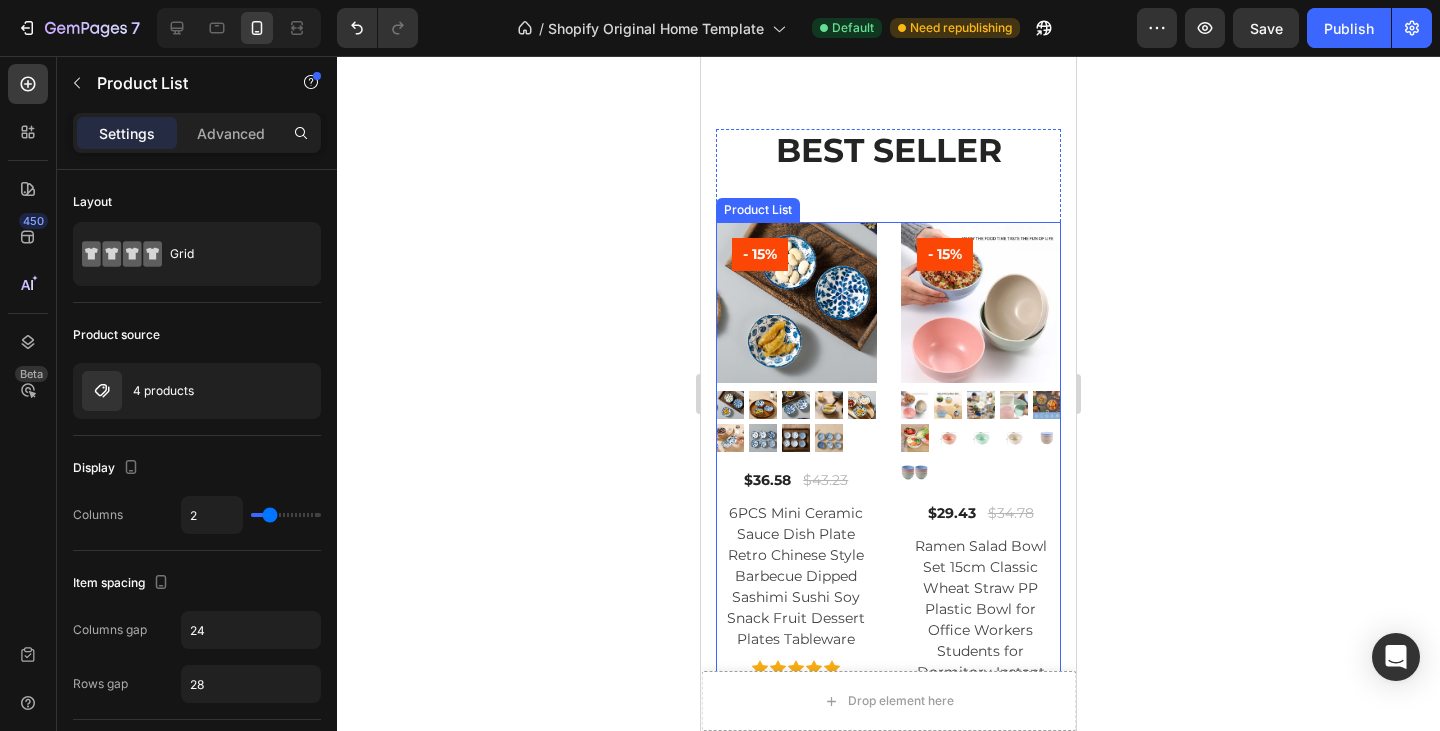 click on "(P) Images - 15% Product Badge Row $36.58 (P) Price (P) Price $43.23 (P) Price (P) Price Row 6PCS Mini Ceramic Sauce Dish Plate Retro Chinese Style Barbecue Dipped Sashimi Sushi Soy Snack Fruit Dessert Plates Tableware (P) Title                Icon                Icon                Icon                Icon                Icon Icon List Hoz Add To Cart (P) Cart Button Product List" at bounding box center [796, 506] 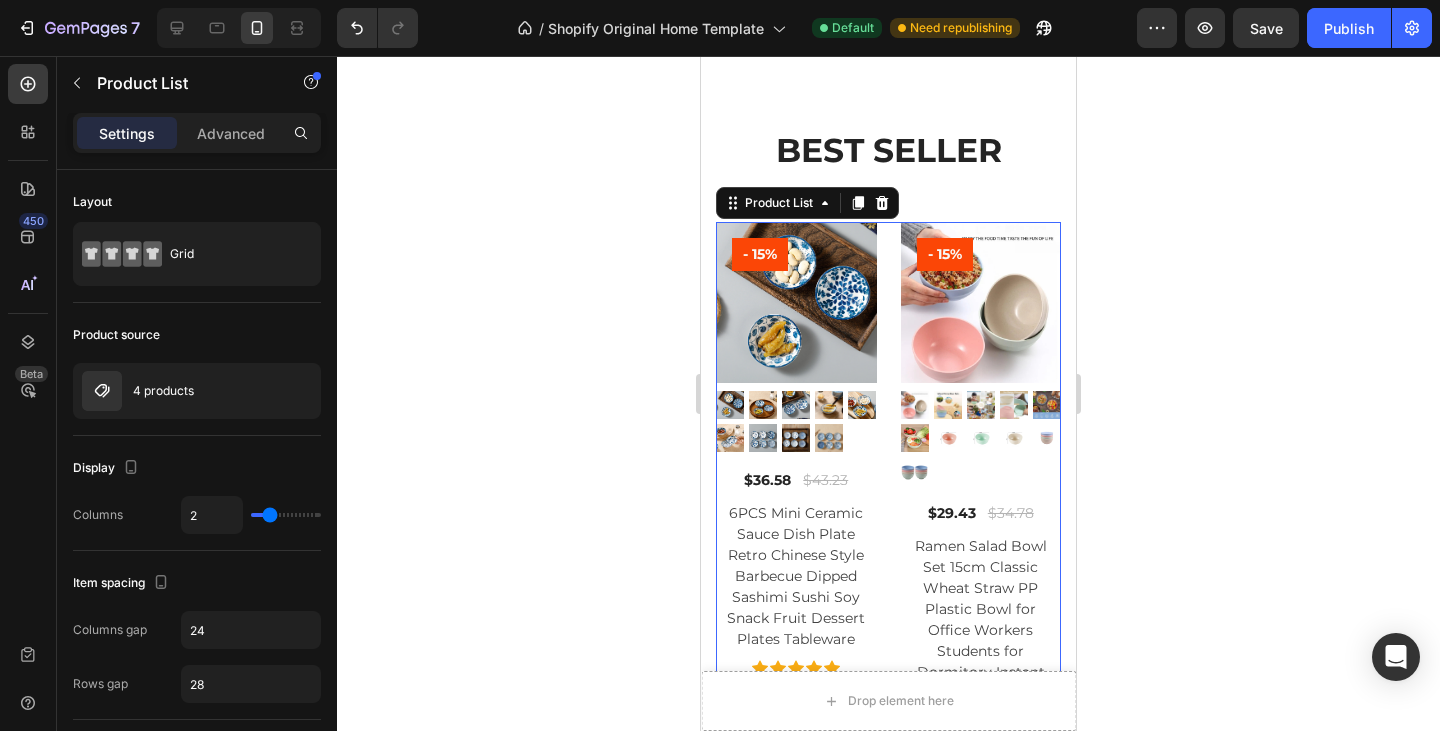 scroll, scrollTop: 1110, scrollLeft: 0, axis: vertical 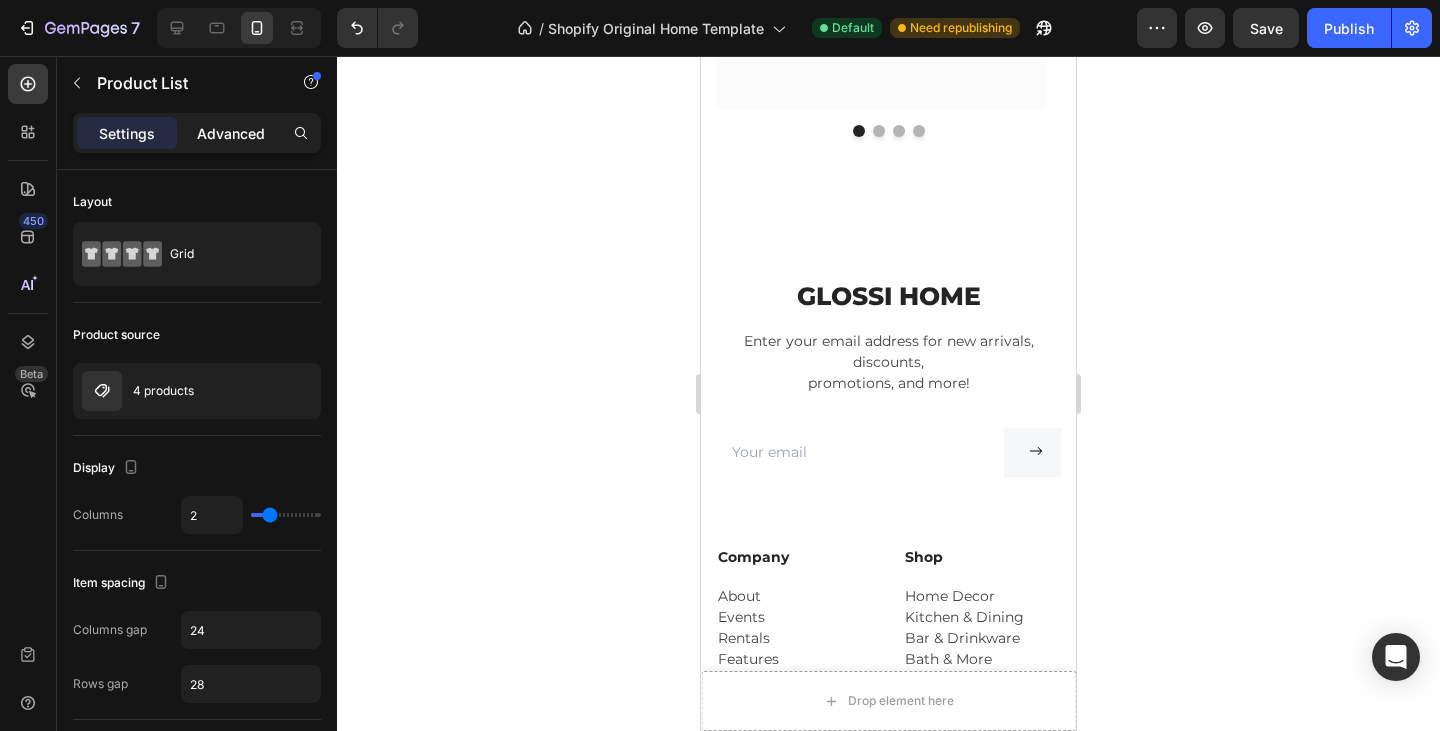 click on "Advanced" at bounding box center [231, 133] 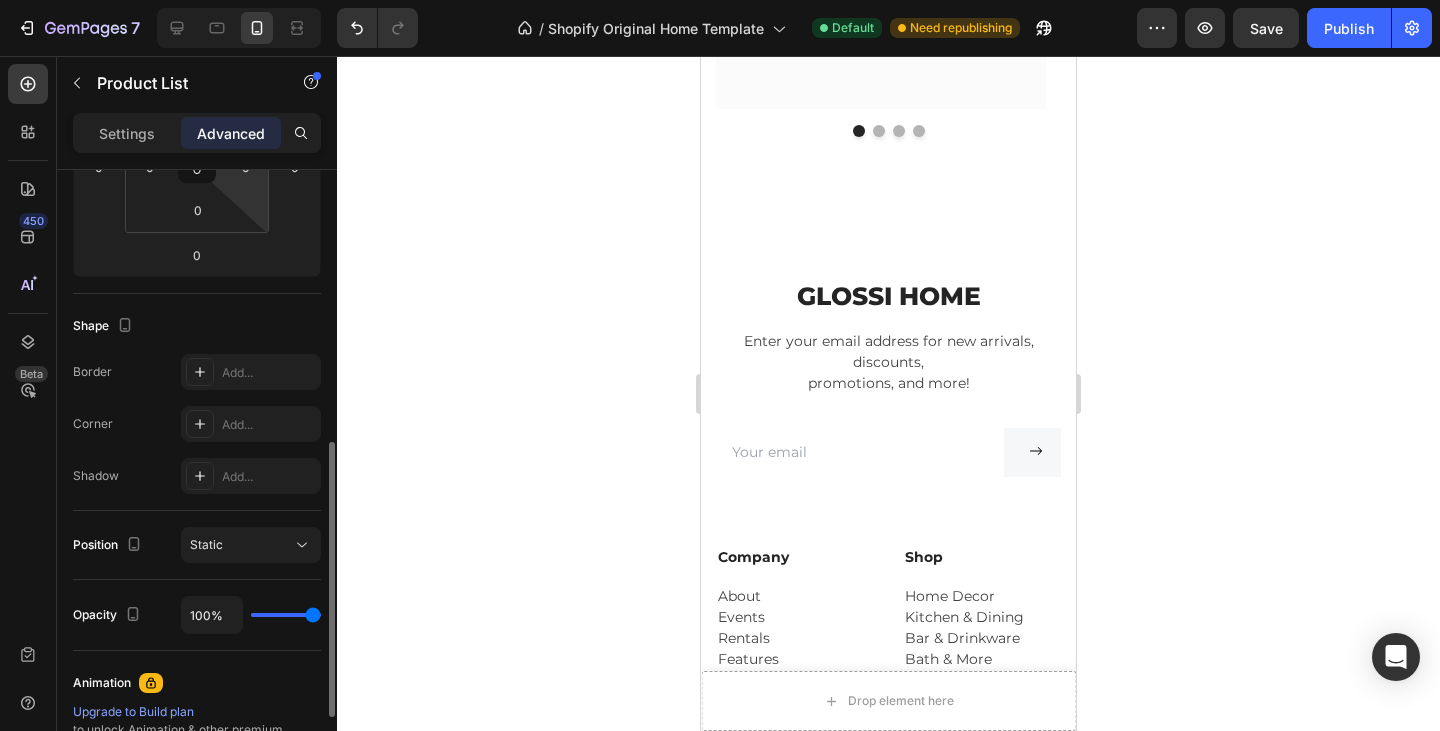 scroll, scrollTop: 473, scrollLeft: 0, axis: vertical 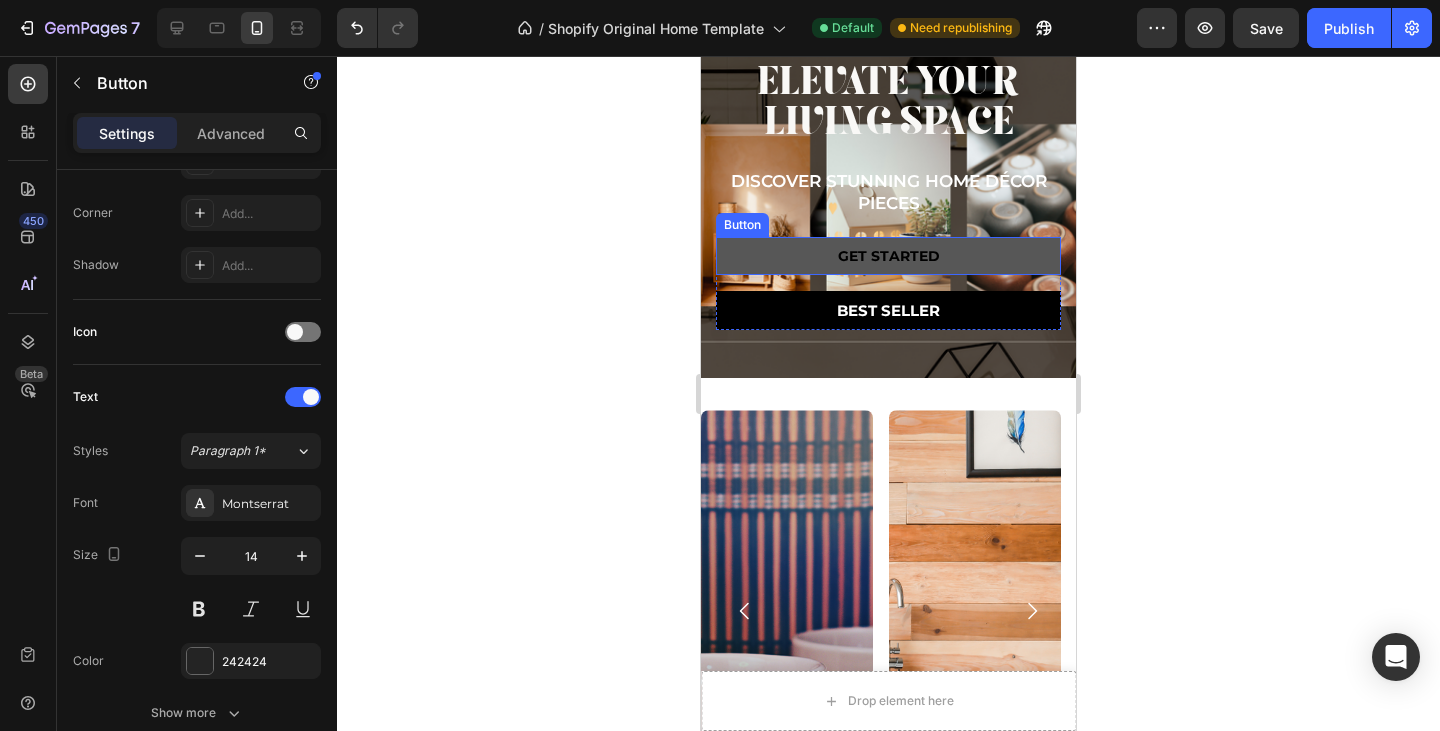 click on "Get started" at bounding box center (888, 256) 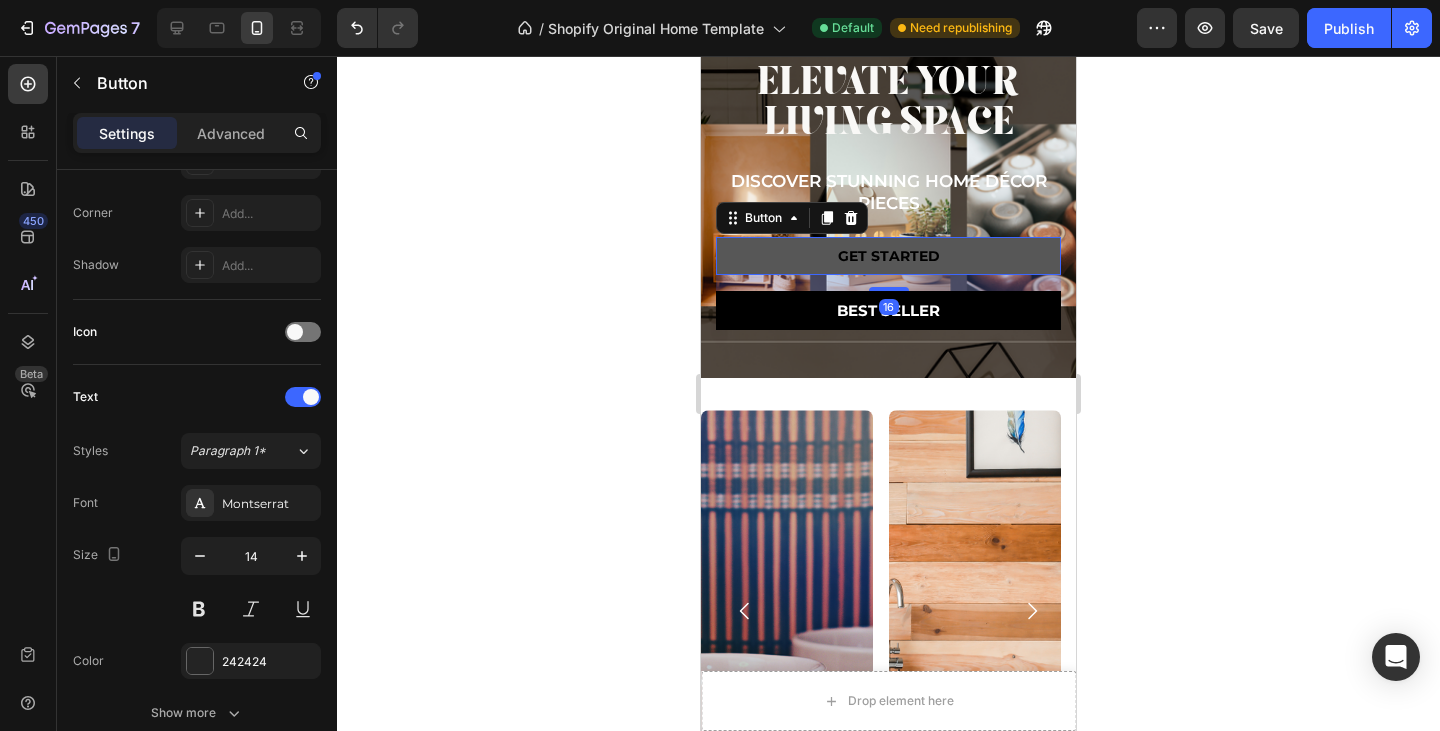 scroll, scrollTop: 0, scrollLeft: 0, axis: both 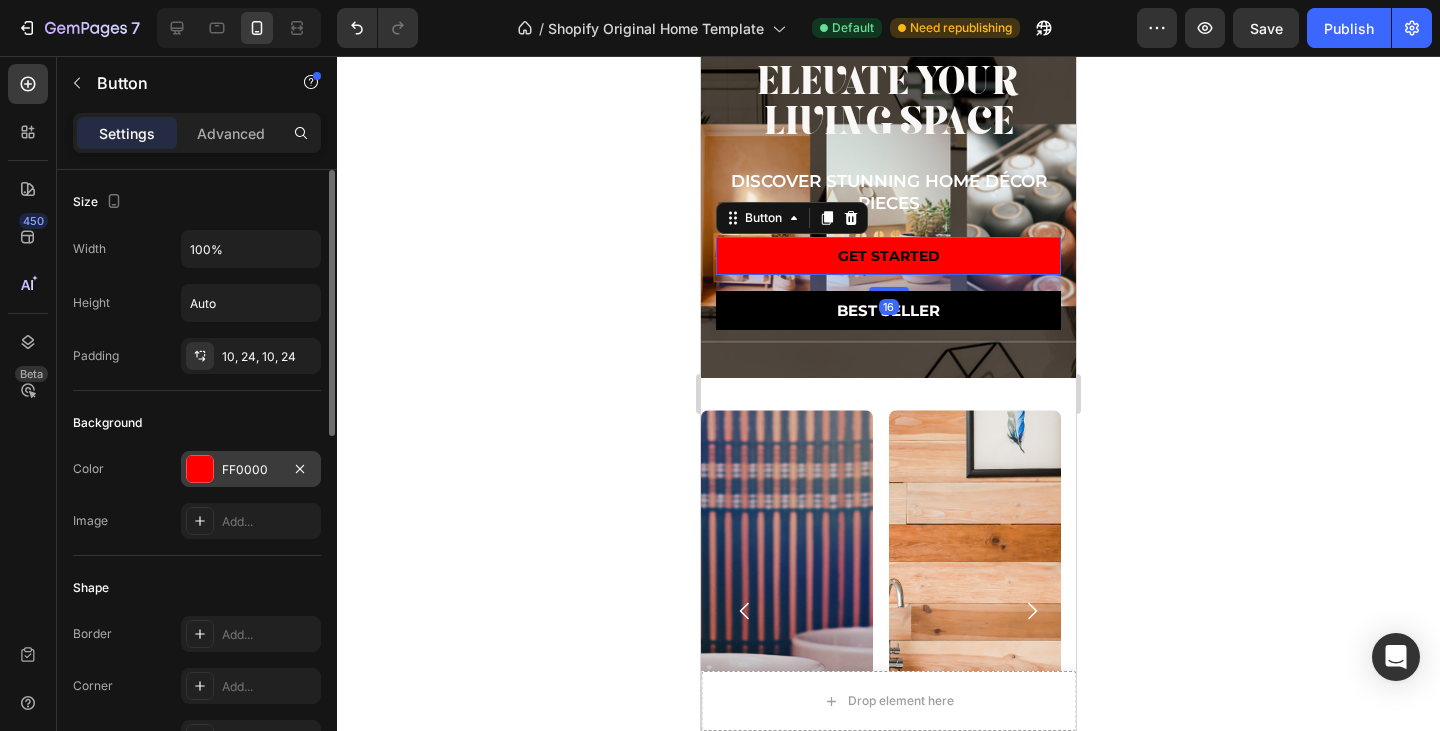 click on "FF0000" at bounding box center [251, 470] 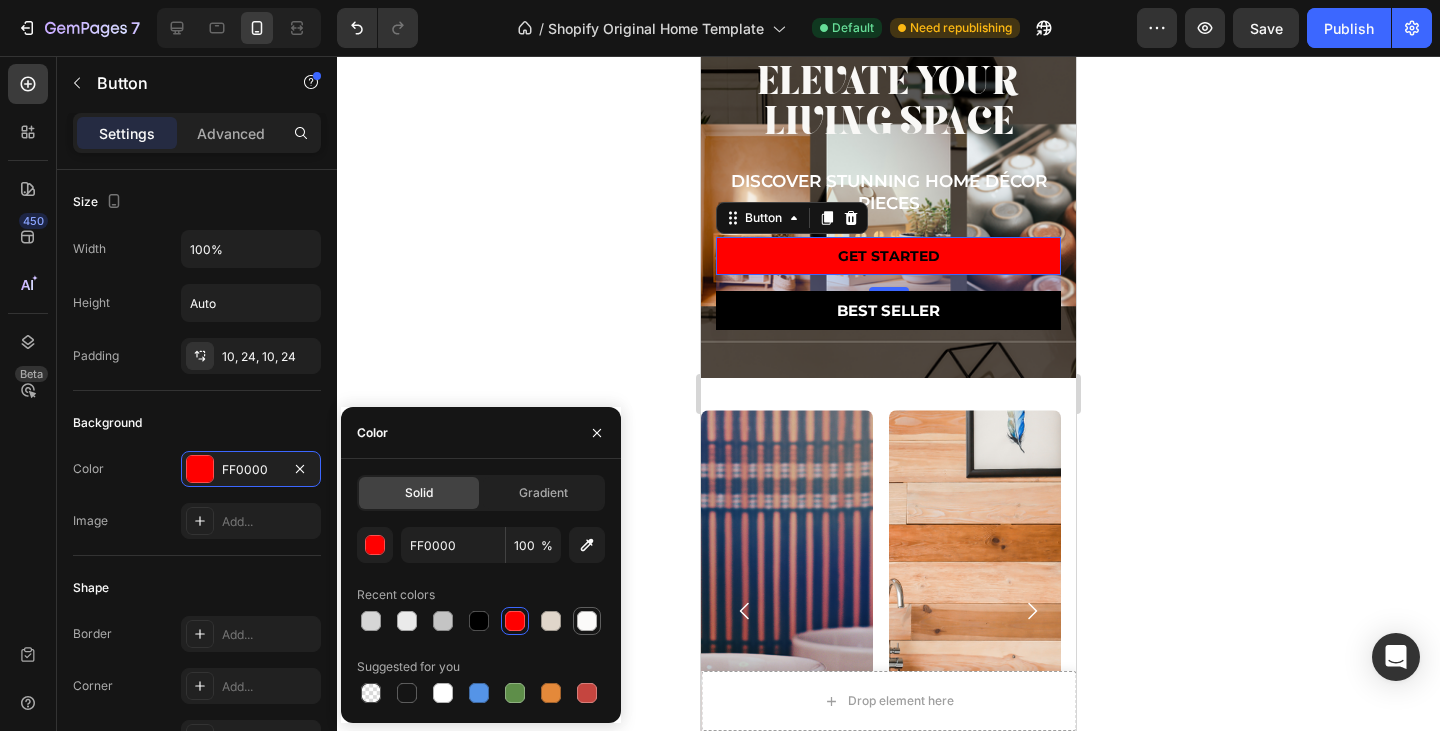 click at bounding box center [587, 621] 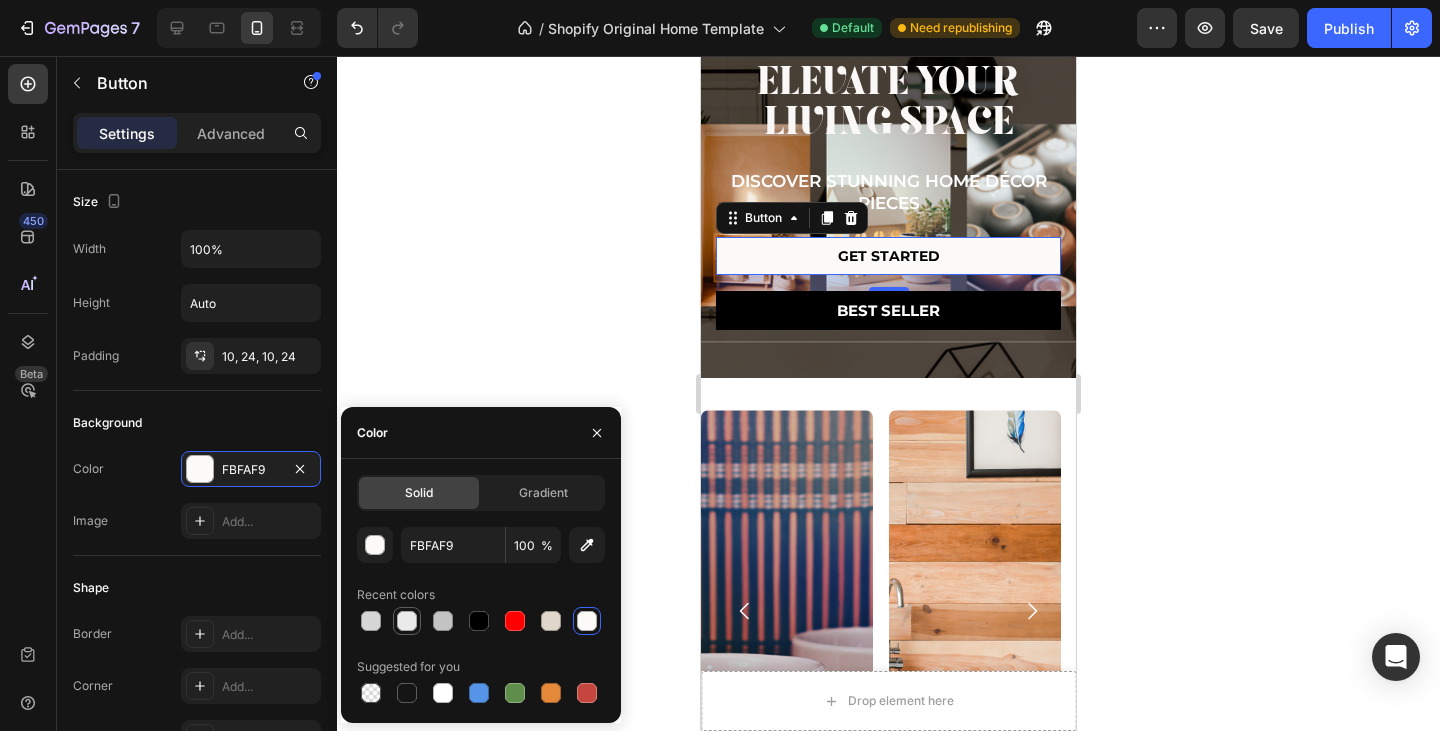 click at bounding box center [407, 621] 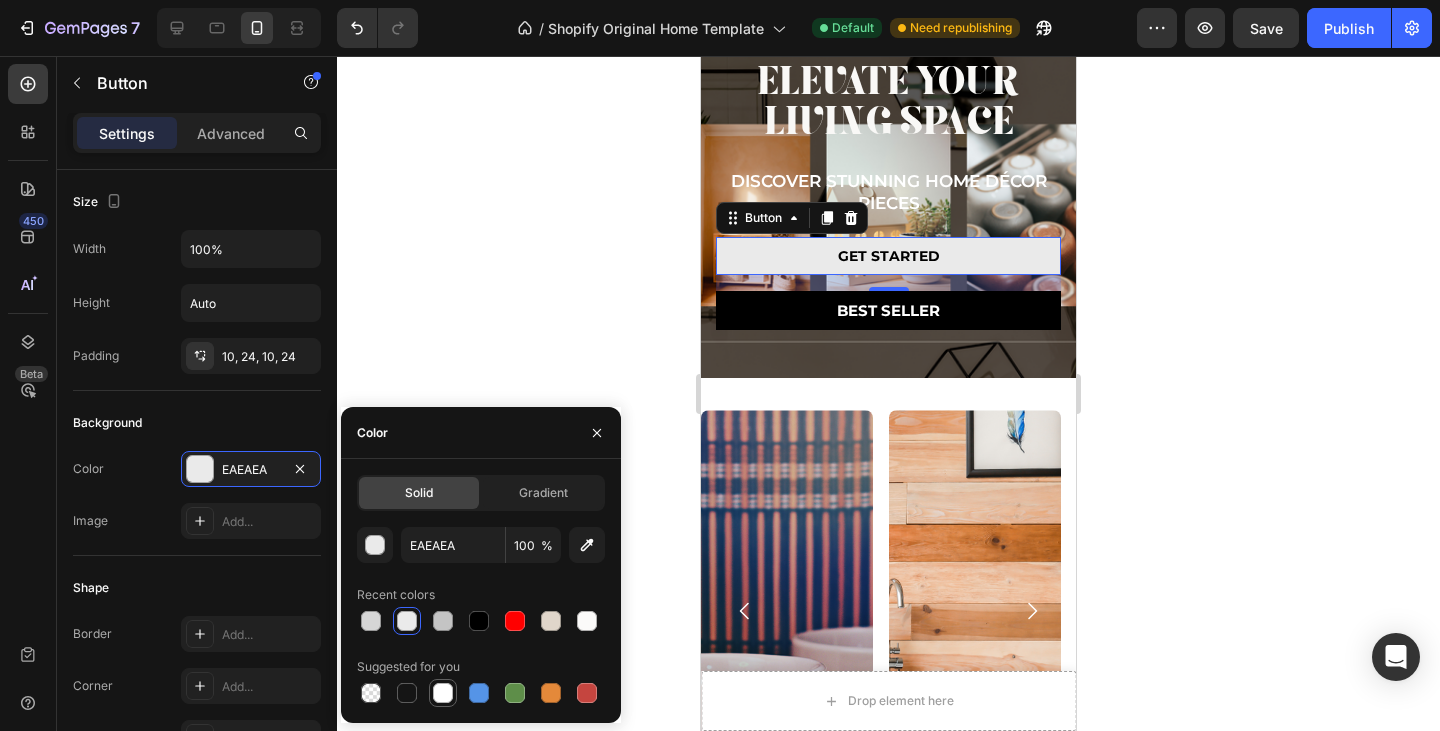 click at bounding box center (443, 693) 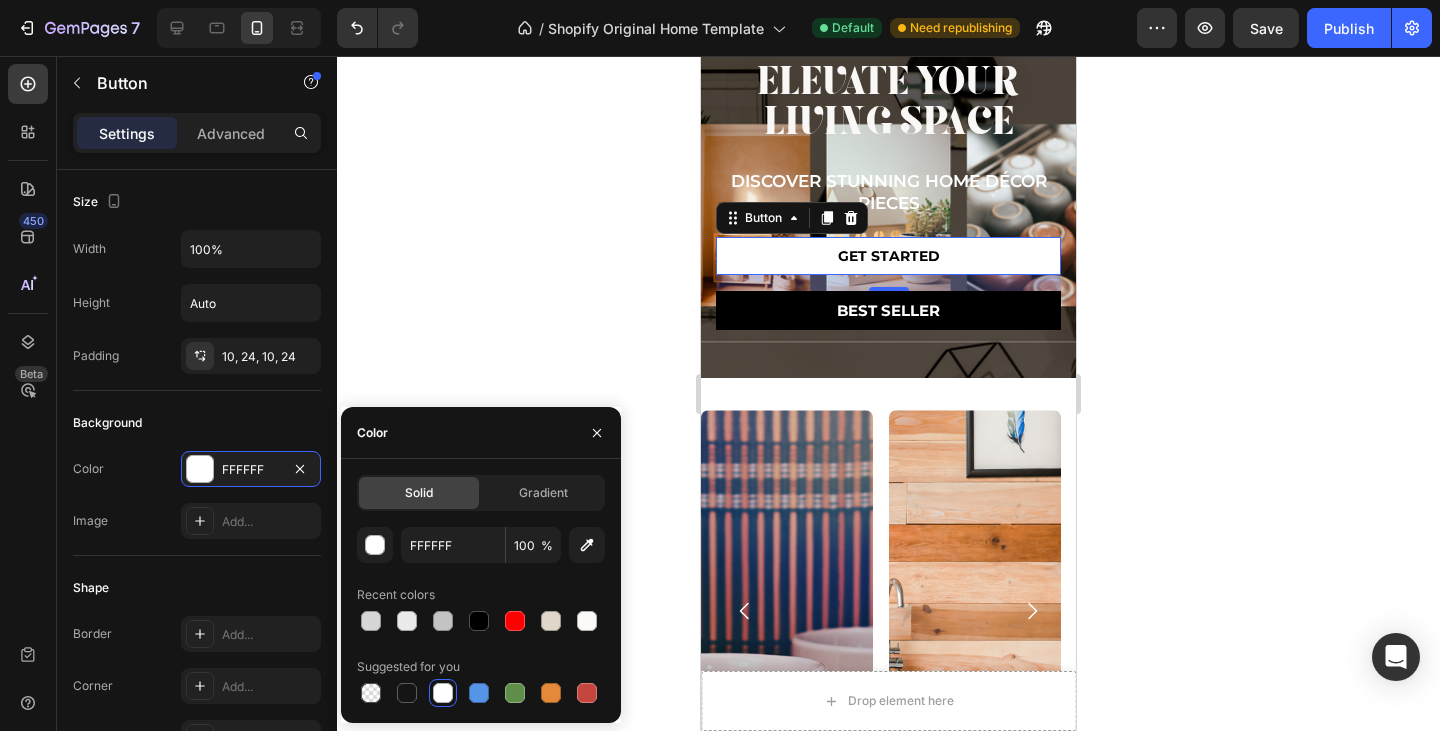 click 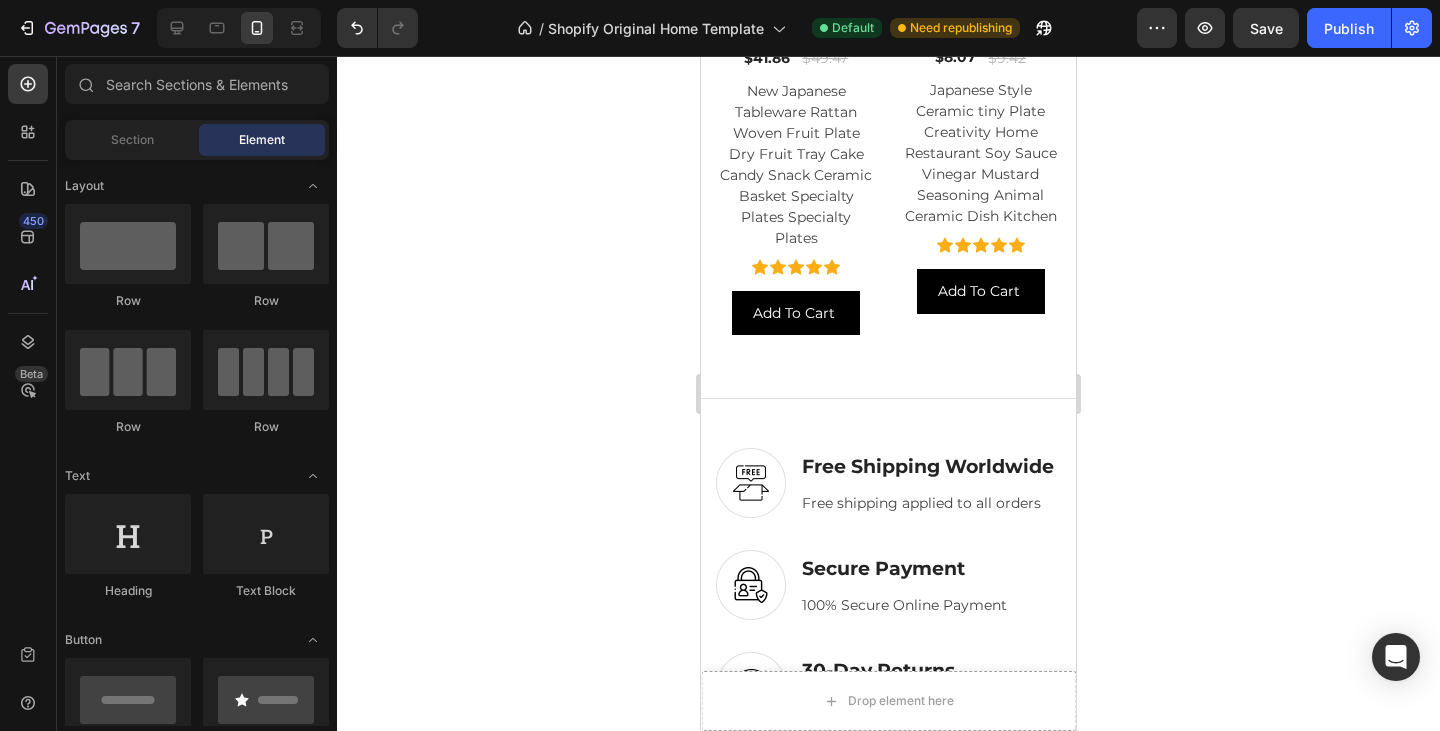 scroll, scrollTop: 2018, scrollLeft: 0, axis: vertical 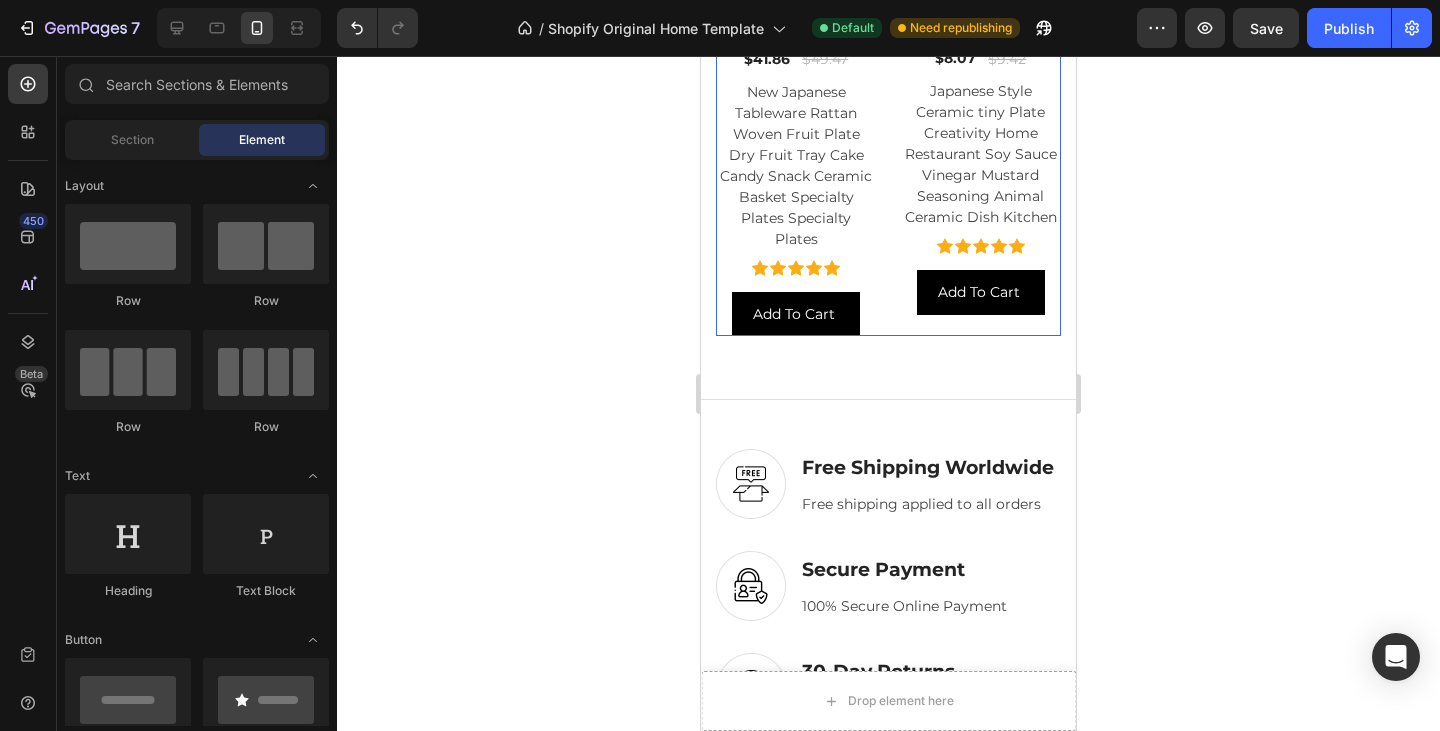 click on "(P) Images - 15% Product Badge Row $36.58 (P) Price (P) Price $43.23 (P) Price (P) Price Row 6PCS Mini Ceramic Sauce Dish Plate Retro Chinese Style Barbecue Dipped Sashimi Sushi Soy Snack Fruit Dessert Plates Tableware (P) Title                Icon                Icon                Icon                Icon                Icon Icon List Hoz Add To Cart (P) Cart Button Product List (P) Images - 15% Product Badge Row $29.43 (P) Price (P) Price $34.78 (P) Price (P) Price Row Ramen Salad Bowl Set 15cm Classic Wheat Straw PP Plastic Bowl for Office Workers Students for Dormitory Instant Noodle (P) Title                Icon                Icon                Icon                Icon                Icon Icon List Hoz Add To Cart (P) Cart Button Product List (P) Images - 15% Product Badge Row $41.86 (P) Price (P) Price $49.47 (P) Price (P) Price Row New Japanese Tableware Rattan Woven Fruit Plate Dry Fruit Tray Cake Candy Snack Ceramic Basket Specialty Plates Specialty Plates (P) Title                Icon Icon Icon" at bounding box center [888, -247] 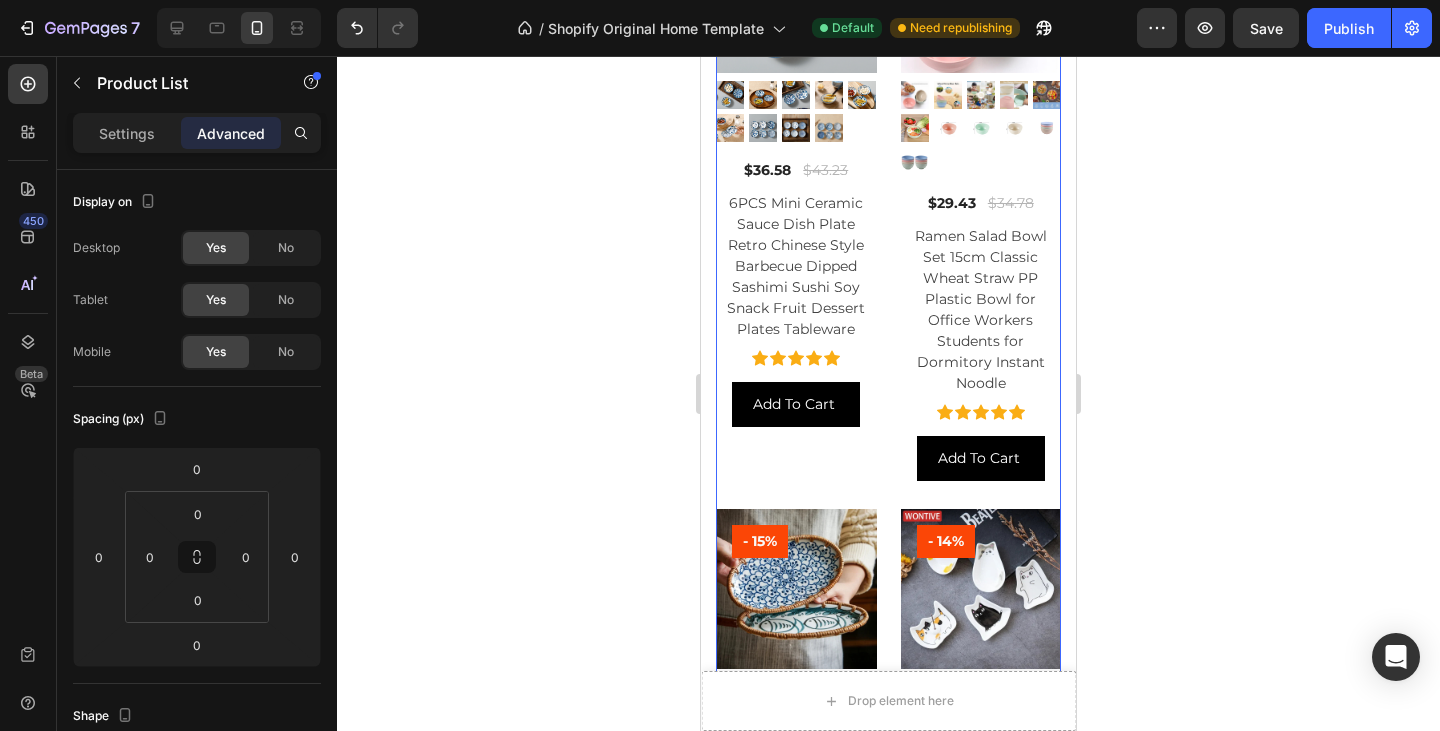 scroll, scrollTop: 1278, scrollLeft: 0, axis: vertical 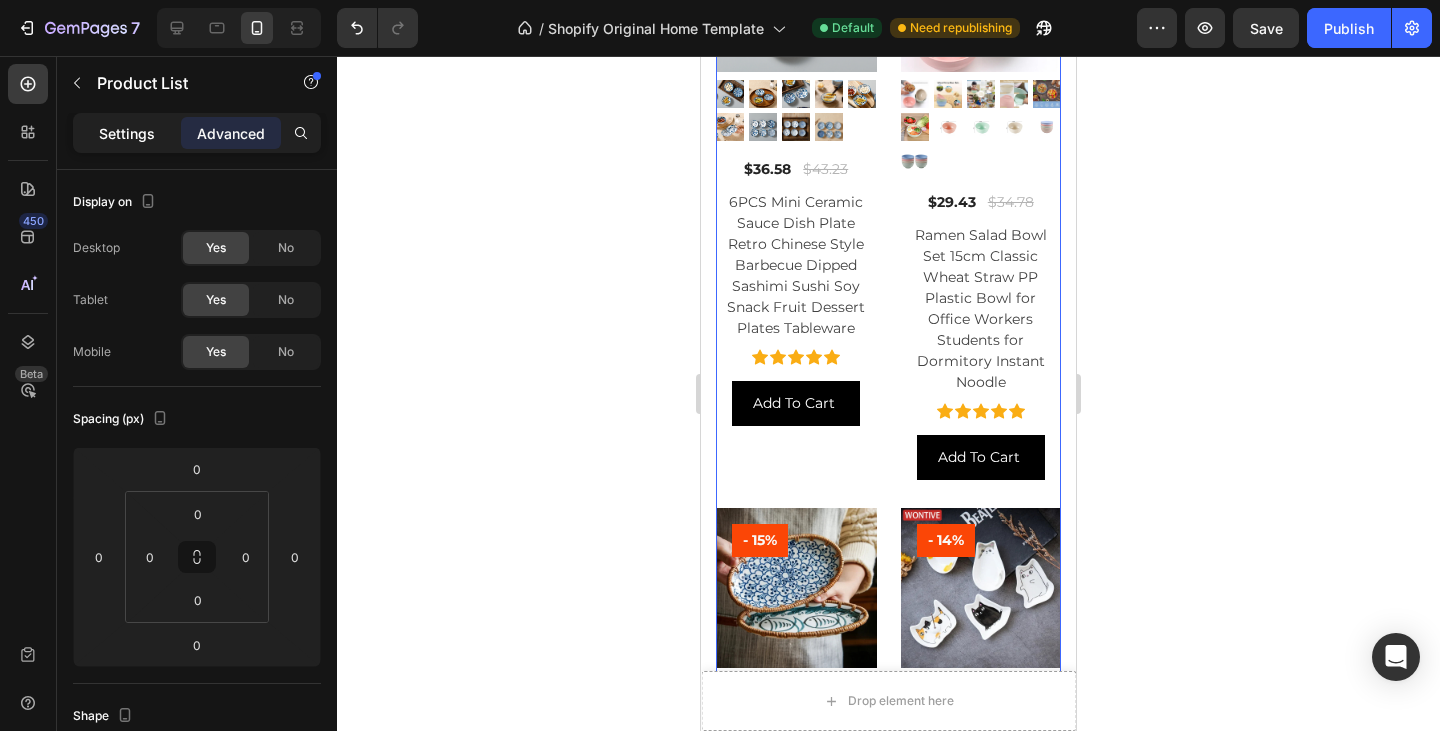 click on "Settings" at bounding box center [127, 133] 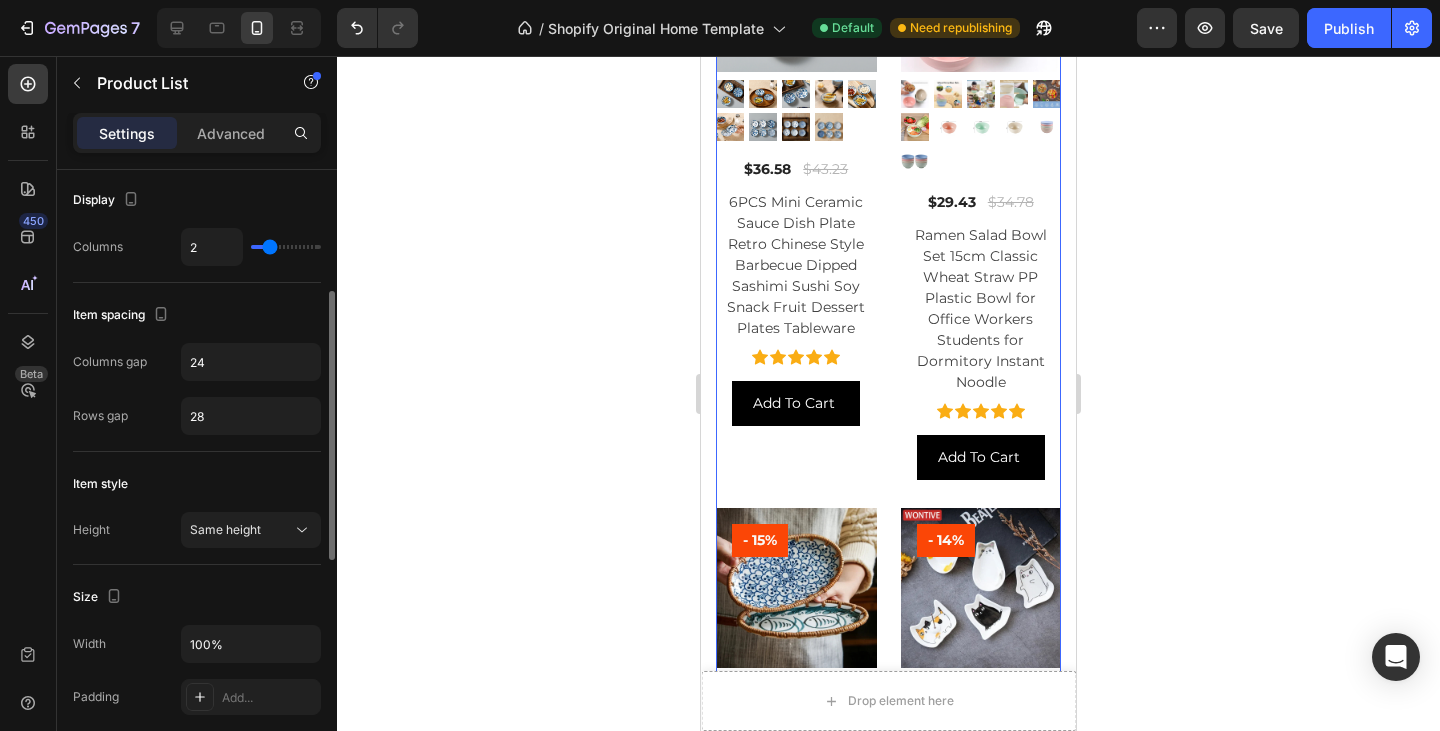 scroll, scrollTop: 271, scrollLeft: 0, axis: vertical 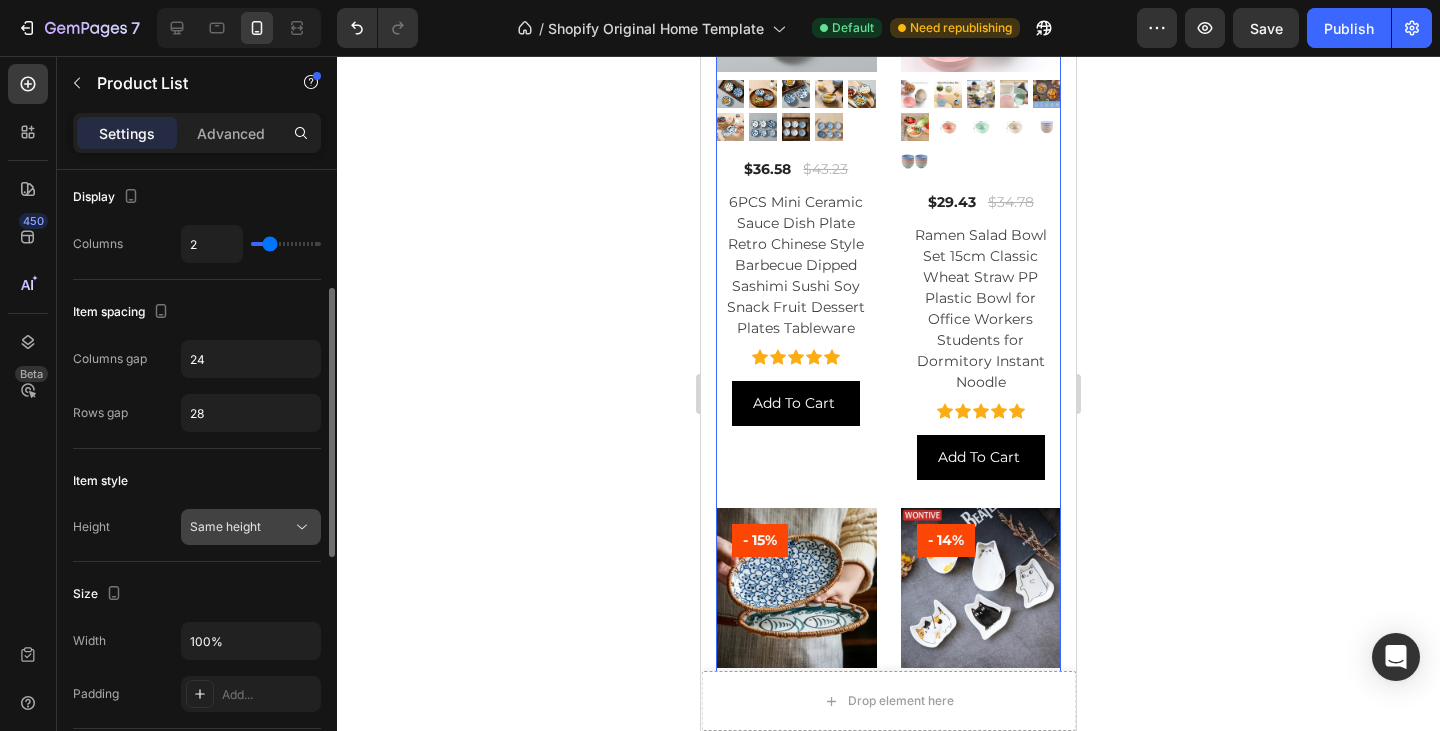 click on "Same height" 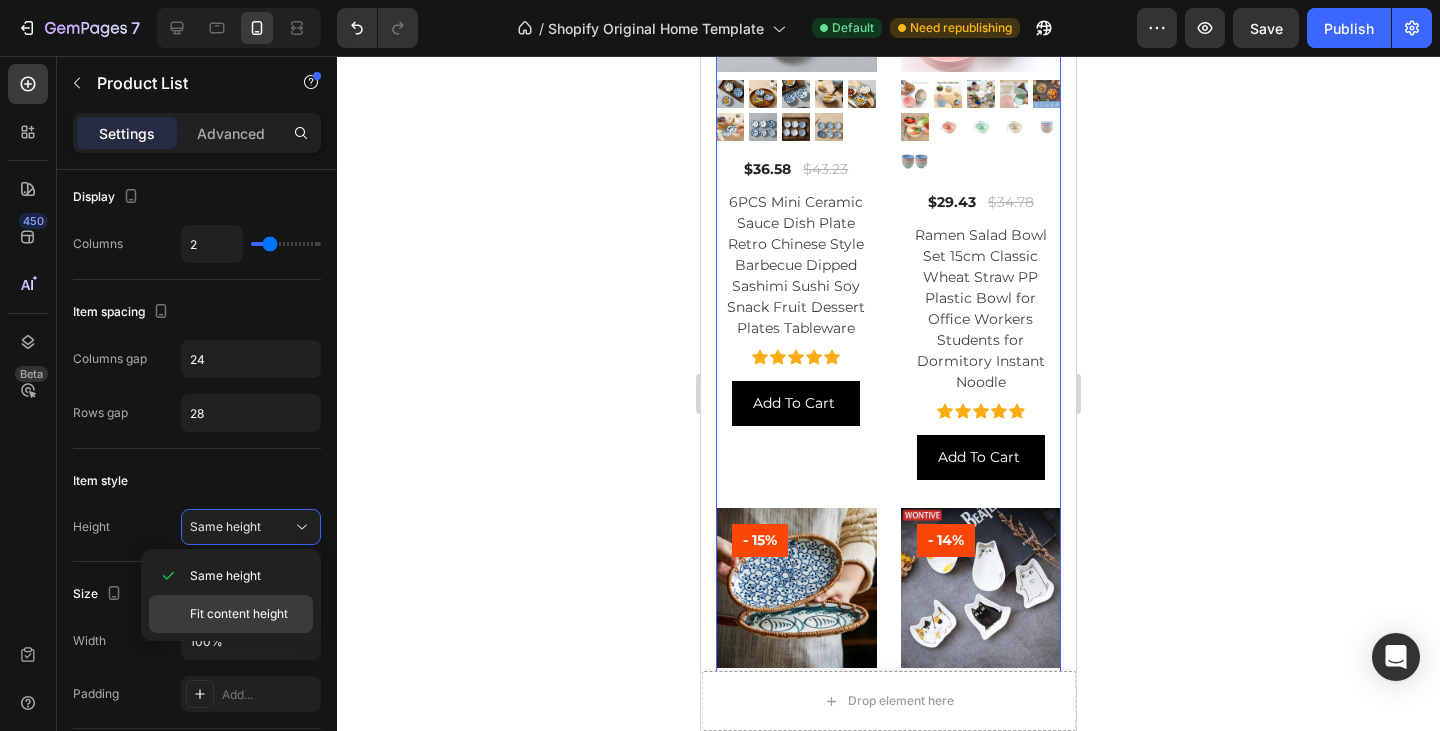 click on "Fit content height" 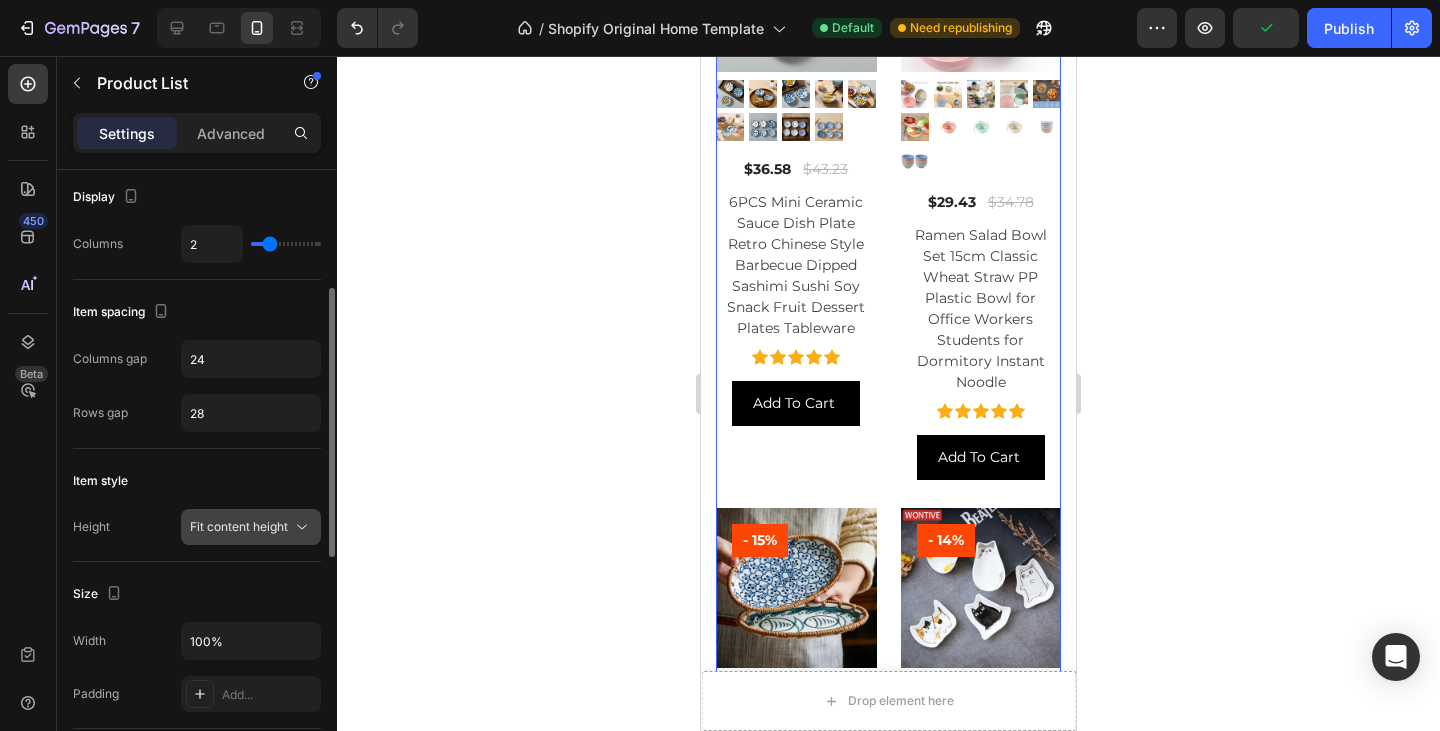 click on "Fit content height" at bounding box center [239, 526] 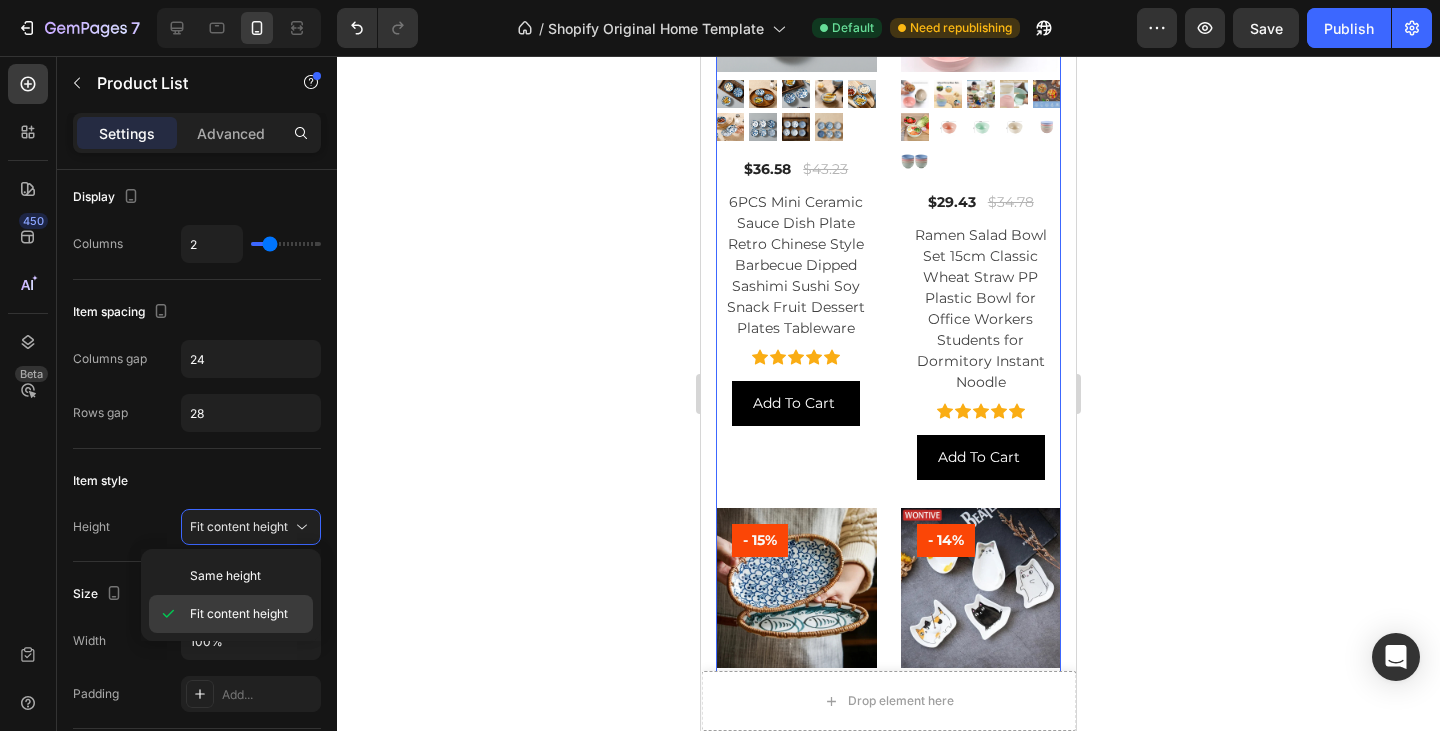 click on "Fit content height" at bounding box center (239, 614) 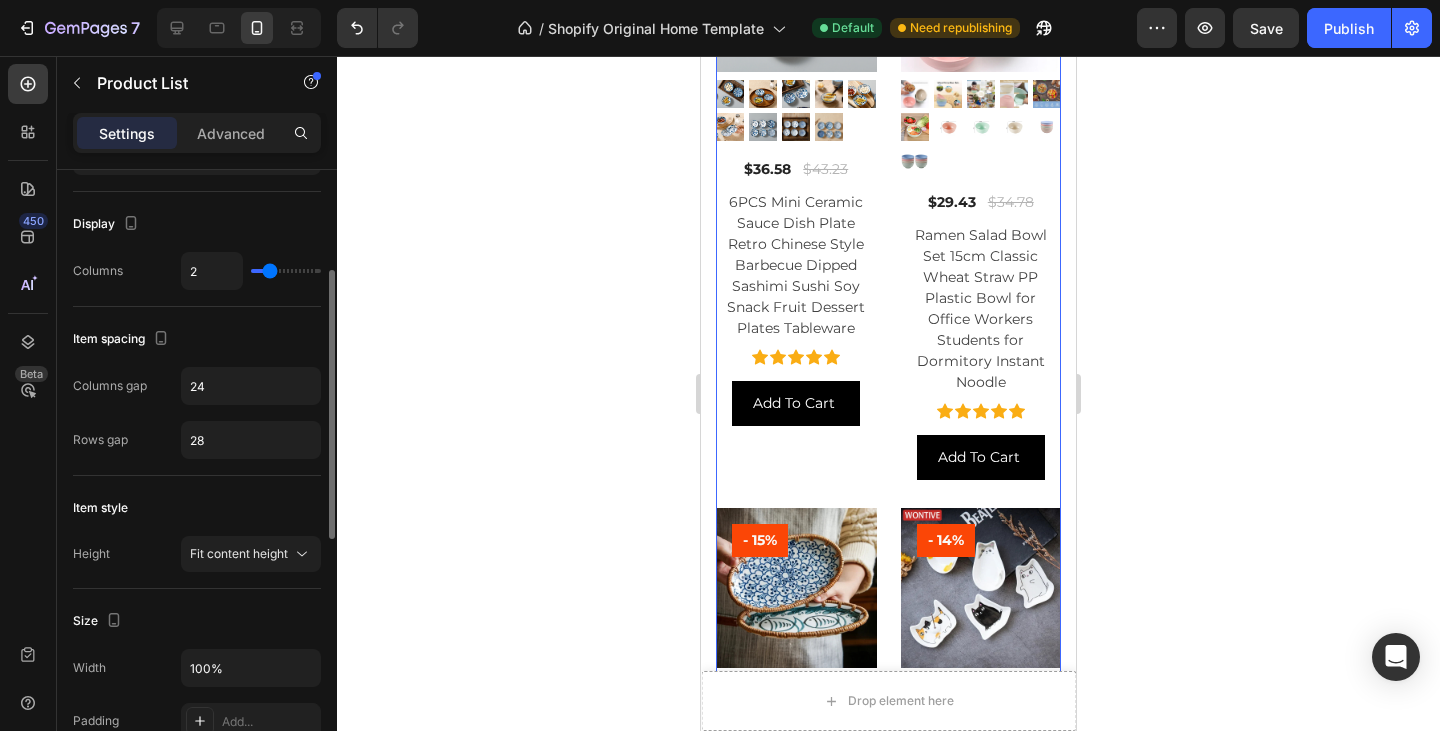 scroll, scrollTop: 236, scrollLeft: 0, axis: vertical 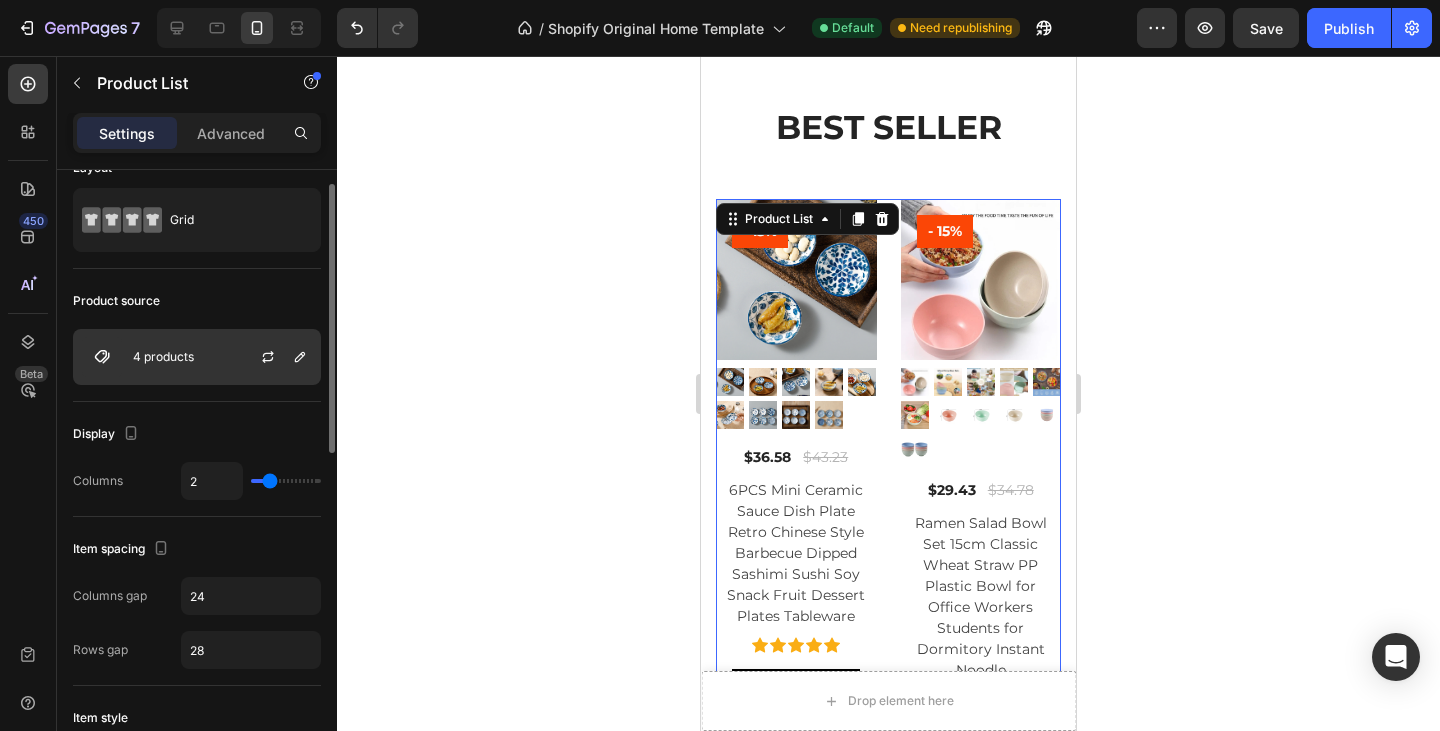 click on "4 products" at bounding box center (197, 357) 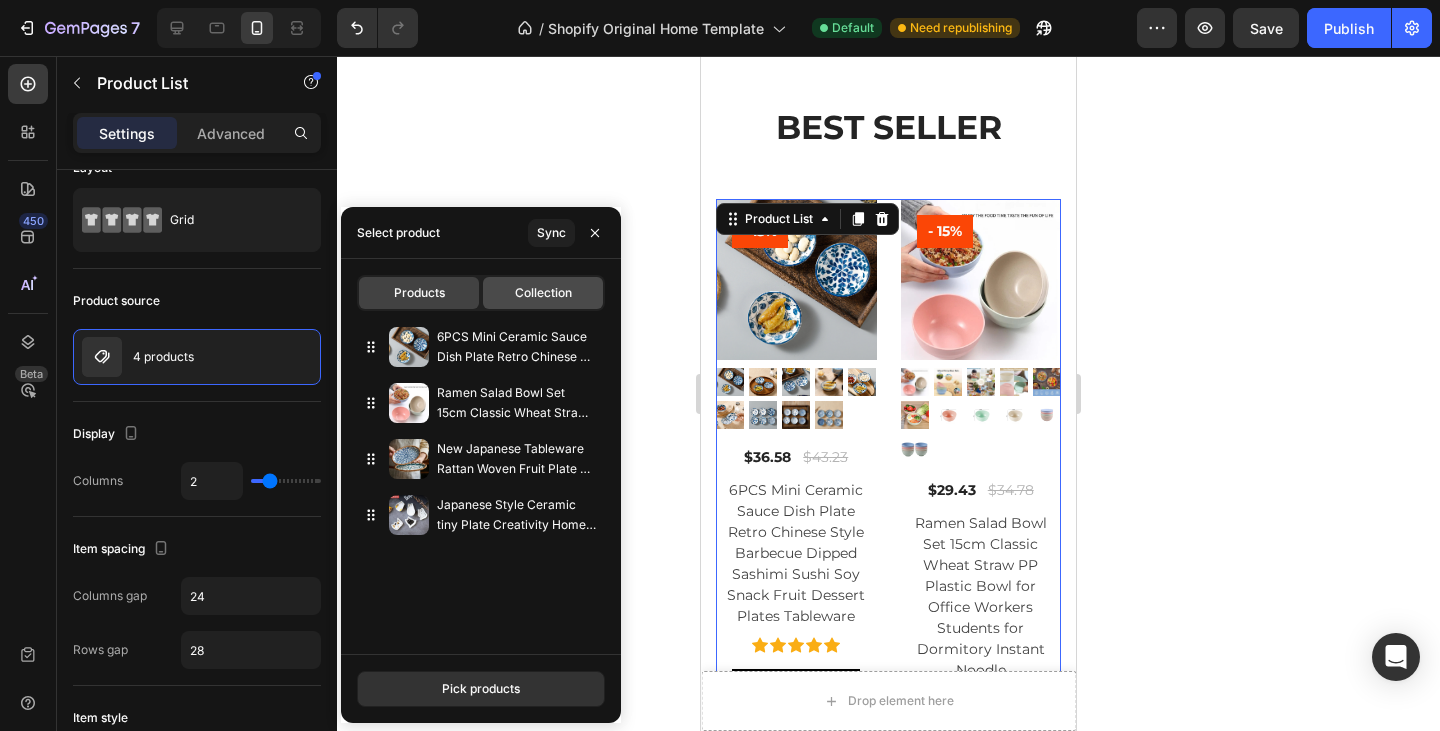 click on "Collection" 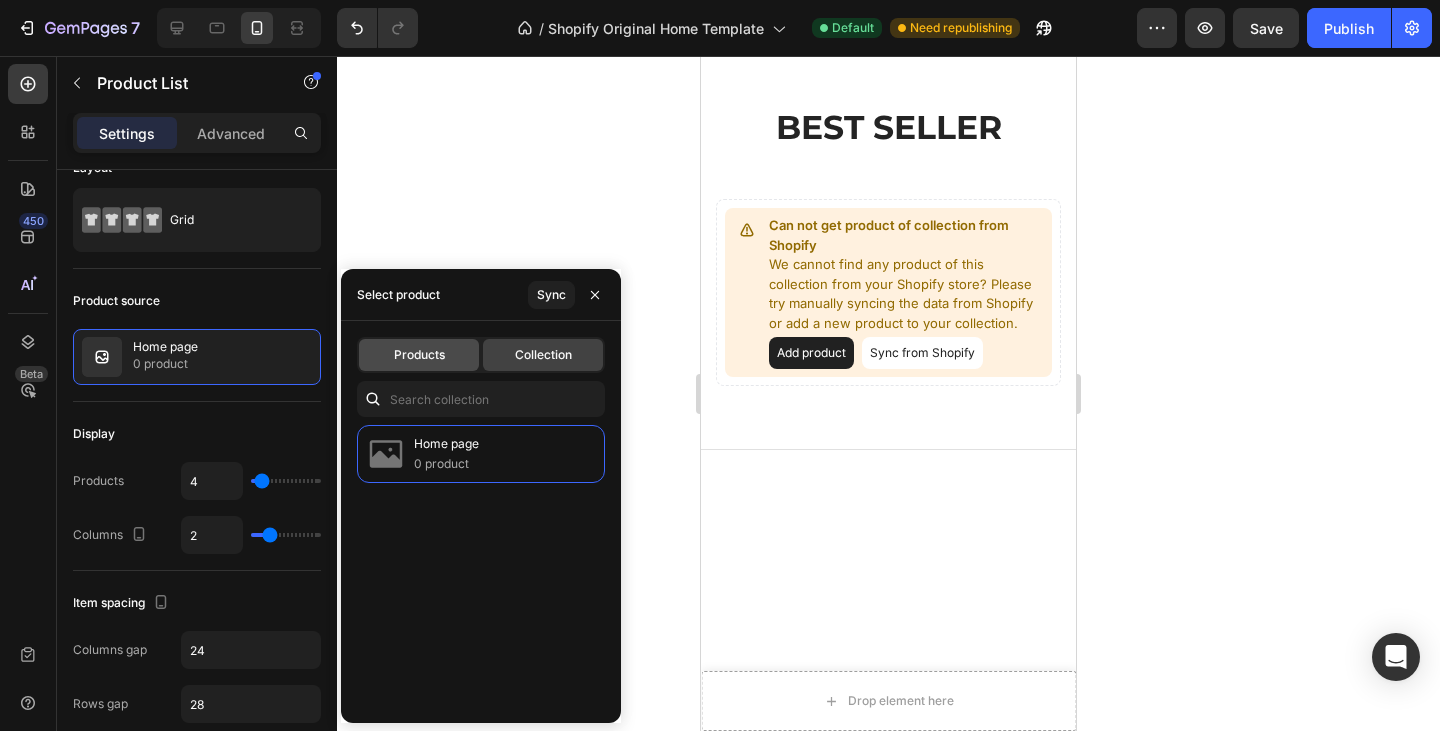 click on "Products" 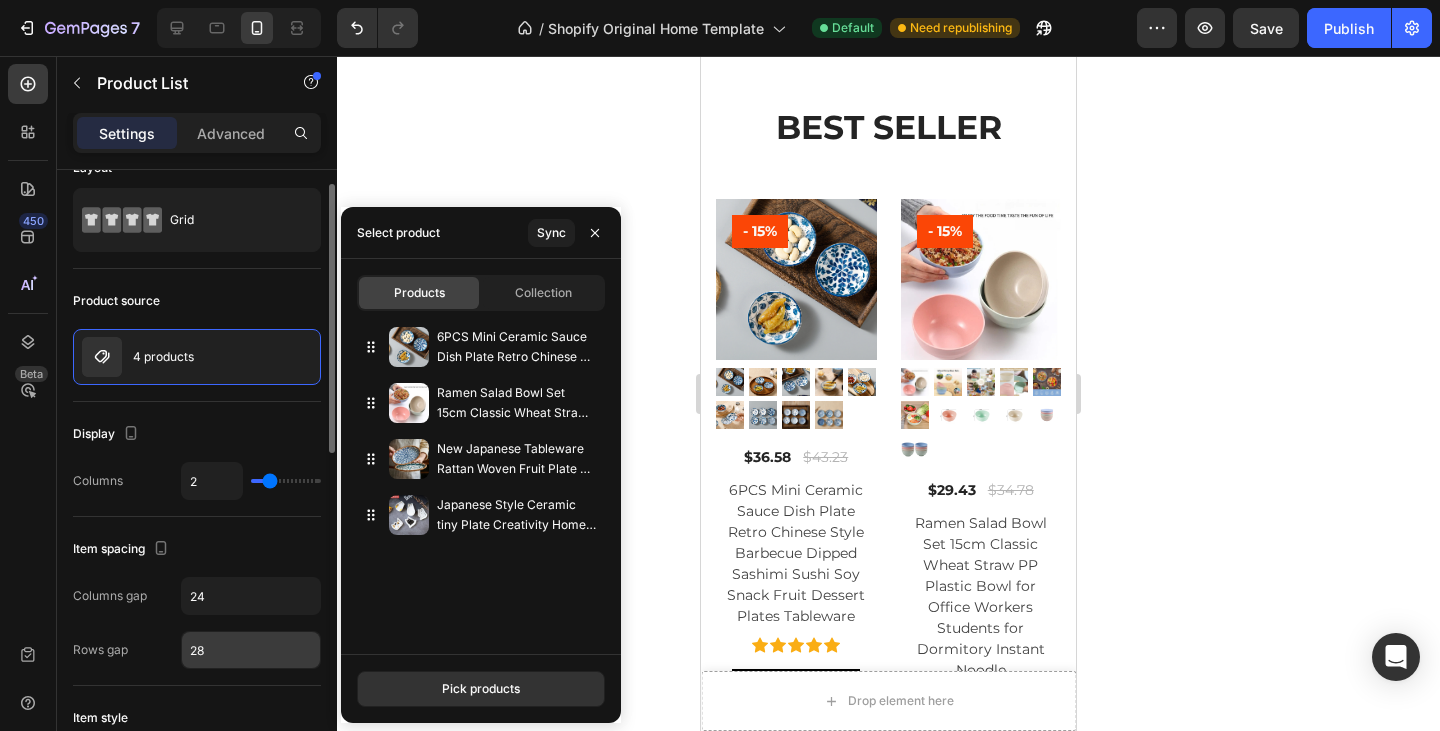 scroll, scrollTop: 182, scrollLeft: 0, axis: vertical 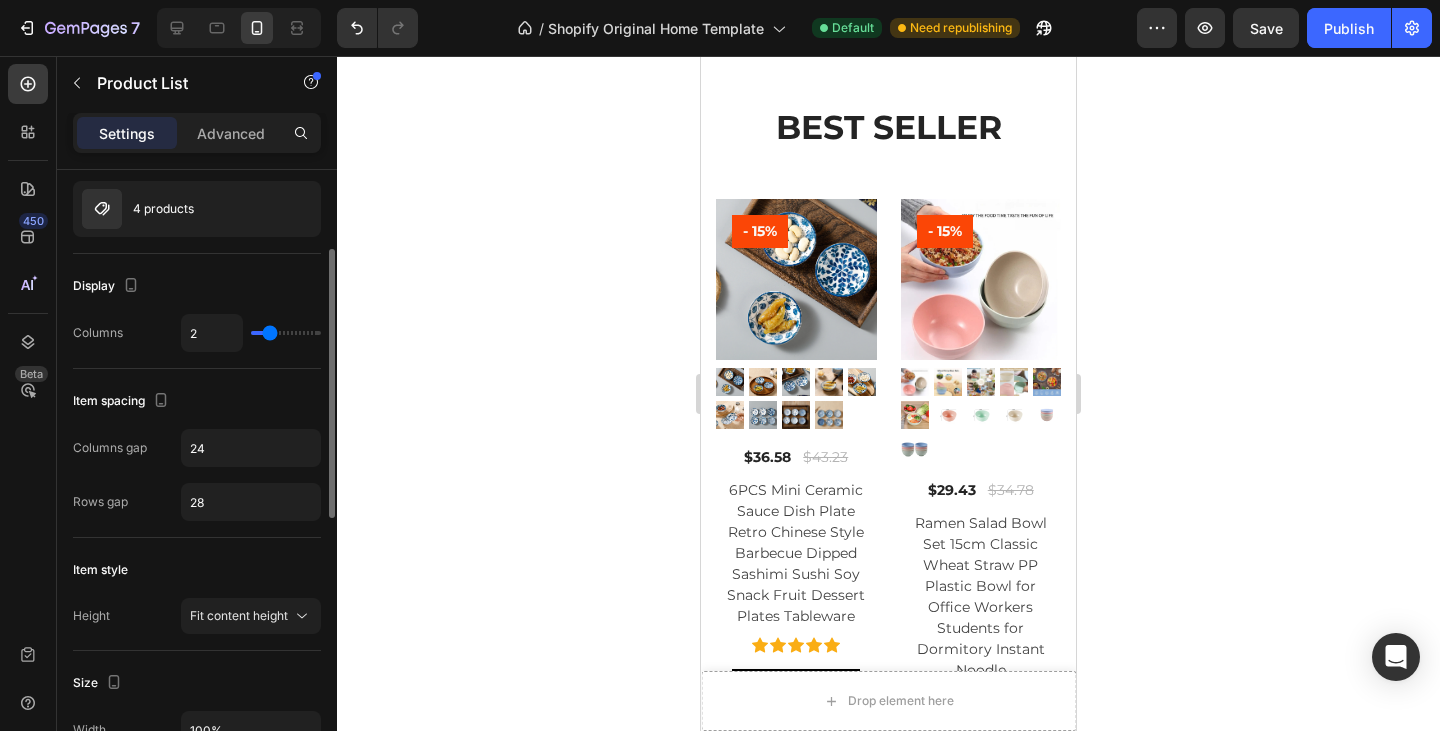 click on "Item spacing" at bounding box center (197, 401) 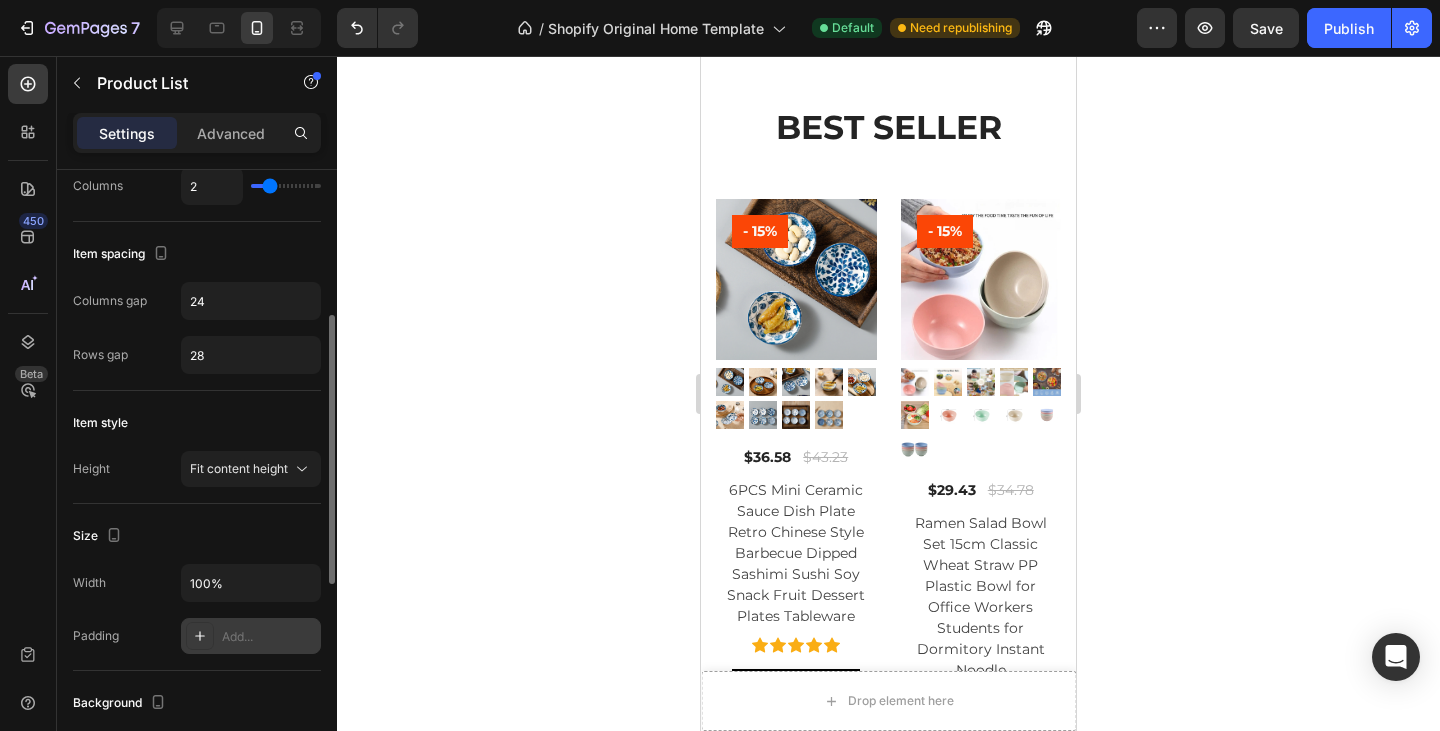 scroll, scrollTop: 330, scrollLeft: 0, axis: vertical 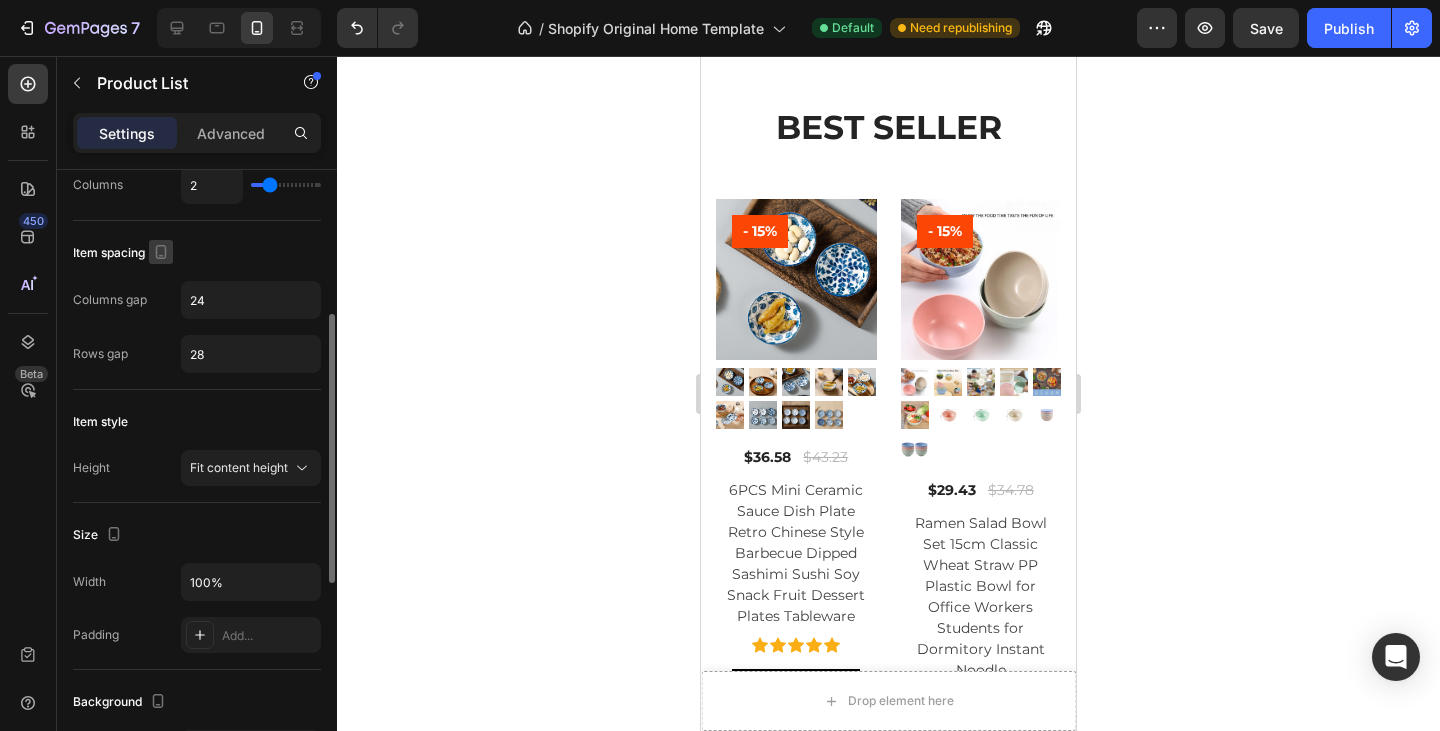 click 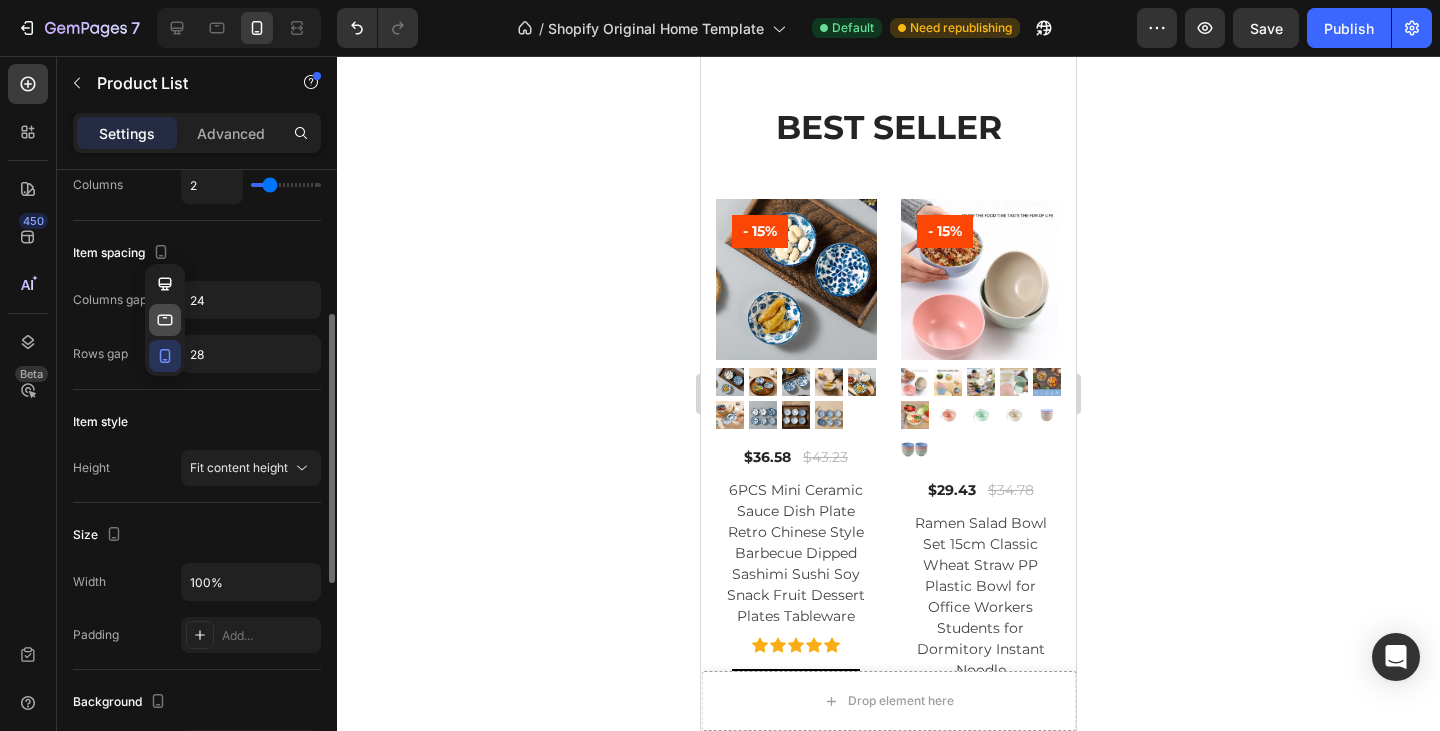 click 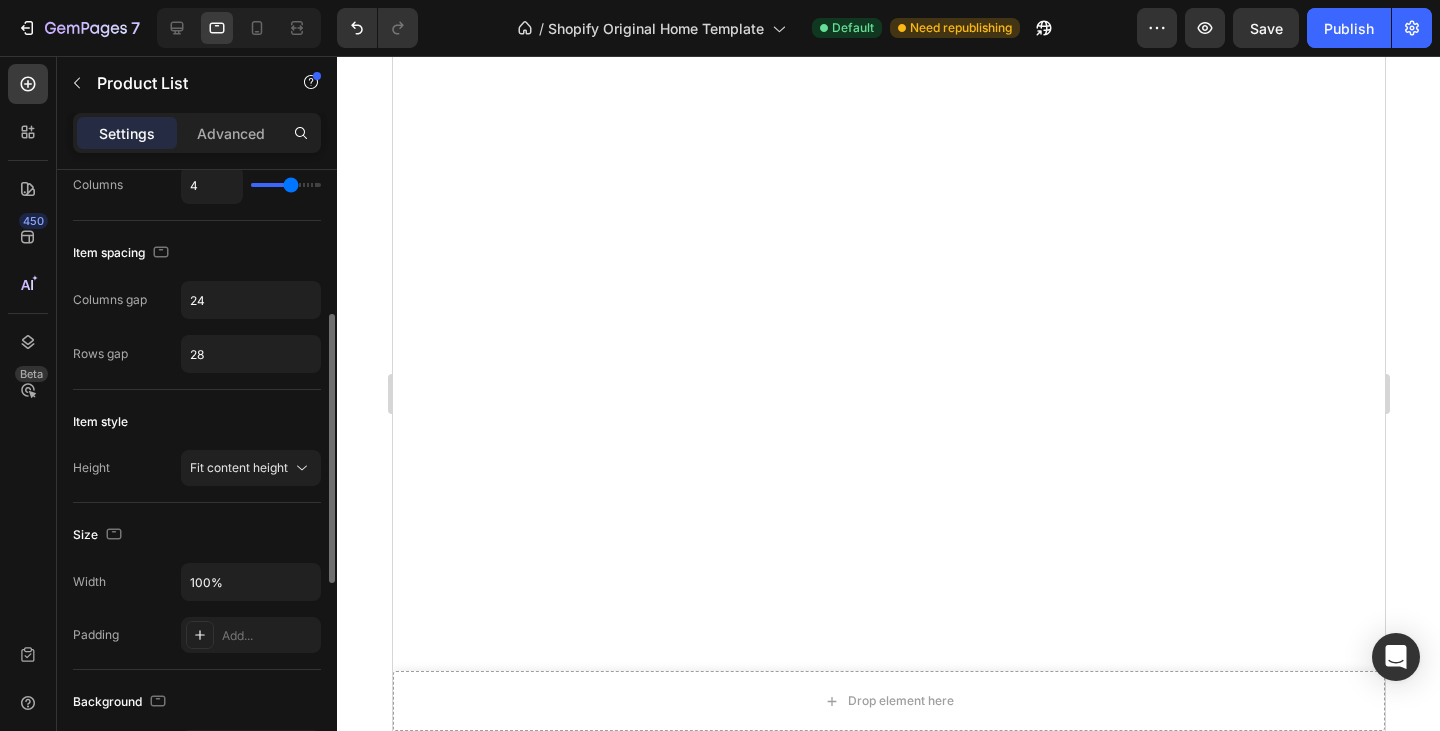 scroll, scrollTop: 1385, scrollLeft: 0, axis: vertical 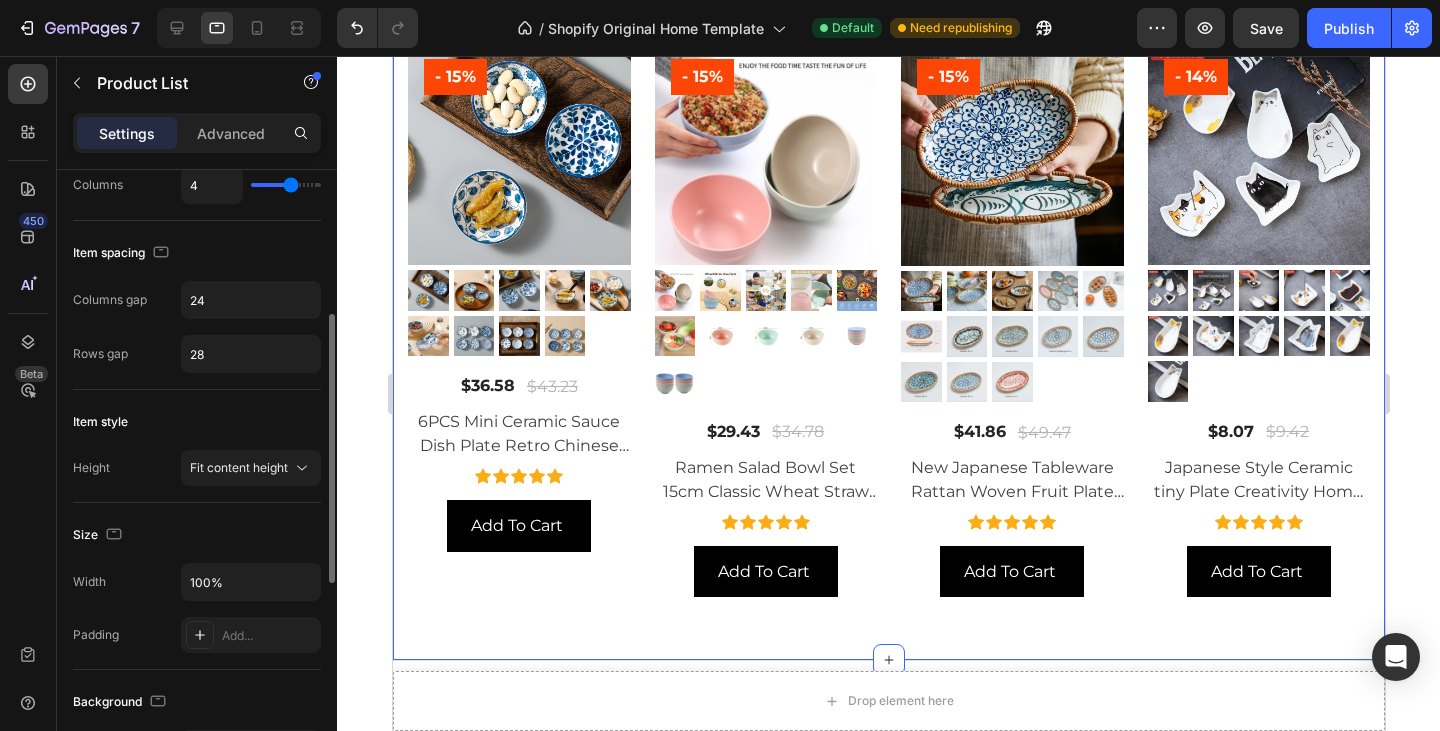 click on "BEST SELLER Heading (P) Images - 15% Product Badge Row $36.58 (P) Price (P) Price $43.23 (P) Price (P) Price Row 6PCS Mini Ceramic Sauce Dish Plate Retro Chinese Style Barbecue Dipped Sashimi Sushi Soy Snack Fruit Dessert Plates Tableware (P) Title                Icon                Icon                Icon                Icon                Icon Icon List Hoz Add To Cart (P) Cart Button Product List (P) Images - 15% Product Badge Row $29.43 (P) Price (P) Price $34.78 (P) Price (P) Price Row Ramen Salad Bowl Set 15cm Classic Wheat Straw PP Plastic Bowl for Office Workers Students for Dormitory Instant Noodle (P) Title                Icon                Icon                Icon                Icon                Icon Icon List Hoz Add To Cart (P) Cart Button Product List (P) Images - 15% Product Badge Row $41.86 (P) Price (P) Price $49.47 (P) Price (P) Price Row New Japanese Tableware Rattan Woven Fruit Plate Dry Fruit Tray Cake Candy Snack Ceramic Basket Specialty Plates Specialty Plates (P) Title Icon Icon" at bounding box center (888, 270) 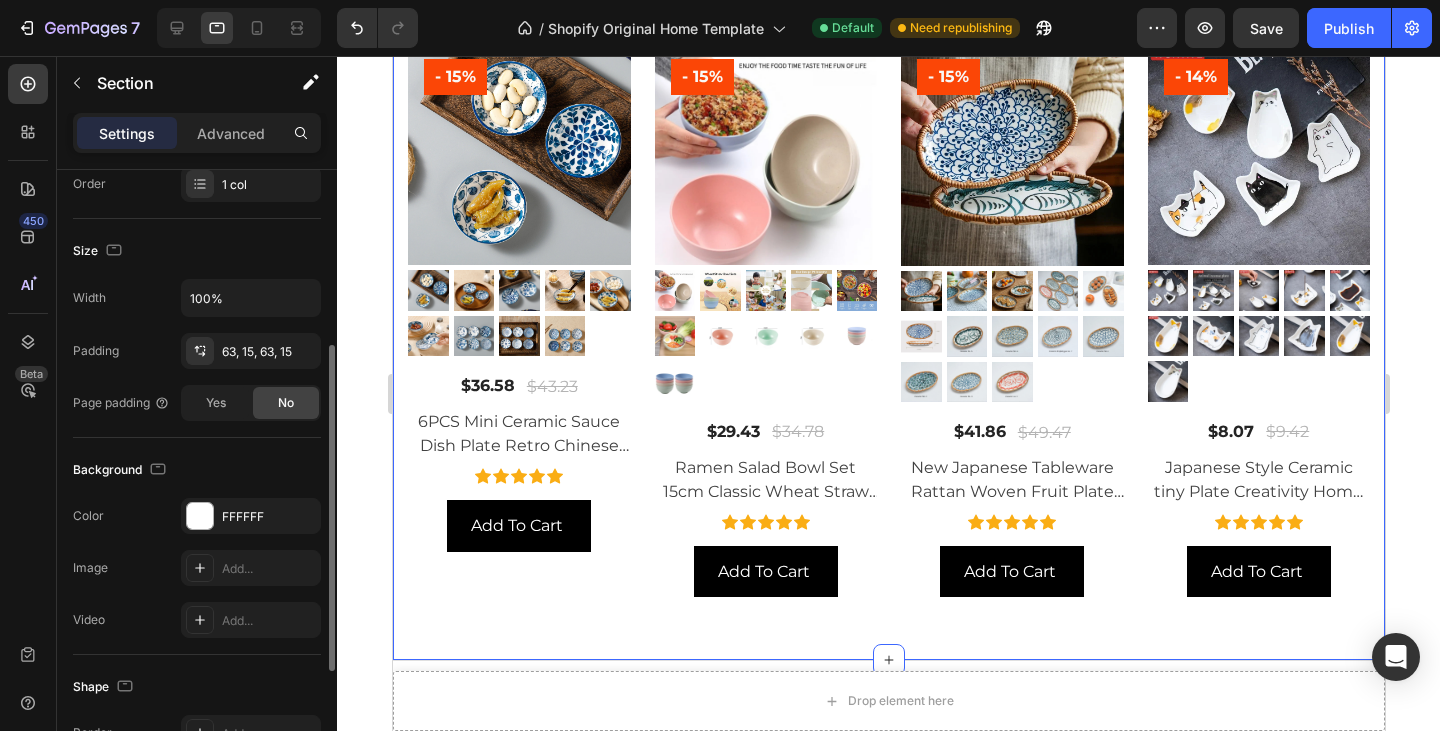 scroll, scrollTop: 0, scrollLeft: 0, axis: both 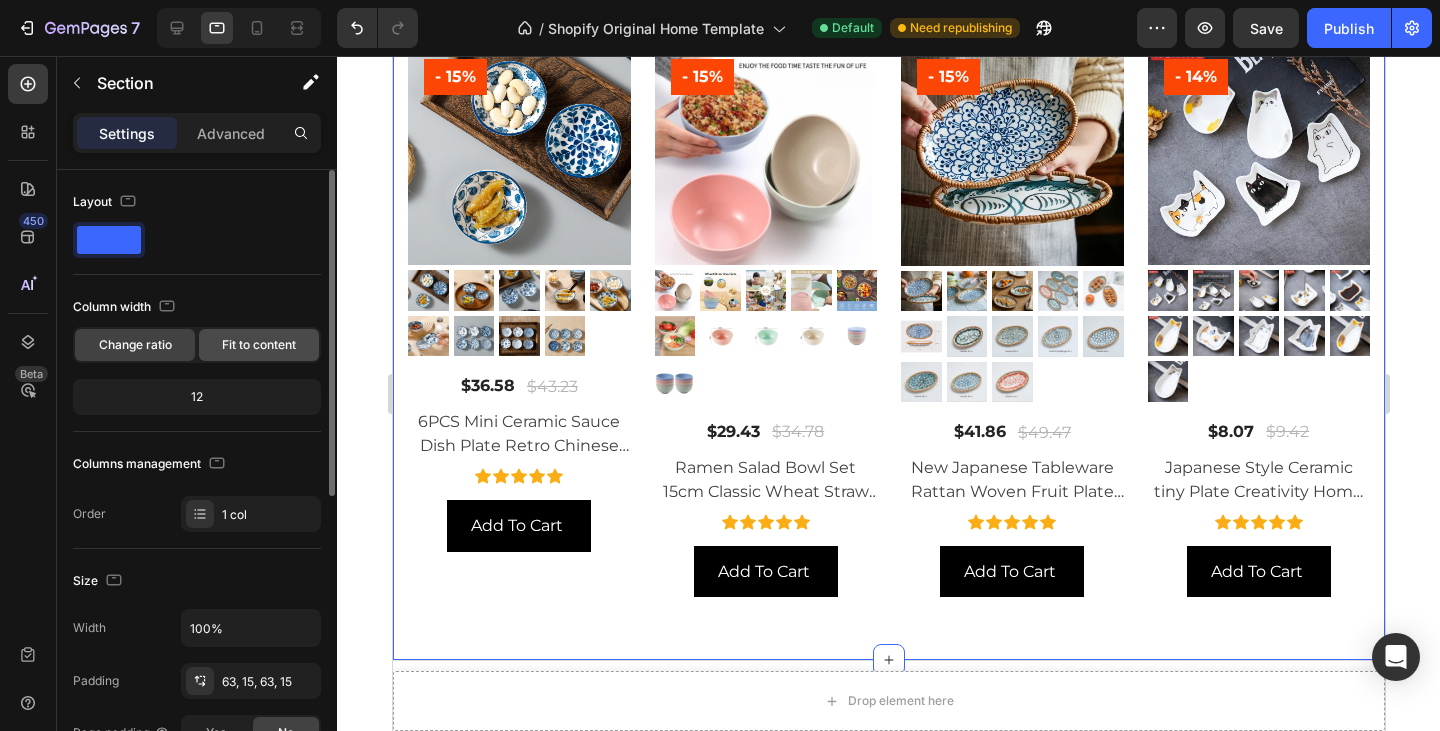 click on "Fit to content" 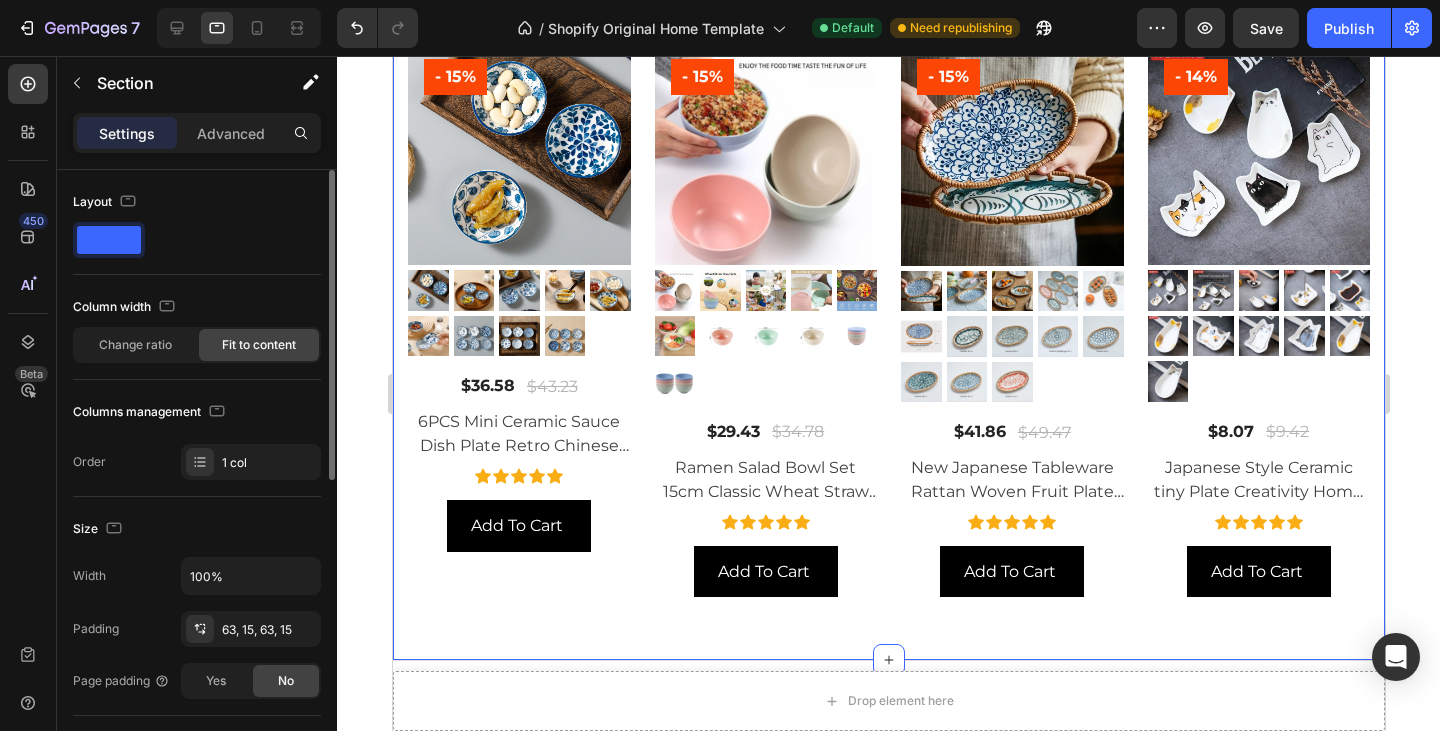 click on "Fit to content" 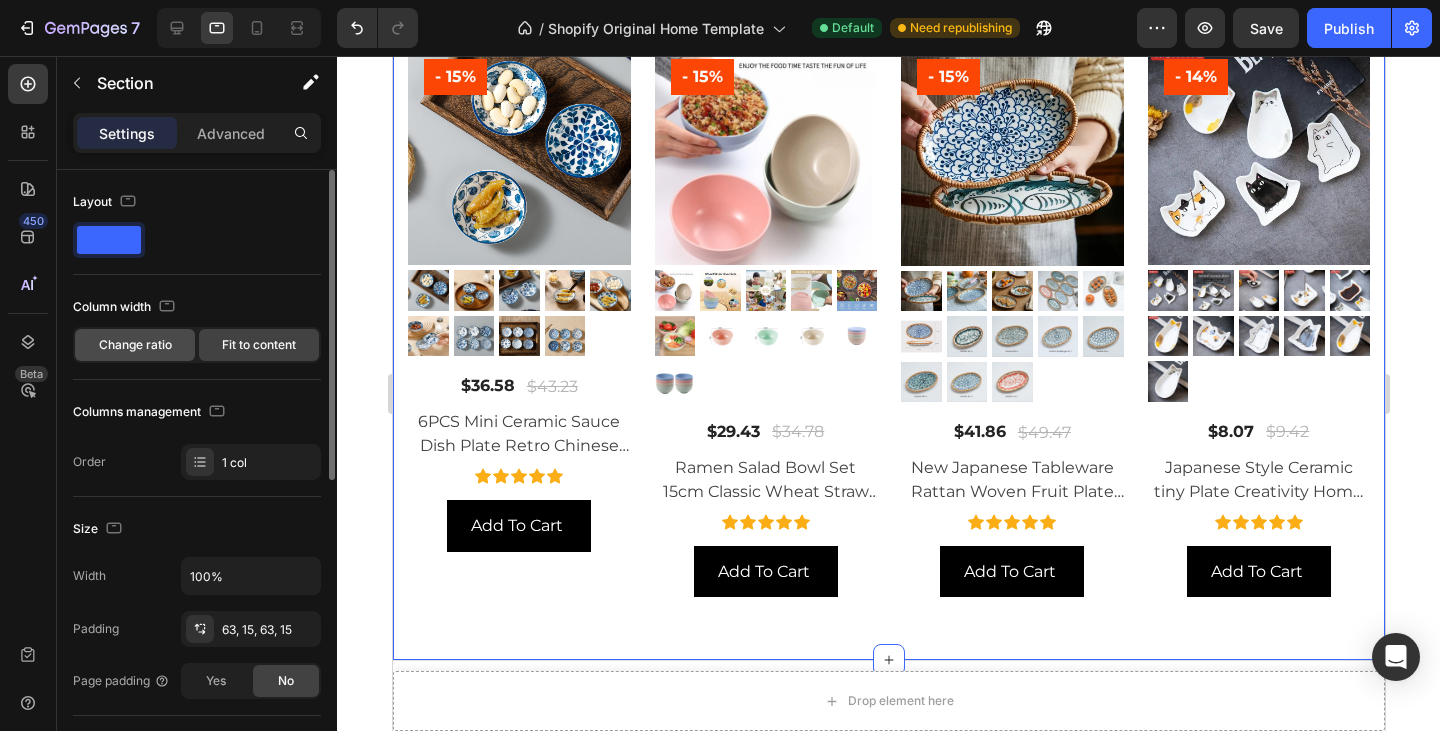 click on "Change ratio" 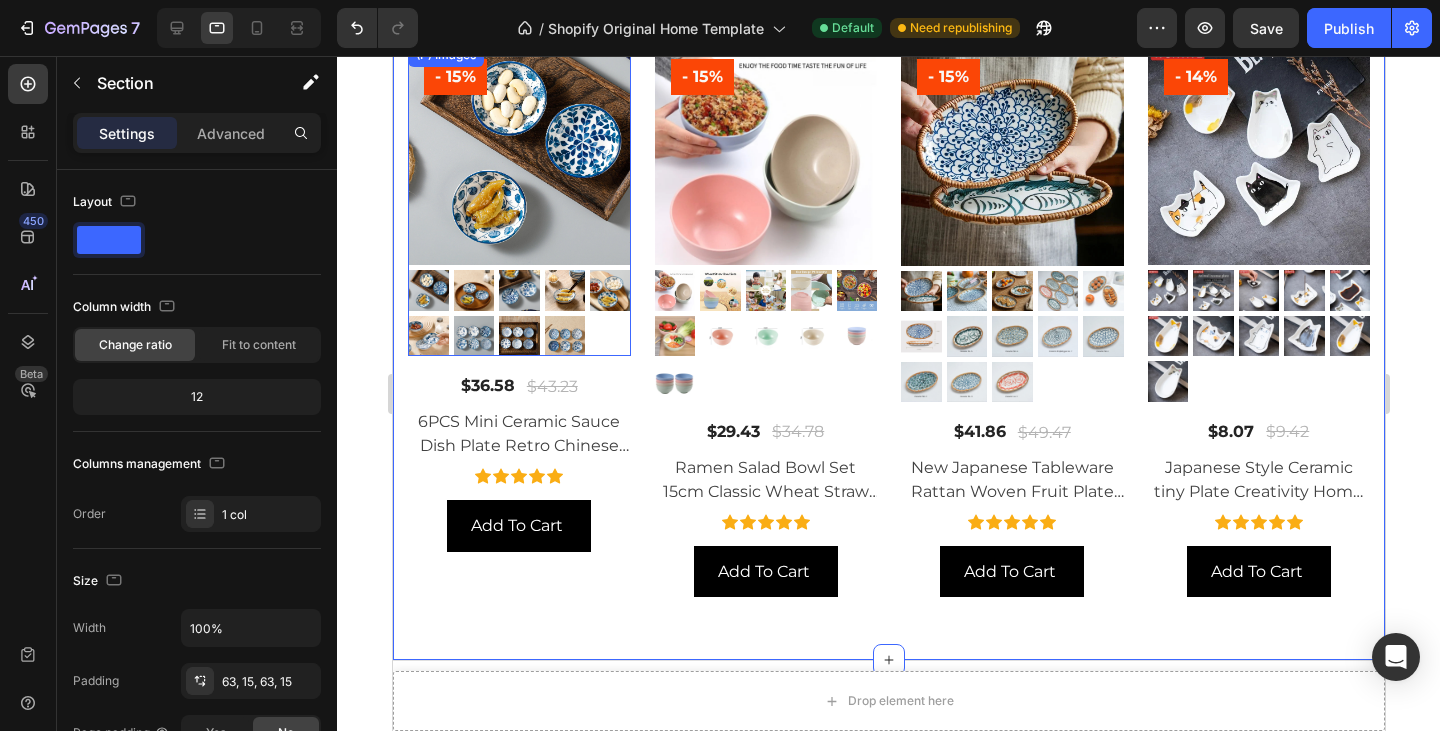 click at bounding box center [518, 313] 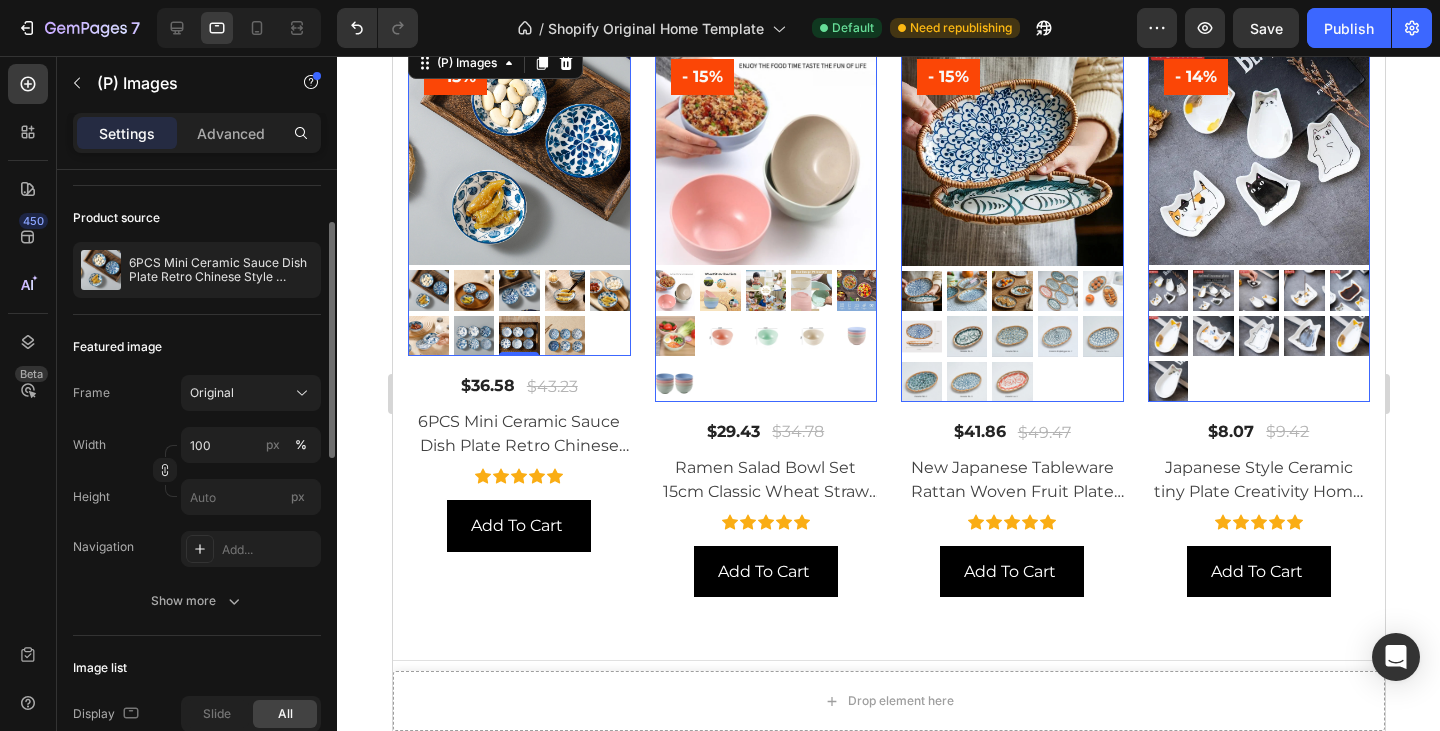 scroll, scrollTop: 133, scrollLeft: 0, axis: vertical 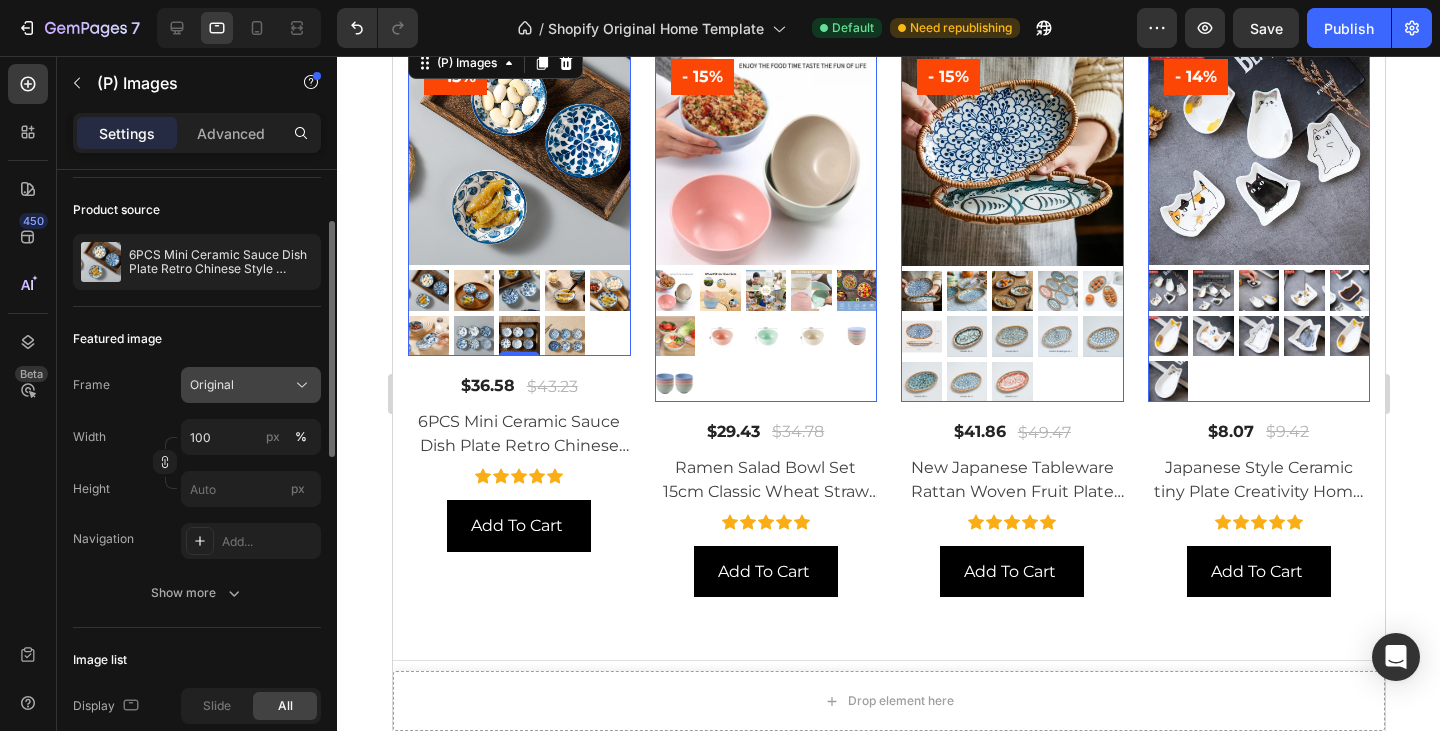 click on "Original" 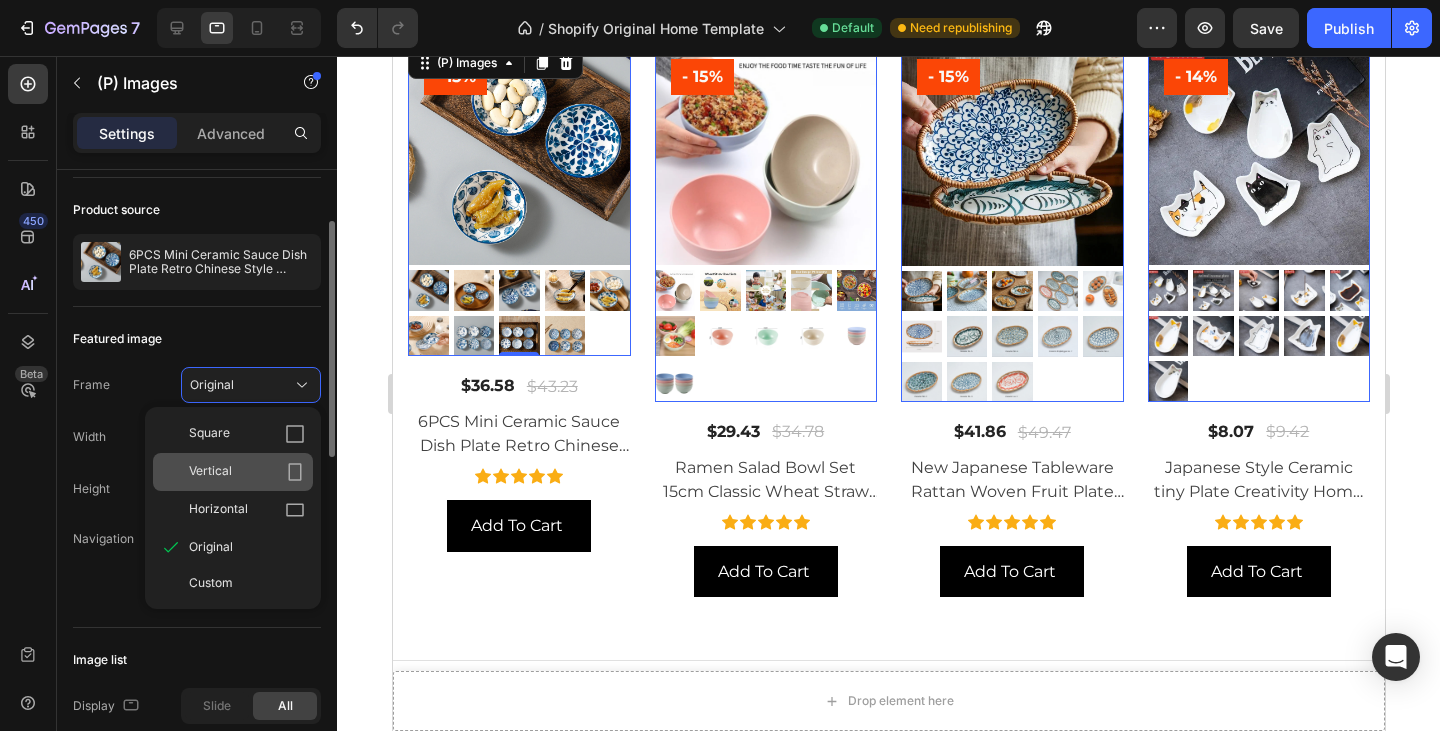 click on "Vertical" at bounding box center (247, 472) 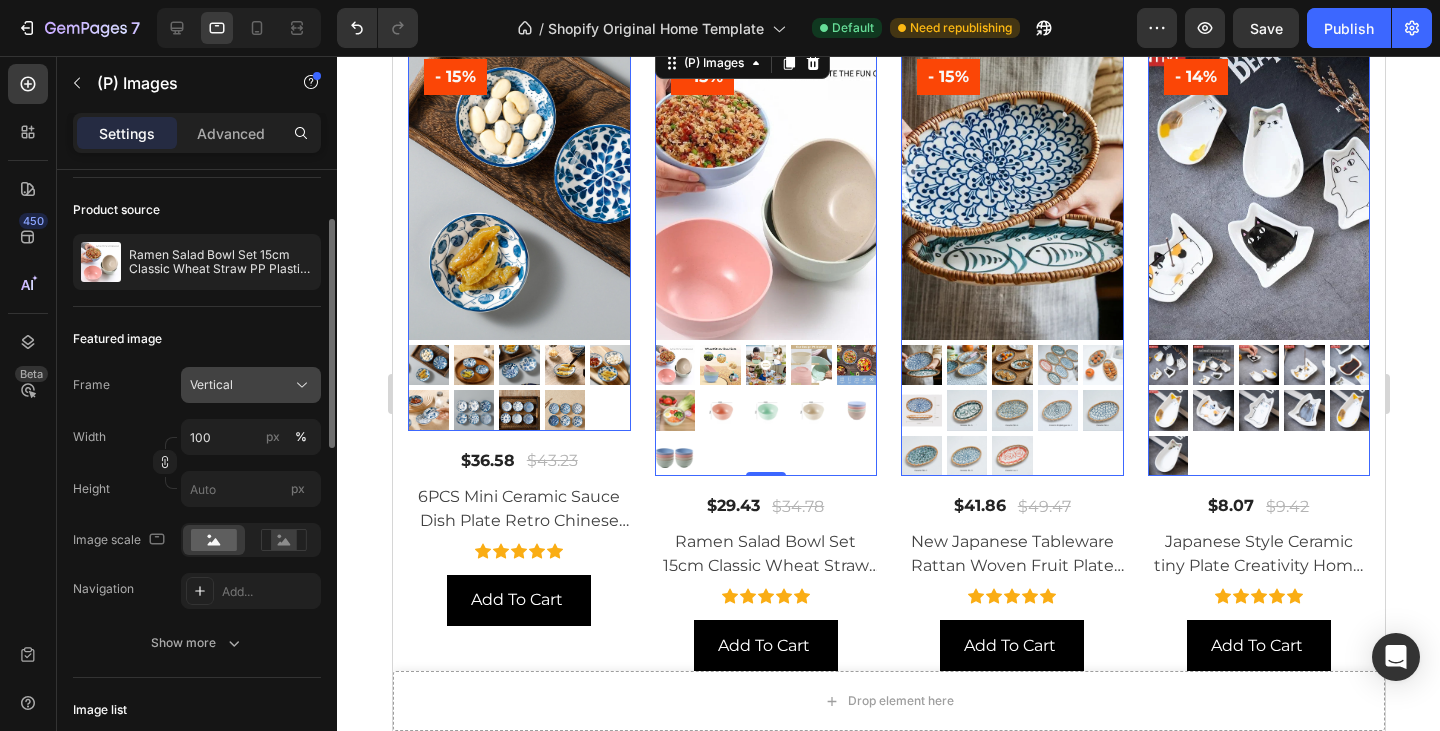 click on "Vertical" 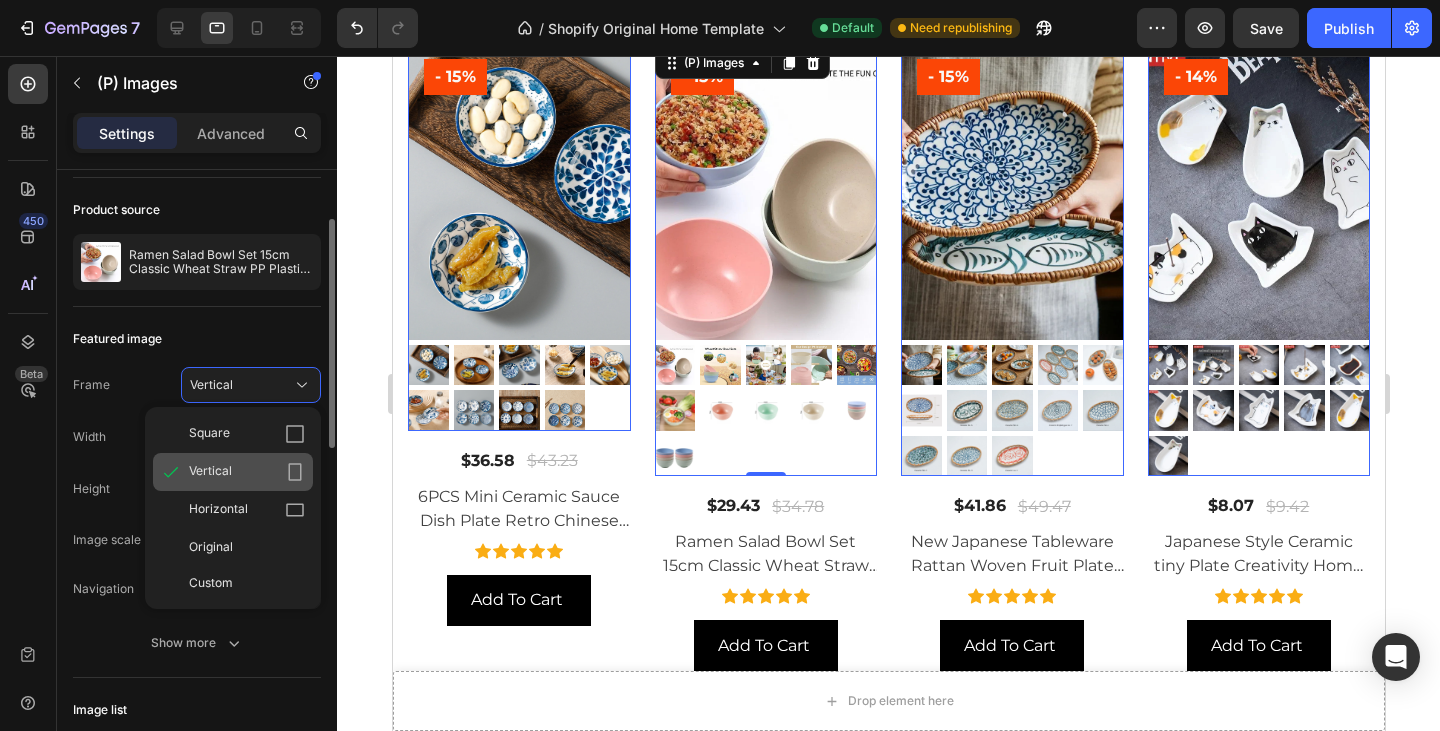 click on "Vertical" 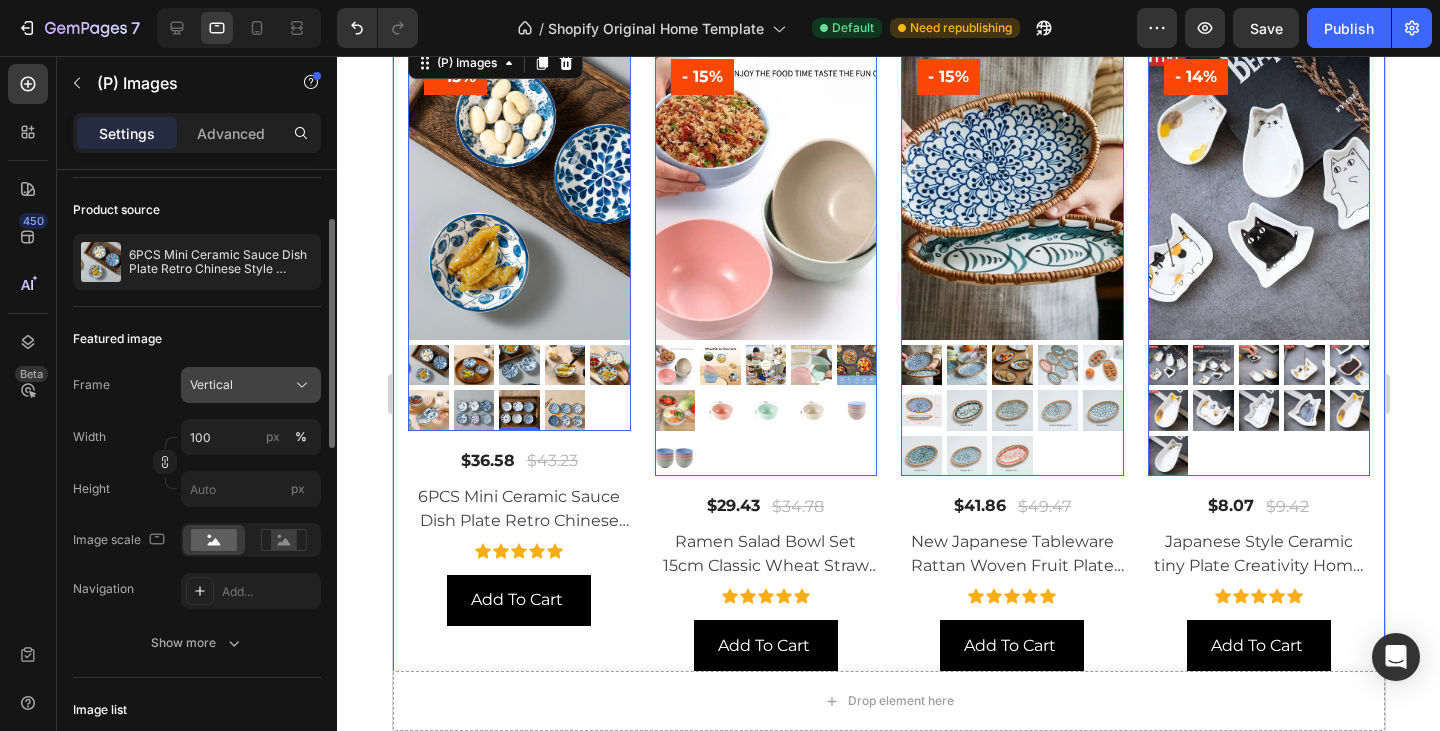 click on "Vertical" at bounding box center (211, 385) 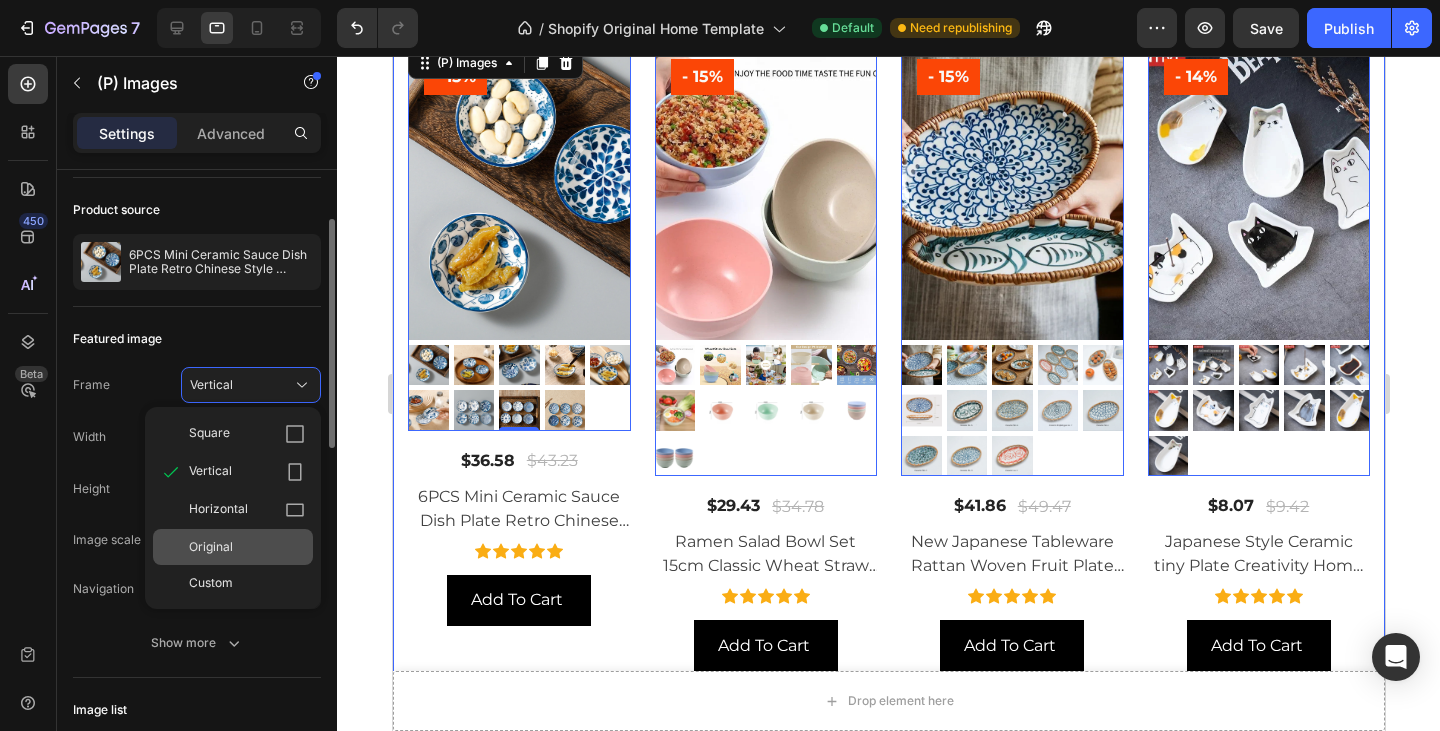 click on "Original" at bounding box center [247, 547] 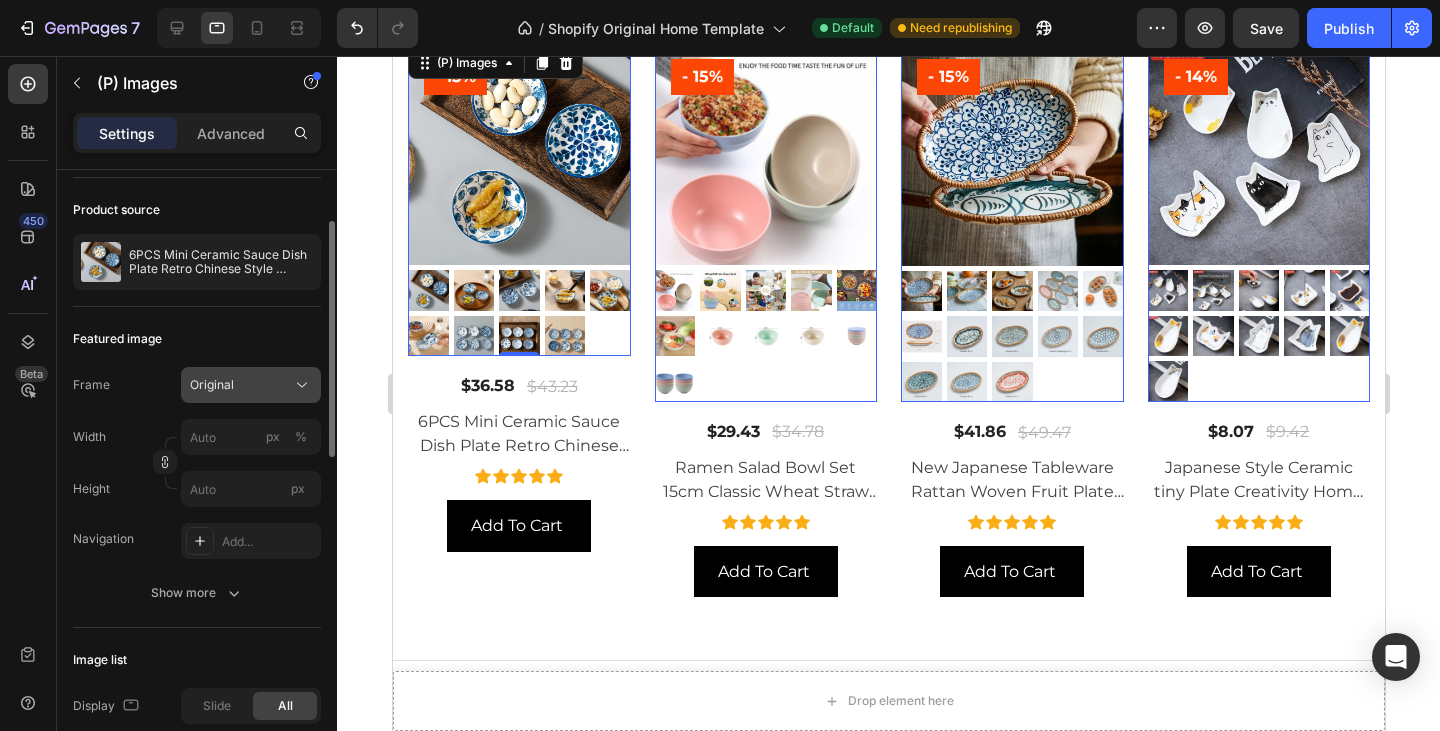 click on "Original" at bounding box center (251, 385) 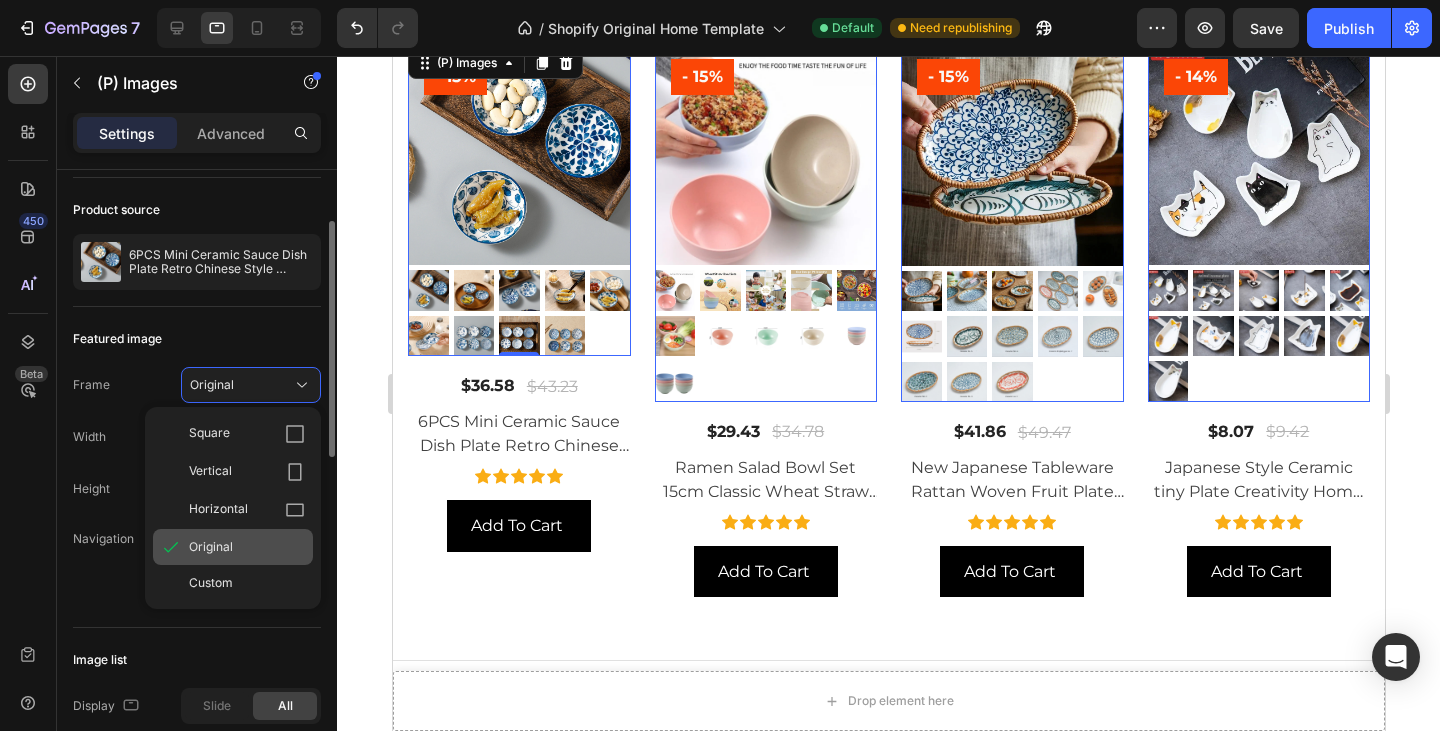 click on "Original" 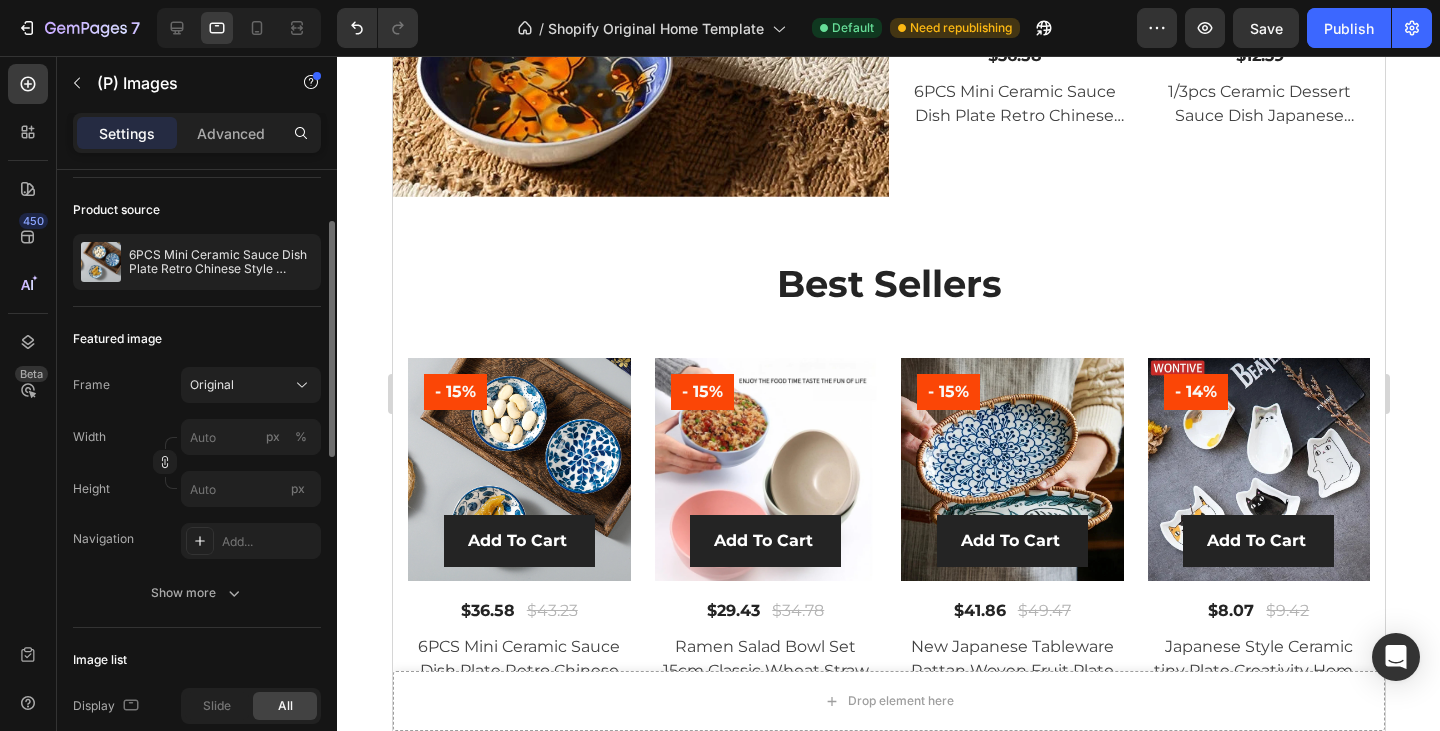 scroll, scrollTop: 3337, scrollLeft: 0, axis: vertical 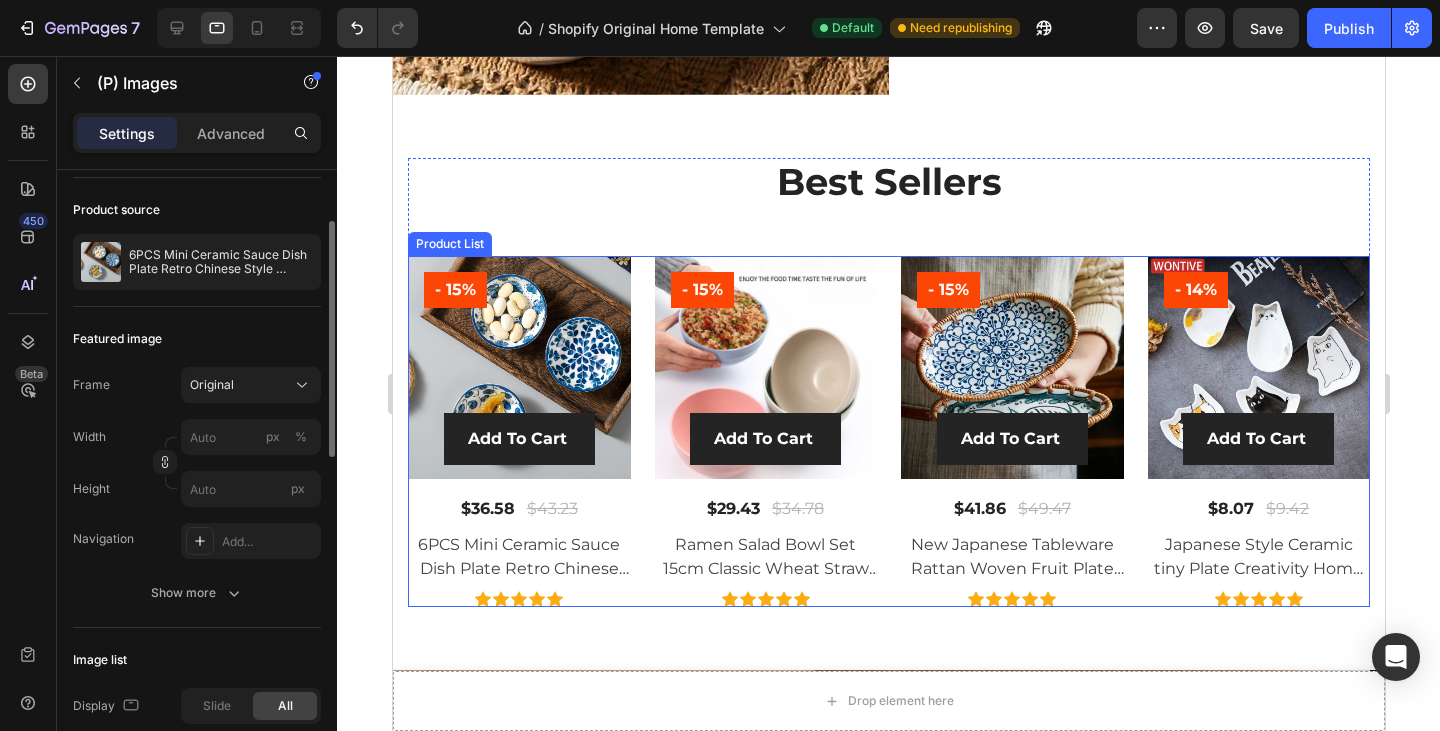 click on "(P) Images - 15% Product Badge Add To Cart (P) Cart Button Row $36.58 (P) Price (P) Price $43.23 (P) Price (P) Price Row 6PCS Mini Ceramic Sauce Dish Plate Retro Chinese Style Barbecue Dipped Sashimi Sushi Soy Snack Fruit Dessert Plates Tableware (P) Title                Icon                Icon                Icon                Icon                Icon Icon List Hoz Product List (P) Images - 15% Product Badge Add To Cart (P) Cart Button Row $29.43 (P) Price (P) Price $34.78 (P) Price (P) Price Row Ramen Salad Bowl Set 15cm Classic Wheat Straw PP Plastic Bowl for Office Workers Students for Dormitory Instant Noodle (P) Title                Icon                Icon                Icon                Icon                Icon Icon List Hoz Product List (P) Images - 15% Product Badge Add To Cart (P) Cart Button Row $41.86 (P) Price (P) Price $49.47 (P) Price (P) Price Row New Japanese Tableware Rattan Woven Fruit Plate Dry Fruit Tray Cake Candy Snack Ceramic Basket Specialty Plates Specialty Plates (P) Title Row" at bounding box center (888, 431) 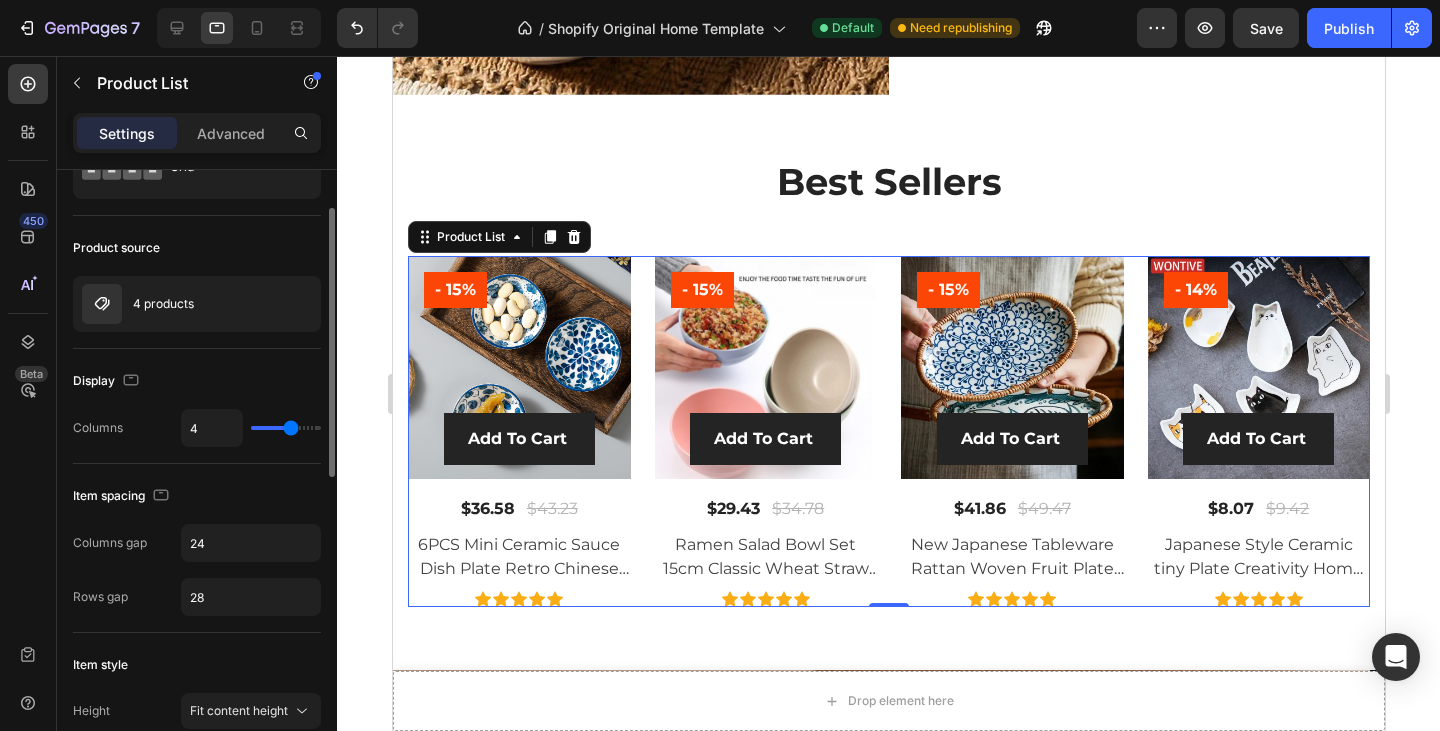 scroll, scrollTop: 0, scrollLeft: 0, axis: both 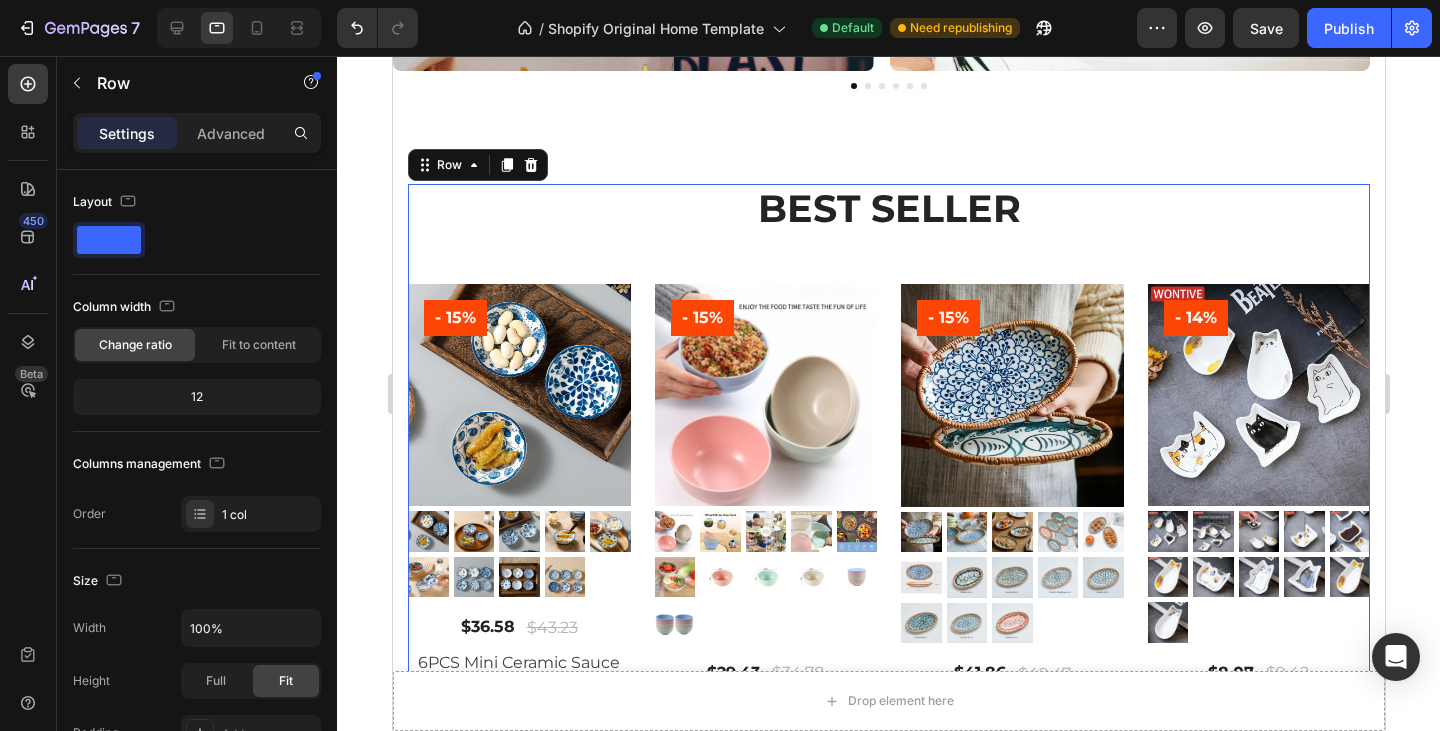 click at bounding box center [518, 395] 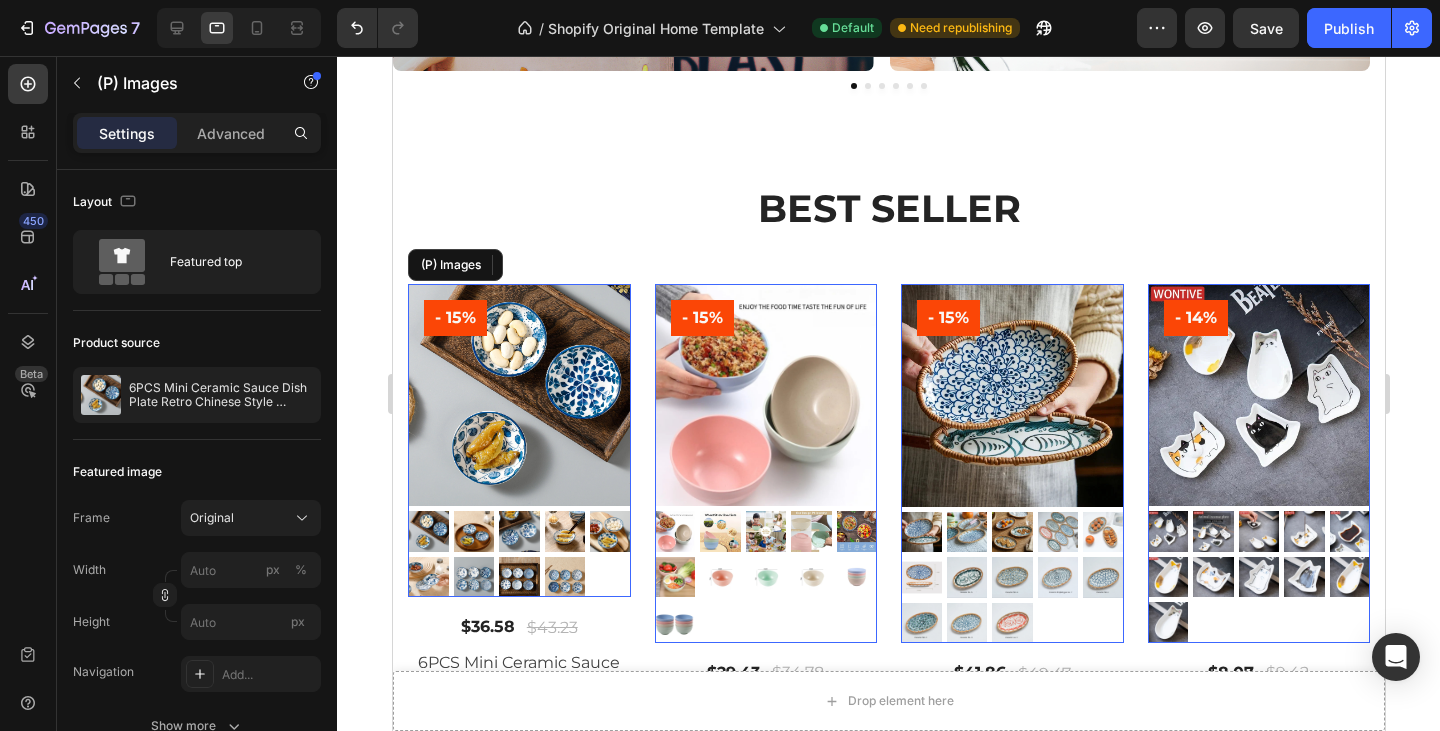 click at bounding box center [518, 395] 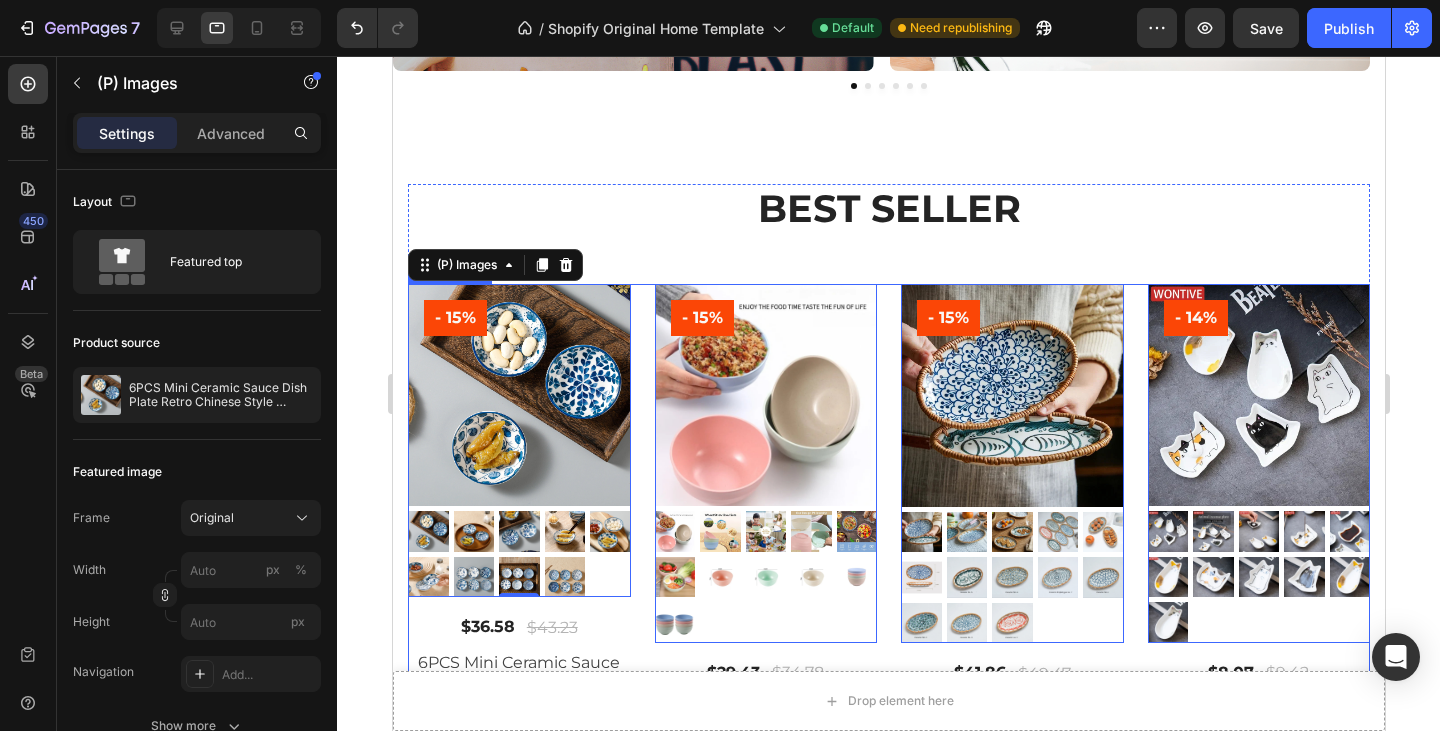 click on "(P) Images   0 - 15% Product Badge Row $36.58 (P) Price (P) Price $43.23 (P) Price (P) Price Row 6PCS Mini Ceramic Sauce Dish Plate Retro Chinese Style Barbecue Dipped Sashimi Sushi Soy Snack Fruit Dessert Plates Tableware (P) Title                Icon                Icon                Icon                Icon                Icon Icon List Hoz Add To Cart (P) Cart Button Product List (P) Images   0 - 15% Product Badge Row $29.43 (P) Price (P) Price $34.78 (P) Price (P) Price Row Ramen Salad Bowl Set 15cm Classic Wheat Straw PP Plastic Bowl for Office Workers Students for Dormitory Instant Noodle (P) Title                Icon                Icon                Icon                Icon                Icon Icon List Hoz Add To Cart (P) Cart Button Product List (P) Images   0 - 15% Product Badge Row $41.86 (P) Price (P) Price $49.47 (P) Price (P) Price Row New Japanese Tableware Rattan Woven Fruit Plate Dry Fruit Tray Cake Candy Snack Ceramic Basket Specialty Plates Specialty Plates (P) Title                Icon" at bounding box center [888, 561] 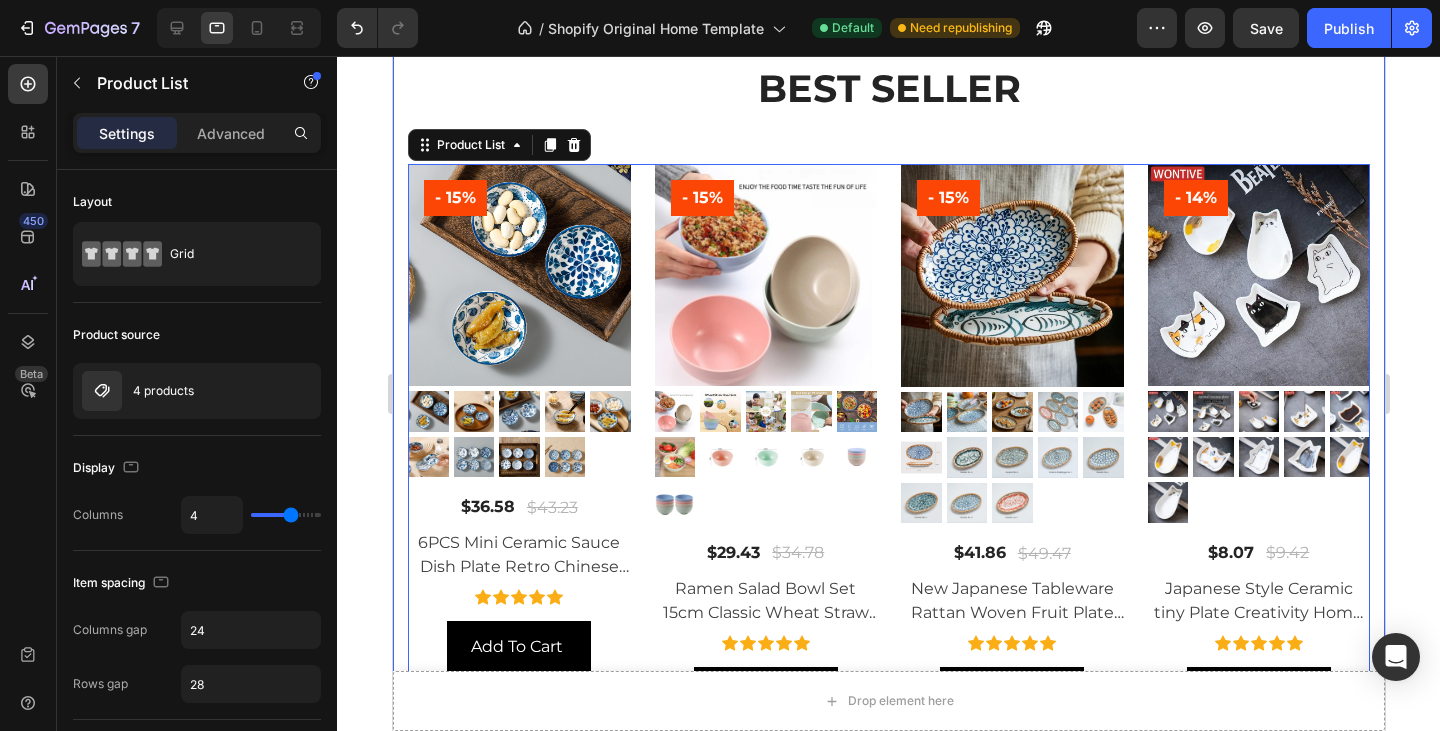 scroll, scrollTop: 1825, scrollLeft: 0, axis: vertical 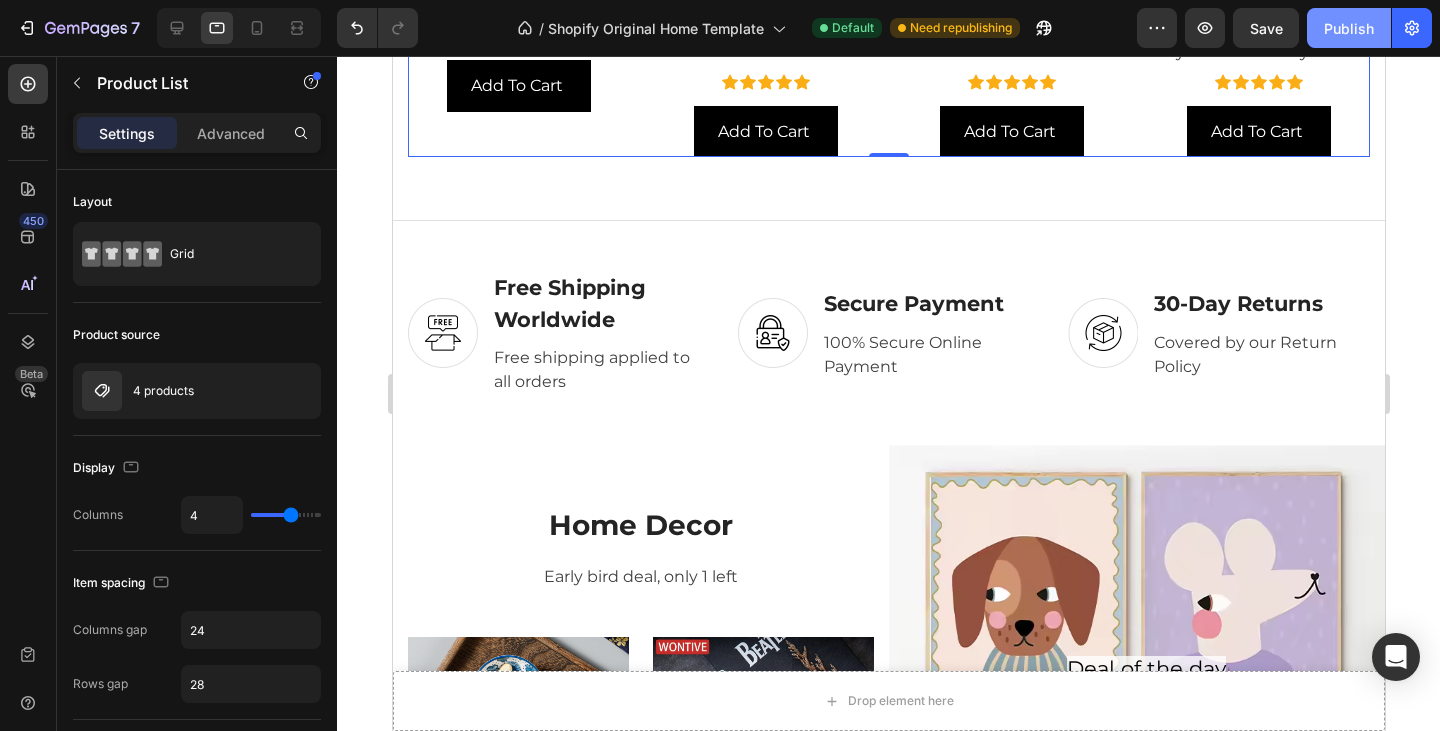 click on "Publish" at bounding box center [1349, 28] 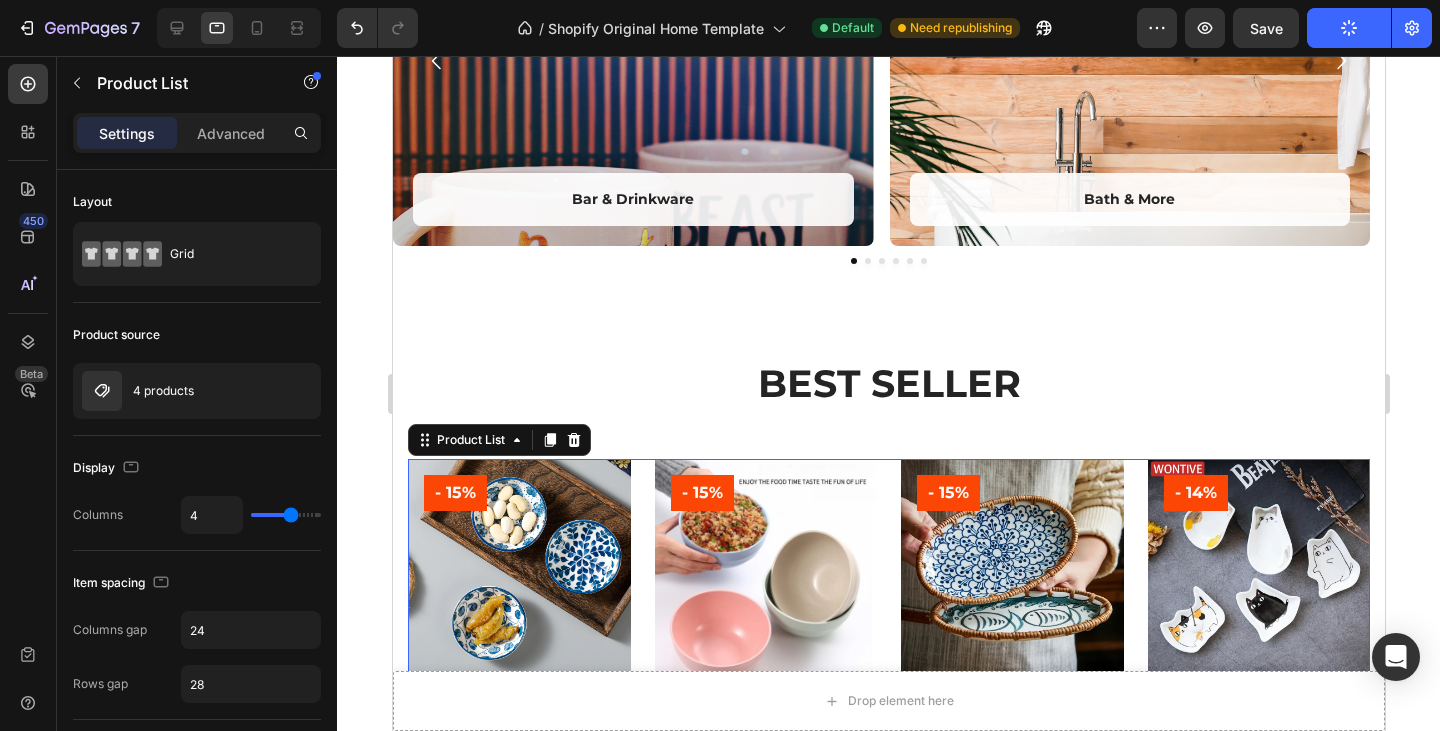 scroll, scrollTop: 968, scrollLeft: 0, axis: vertical 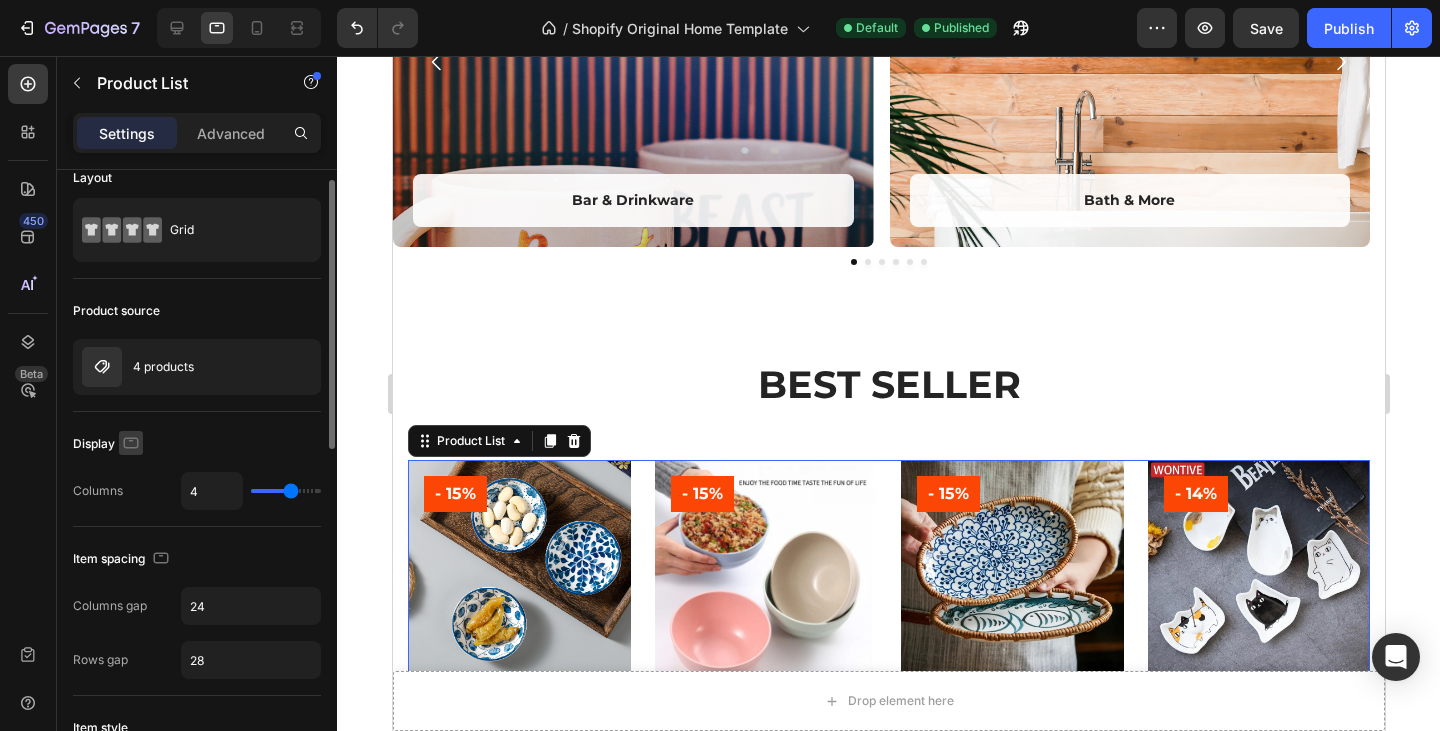 click 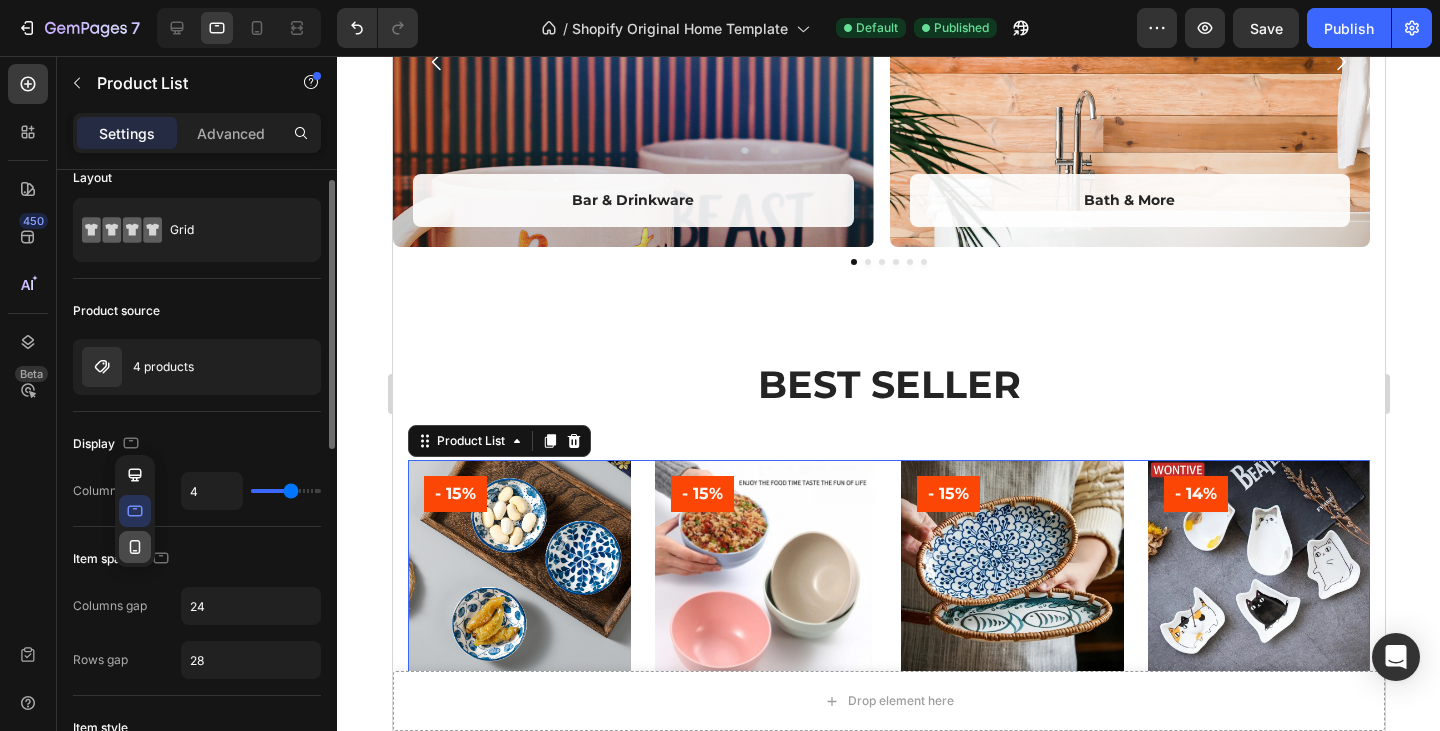 click 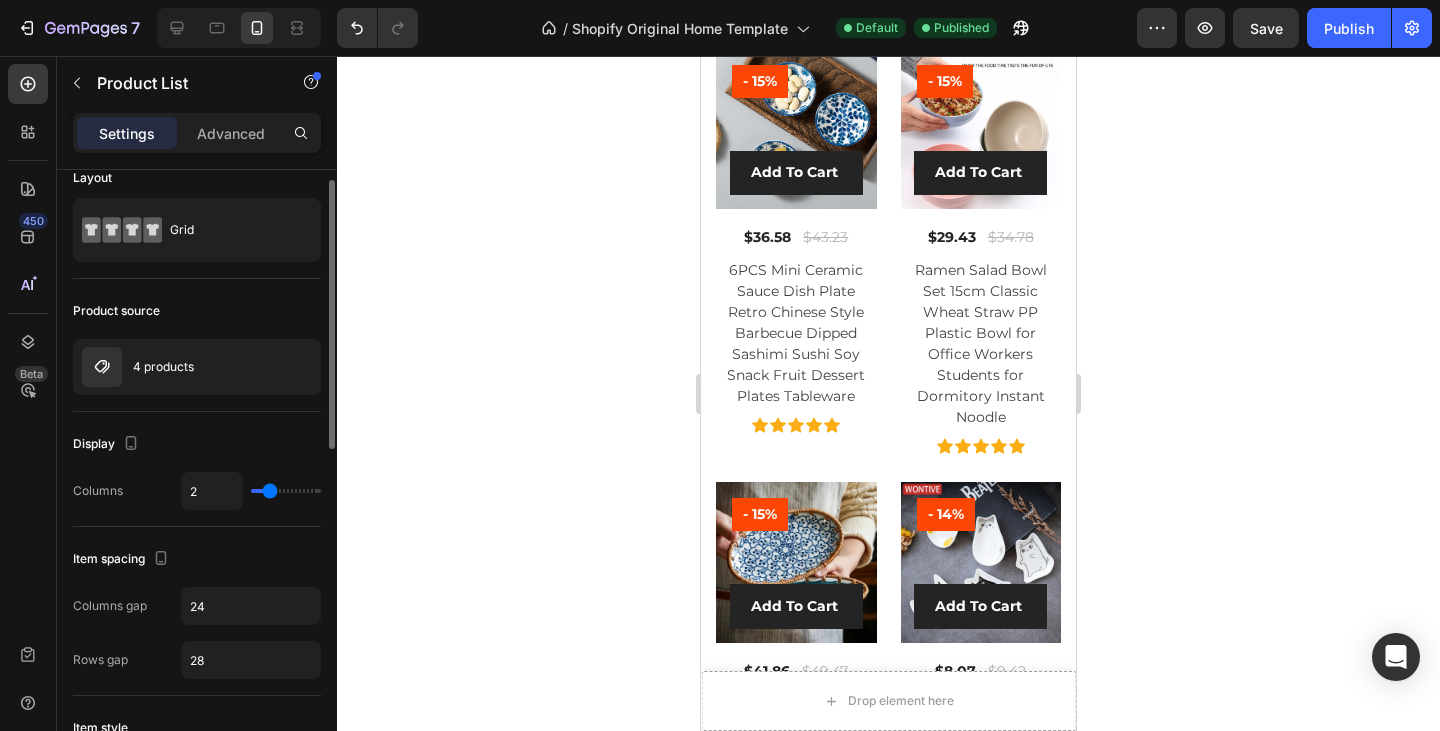scroll, scrollTop: 5077, scrollLeft: 0, axis: vertical 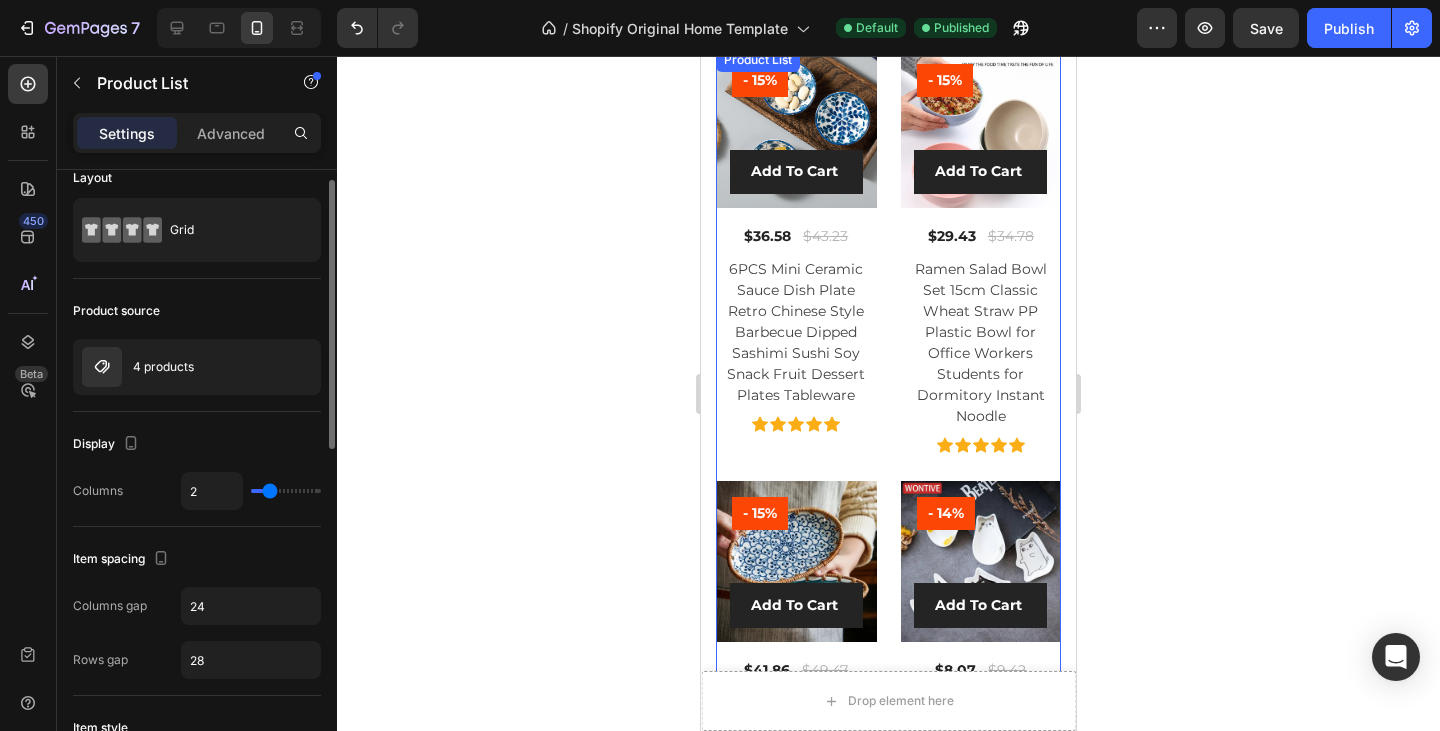 click on "(P) Images - 15% Product Badge Add To Cart (P) Cart Button Row $36.58 (P) Price (P) Price $43.23 (P) Price (P) Price Row 6PCS Mini Ceramic Sauce Dish Plate Retro Chinese Style Barbecue Dipped Sashimi Sushi Soy Snack Fruit Dessert Plates Tableware (P) Title                Icon                Icon                Icon                Icon                Icon Icon List Hoz Product List (P) Images - 15% Product Badge Add To Cart (P) Cart Button Row $29.43 (P) Price (P) Price $34.78 (P) Price (P) Price Row Ramen Salad Bowl Set 15cm Classic Wheat Straw PP Plastic Bowl for Office Workers Students for Dormitory Instant Noodle (P) Title                Icon                Icon                Icon                Icon                Icon Icon List Hoz Product List (P) Images - 15% Product Badge Add To Cart (P) Cart Button Row $41.86 (P) Price (P) Price $49.47 (P) Price (P) Price Row New Japanese Tableware Rattan Woven Fruit Plate Dry Fruit Tray Cake Candy Snack Ceramic Basket Specialty Plates Specialty Plates (P) Title Row" at bounding box center (888, 467) 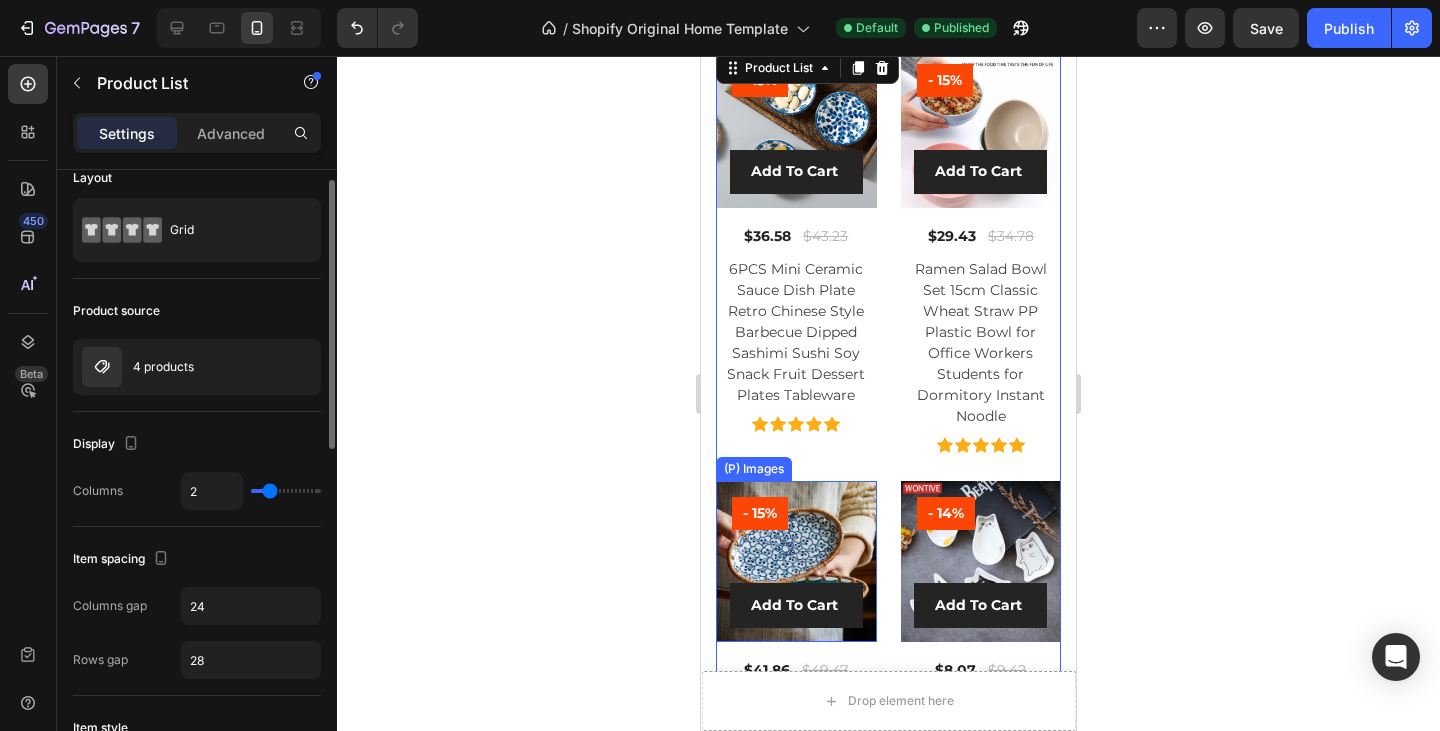 click at bounding box center [796, 561] 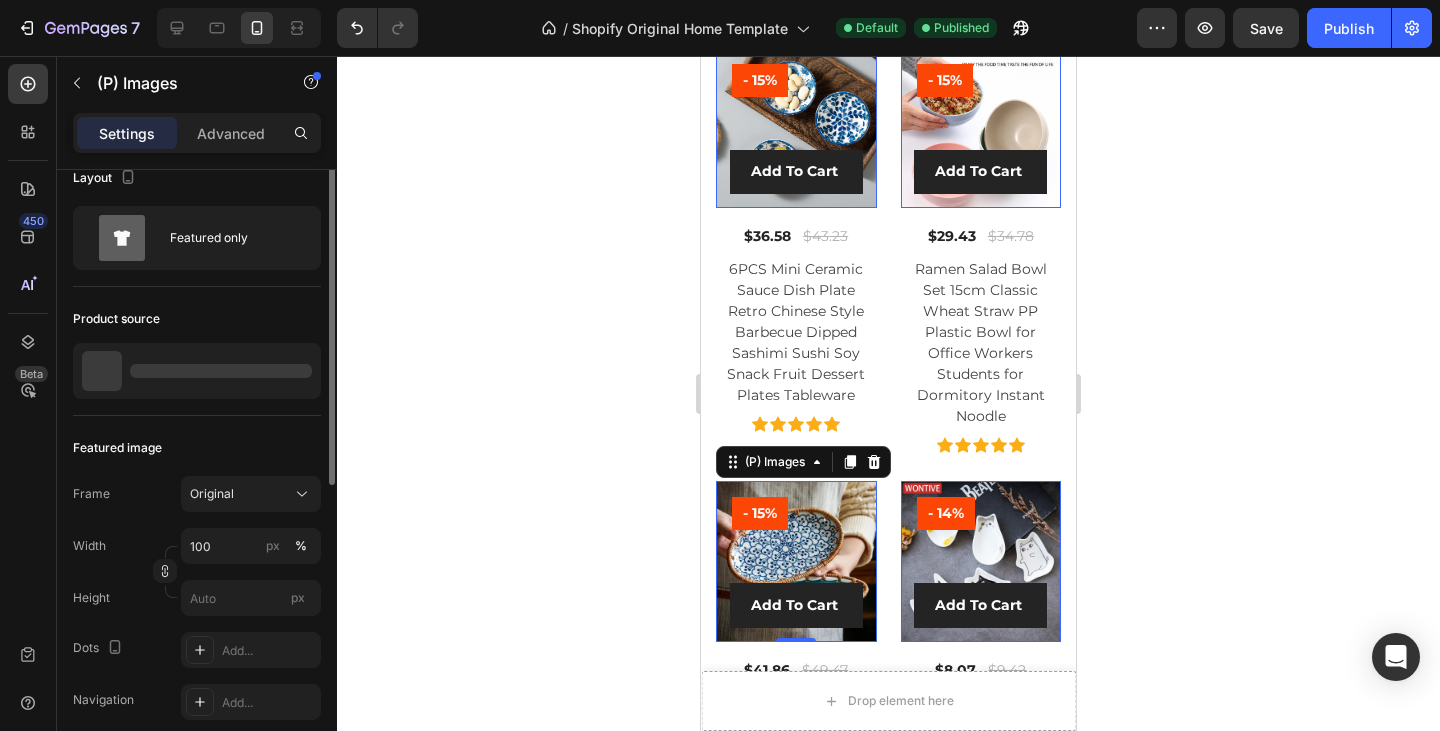 scroll, scrollTop: 0, scrollLeft: 0, axis: both 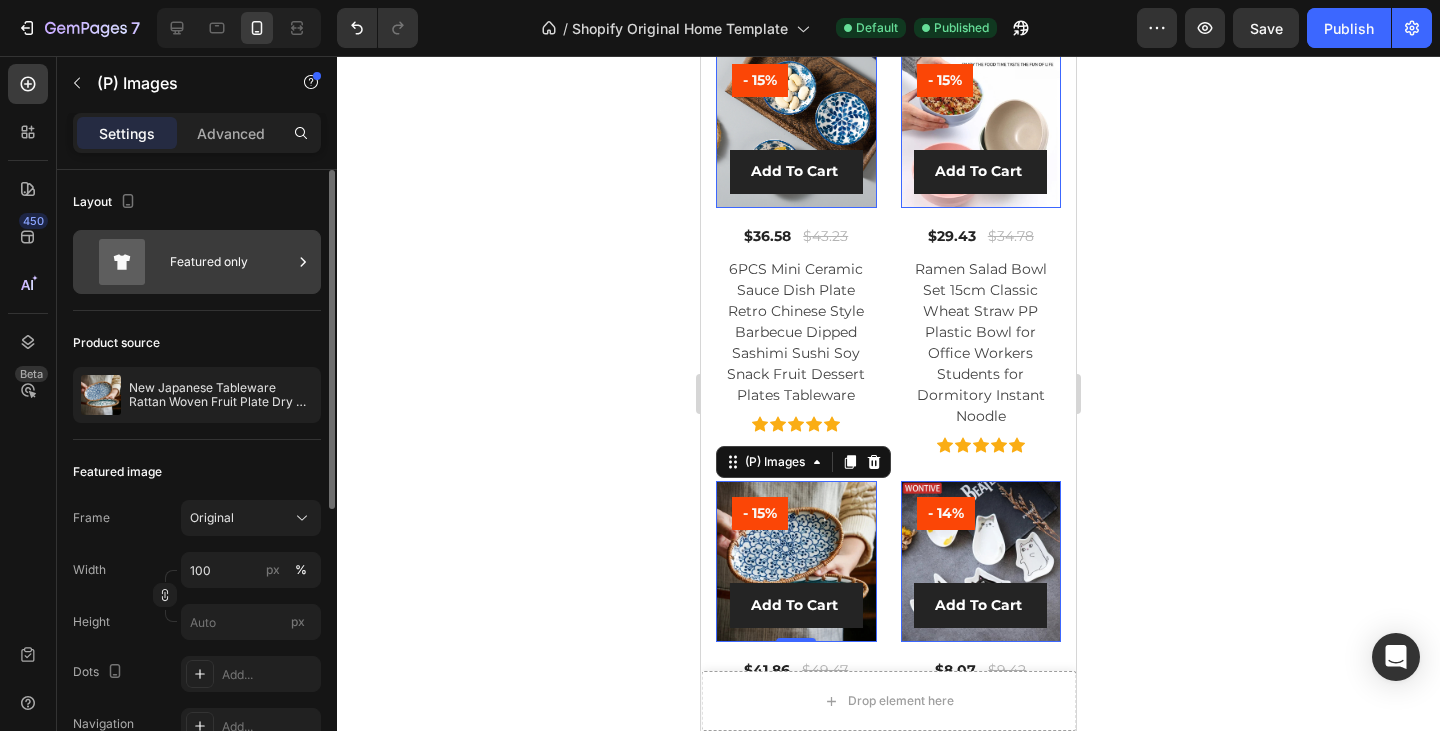 click on "Featured only" at bounding box center (231, 262) 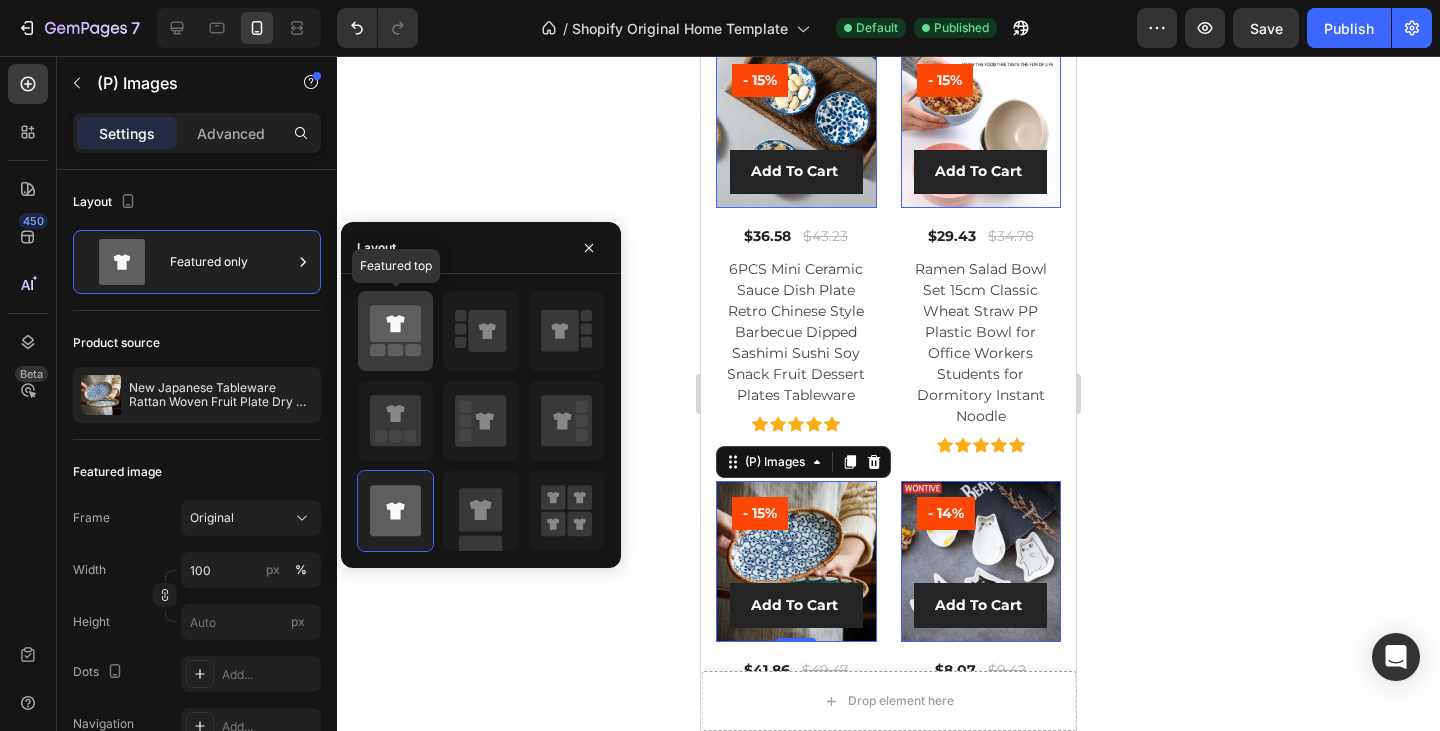 click 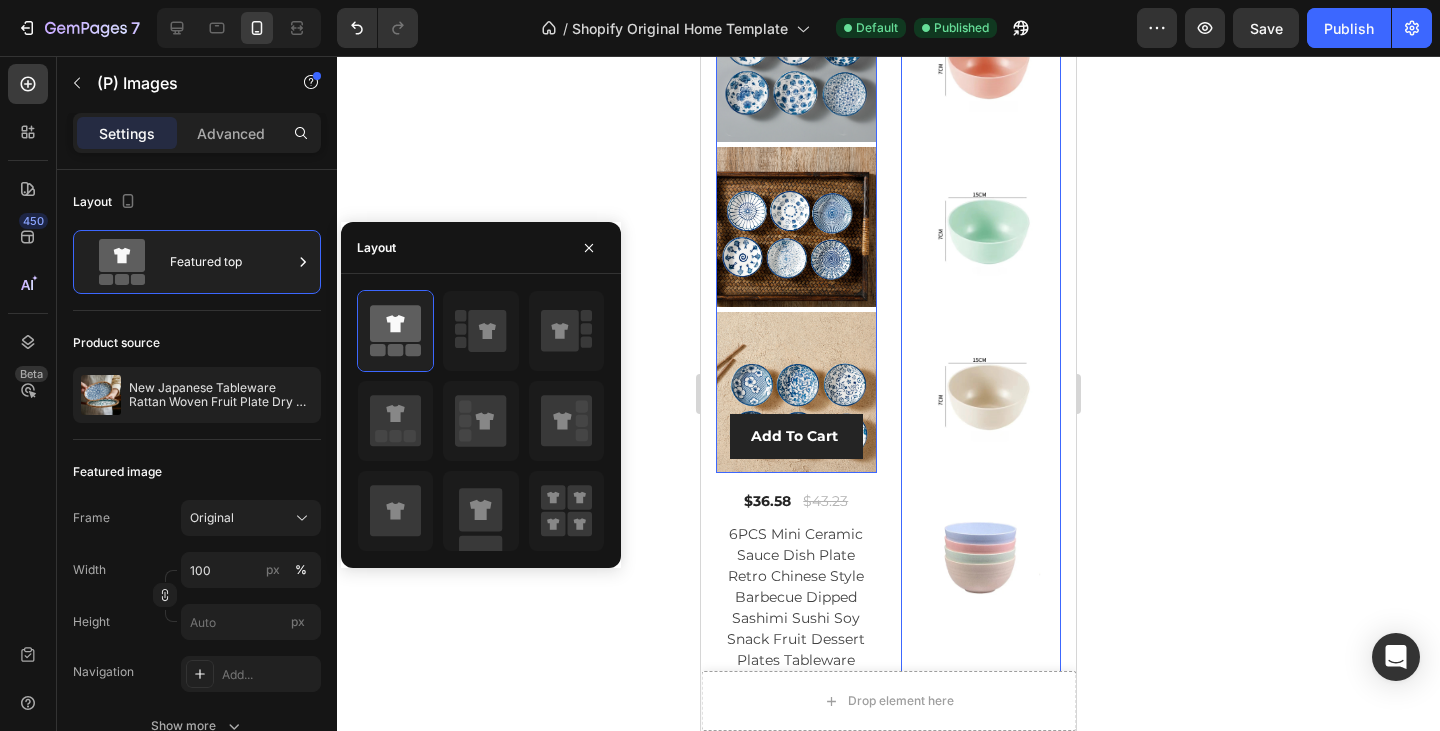 scroll, scrollTop: 6306, scrollLeft: 0, axis: vertical 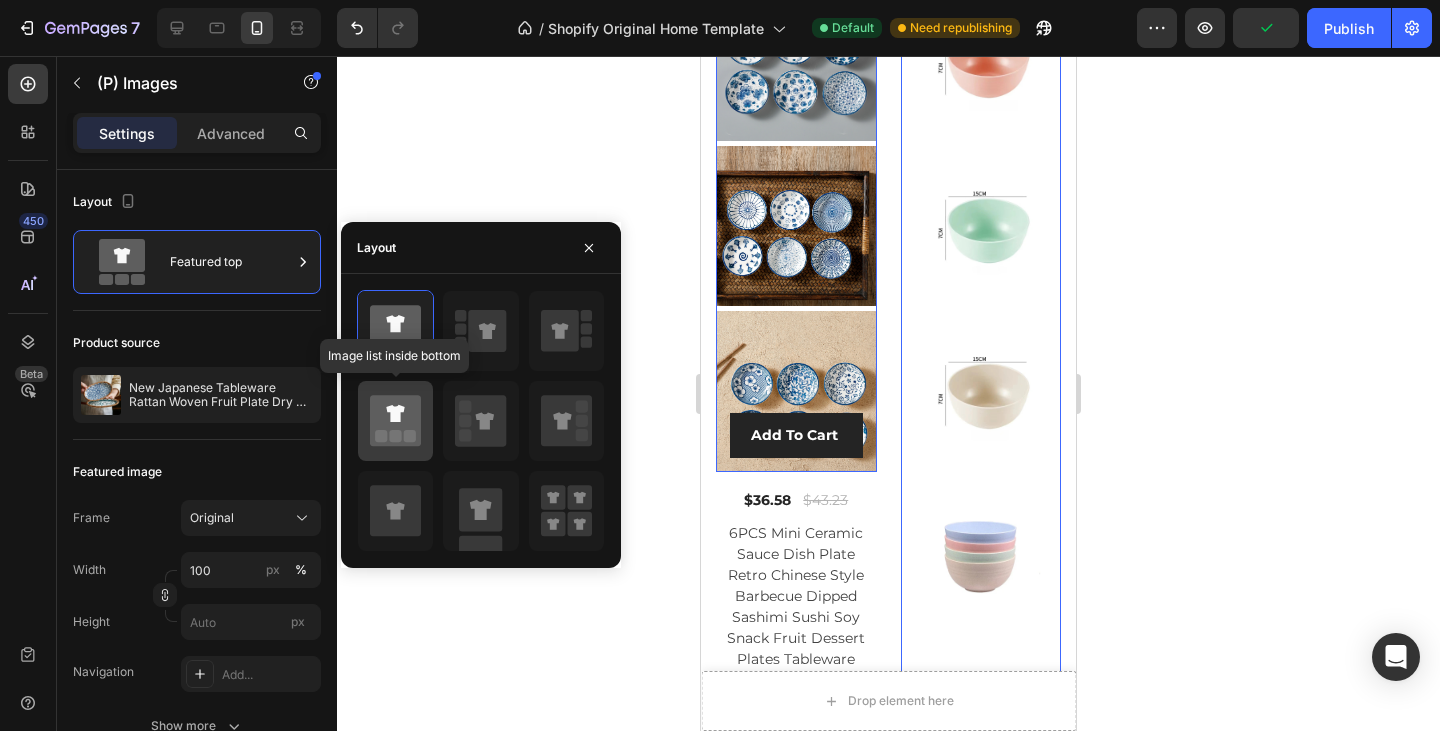 click 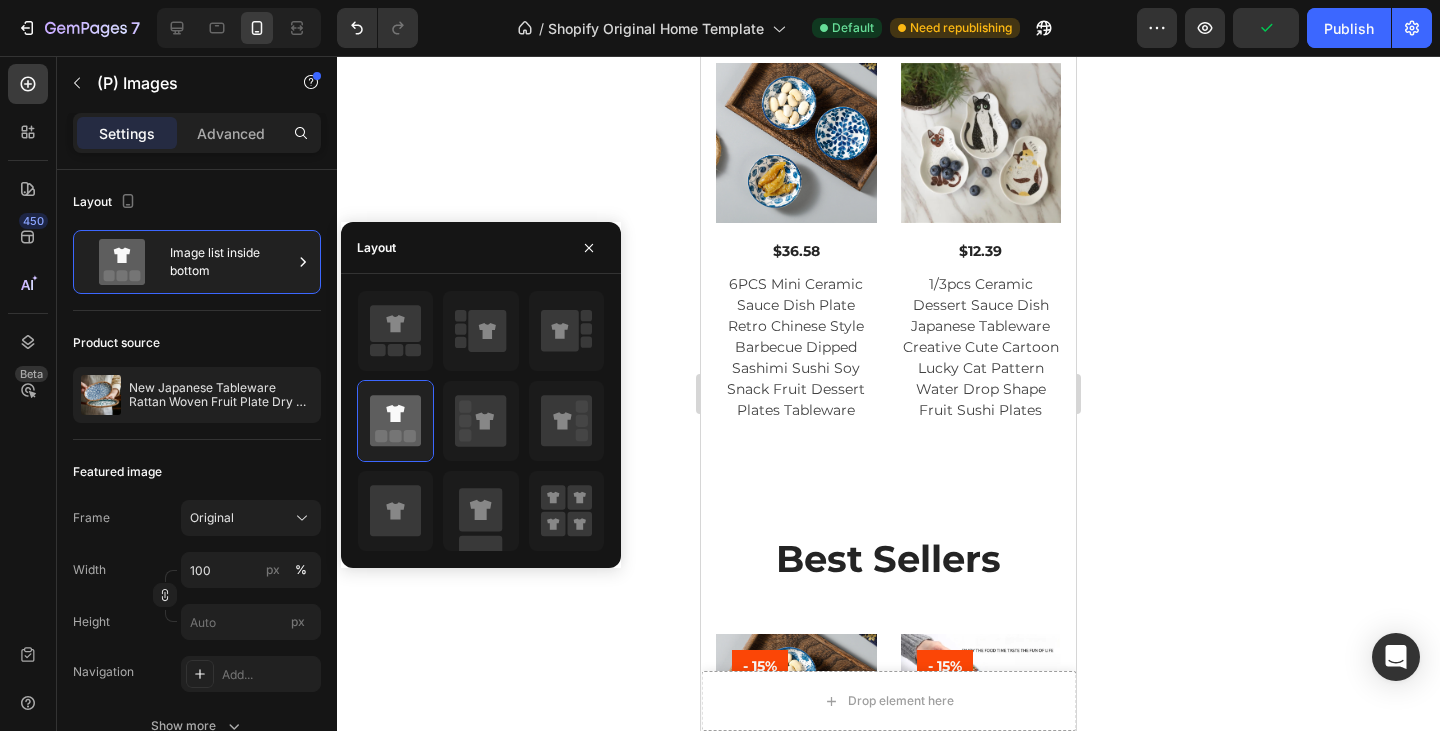 scroll, scrollTop: 4477, scrollLeft: 0, axis: vertical 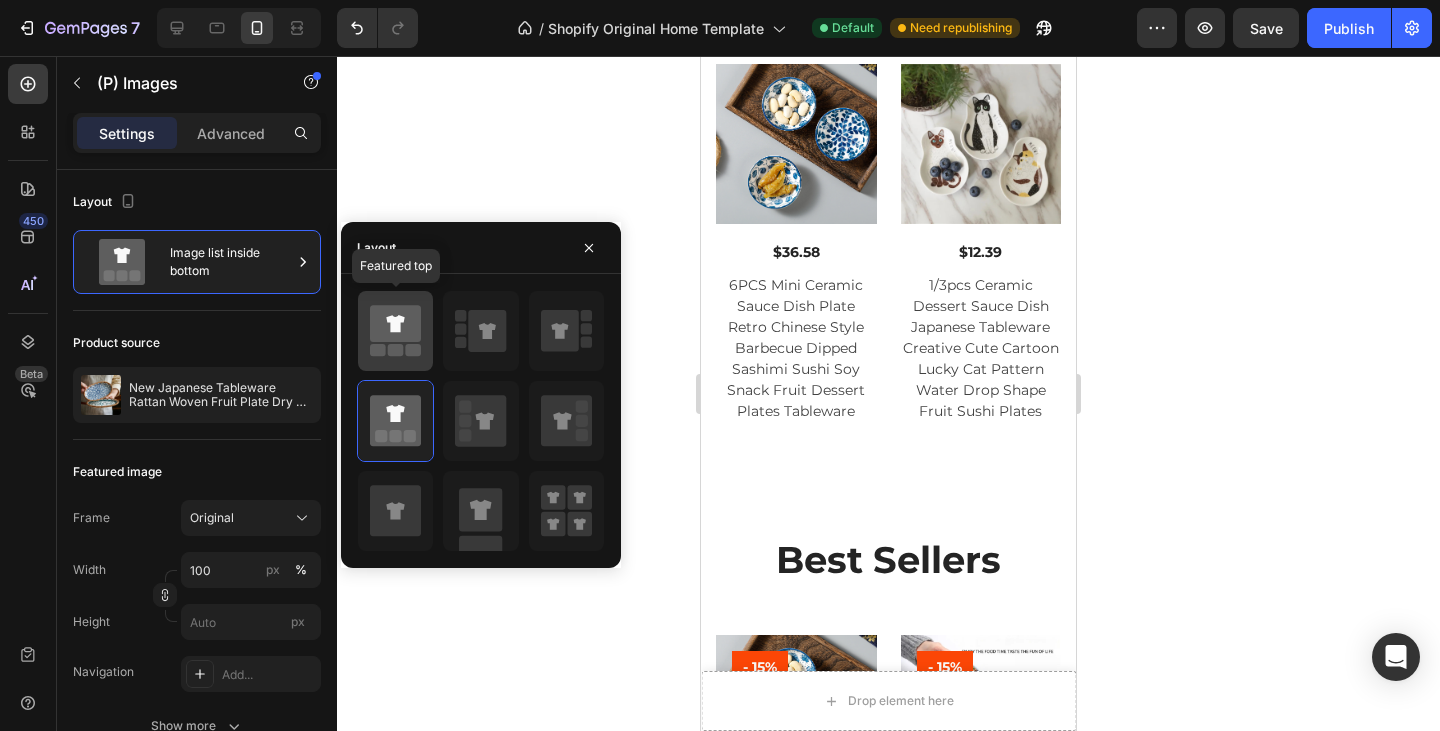 click 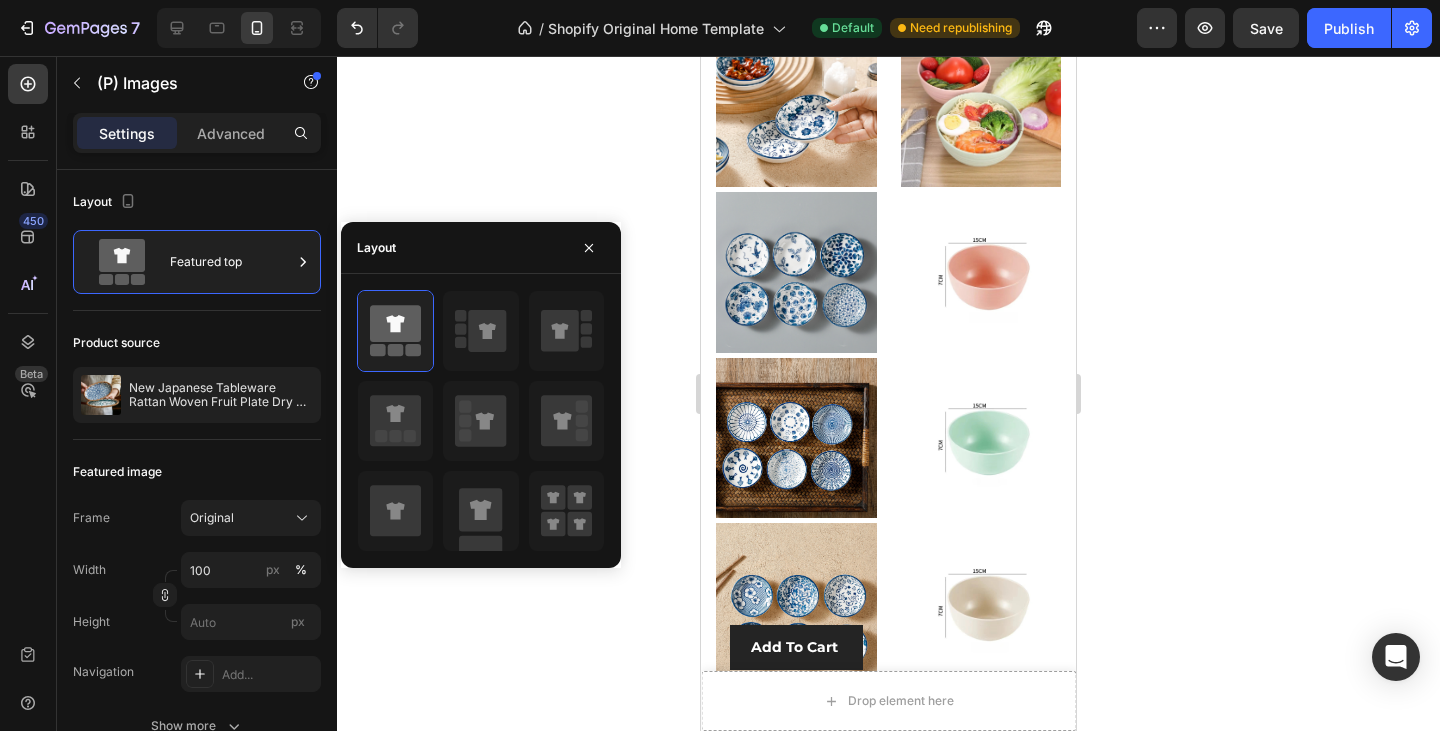 scroll, scrollTop: 6098, scrollLeft: 0, axis: vertical 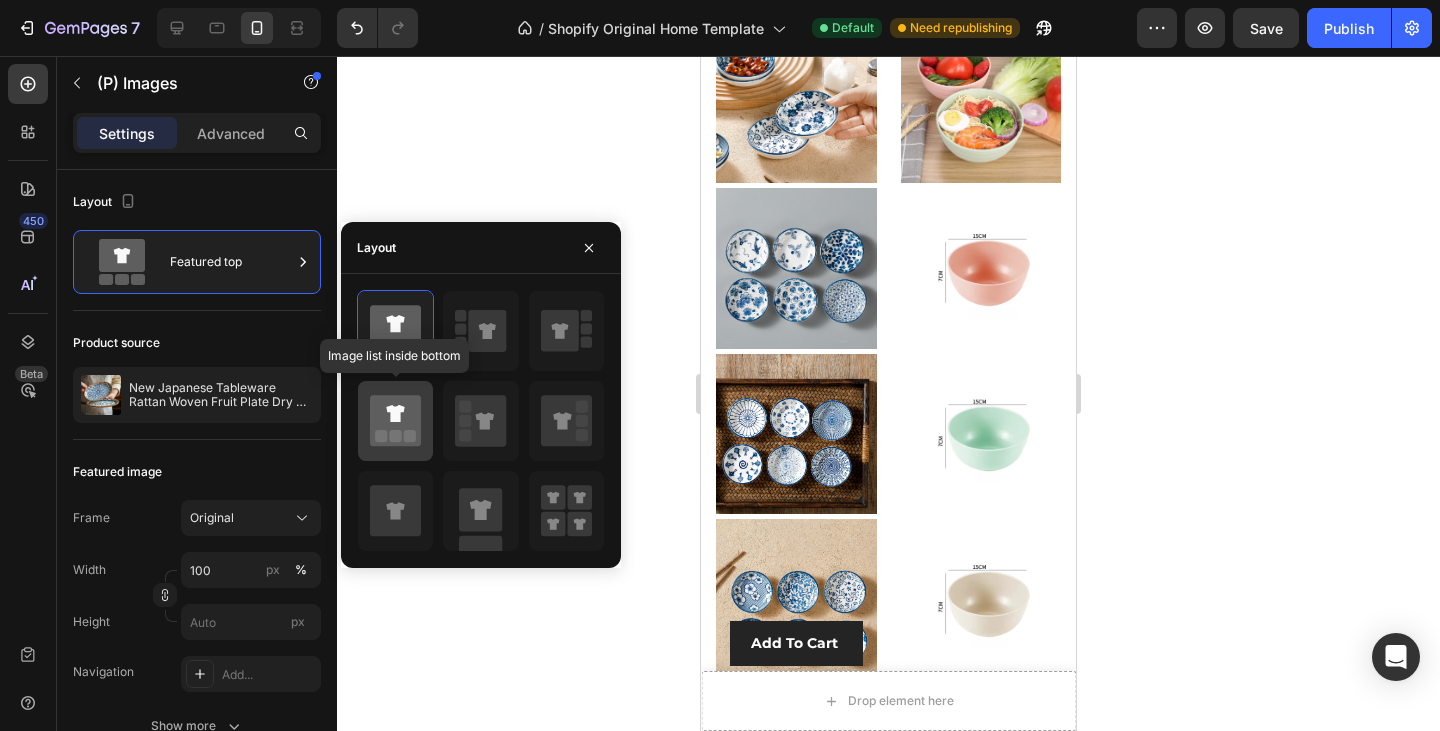 click 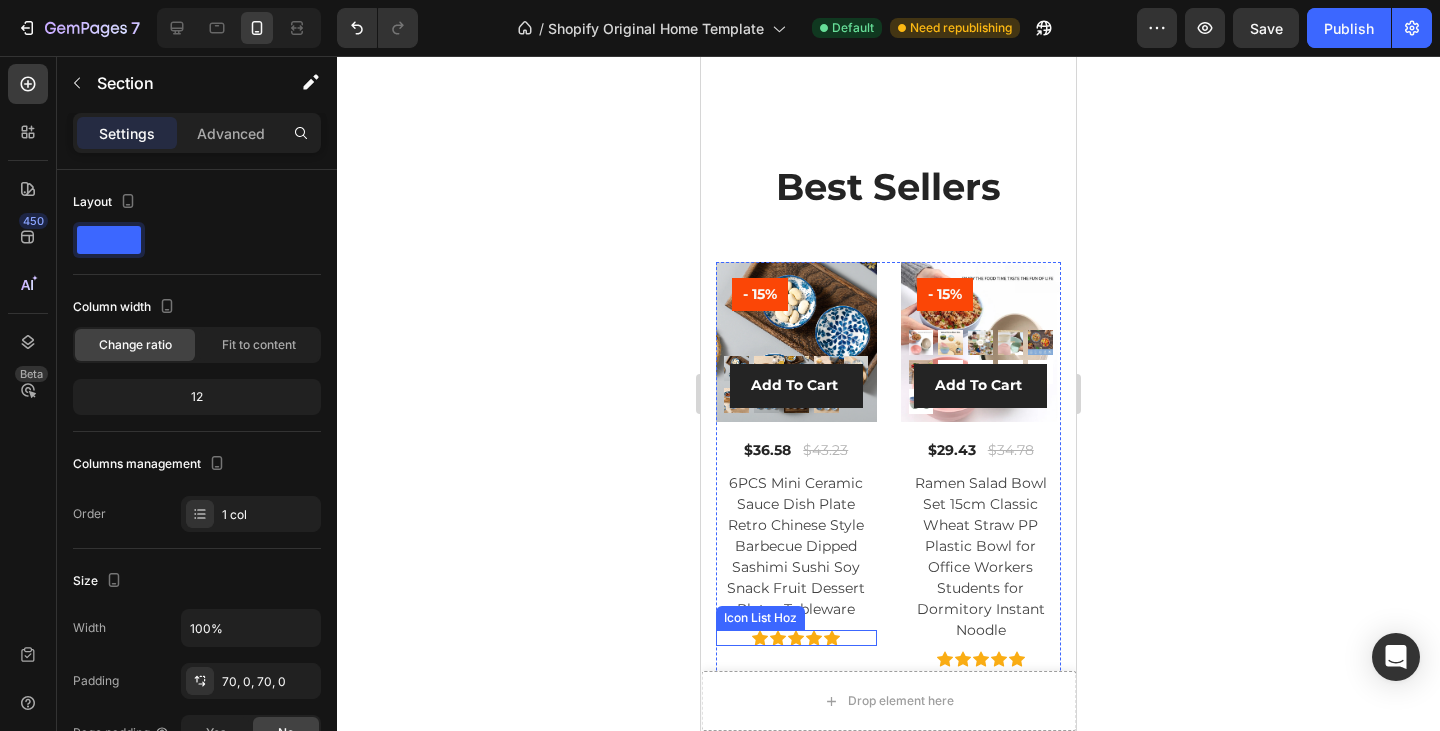 scroll, scrollTop: 4851, scrollLeft: 0, axis: vertical 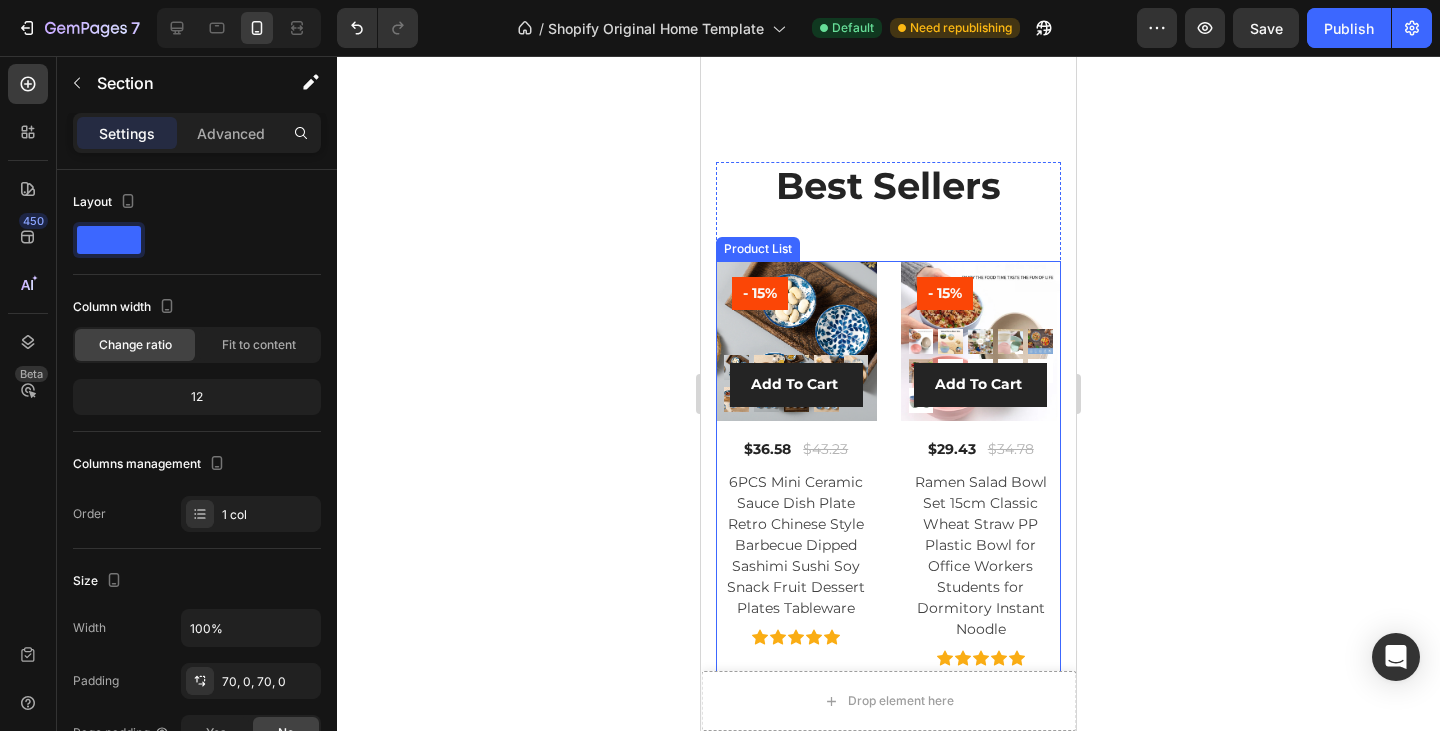click on "(P) Images - 15% Product Badge Add To Cart (P) Cart Button Row $36.58 (P) Price (P) Price $43.23 (P) Price (P) Price Row 6PCS Mini Ceramic Sauce Dish Plate Retro Chinese Style Barbecue Dipped Sashimi Sushi Soy Snack Fruit Dessert Plates Tableware (P) Title                Icon                Icon                Icon                Icon                Icon Icon List Hoz Product List (P) Images - 15% Product Badge Add To Cart (P) Cart Button Row $29.43 (P) Price (P) Price $34.78 (P) Price (P) Price Row Ramen Salad Bowl Set 15cm Classic Wheat Straw PP Plastic Bowl for Office Workers Students for Dormitory Instant Noodle (P) Title                Icon                Icon                Icon                Icon                Icon Icon List Hoz Product List (P) Images - 15% Product Badge Add To Cart (P) Cart Button Row $41.86 (P) Price (P) Price $49.47 (P) Price (P) Price Row New Japanese Tableware Rattan Woven Fruit Plate Dry Fruit Tray Cake Candy Snack Ceramic Basket Specialty Plates Specialty Plates (P) Title Row" at bounding box center (888, 680) 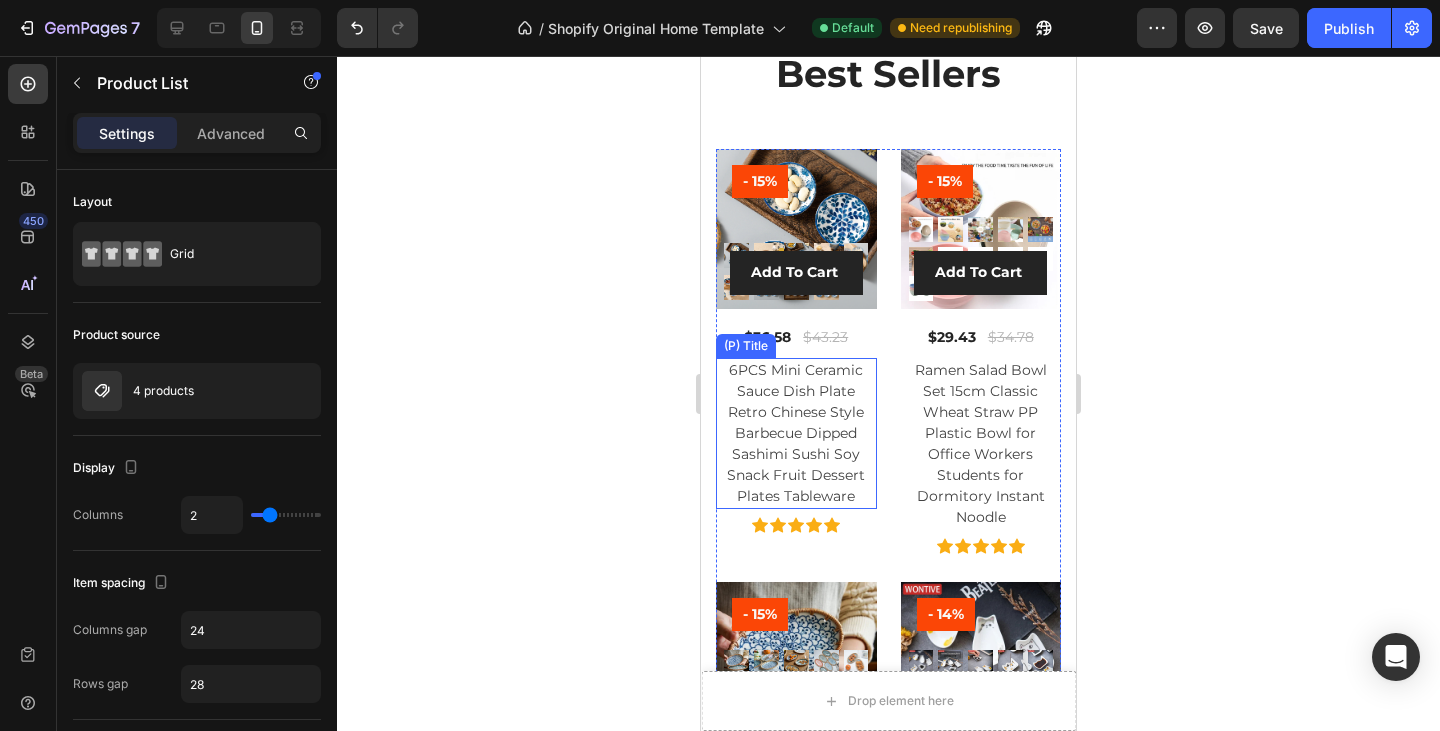 scroll, scrollTop: 4989, scrollLeft: 0, axis: vertical 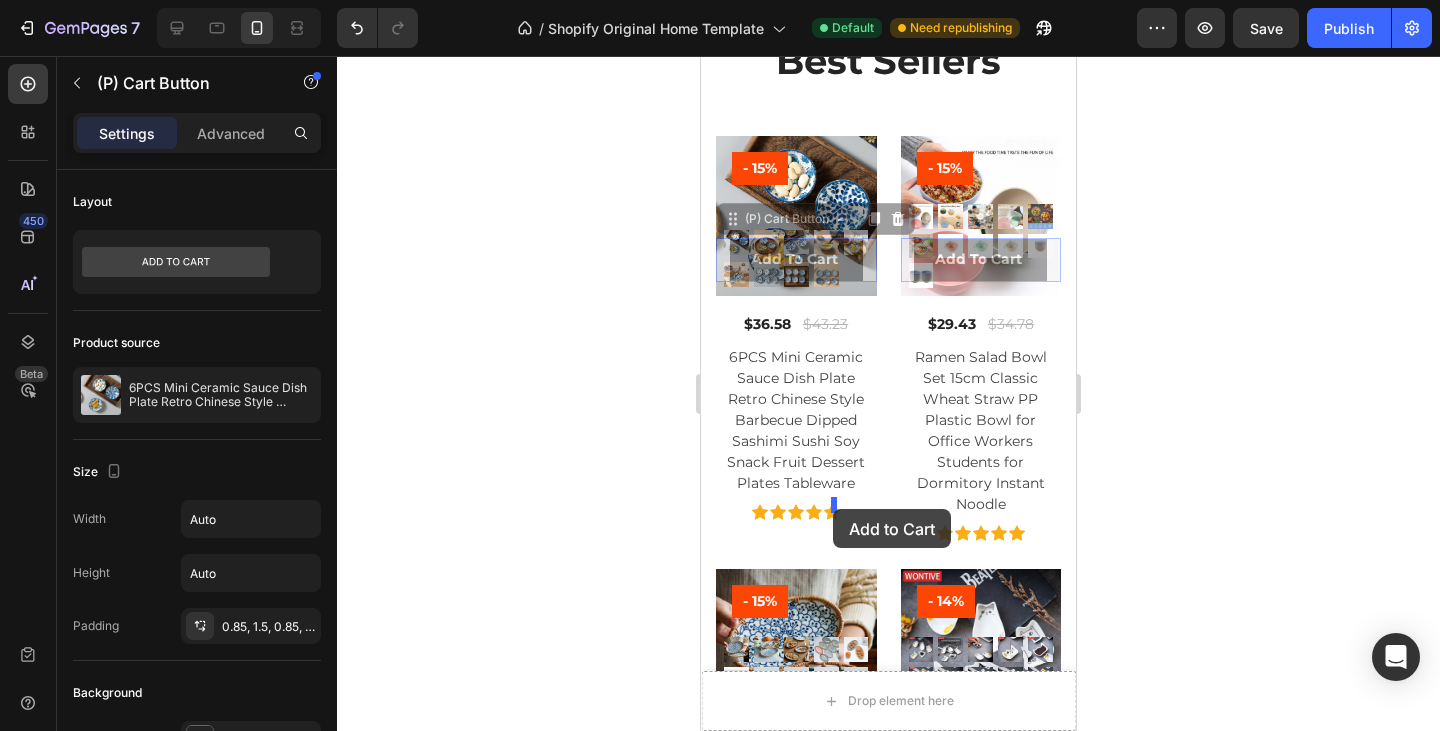 drag, startPoint x: 851, startPoint y: 246, endPoint x: 833, endPoint y: 509, distance: 263.61526 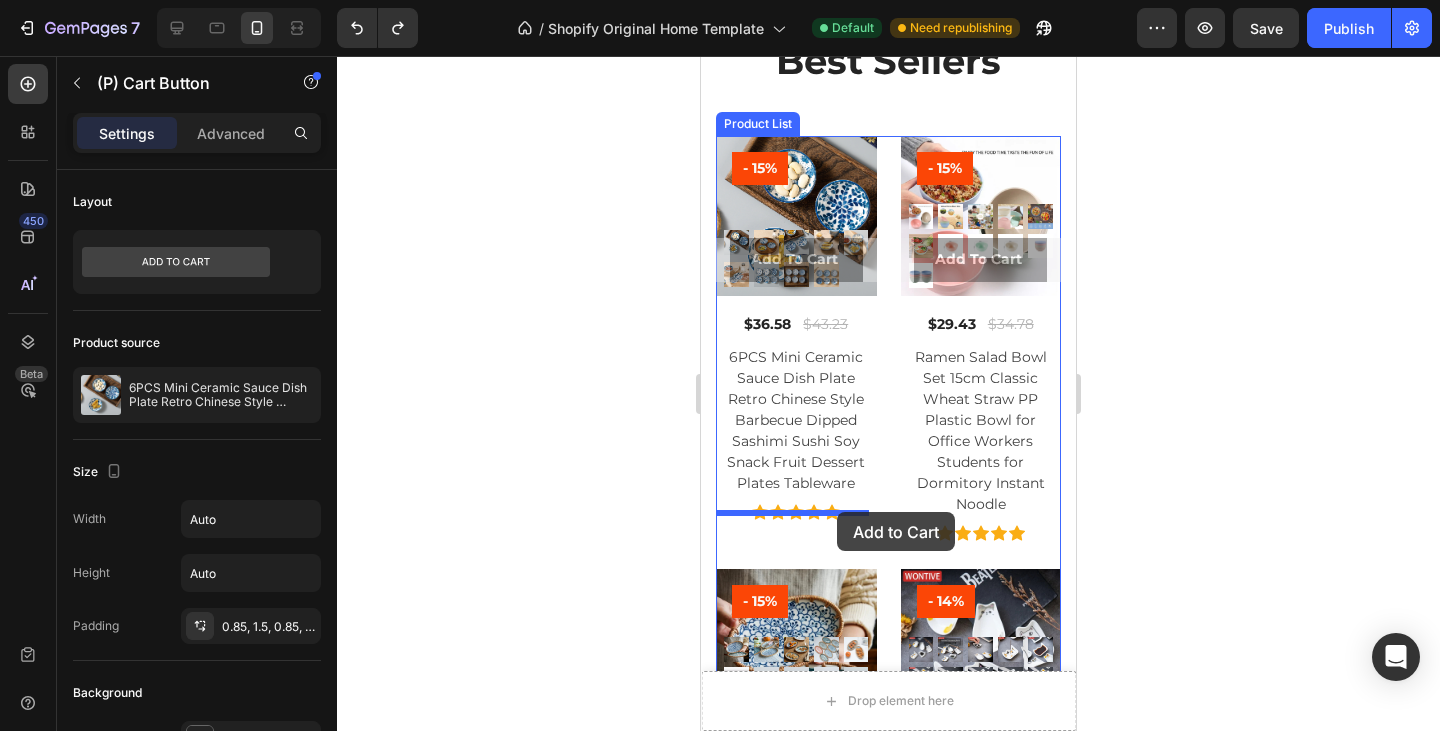 drag, startPoint x: 846, startPoint y: 258, endPoint x: 837, endPoint y: 512, distance: 254.1594 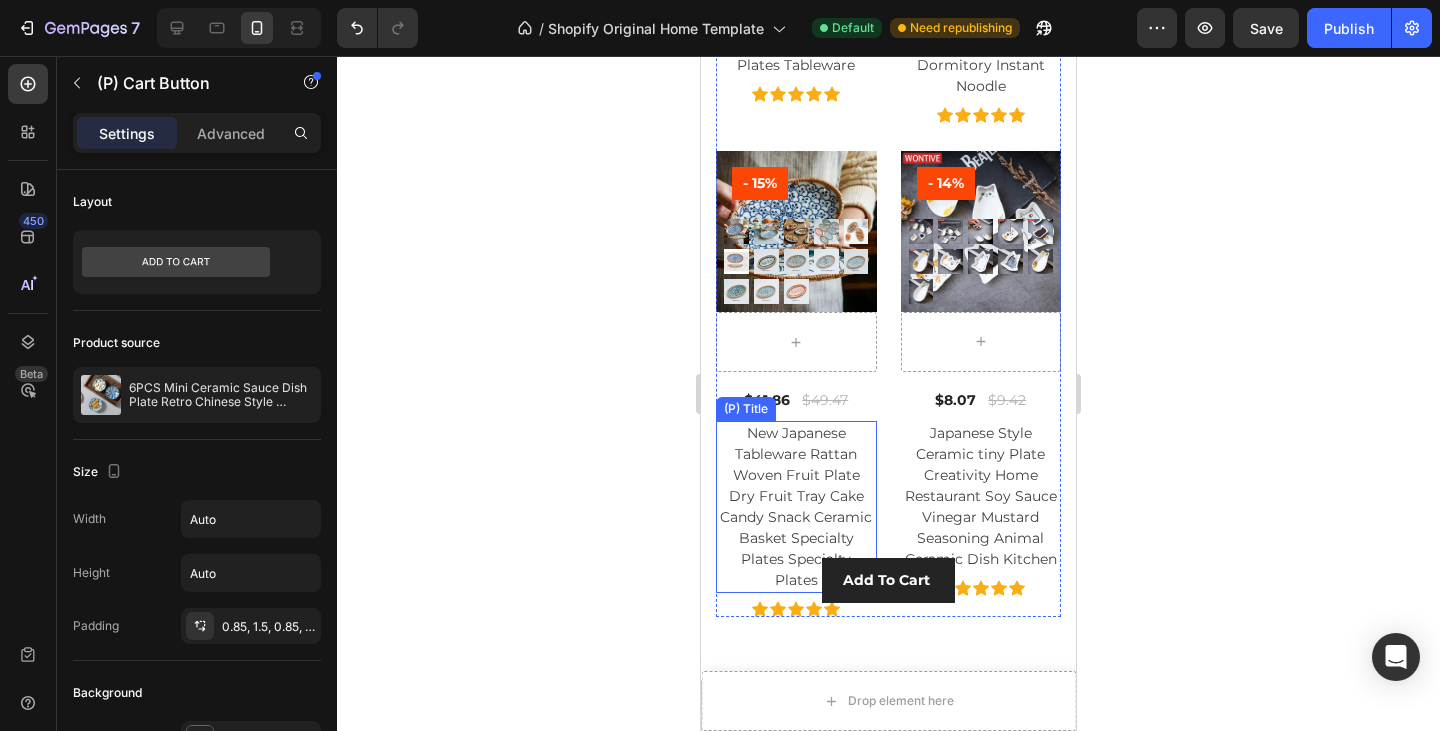 scroll, scrollTop: 5468, scrollLeft: 0, axis: vertical 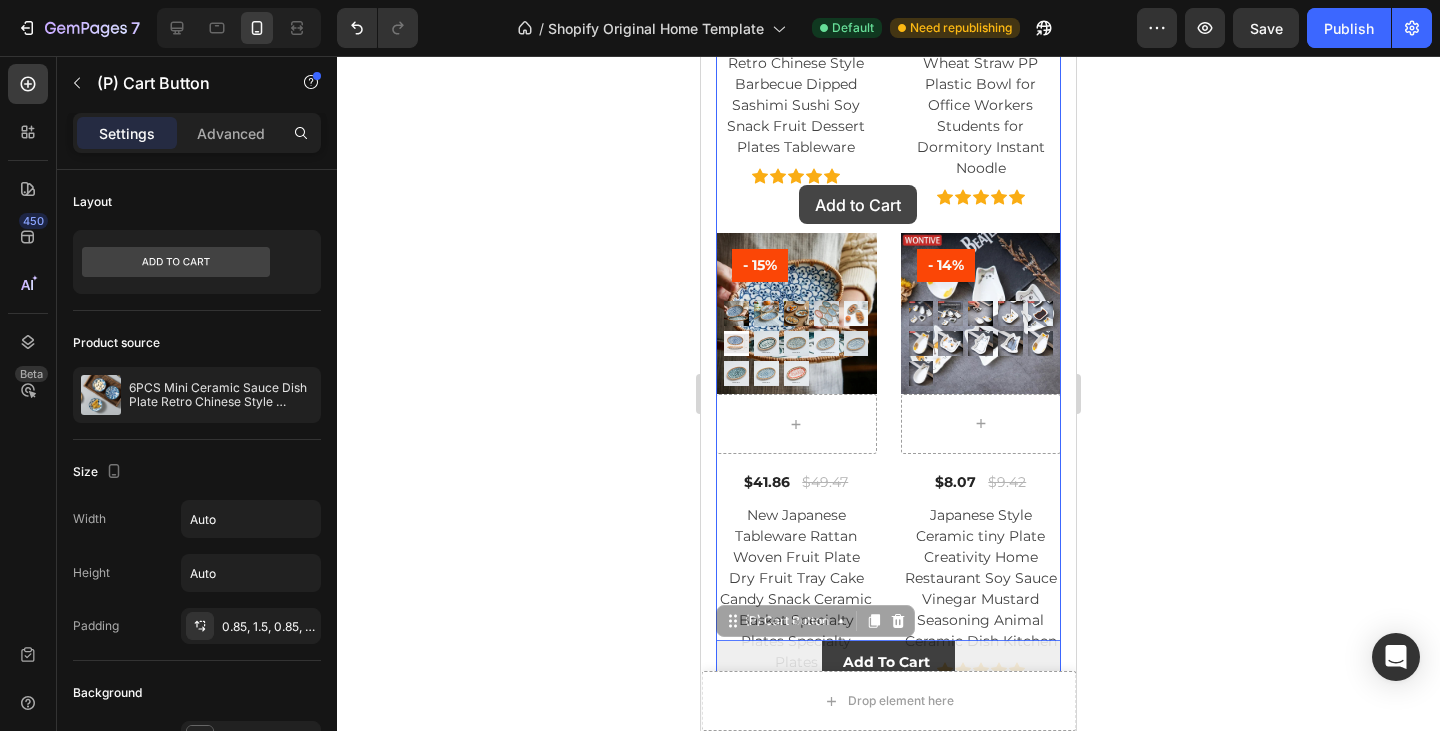 drag, startPoint x: 888, startPoint y: 543, endPoint x: 801, endPoint y: 185, distance: 368.4196 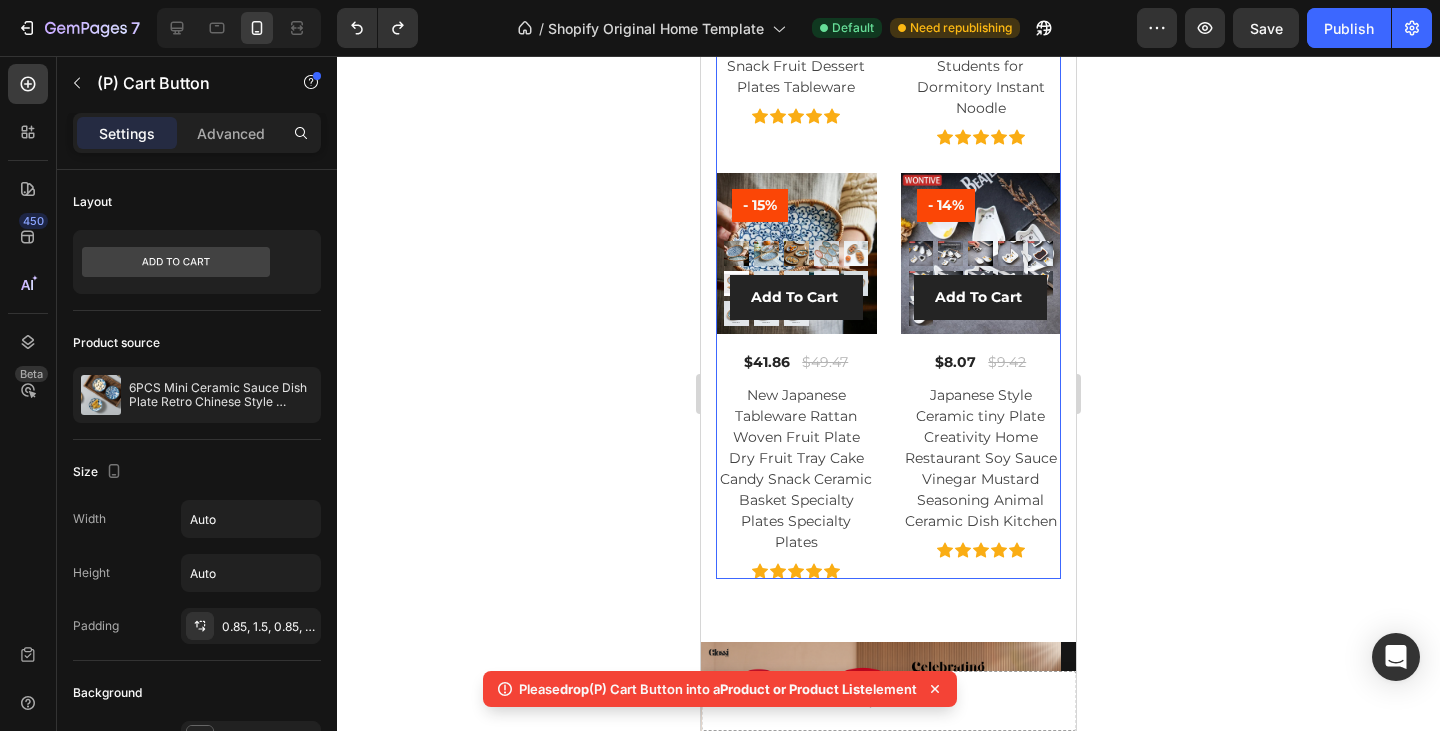 scroll, scrollTop: 5325, scrollLeft: 0, axis: vertical 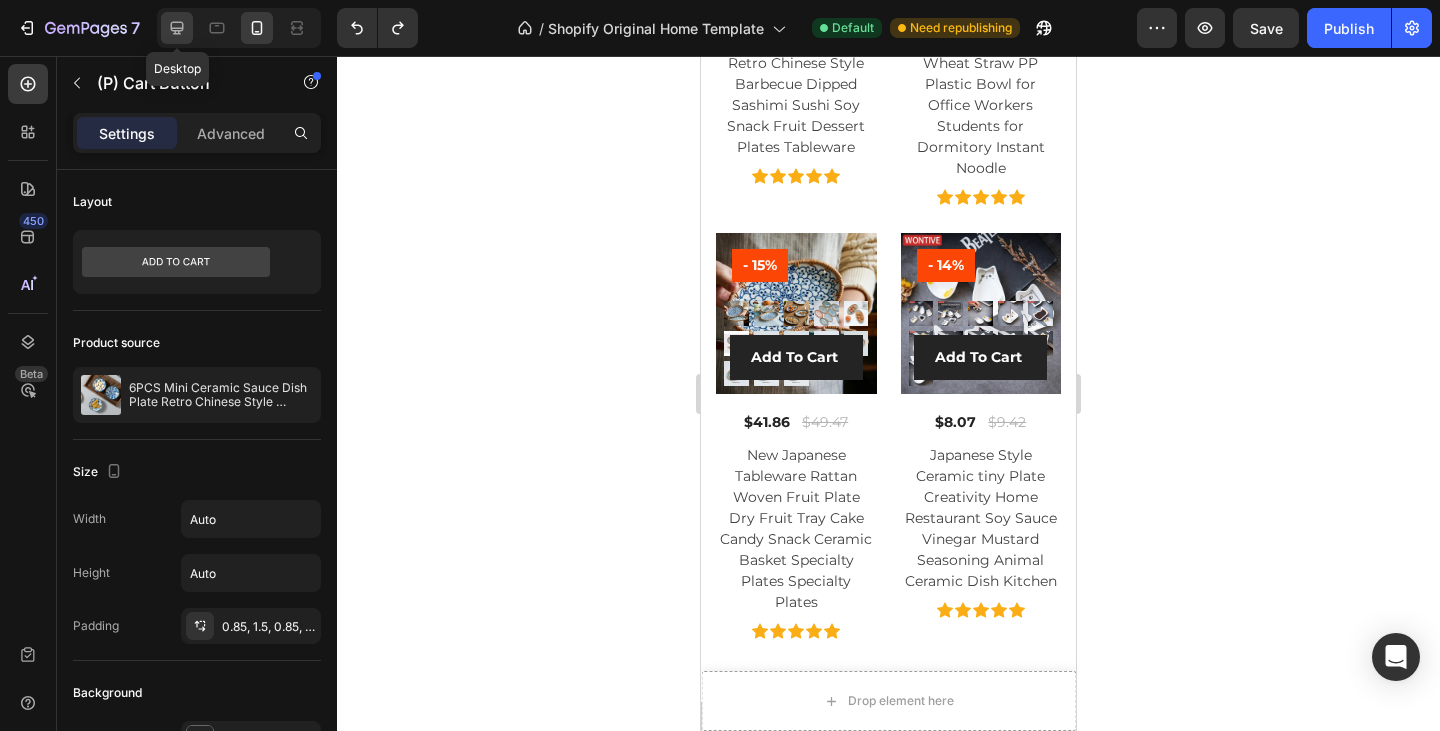 click 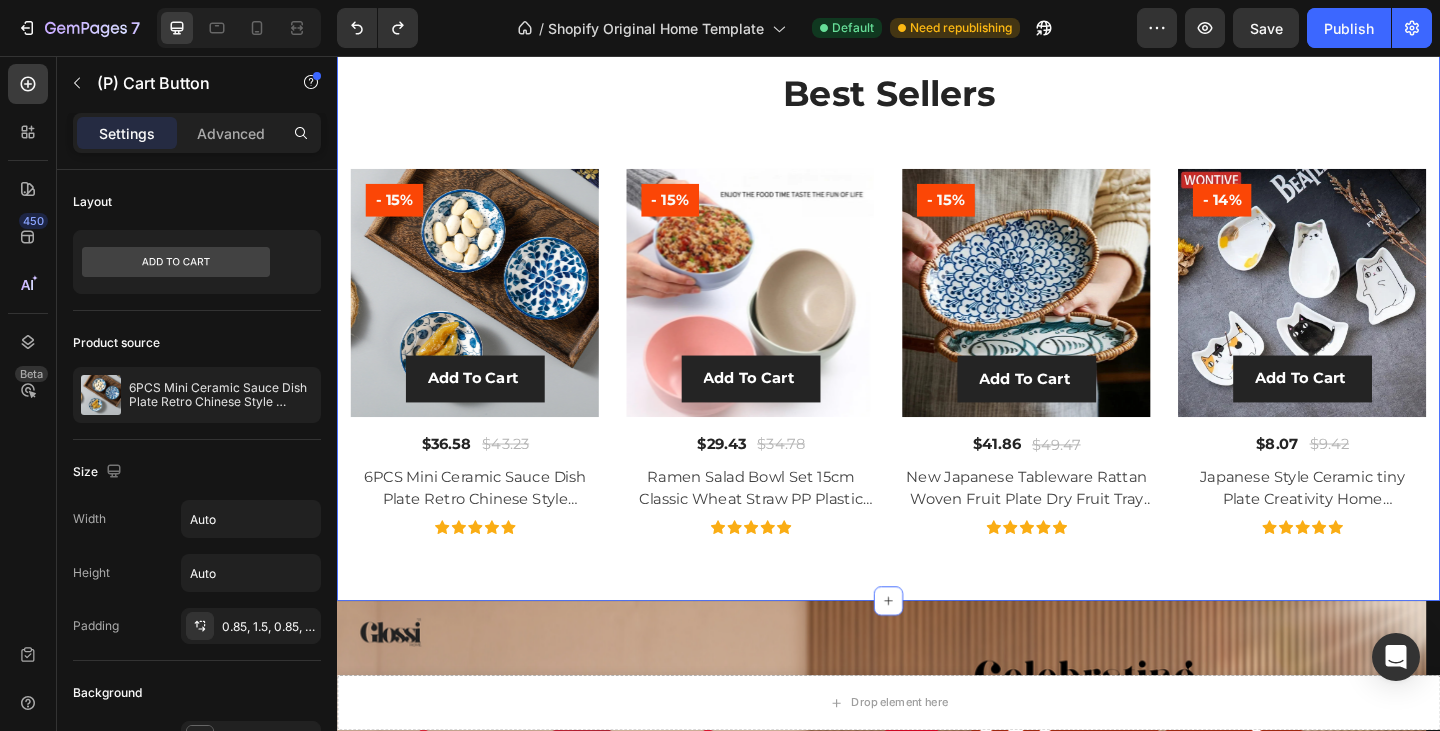 scroll, scrollTop: 4961, scrollLeft: 0, axis: vertical 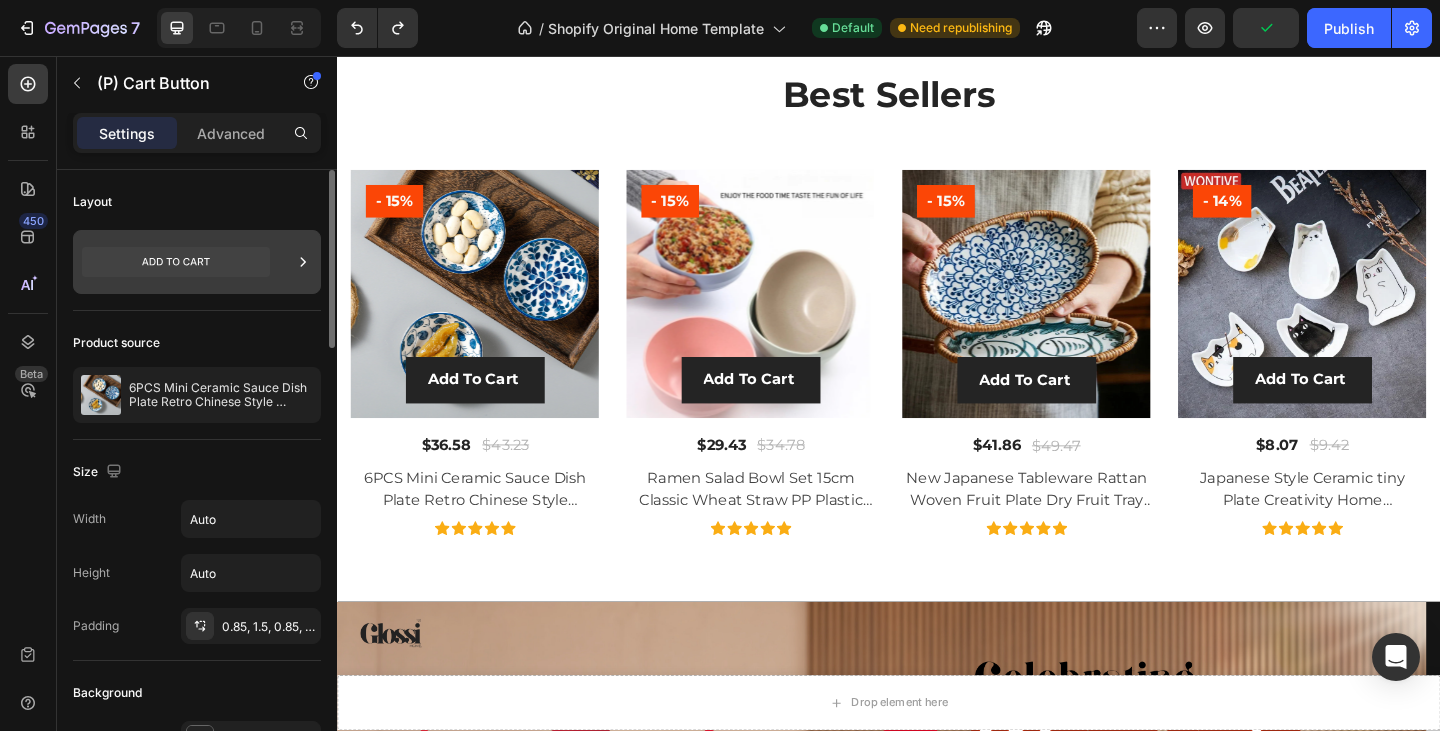 click at bounding box center [197, 262] 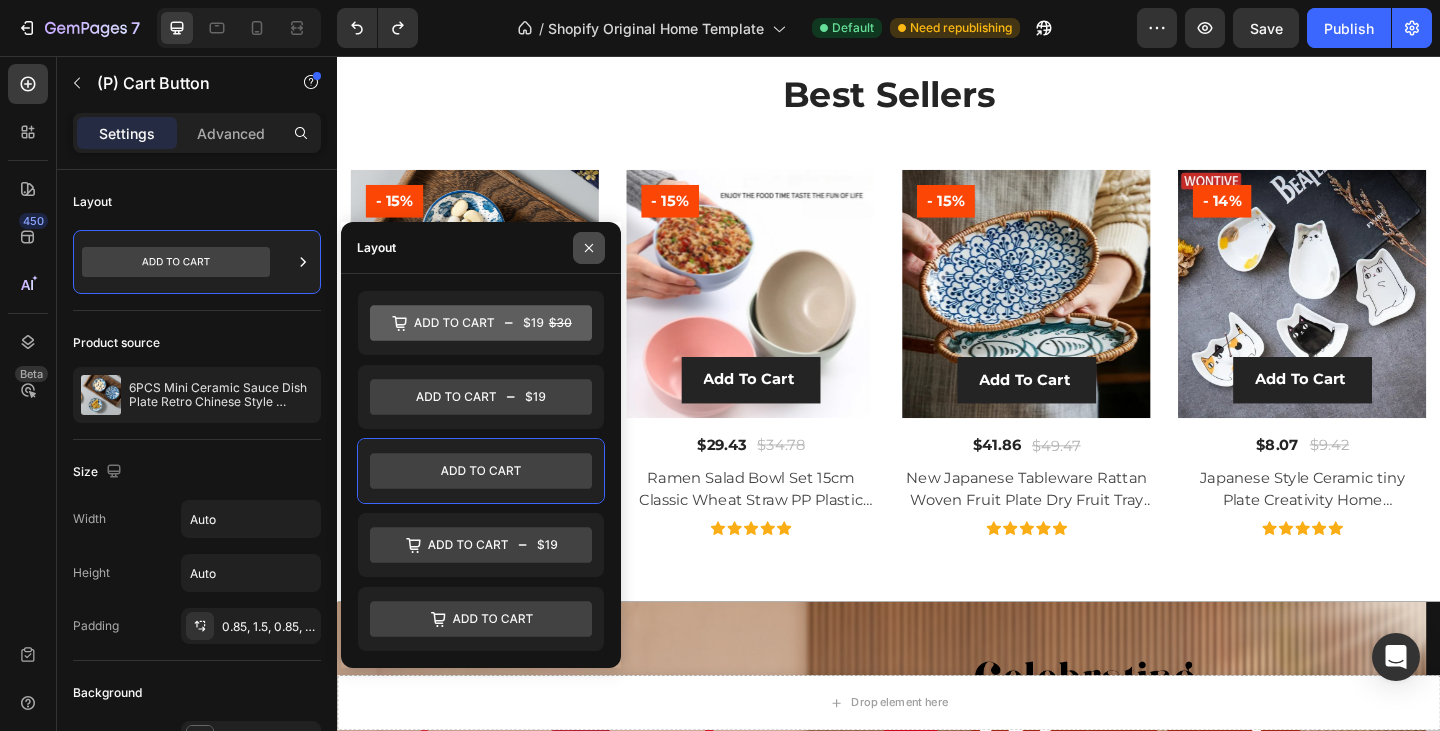 click 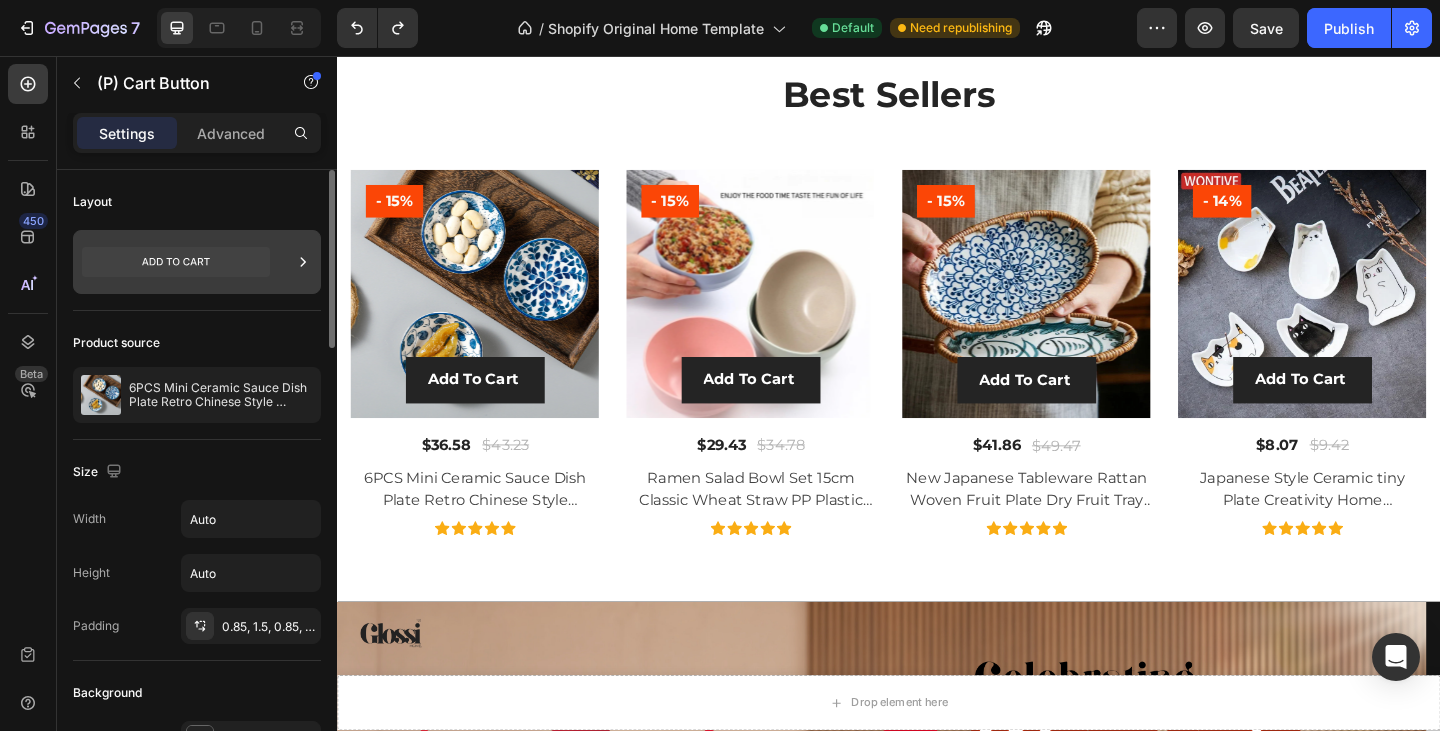 click at bounding box center (197, 262) 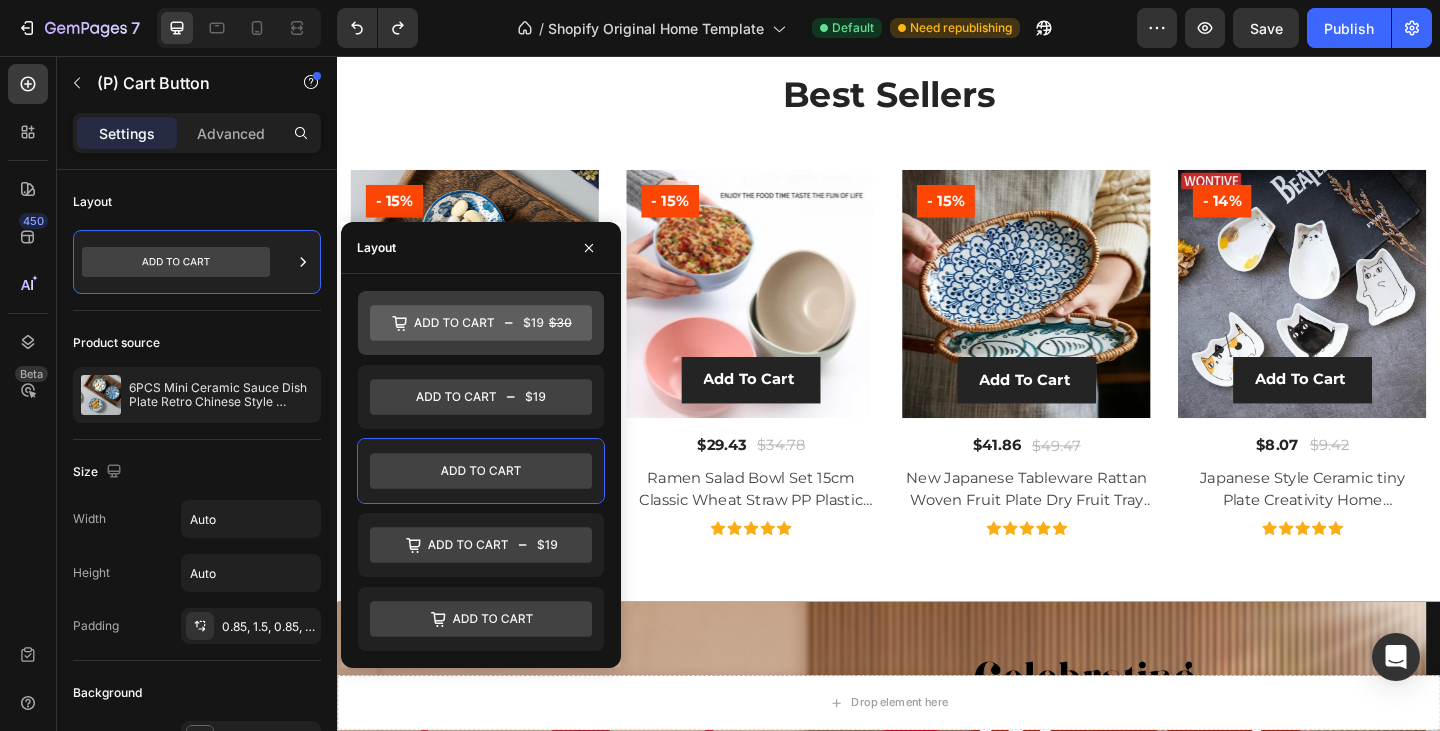 click 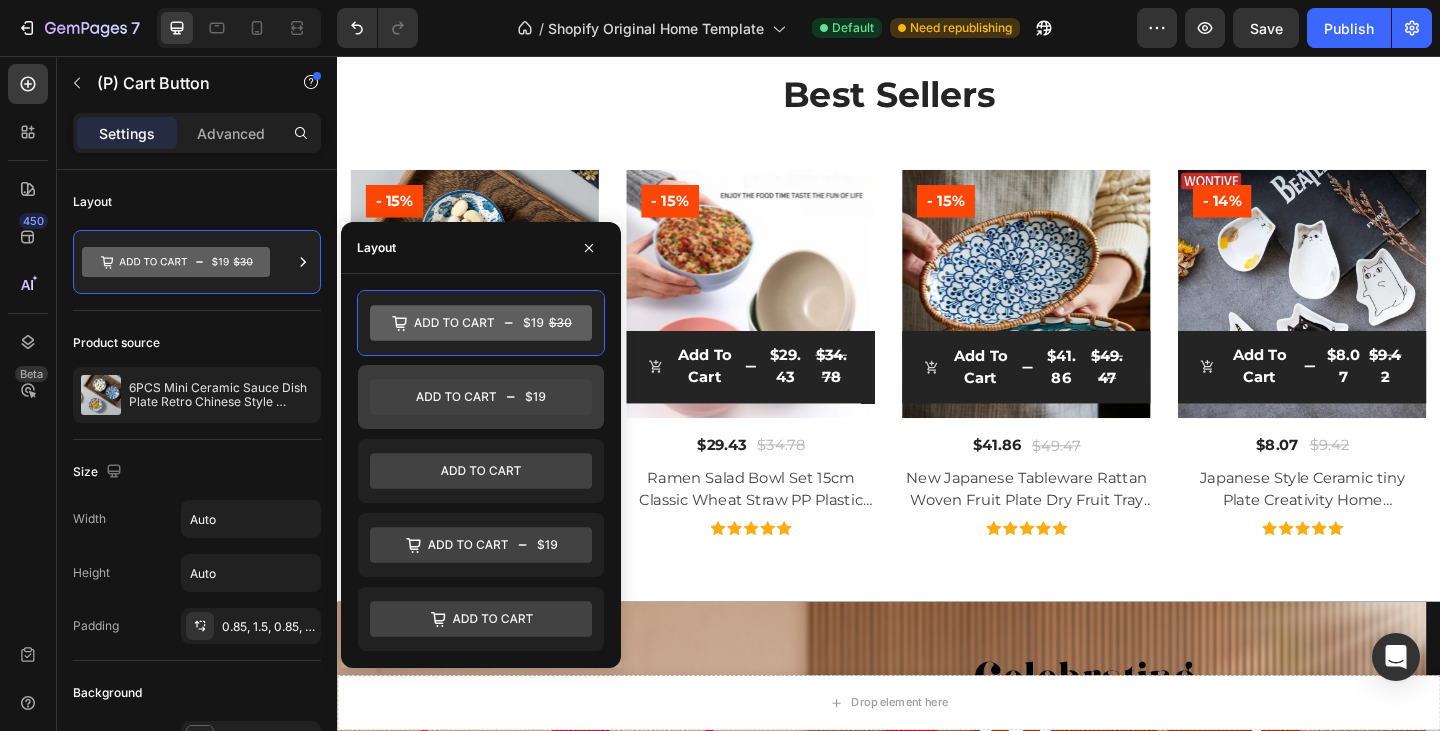 click 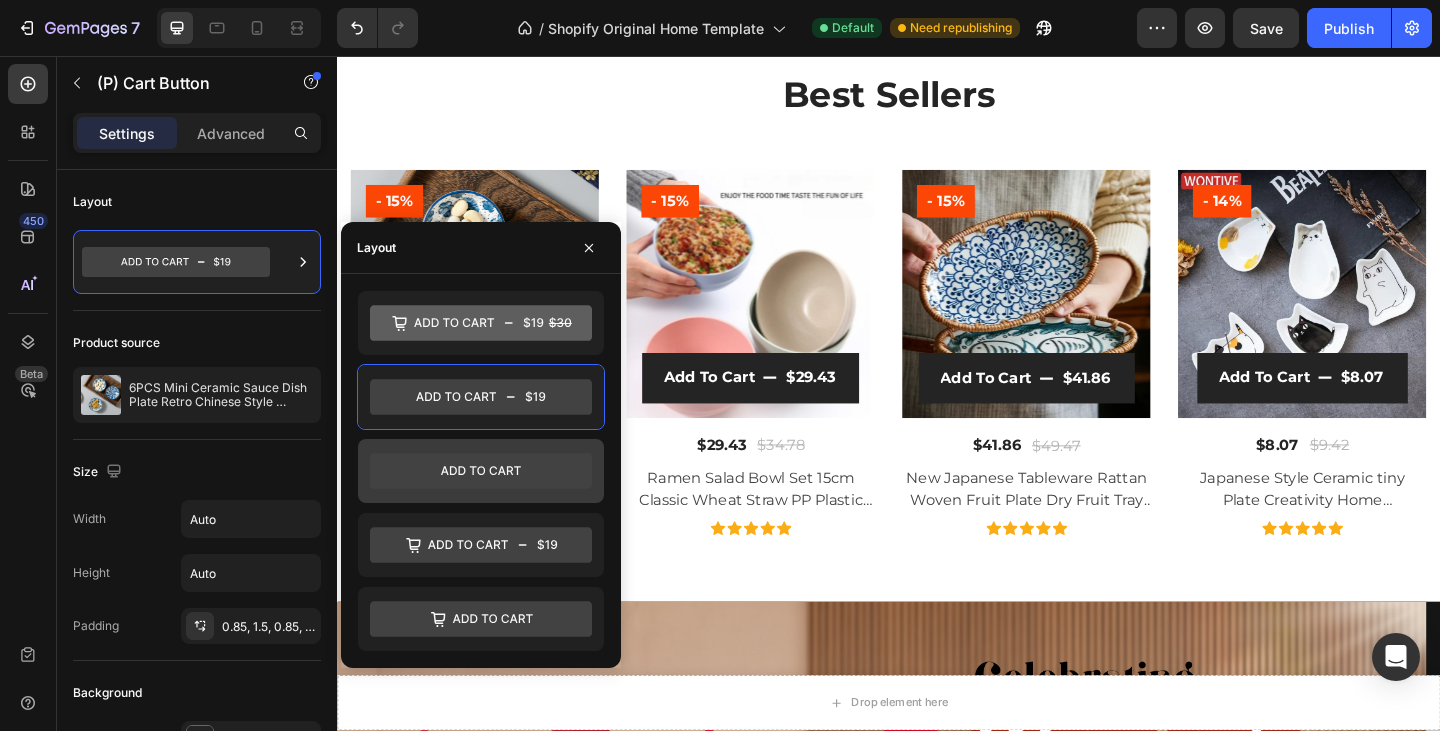 click 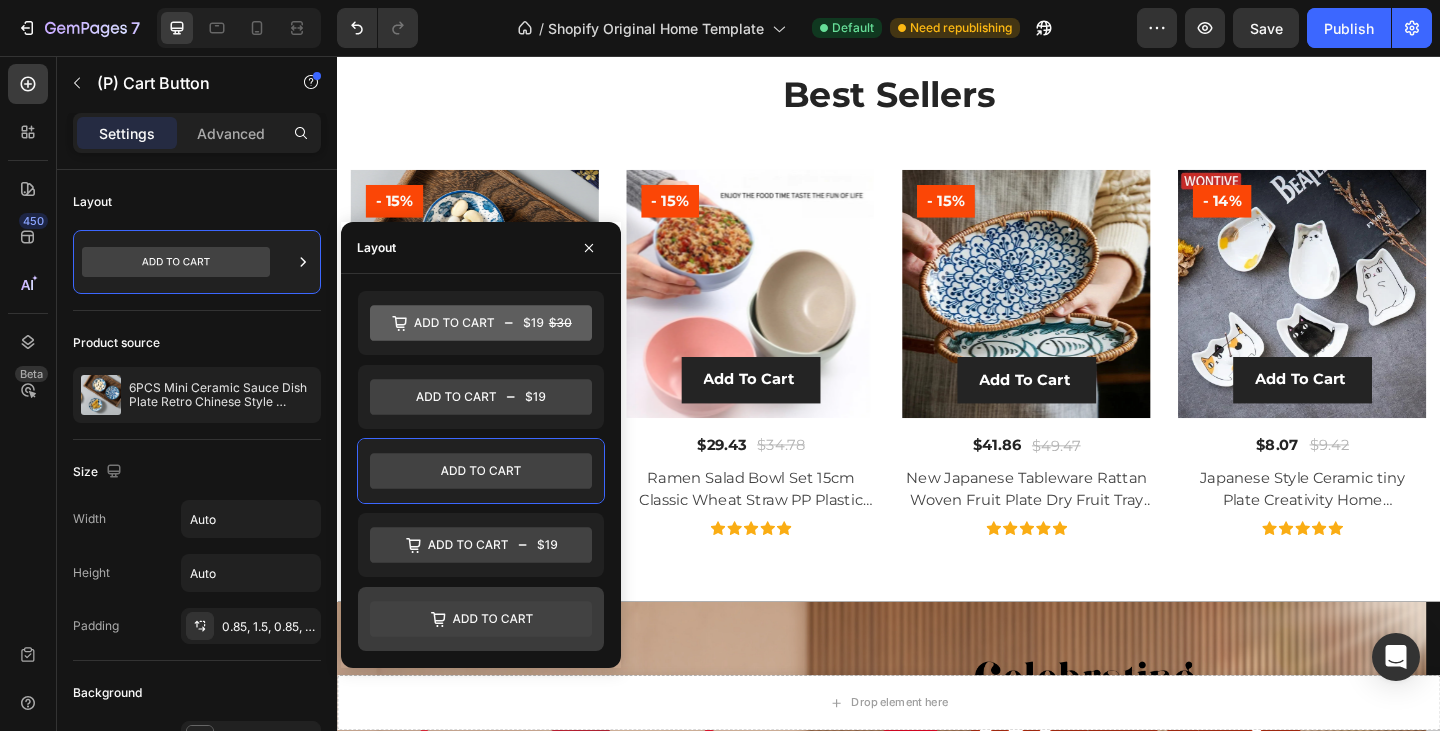 click 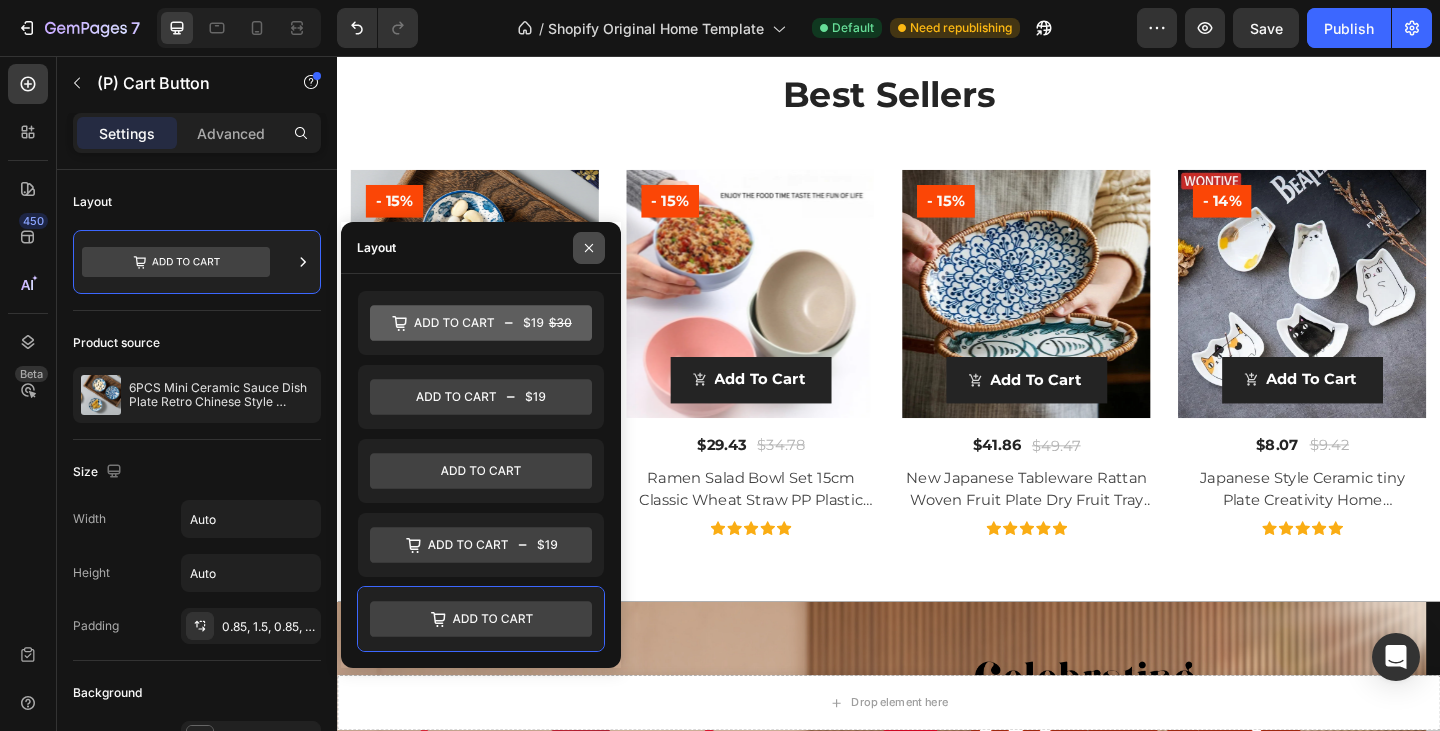 click 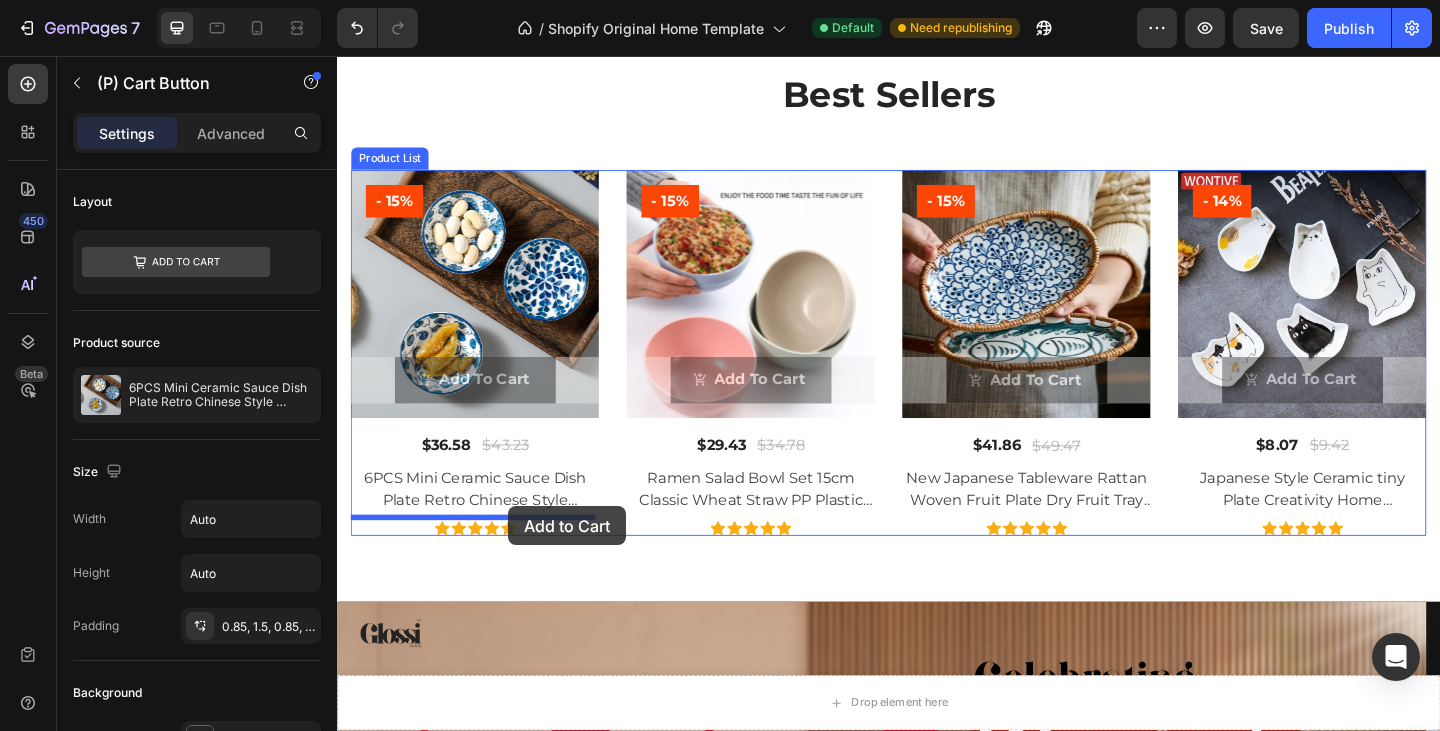 drag, startPoint x: 529, startPoint y: 386, endPoint x: 523, endPoint y: 546, distance: 160.11246 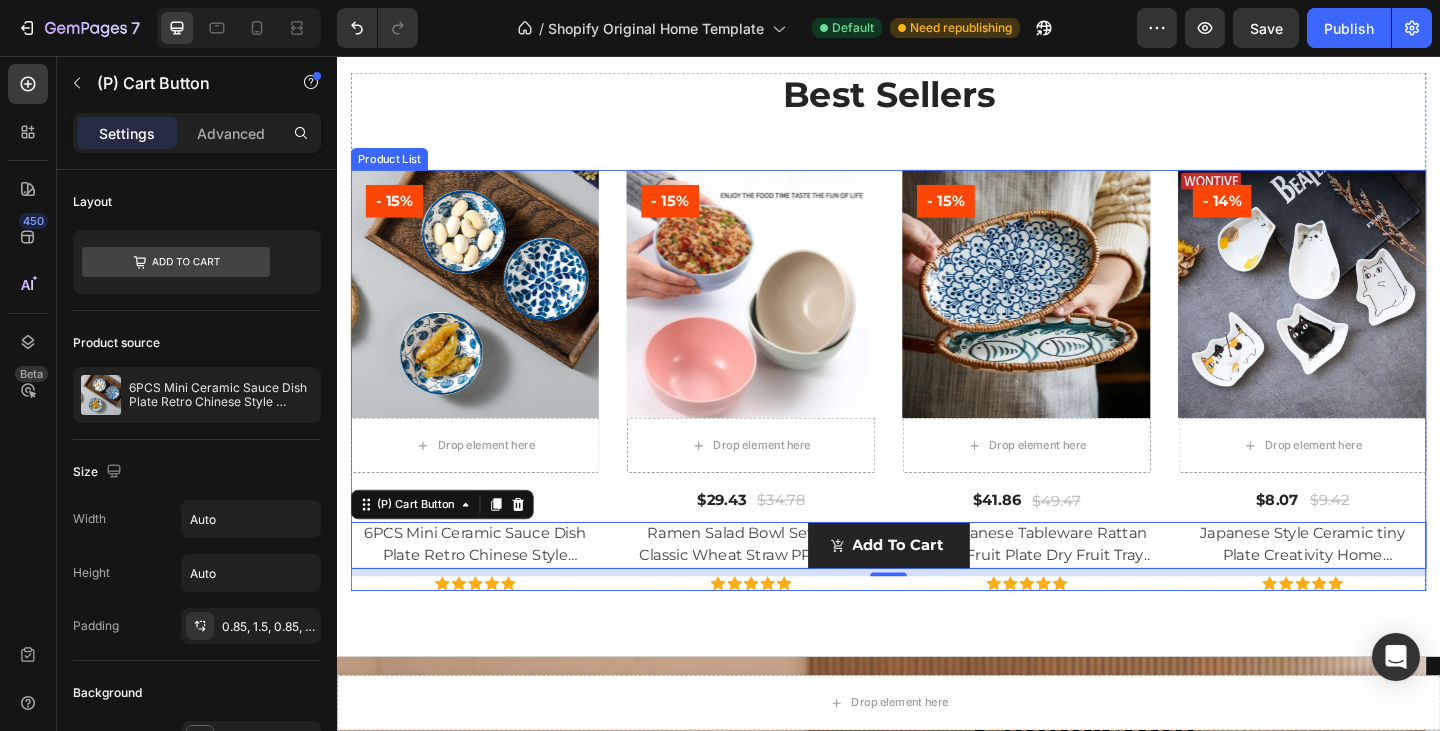 click on "(P) Images - 15% Product Badge
Drop element here Row $36.58 (P) Price (P) Price $43.23 (P) Price (P) Price Row 6PCS Mini Ceramic Sauce Dish Plate Retro Chinese Style Barbecue Dipped Sashimi Sushi Soy Snack Fruit Dessert Plates Tableware (P) Title Add To Cart (P) Cart Button   8                Icon                Icon                Icon                Icon                Icon Icon List Hoz Product List (P) Images - 15% Product Badge
Drop element here Row $29.43 (P) Price (P) Price $34.78 (P) Price (P) Price Row Ramen Salad Bowl Set 15cm Classic Wheat Straw PP Plastic Bowl for Office Workers Students for Dormitory Instant Noodle (P) Title Add To Cart (P) Cart Button   0                Icon                Icon                Icon                Icon                Icon Icon List Hoz Product List (P) Images - 15% Product Badge
Drop element here Row $41.86 (P) Price (P) Price $49.47 (P) Price (P) Price Row (P) Title Add To Cart (P) Cart Button   0 Icon Icon" at bounding box center (937, 409) 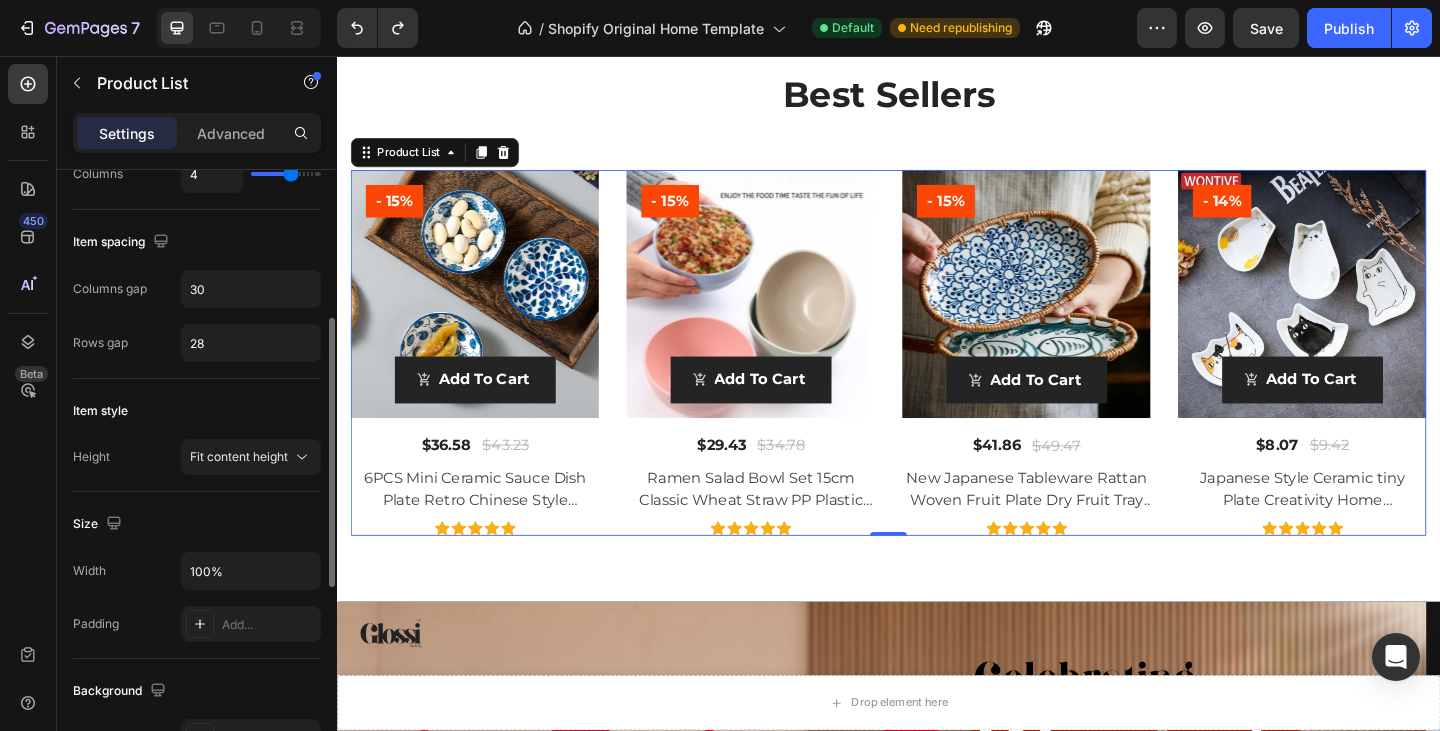 scroll, scrollTop: 343, scrollLeft: 0, axis: vertical 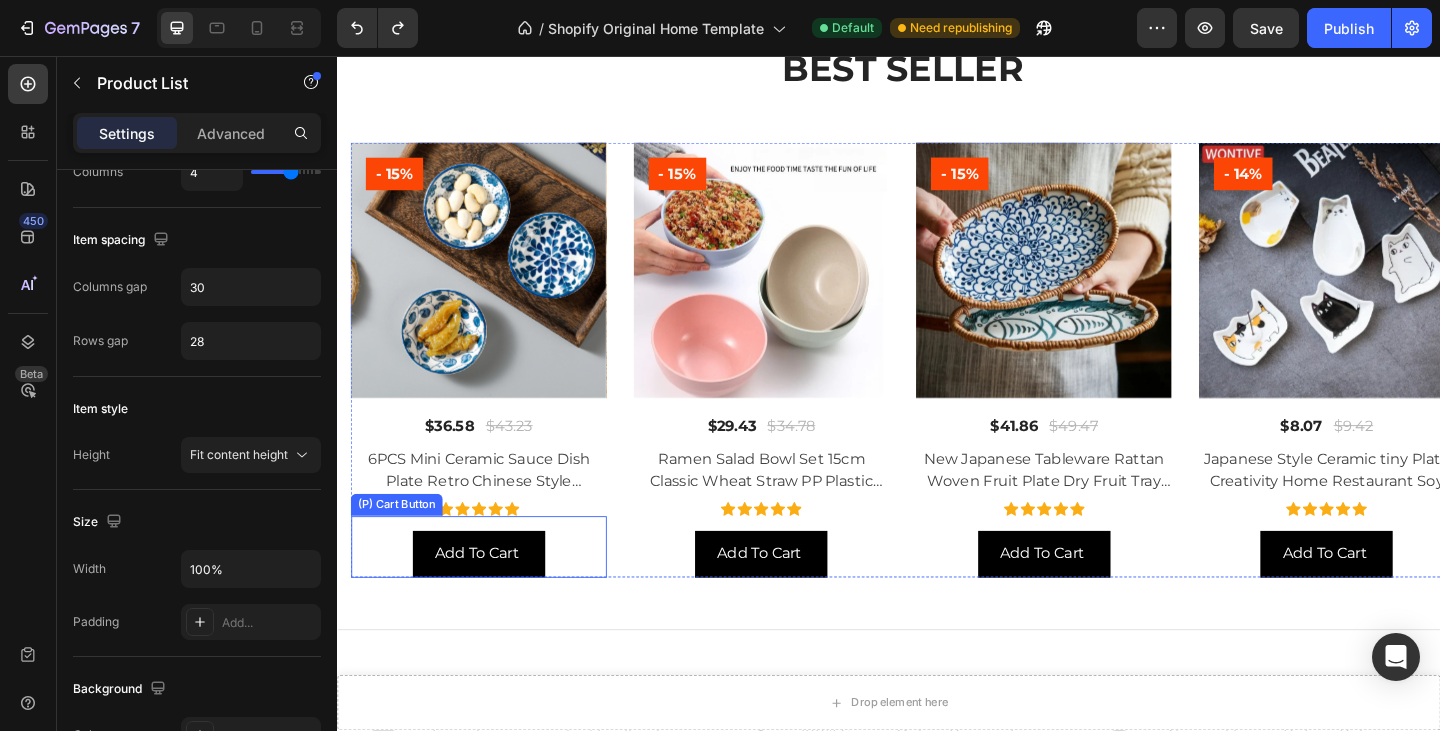click on "Add To Cart (P) Cart Button" at bounding box center [491, 590] 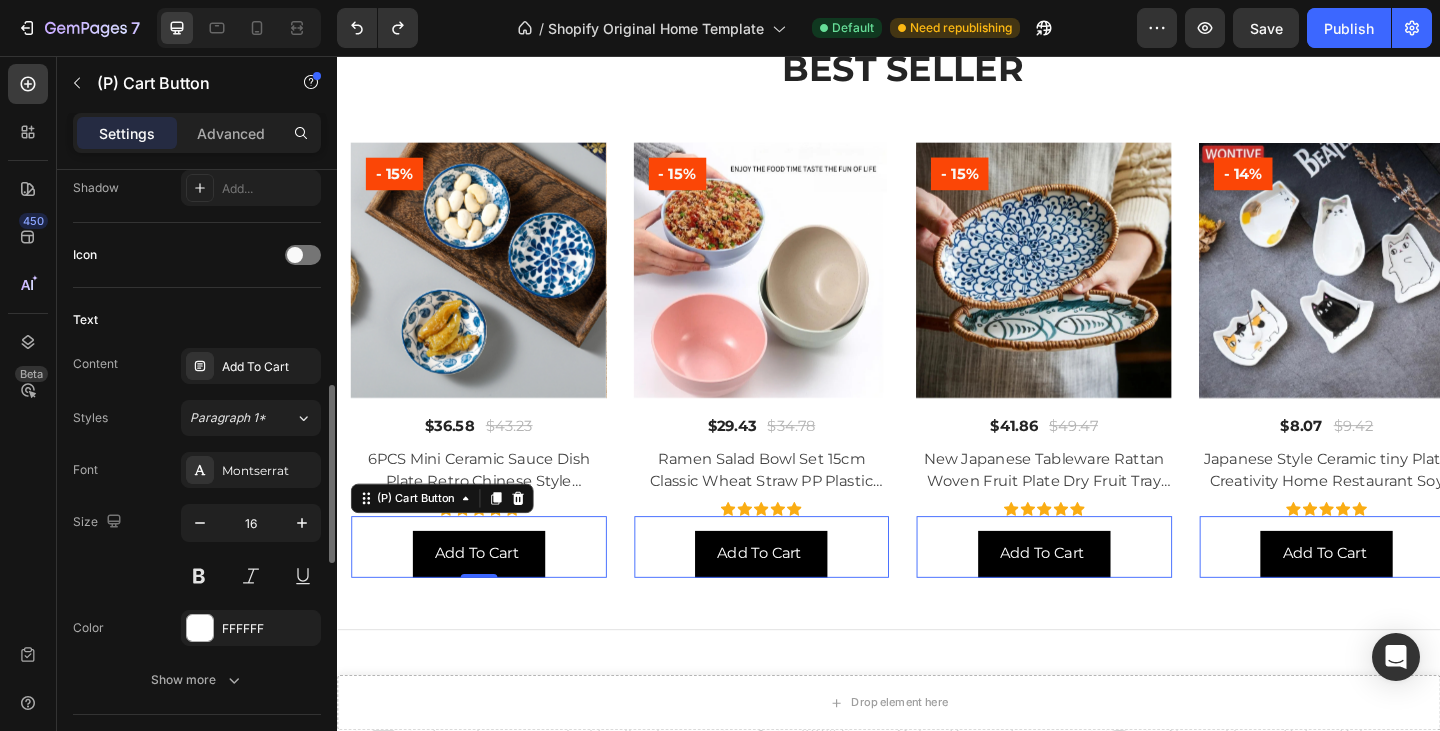scroll, scrollTop: 761, scrollLeft: 0, axis: vertical 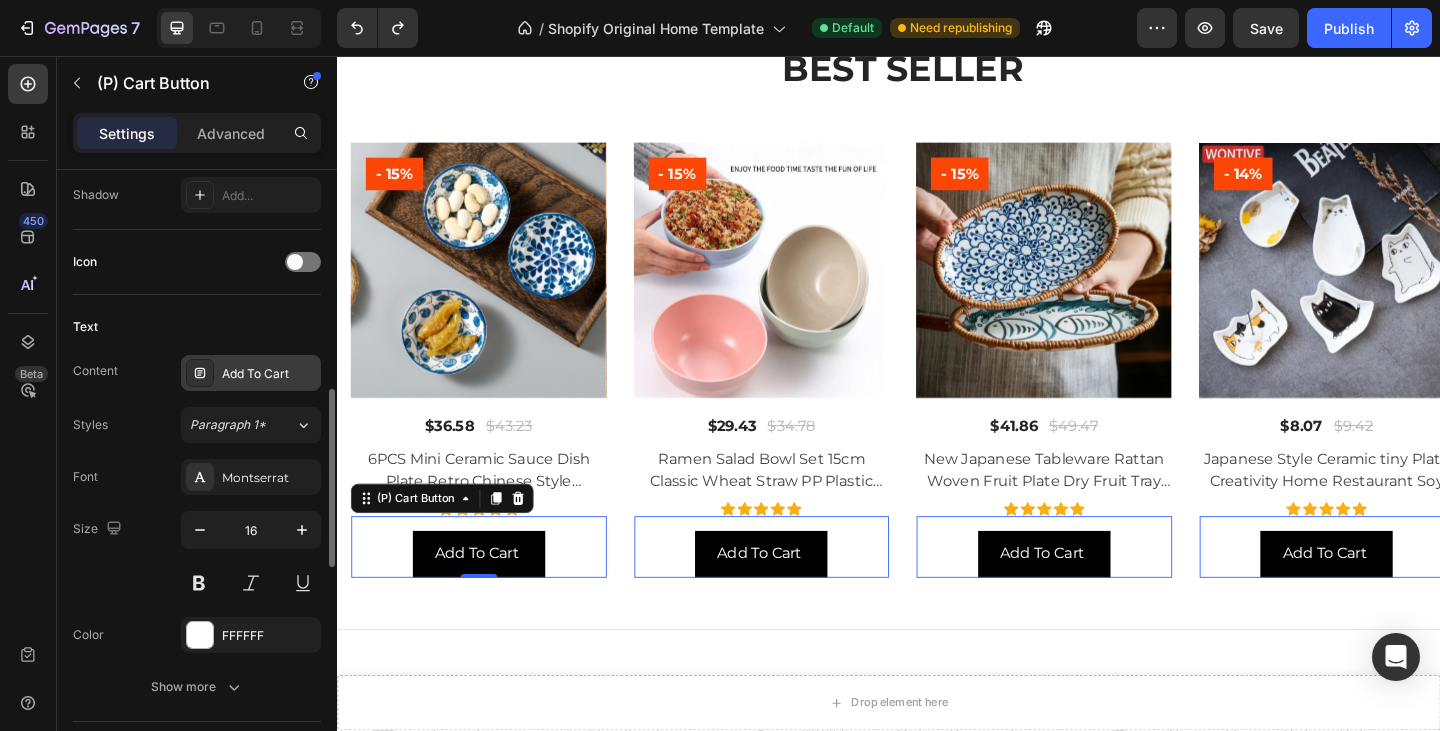 click at bounding box center (200, 373) 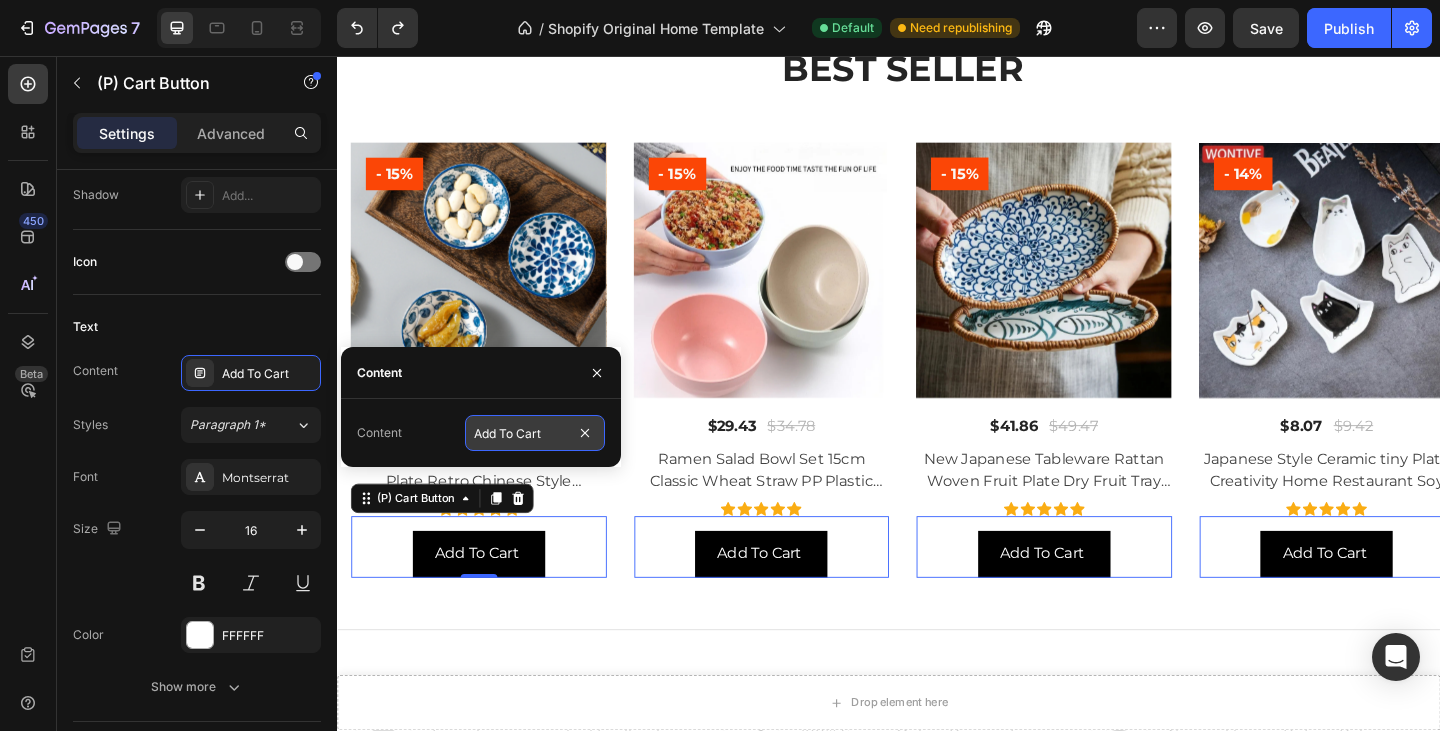 click on "Add To Cart" at bounding box center (535, 433) 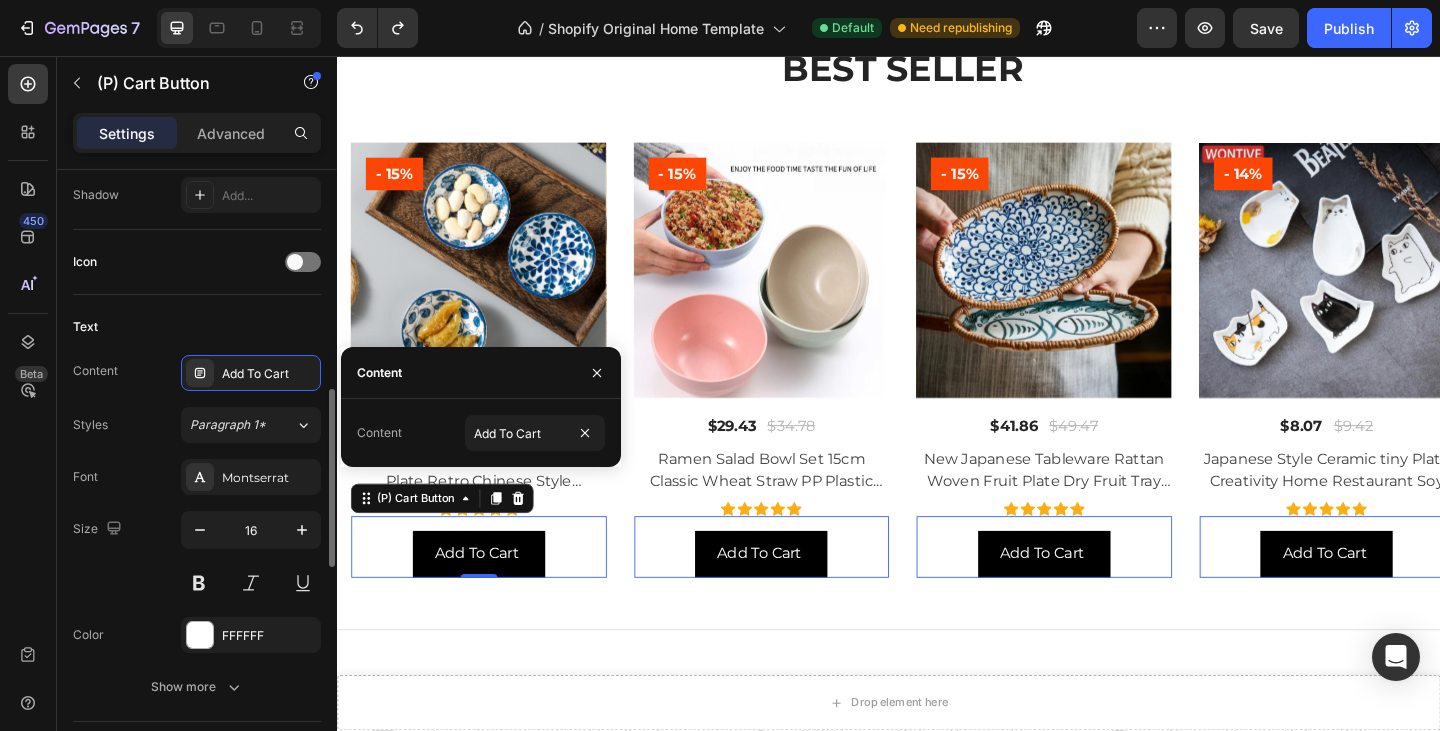 click on "Text" at bounding box center (197, 327) 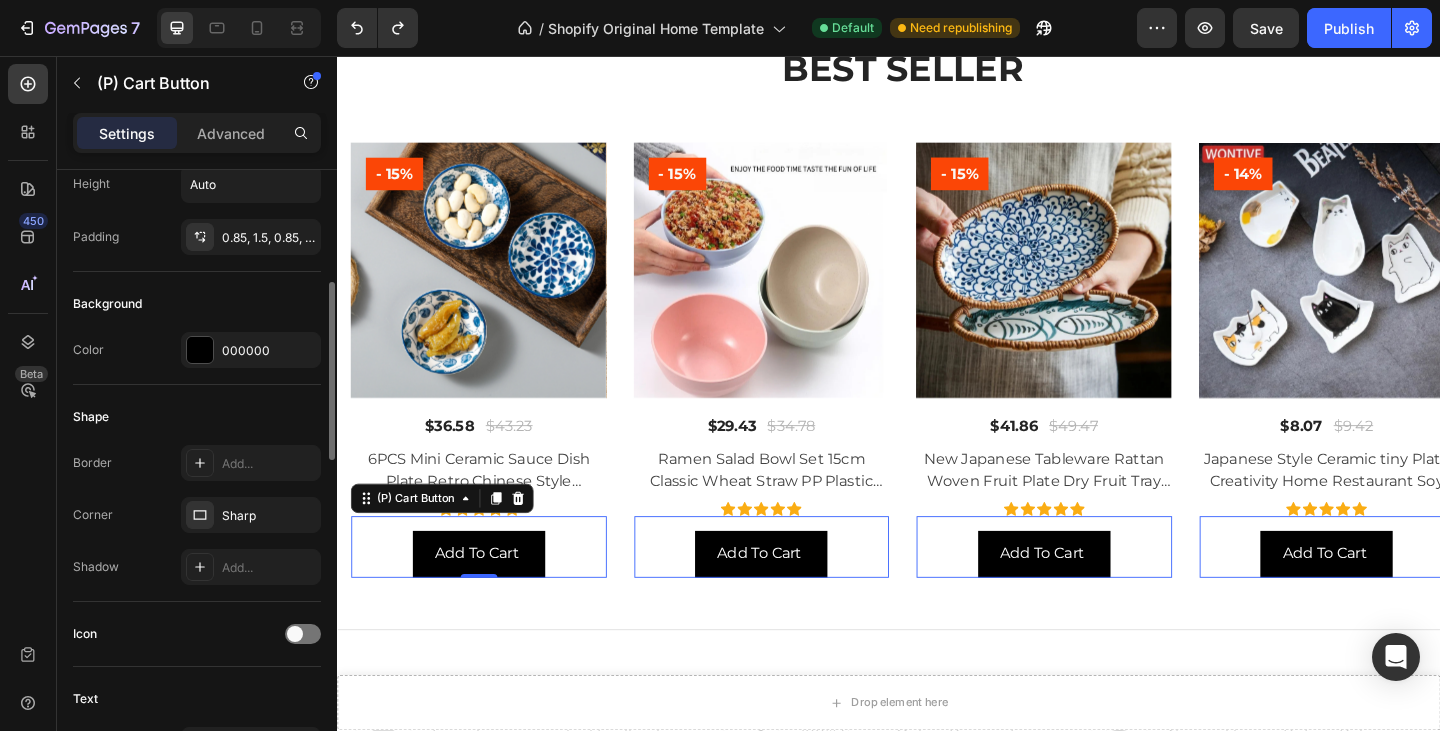 scroll, scrollTop: 0, scrollLeft: 0, axis: both 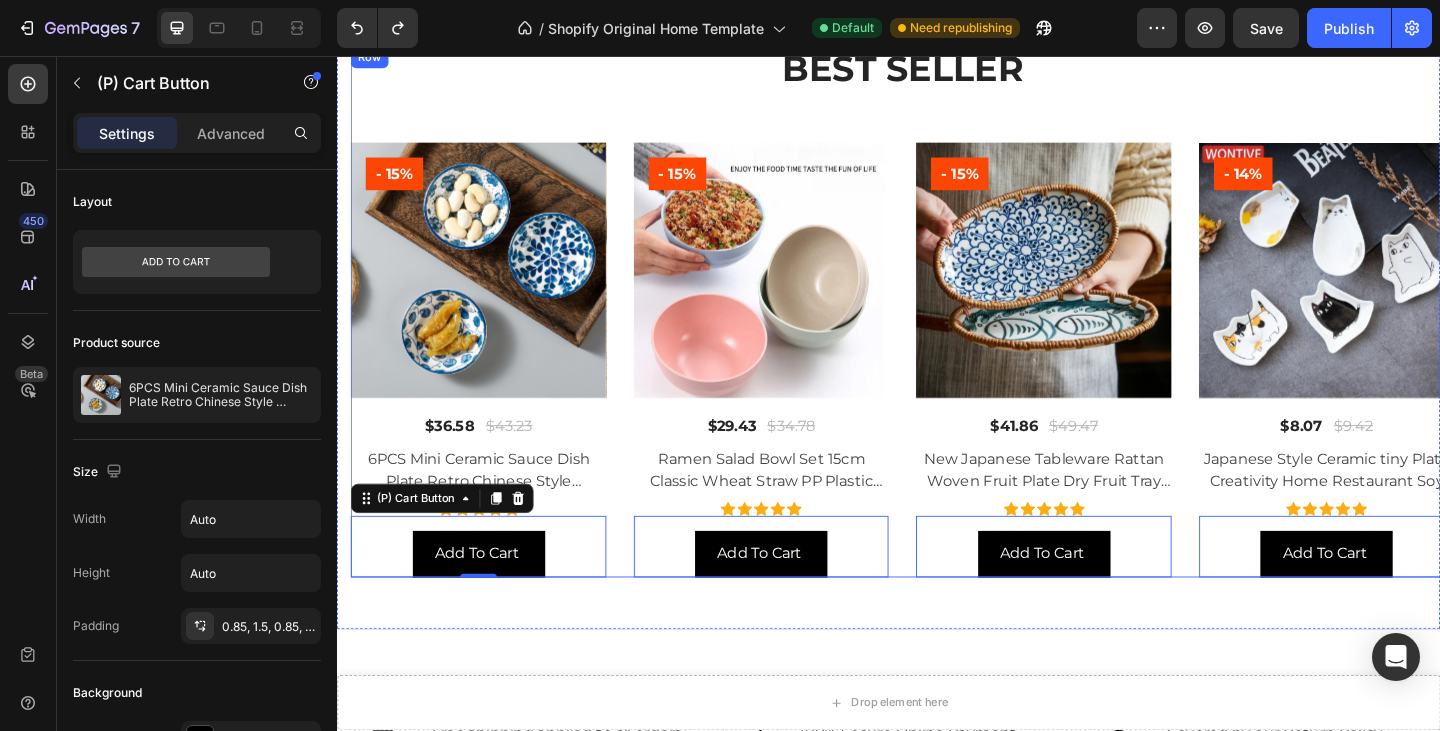 click on "BEST SELLER Heading (P) Images - 15% Product Badge Row $36.58 (P) Price (P) Price $43.23 (P) Price (P) Price Row 6PCS Mini Ceramic Sauce Dish Plate Retro Chinese Style Barbecue Dipped Sashimi Sushi Soy Snack Fruit Dessert Plates Tableware (P) Title                Icon                Icon                Icon                Icon                Icon Icon List Hoz Add To Cart (P) Cart Button   0 Product List (P) Images - 15% Product Badge Row $29.43 (P) Price (P) Price $34.78 (P) Price (P) Price Row Ramen Salad Bowl Set 15cm Classic Wheat Straw PP Plastic Bowl for Office Workers Students for Dormitory Instant Noodle (P) Title                Icon                Icon                Icon                Icon                Icon Icon List Hoz Add To Cart (P) Cart Button   0 Product List (P) Images - 15% Product Badge Row $41.86 (P) Price (P) Price $49.47 (P) Price (P) Price Row New Japanese Tableware Rattan Woven Fruit Plate Dry Fruit Tray Cake Candy Snack Ceramic Basket Specialty Plates Specialty Plates (P) Title   0" at bounding box center [952, 335] 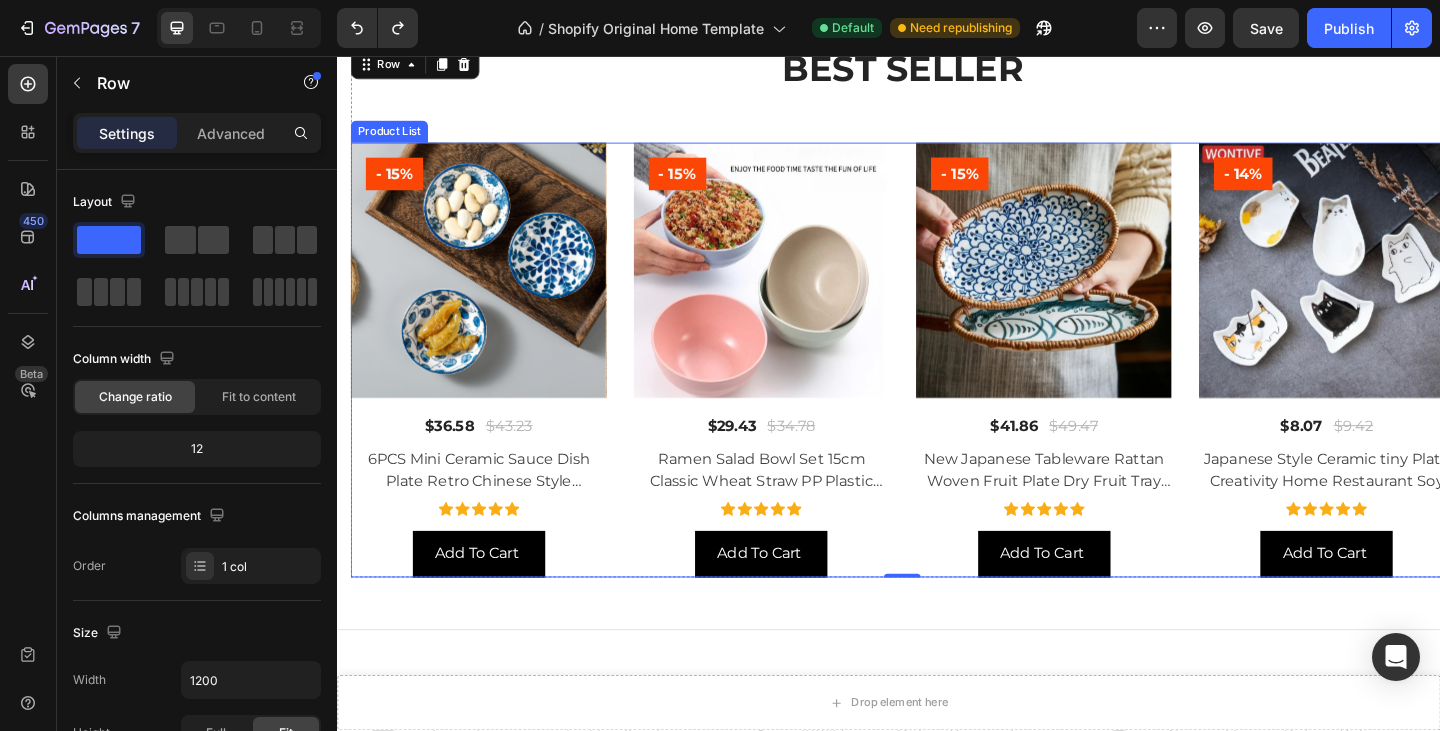 click on "(P) Images - 15% Product Badge Row $36.58 (P) Price (P) Price $43.23 (P) Price (P) Price Row 6PCS Mini Ceramic Sauce Dish Plate Retro Chinese Style Barbecue Dipped Sashimi Sushi Soy Snack Fruit Dessert Plates Tableware (P) Title                Icon                Icon                Icon                Icon                Icon Icon List Hoz Add To Cart (P) Cart Button Product List (P) Images - 15% Product Badge Row $29.43 (P) Price (P) Price $34.78 (P) Price (P) Price Row Ramen Salad Bowl Set 15cm Classic Wheat Straw PP Plastic Bowl for Office Workers Students for Dormitory Instant Noodle (P) Title                Icon                Icon                Icon                Icon                Icon Icon List Hoz Add To Cart (P) Cart Button Product List (P) Images - 15% Product Badge Row $41.86 (P) Price (P) Price $49.47 (P) Price (P) Price Row New Japanese Tableware Rattan Woven Fruit Plate Dry Fruit Tray Cake Candy Snack Ceramic Basket Specialty Plates Specialty Plates (P) Title                Icon Icon Icon" at bounding box center (952, 387) 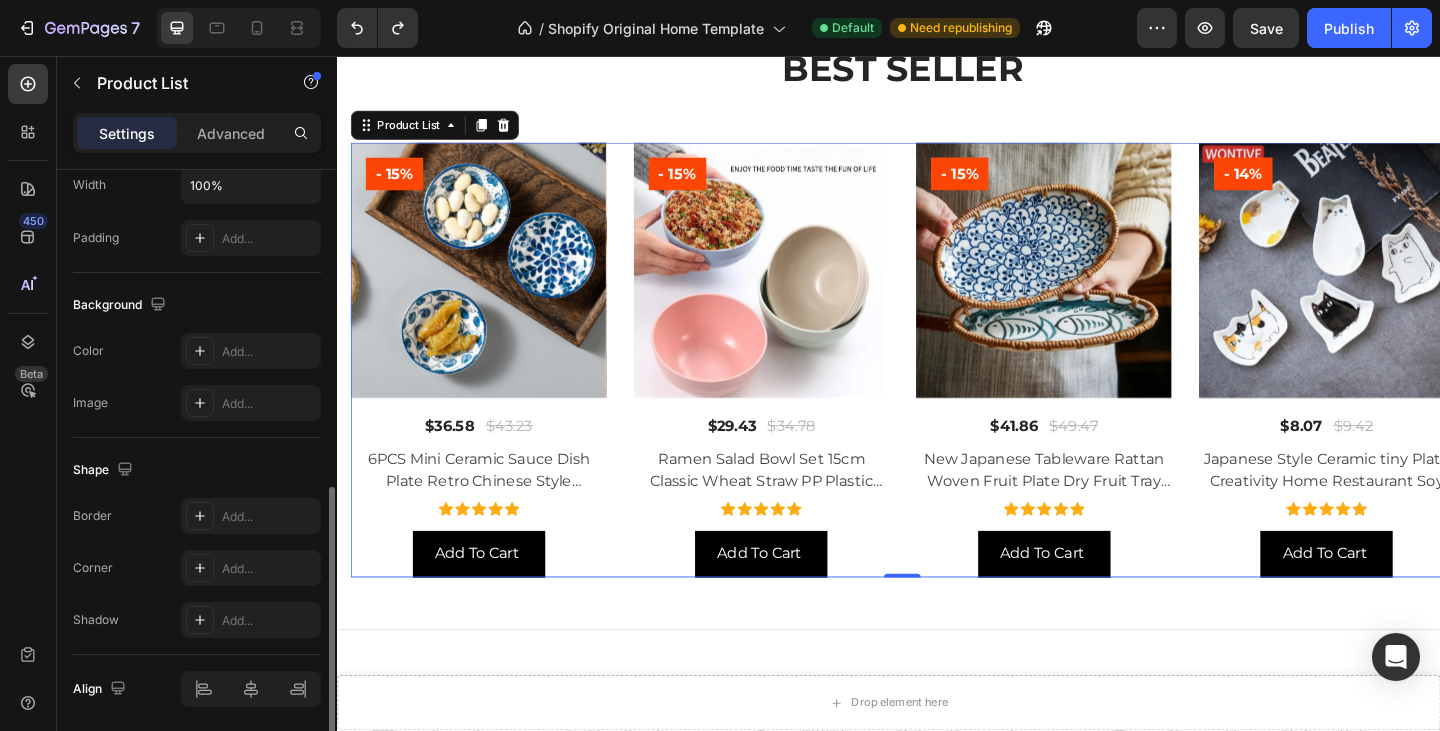scroll, scrollTop: 799, scrollLeft: 0, axis: vertical 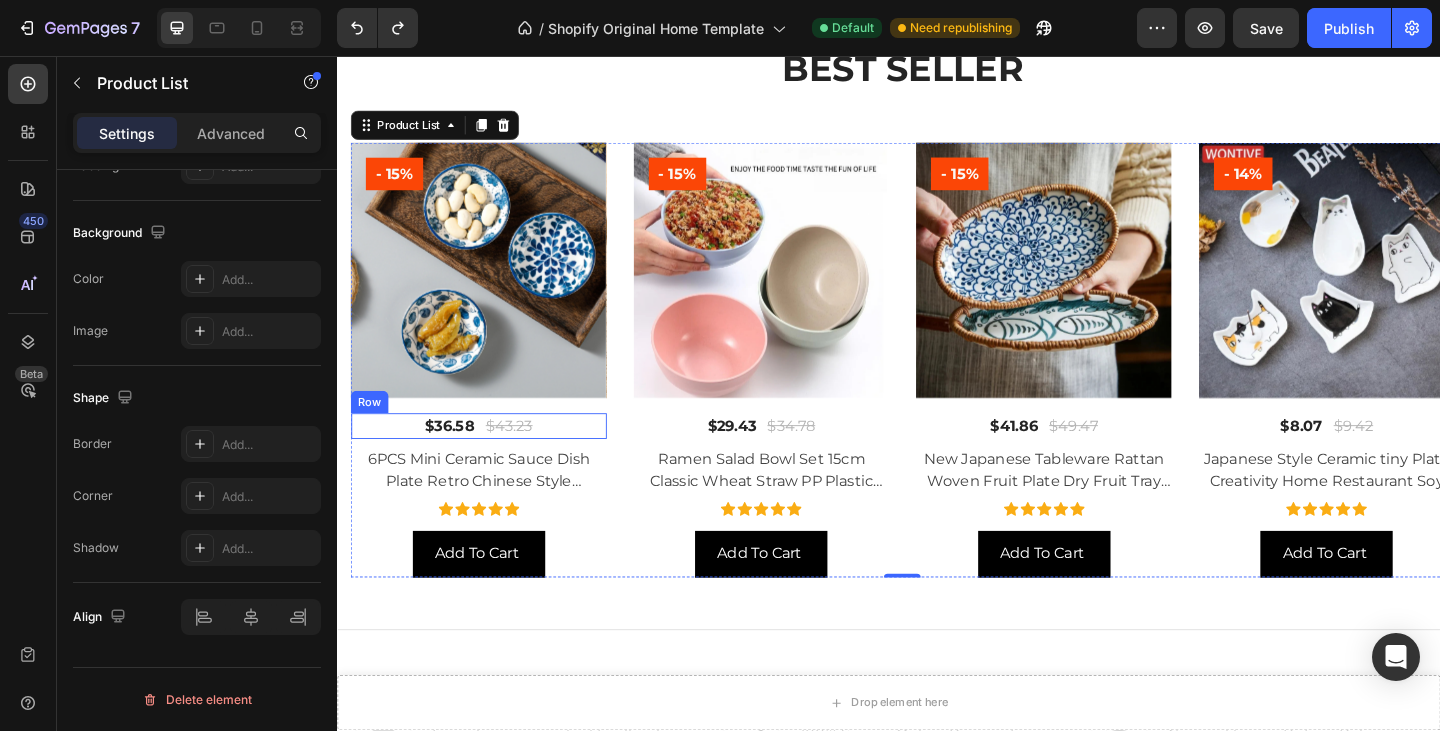 click on "$36.58 (P) Price (P) Price $43.23 (P) Price (P) Price Row" at bounding box center [491, 459] 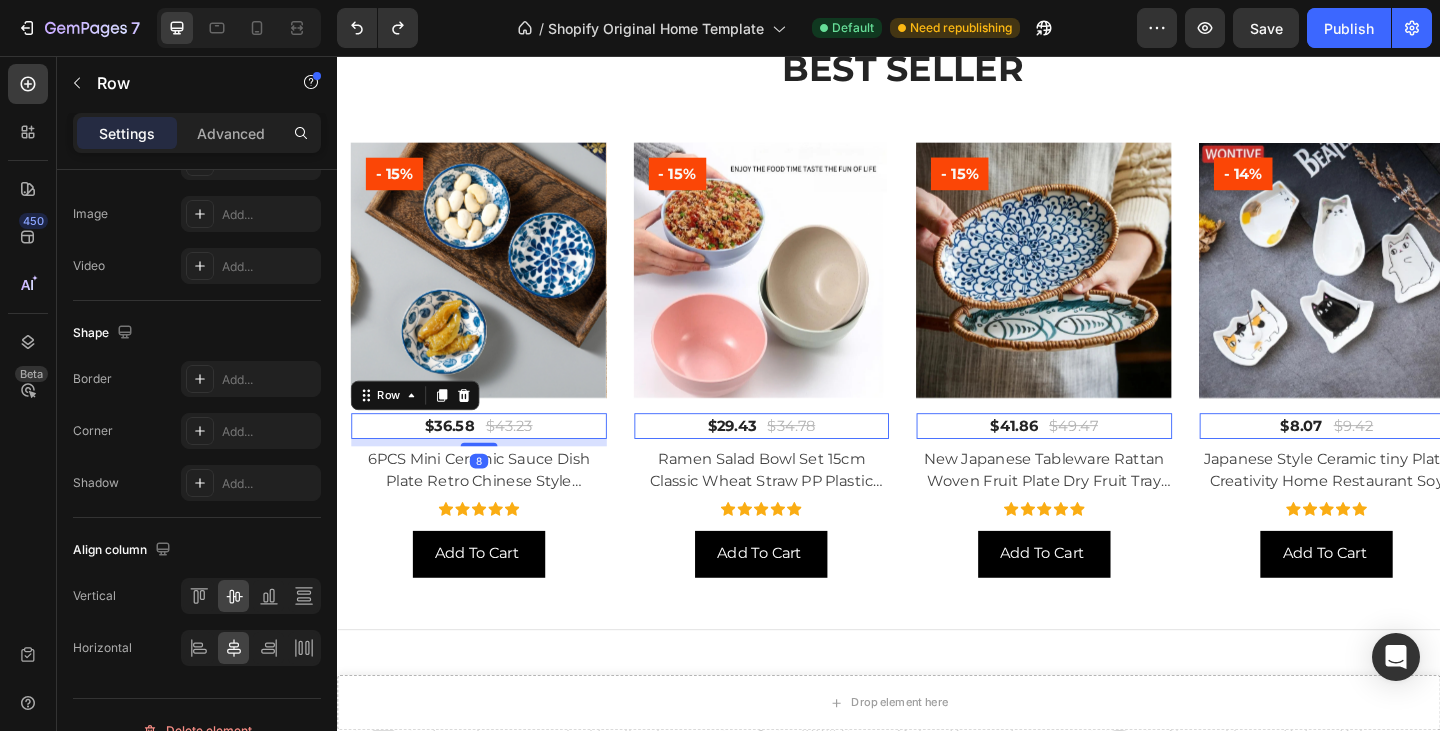 scroll, scrollTop: 0, scrollLeft: 0, axis: both 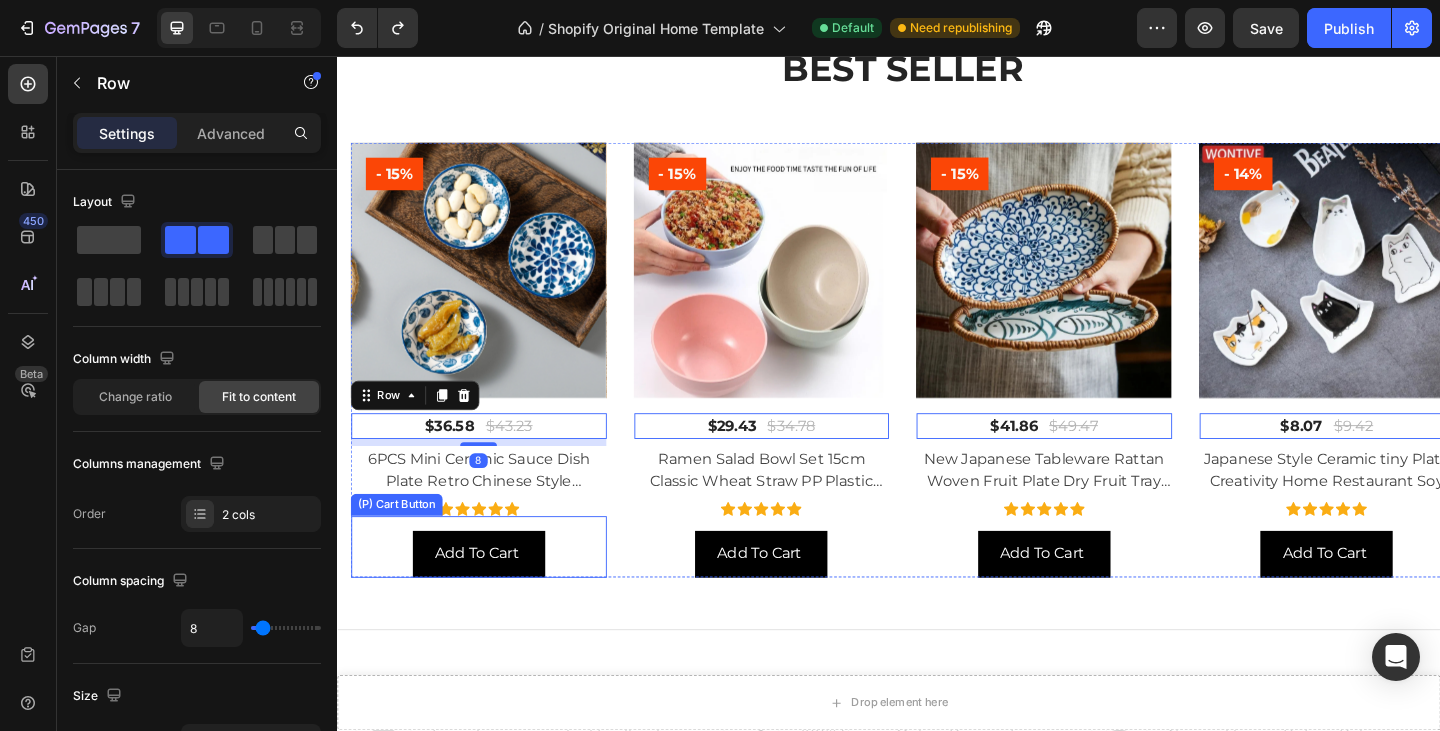 click on "Add To Cart (P) Cart Button" at bounding box center [491, 590] 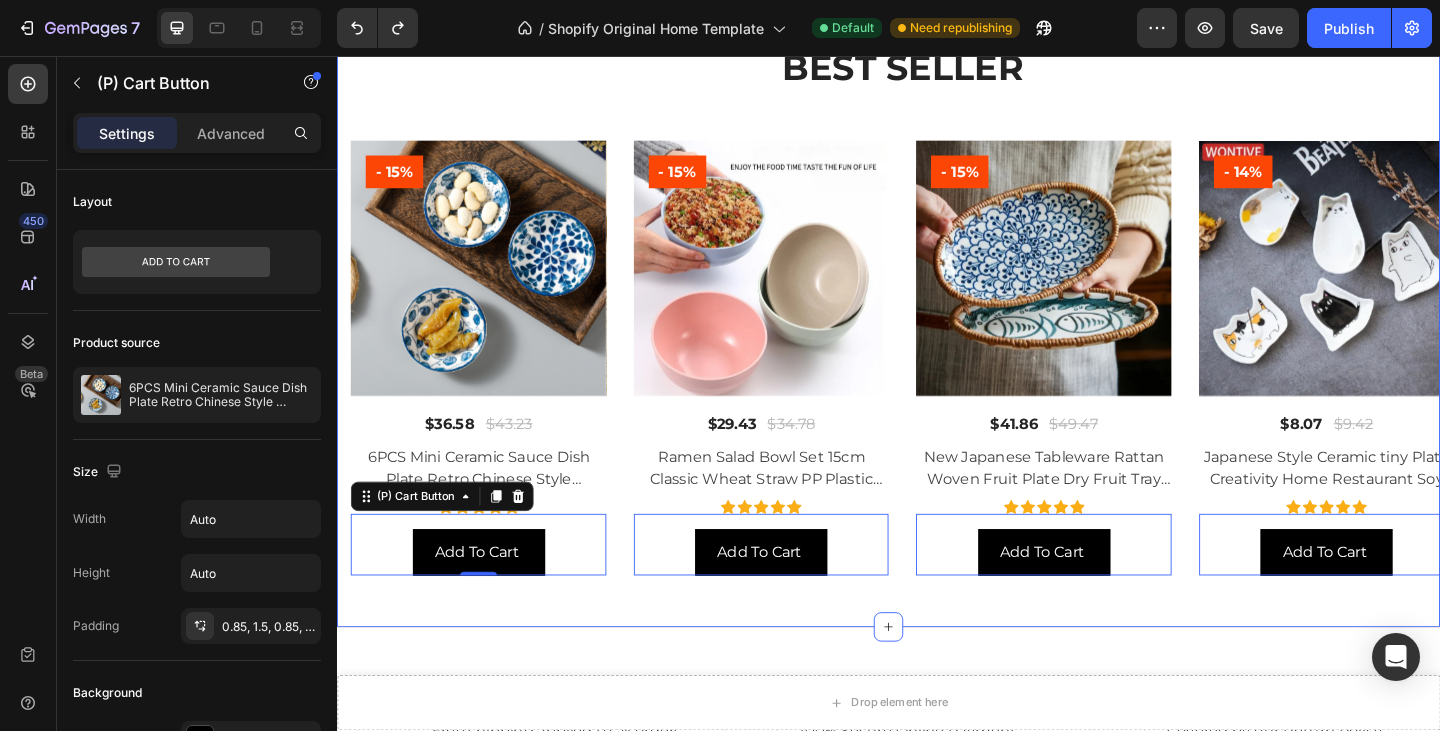 scroll, scrollTop: 1075, scrollLeft: 0, axis: vertical 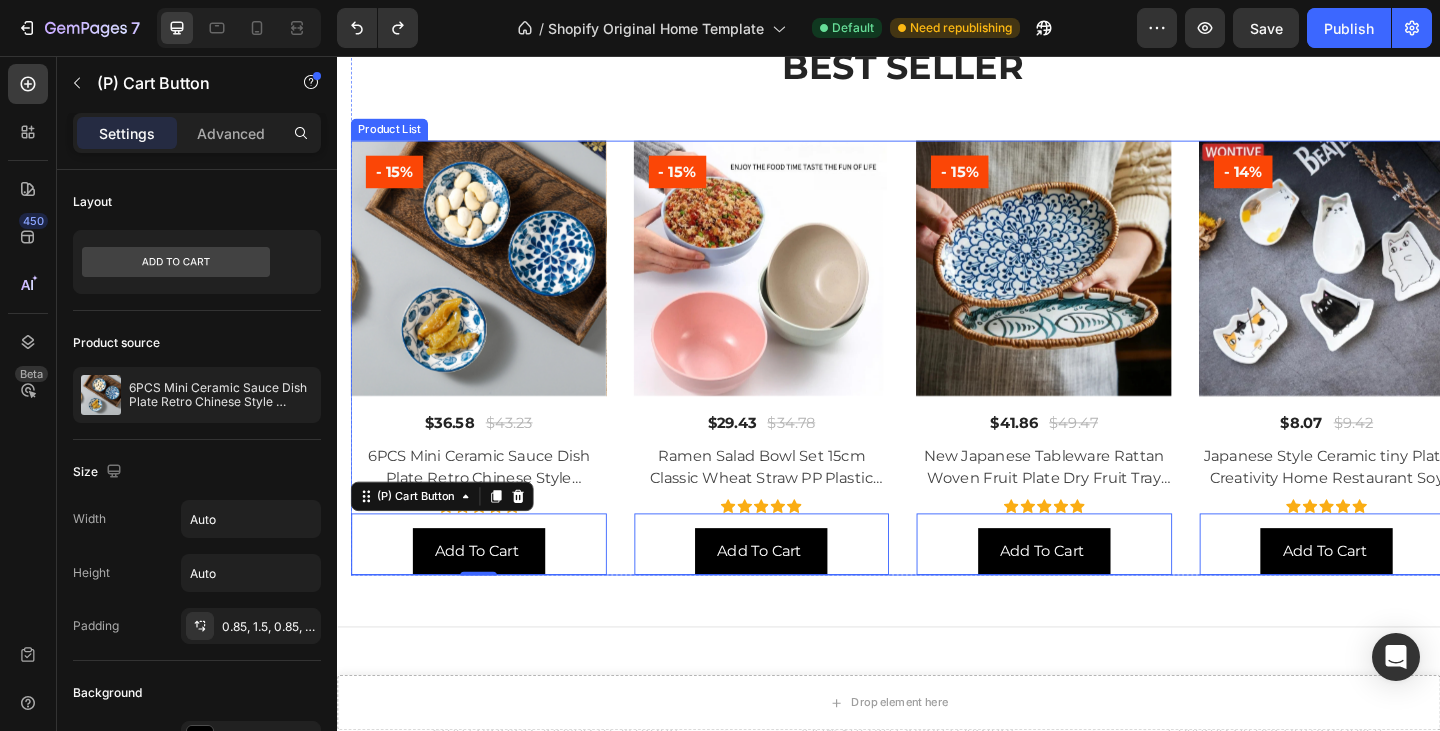 click on "(P) Images - 15% Product Badge Row $36.58 (P) Price (P) Price $43.23 (P) Price (P) Price Row 6PCS Mini Ceramic Sauce Dish Plate Retro Chinese Style Barbecue Dipped Sashimi Sushi Soy Snack Fruit Dessert Plates Tableware (P) Title                Icon                Icon                Icon                Icon                Icon Icon List Hoz Add To Cart (P) Cart Button   0 Product List (P) Images - 15% Product Badge Row $29.43 (P) Price (P) Price $34.78 (P) Price (P) Price Row Ramen Salad Bowl Set 15cm Classic Wheat Straw PP Plastic Bowl for Office Workers Students for Dormitory Instant Noodle (P) Title                Icon                Icon                Icon                Icon                Icon Icon List Hoz Add To Cart (P) Cart Button   0 Product List (P) Images - 15% Product Badge Row $41.86 (P) Price (P) Price $49.47 (P) Price (P) Price Row New Japanese Tableware Rattan Woven Fruit Plate Dry Fruit Tray Cake Candy Snack Ceramic Basket Specialty Plates Specialty Plates (P) Title                Icon   0" at bounding box center [952, 384] 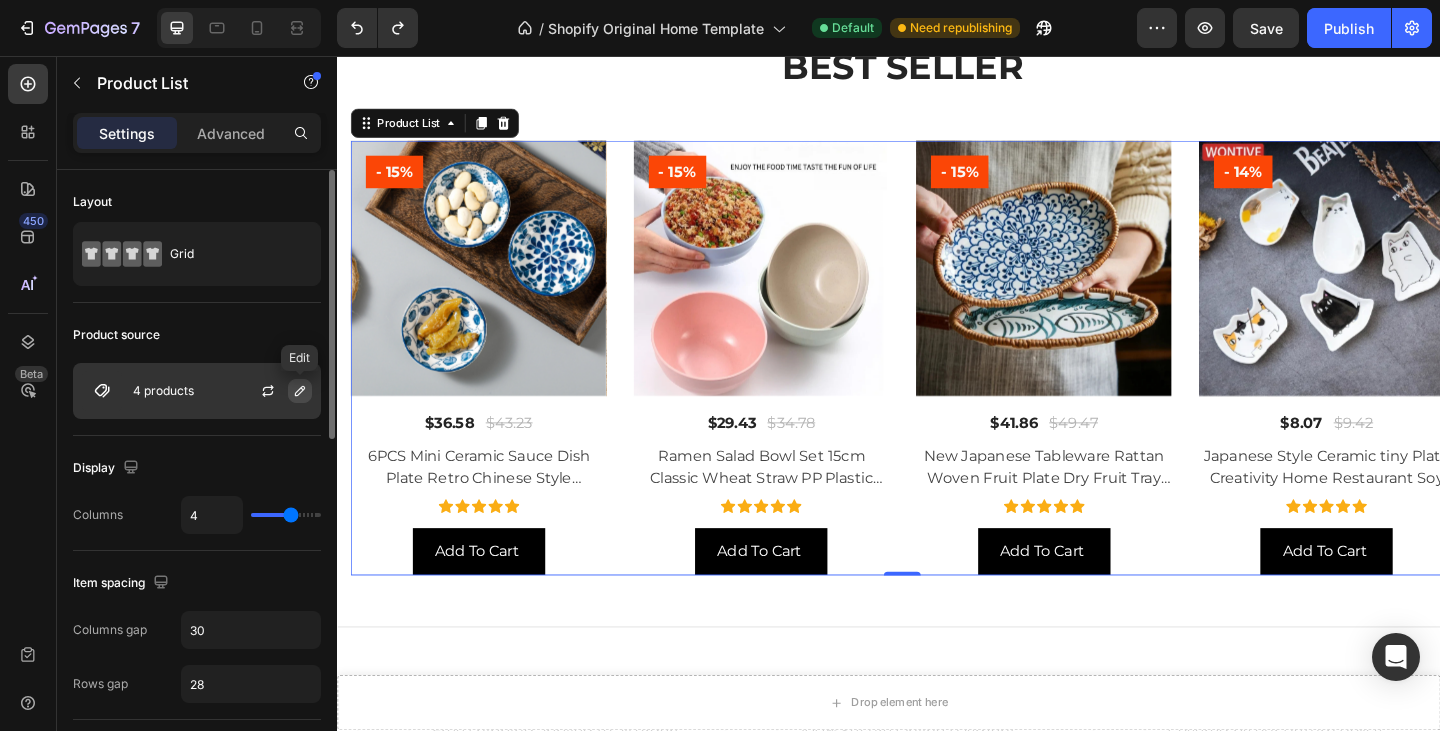 click 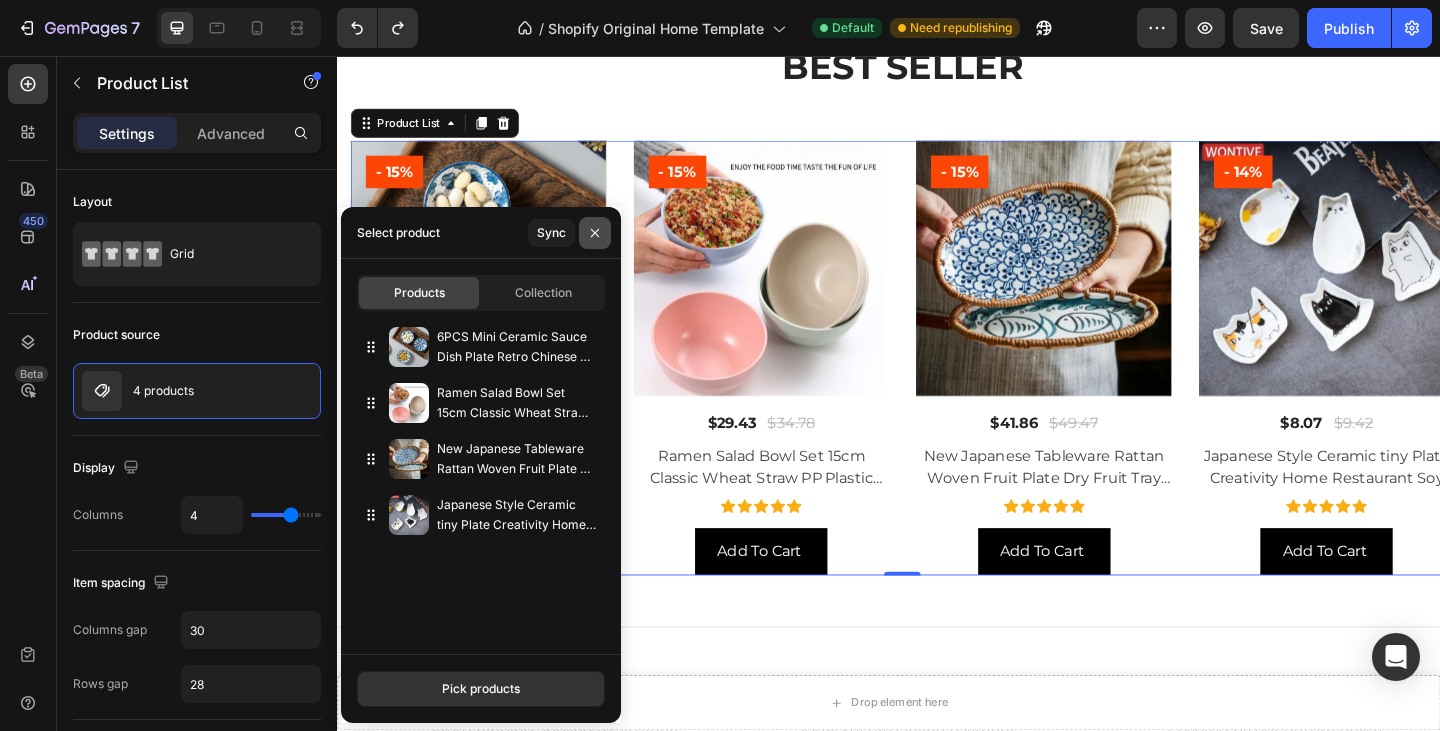 click at bounding box center [595, 233] 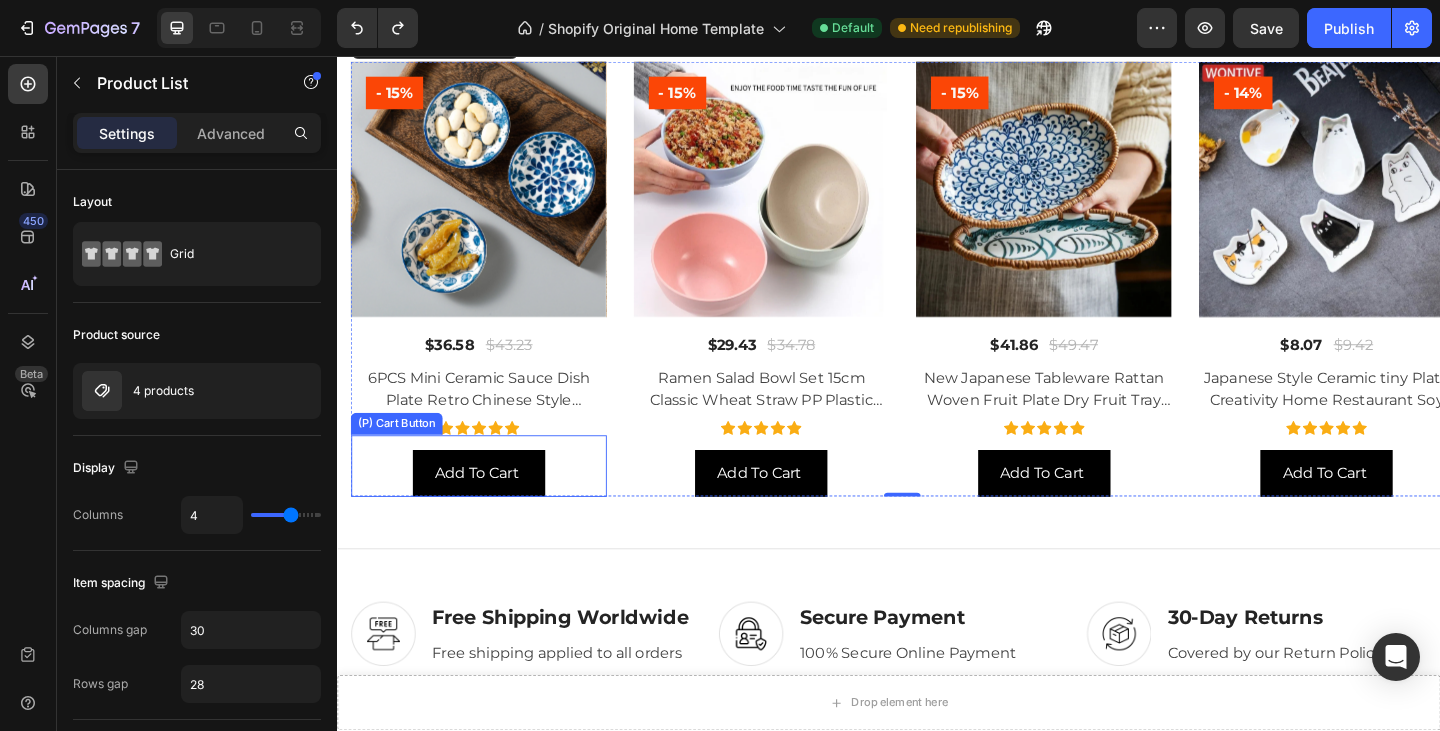 scroll, scrollTop: 1161, scrollLeft: 0, axis: vertical 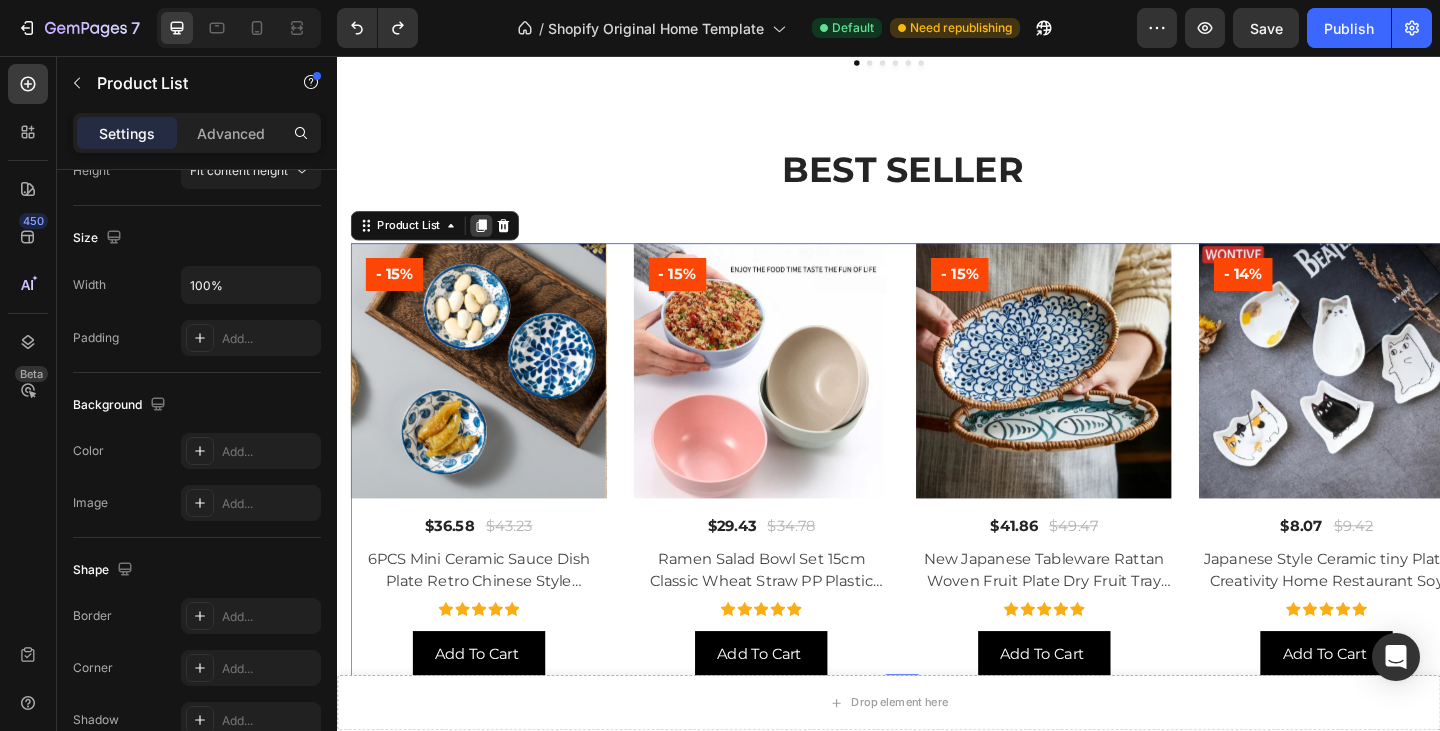 click 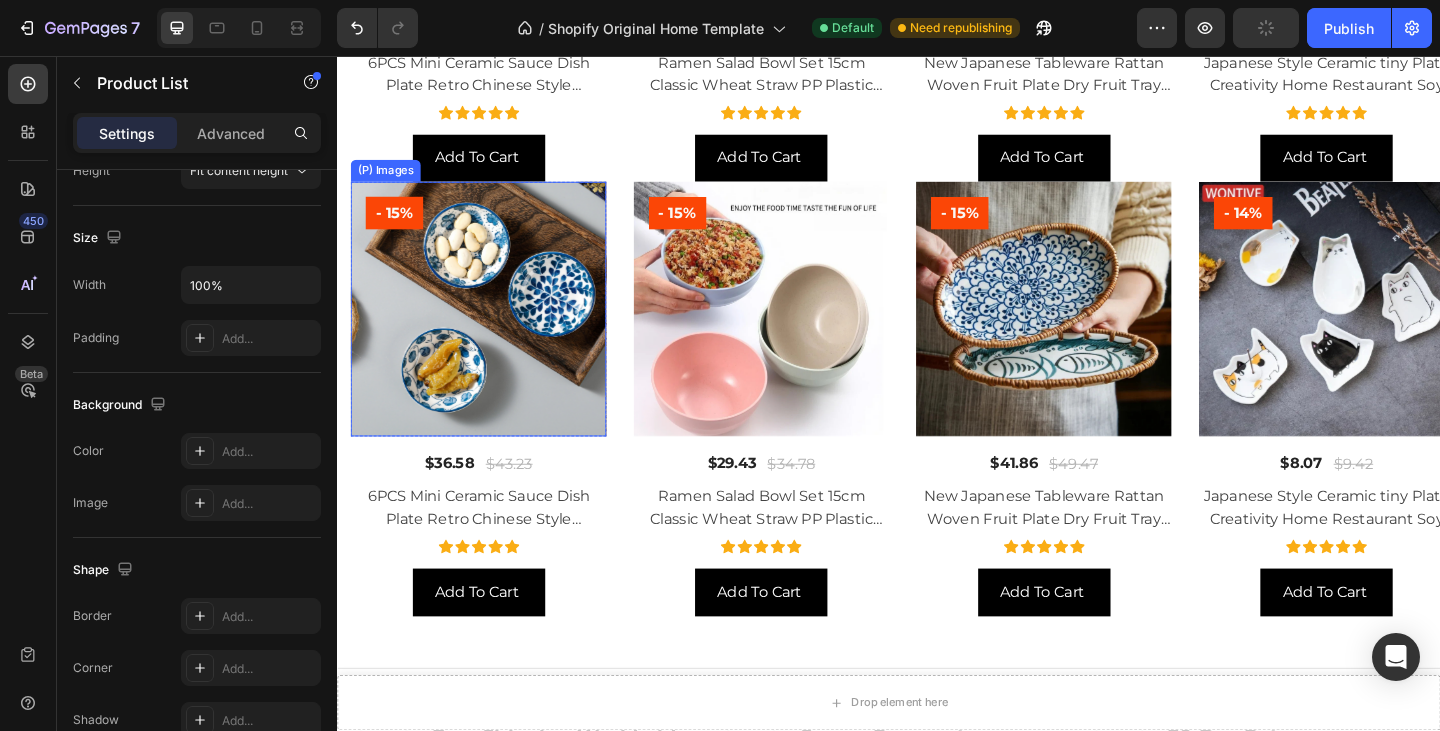 scroll, scrollTop: 1165, scrollLeft: 0, axis: vertical 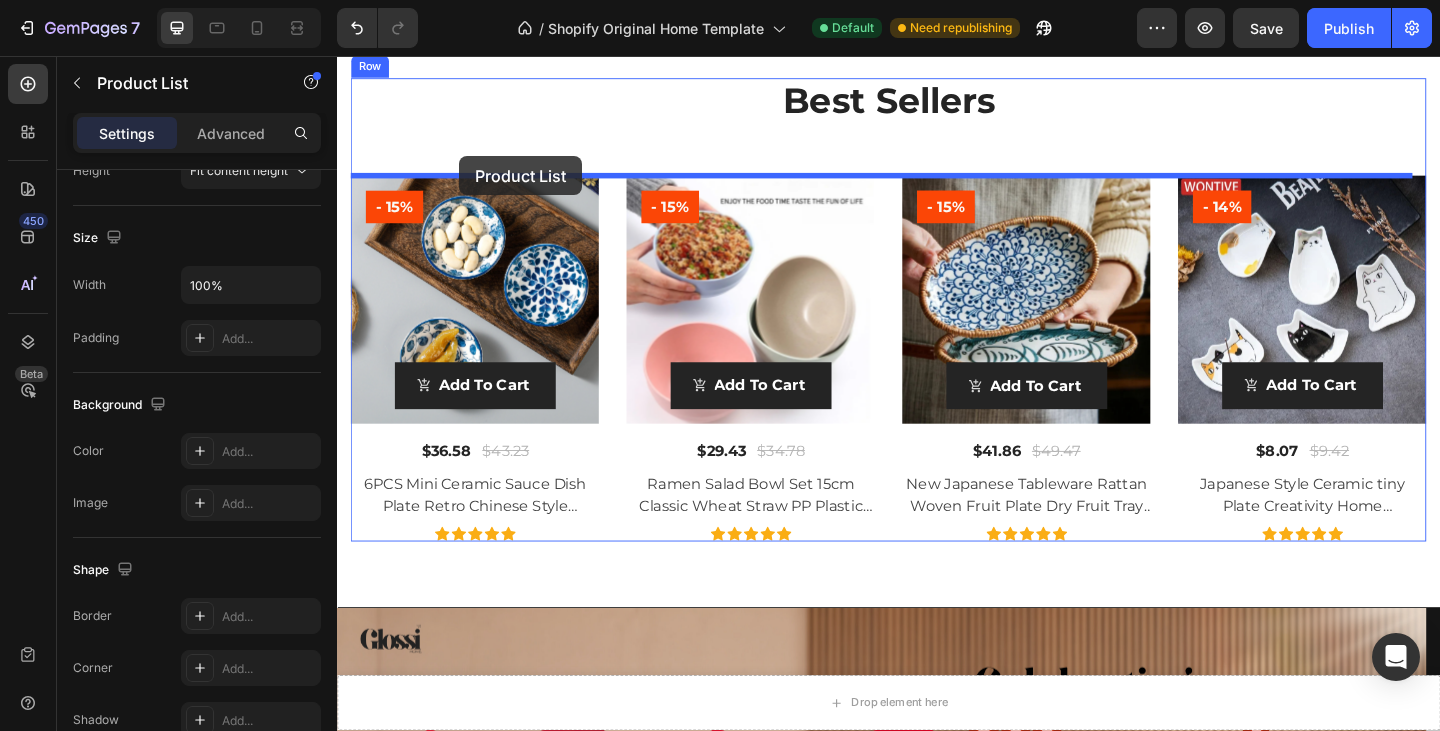 drag, startPoint x: 387, startPoint y: 205, endPoint x: 470, endPoint y: 165, distance: 92.13577 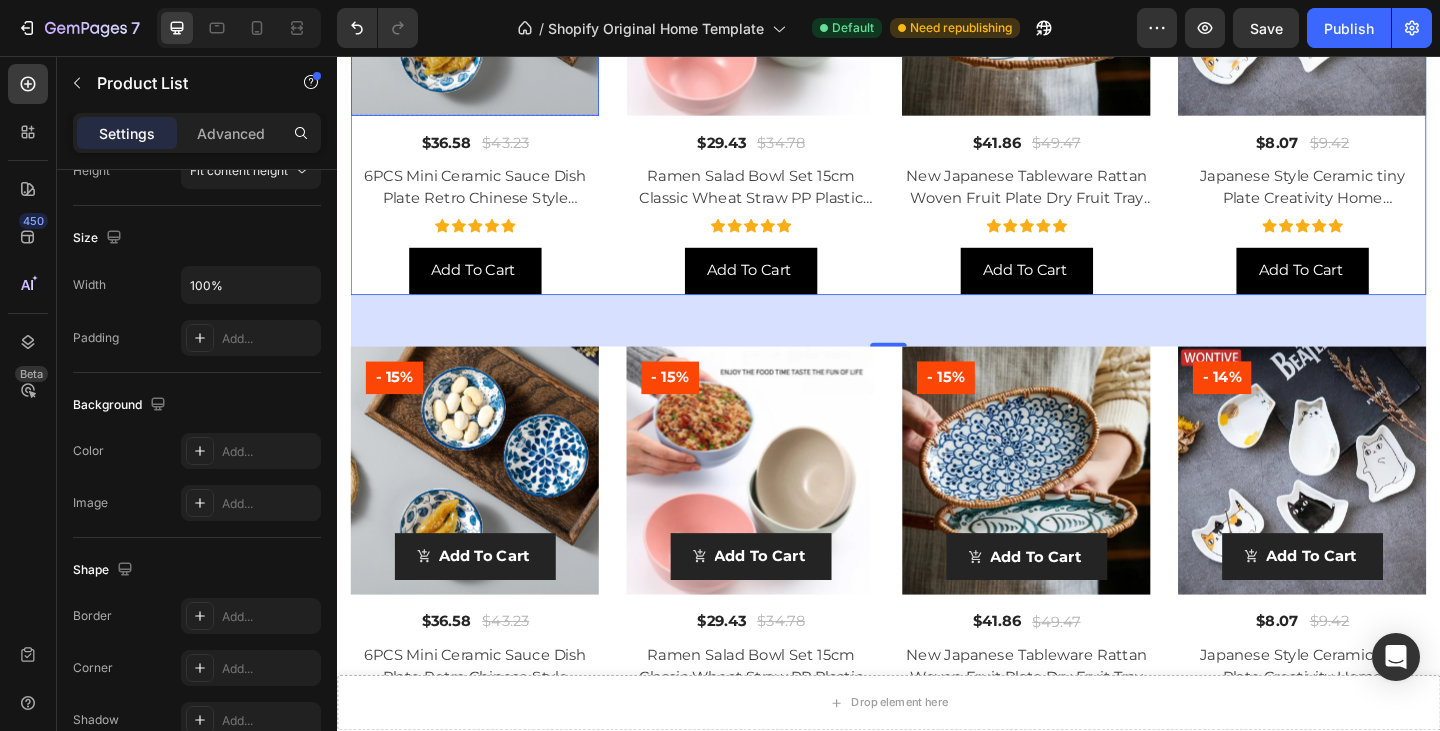 scroll, scrollTop: 3684, scrollLeft: 0, axis: vertical 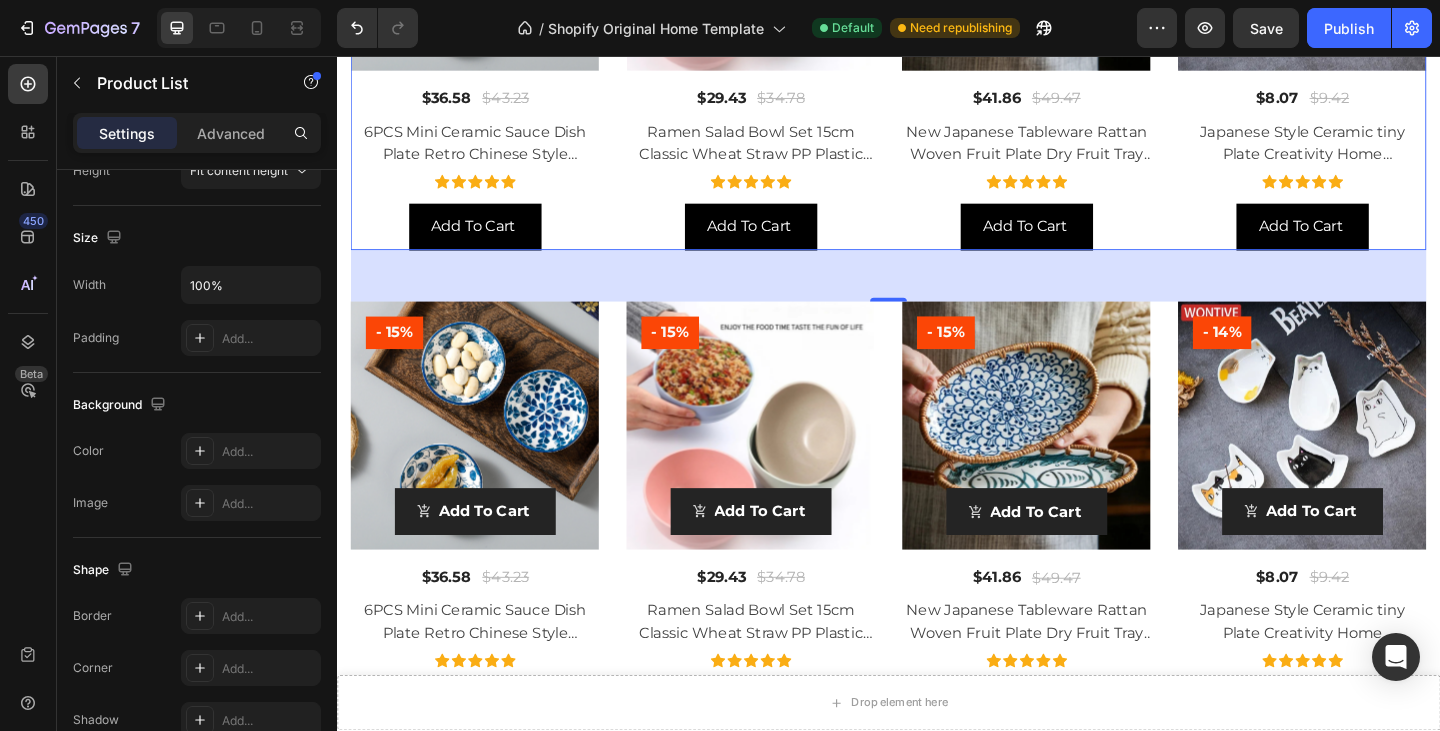 click on "56" at bounding box center [937, 296] 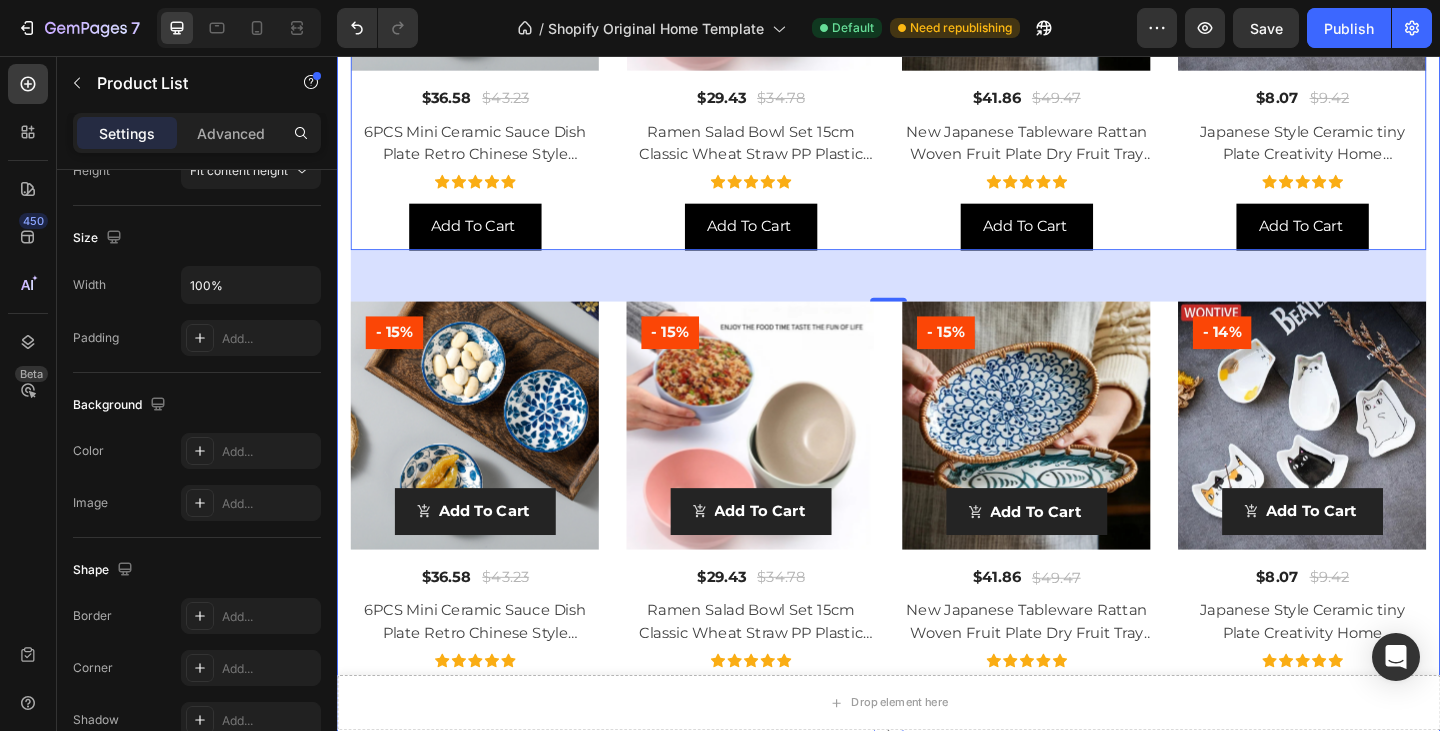 click on "Best Sellers Heading (P) Images - 15% Product Badge Row $36.58 (P) Price (P) Price $43.23 (P) Price (P) Price Row 6PCS Mini Ceramic Sauce Dish Plate Retro Chinese Style Barbecue Dipped Sashimi Sushi Soy Snack Fruit Dessert Plates Tableware (P) Title                Icon                Icon                Icon                Icon                Icon Icon List Hoz Add To Cart (P) Cart Button Product List   56 (P) Images - 15% Product Badge Row $29.43 (P) Price (P) Price $34.78 (P) Price (P) Price Row Ramen Salad Bowl Set 15cm Classic Wheat Straw PP Plastic Bowl for Office Workers Students for Dormitory Instant Noodle (P) Title                Icon                Icon                Icon                Icon                Icon Icon List Hoz Add To Cart (P) Cart Button Product List   56 (P) Images - 15% Product Badge Row $41.86 (P) Price (P) Price $49.47 (P) Price (P) Price Row New Japanese Tableware Rattan Woven Fruit Plate Dry Fruit Tray Cake Candy Snack Ceramic Basket Specialty Plates Specialty Plates (P) Title" at bounding box center (937, 209) 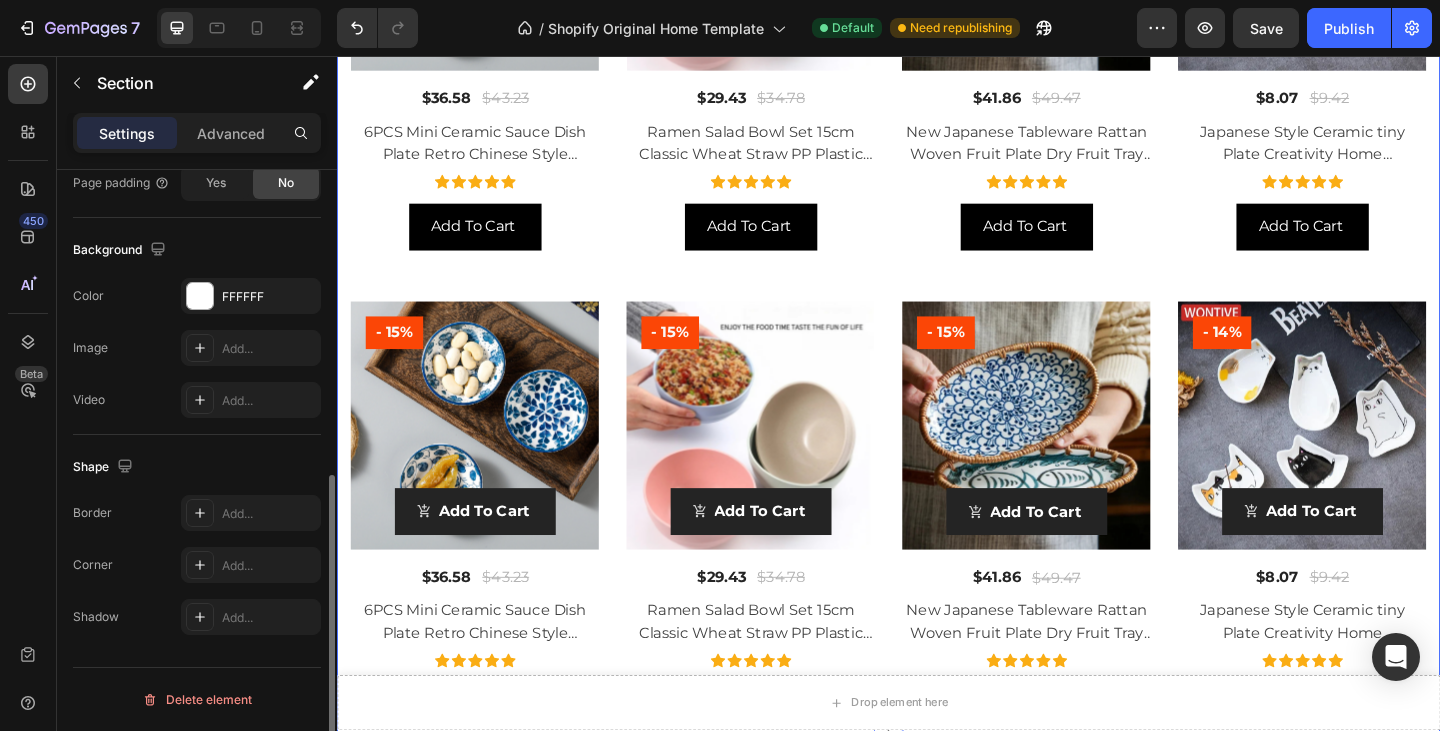 scroll, scrollTop: 0, scrollLeft: 0, axis: both 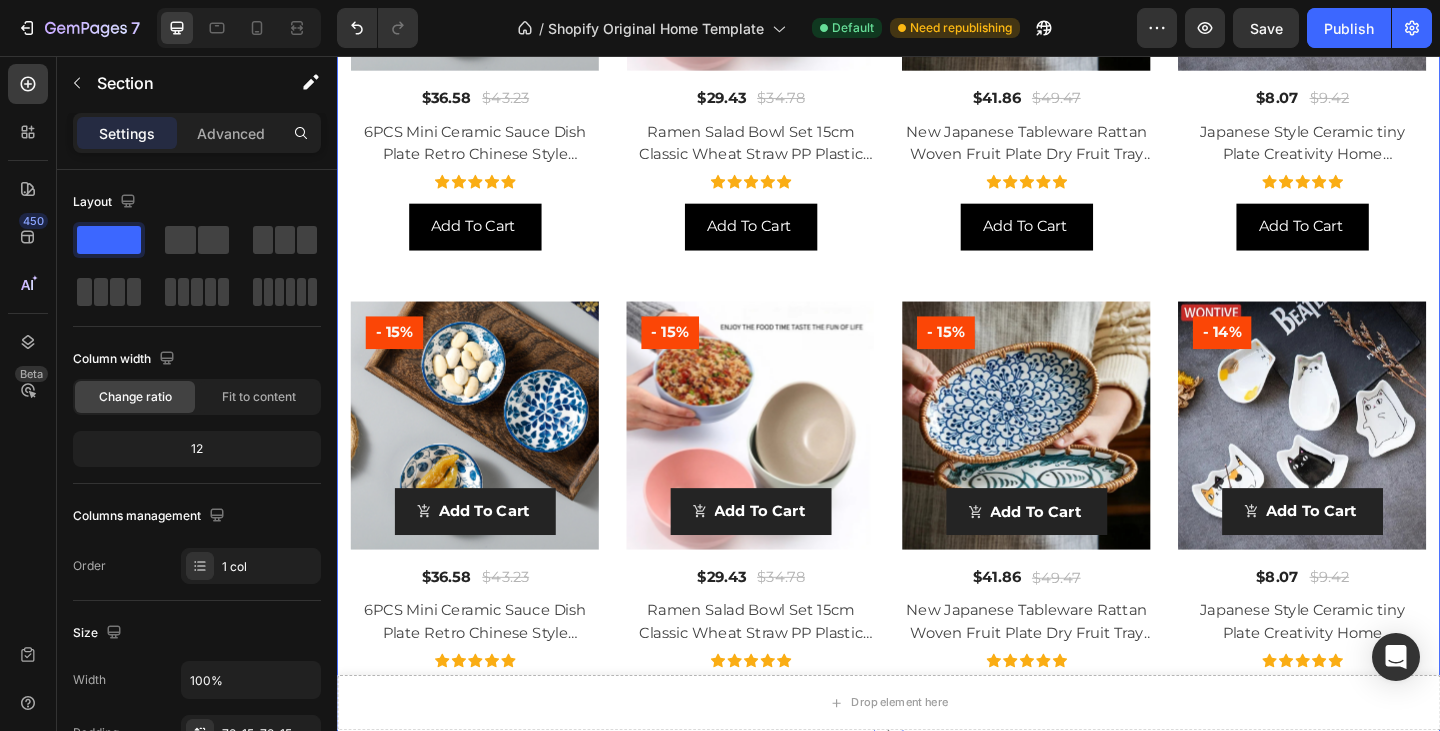 click on "(P) Images - 15% Product Badge Add To Cart (P) Cart Button Row $36.58 (P) Price (P) Price $43.23 (P) Price (P) Price Row 6PCS Mini Ceramic Sauce Dish Plate Retro Chinese Style Barbecue Dipped Sashimi Sushi Soy Snack Fruit Dessert Plates Tableware (P) Title                Icon                Icon                Icon                Icon                Icon Icon List Hoz Product List (P) Images - 15% Product Badge Add To Cart (P) Cart Button Row $29.43 (P) Price (P) Price $34.78 (P) Price (P) Price Row Ramen Salad Bowl Set 15cm Classic Wheat Straw PP Plastic Bowl for Office Workers Students for Dormitory Instant Noodle (P) Title                Icon                Icon                Icon                Icon                Icon Icon List Hoz Product List (P) Images - 15% Product Badge Add To Cart (P) Cart Button Row $41.86 (P) Price (P) Price $49.47 (P) Price (P) Price Row New Japanese Tableware Rattan Woven Fruit Plate Dry Fruit Tray Cake Candy Snack Ceramic Basket Specialty Plates Specialty Plates (P) Title Row" at bounding box center [937, 523] 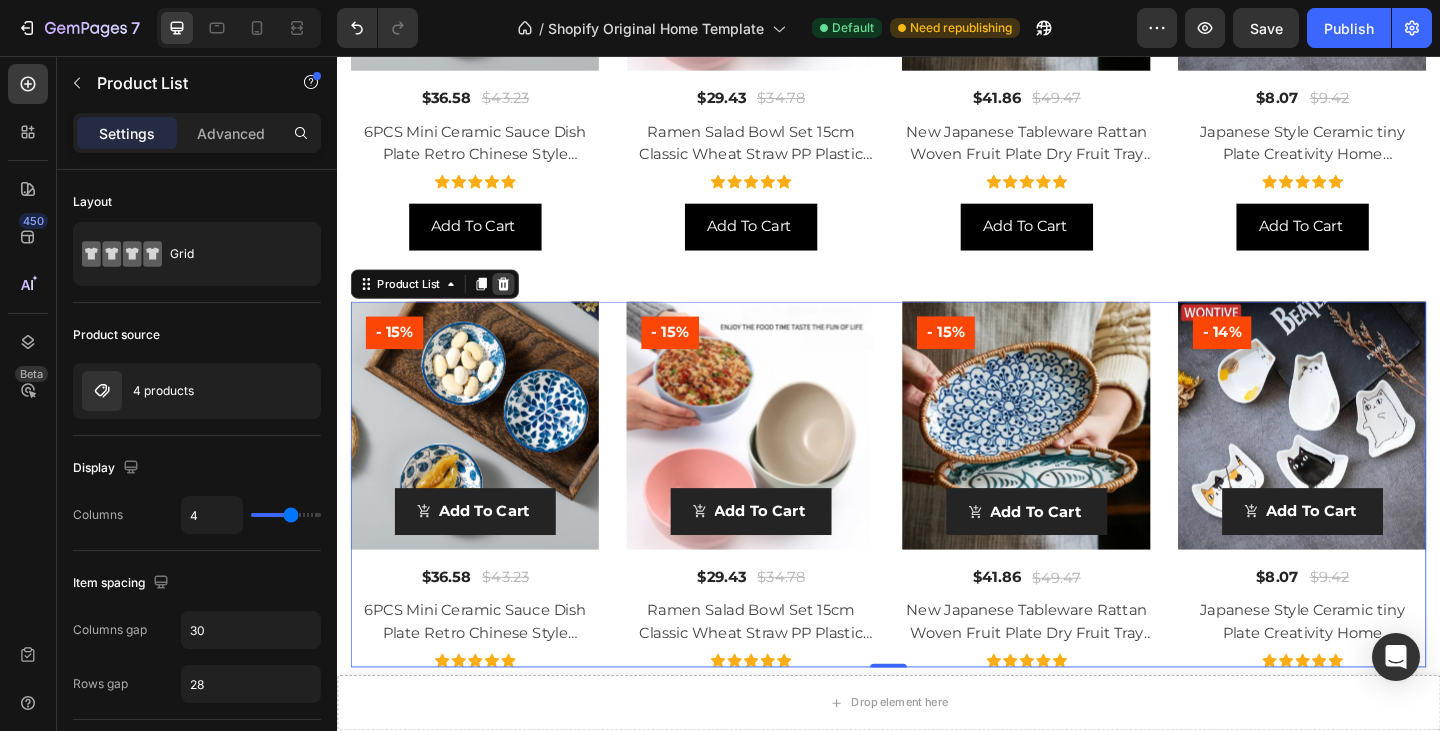 click 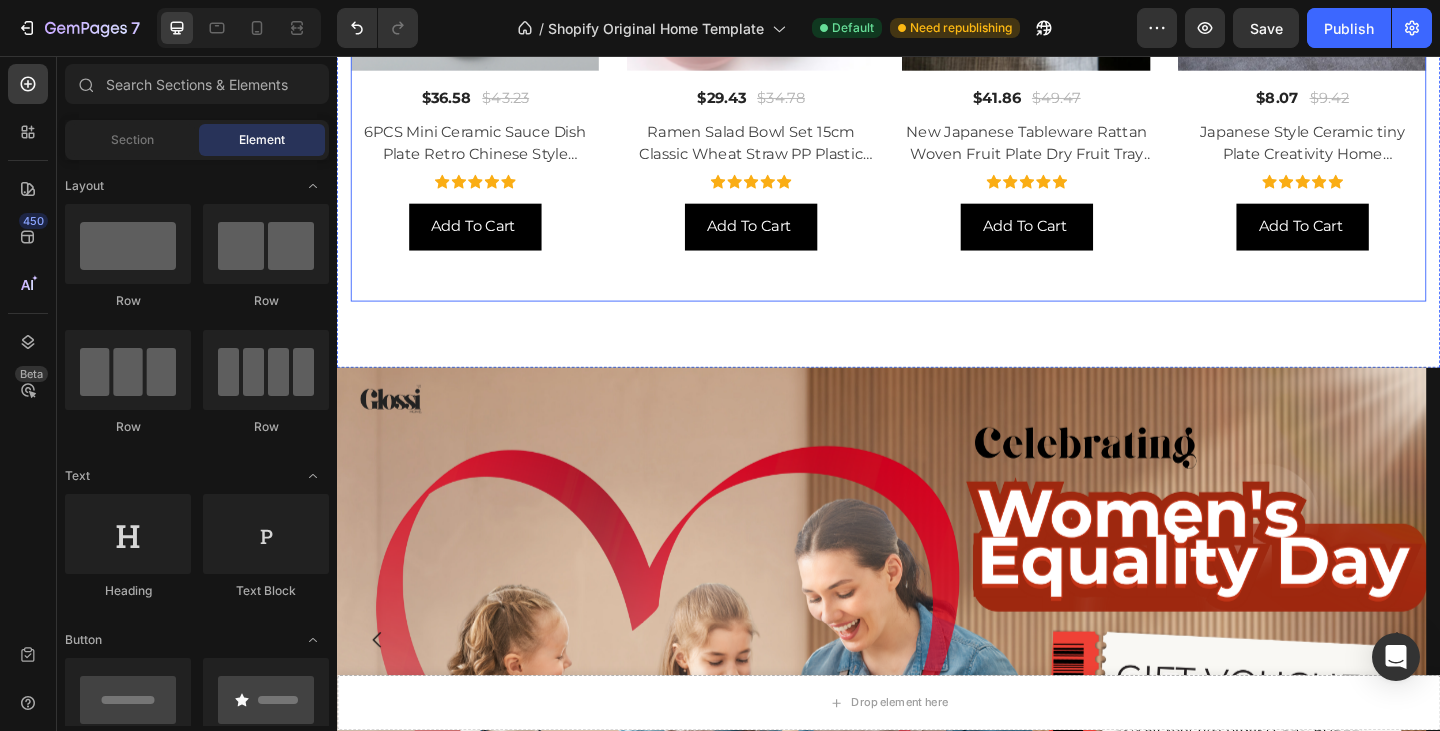 click on "Best Sellers Heading (P) Images - 15% Product Badge Row $36.58 (P) Price (P) Price $43.23 (P) Price (P) Price Row 6PCS Mini Ceramic Sauce Dish Plate Retro Chinese Style Barbecue Dipped Sashimi Sushi Soy Snack Fruit Dessert Plates Tableware (P) Title                Icon                Icon                Icon                Icon                Icon Icon List Hoz Add To Cart (P) Cart Button Product List (P) Images - 15% Product Badge Row $29.43 (P) Price (P) Price $34.78 (P) Price (P) Price Row Ramen Salad Bowl Set 15cm Classic Wheat Straw PP Plastic Bowl for Office Workers Students for Dormitory Instant Noodle (P) Title                Icon                Icon                Icon                Icon                Icon Icon List Hoz Add To Cart (P) Cart Button Product List (P) Images - 15% Product Badge Row $41.86 (P) Price (P) Price $49.47 (P) Price (P) Price Row New Japanese Tableware Rattan Woven Fruit Plate Dry Fruit Tray Cake Candy Snack Ceramic Basket Specialty Plates Specialty Plates (P) Title Icon Icon" at bounding box center (937, 10) 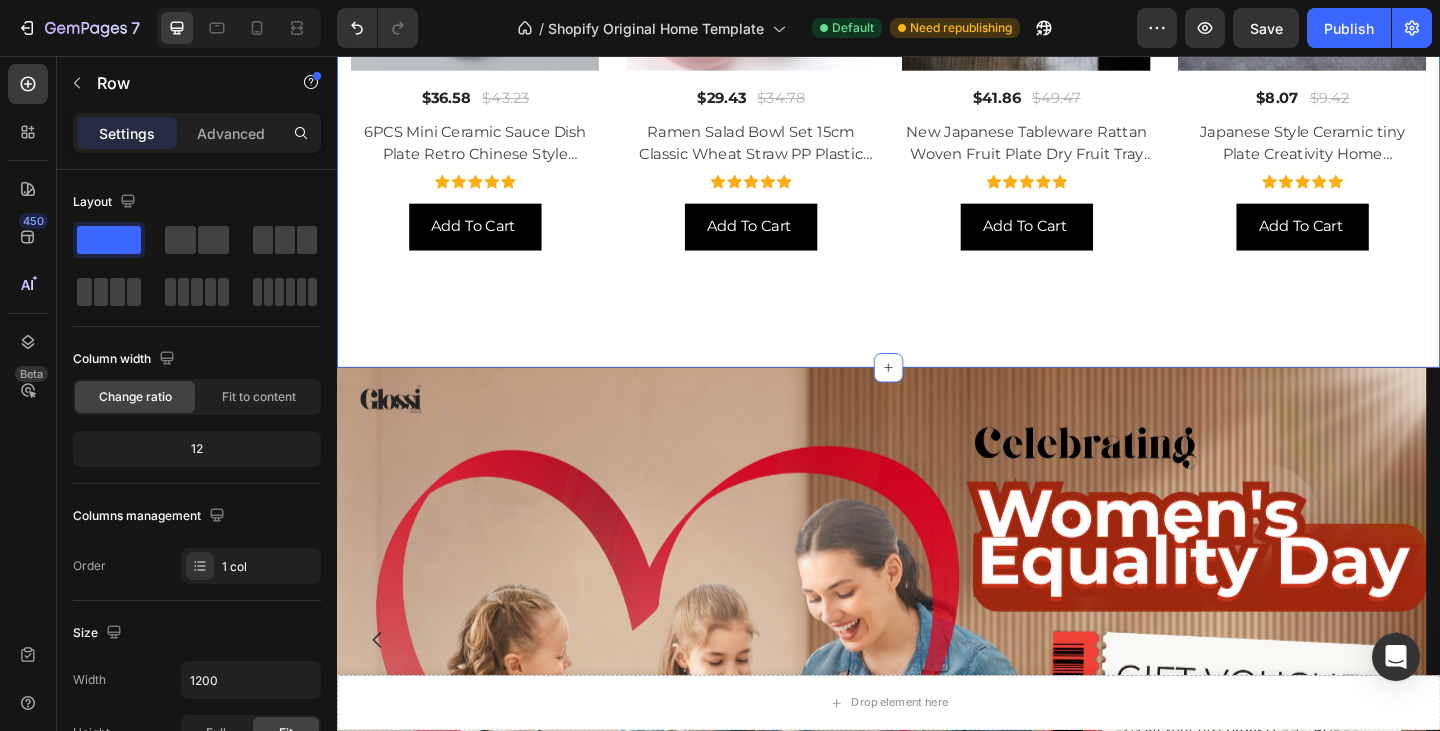 click on "Best Sellers Heading (P) Images - 15% Product Badge Row $36.58 (P) Price (P) Price $43.23 (P) Price (P) Price Row 6PCS Mini Ceramic Sauce Dish Plate Retro Chinese Style Barbecue Dipped Sashimi Sushi Soy Snack Fruit Dessert Plates Tableware (P) Title                Icon                Icon                Icon                Icon                Icon Icon List Hoz Add To Cart (P) Cart Button Product List (P) Images - 15% Product Badge Row $29.43 (P) Price (P) Price $34.78 (P) Price (P) Price Row Ramen Salad Bowl Set 15cm Classic Wheat Straw PP Plastic Bowl for Office Workers Students for Dormitory Instant Noodle (P) Title                Icon                Icon                Icon                Icon                Icon Icon List Hoz Add To Cart (P) Cart Button Product List (P) Images - 15% Product Badge Row $41.86 (P) Price (P) Price $49.47 (P) Price (P) Price Row New Japanese Tableware Rattan Woven Fruit Plate Dry Fruit Tray Cake Candy Snack Ceramic Basket Specialty Plates Specialty Plates (P) Title Icon Icon" at bounding box center (937, 10) 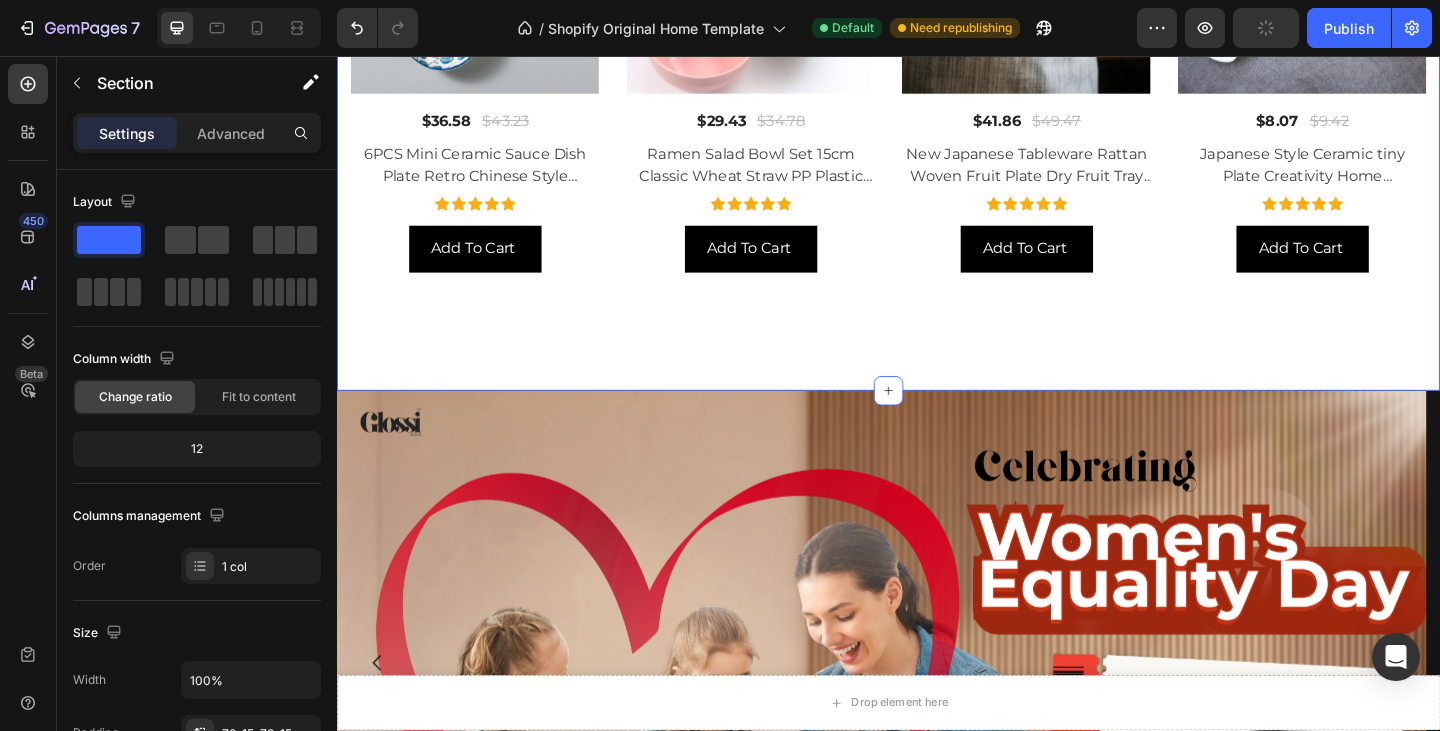 scroll, scrollTop: 3659, scrollLeft: 0, axis: vertical 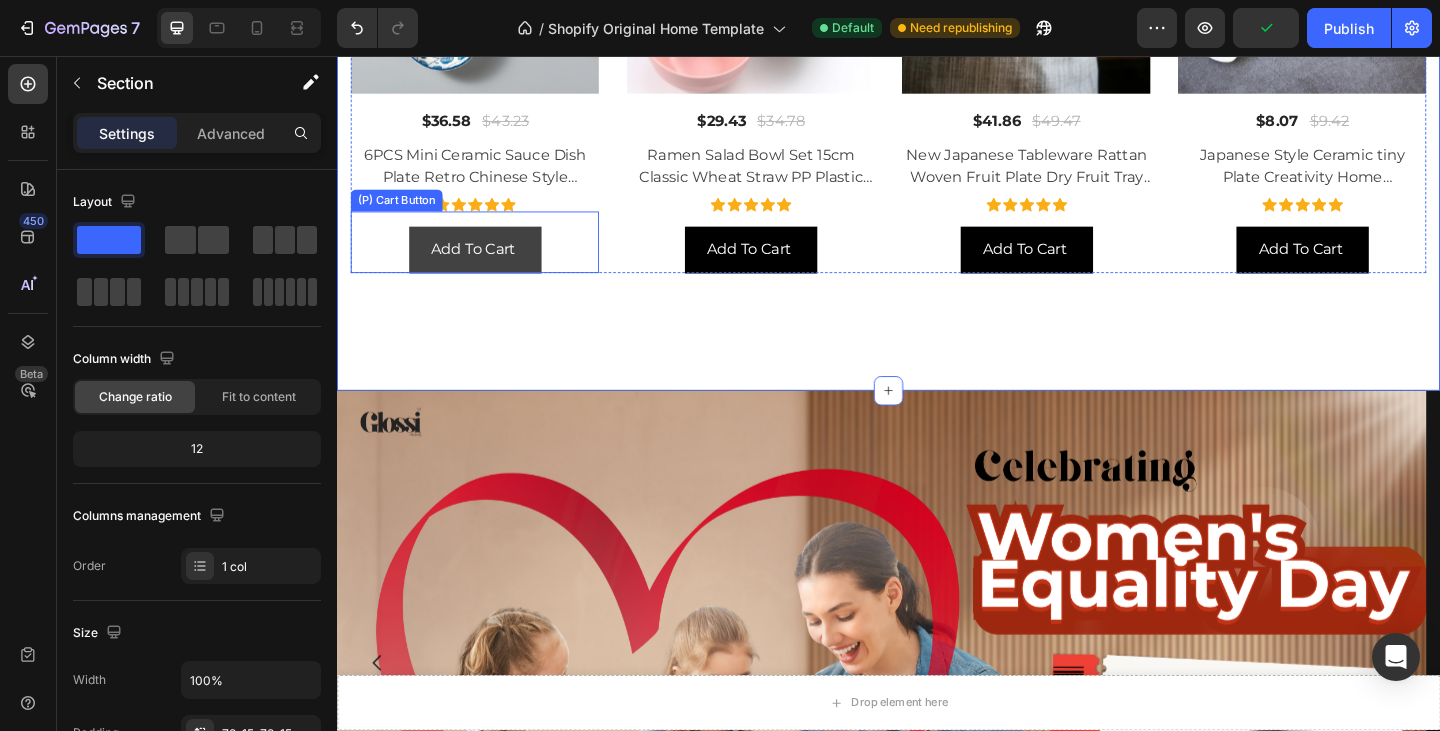 click on "Add To Cart" at bounding box center [487, 267] 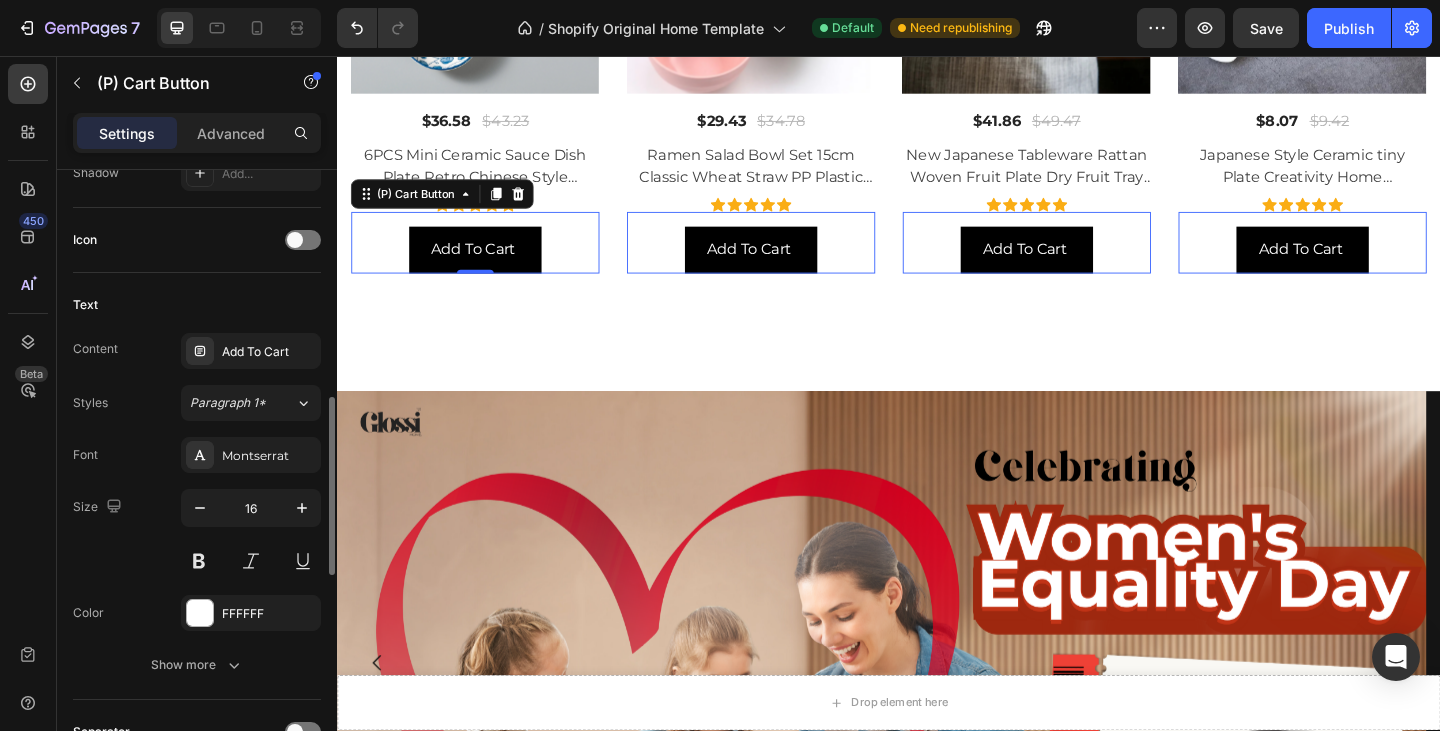 scroll, scrollTop: 784, scrollLeft: 0, axis: vertical 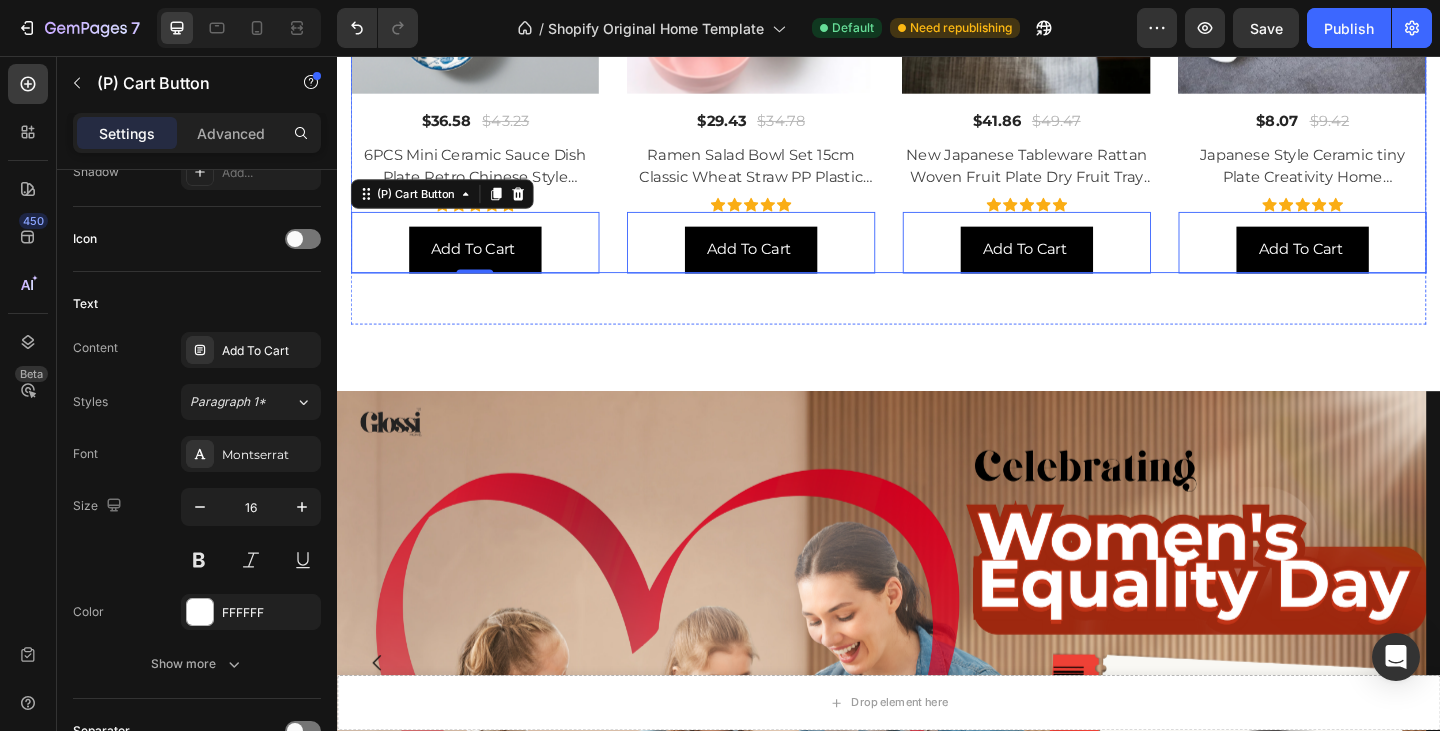 click on "(P) Images - 15% Product Badge Row $36.58 (P) Price (P) Price $43.23 (P) Price (P) Price Row 6PCS Mini Ceramic Sauce Dish Plate Retro Chinese Style Barbecue Dipped Sashimi Sushi Soy Snack Fruit Dessert Plates Tableware (P) Title                Icon                Icon                Icon                Icon                Icon Icon List Hoz Add To Cart (P) Cart Button   0 Product List (P) Images - 15% Product Badge Row $29.43 (P) Price (P) Price $34.78 (P) Price (P) Price Row Ramen Salad Bowl Set 15cm Classic Wheat Straw PP Plastic Bowl for Office Workers Students for Dormitory Instant Noodle (P) Title                Icon                Icon                Icon                Icon                Icon Icon List Hoz Add To Cart (P) Cart Button   0 Product List (P) Images - 15% Product Badge Row $41.86 (P) Price (P) Price $49.47 (P) Price (P) Price Row New Japanese Tableware Rattan Woven Fruit Plate Dry Fruit Tray Cake Candy Snack Ceramic Basket Specialty Plates Specialty Plates (P) Title                Icon   0" at bounding box center (937, 60) 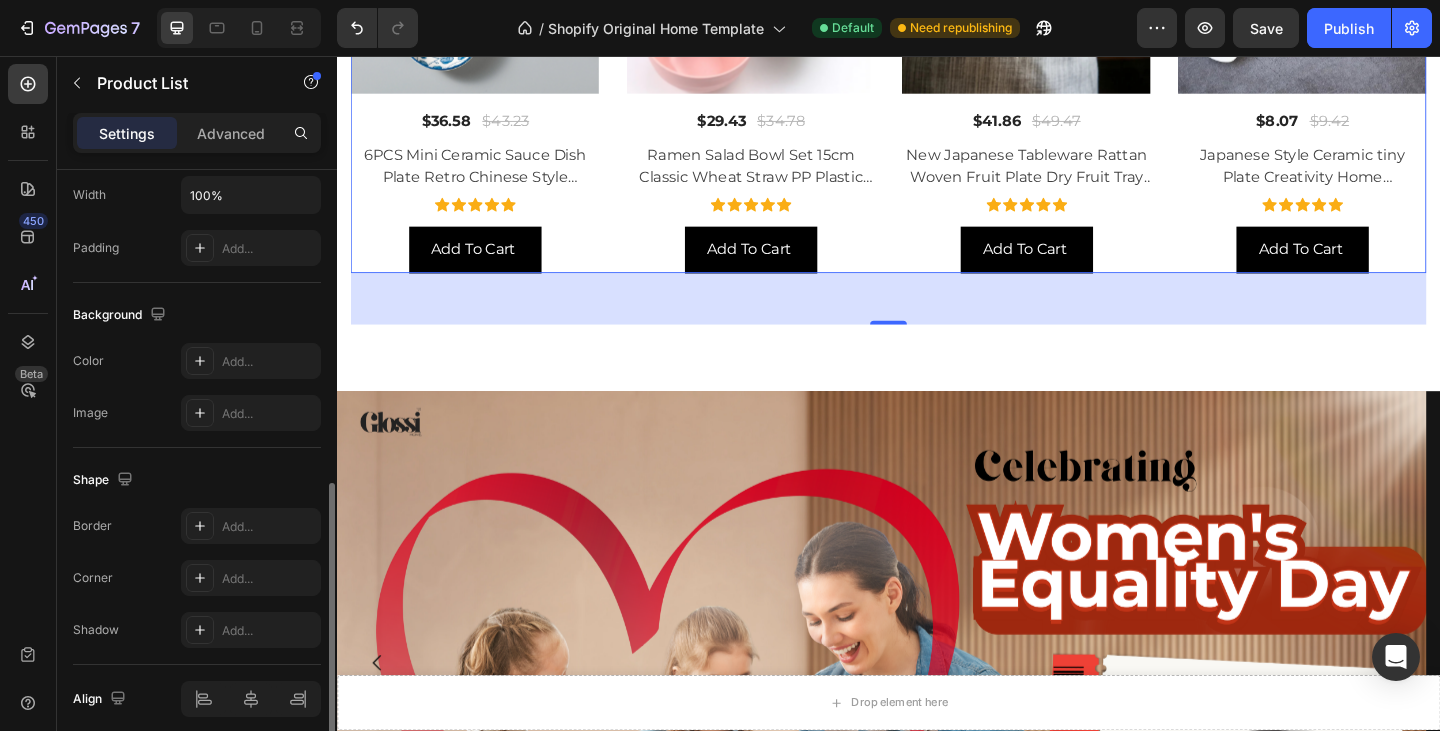 scroll, scrollTop: 799, scrollLeft: 0, axis: vertical 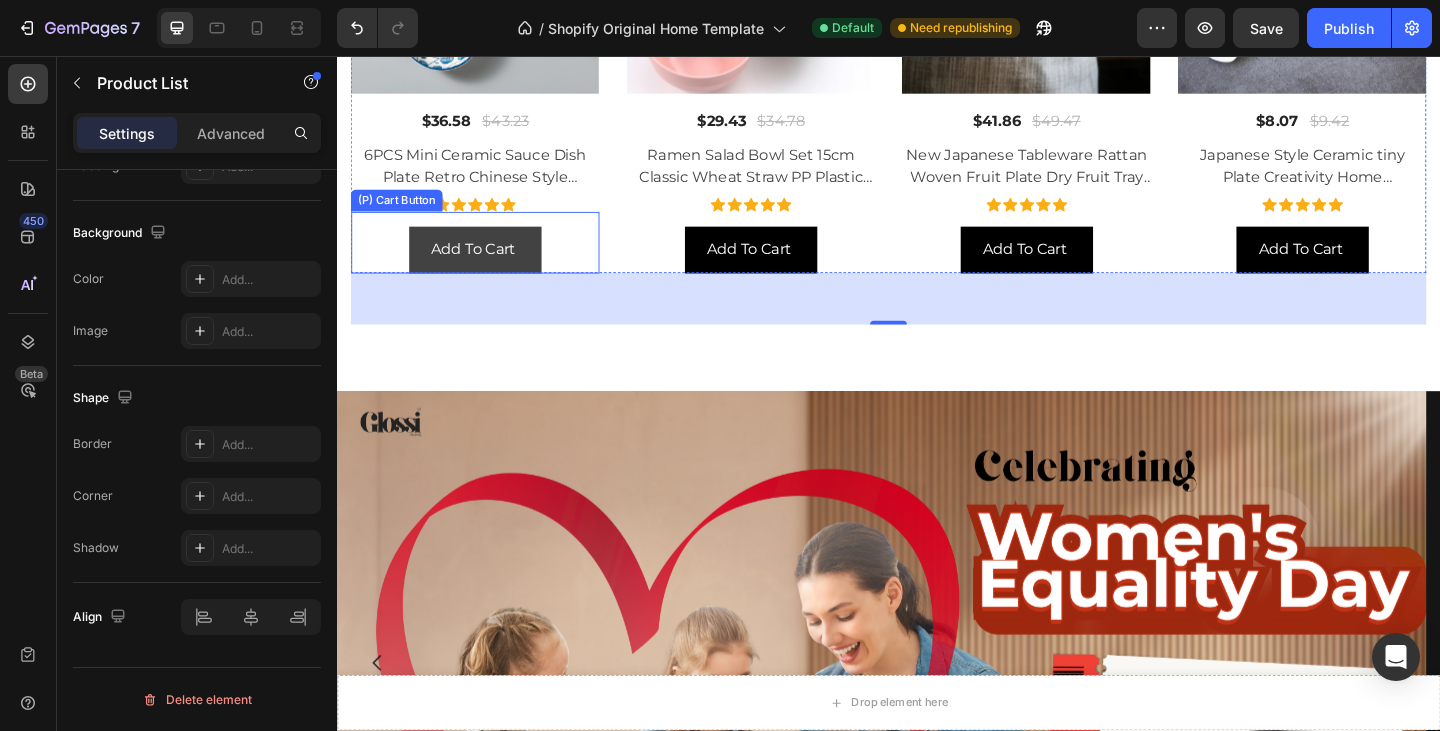 click on "Add To Cart" at bounding box center [487, 267] 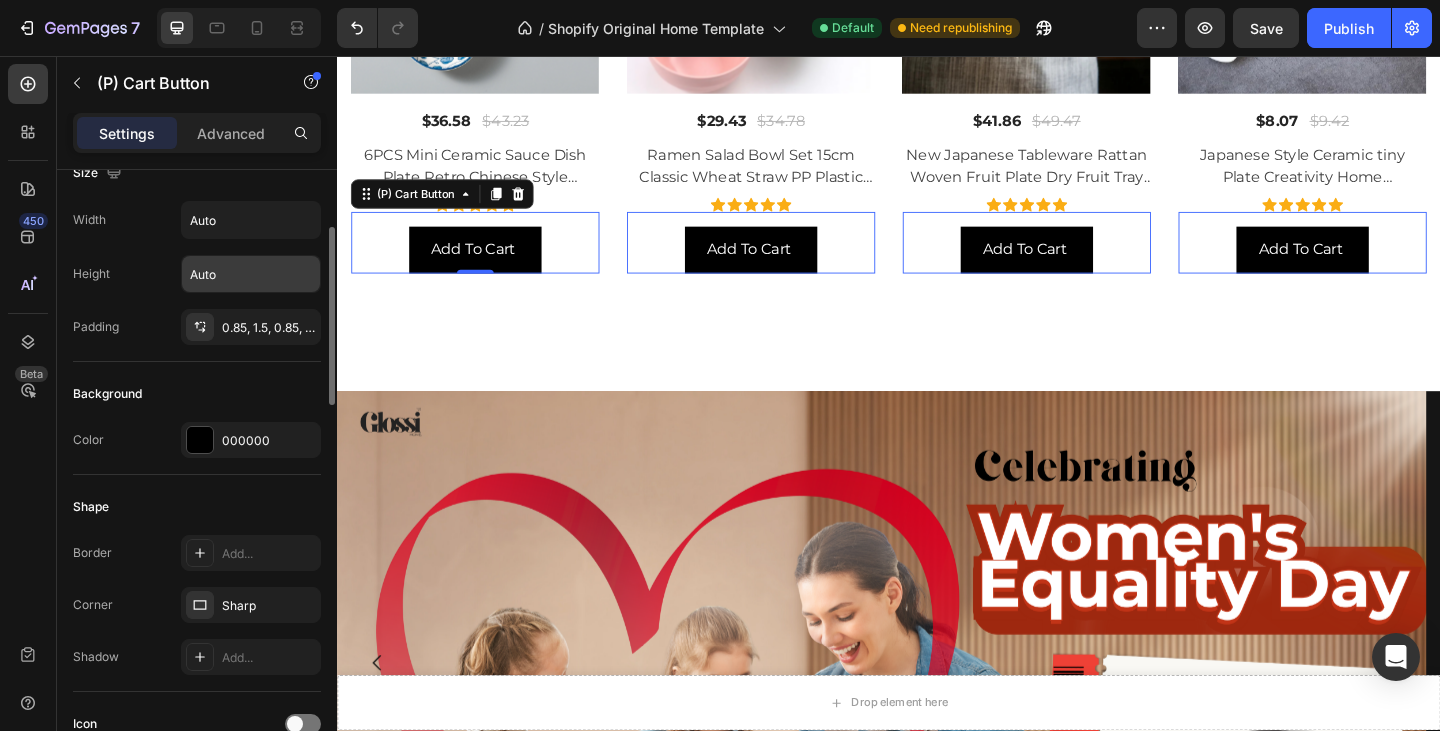 scroll, scrollTop: 0, scrollLeft: 0, axis: both 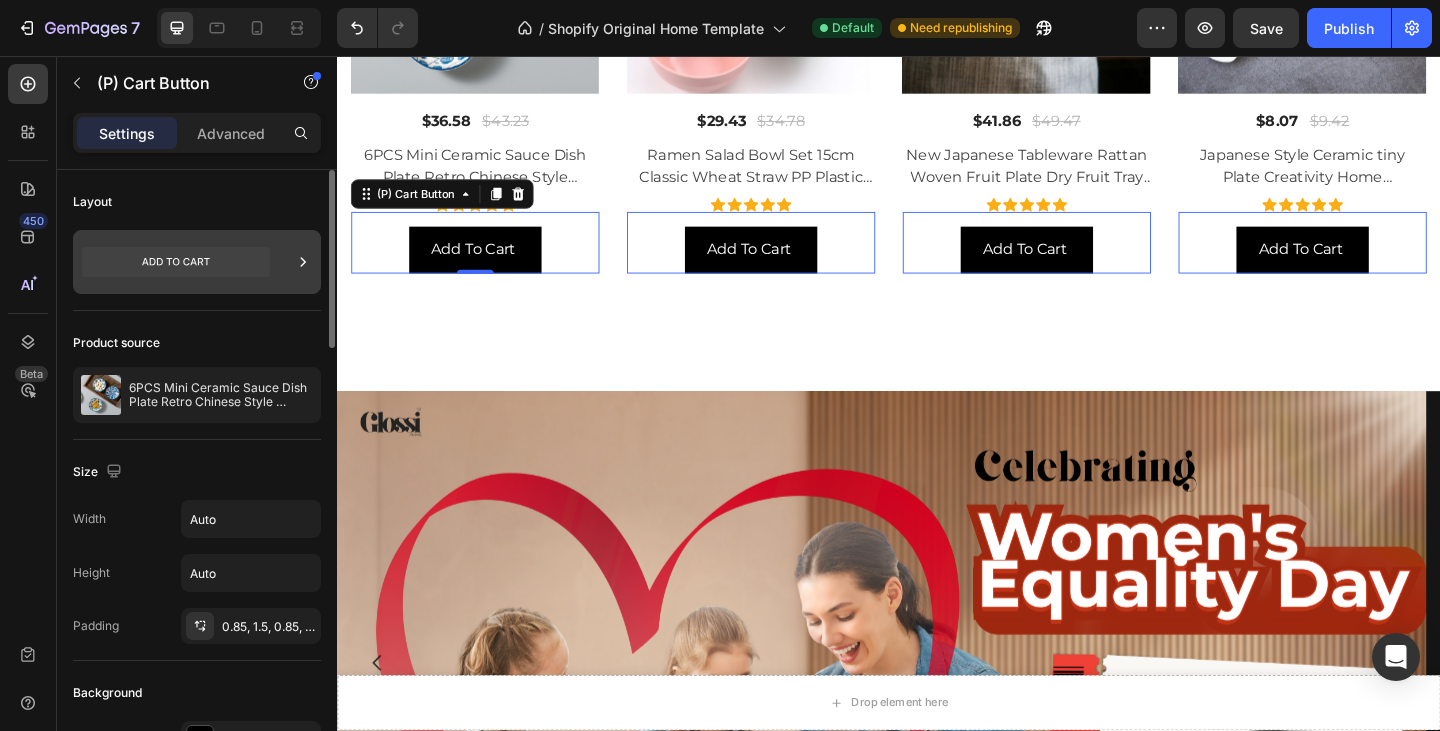click 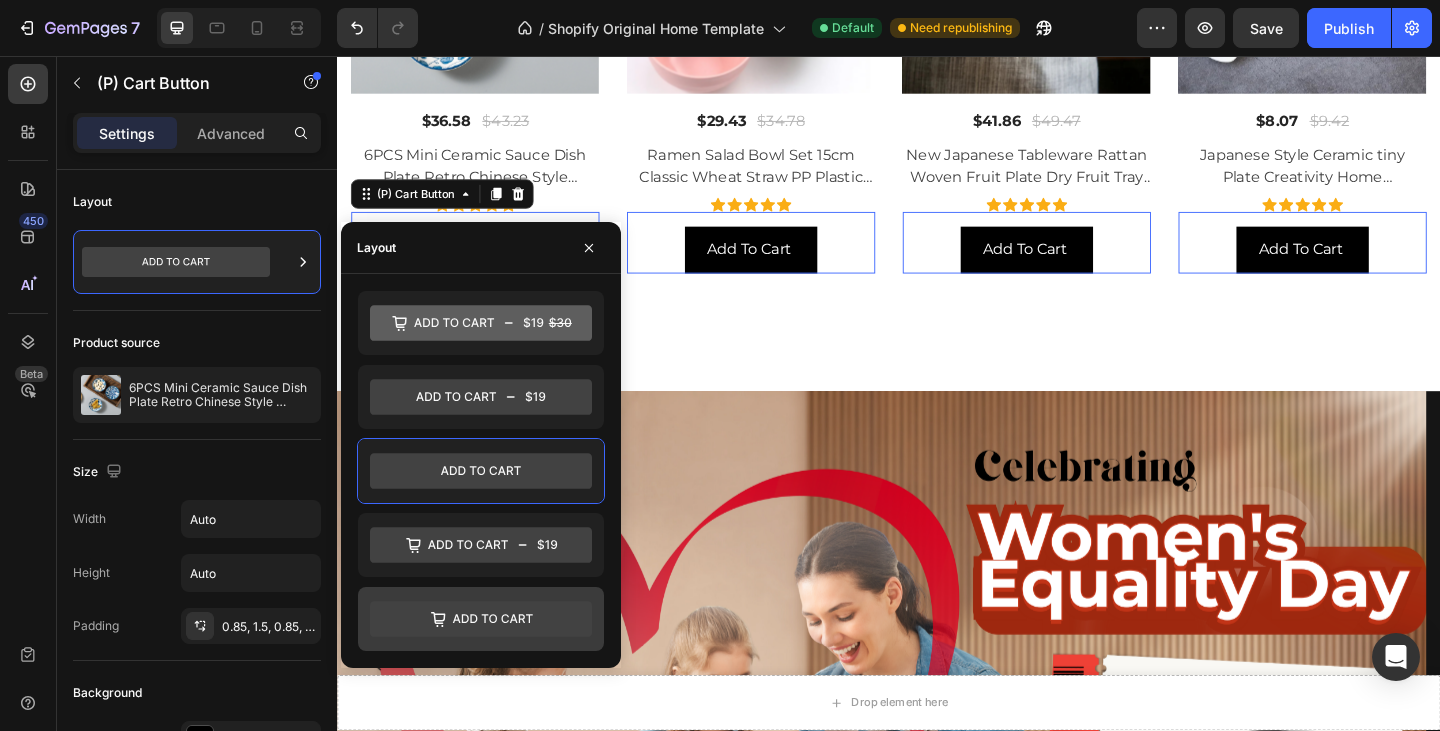click 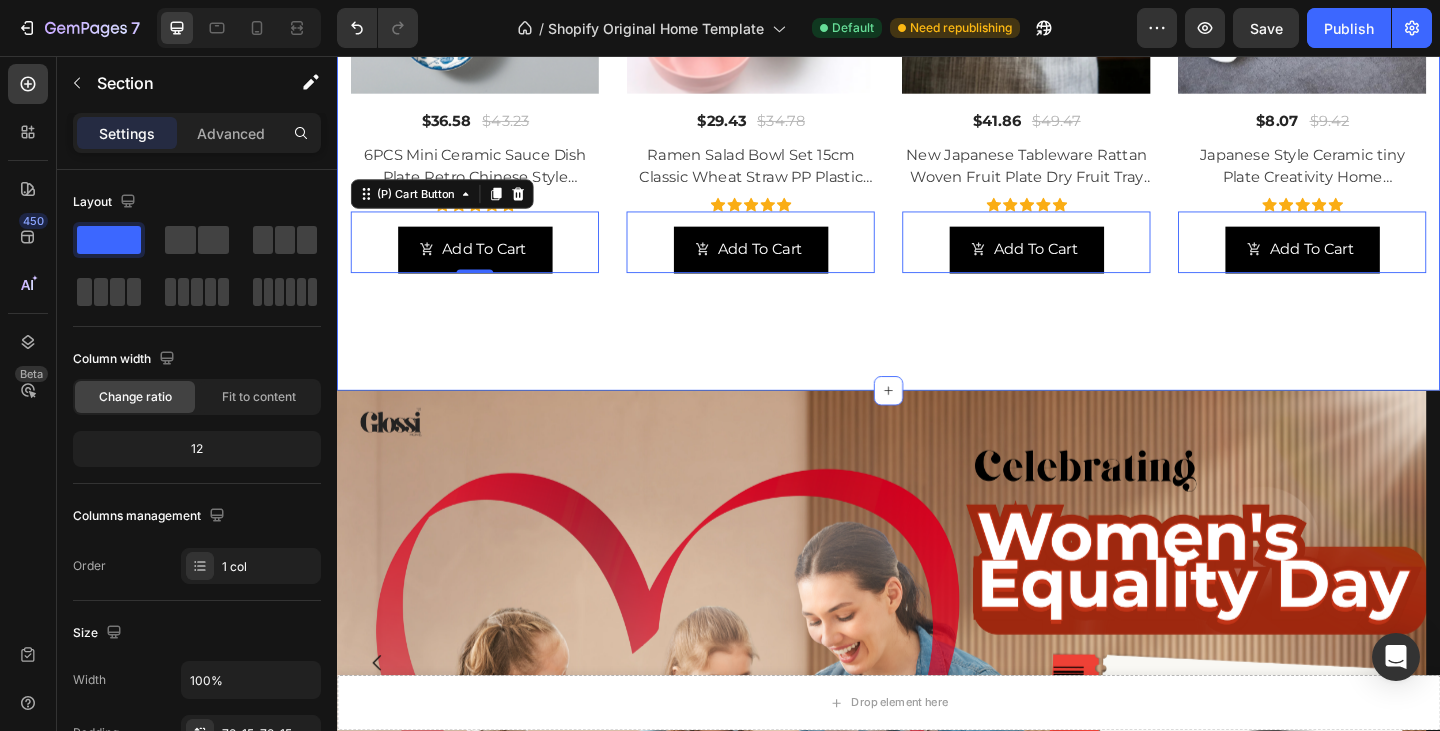 click on "Best Sellers Heading (P) Images - 15% Product Badge Row $36.58 (P) Price (P) Price $43.23 (P) Price (P) Price Row 6PCS Mini Ceramic Sauce Dish Plate Retro Chinese Style Barbecue Dipped Sashimi Sushi Soy Snack Fruit Dessert Plates Tableware (P) Title                Icon                Icon                Icon                Icon                Icon Icon List Hoz Add To Cart (P) Cart Button   0 Product List (P) Images - 15% Product Badge Row $29.43 (P) Price (P) Price $34.78 (P) Price (P) Price Row Ramen Salad Bowl Set 15cm Classic Wheat Straw PP Plastic Bowl for Office Workers Students for Dormitory Instant Noodle (P) Title                Icon                Icon                Icon                Icon                Icon Icon List Hoz Add To Cart (P) Cart Button   0 Product List (P) Images - 15% Product Badge Row $41.86 (P) Price (P) Price $49.47 (P) Price (P) Price Row New Japanese Tableware Rattan Woven Fruit Plate Dry Fruit Tray Cake Candy Snack Ceramic Basket Specialty Plates Specialty Plates (P) Title" at bounding box center (937, 35) 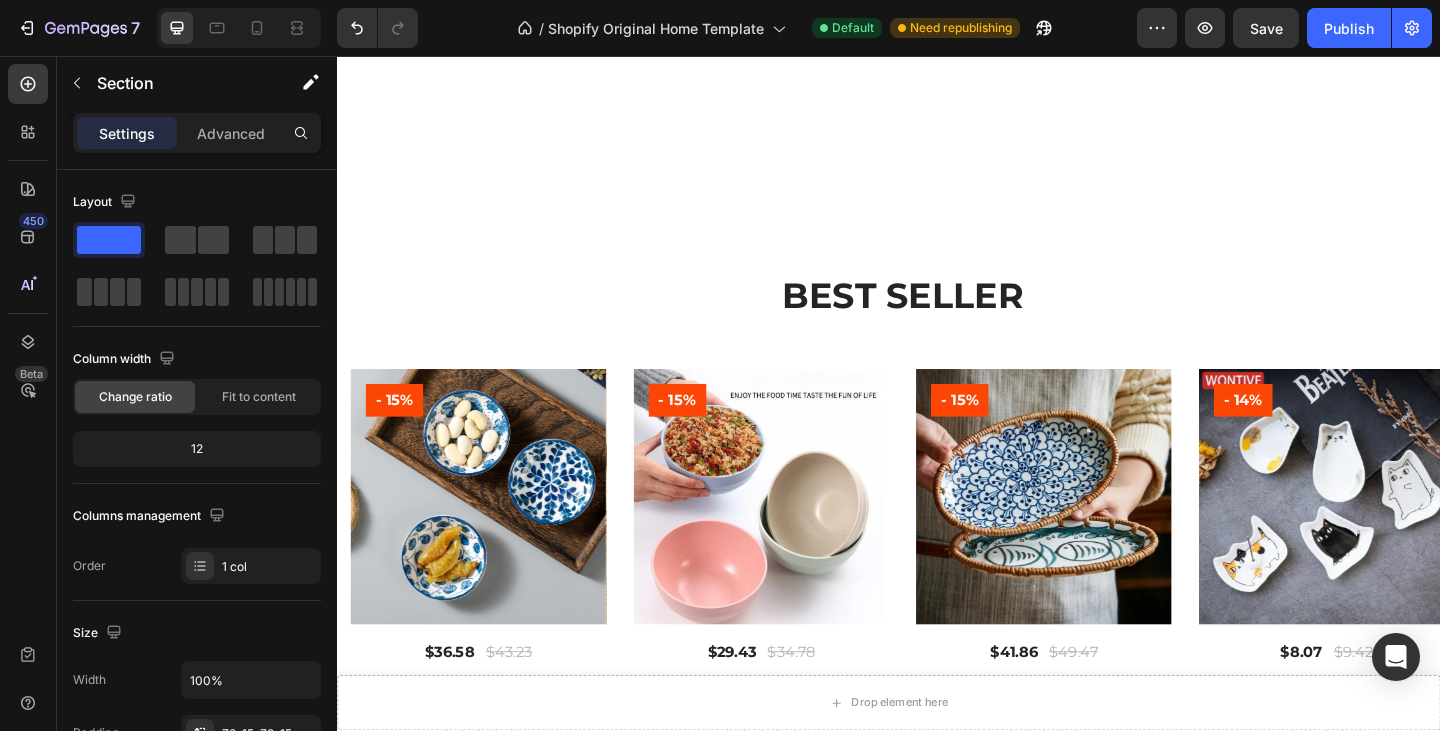 scroll, scrollTop: 845, scrollLeft: 0, axis: vertical 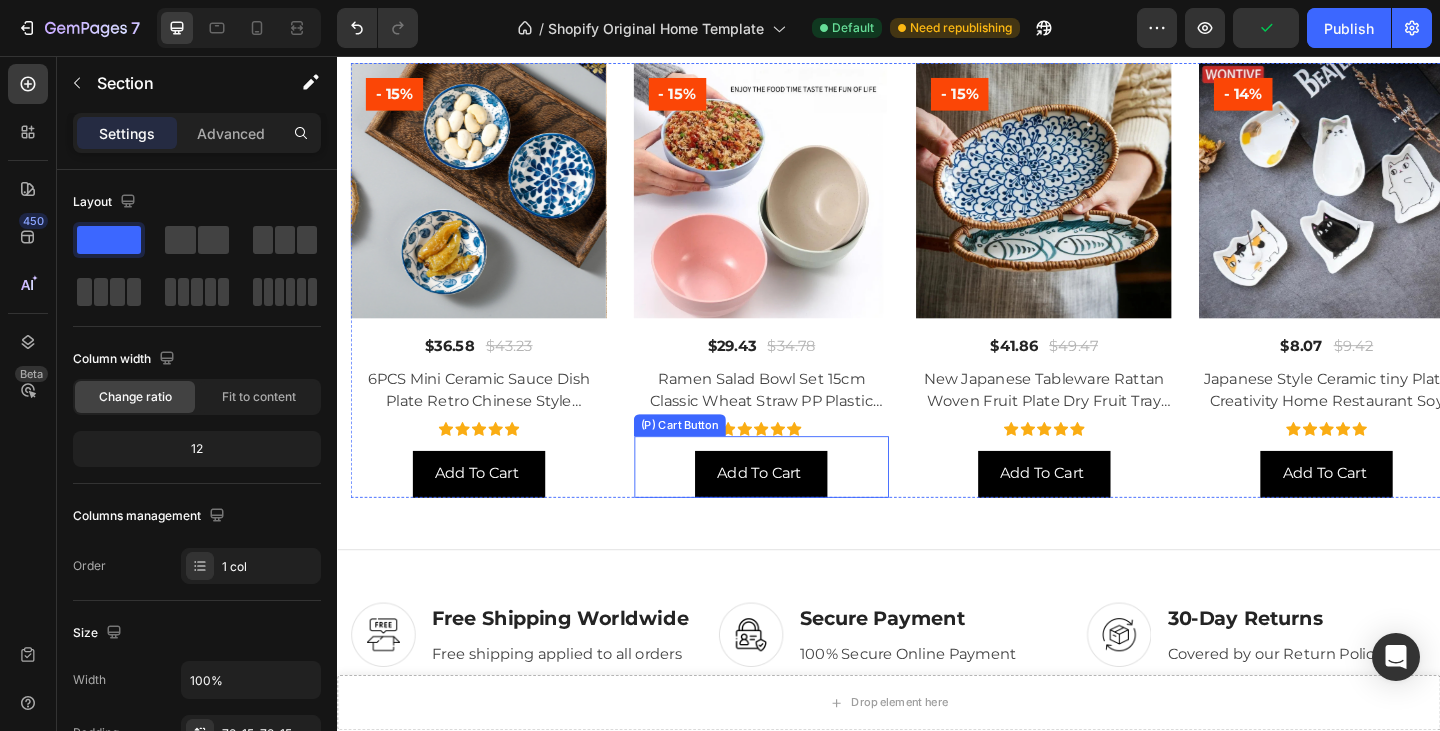 click on "Add To Cart (P) Cart Button" at bounding box center [799, 503] 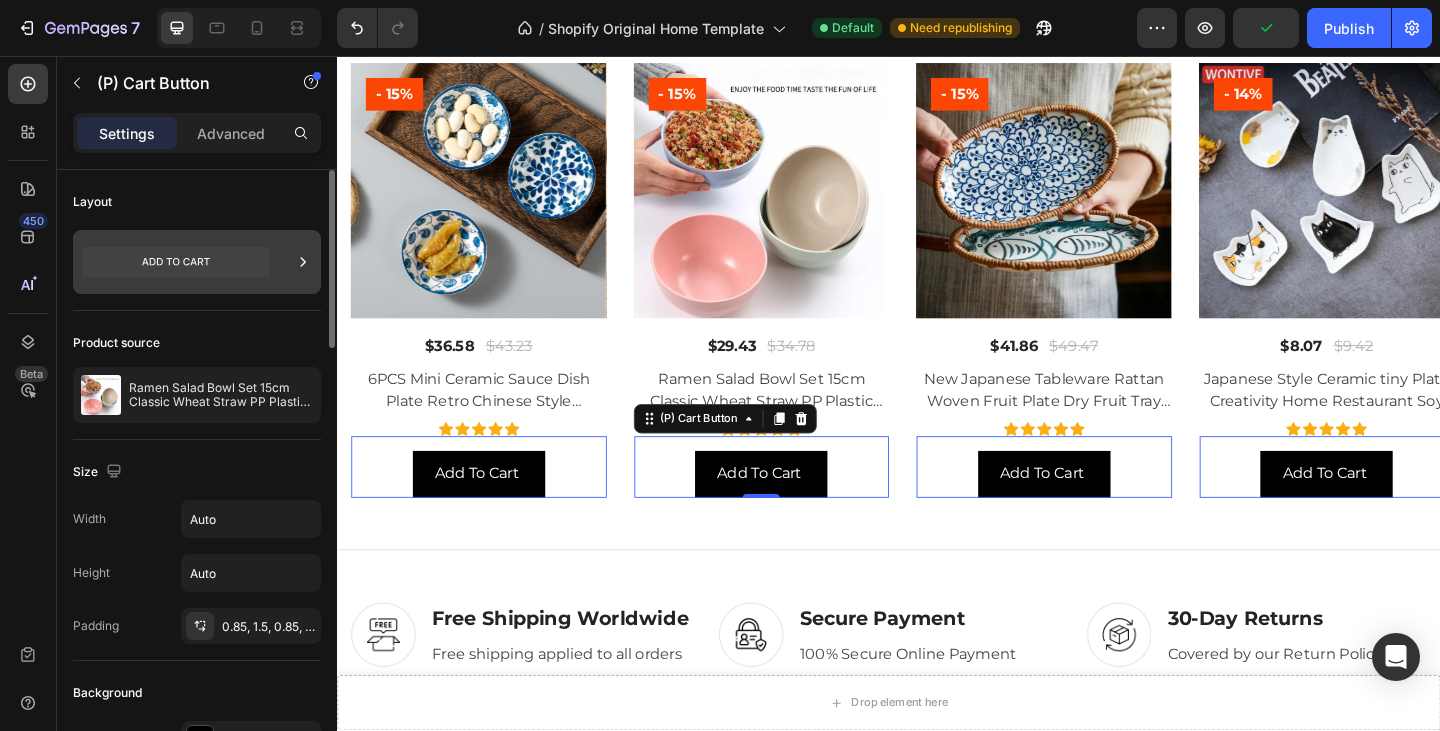 click at bounding box center [197, 262] 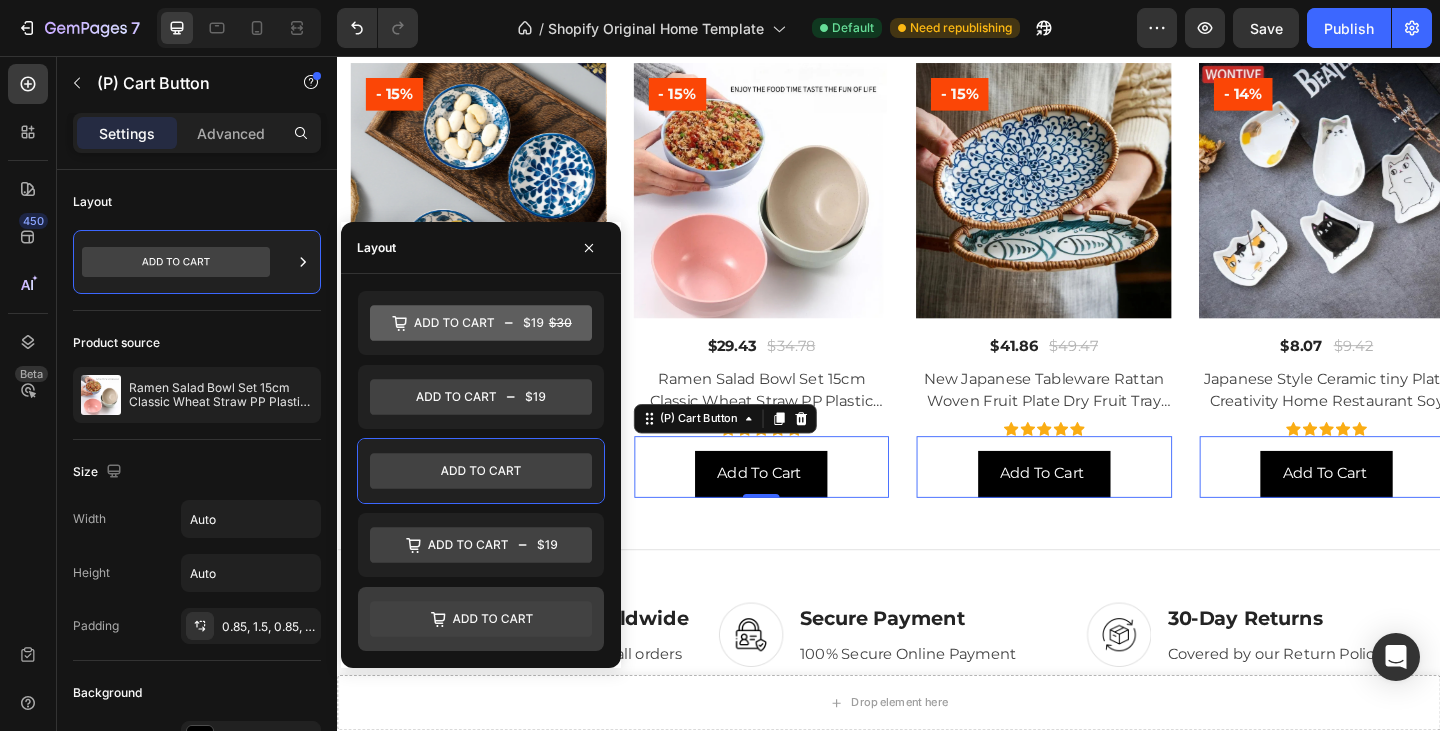 click 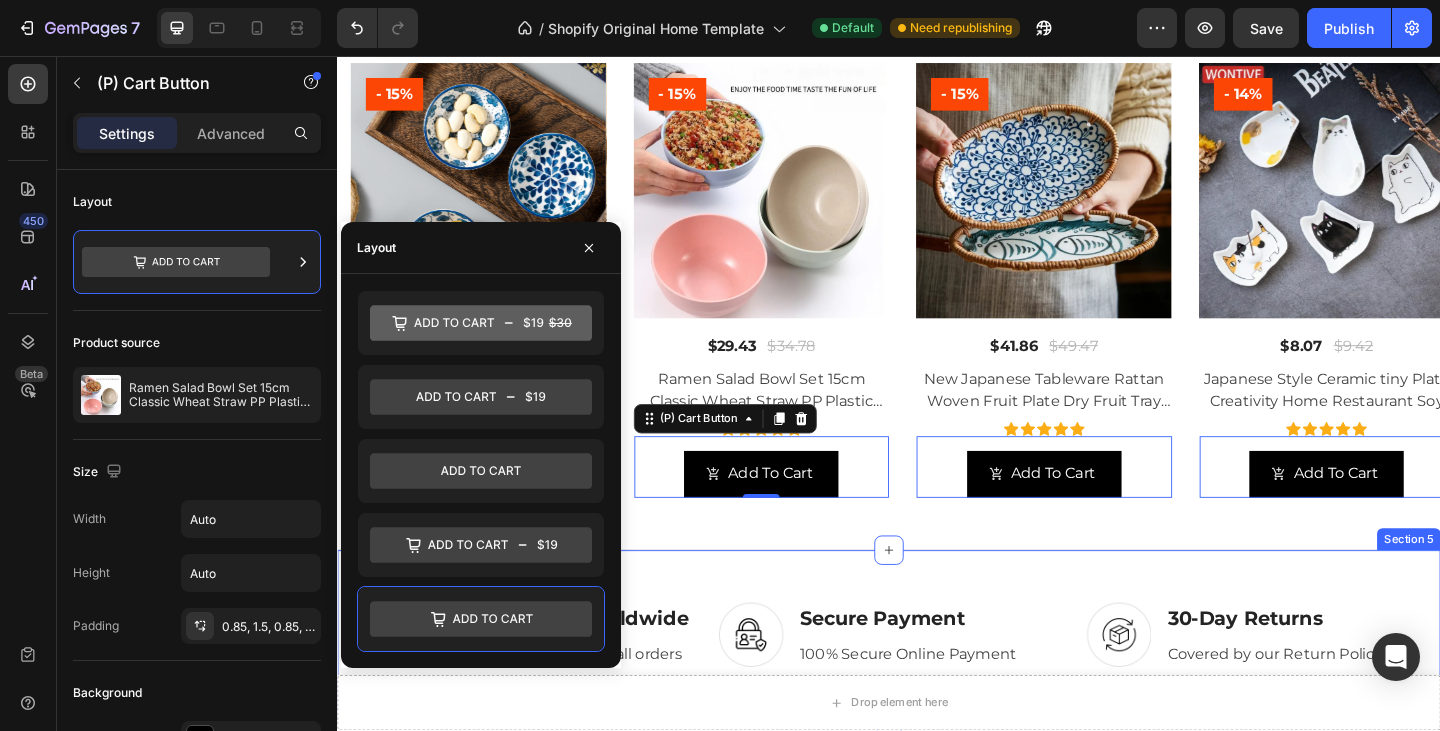 click on "Image Free Shipping Worldwide Heading Free shipping applied to all orders Text Row Image Secure Payment Heading 100% Secure Online Payment Text Row Image 30-Day Returns Heading Covered by our Return Policy Text Row Row Section 5" at bounding box center [937, 685] 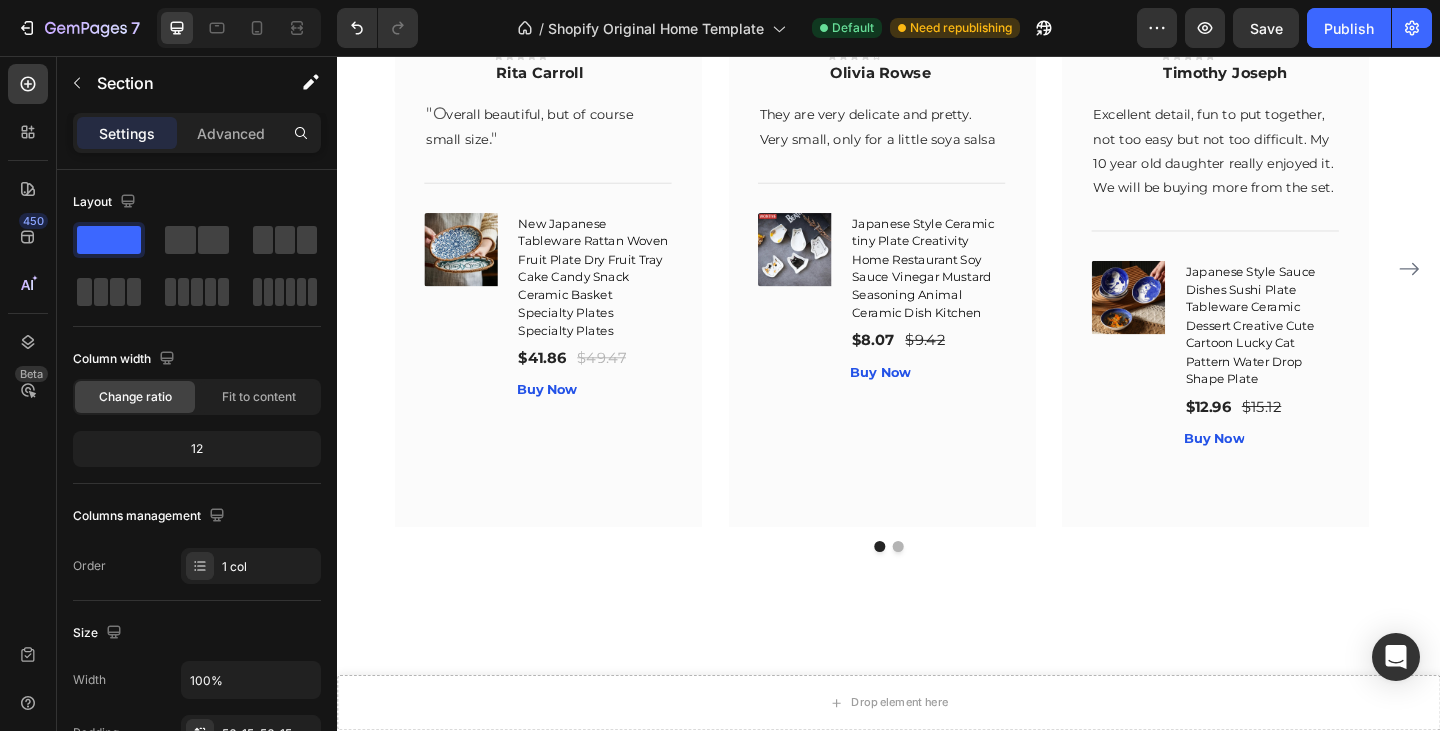 scroll, scrollTop: 4390, scrollLeft: 0, axis: vertical 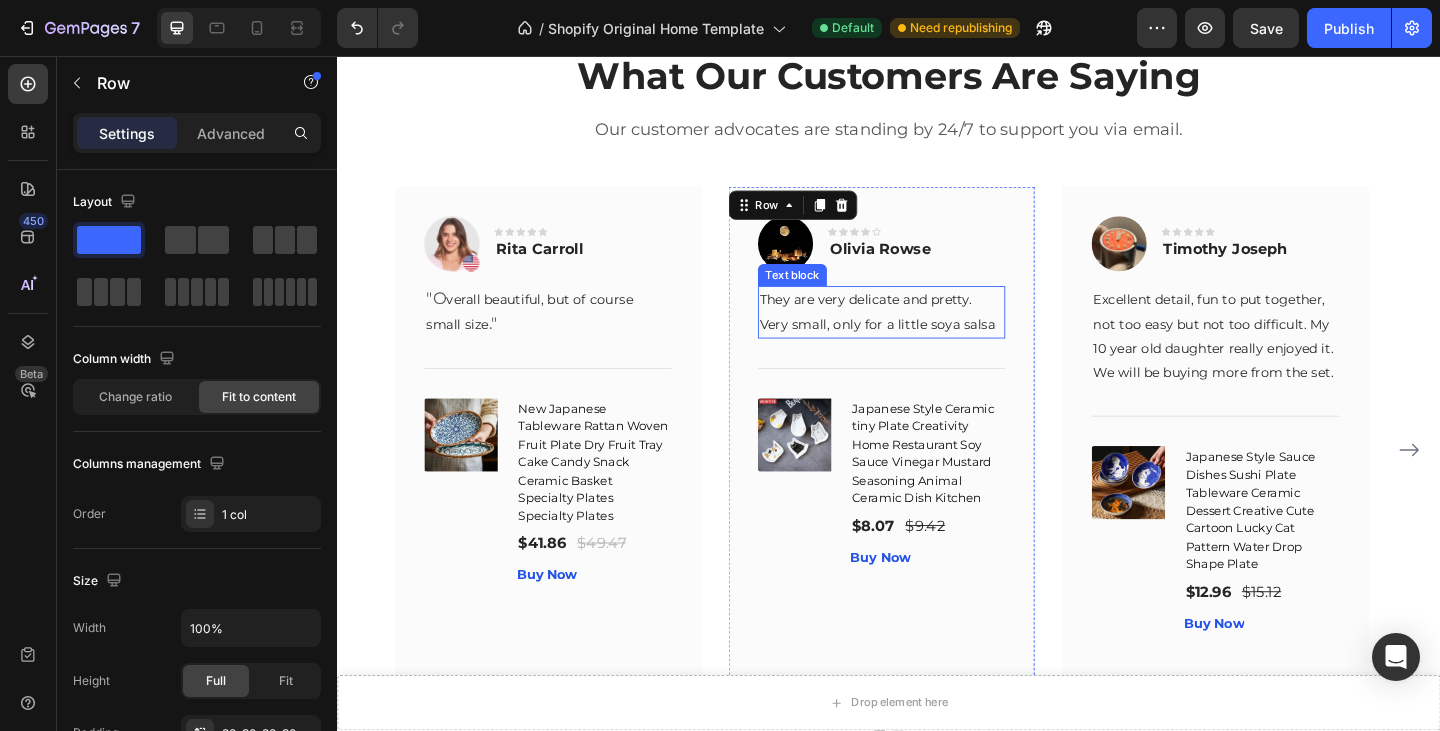 click on "They are very delicate and pretty. Very small, only for a little soya salsa" at bounding box center [925, 335] 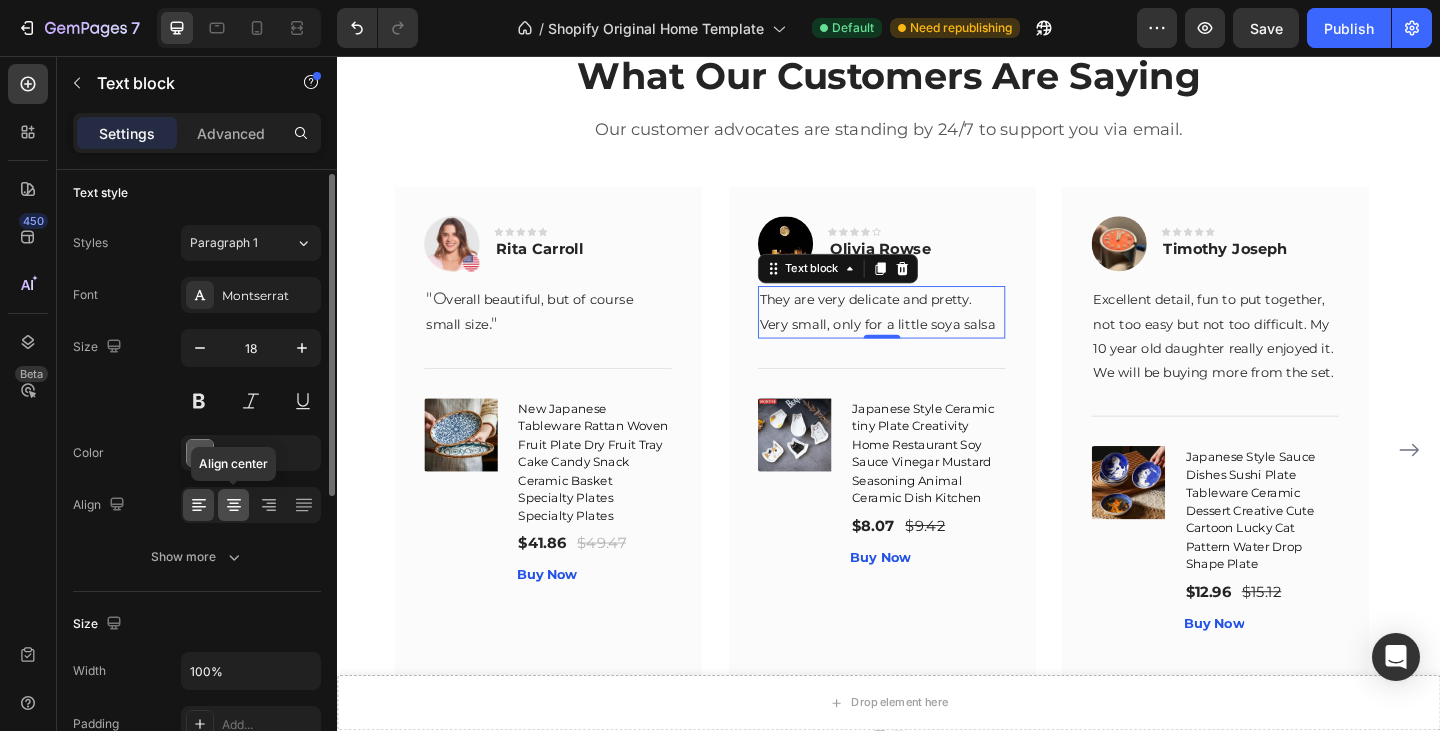 scroll, scrollTop: 8, scrollLeft: 0, axis: vertical 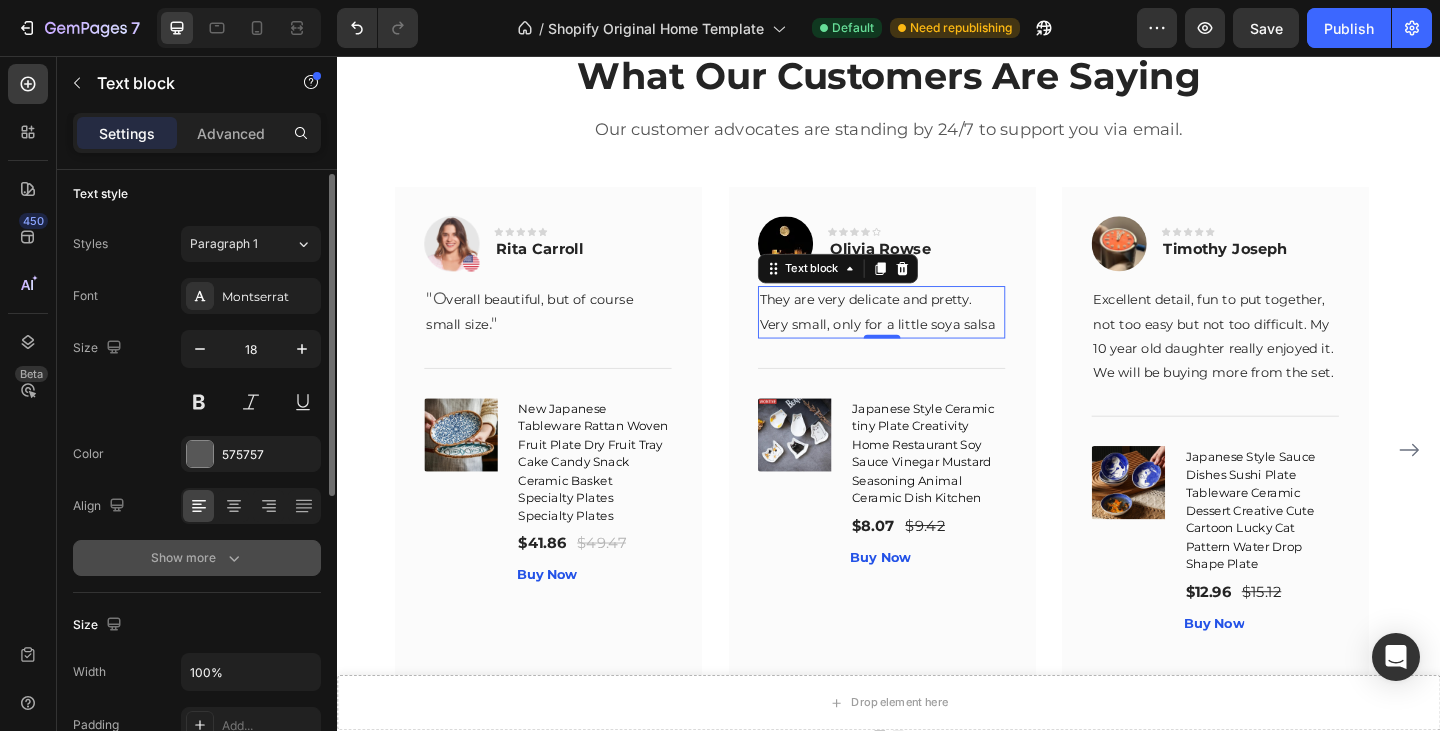 click on "Show more" at bounding box center (197, 558) 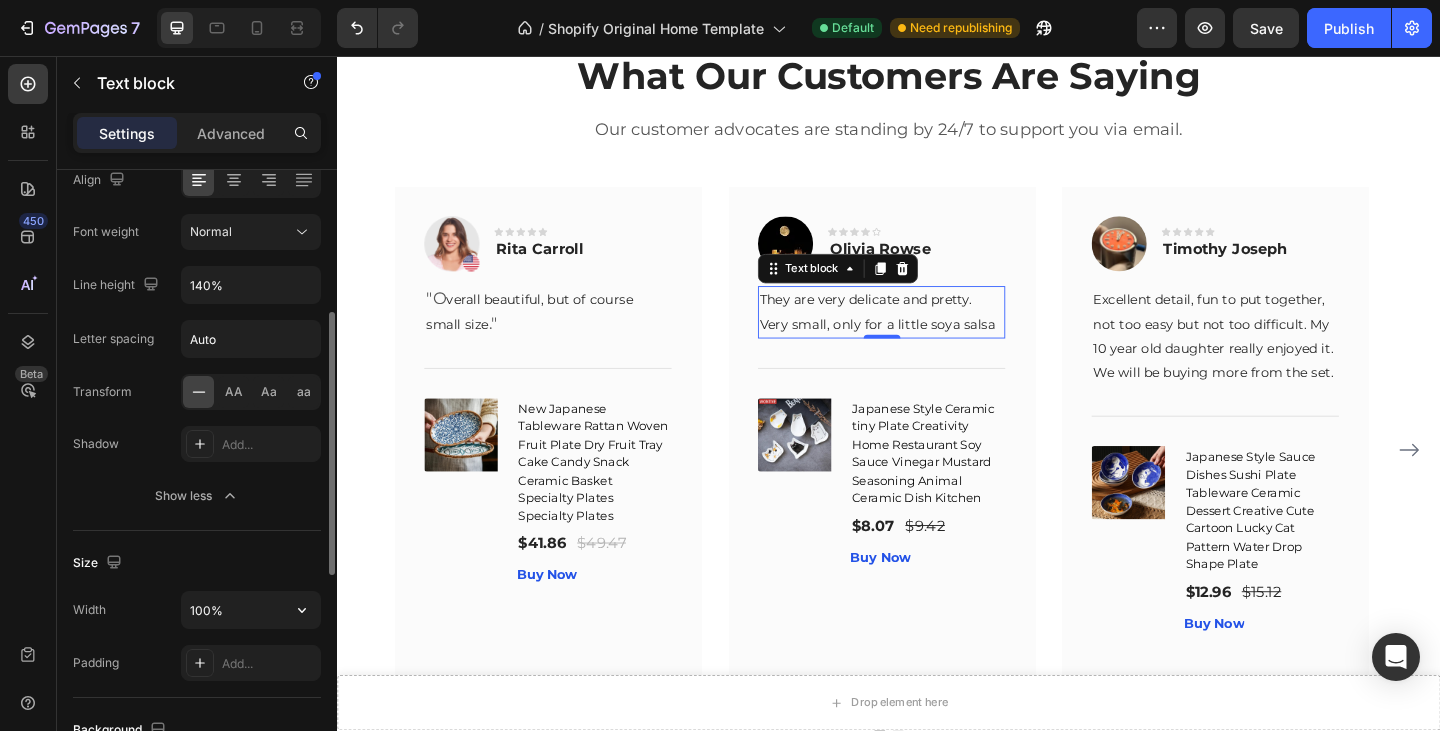 scroll, scrollTop: 333, scrollLeft: 0, axis: vertical 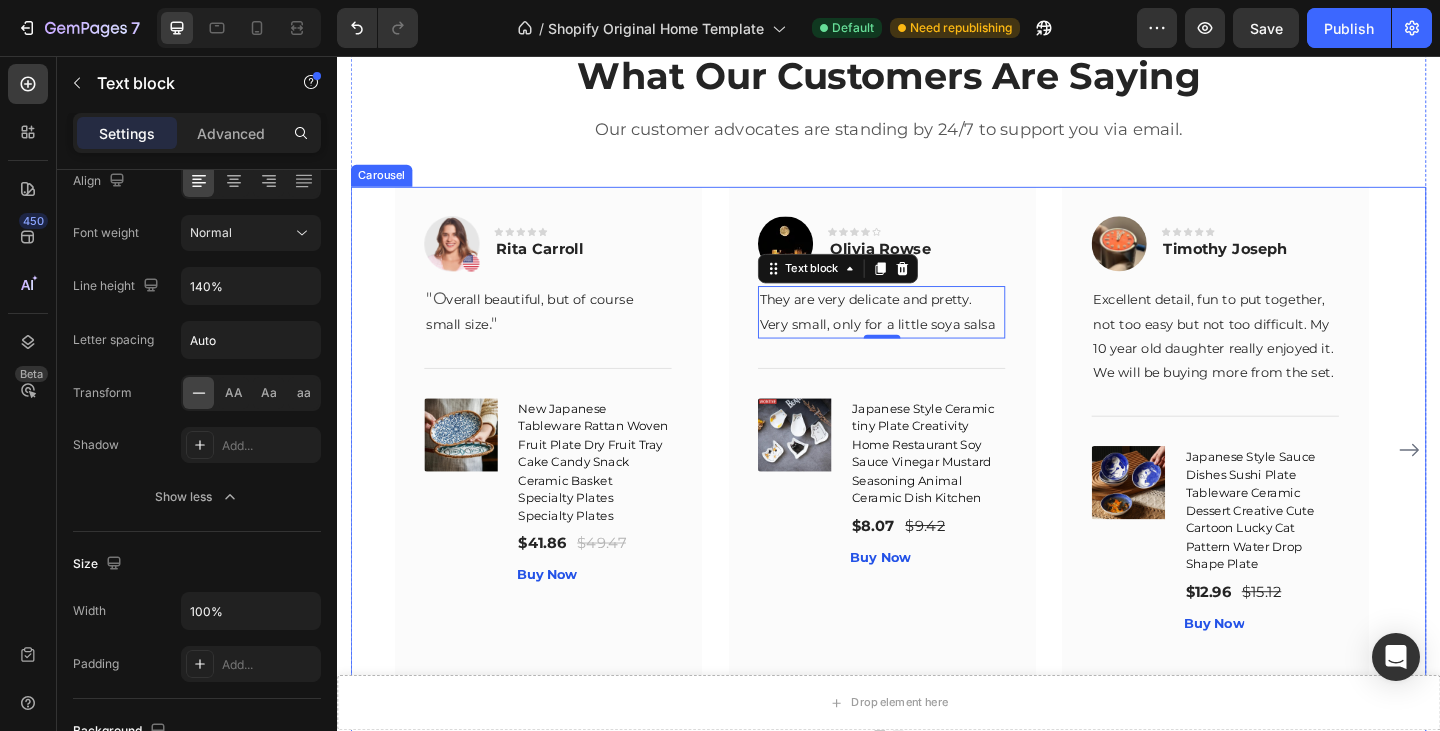 click on "Image
Icon
Icon
Icon
Icon
Icon Row Rita Carroll Text block Row "O verall beautiful, but of course small size ." Text block                Title Line (P) Images & Gallery New Japanese Tableware Rattan Woven Fruit Plate Dry Fruit Tray Cake Candy Snack Ceramic Basket Specialty Plates Specialty Plates (P) Title $41.86 (P) Price (P) Price $49.47 (P) Price (P) Price Row Buy Now (P) Cart Button Product Row Image
Icon
Icon
Icon
Icon
Icon Row Olivia Rowse Text block Row They are very delicate and pretty. Very small, only for a little soya salsa Text block   0                Title Line (P) Images & Gallery Japanese Style Ceramic tiny Plate Creativity Home Restaurant Soy Sauce Vinegar Mustard Seasoning  Animal Ceramic Dish Kitchen (P) Title $8.07 (P) Price (P) Price $9.42 (P) Price (P) Price Row Buy Now (P) Cart Button Product Row Image Icon Icon" at bounding box center (937, 484) 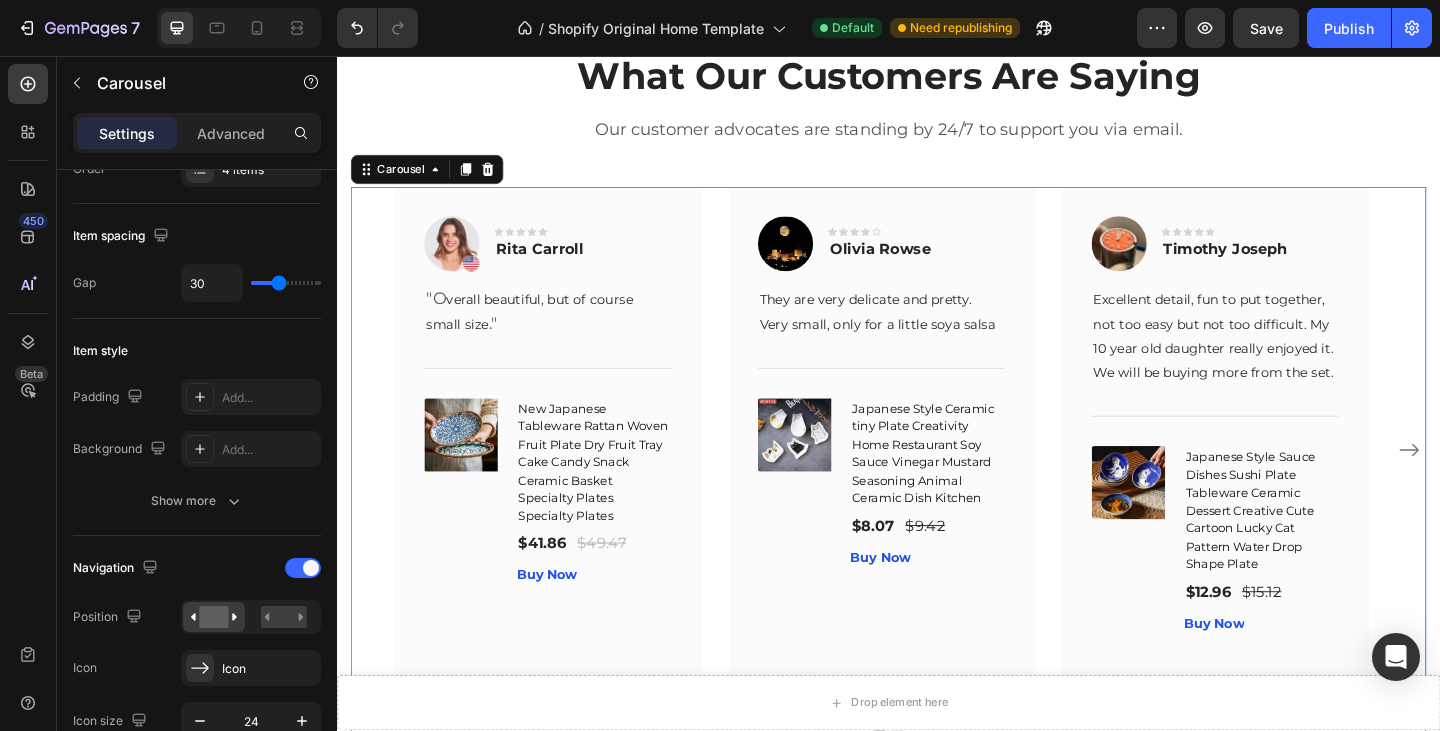 scroll, scrollTop: 0, scrollLeft: 0, axis: both 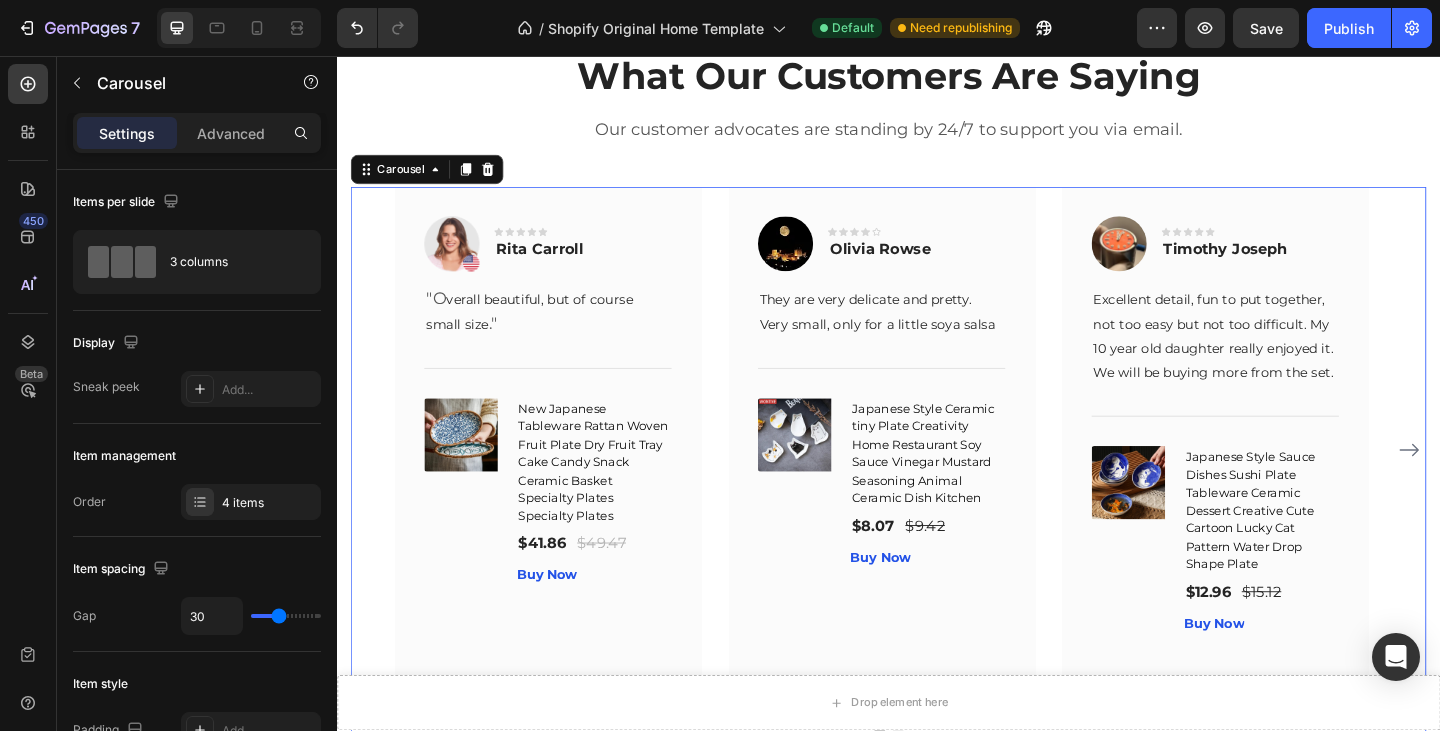 click 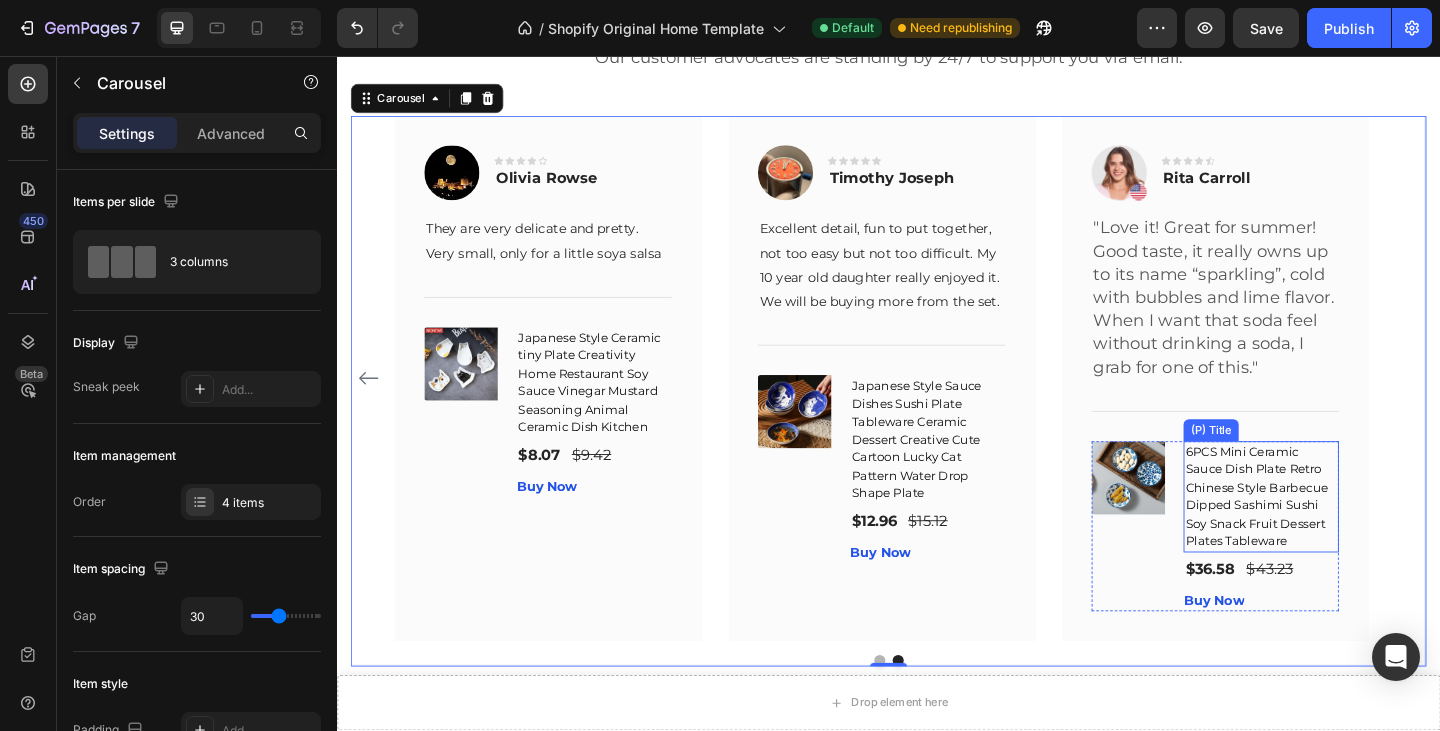 scroll, scrollTop: 4319, scrollLeft: 0, axis: vertical 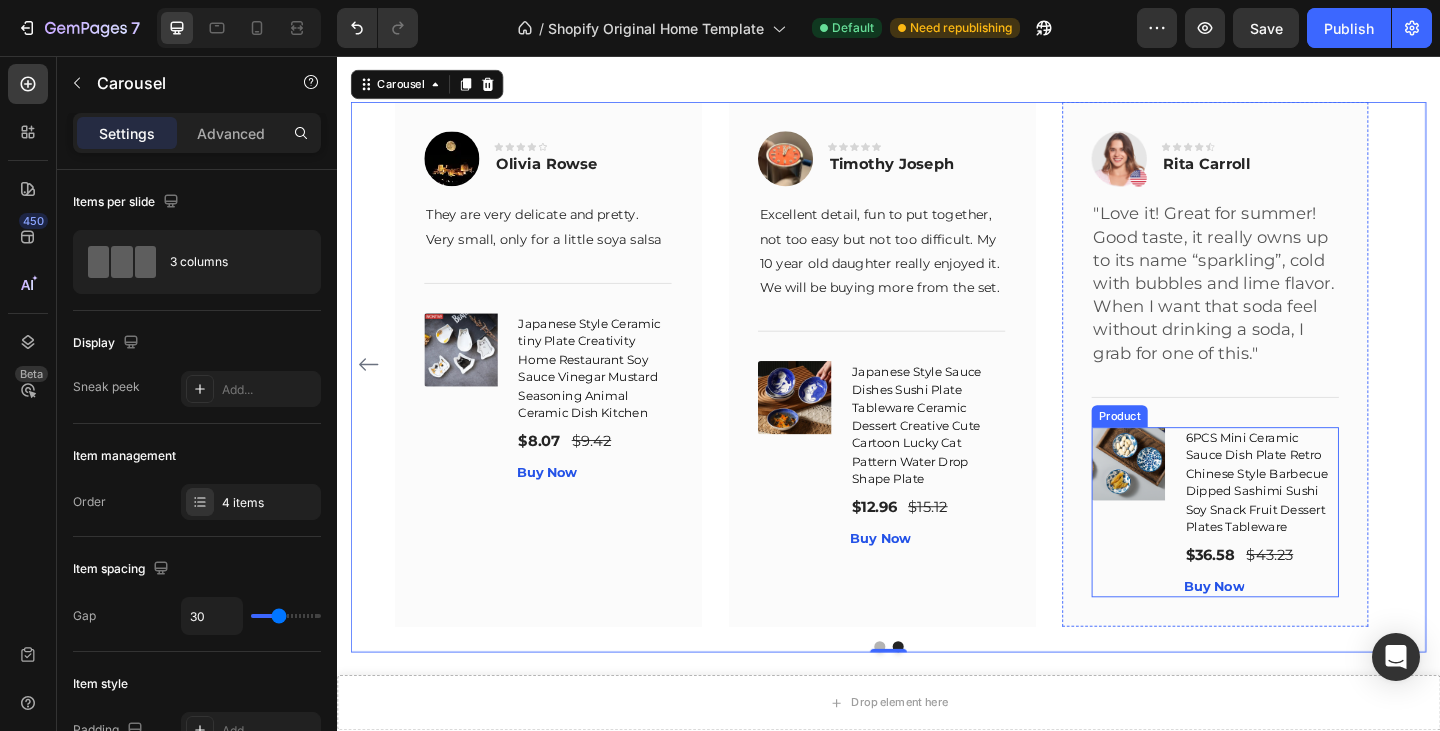 click on "(P) Images & Gallery" at bounding box center (1200, 552) 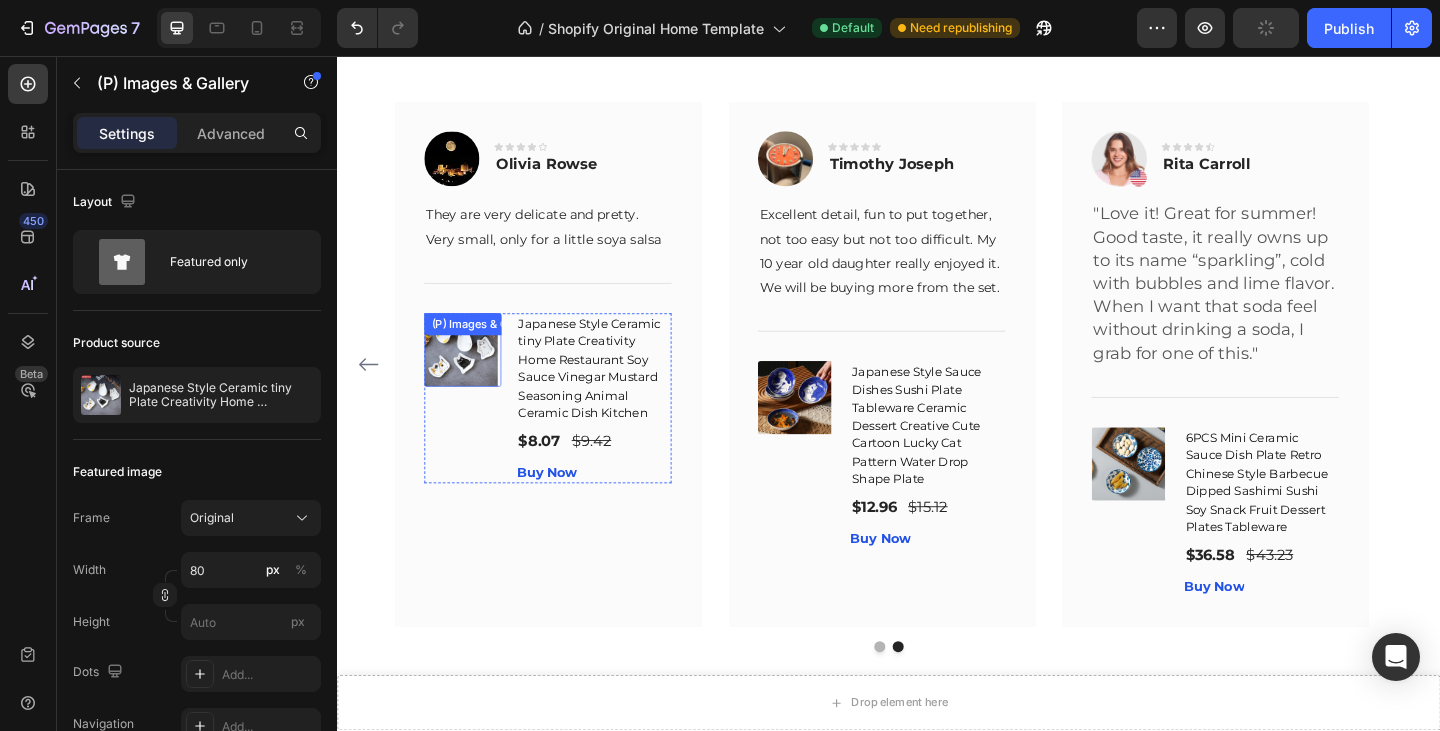 click at bounding box center (472, 376) 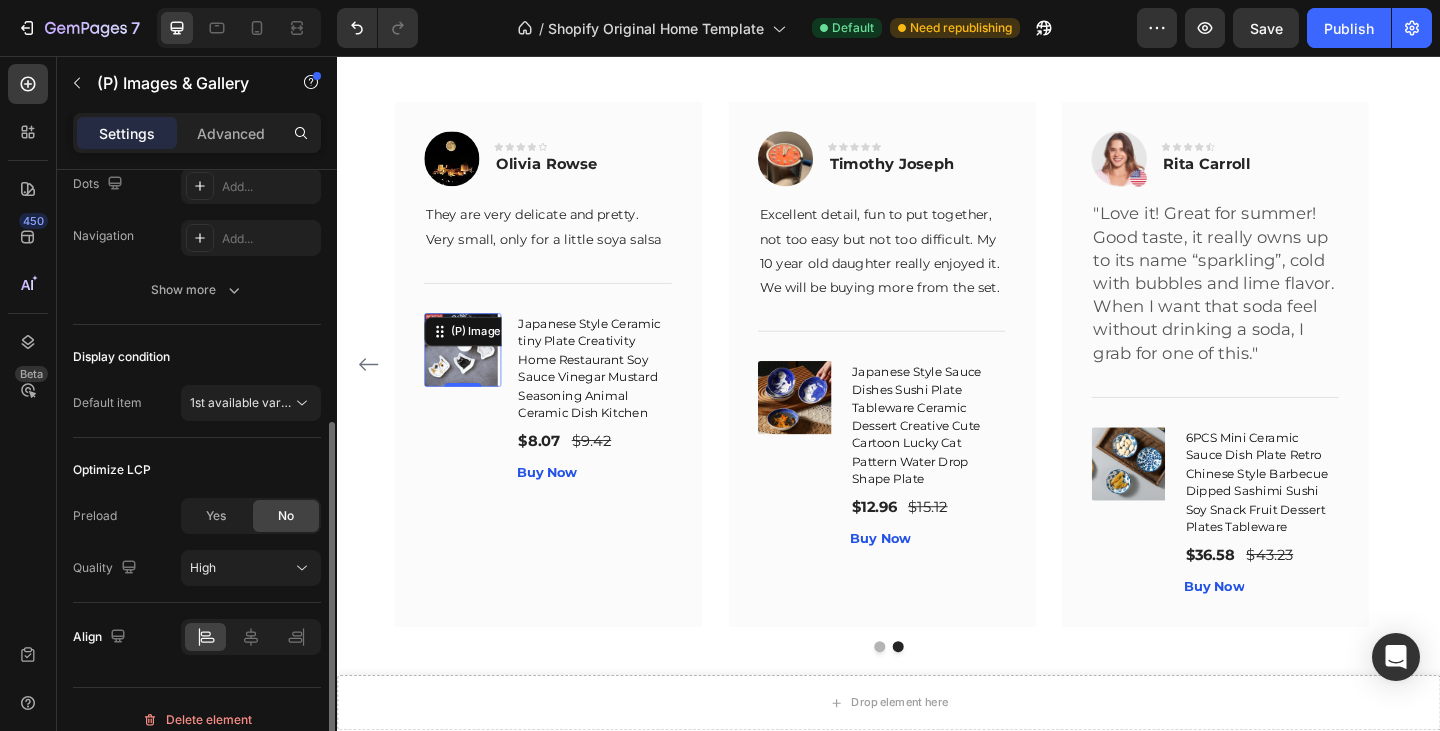 scroll, scrollTop: 478, scrollLeft: 0, axis: vertical 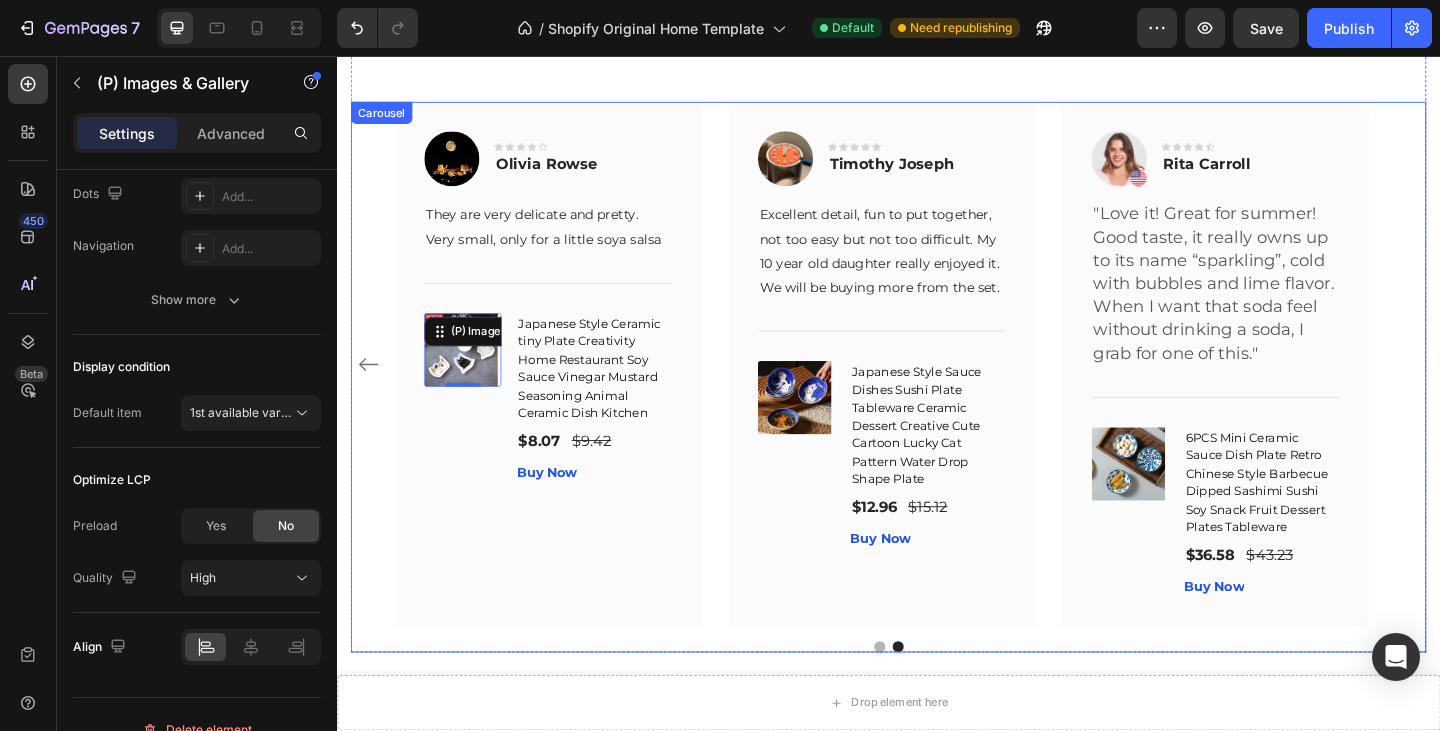 click at bounding box center [371, 392] 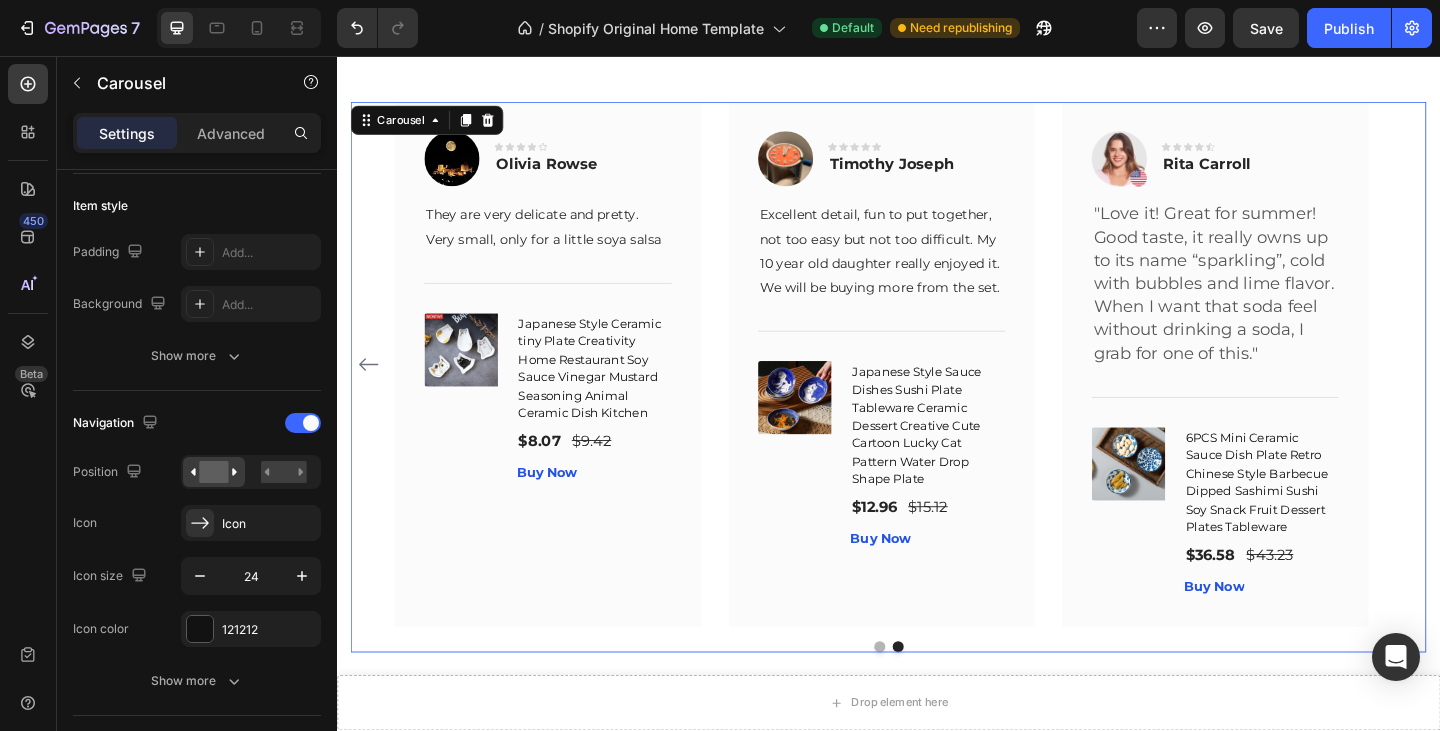scroll, scrollTop: 0, scrollLeft: 0, axis: both 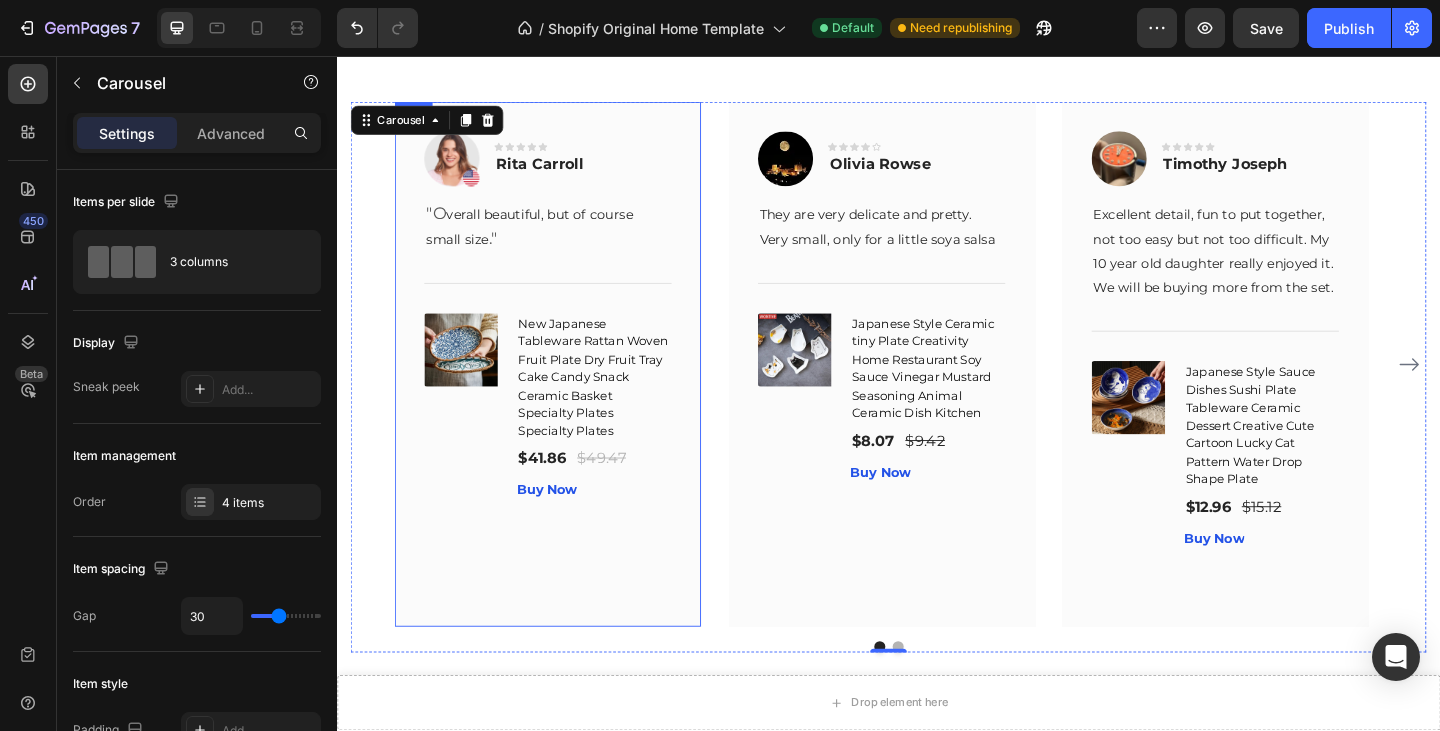 click on "Image
Icon
Icon
Icon
Icon
Icon Row Rita Carroll Text block Row "O verall beautiful, but of course small size ." Text block                Title Line (P) Images & Gallery New Japanese Tableware Rattan Woven Fruit Plate Dry Fruit Tray Cake Candy Snack Ceramic Basket Specialty Plates Specialty Plates (P) Title $41.86 (P) Price (P) Price $49.47 (P) Price (P) Price Row Buy Now (P) Cart Button Product" at bounding box center [566, 391] 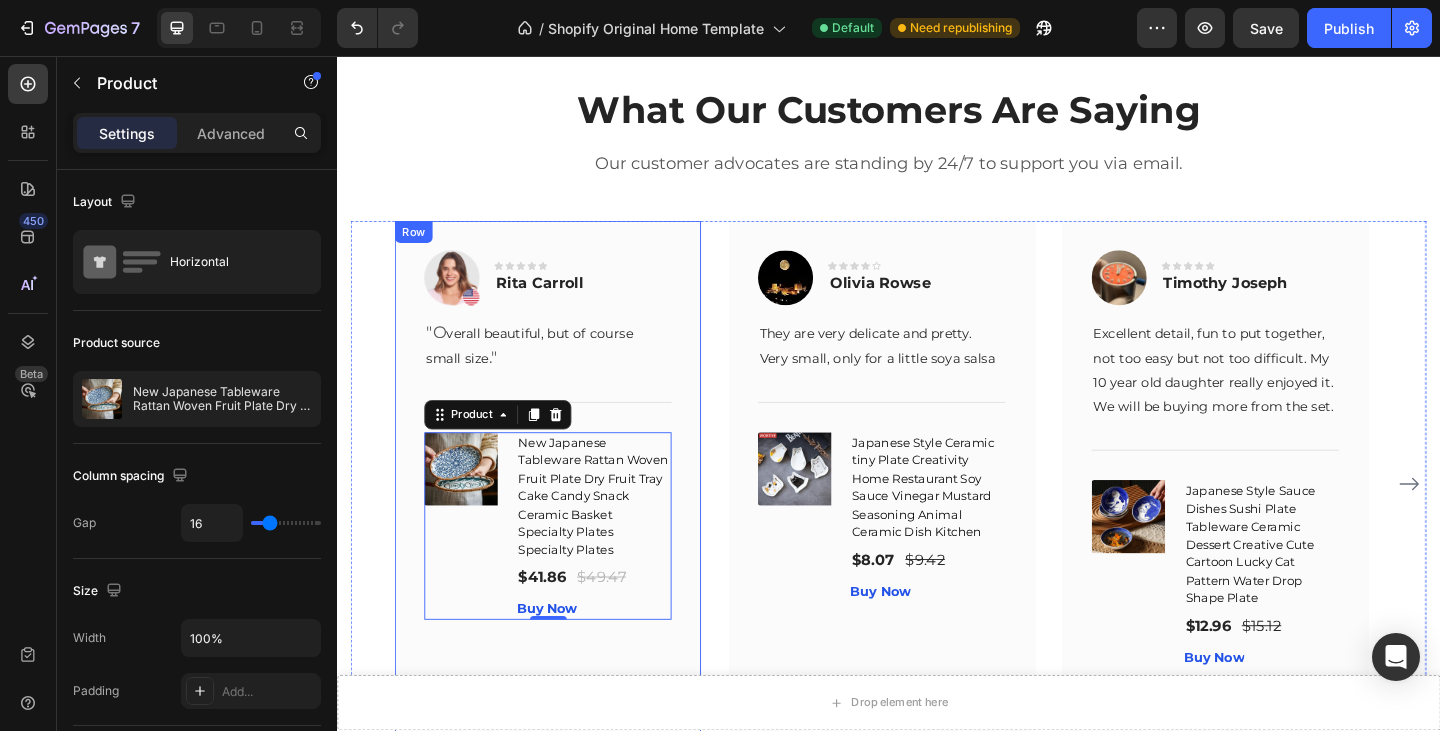 scroll, scrollTop: 4188, scrollLeft: 0, axis: vertical 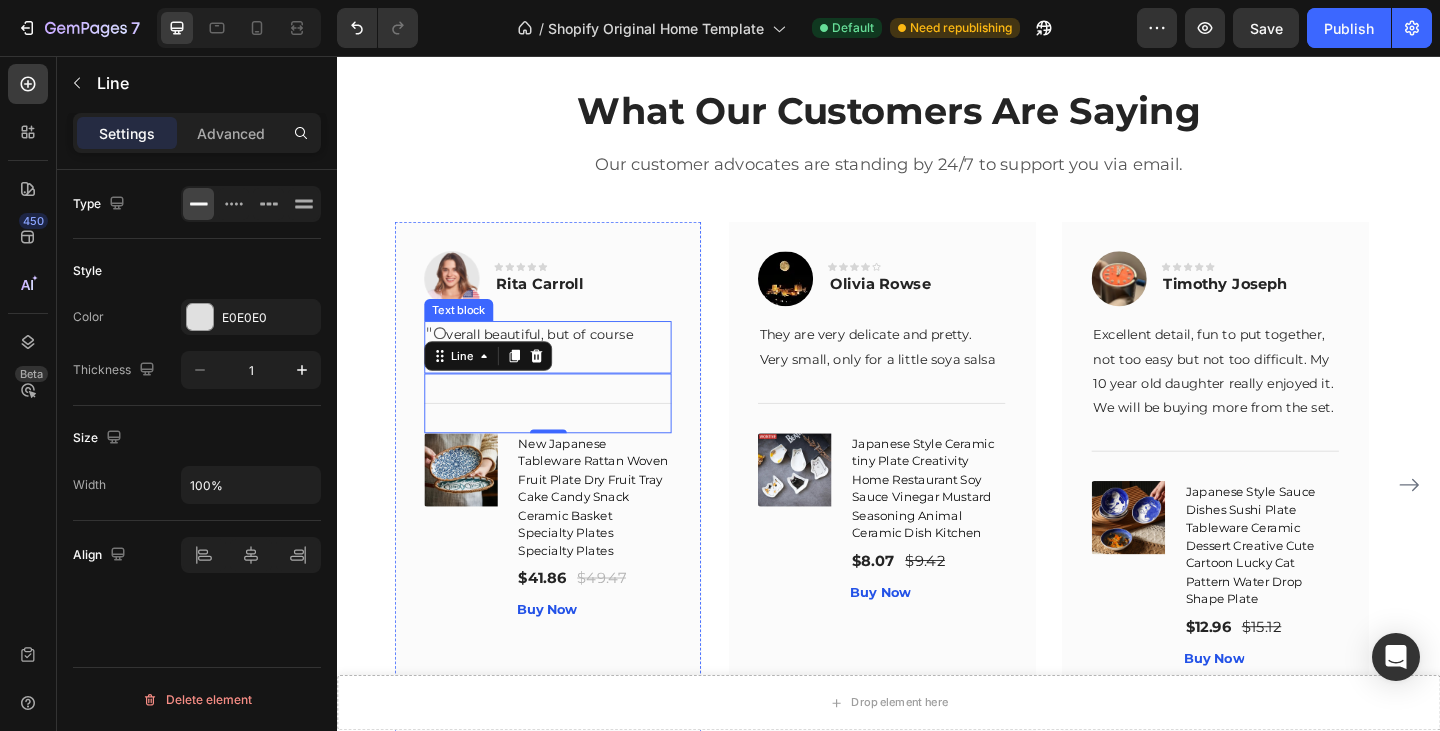 click on "verall beautiful, but of course small size" at bounding box center (546, 373) 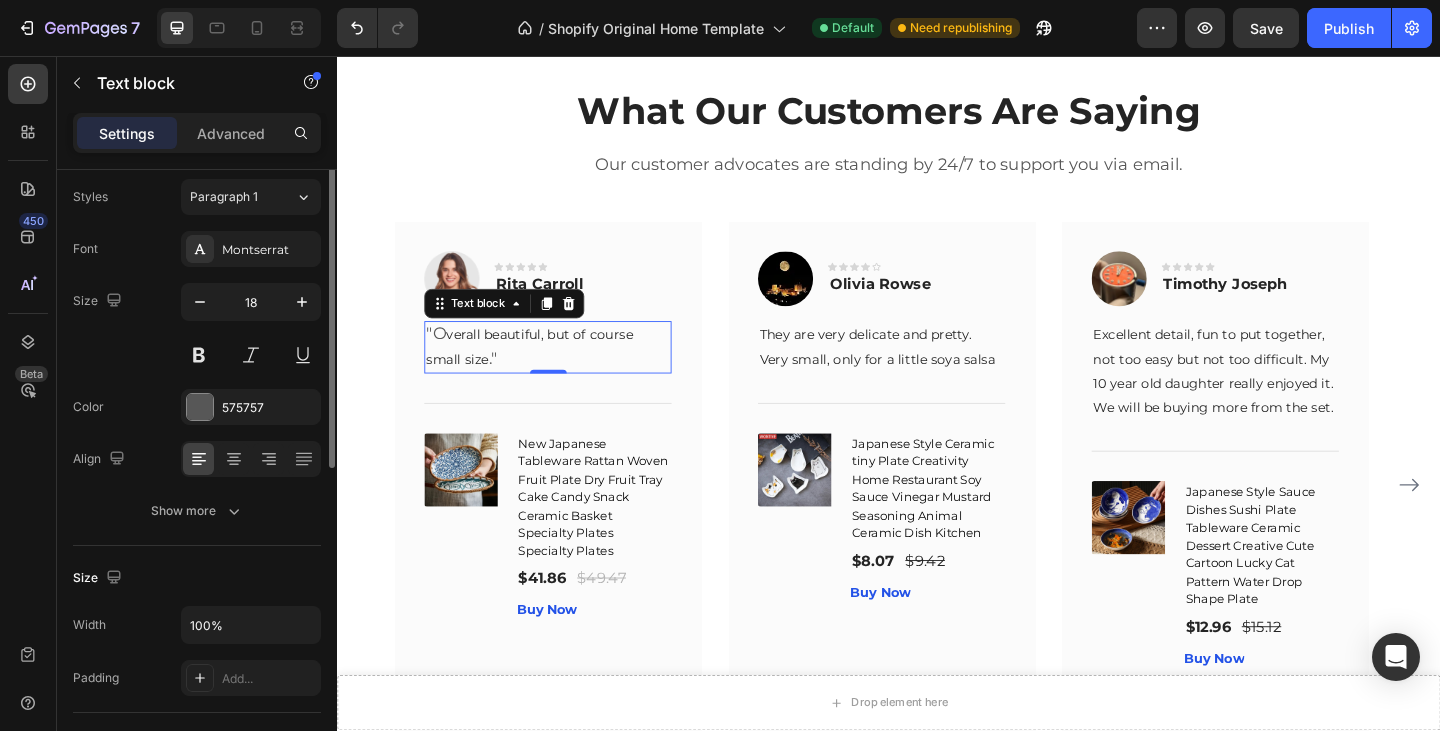 scroll, scrollTop: 0, scrollLeft: 0, axis: both 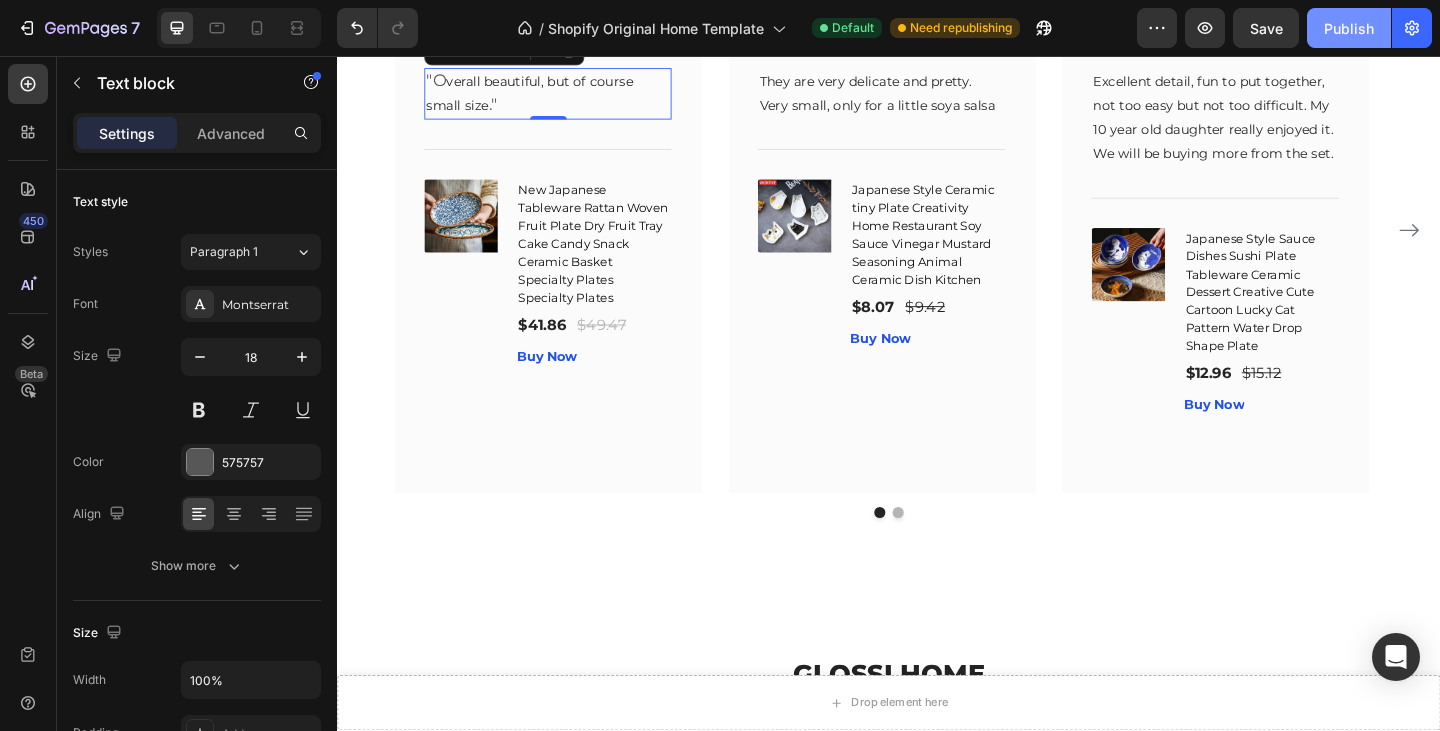 click on "Publish" at bounding box center [1349, 28] 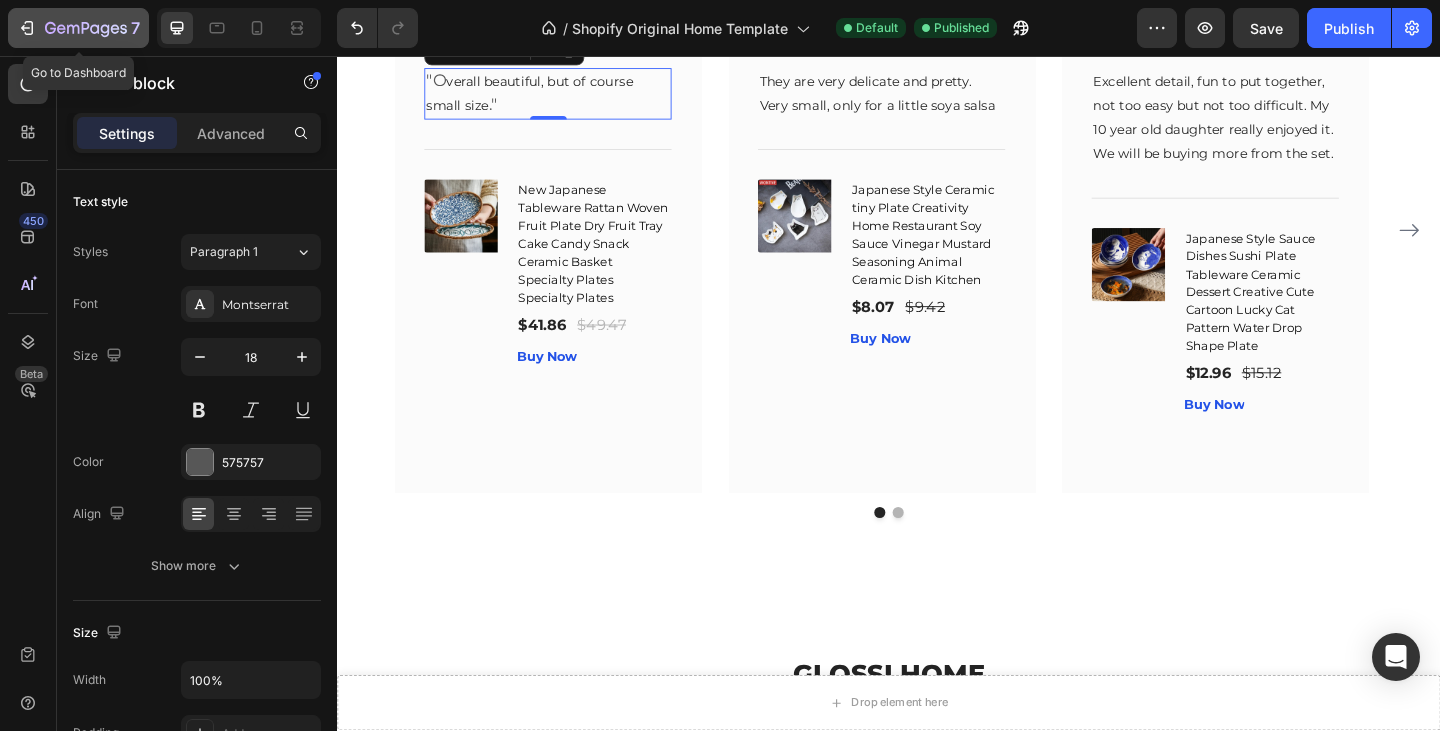 click on "7" 